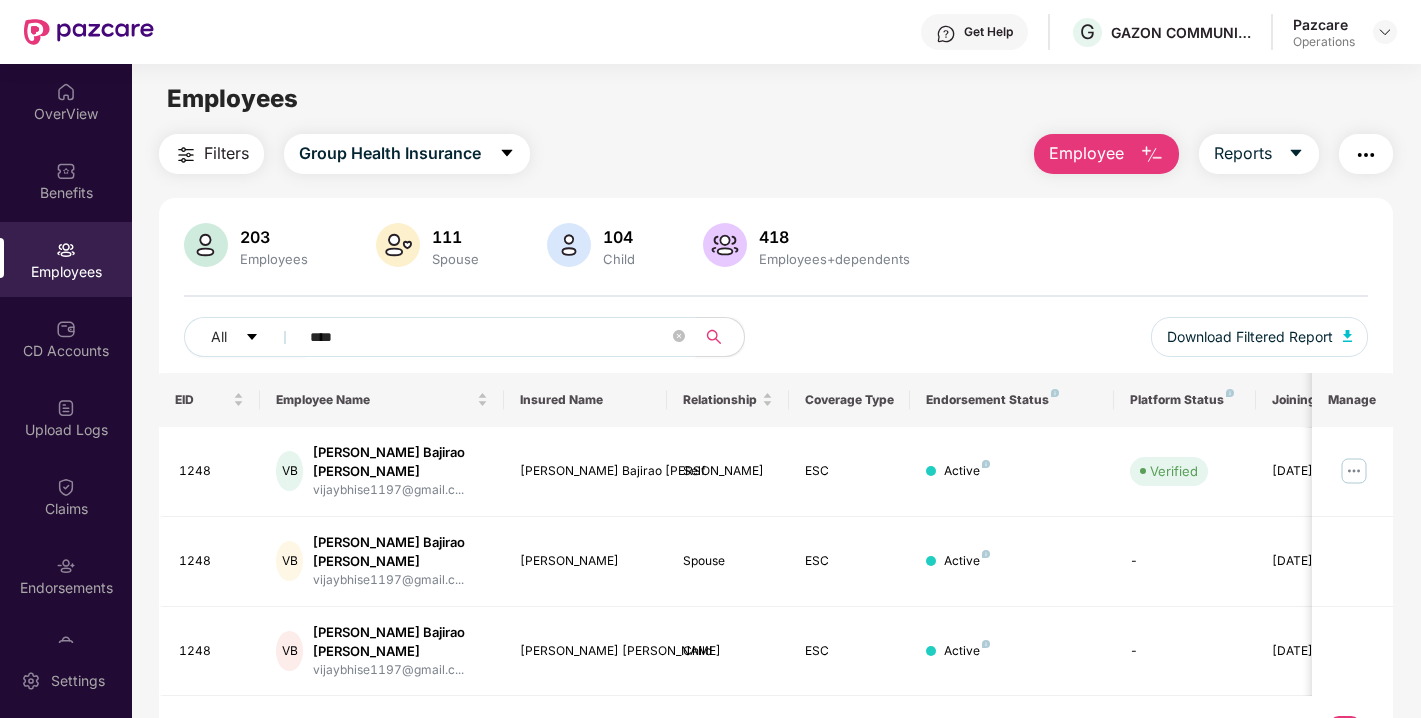 scroll, scrollTop: 0, scrollLeft: 0, axis: both 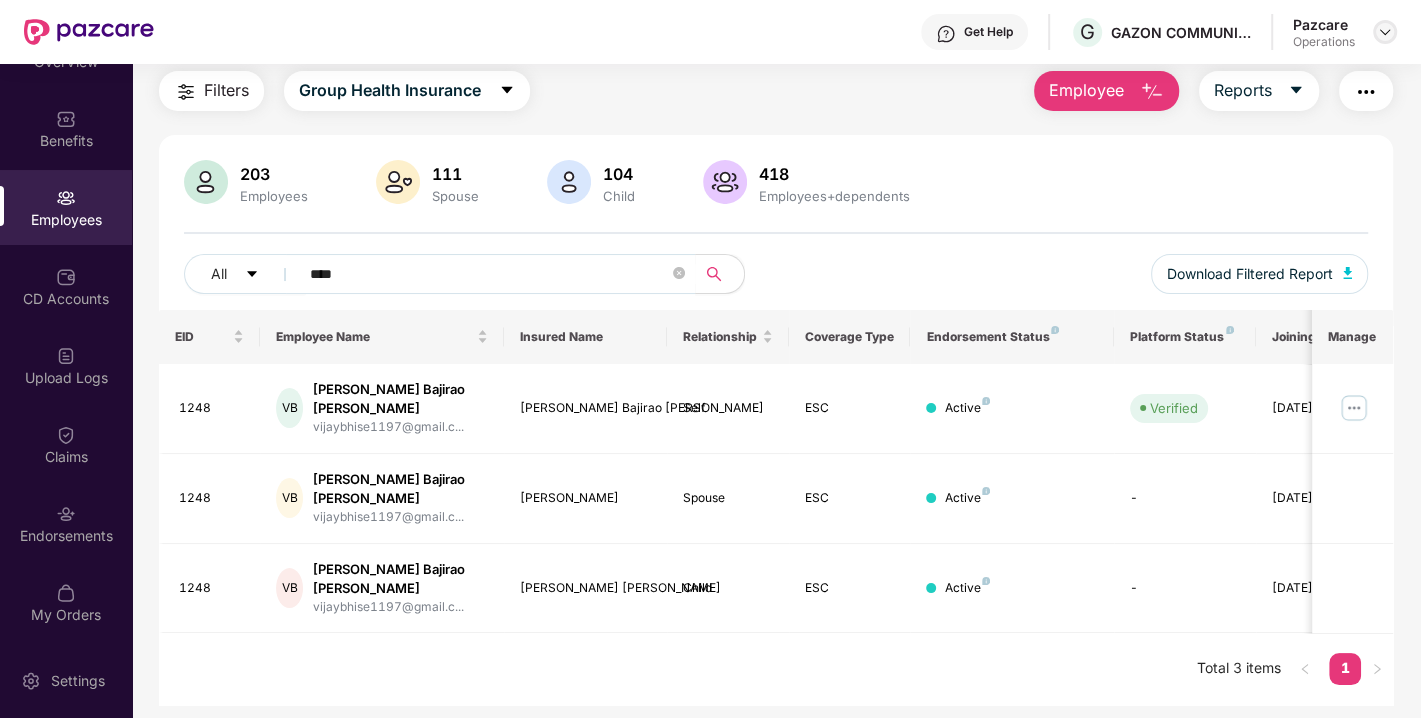 click at bounding box center [1385, 32] 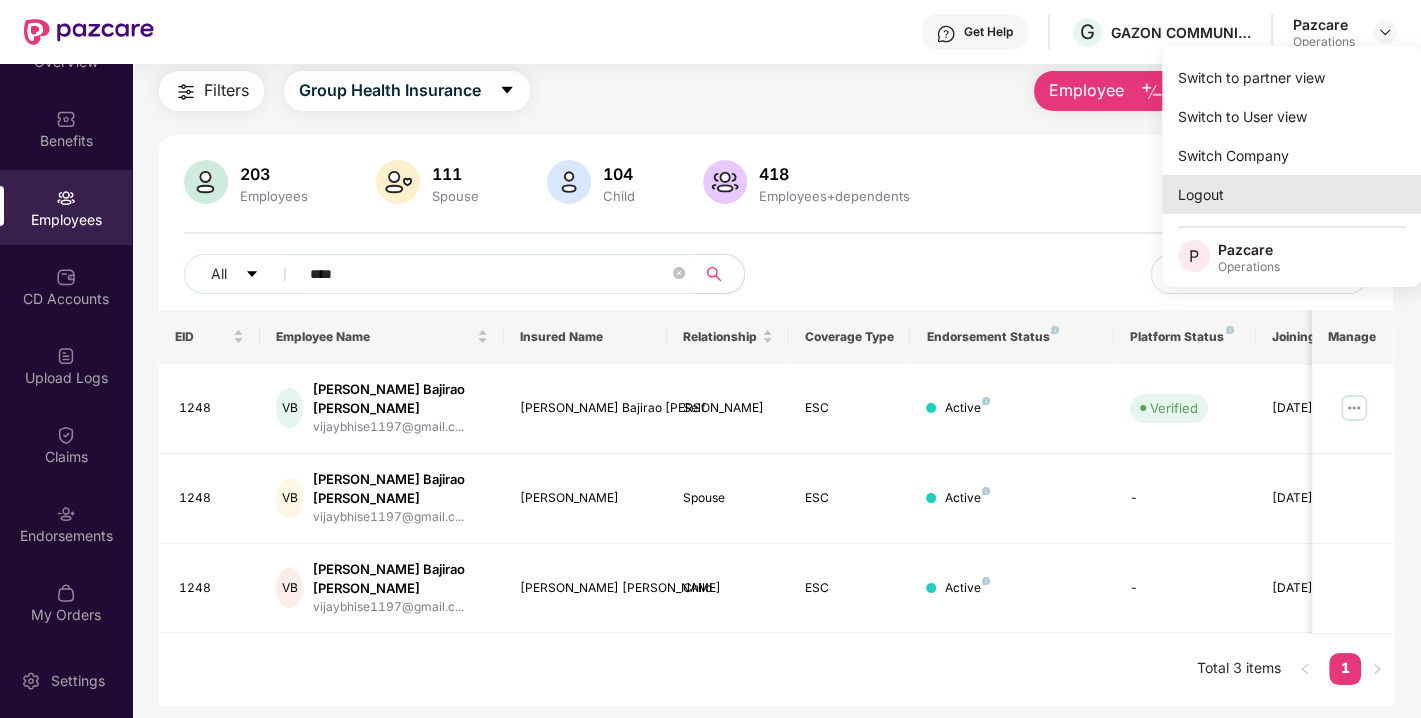 click on "Logout" at bounding box center (1292, 194) 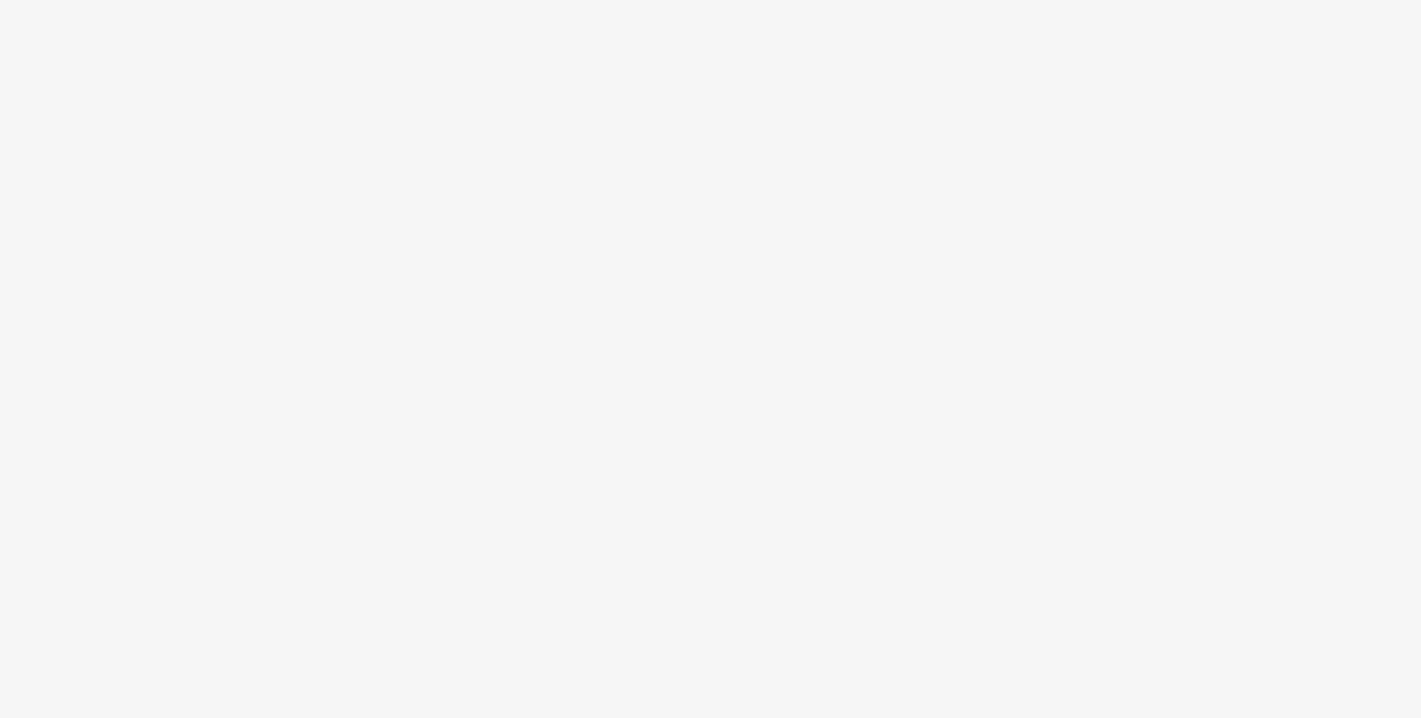 scroll, scrollTop: 0, scrollLeft: 0, axis: both 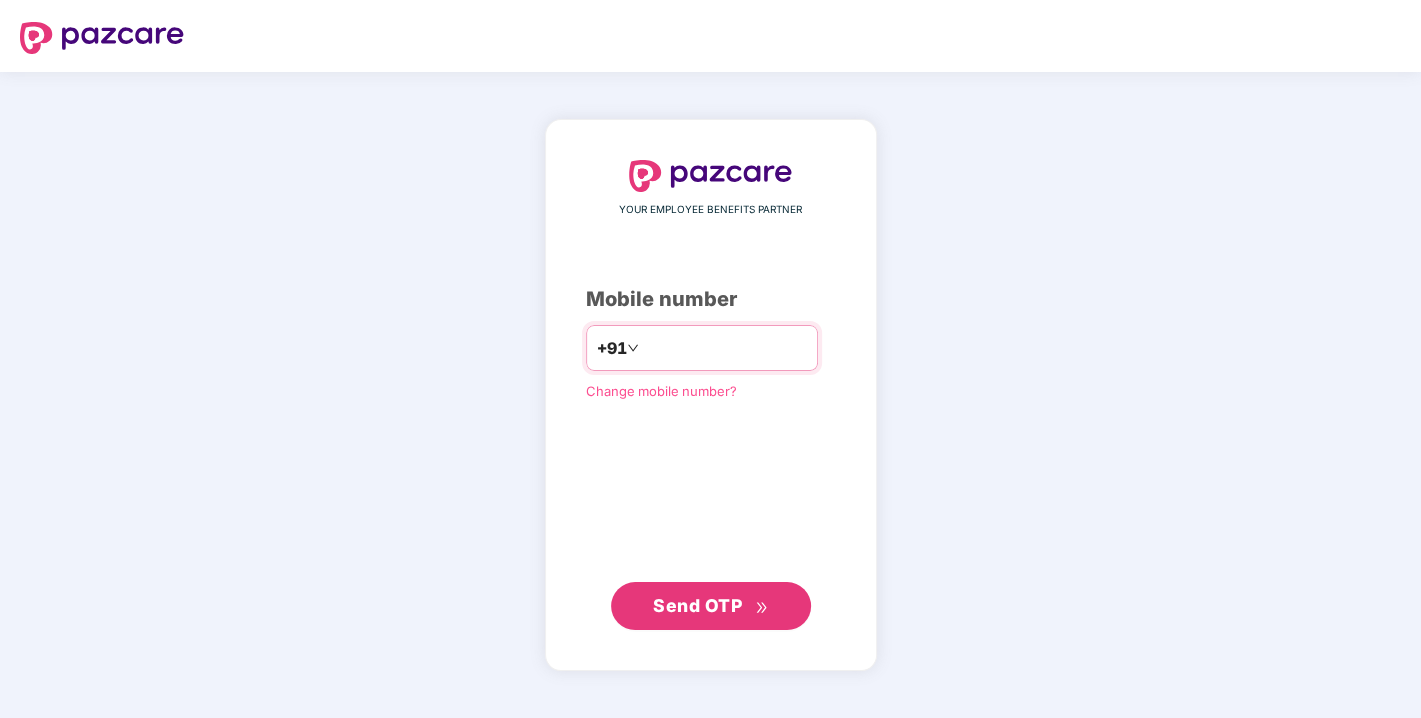 click at bounding box center (725, 348) 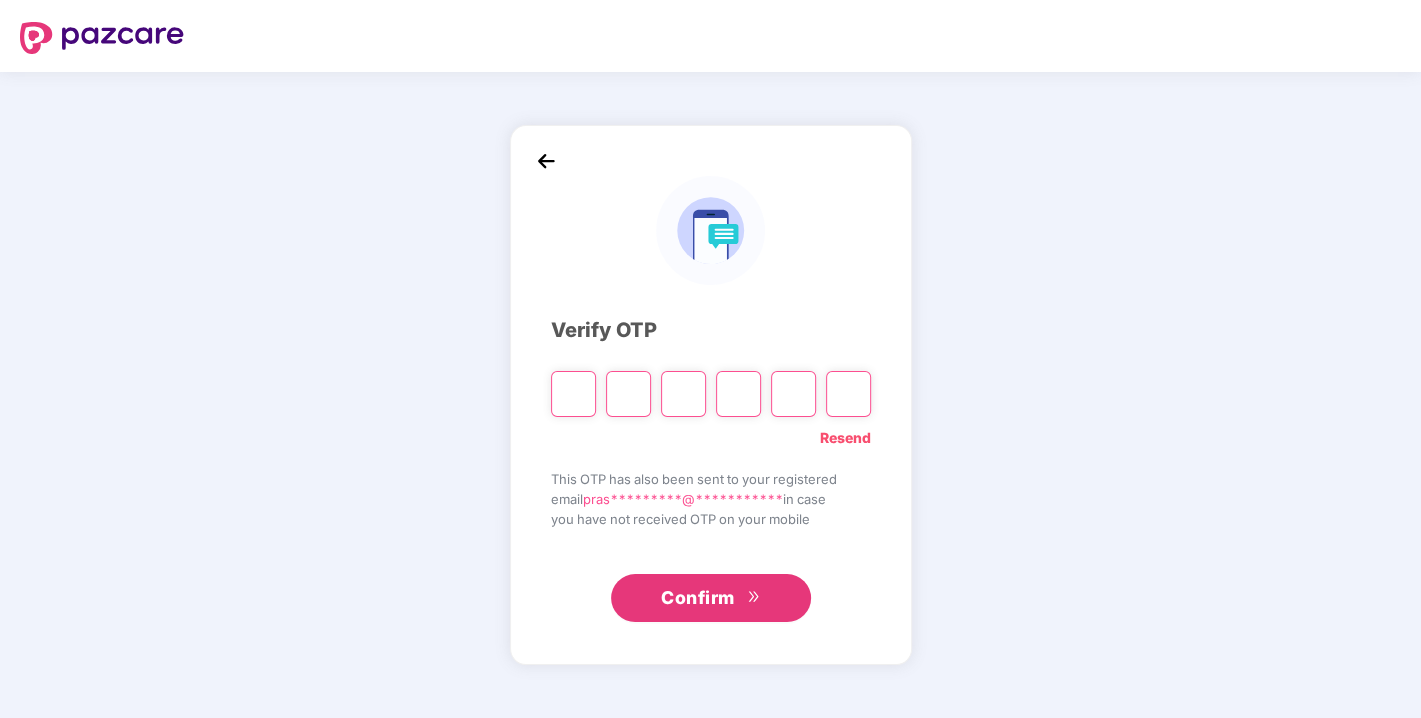 paste on "*" 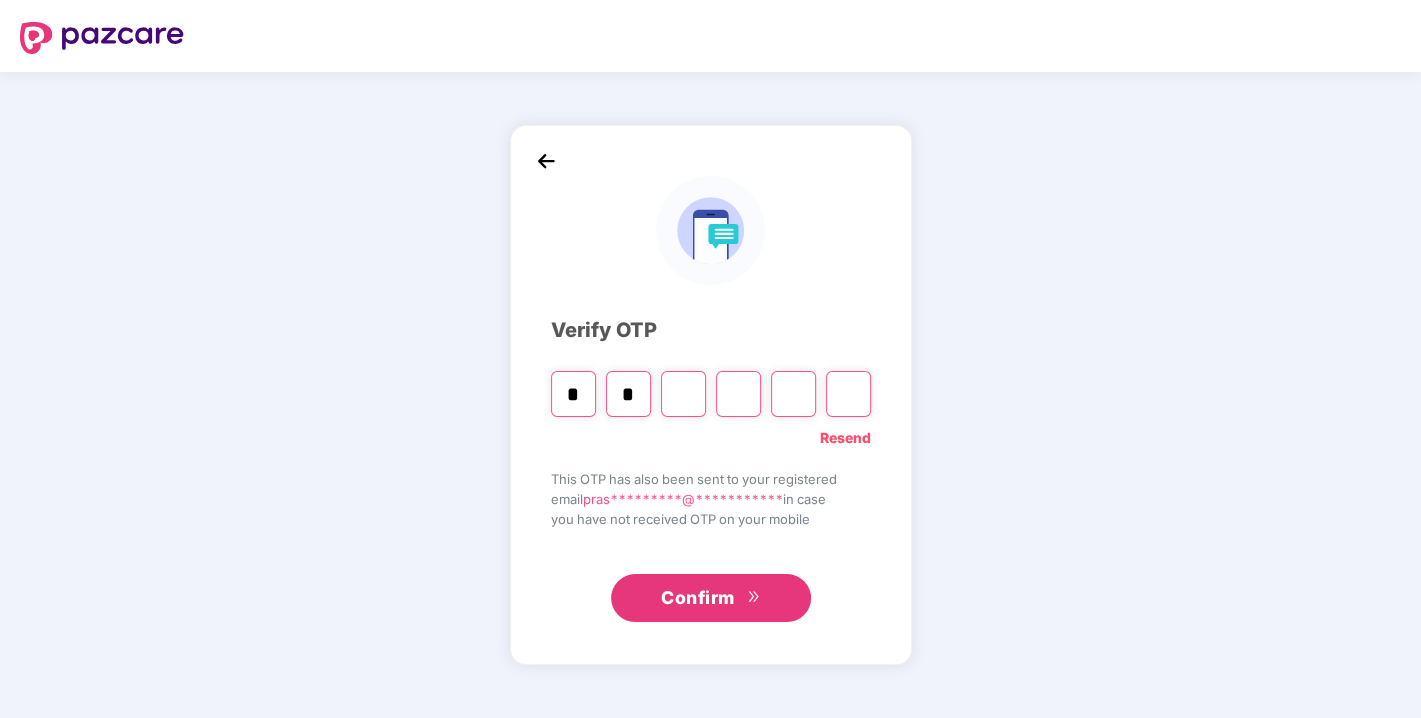 type on "*" 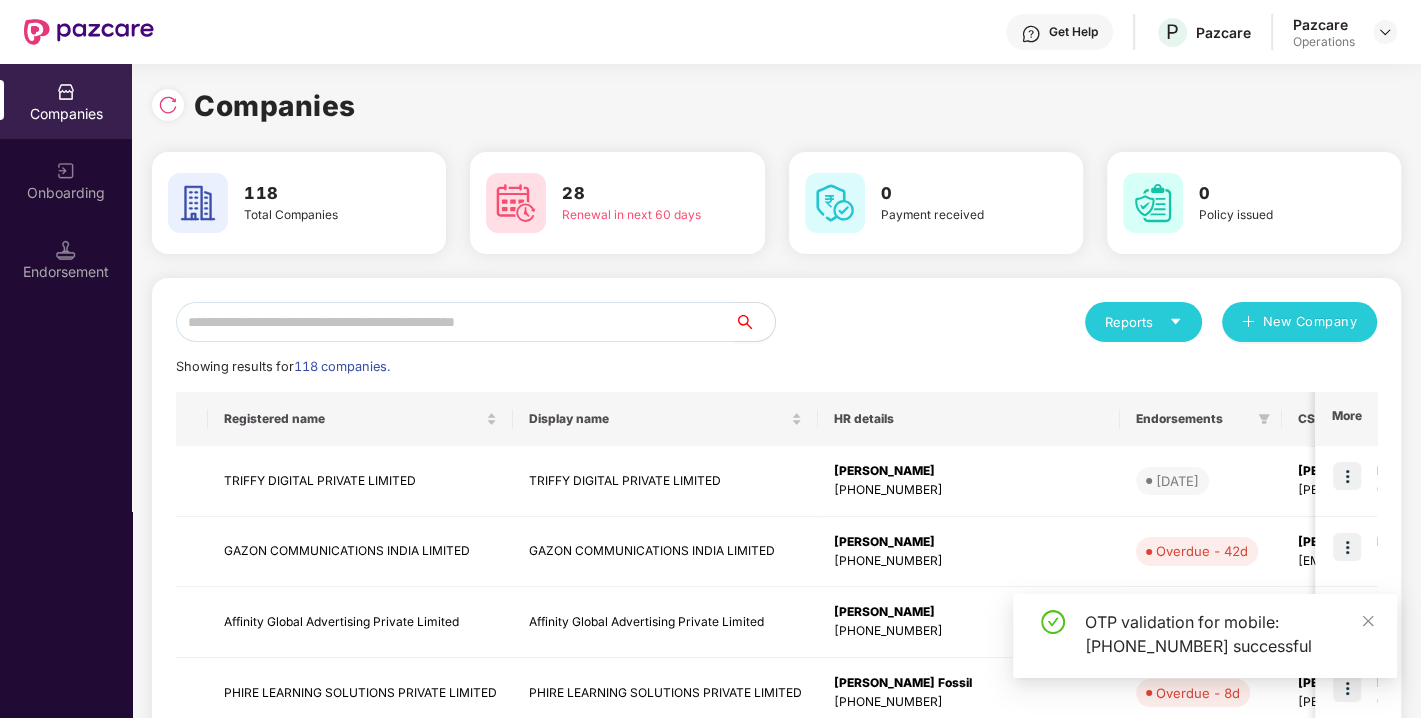 click at bounding box center (455, 322) 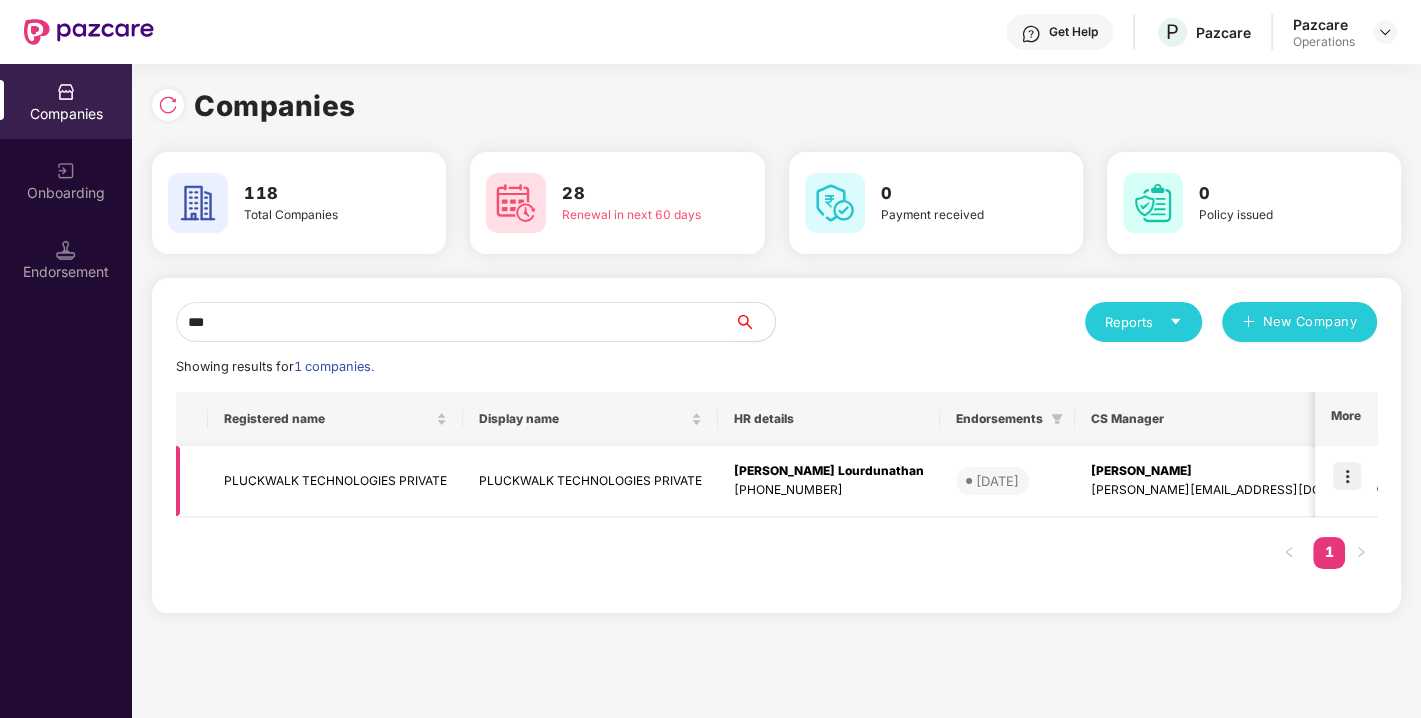 type on "***" 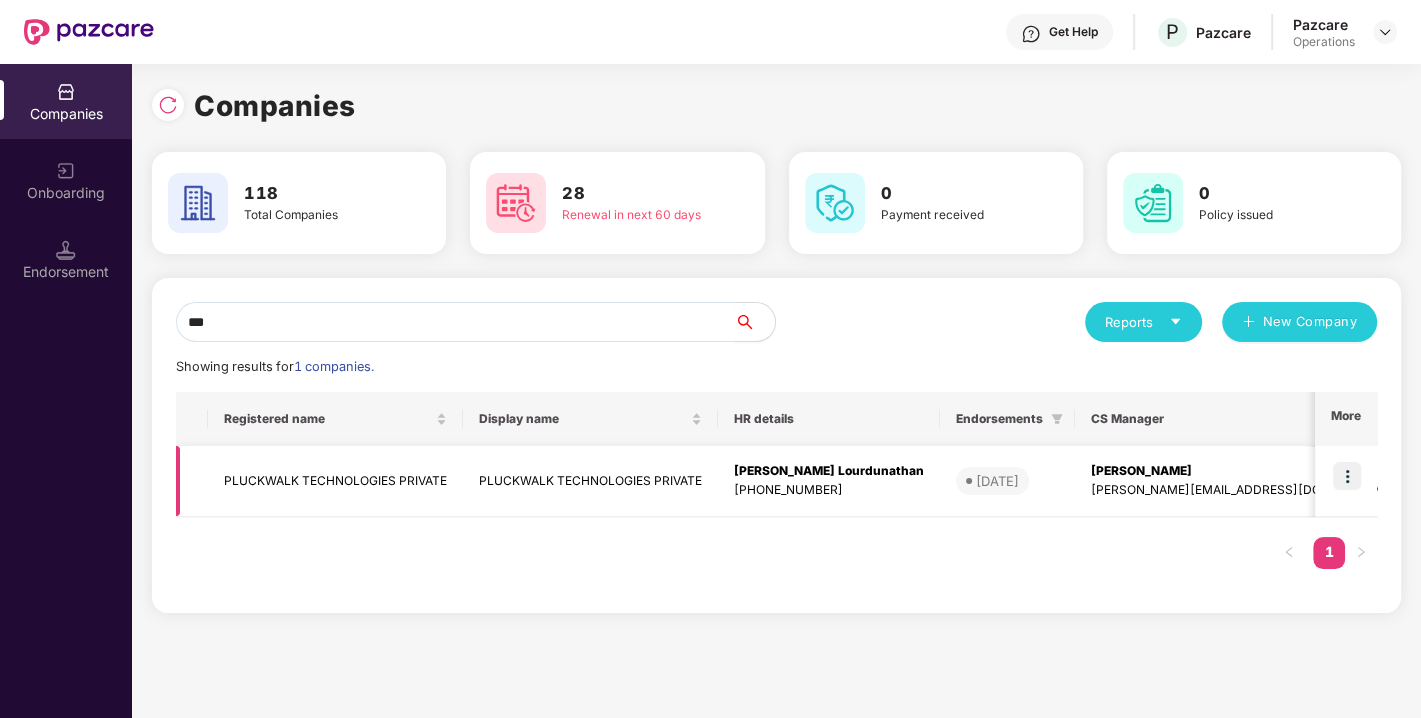 click on "PLUCKWALK TECHNOLOGIES PRIVATE" at bounding box center (335, 481) 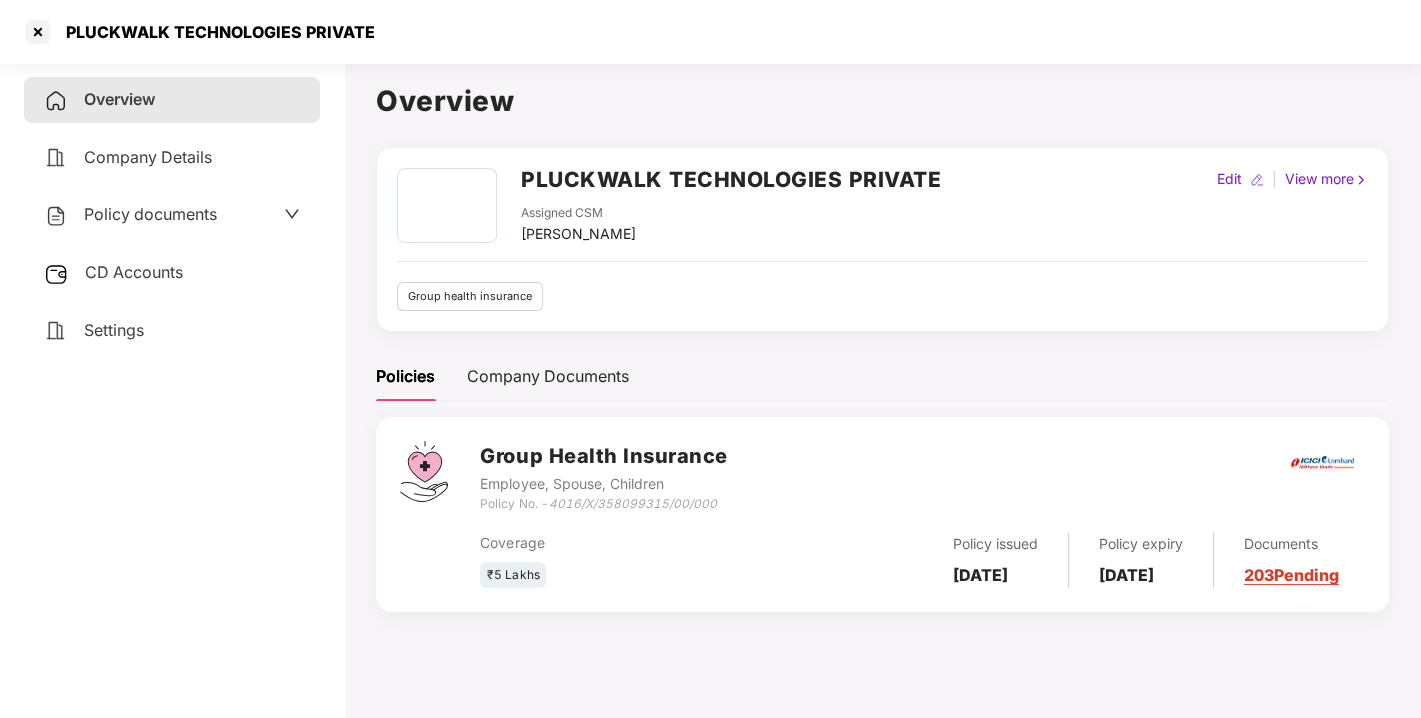 click on "Policy documents" at bounding box center [150, 214] 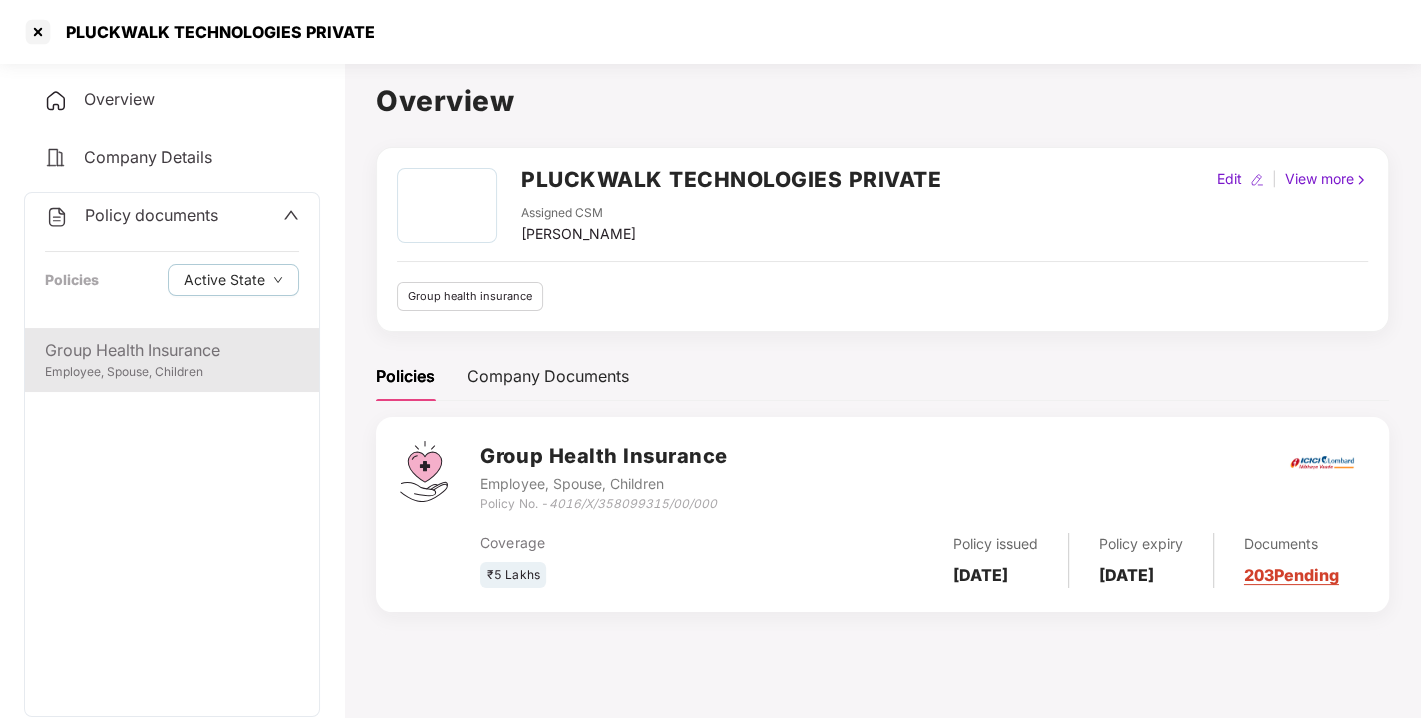 click on "Group Health Insurance" at bounding box center (172, 350) 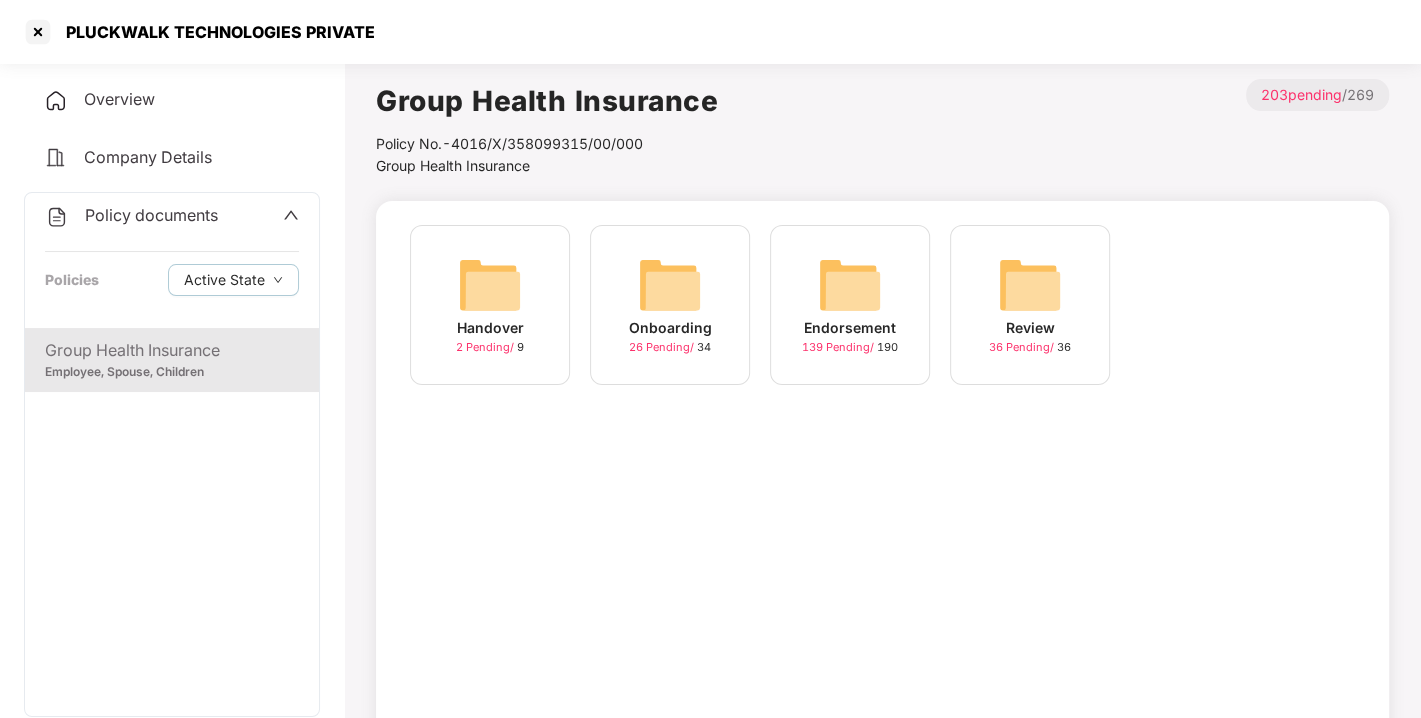 click at bounding box center (850, 285) 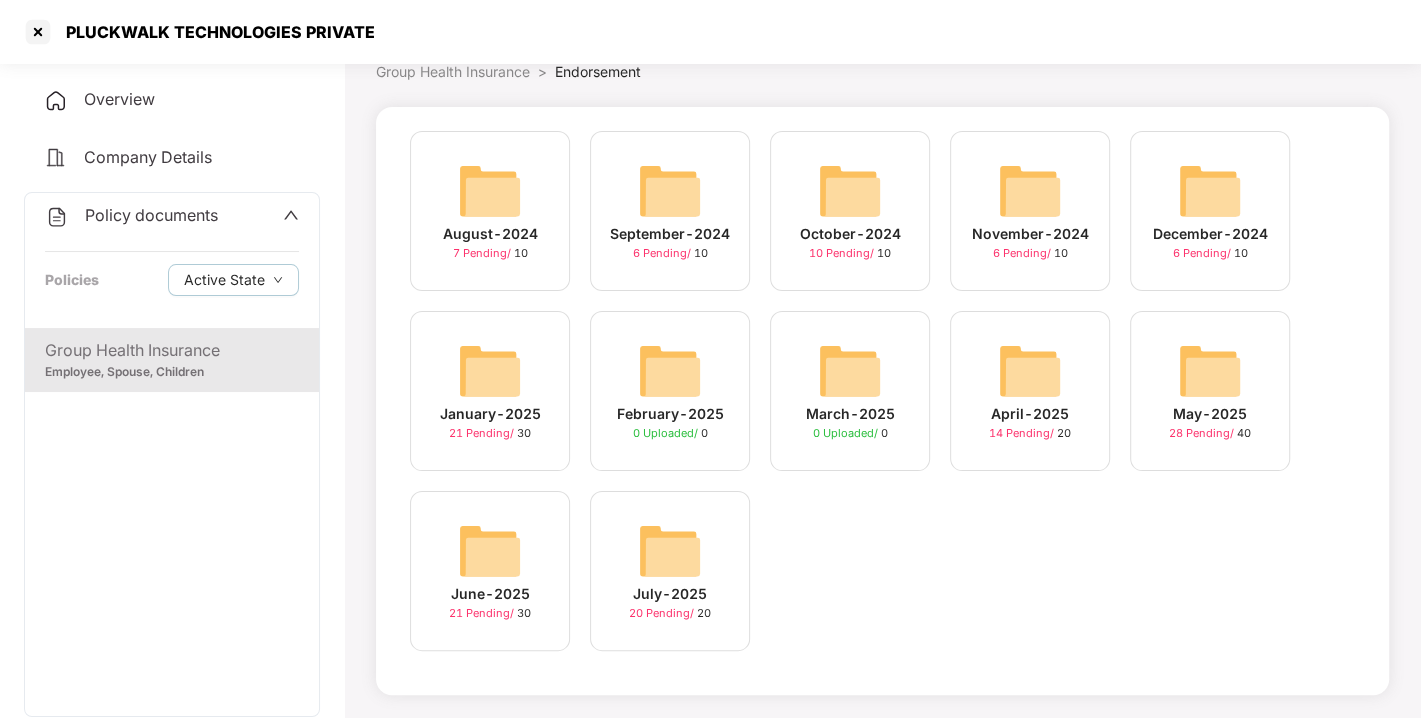click at bounding box center [670, 551] 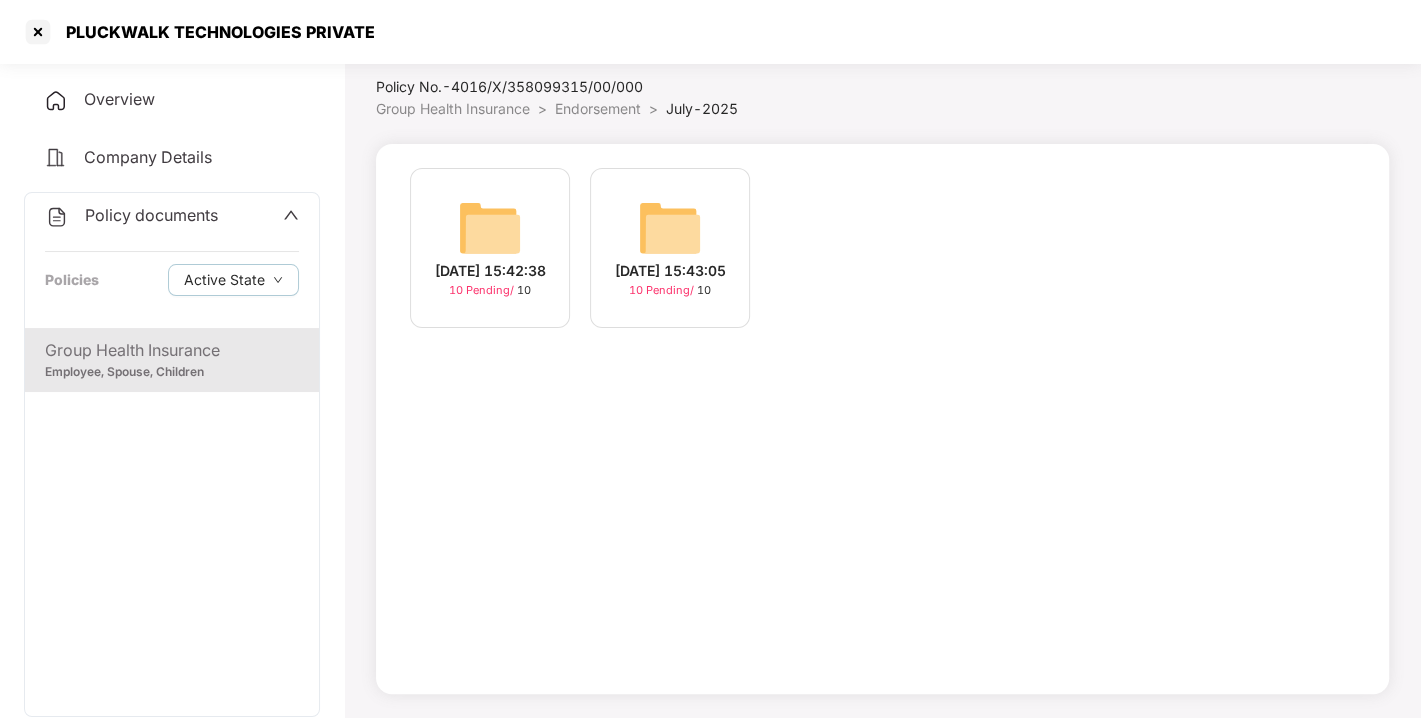 click at bounding box center (490, 228) 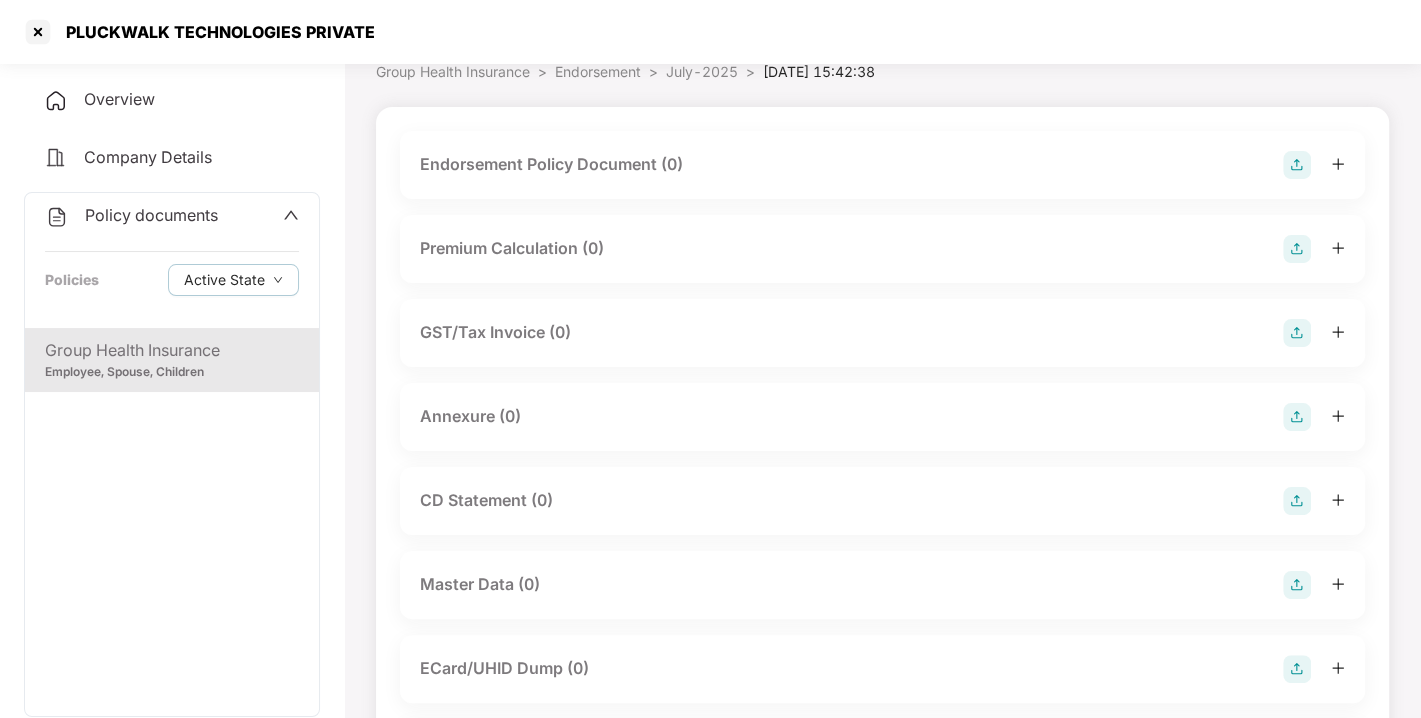 scroll, scrollTop: 0, scrollLeft: 0, axis: both 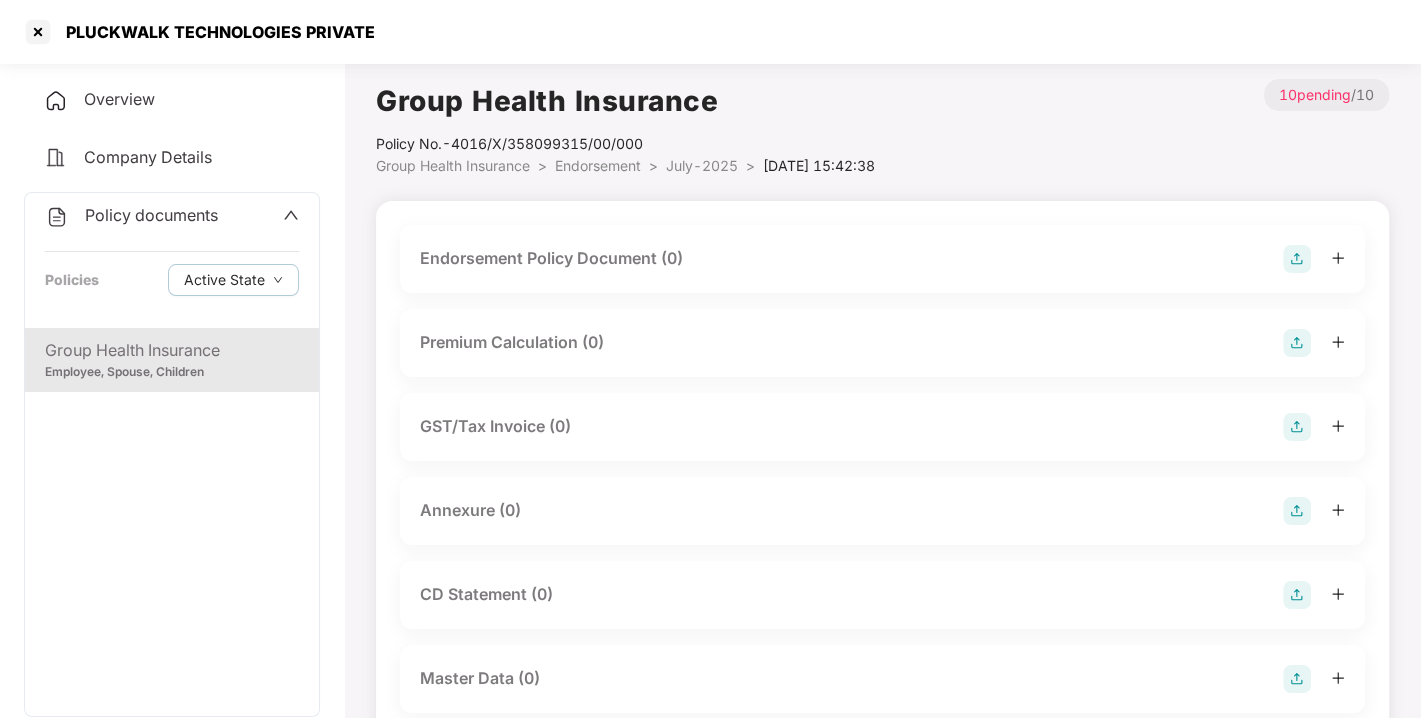 click at bounding box center [1297, 259] 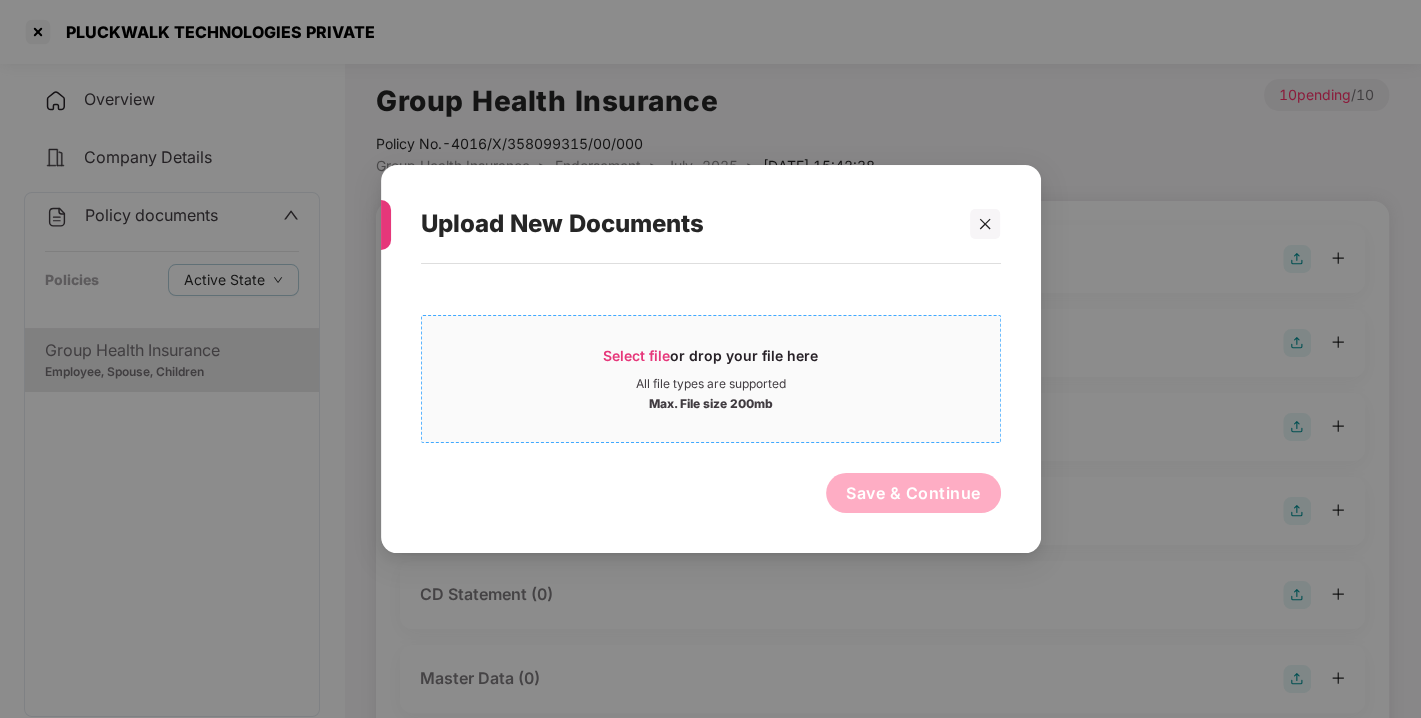click on "Select file  or drop your file here All file types are supported Max. File size 200mb" at bounding box center [711, 379] 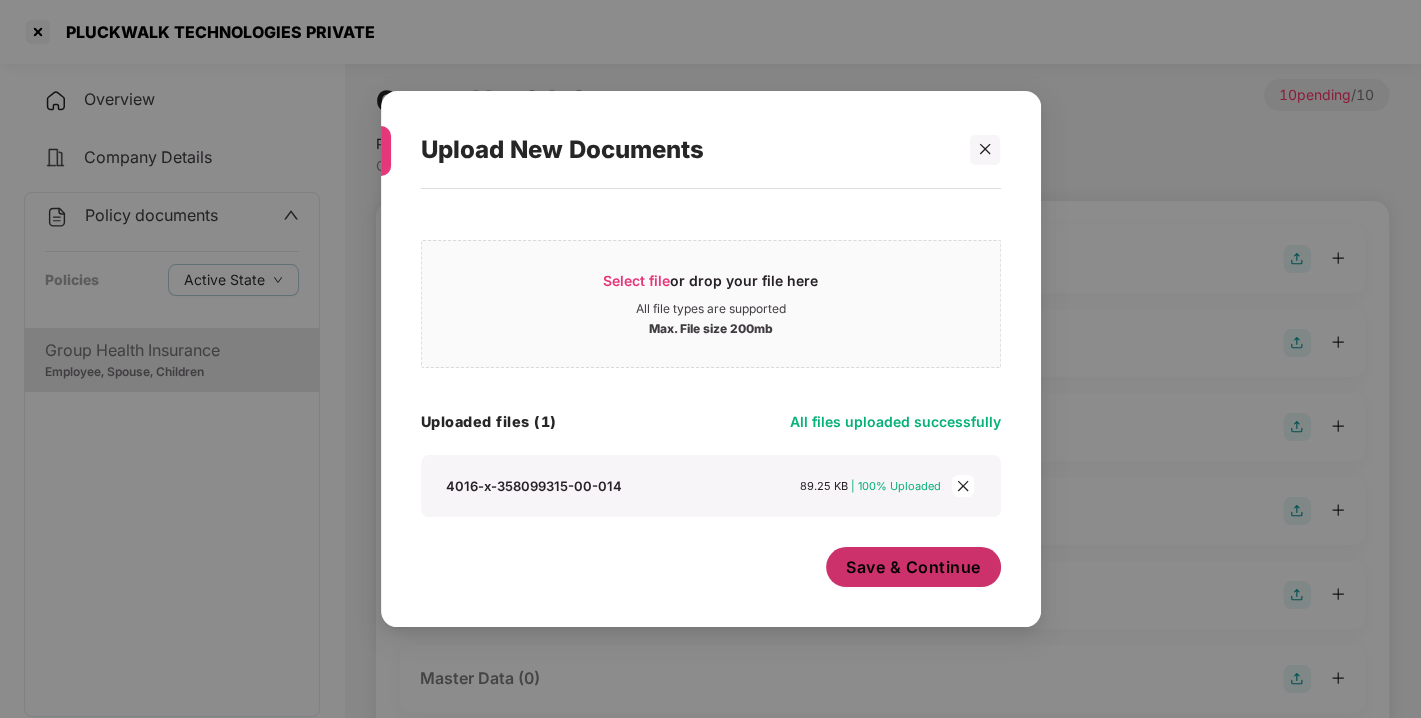 click on "Save & Continue" at bounding box center [913, 567] 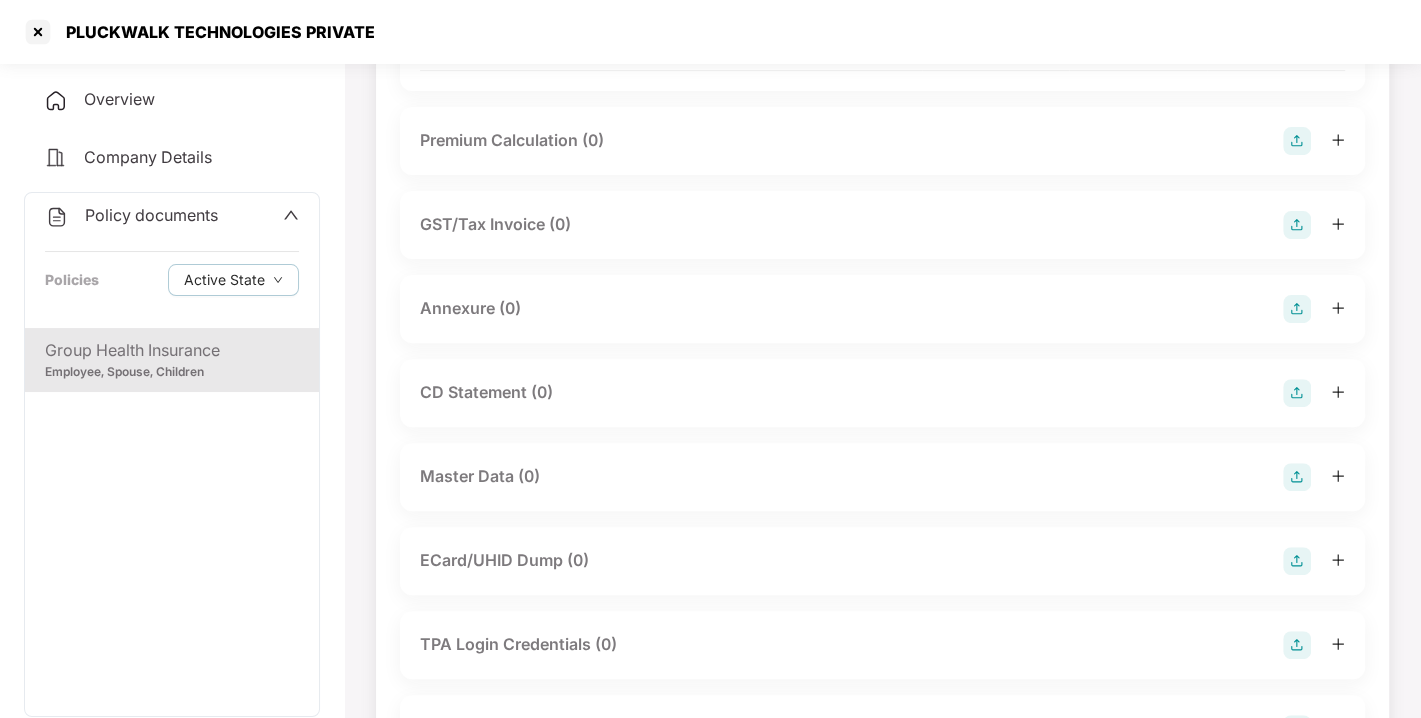 scroll, scrollTop: 338, scrollLeft: 0, axis: vertical 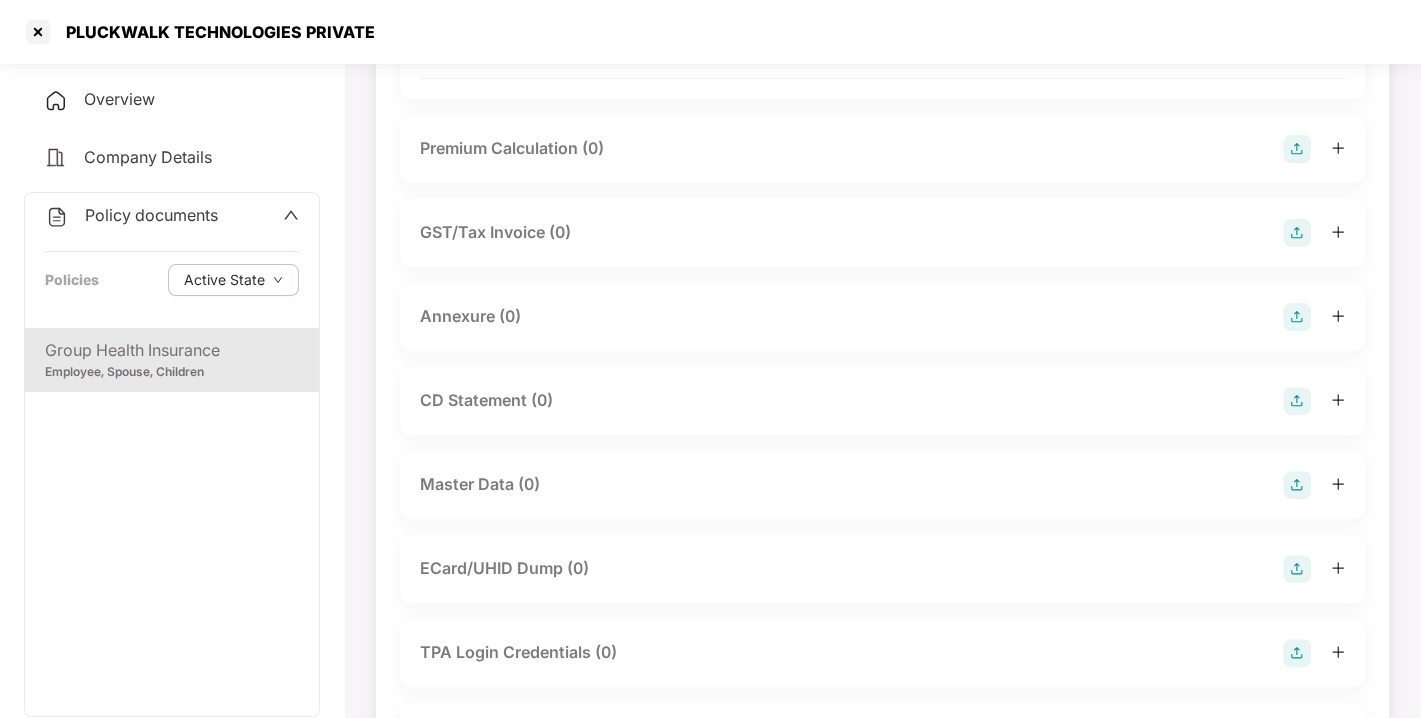 click at bounding box center (1297, 317) 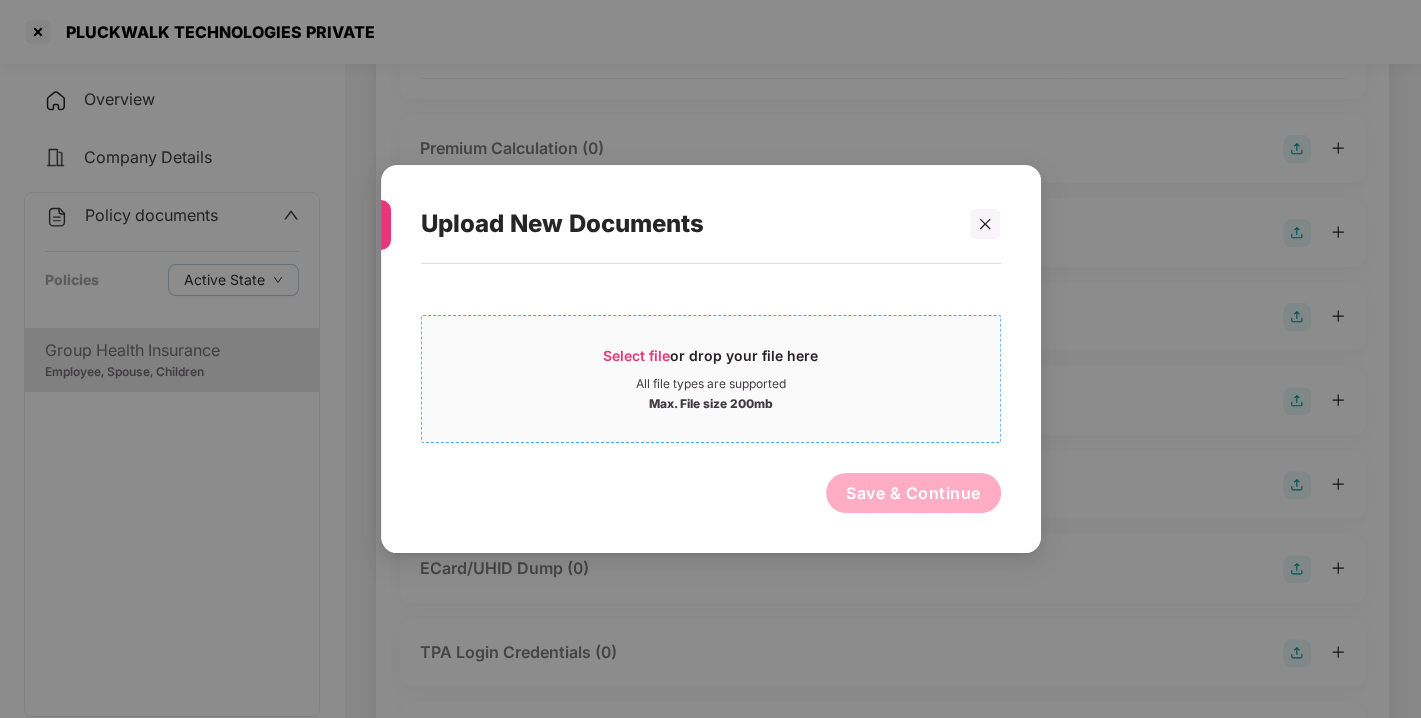 click on "All file types are supported" at bounding box center (711, 384) 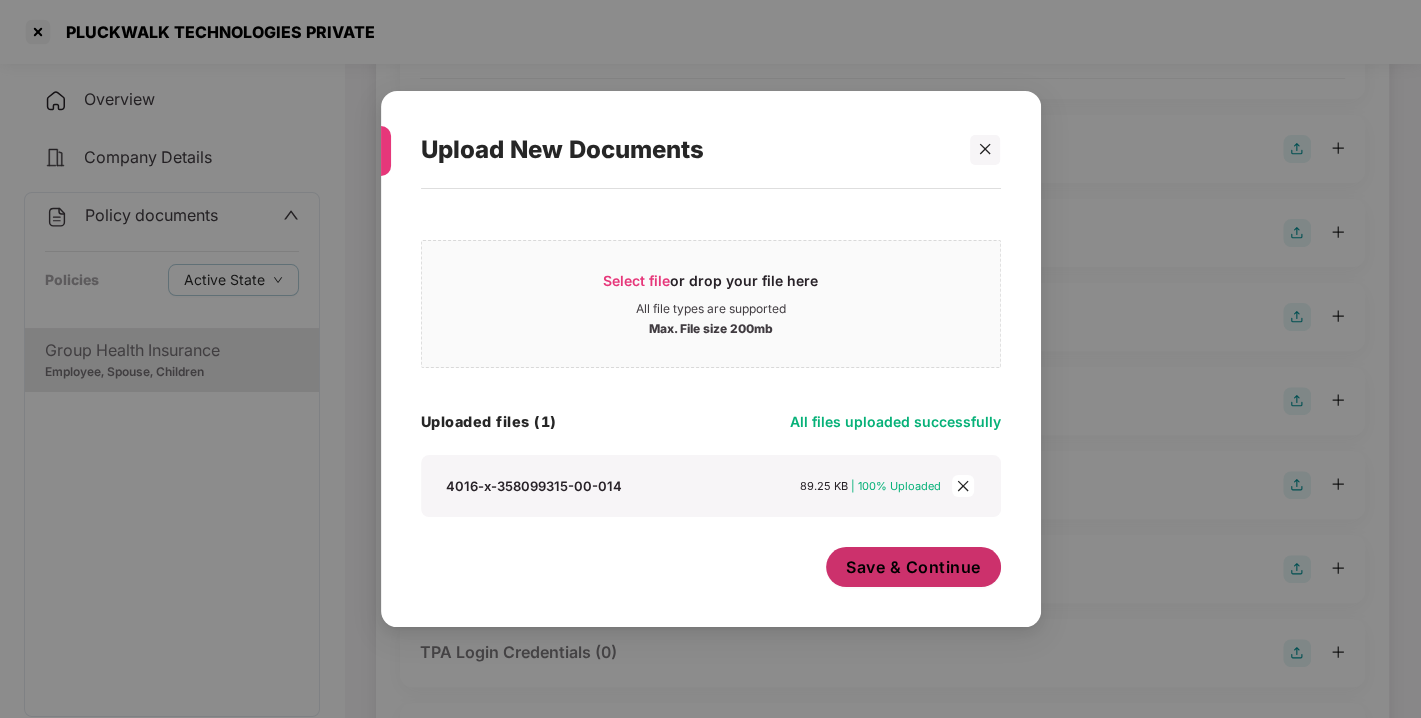 click on "Save & Continue" at bounding box center [913, 567] 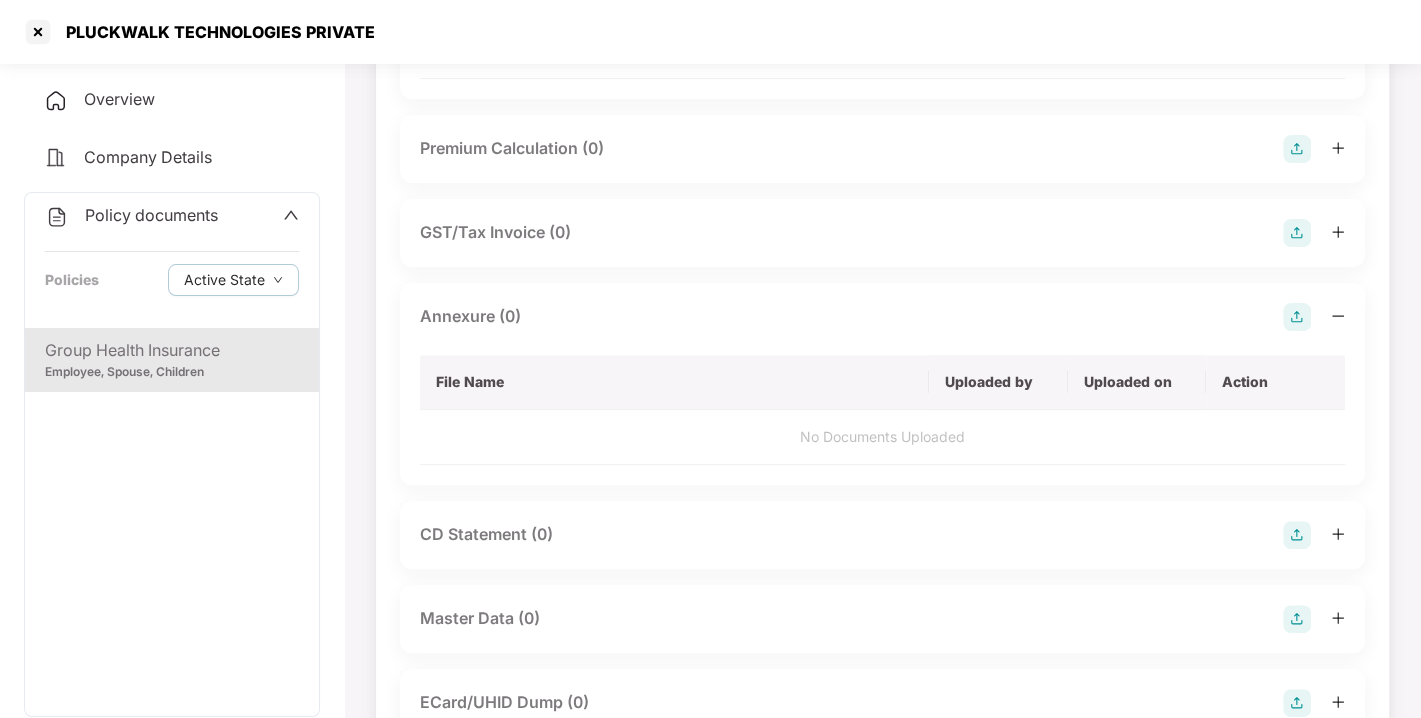 scroll, scrollTop: 0, scrollLeft: 0, axis: both 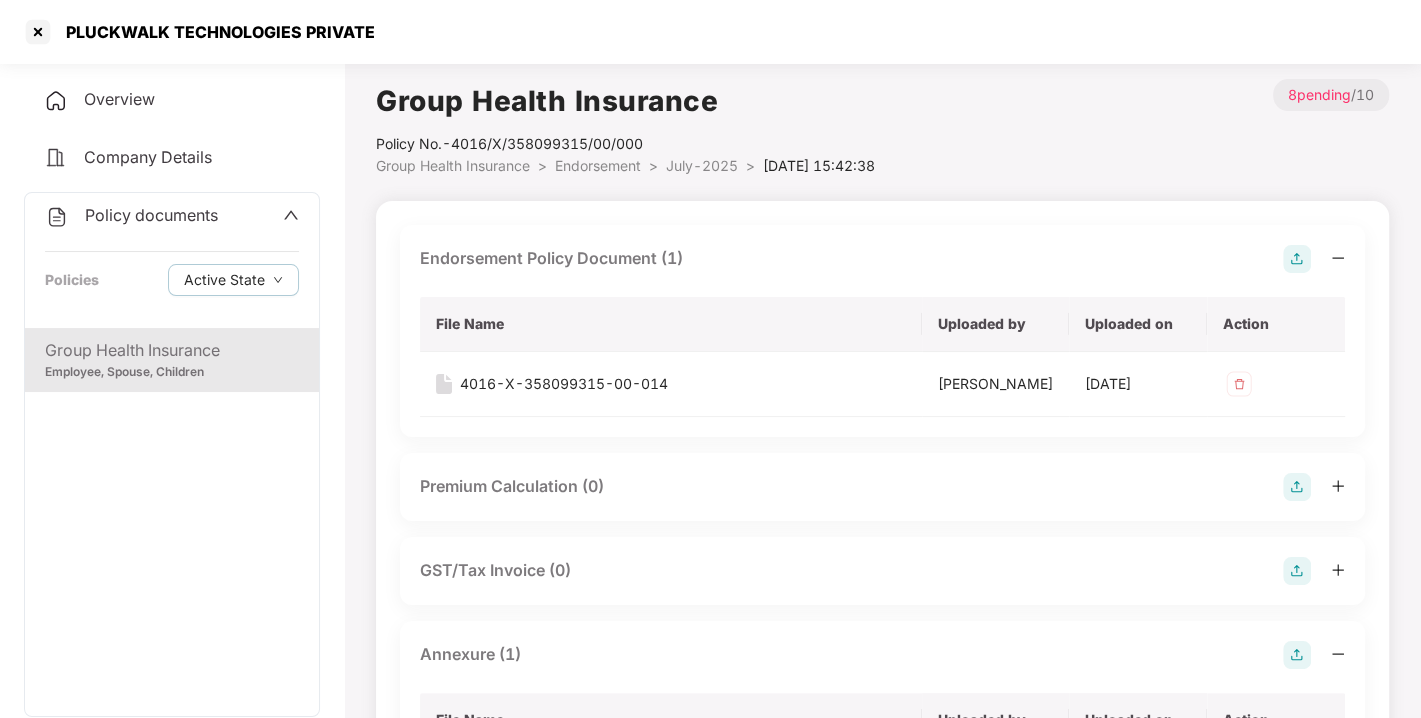 click on "July-2025" at bounding box center [702, 165] 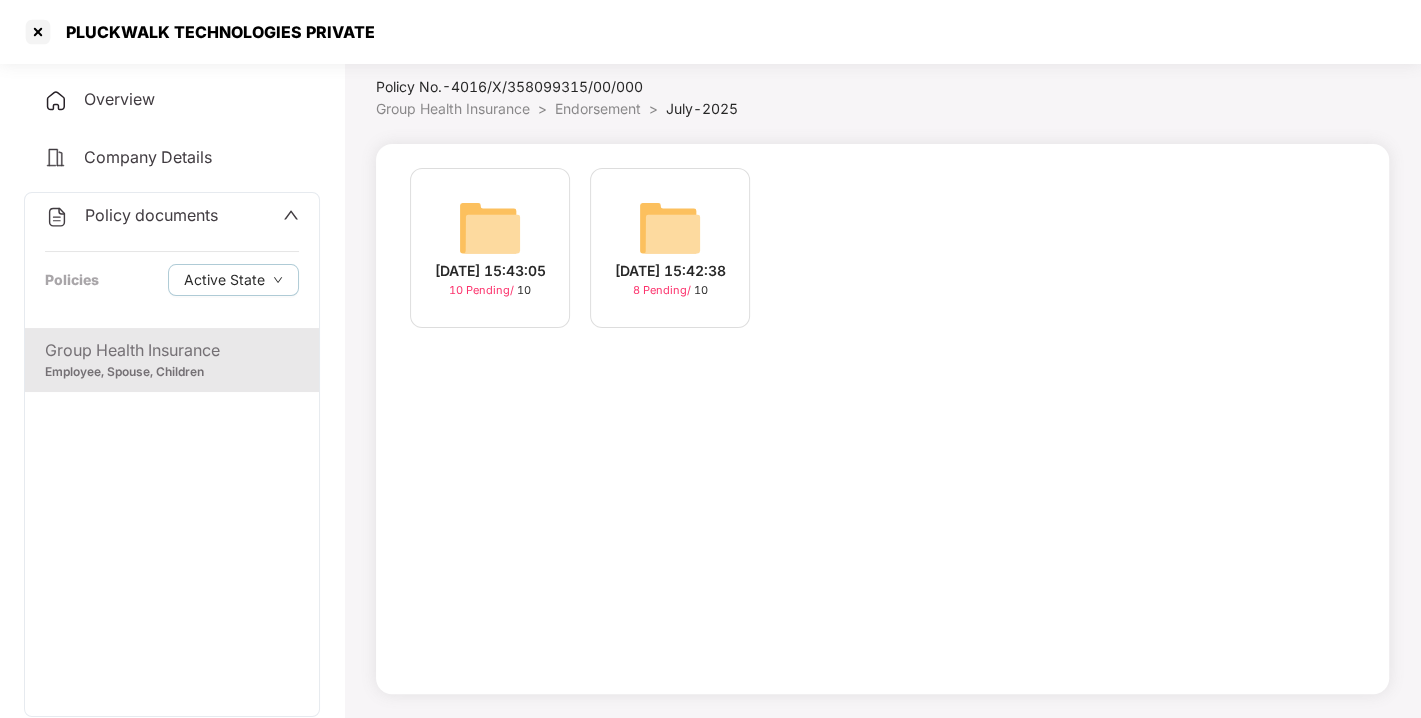 click at bounding box center (490, 228) 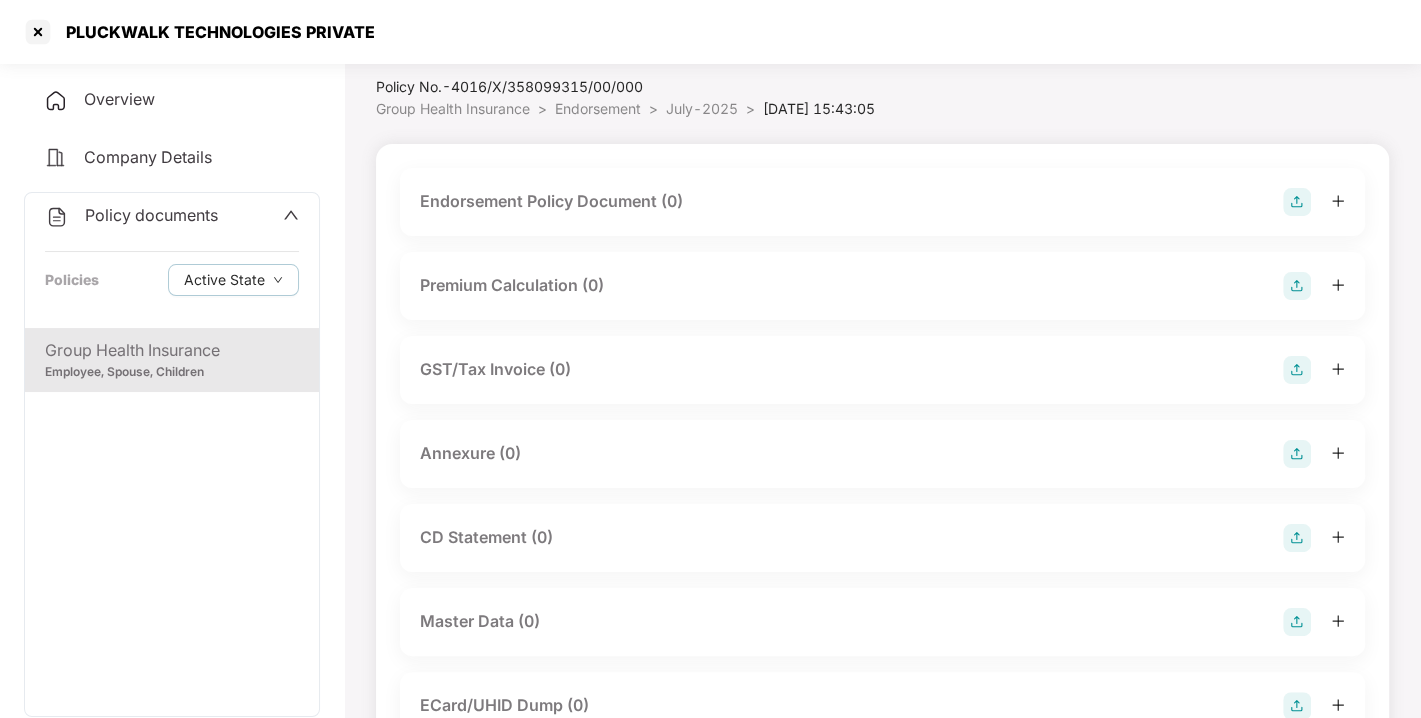 click at bounding box center (1297, 202) 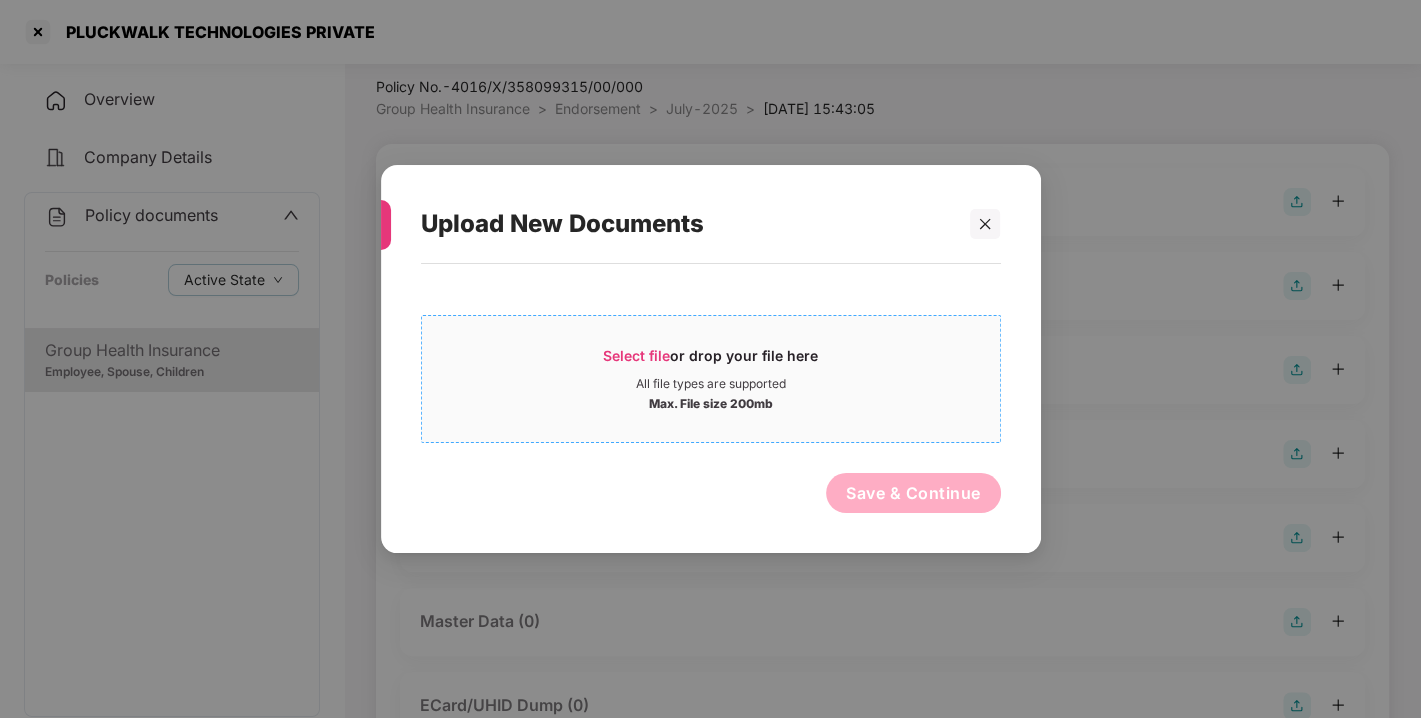 click on "Select file  or drop your file here" at bounding box center (711, 361) 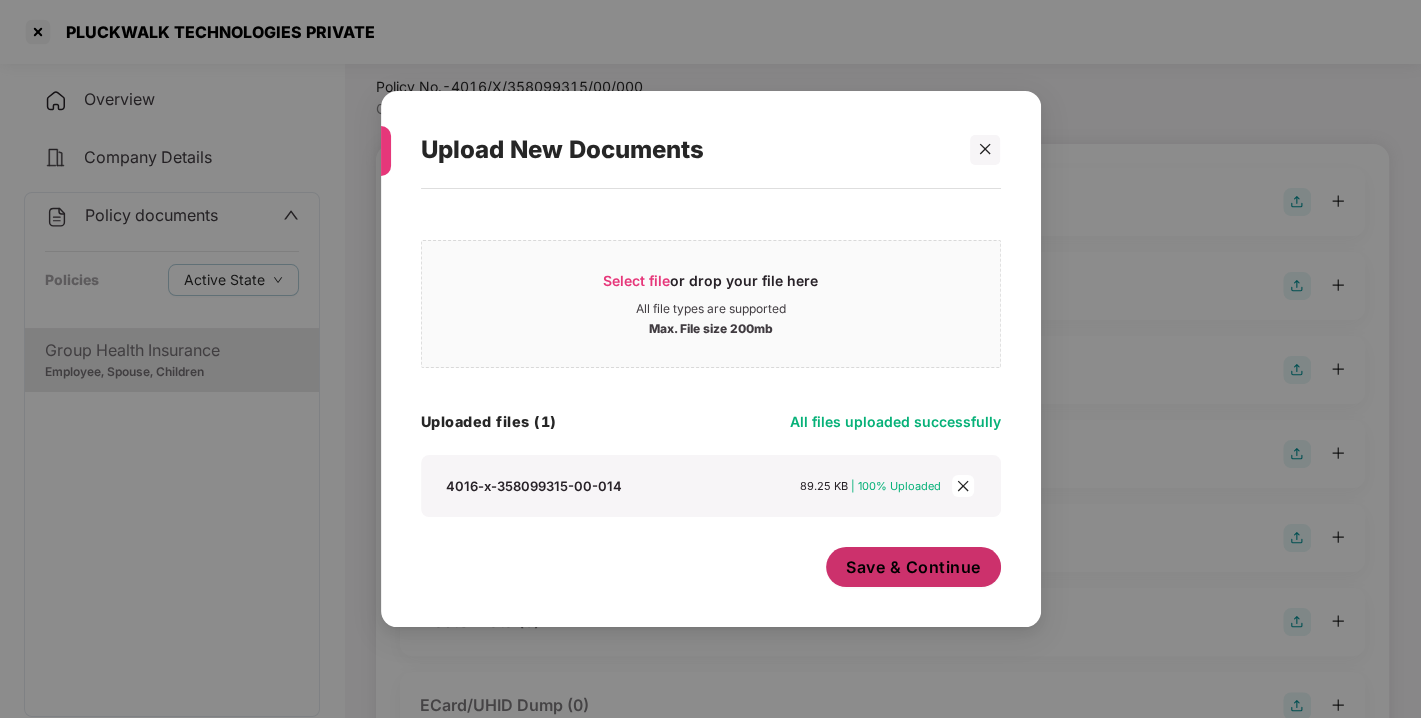 drag, startPoint x: 862, startPoint y: 540, endPoint x: 890, endPoint y: 575, distance: 44.82187 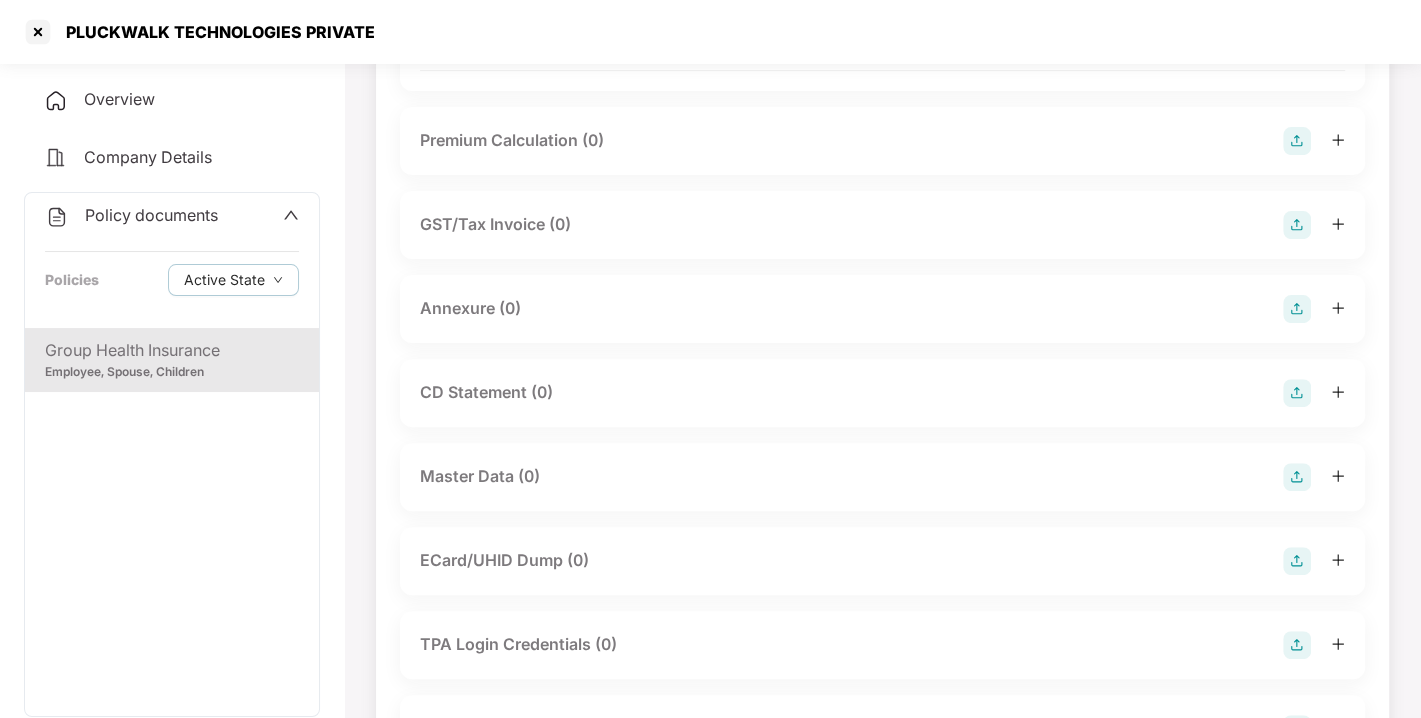 scroll, scrollTop: 337, scrollLeft: 0, axis: vertical 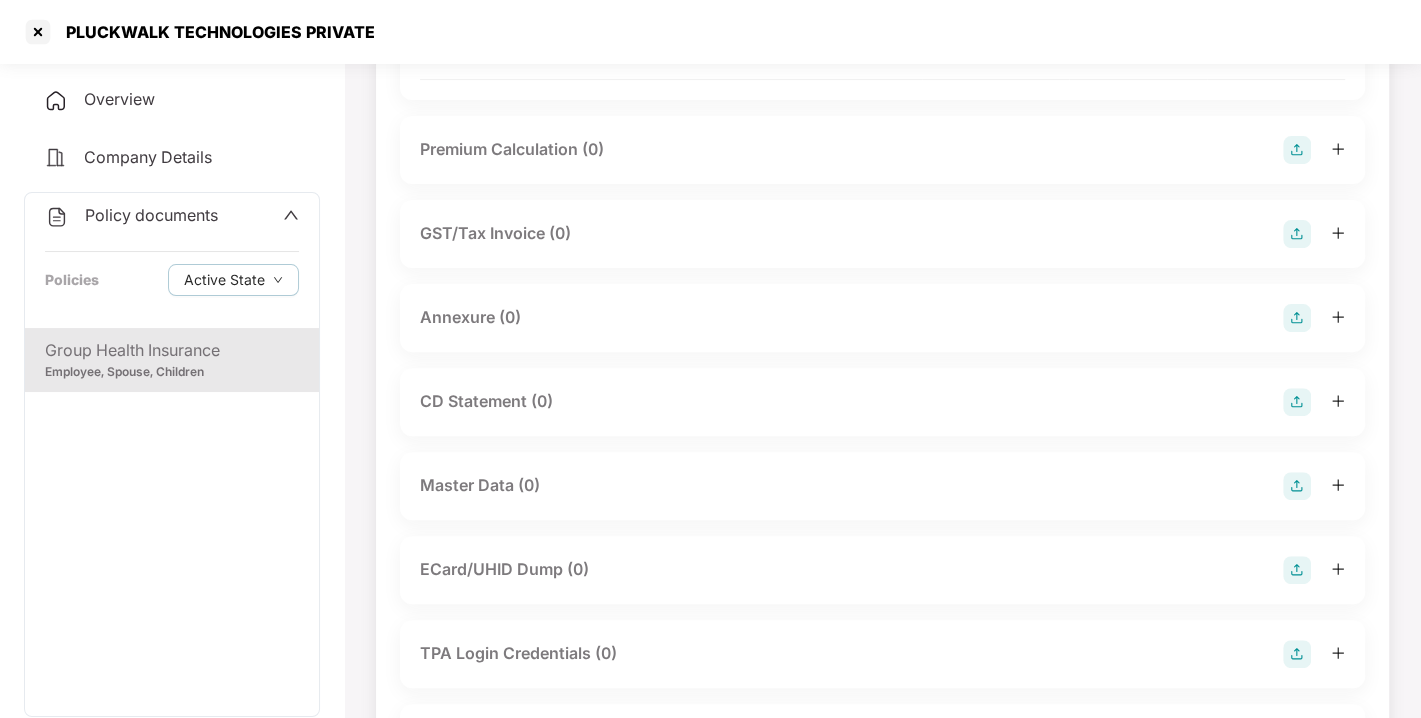 click at bounding box center [1297, 318] 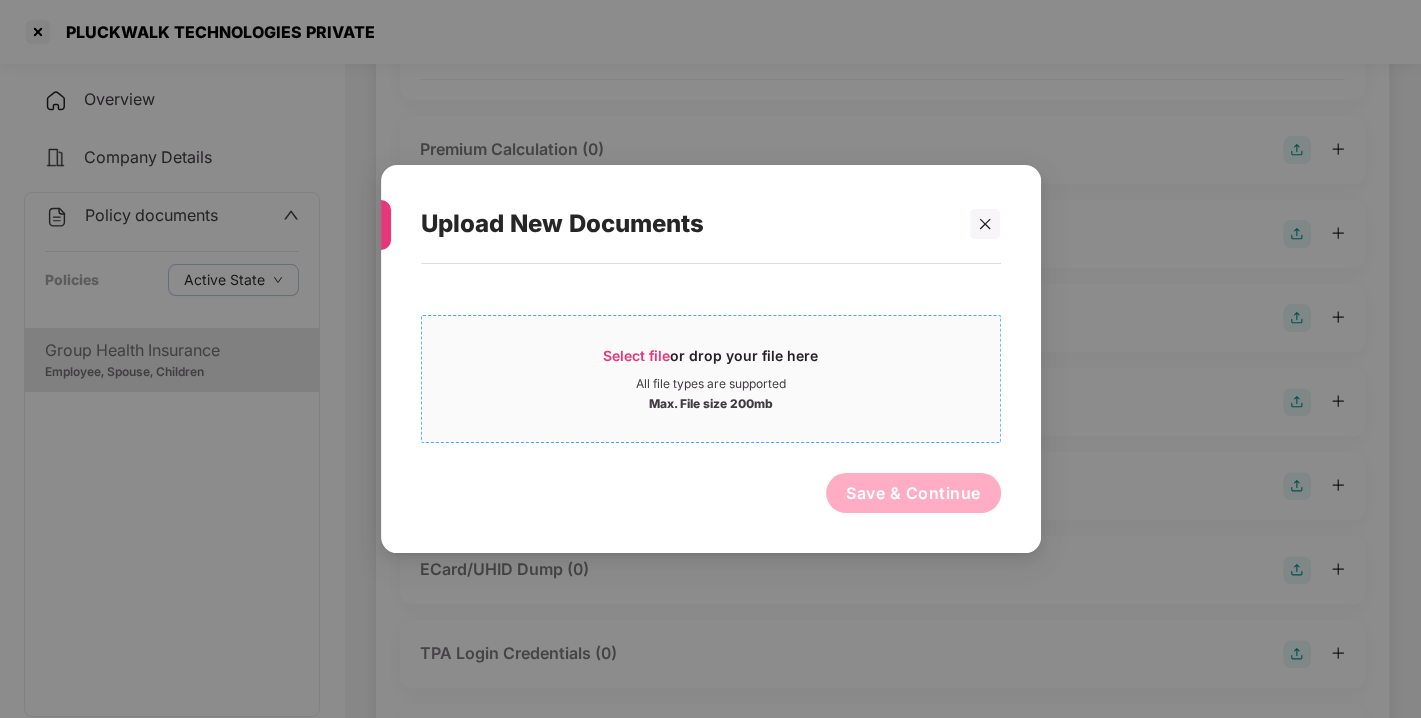 click on "Max. File size 200mb" at bounding box center (711, 402) 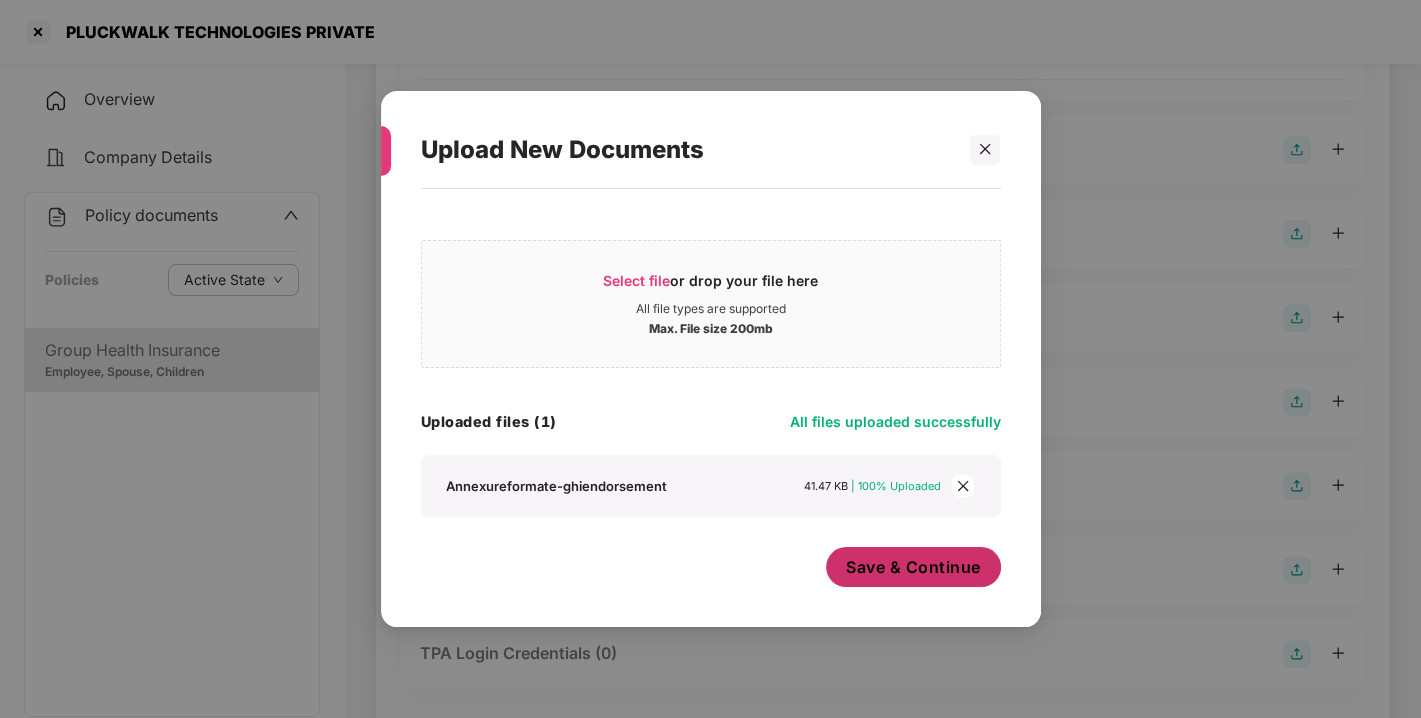 click on "Save & Continue" at bounding box center [913, 567] 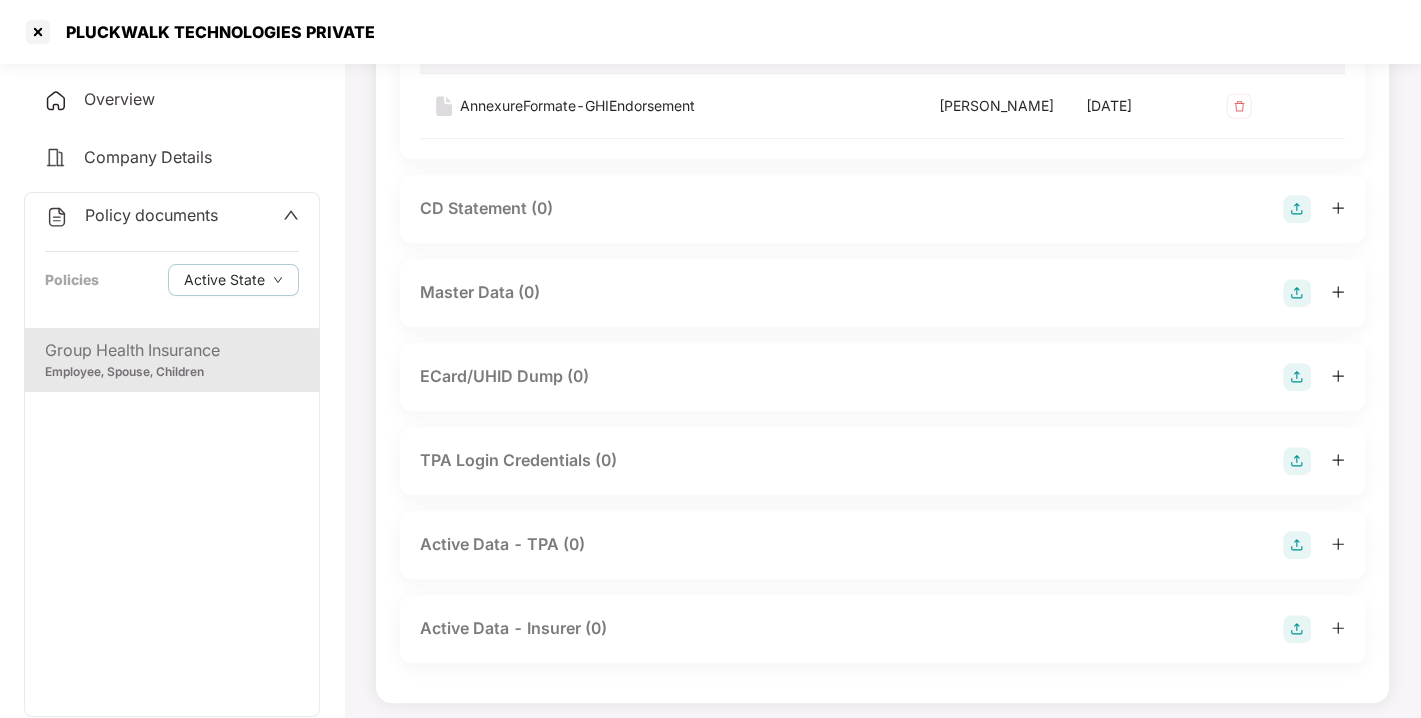 scroll, scrollTop: 688, scrollLeft: 0, axis: vertical 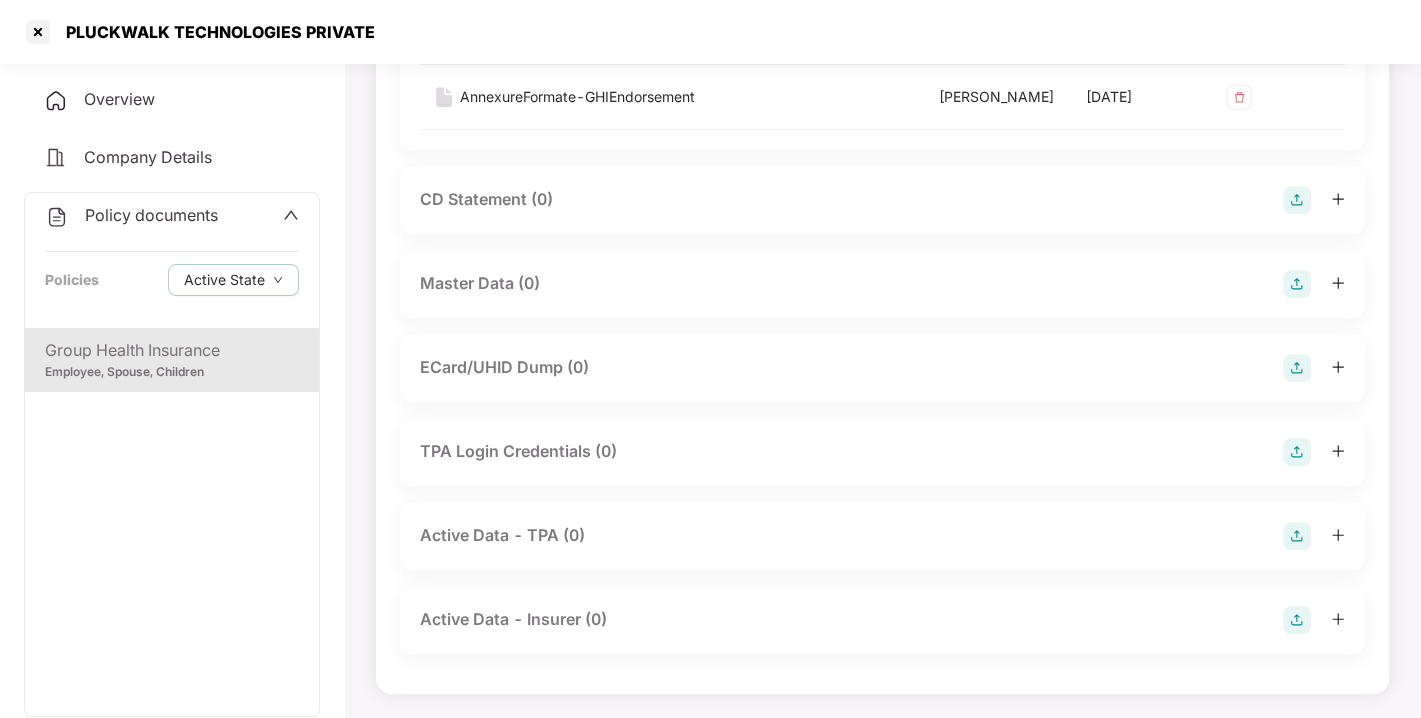 click at bounding box center [1297, 284] 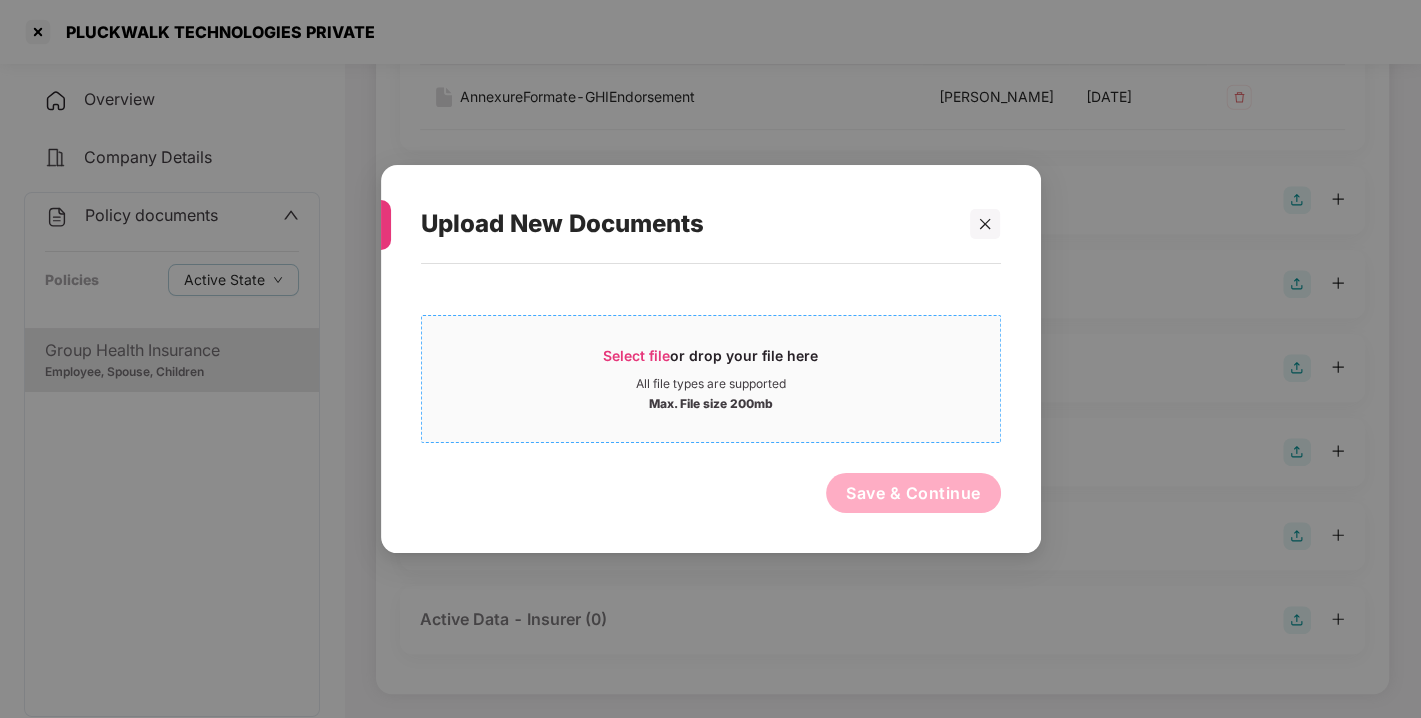 click on "Select file  or drop your file here" at bounding box center [711, 361] 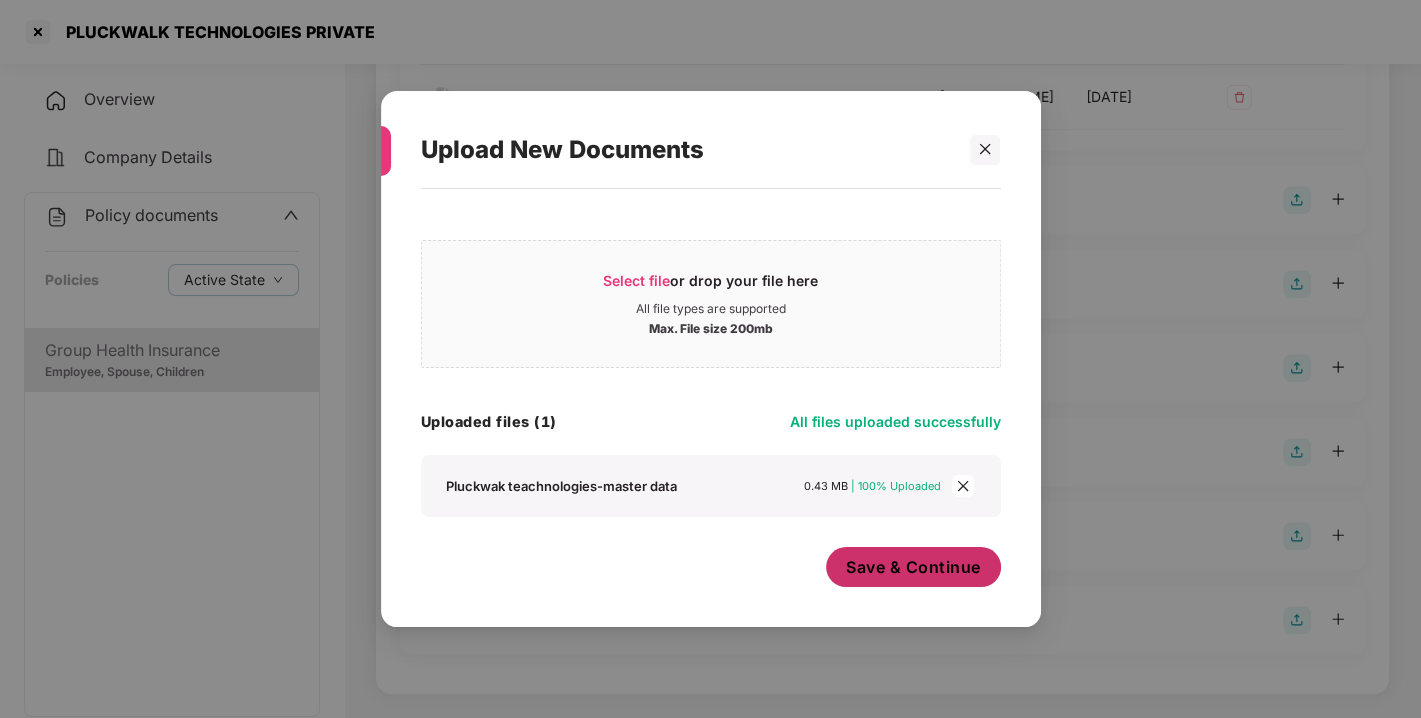 click on "Save & Continue" at bounding box center [913, 567] 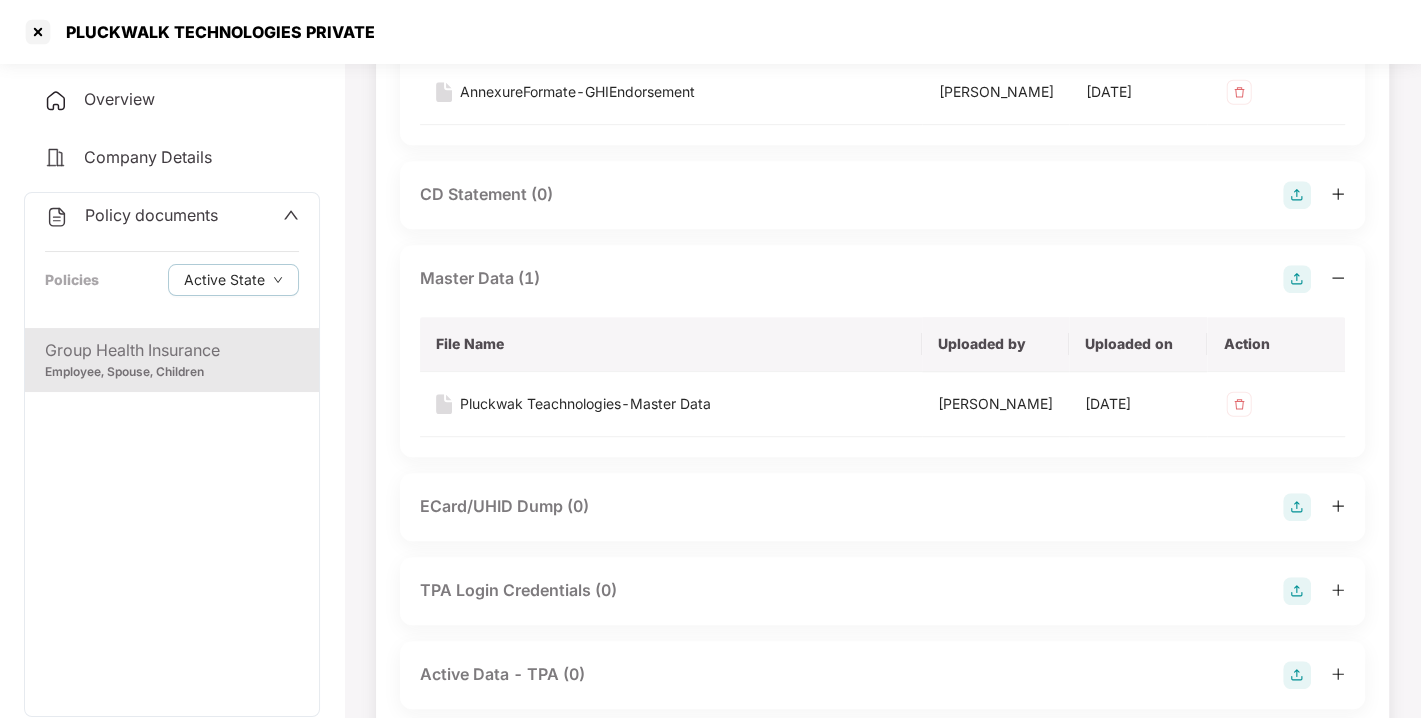 scroll, scrollTop: 0, scrollLeft: 0, axis: both 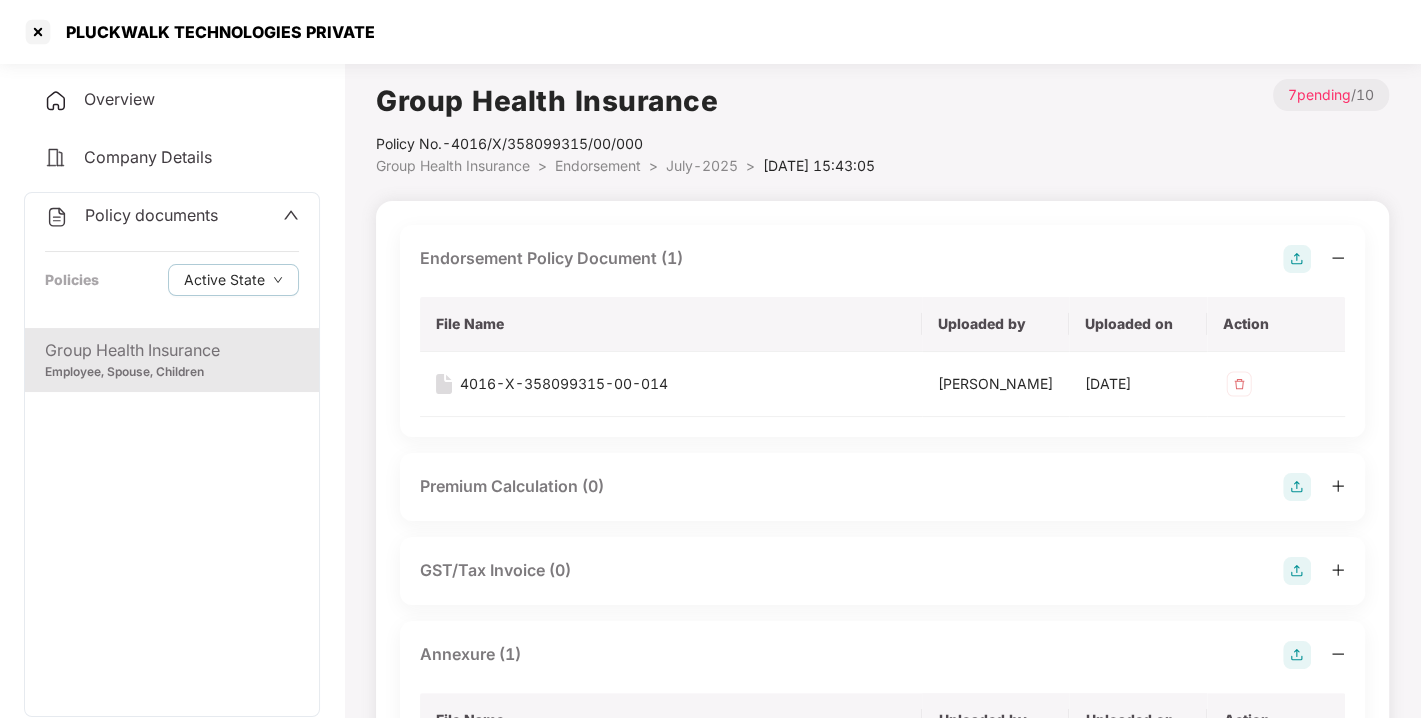 click on "July-2025" at bounding box center [702, 165] 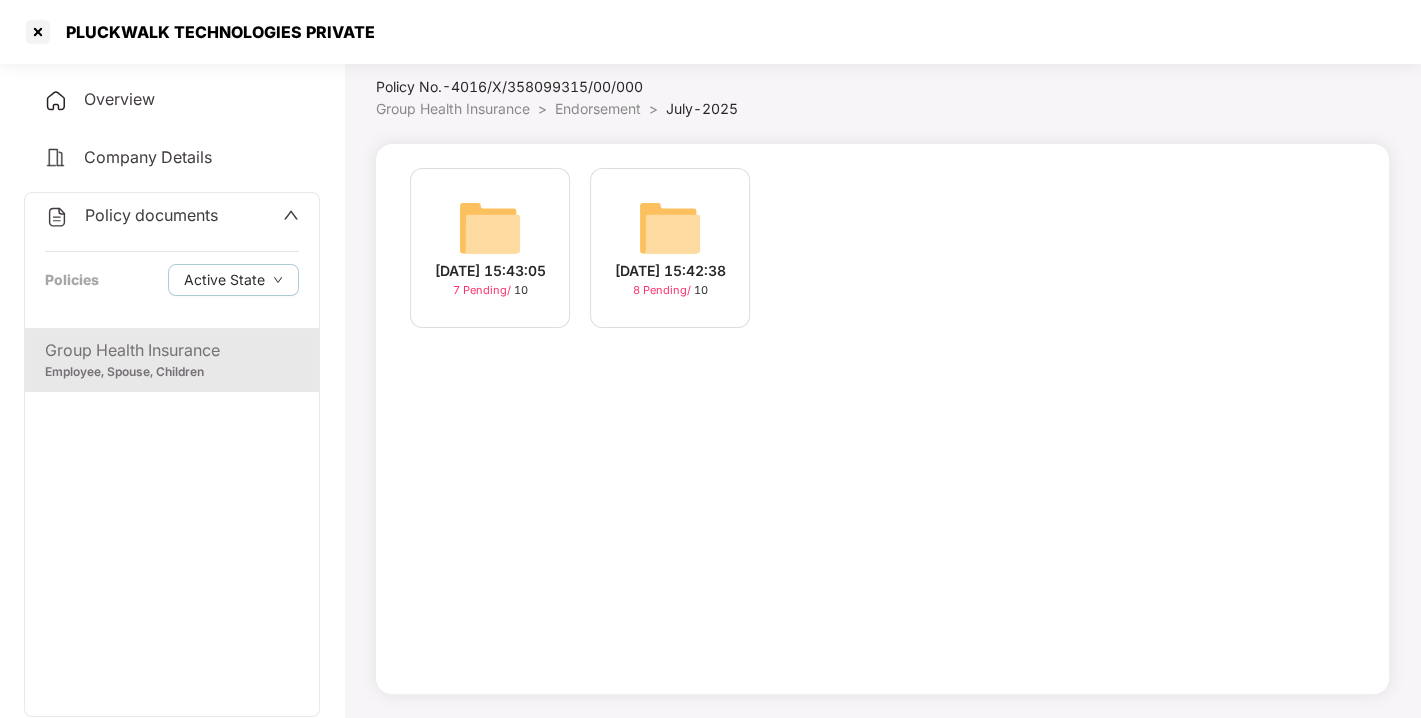 click at bounding box center [670, 228] 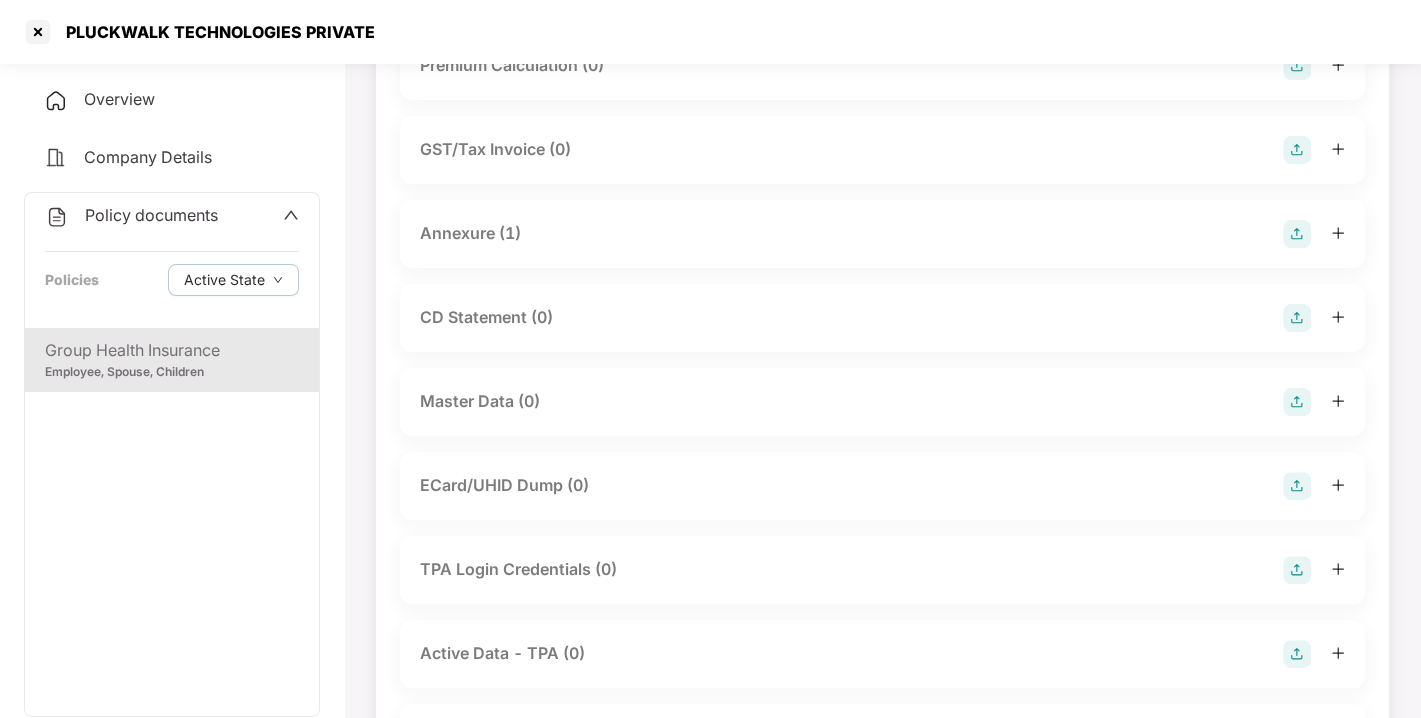scroll, scrollTop: 279, scrollLeft: 0, axis: vertical 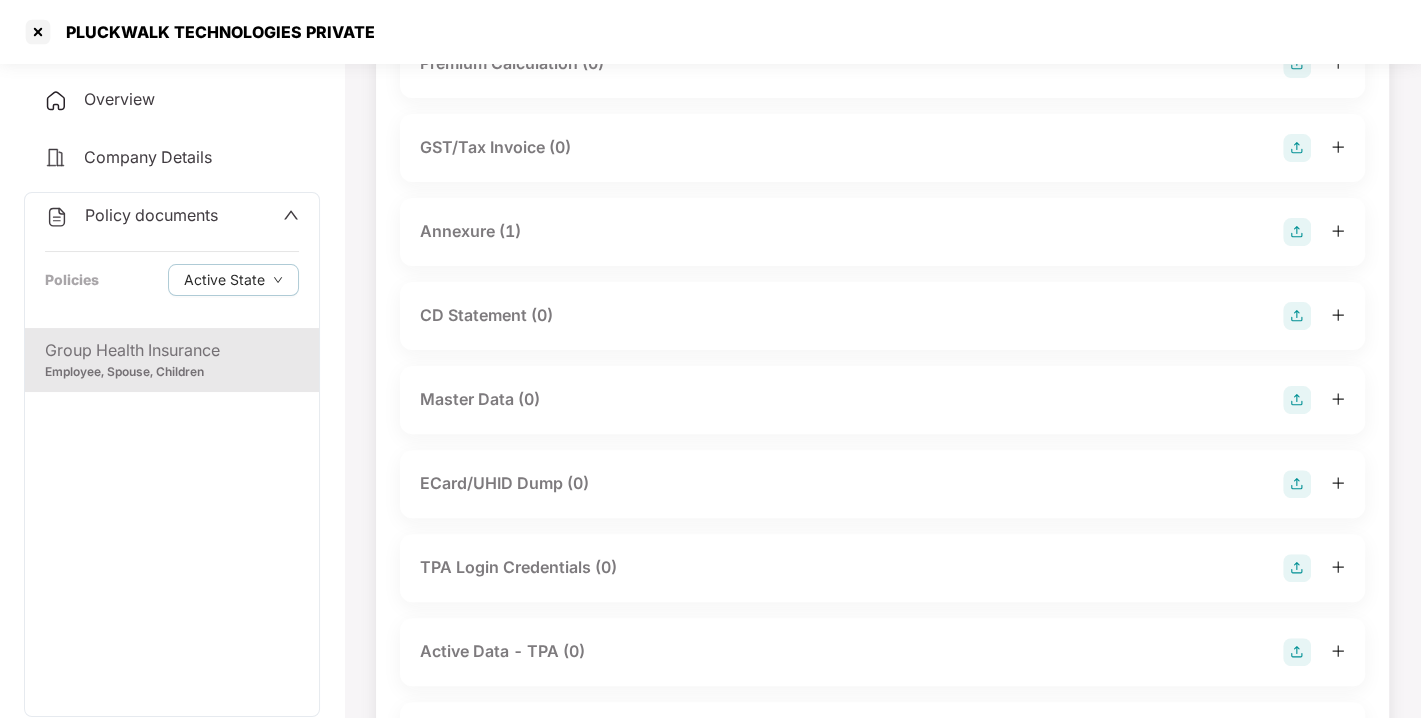 click at bounding box center (1297, 400) 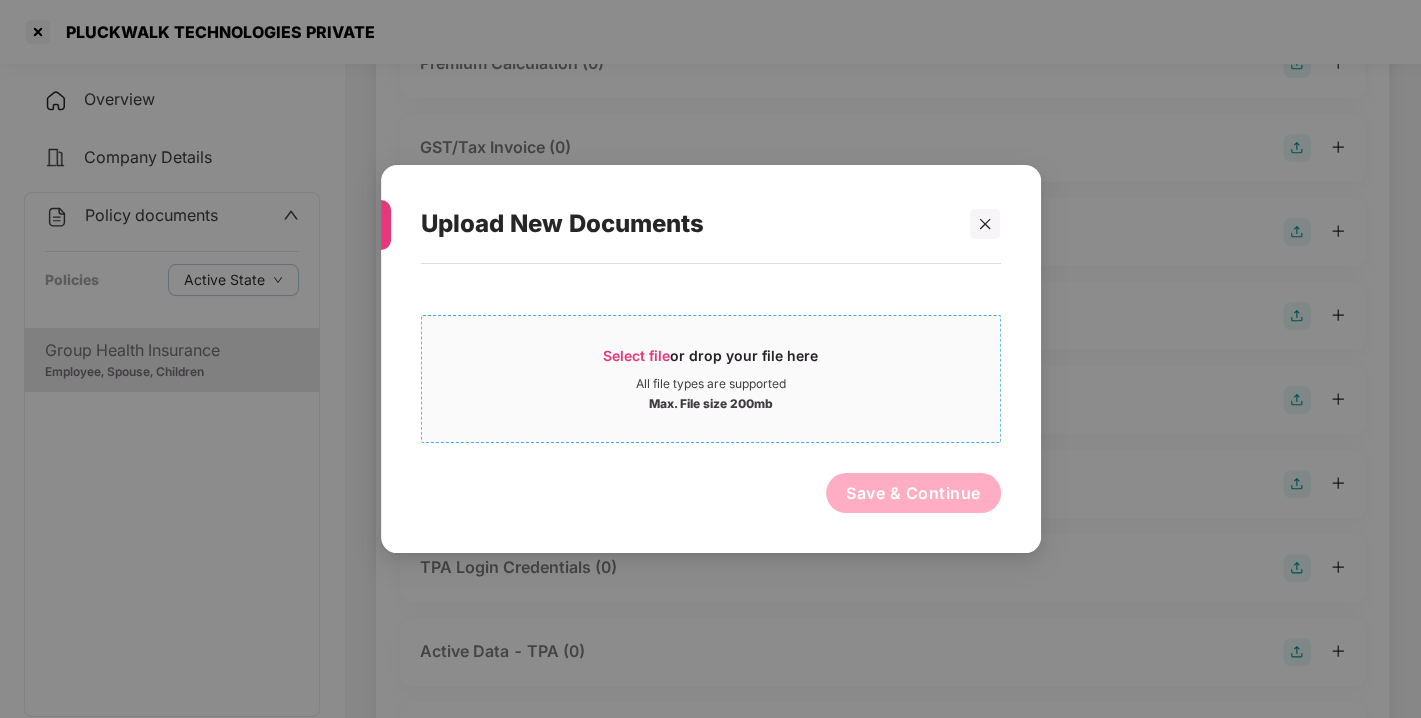 click on "All file types are supported" at bounding box center [711, 384] 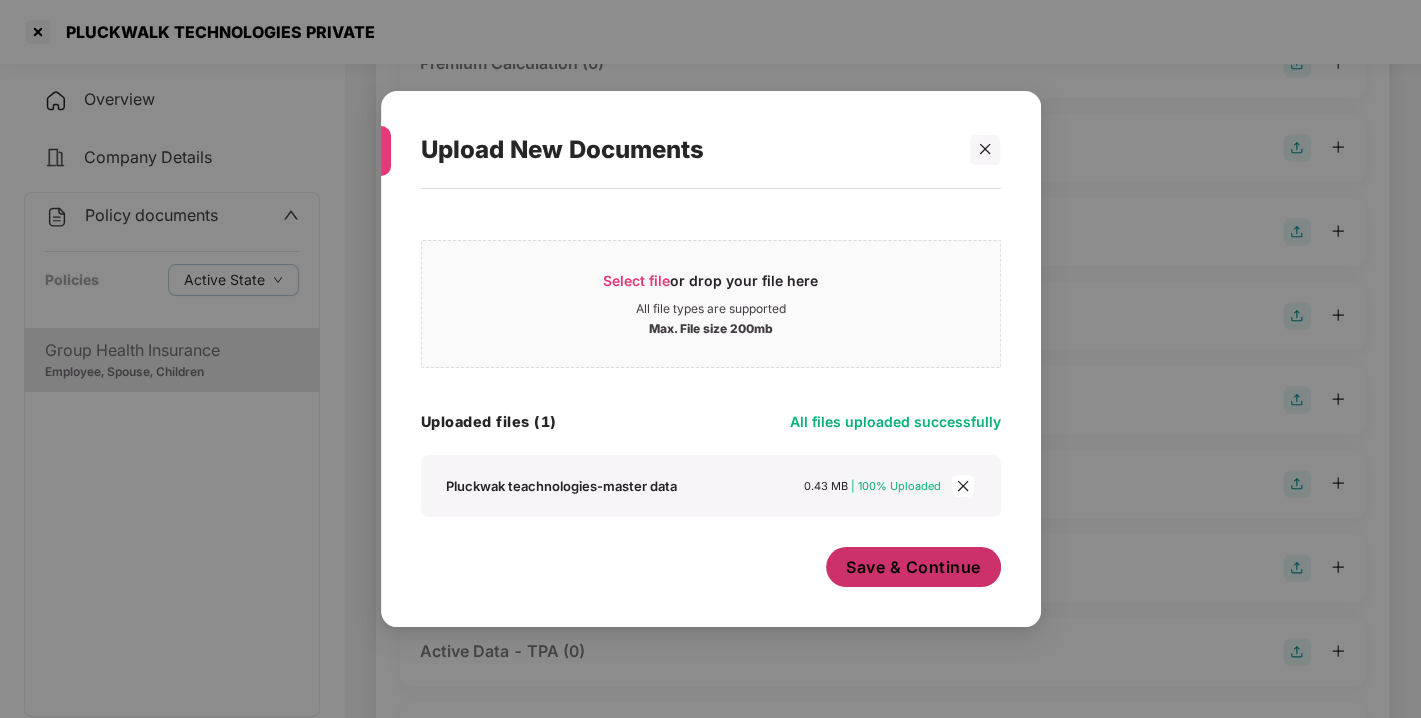 click on "Save & Continue" at bounding box center (913, 567) 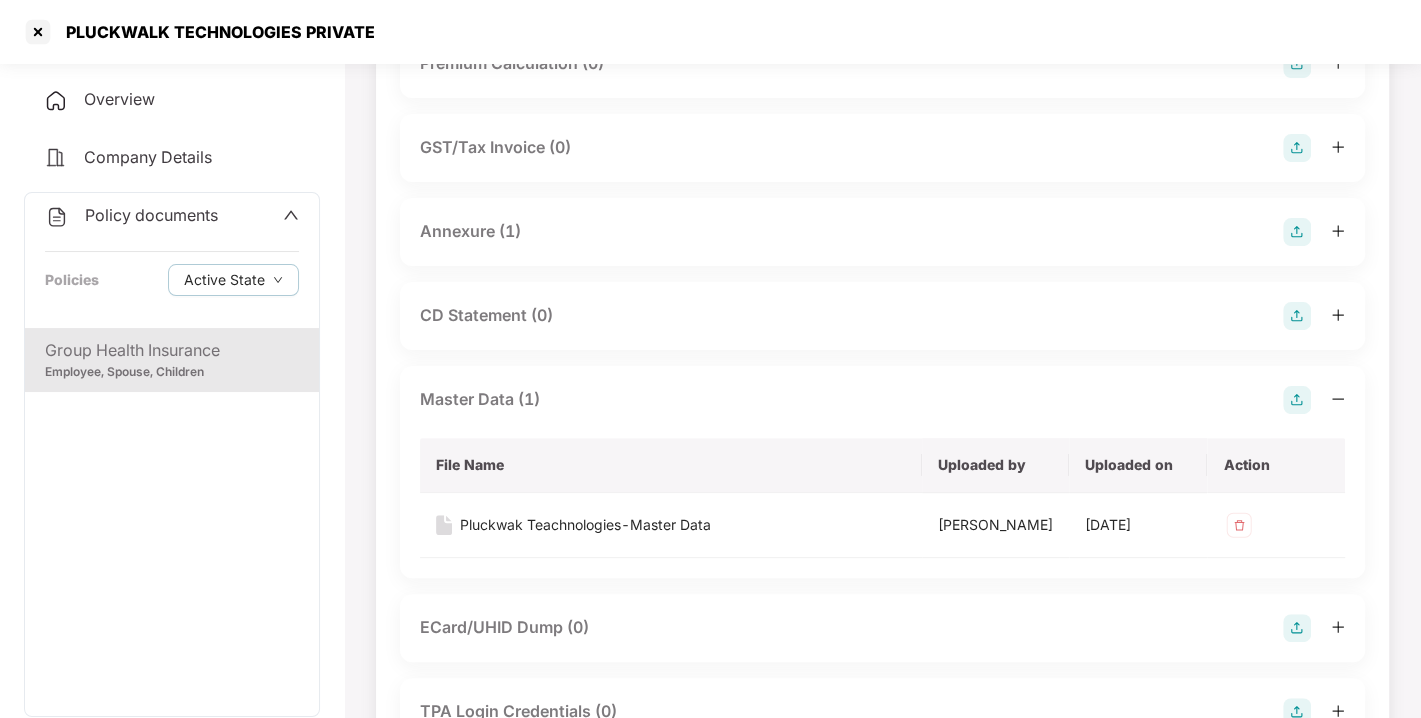 click on "Policy documents" at bounding box center [151, 215] 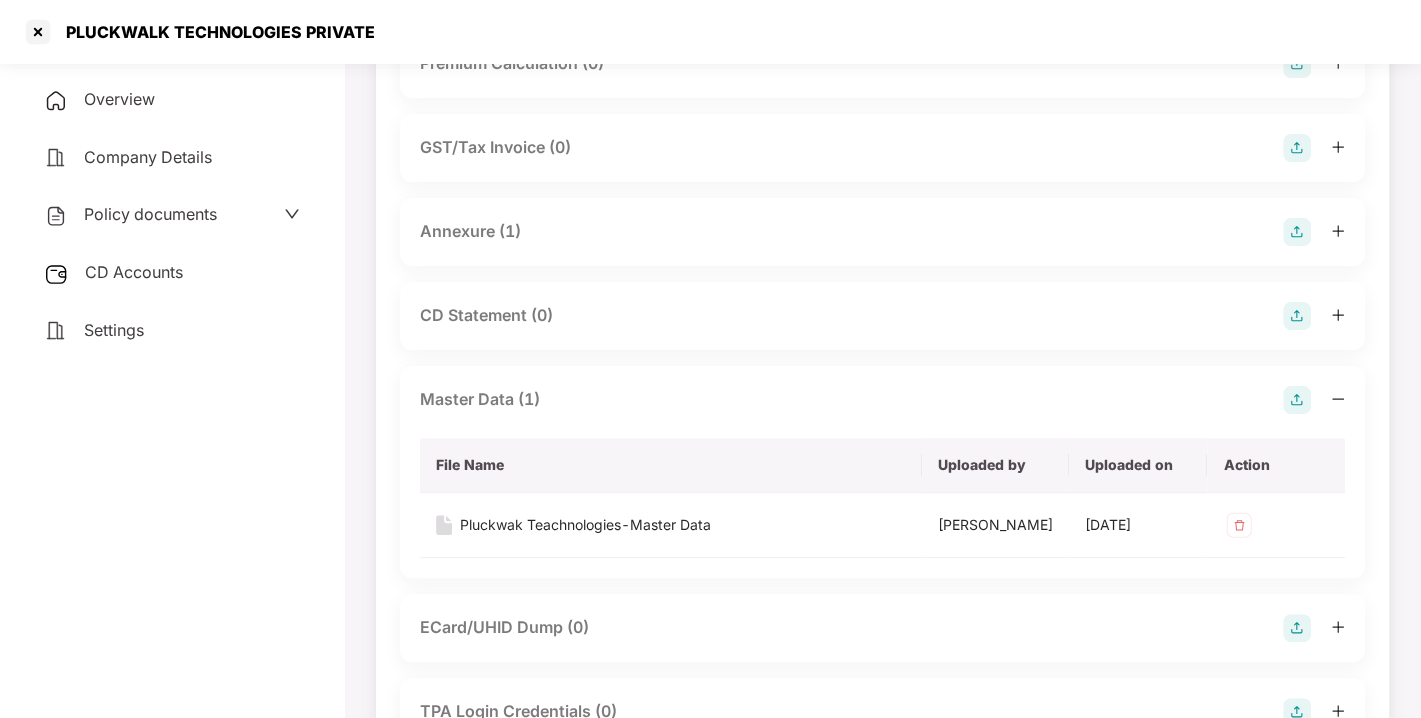 click on "CD Accounts" at bounding box center (134, 272) 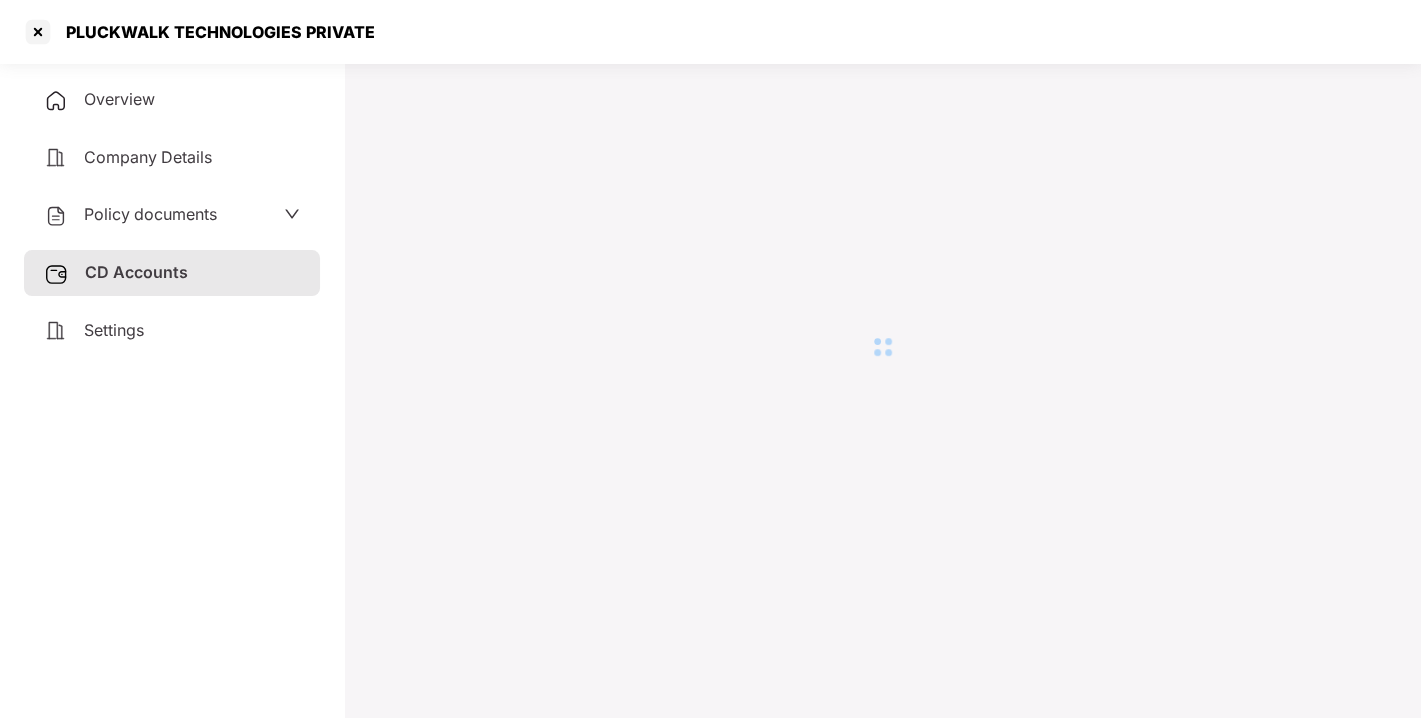 scroll, scrollTop: 54, scrollLeft: 0, axis: vertical 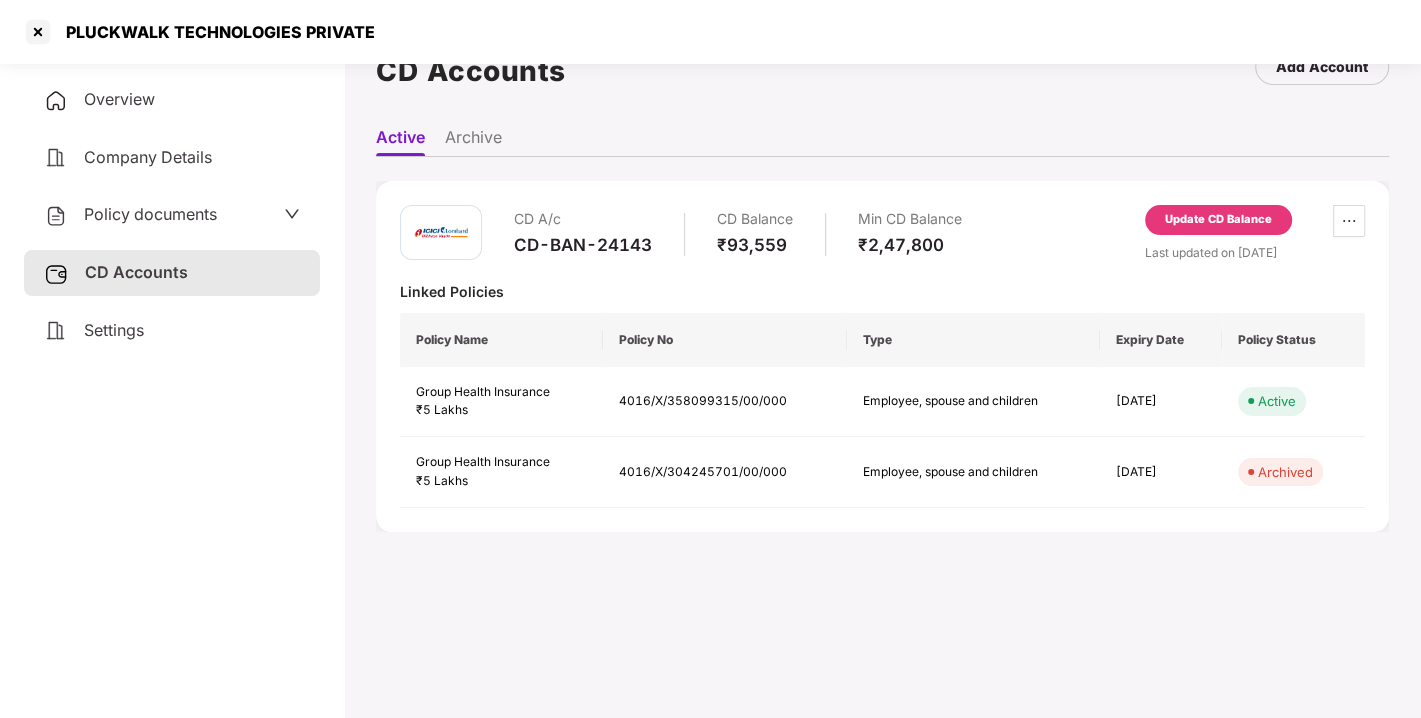 click on "Update CD Balance" at bounding box center (1218, 220) 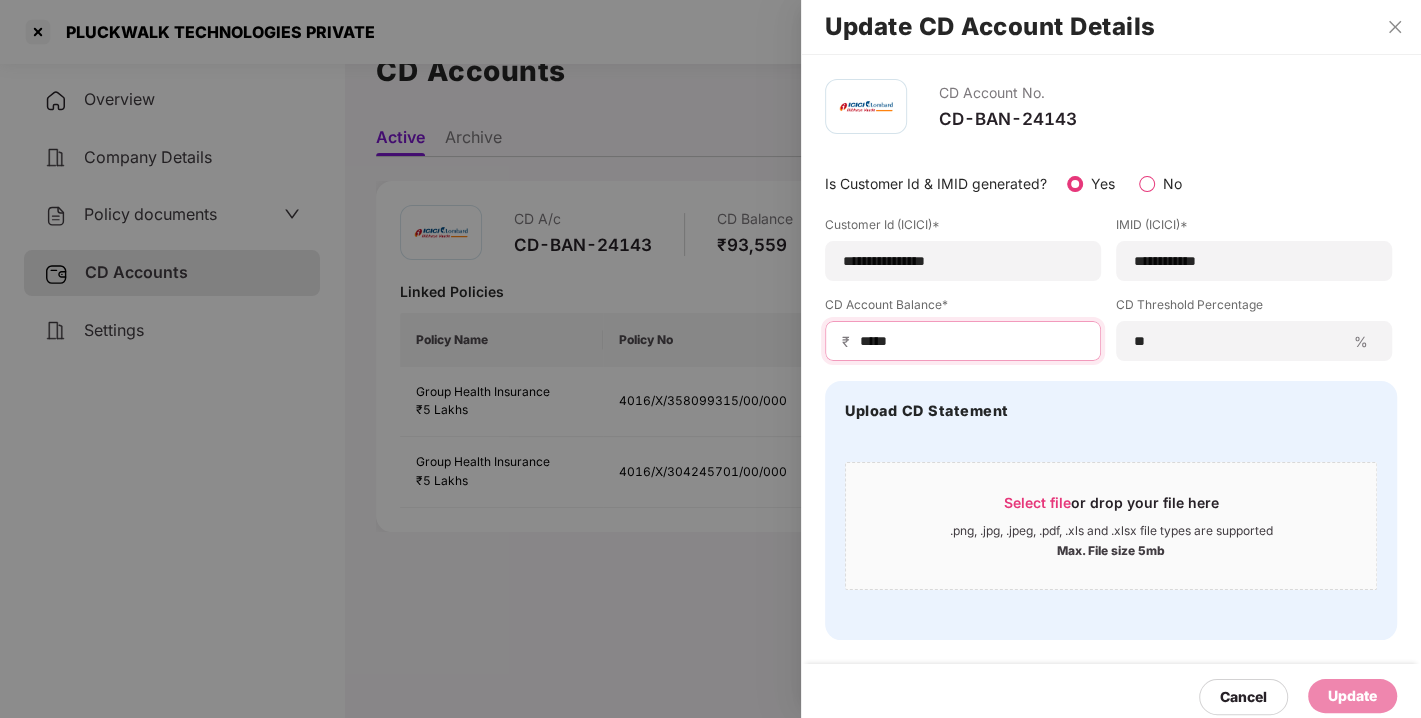 click on "*****" at bounding box center [971, 341] 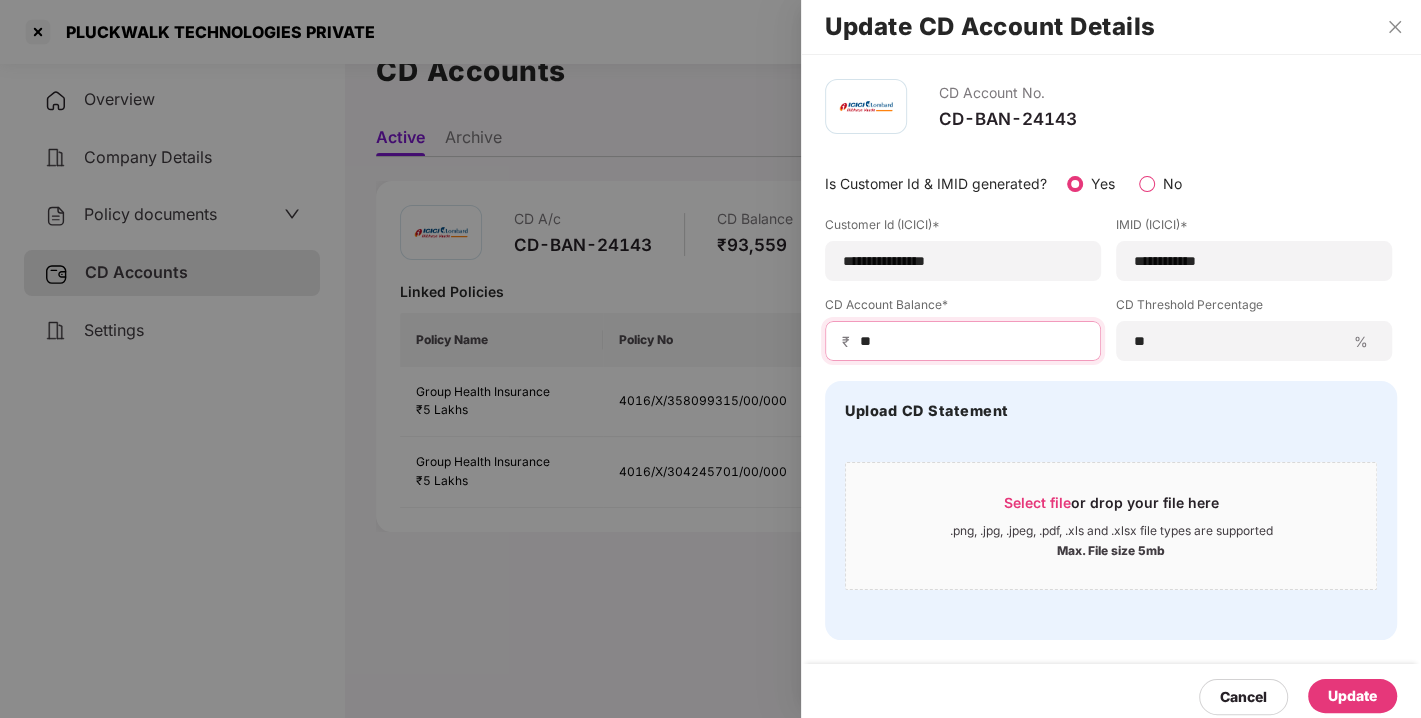 type on "*" 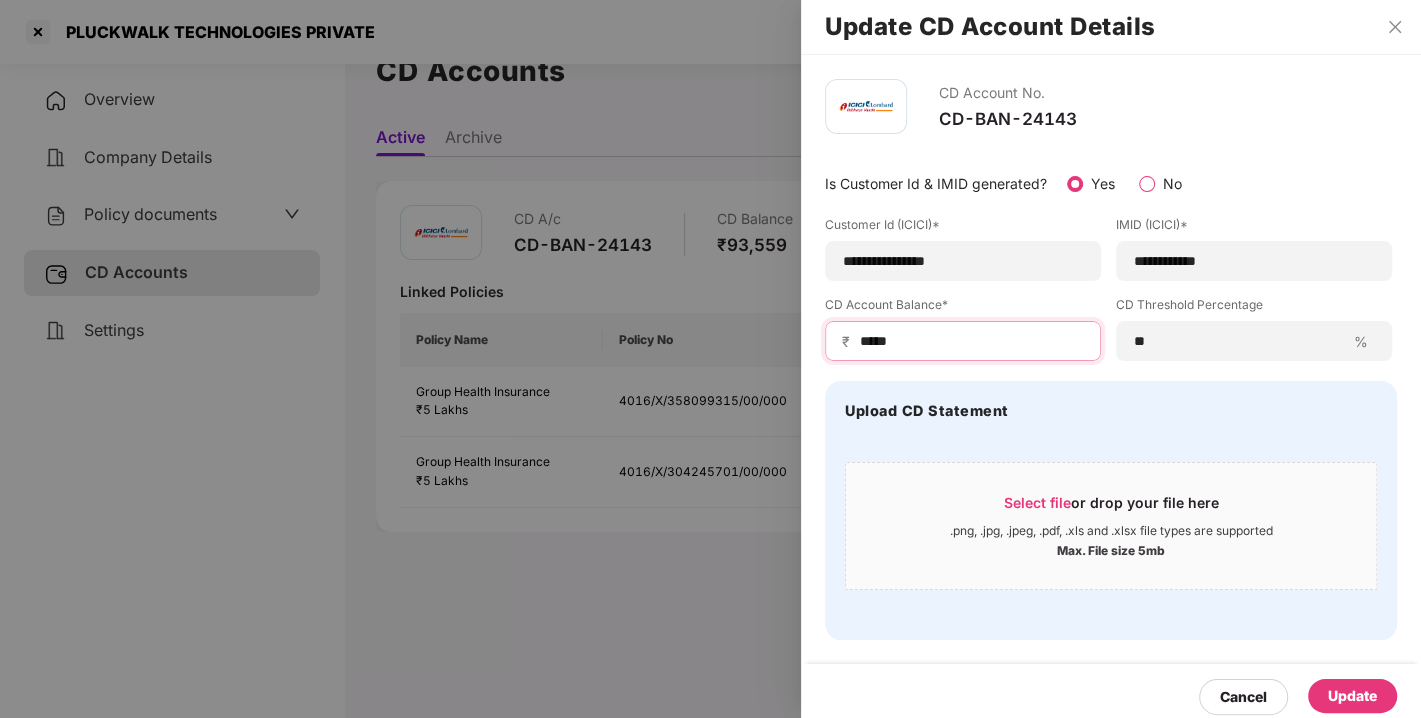 type on "*****" 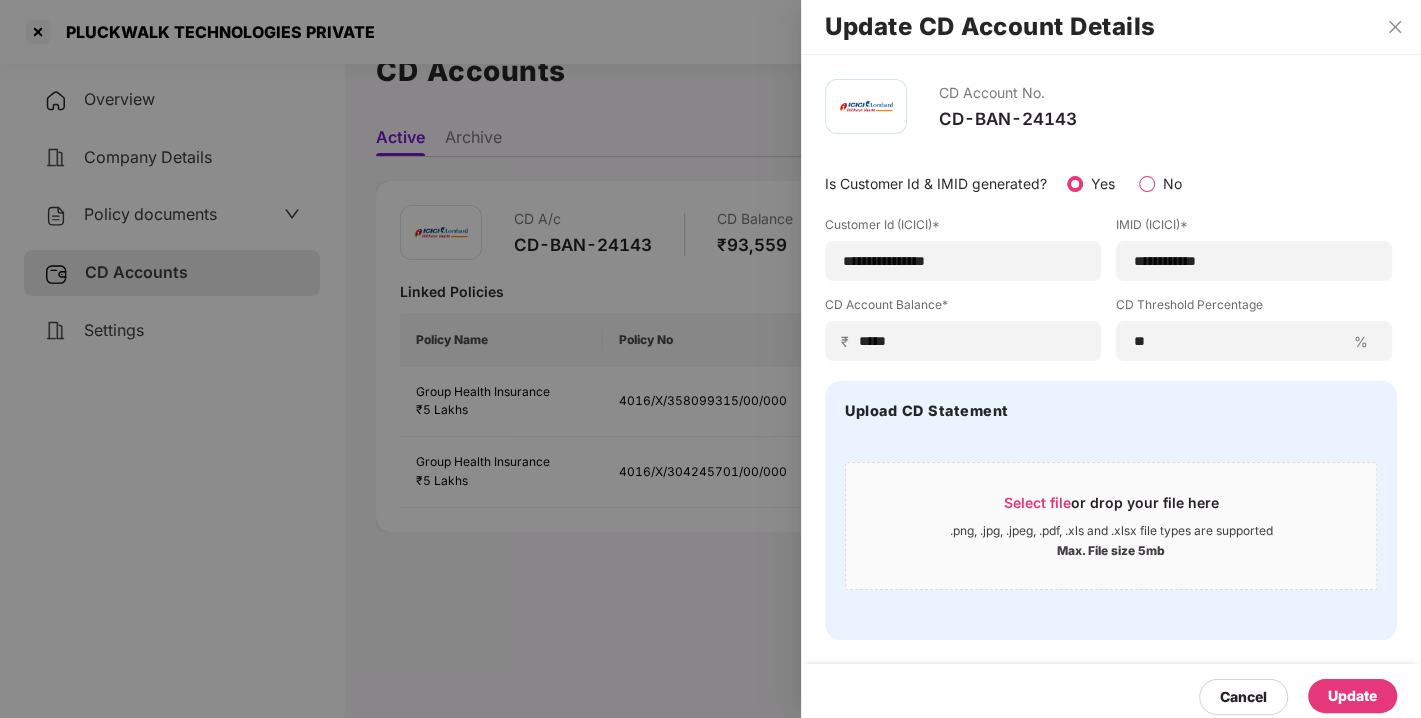 click on "Update" at bounding box center [1352, 696] 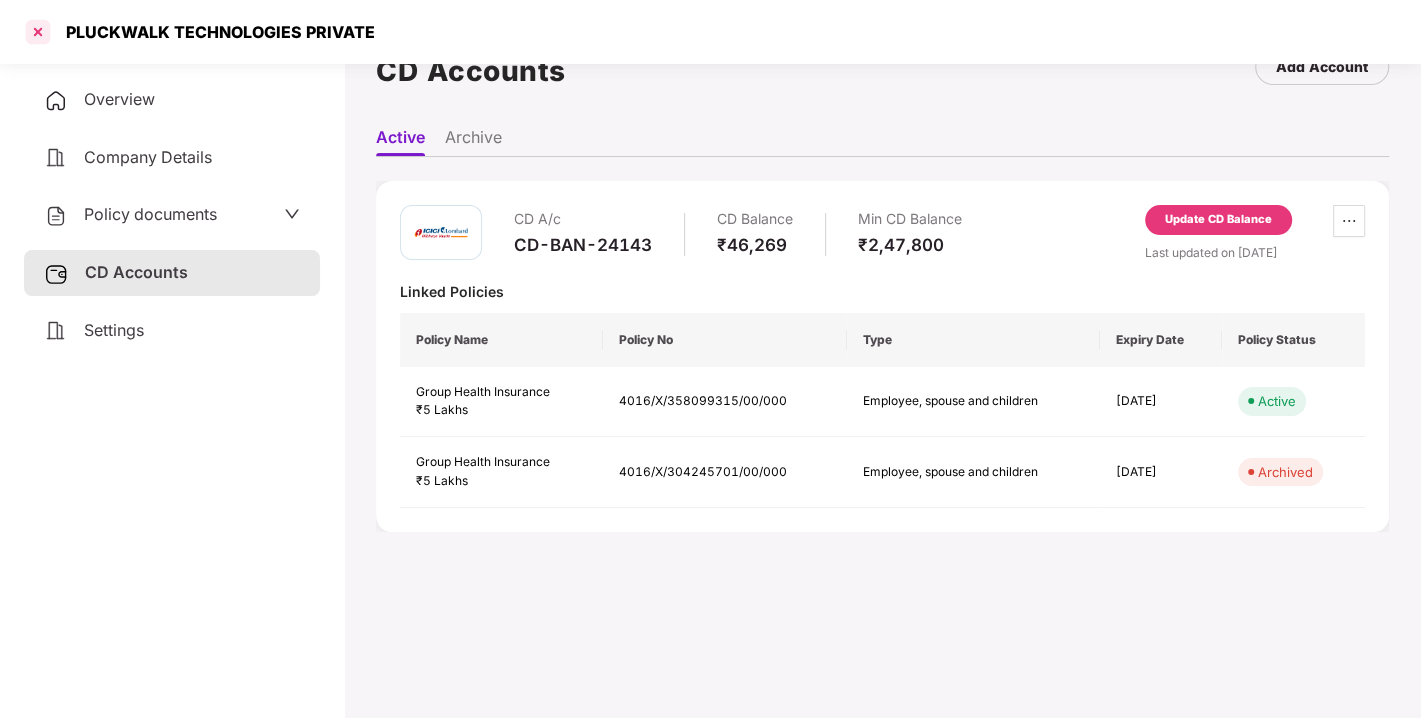 click at bounding box center (38, 32) 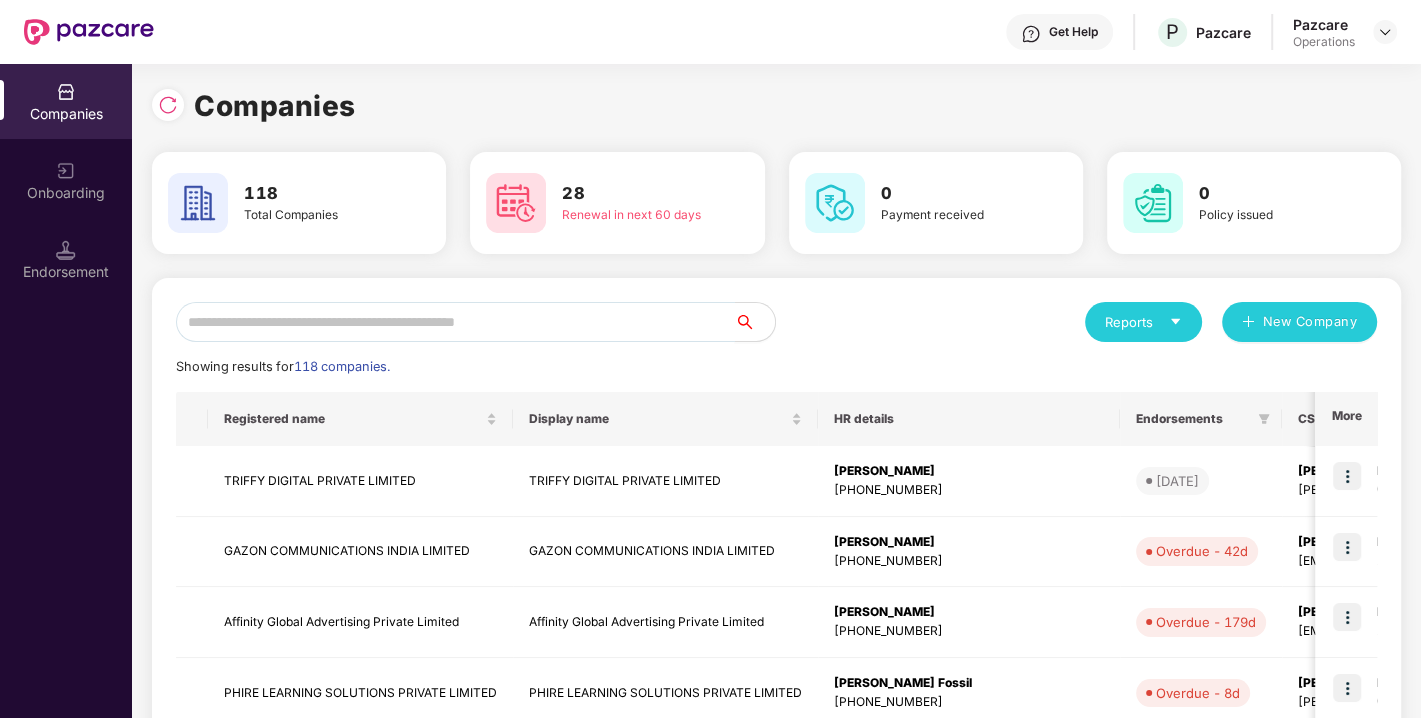 click at bounding box center [455, 322] 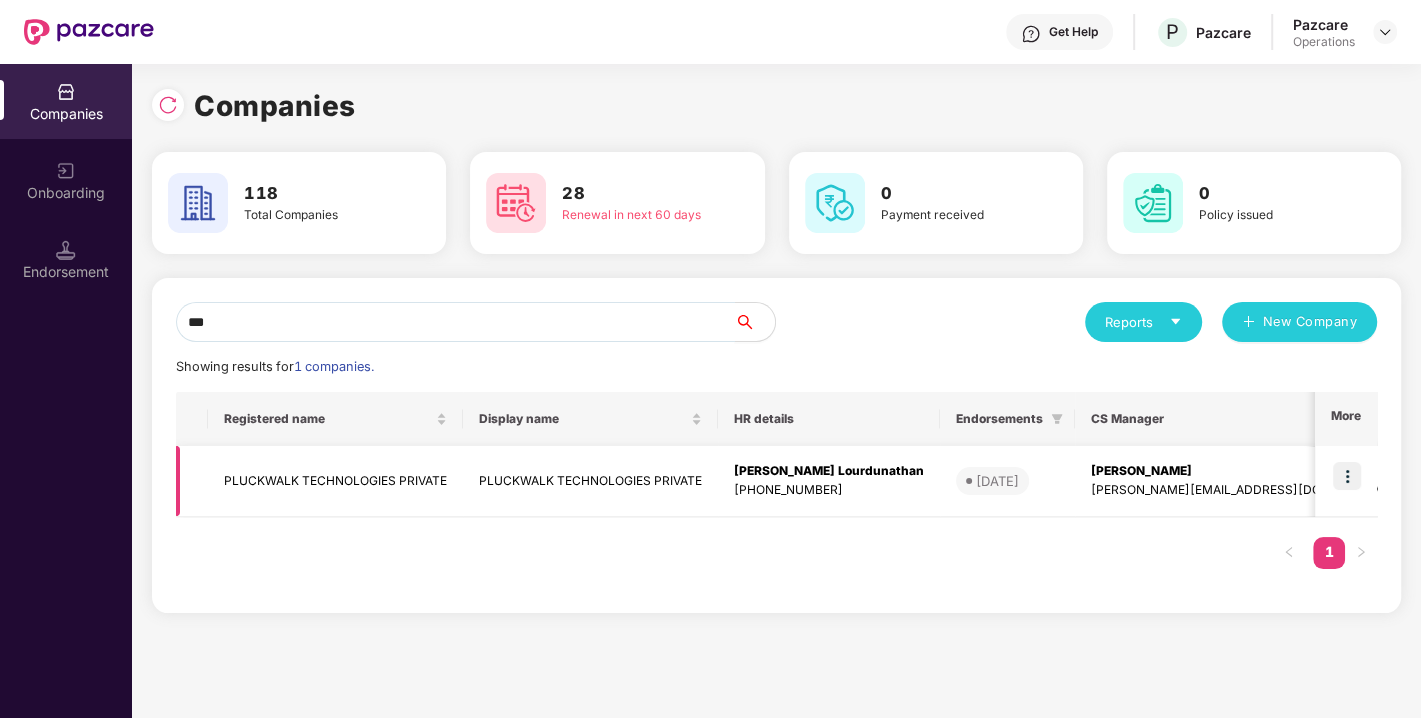 type on "***" 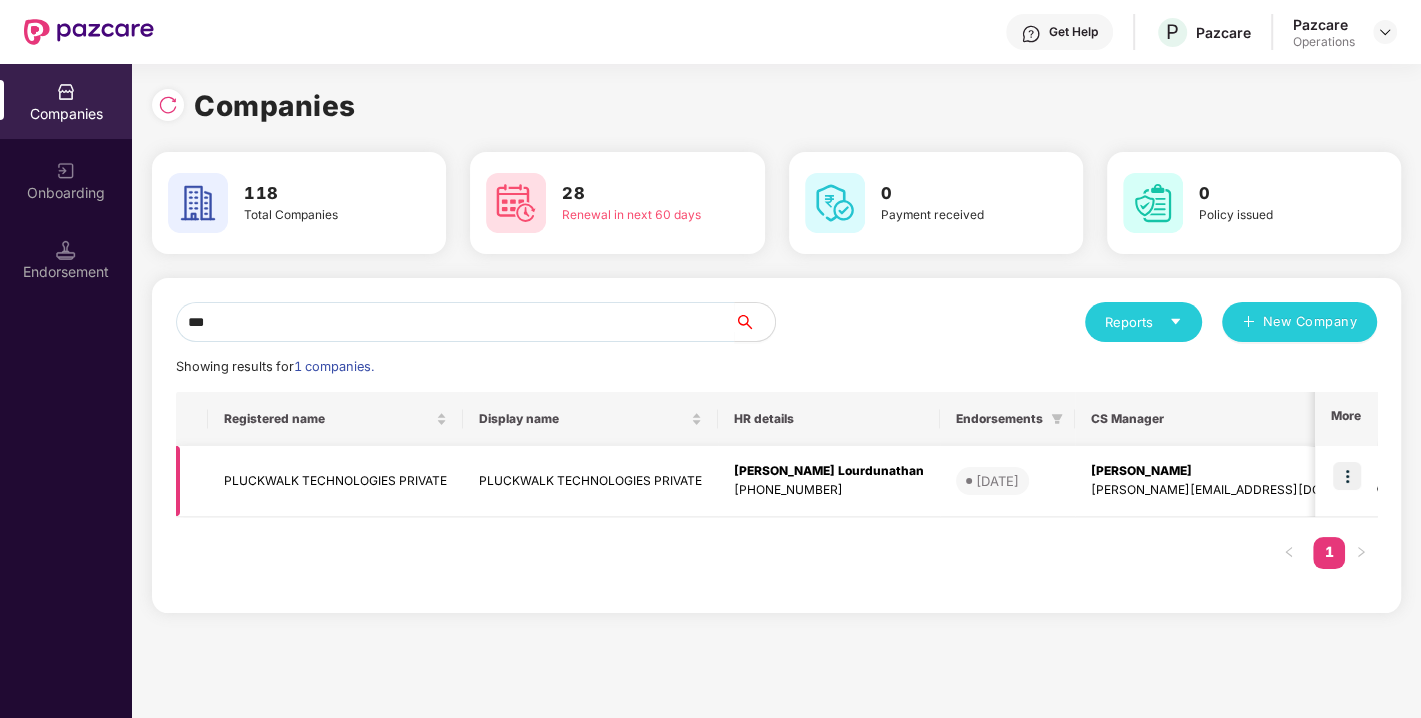 click at bounding box center (1347, 476) 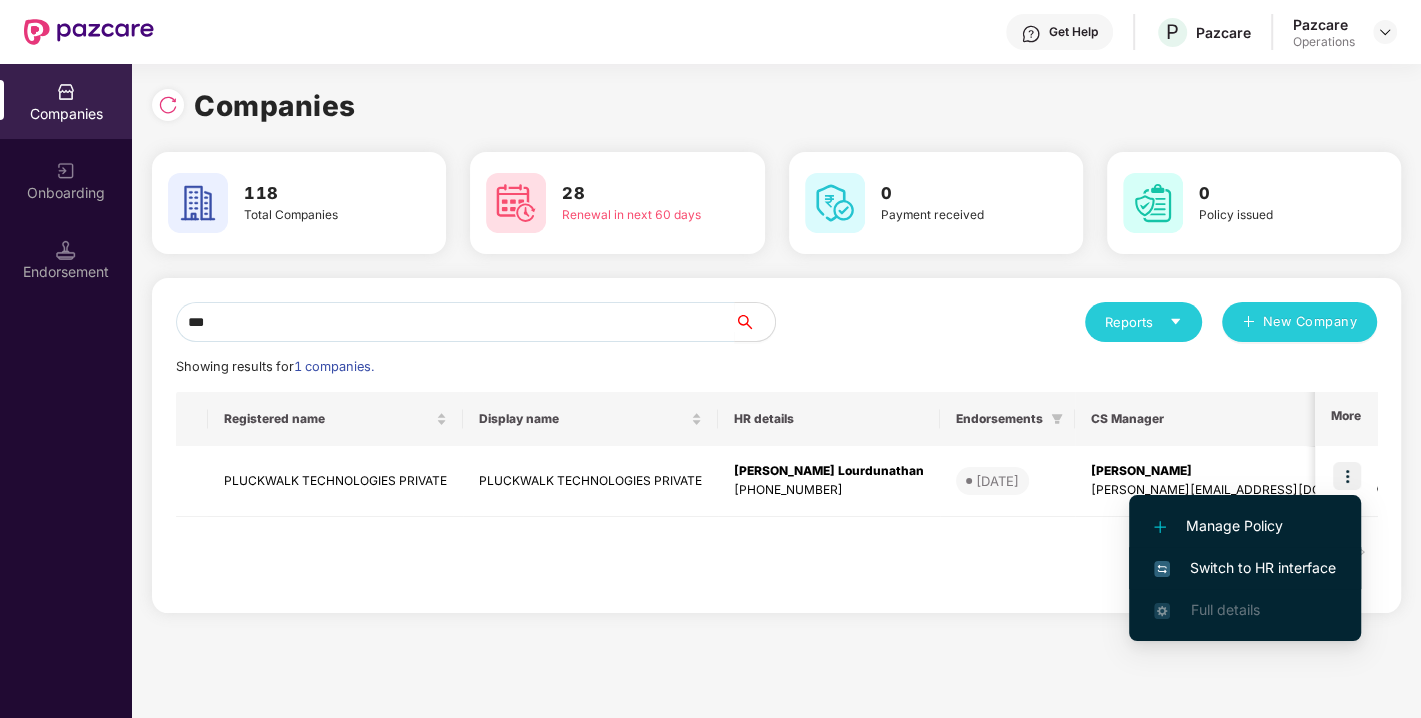 click on "Switch to HR interface" at bounding box center (1245, 568) 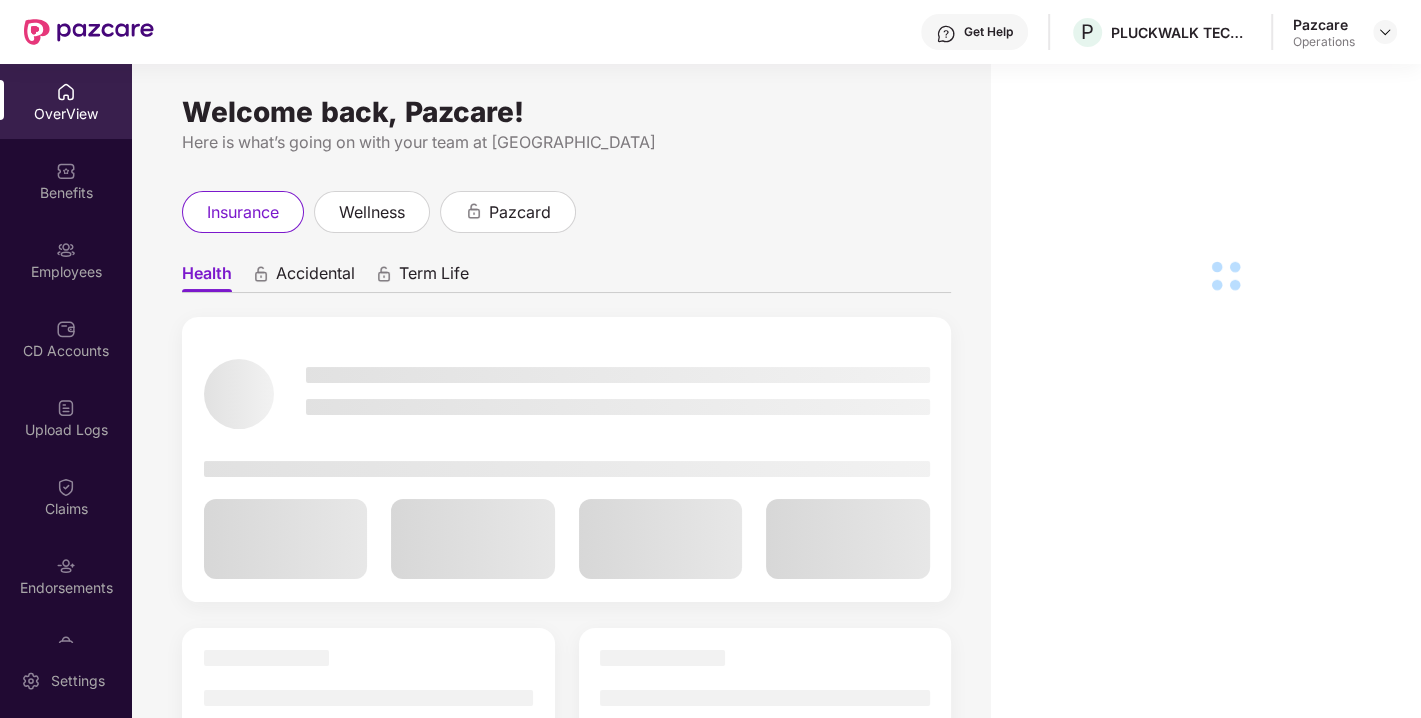 scroll, scrollTop: 52, scrollLeft: 0, axis: vertical 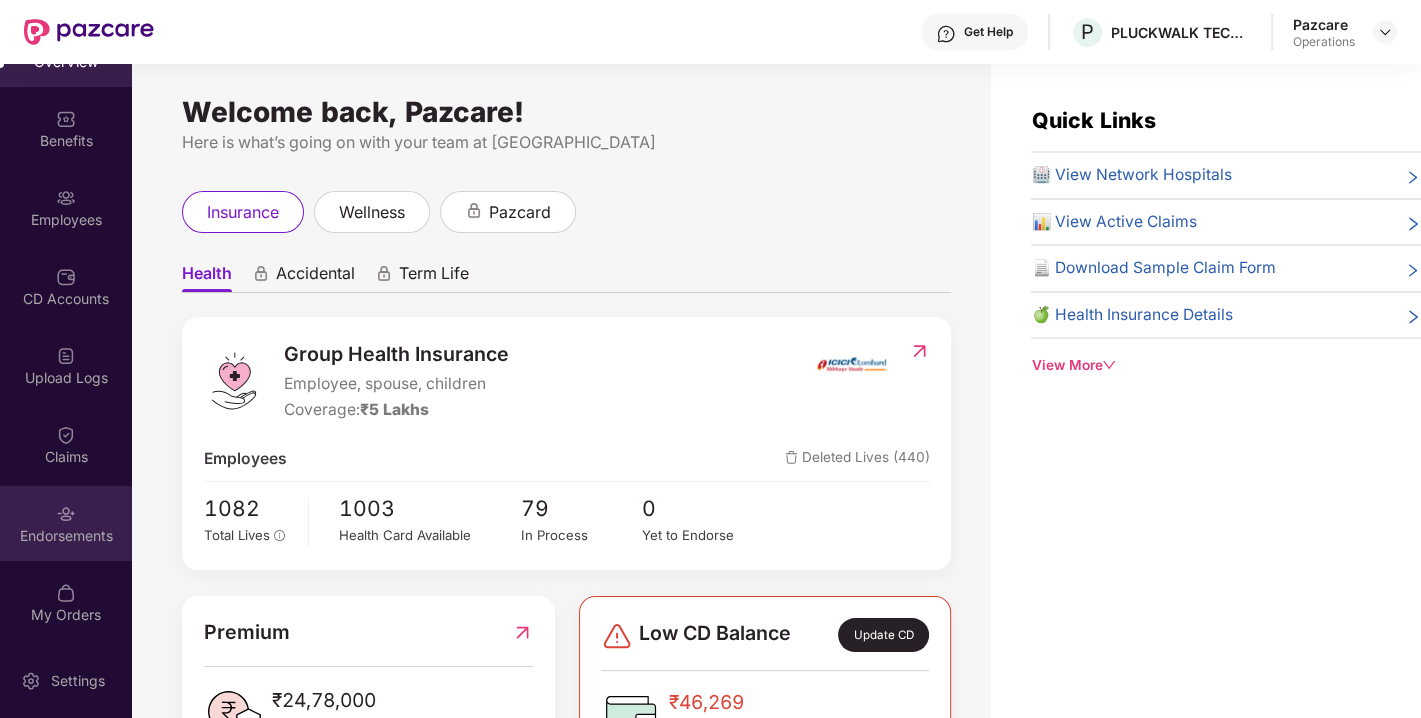 click on "Endorsements" at bounding box center (66, 523) 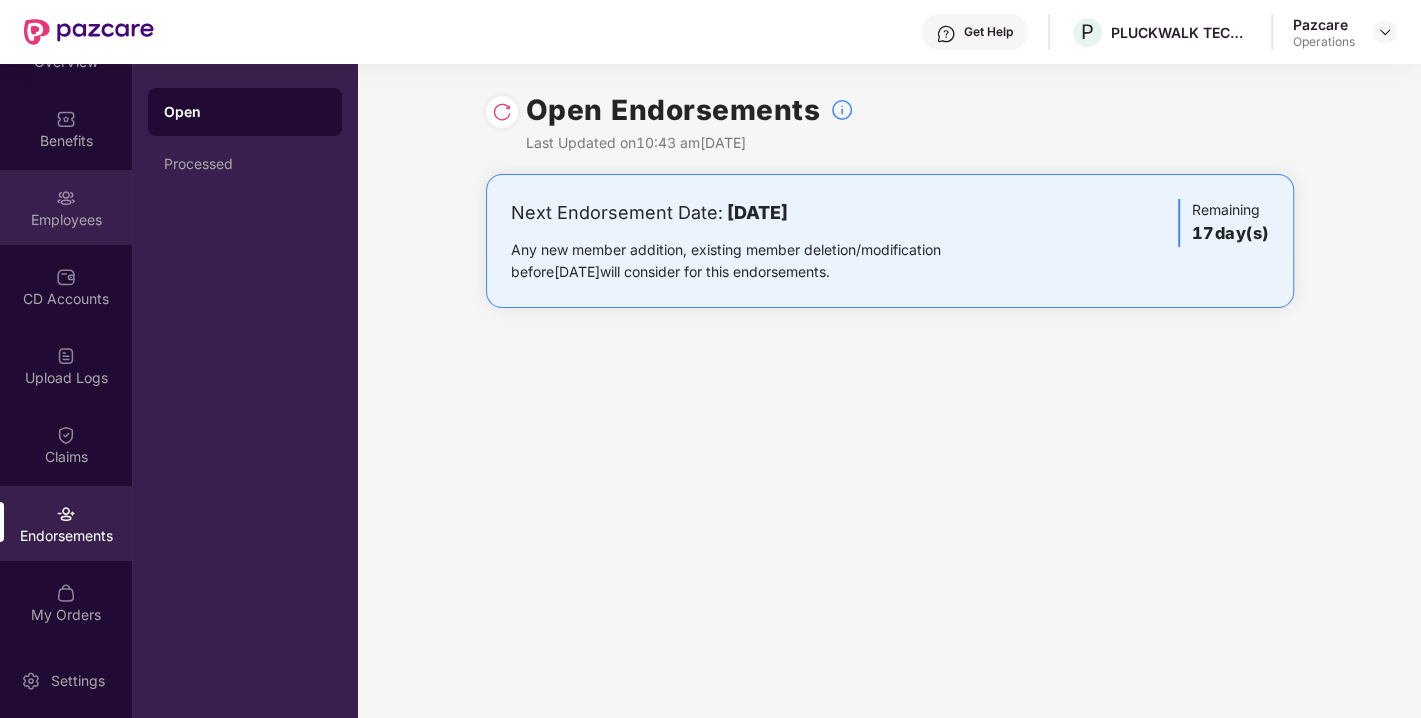 click on "Employees" at bounding box center (66, 207) 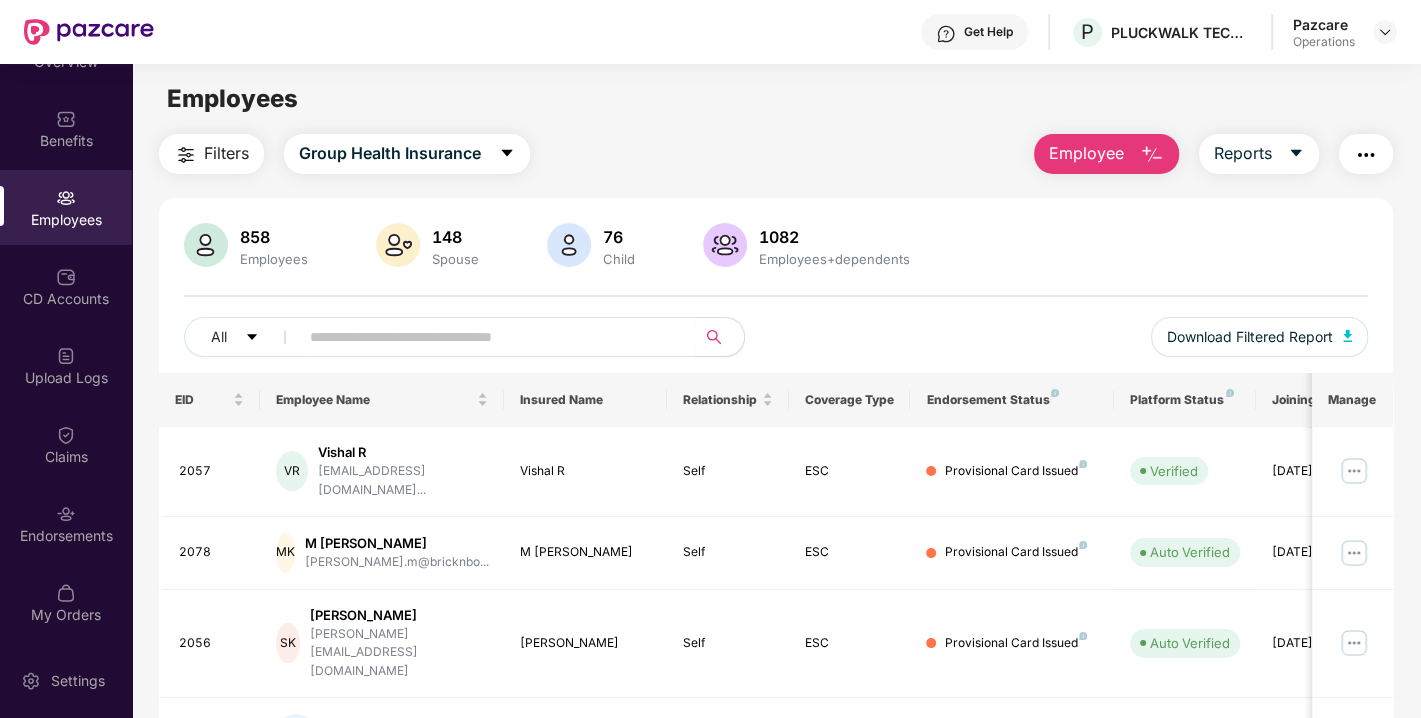 click on "Filters" at bounding box center (226, 153) 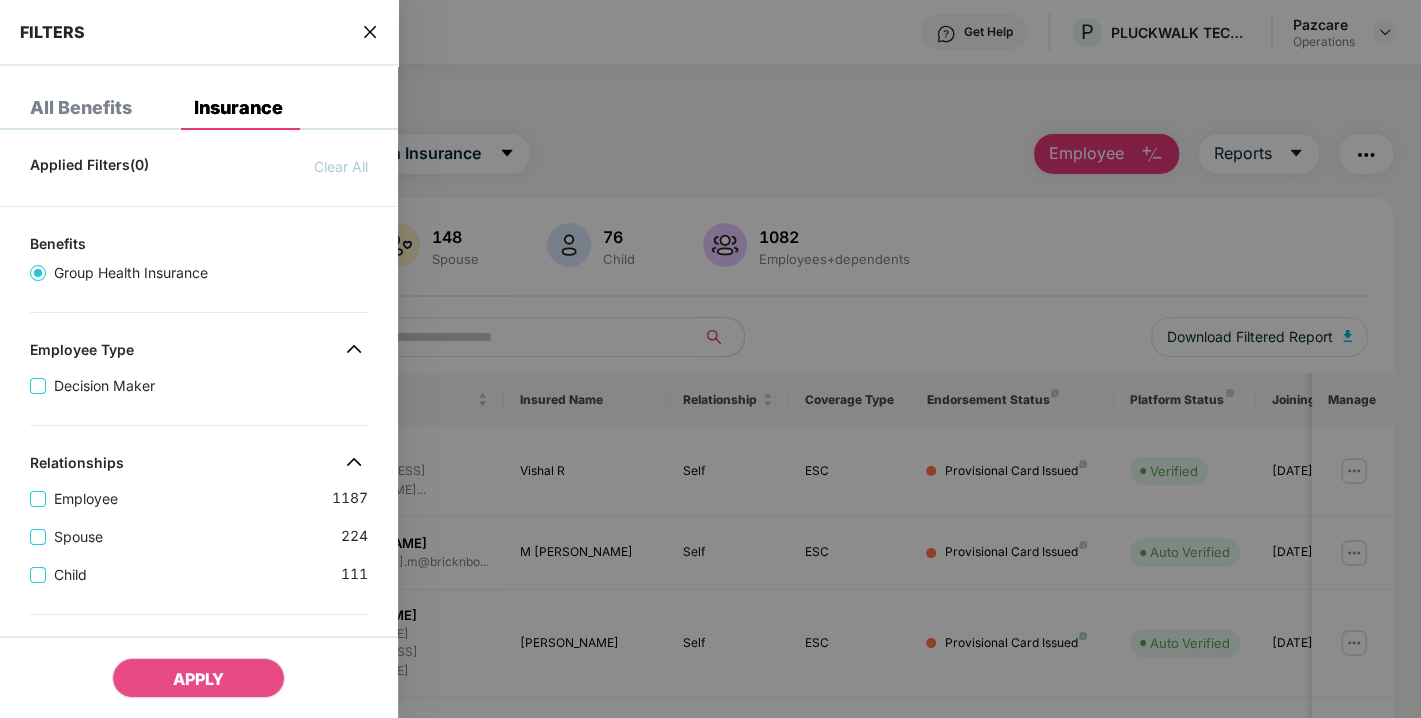 scroll, scrollTop: 553, scrollLeft: 0, axis: vertical 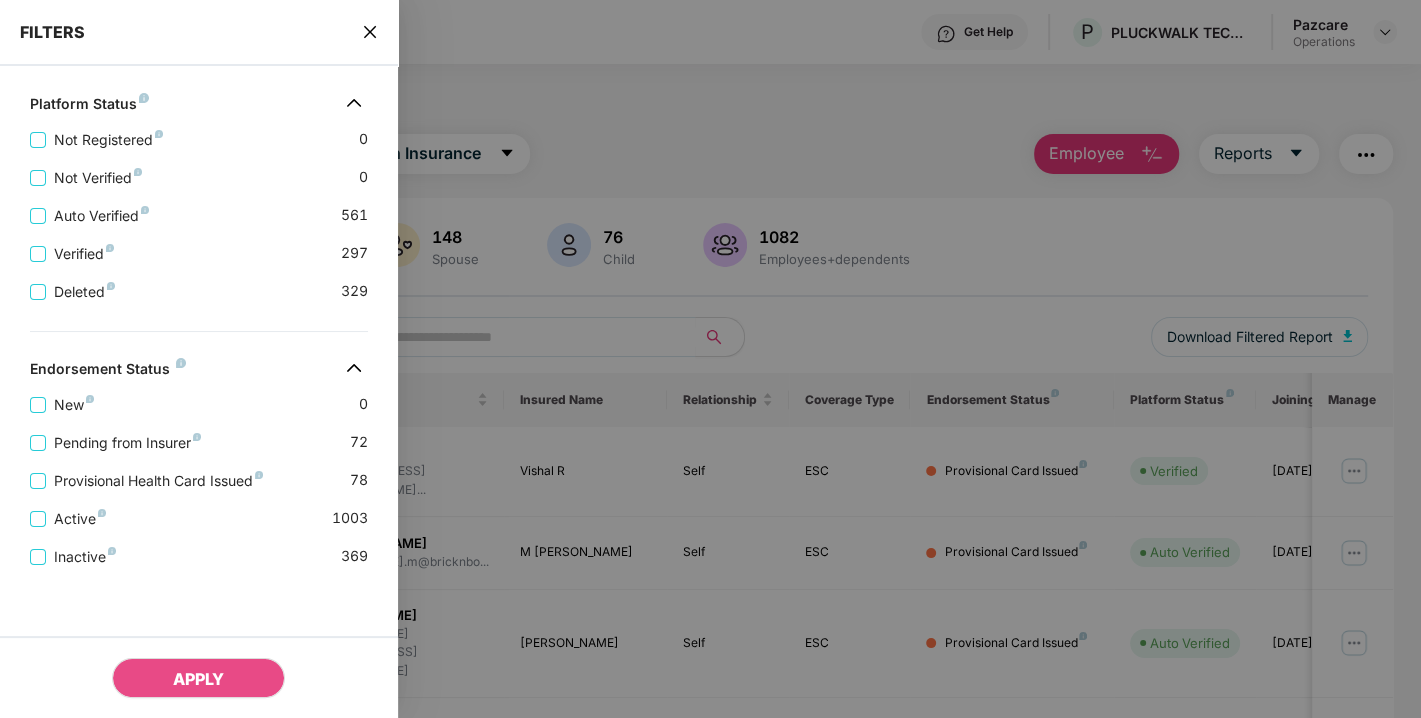 click 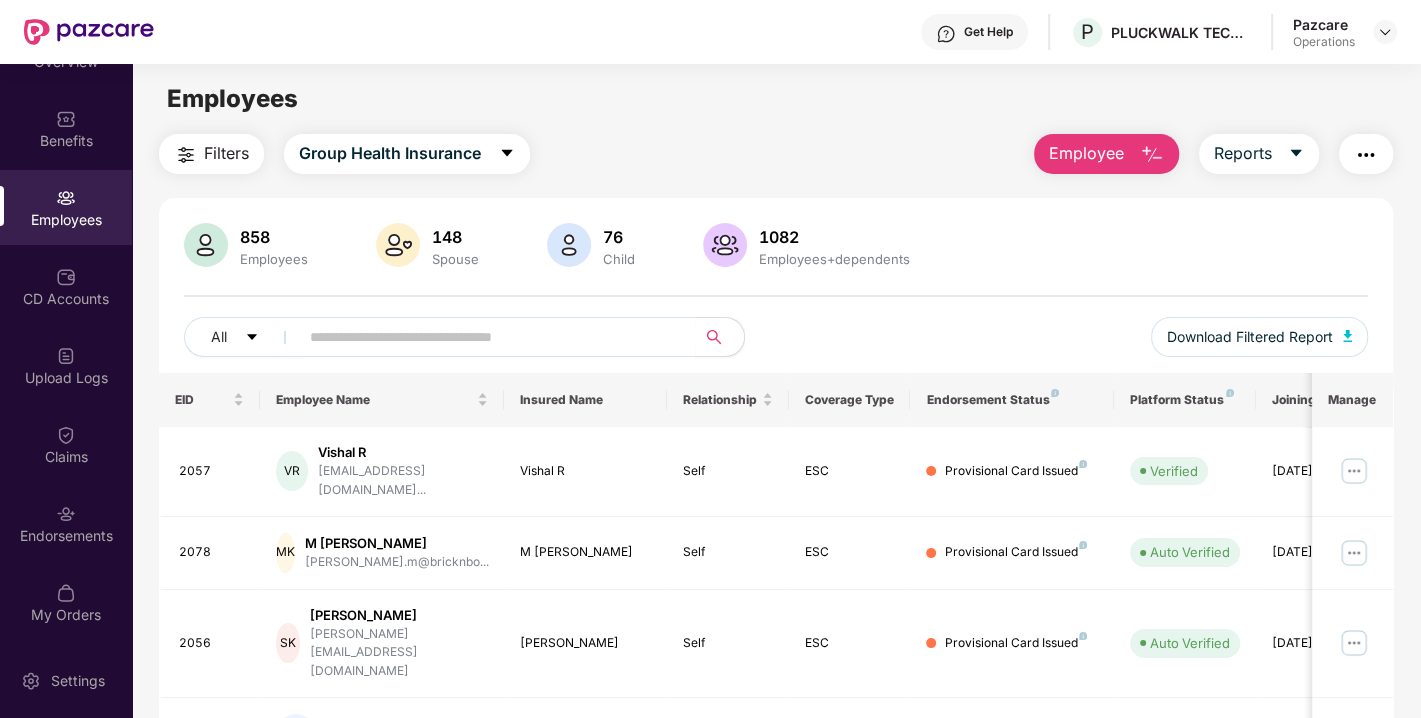 click at bounding box center (1366, 155) 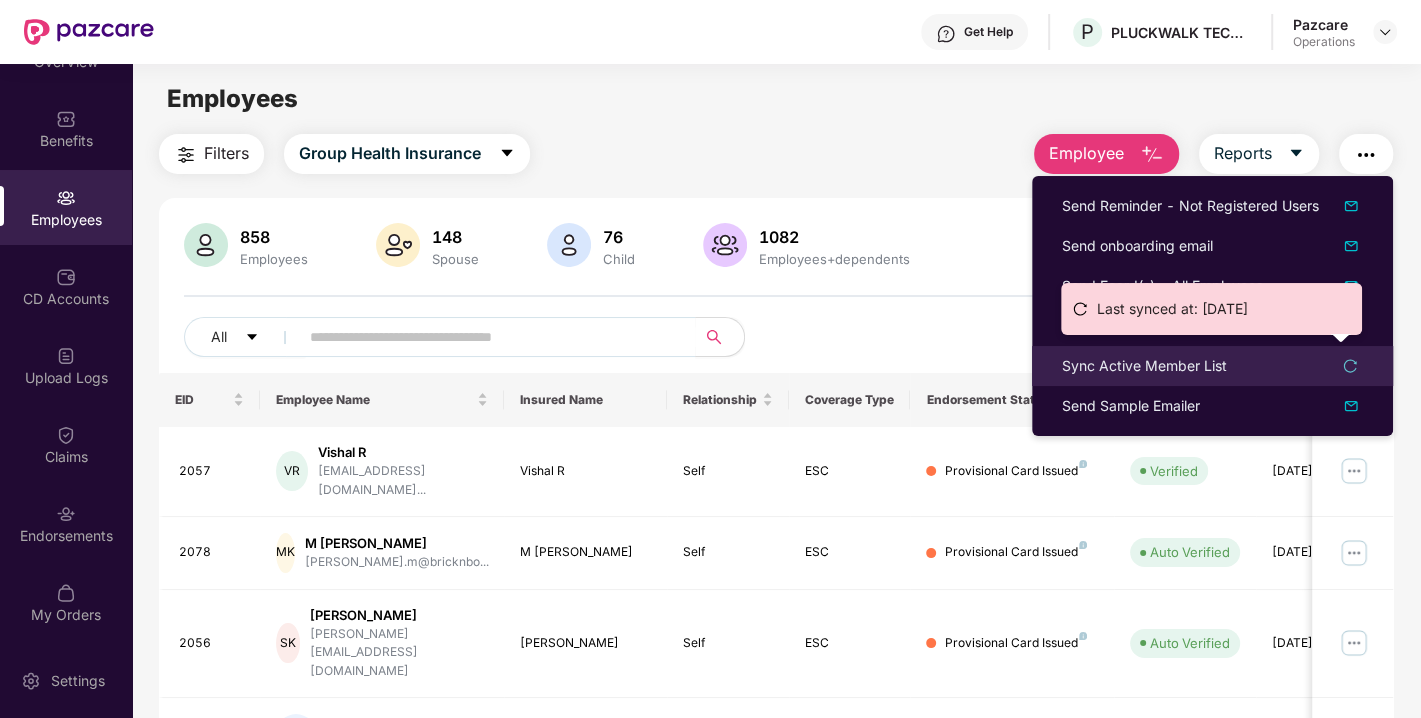 click on "Sync Active Member List" at bounding box center (1144, 366) 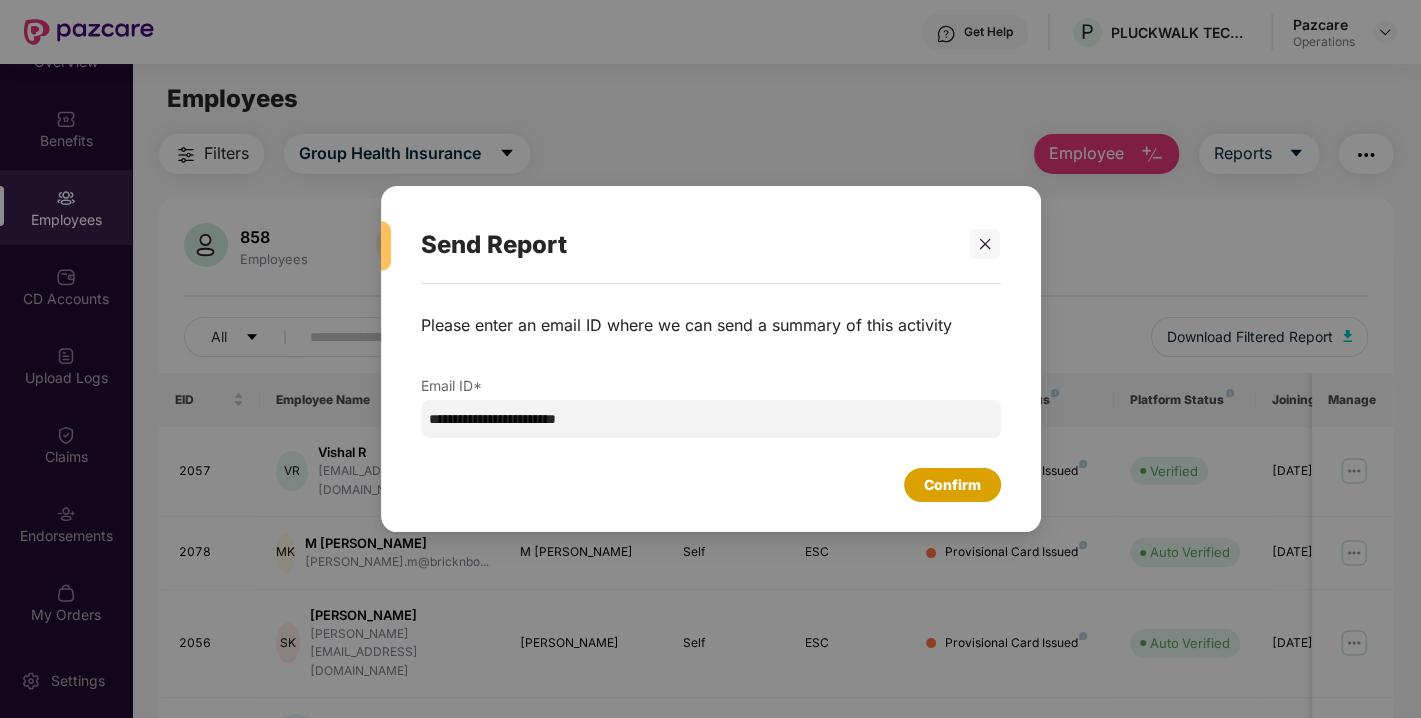 click on "Confirm" at bounding box center [952, 485] 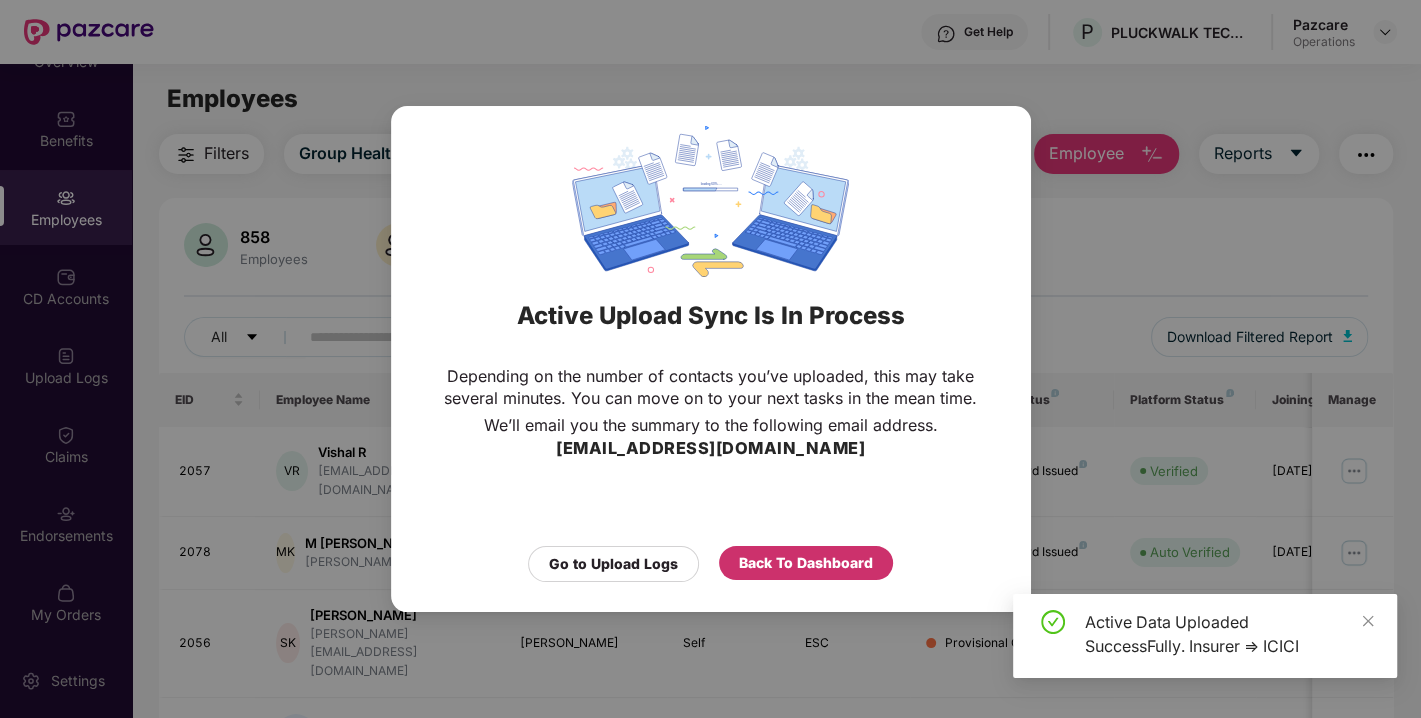 click on "Back To Dashboard" at bounding box center (806, 563) 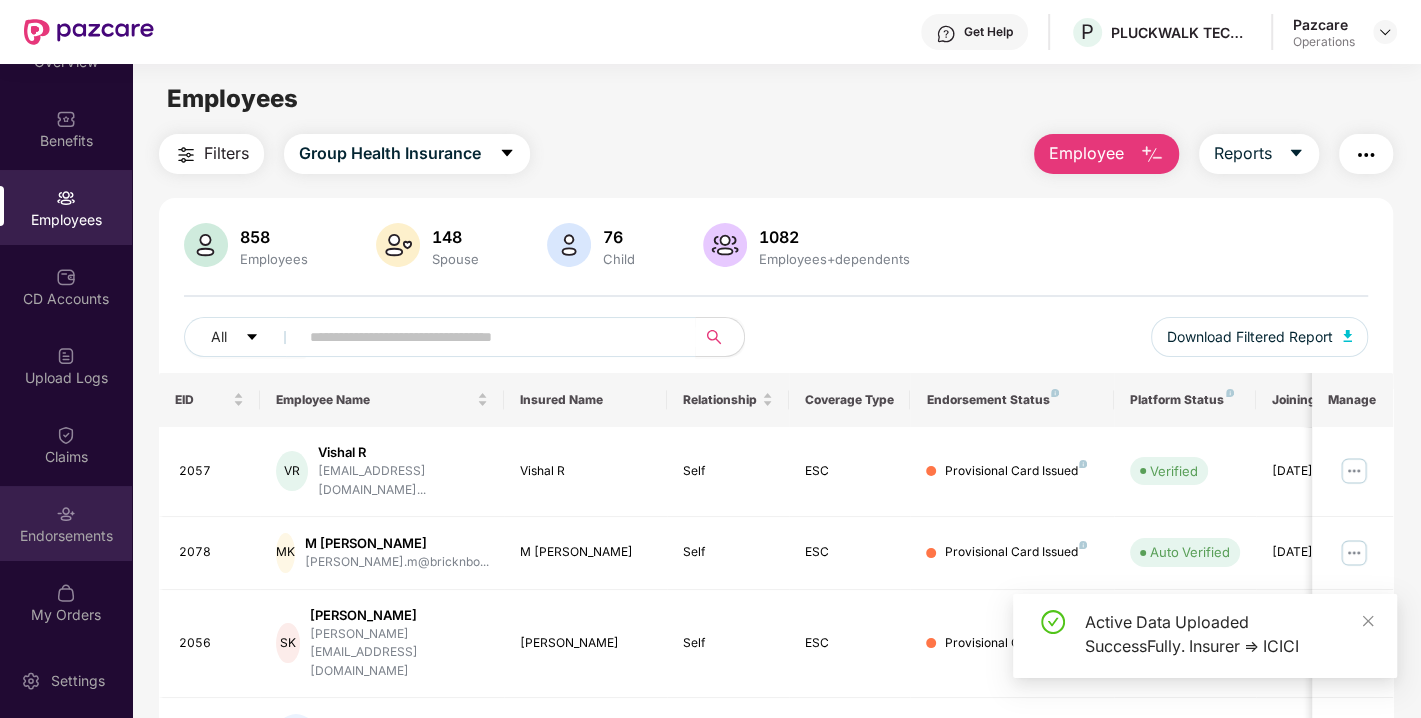click on "Endorsements" at bounding box center (66, 523) 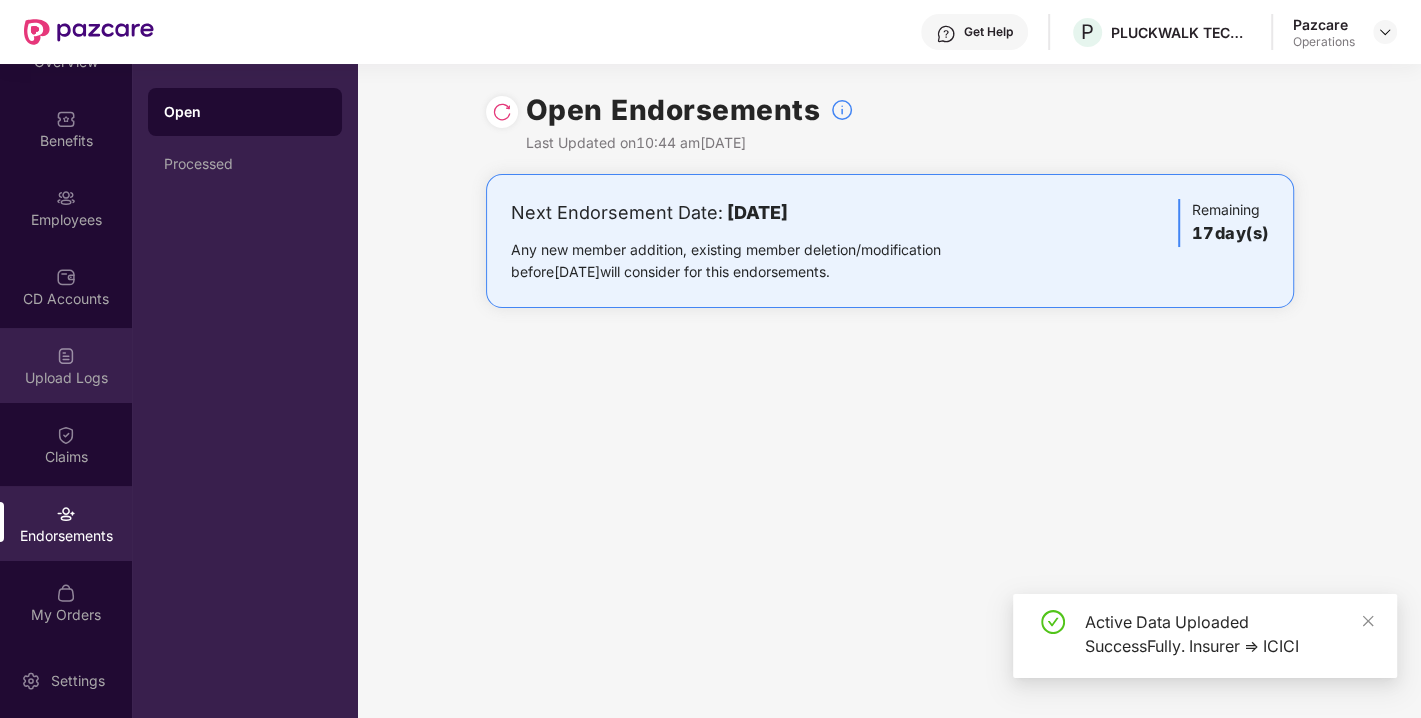 click on "Upload Logs" at bounding box center (66, 365) 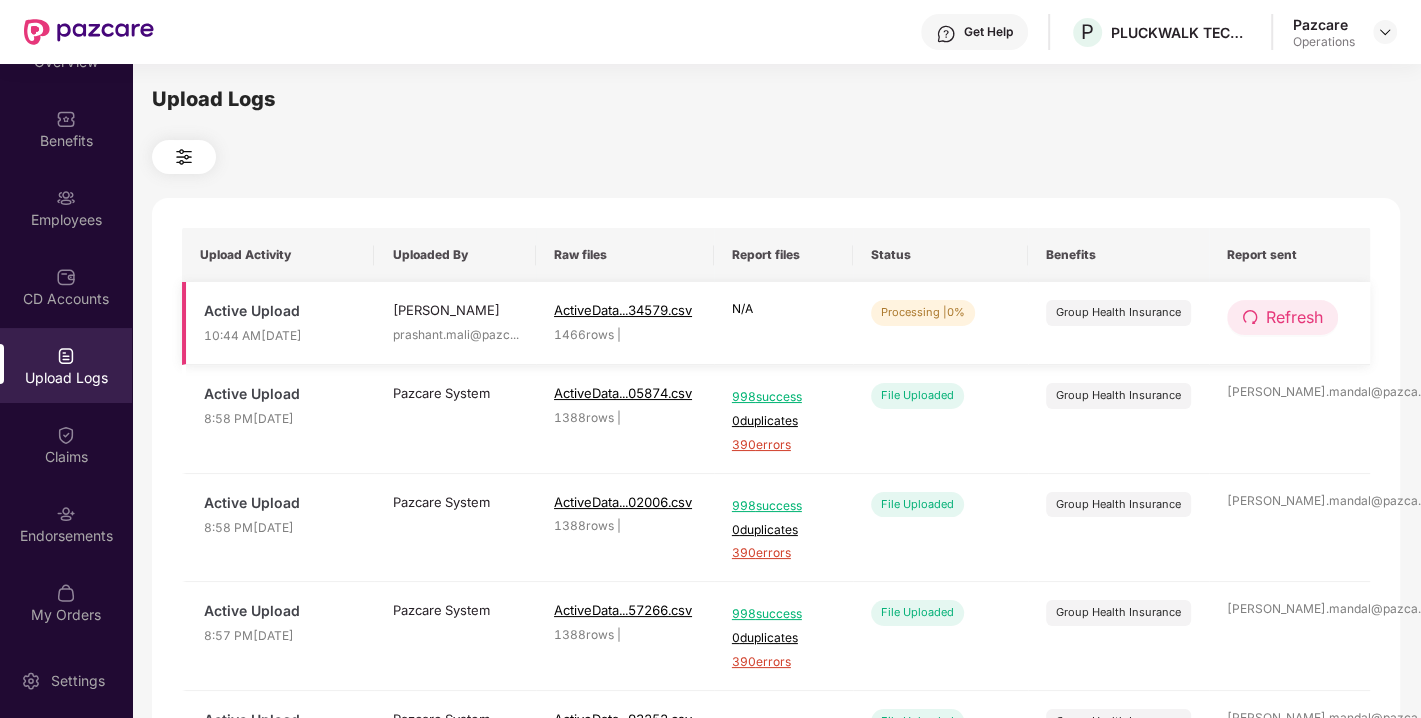 click on "Refresh" at bounding box center [1294, 317] 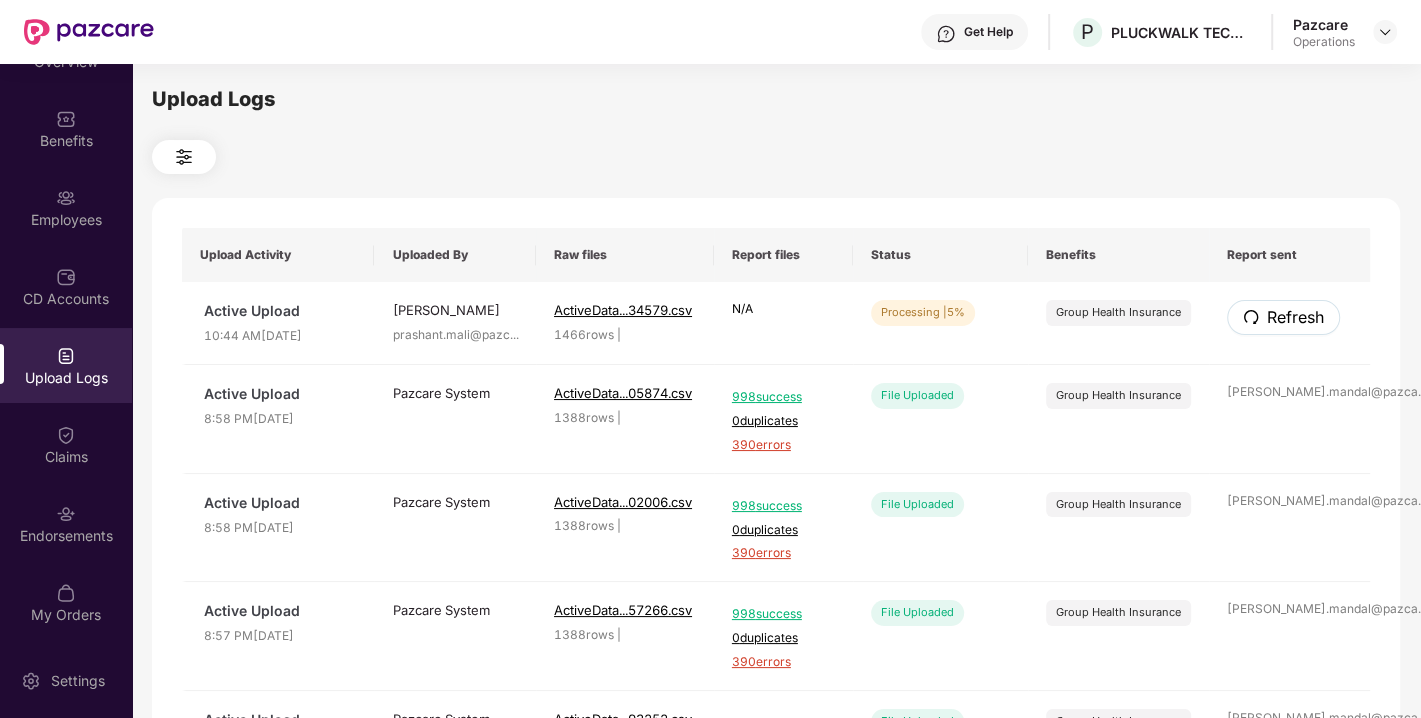 click on "Refresh" at bounding box center [1295, 317] 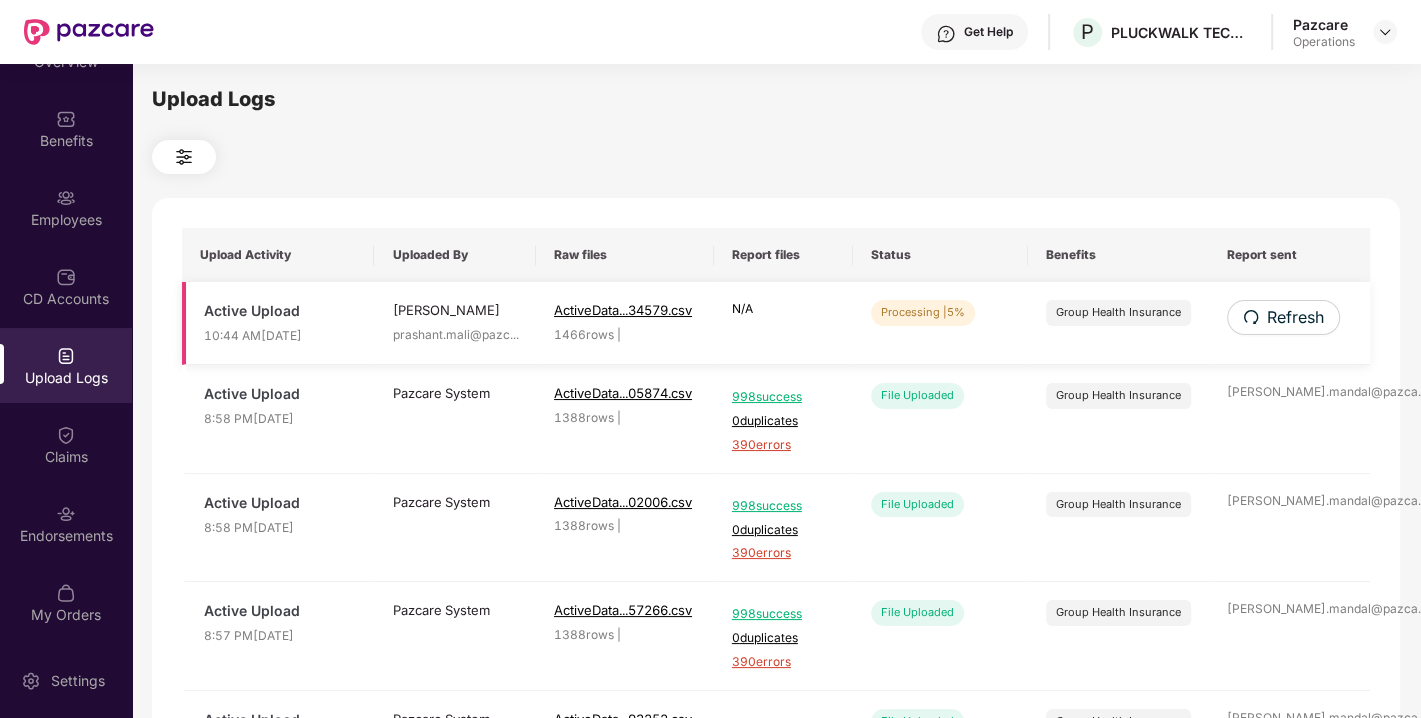 click on "Refresh" at bounding box center [1290, 323] 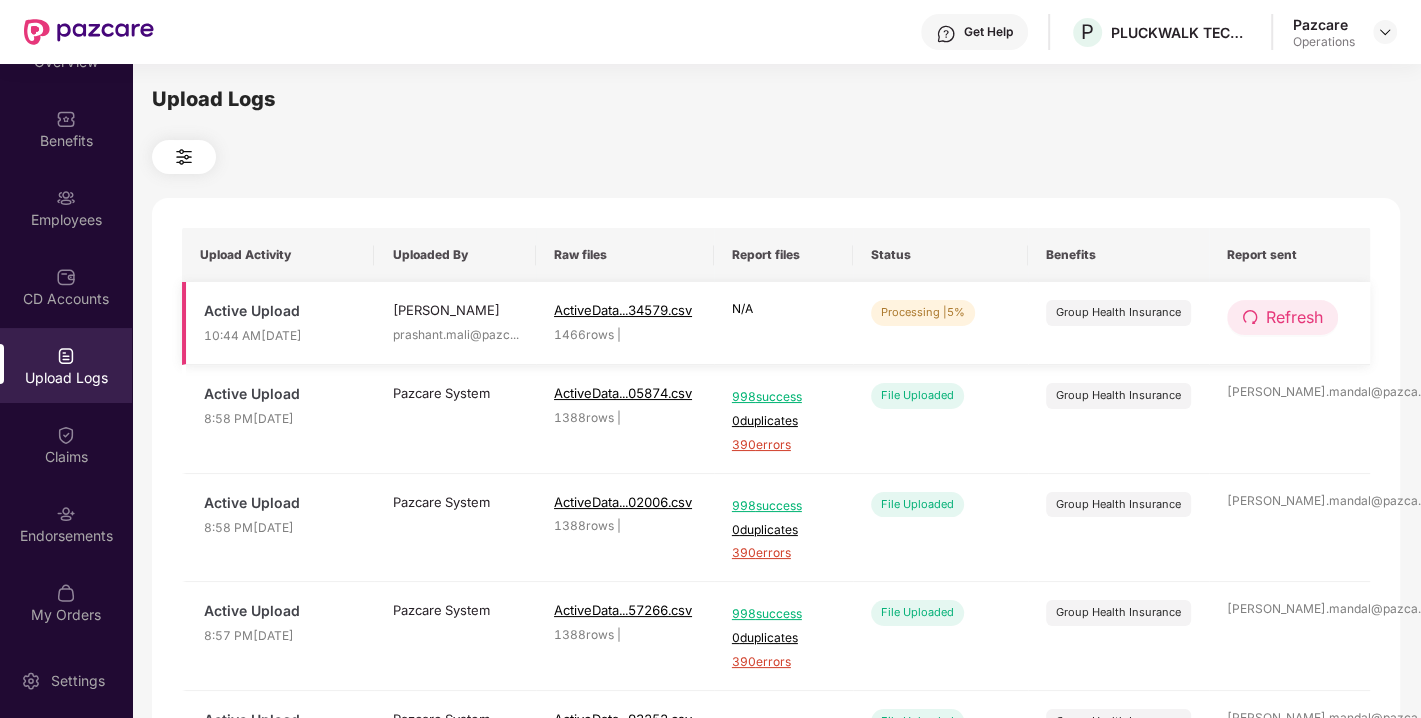 click on "Refresh" at bounding box center [1294, 317] 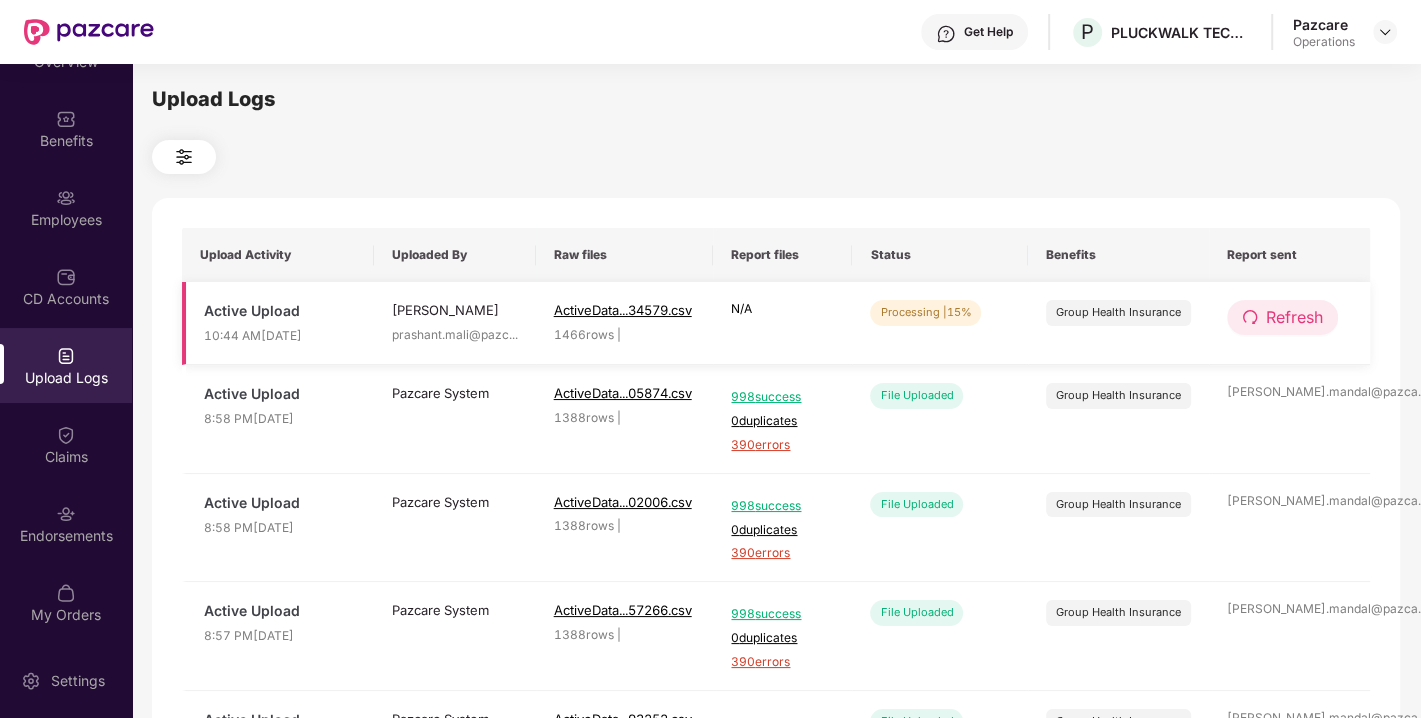 click on "Refresh" at bounding box center (1282, 317) 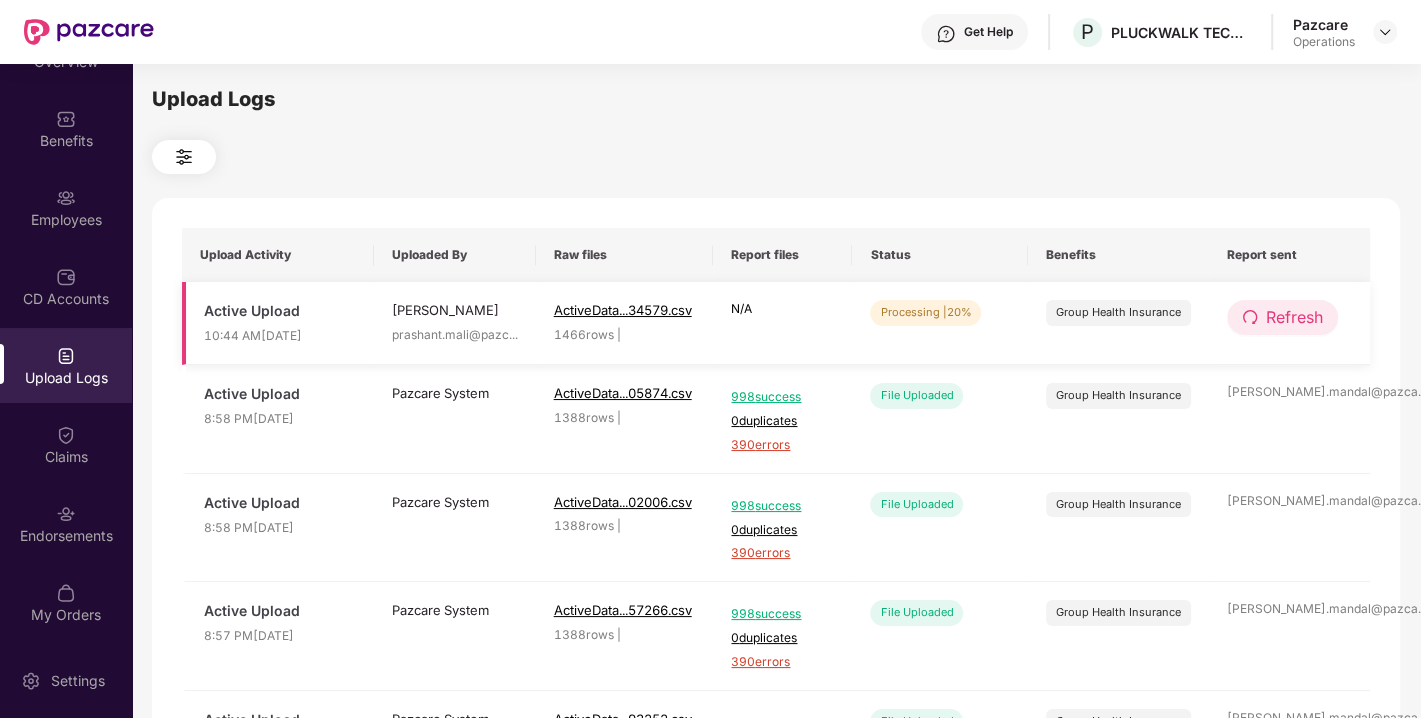click on "Refresh" at bounding box center (1294, 317) 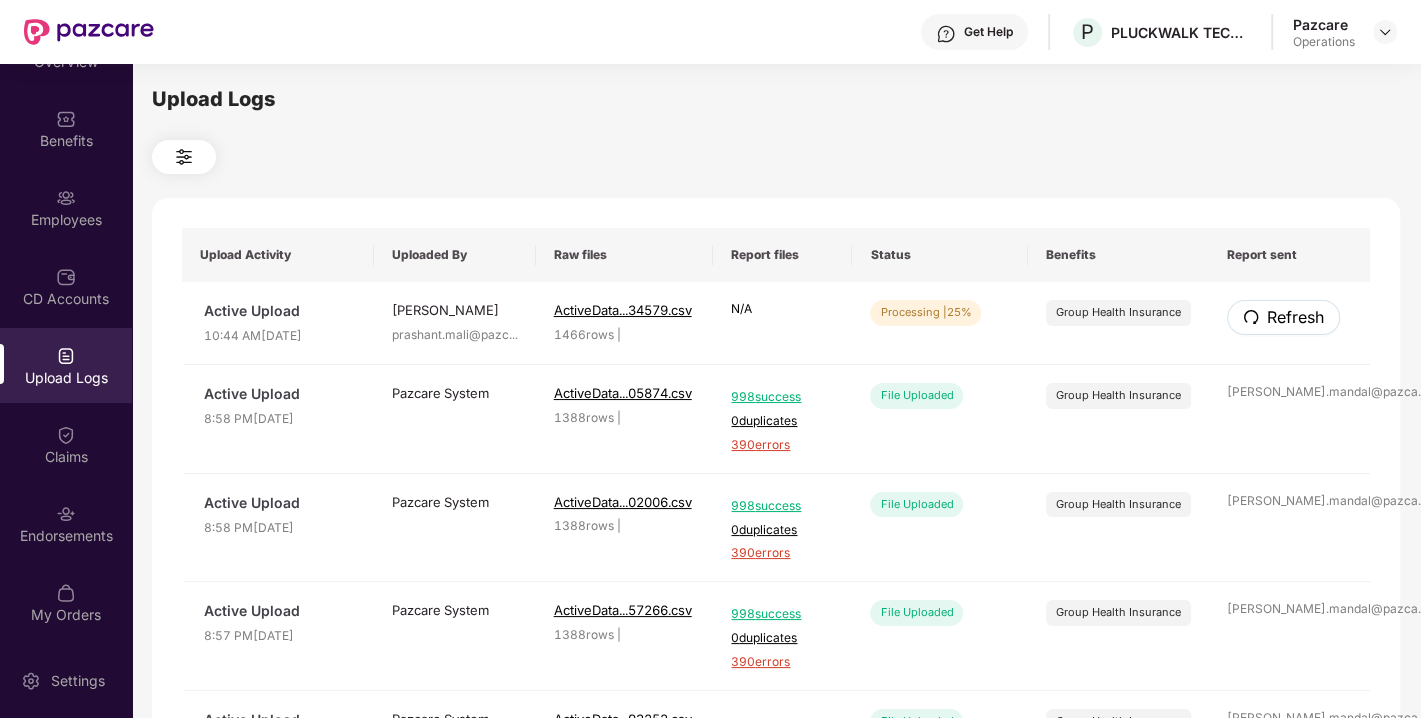 click on "Refresh" at bounding box center [1295, 317] 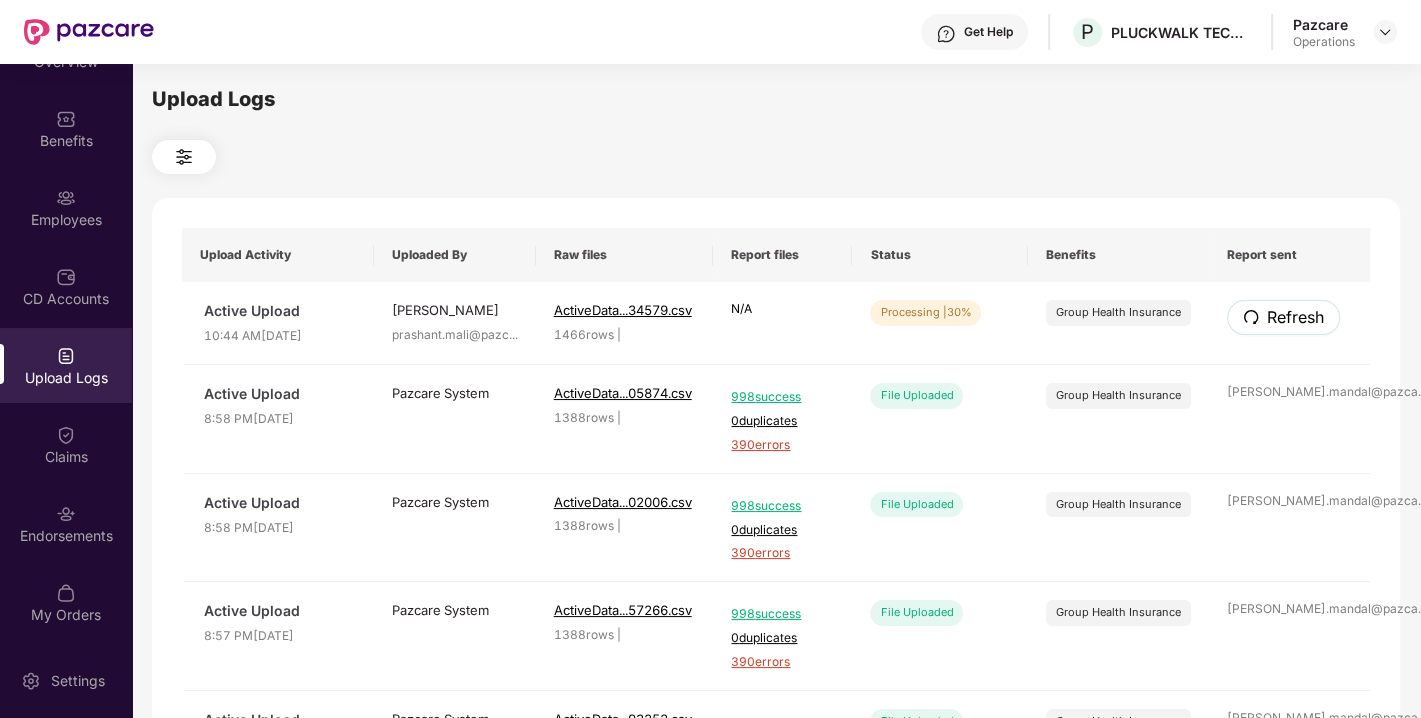 click on "Refresh" at bounding box center [1295, 317] 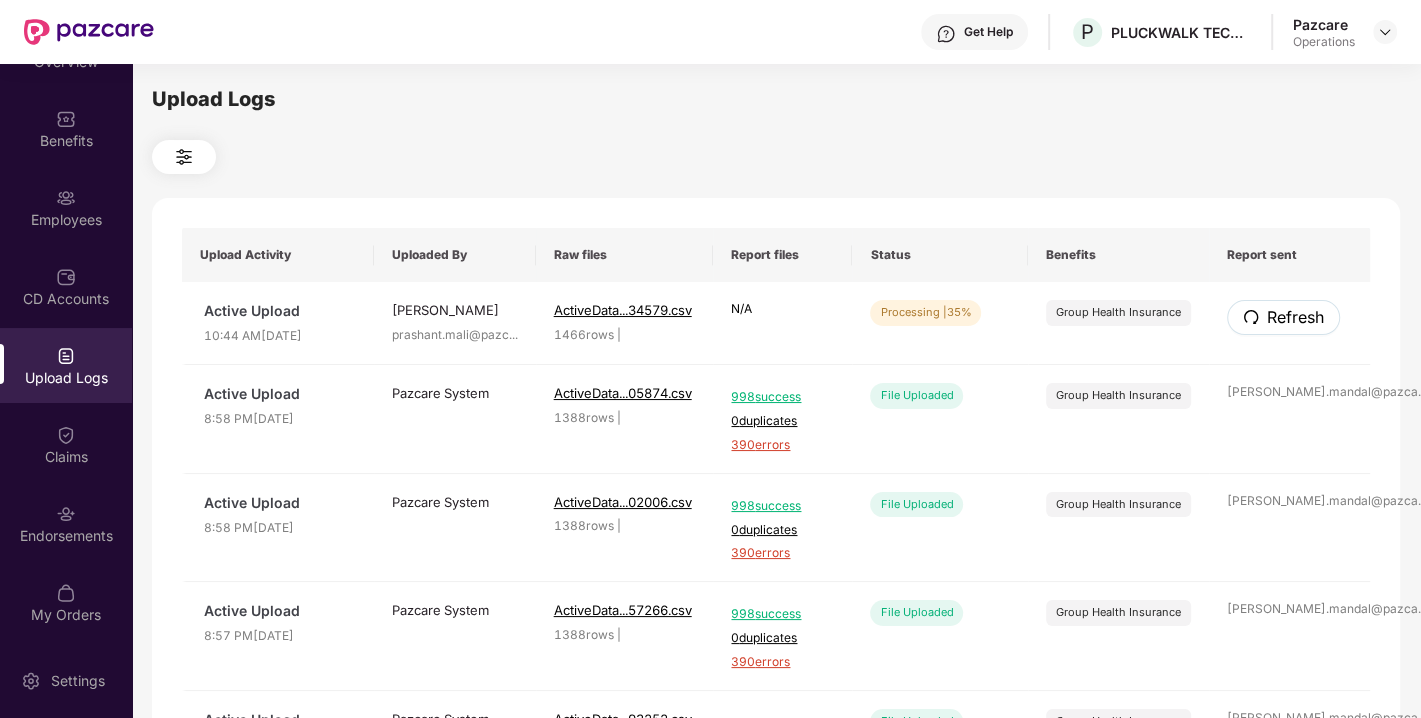 click on "Refresh" at bounding box center (1295, 317) 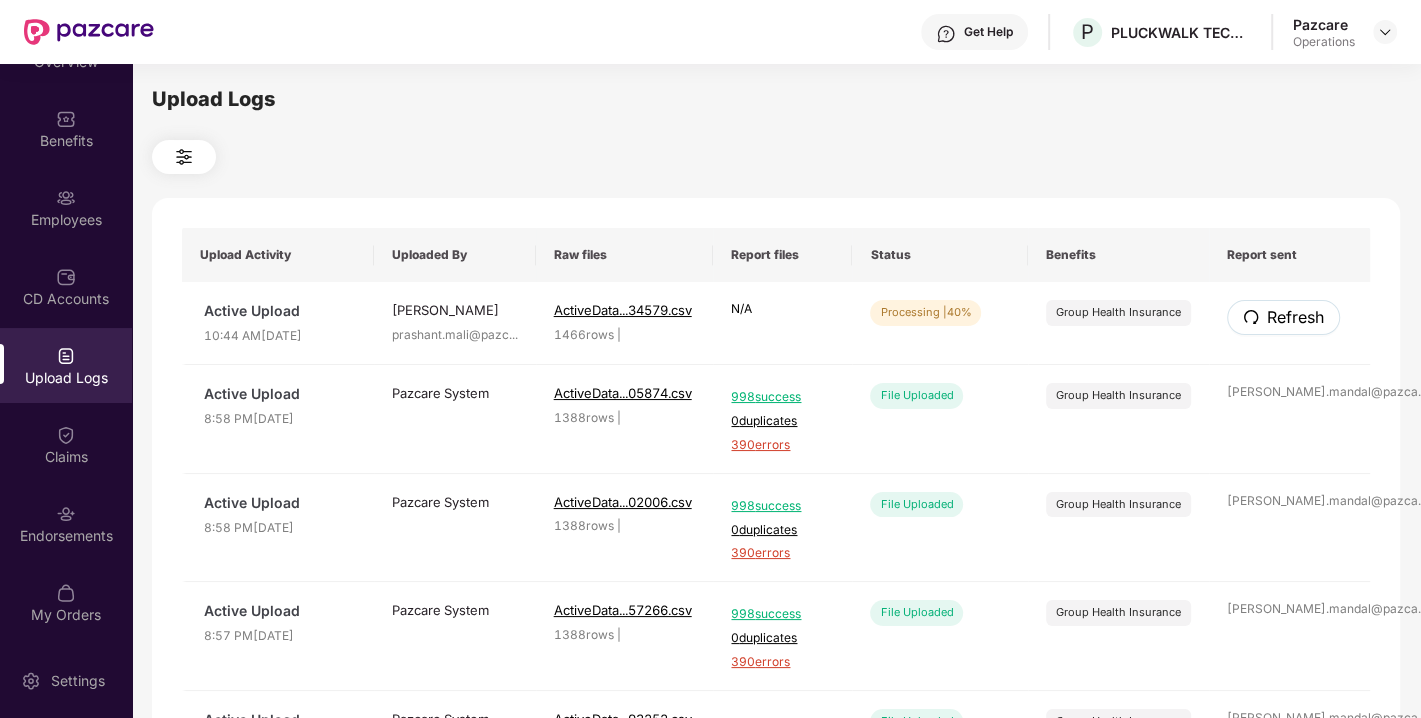 click on "Refresh" at bounding box center [1295, 317] 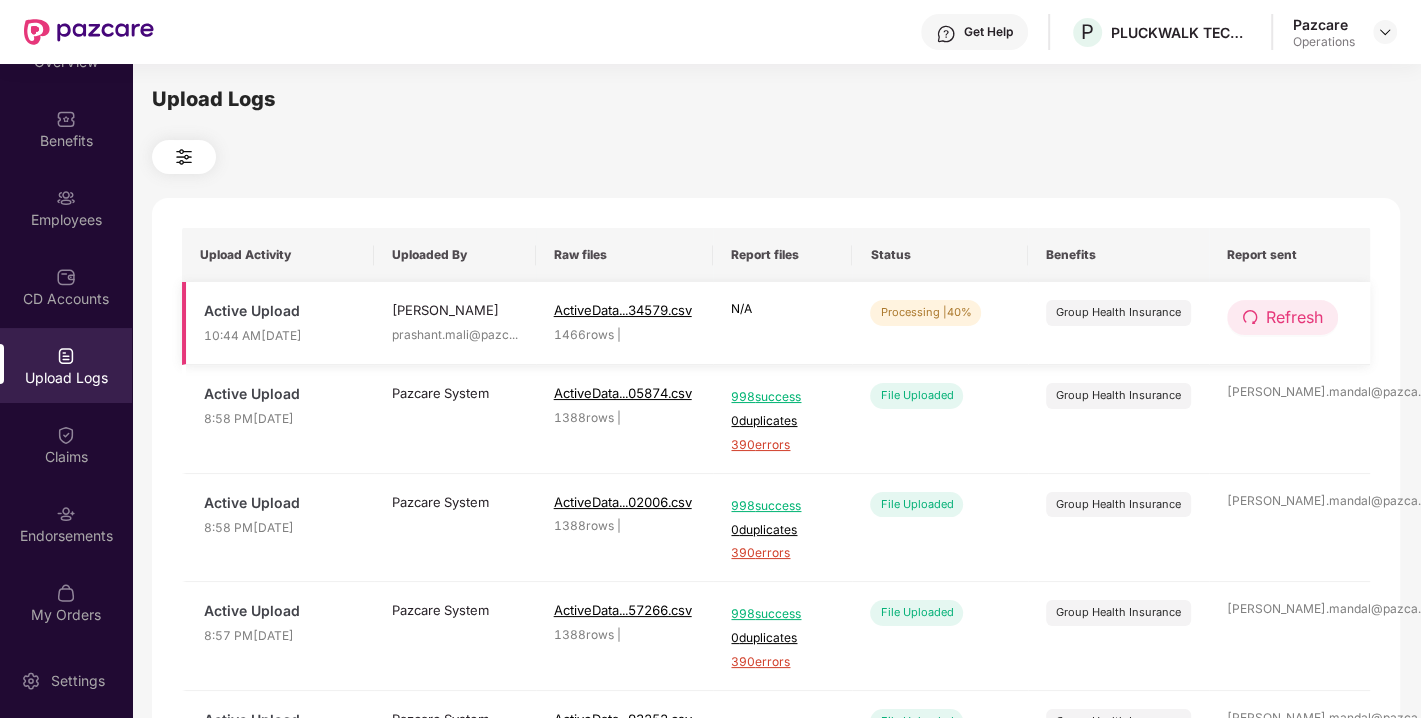 click on "Refresh" at bounding box center [1294, 317] 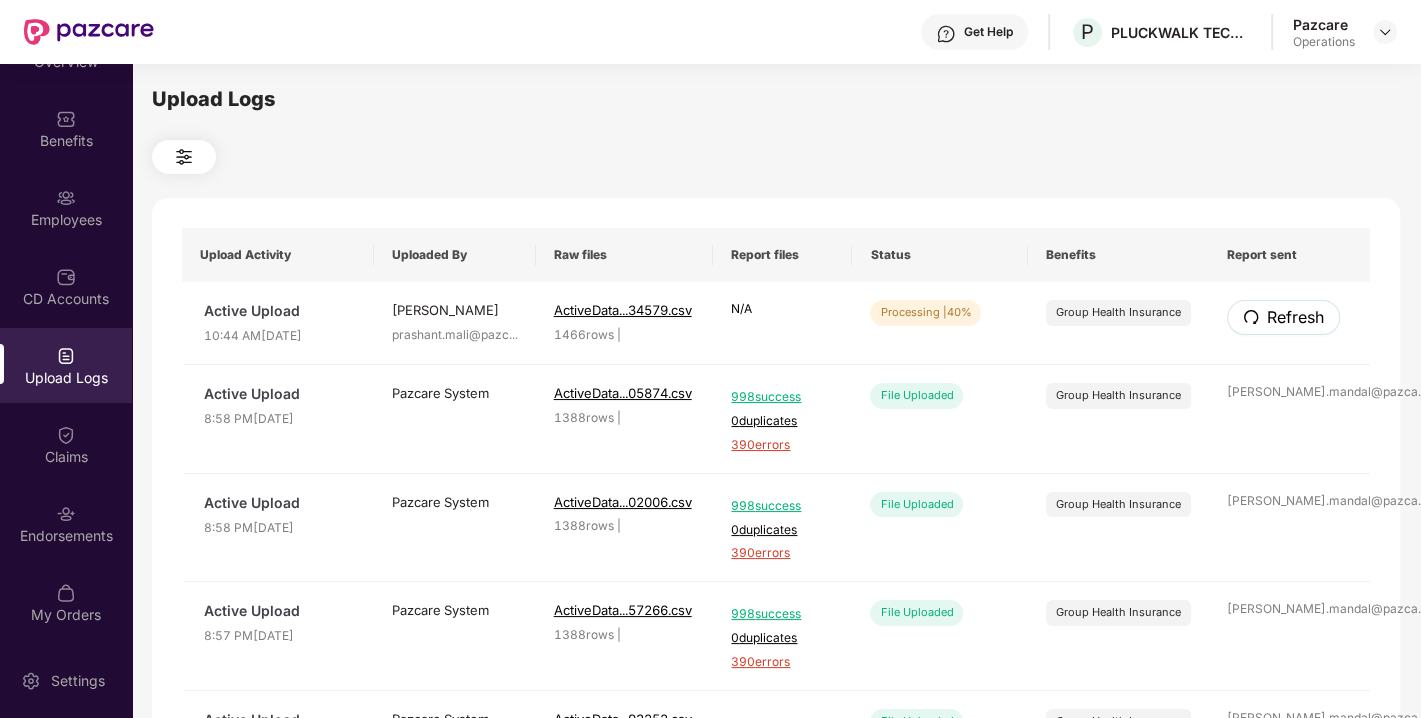 click on "Refresh" at bounding box center [1295, 317] 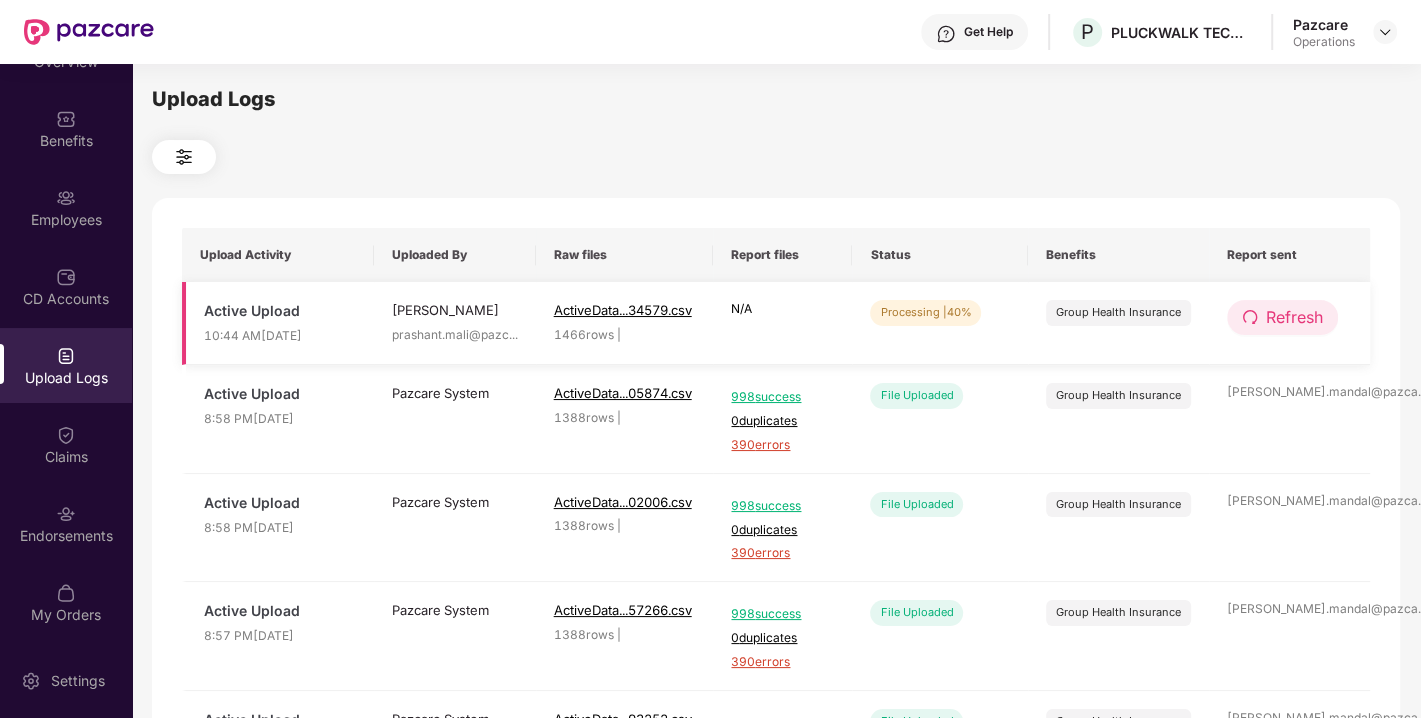 click on "Refresh" at bounding box center [1294, 317] 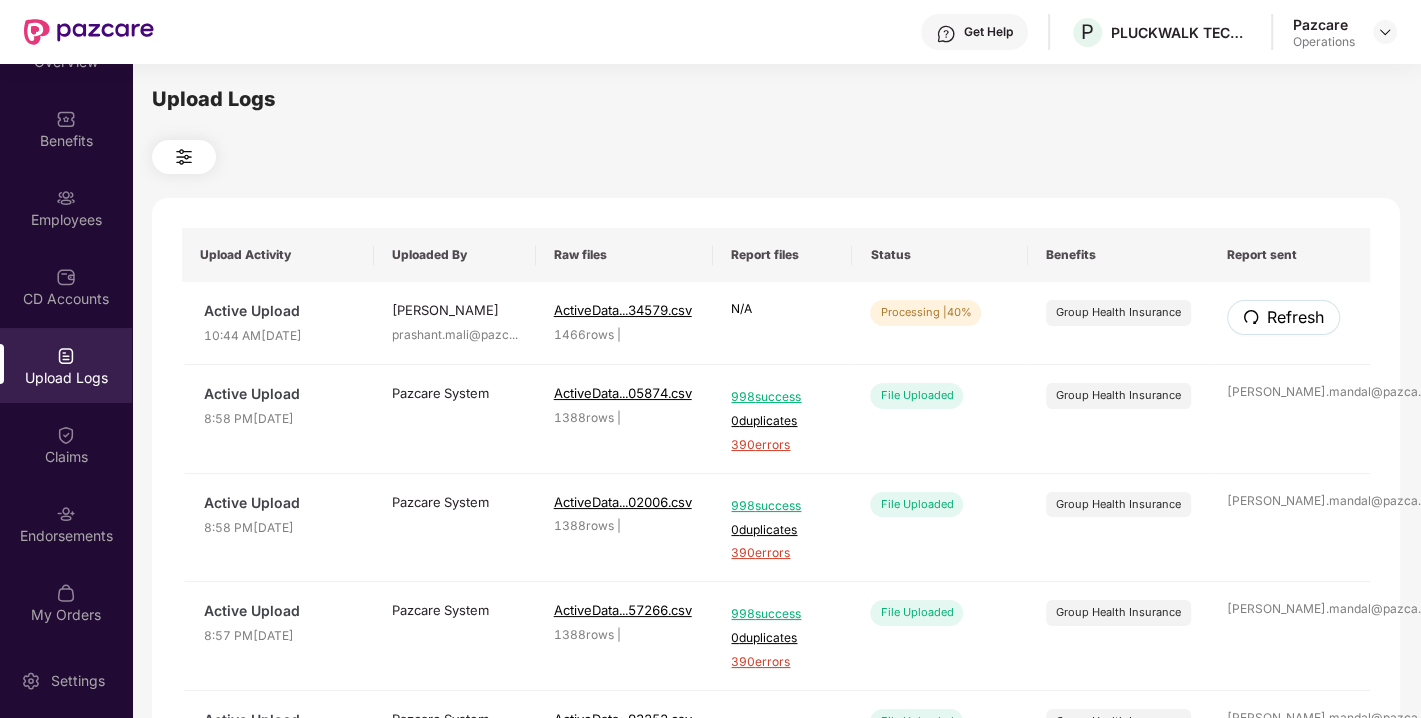 click on "Refresh" at bounding box center (1295, 317) 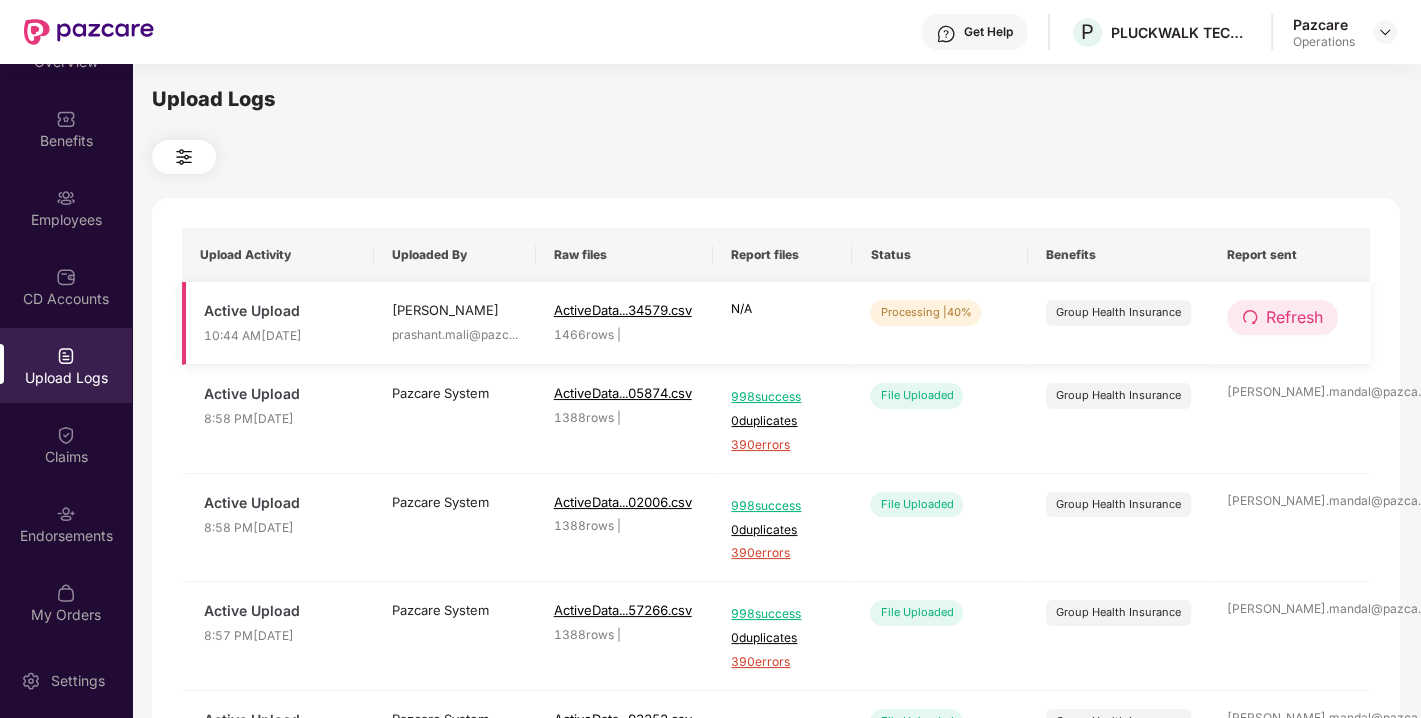 click on "Refresh" at bounding box center (1294, 317) 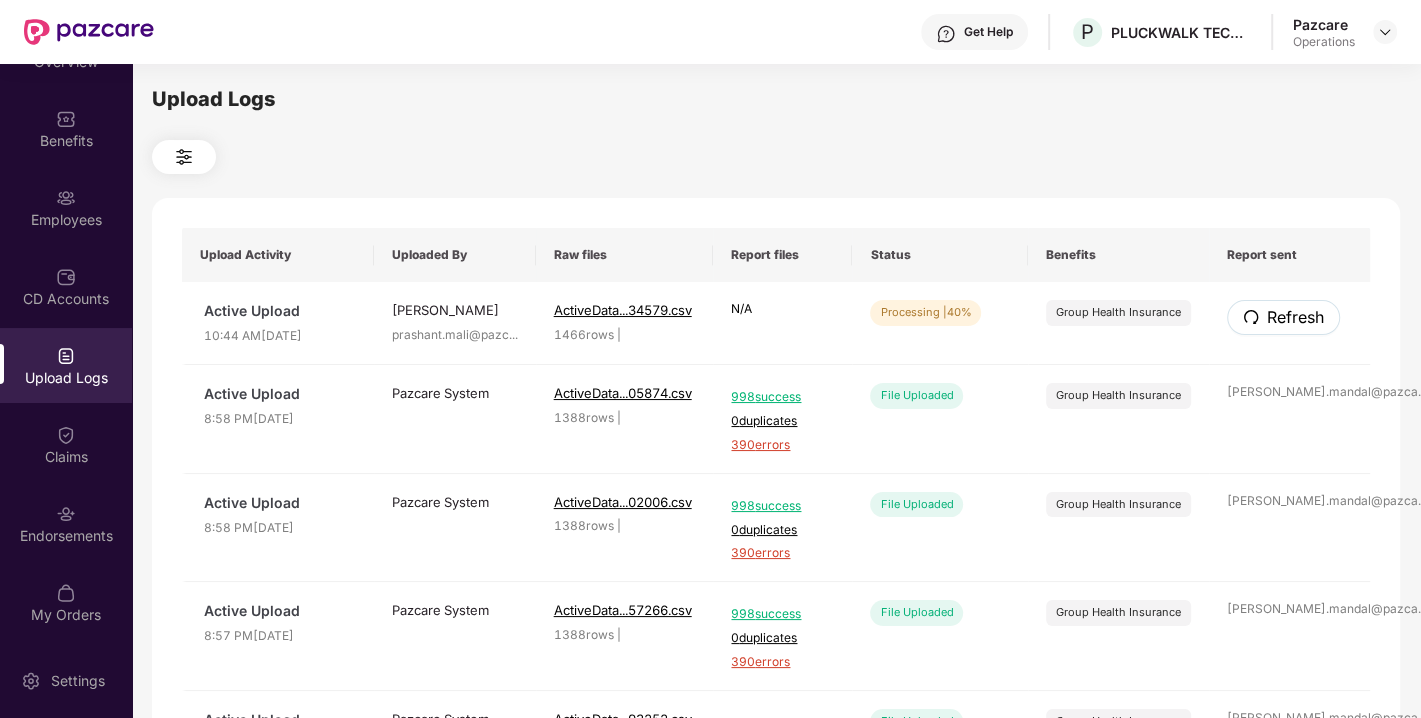 click on "Refresh" at bounding box center [1295, 317] 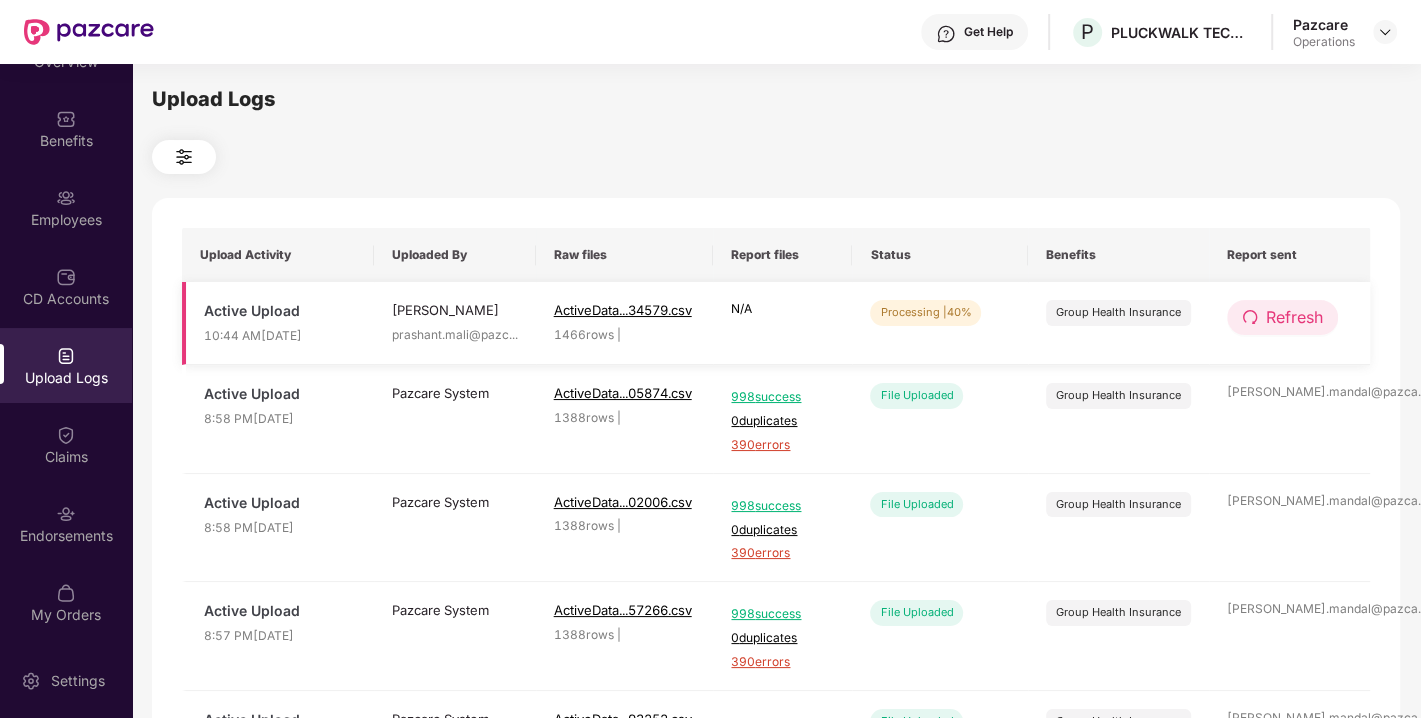 click on "Refresh" at bounding box center (1294, 317) 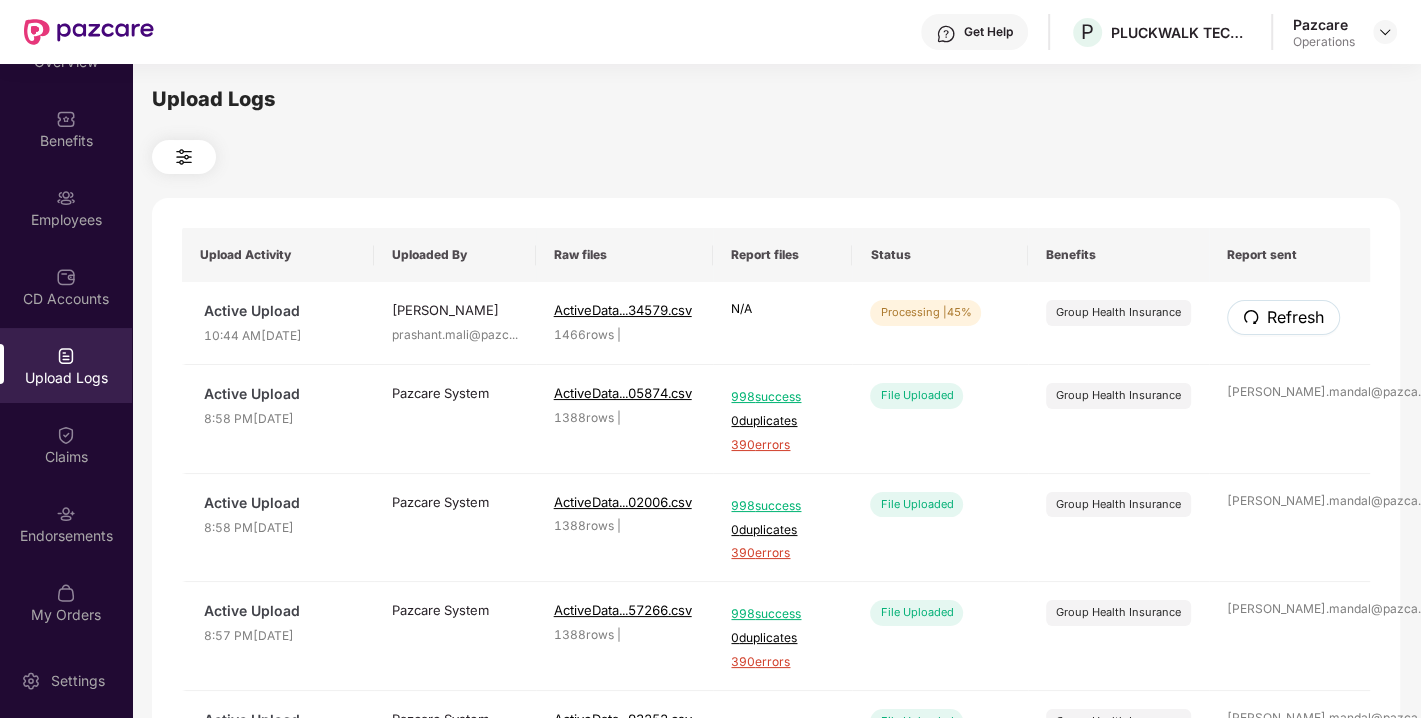 click on "Refresh" at bounding box center (1295, 317) 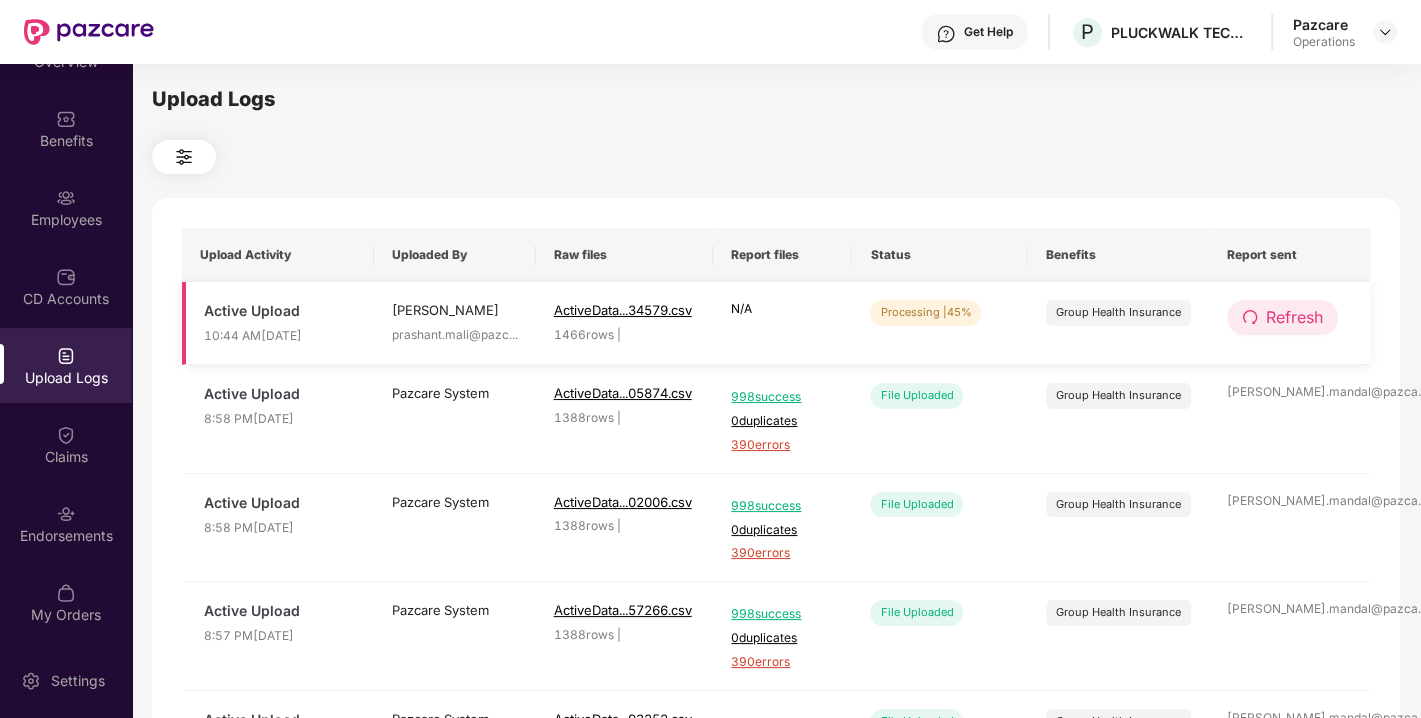 click on "Refresh" at bounding box center [1294, 317] 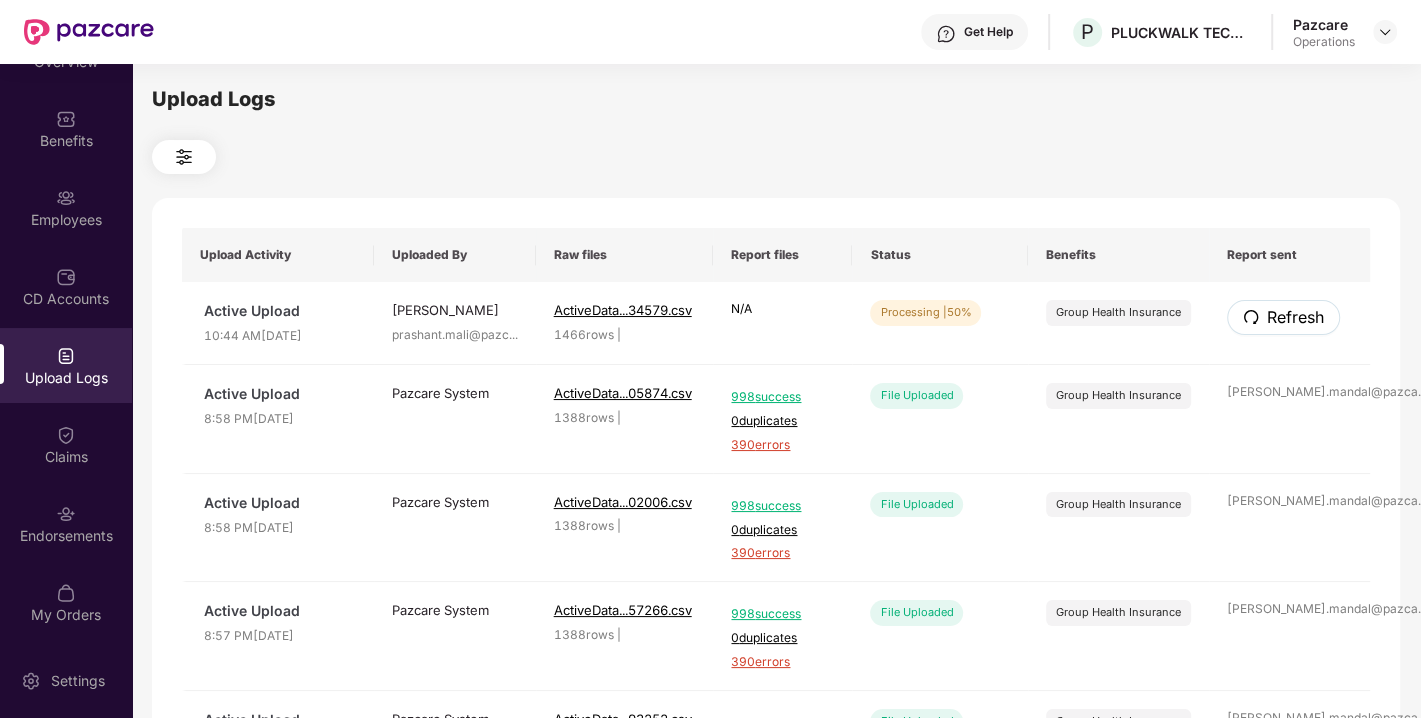 click on "Refresh" at bounding box center (1295, 317) 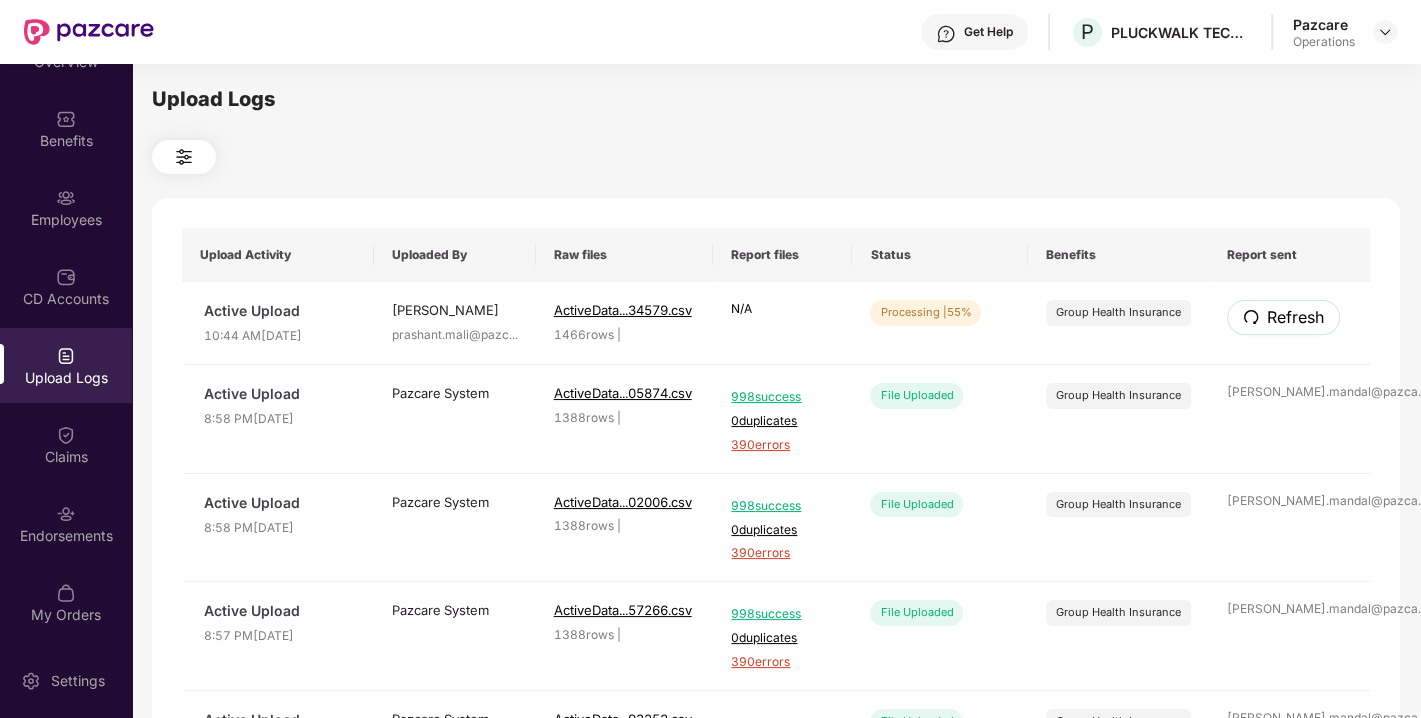 click on "Refresh" at bounding box center (1295, 317) 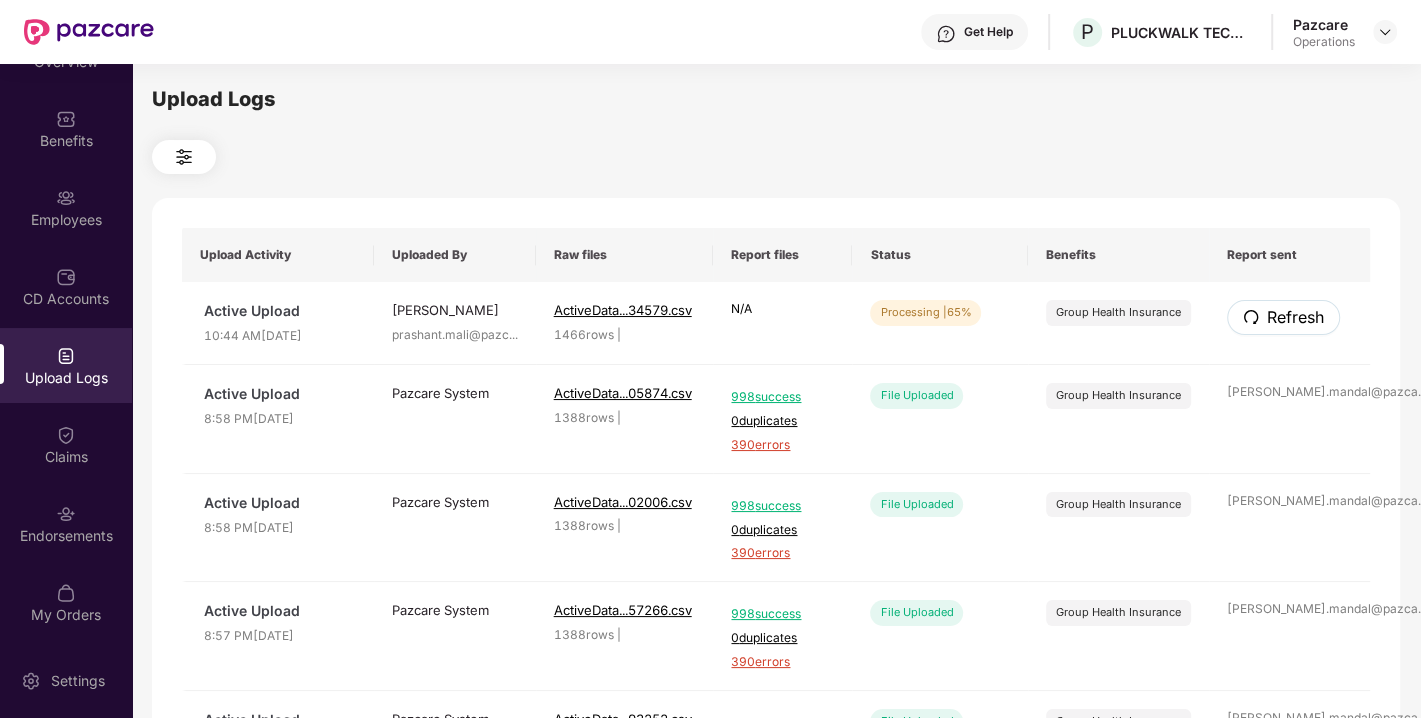 click on "Refresh" at bounding box center (1295, 317) 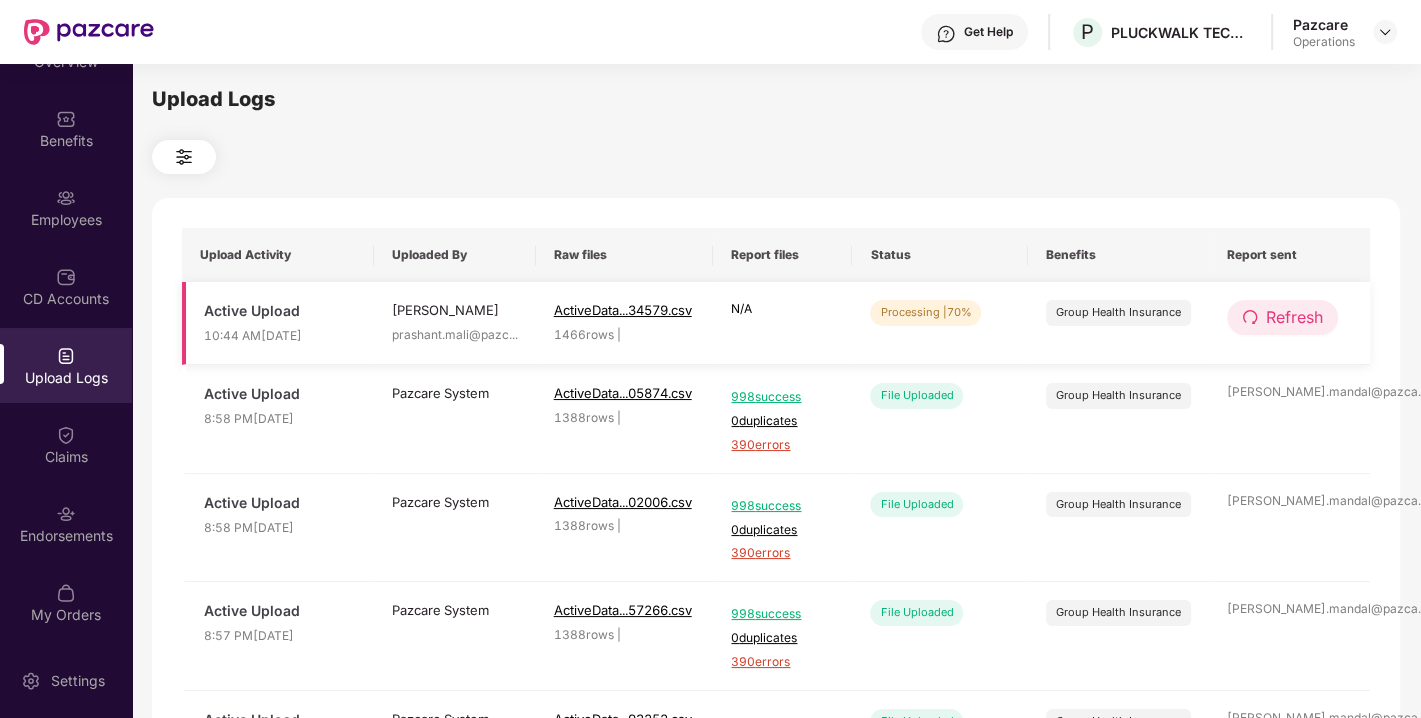 click on "Refresh" at bounding box center (1294, 317) 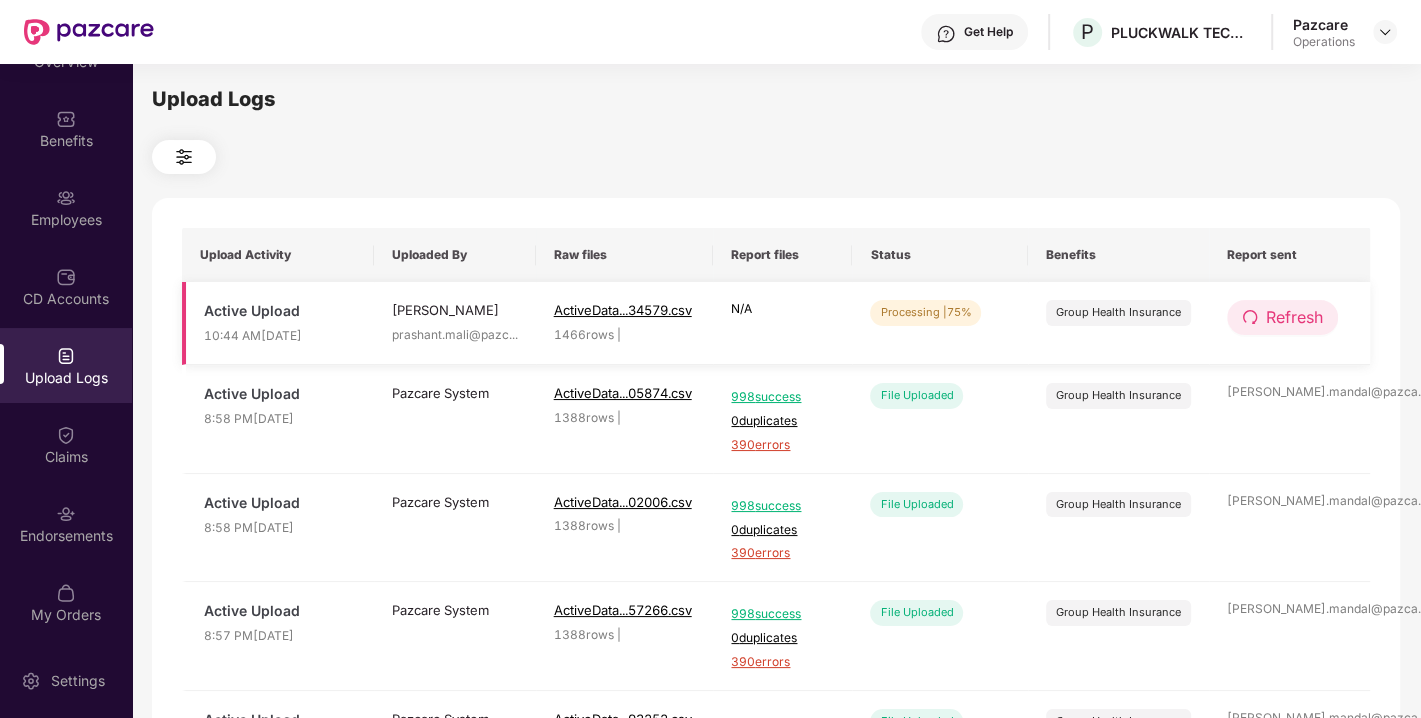 click on "Refresh" at bounding box center (1294, 317) 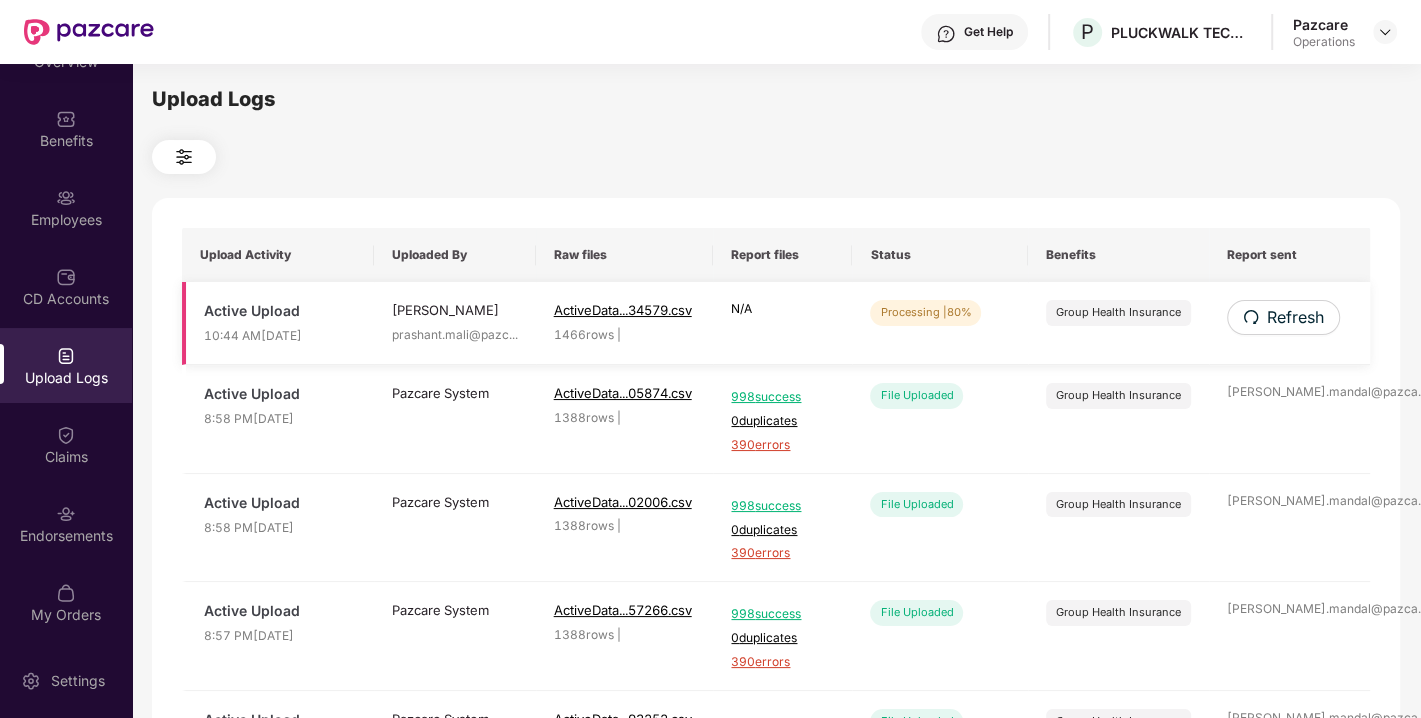 click on "Refresh" at bounding box center [1289, 323] 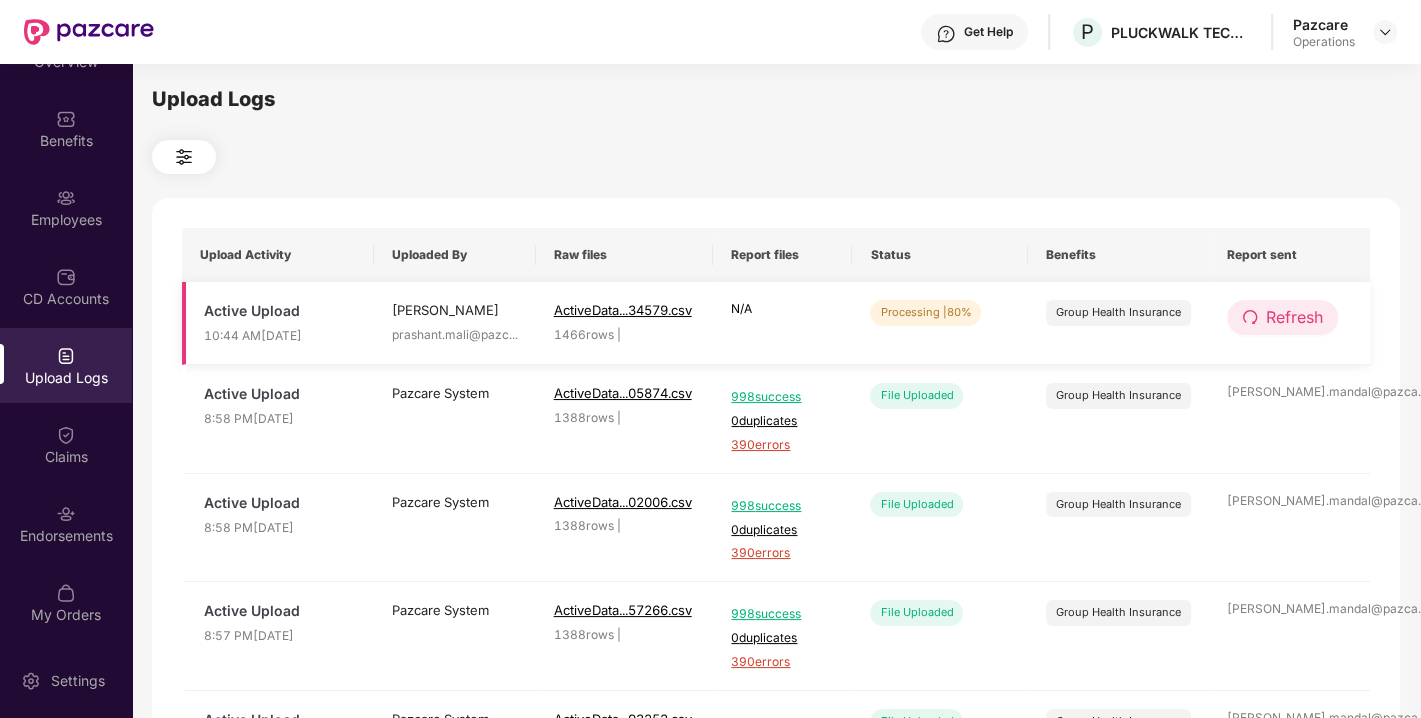 click on "Refresh" at bounding box center (1294, 317) 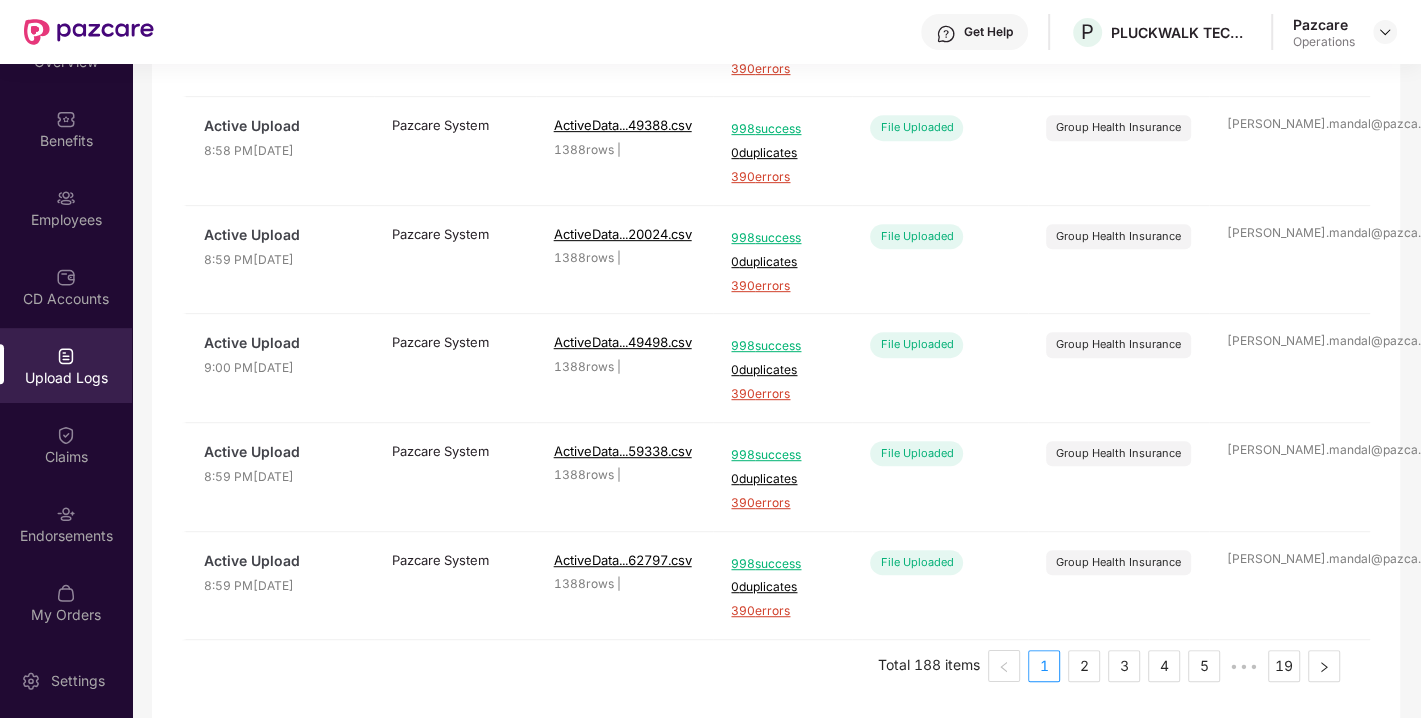 scroll, scrollTop: 0, scrollLeft: 0, axis: both 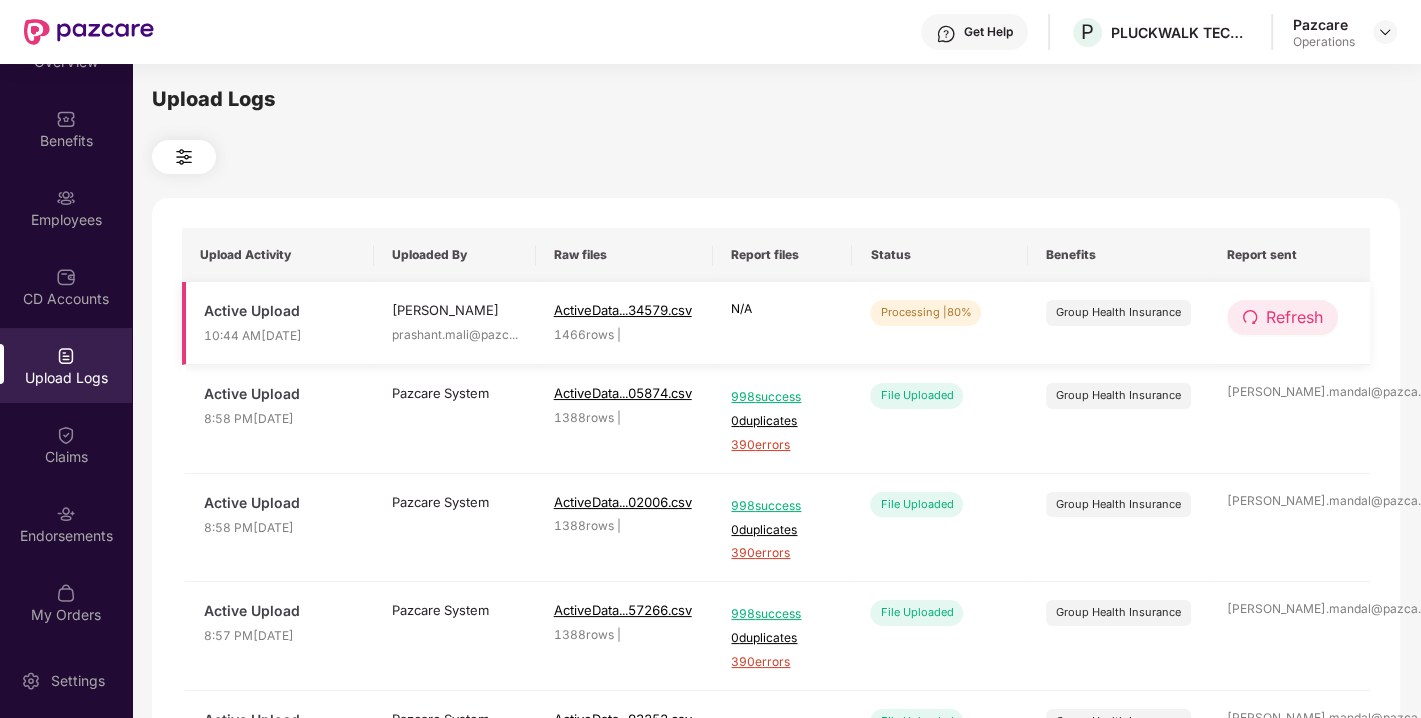 click on "Refresh" at bounding box center [1294, 317] 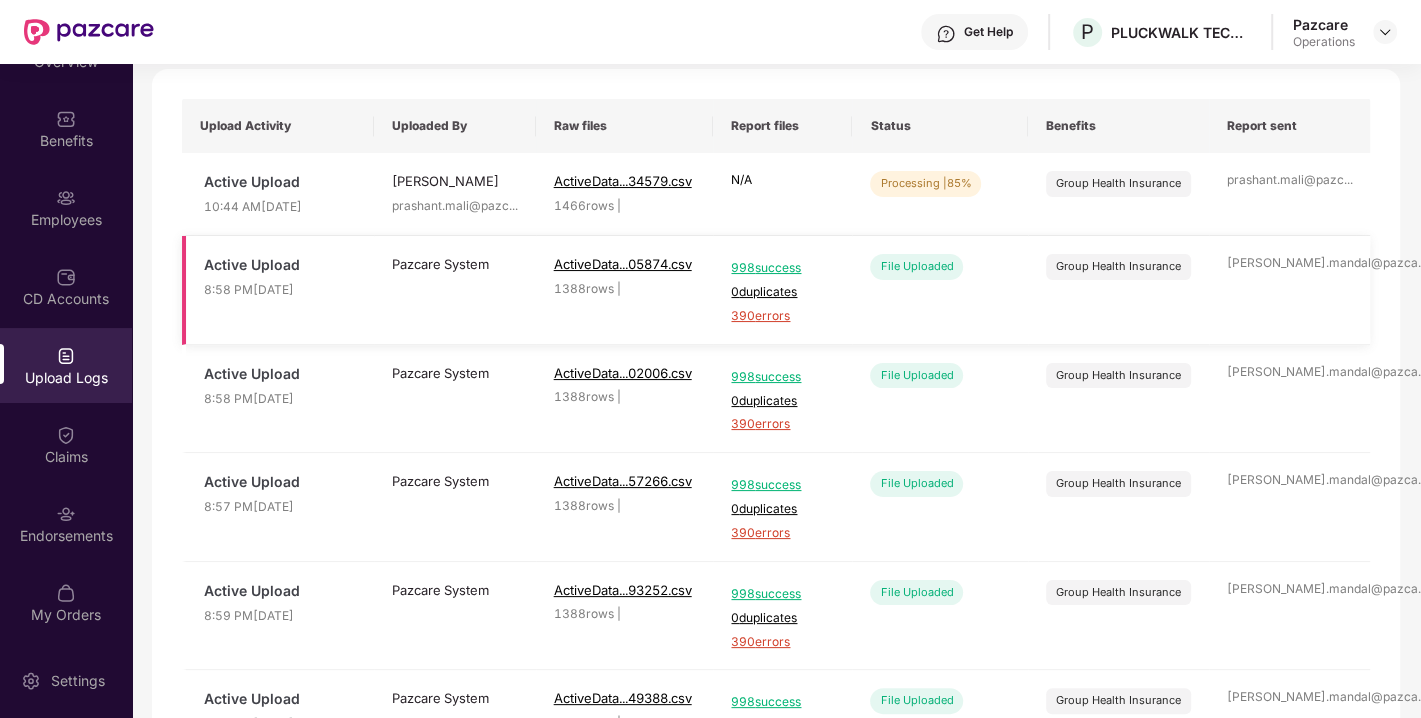 scroll, scrollTop: 0, scrollLeft: 0, axis: both 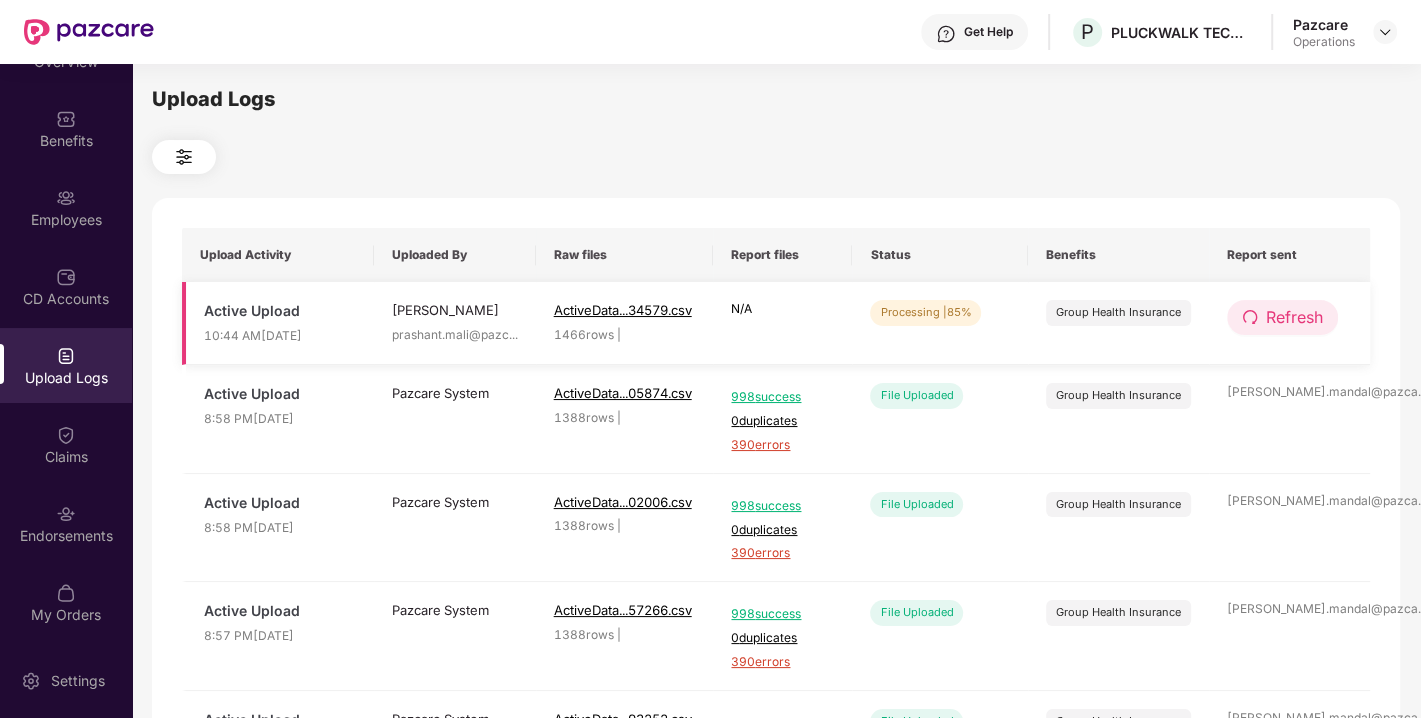 click on "Refresh" at bounding box center (1294, 317) 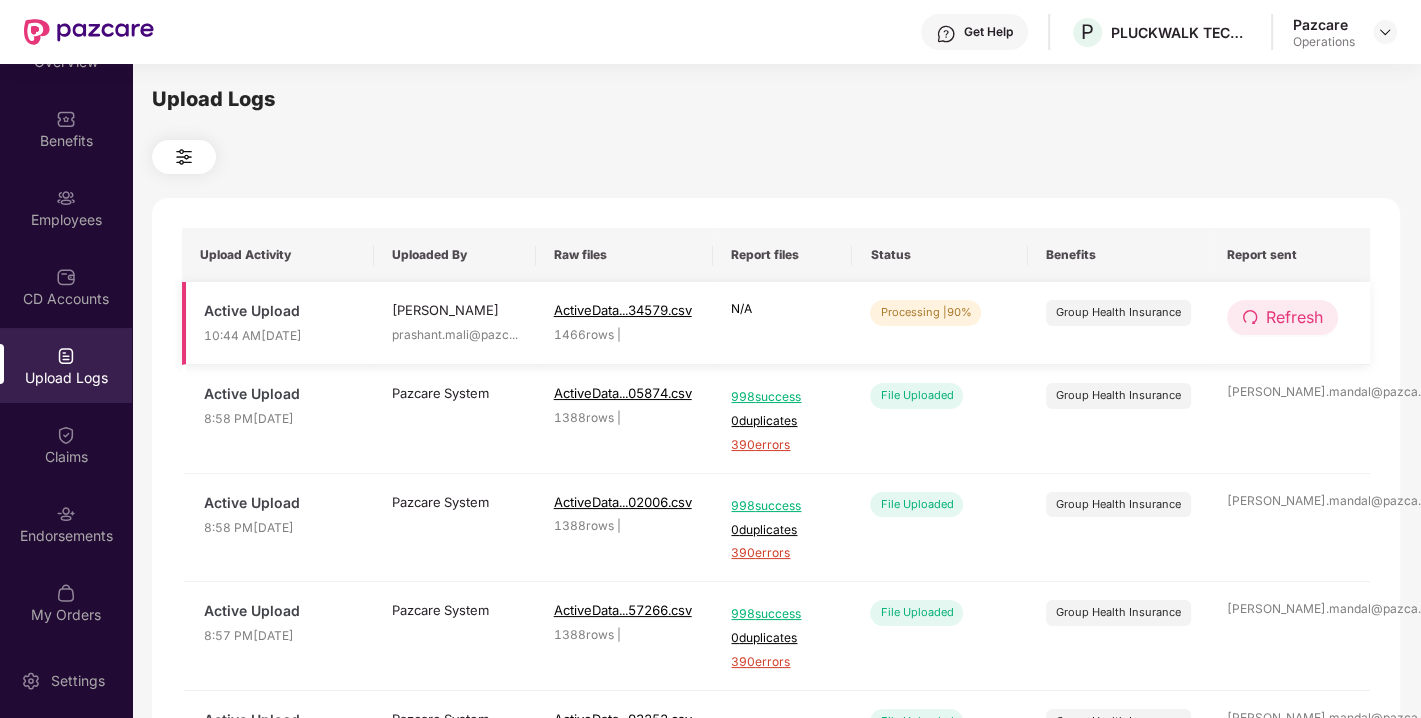 click on "Refresh" at bounding box center [1294, 317] 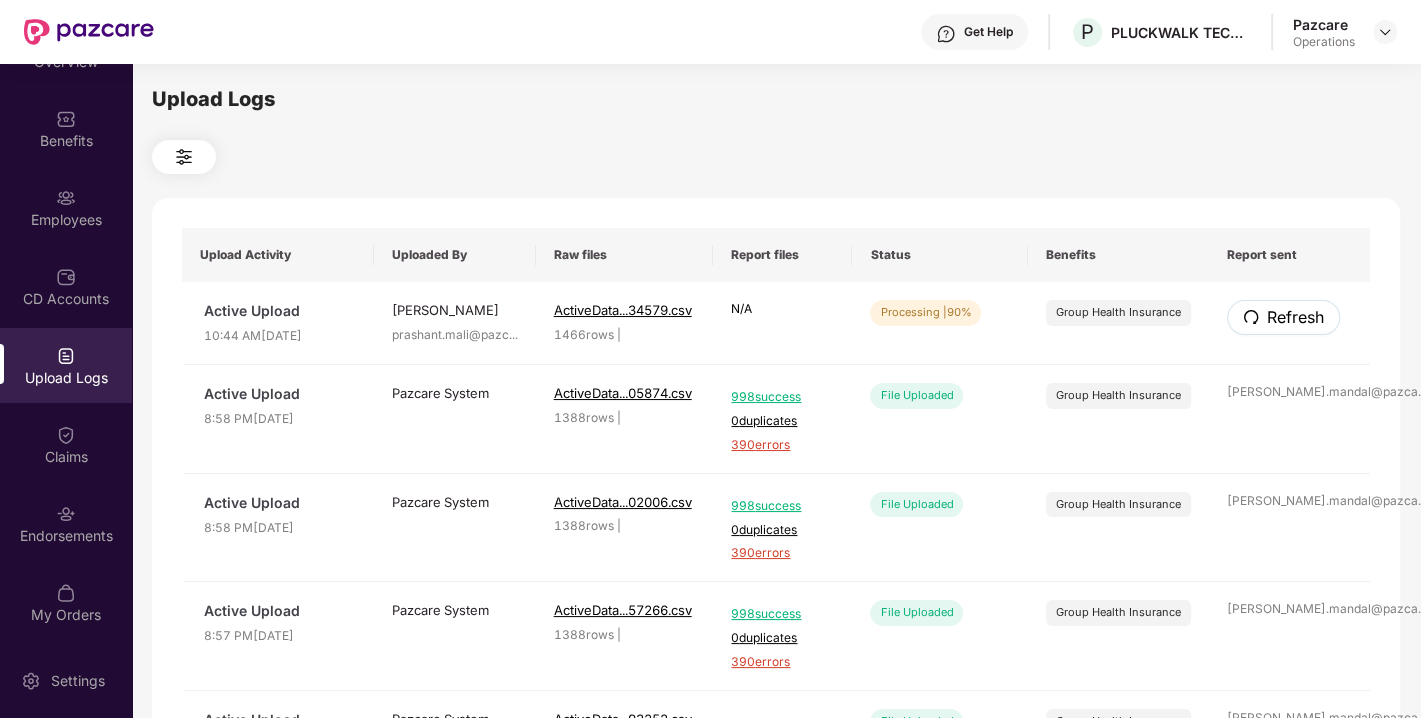 click on "Refresh" at bounding box center [1295, 317] 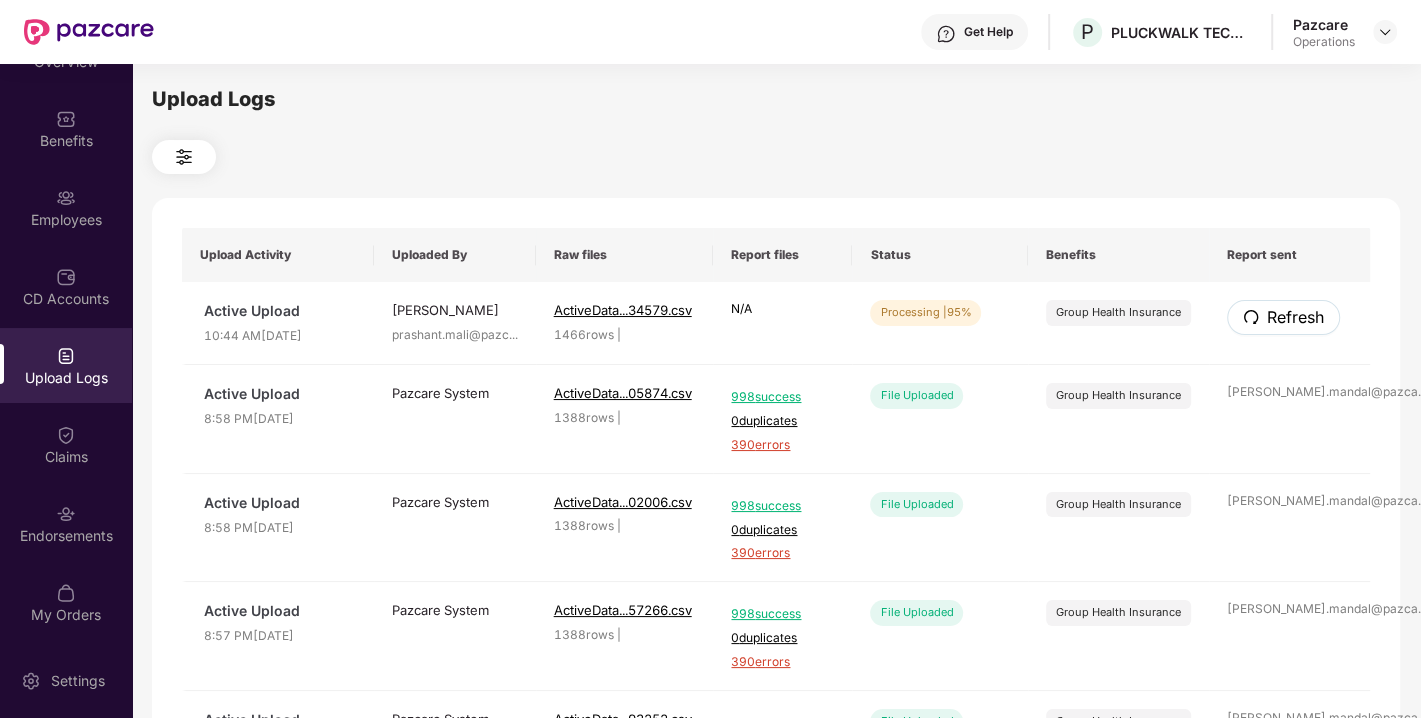 click on "Refresh" at bounding box center [1295, 317] 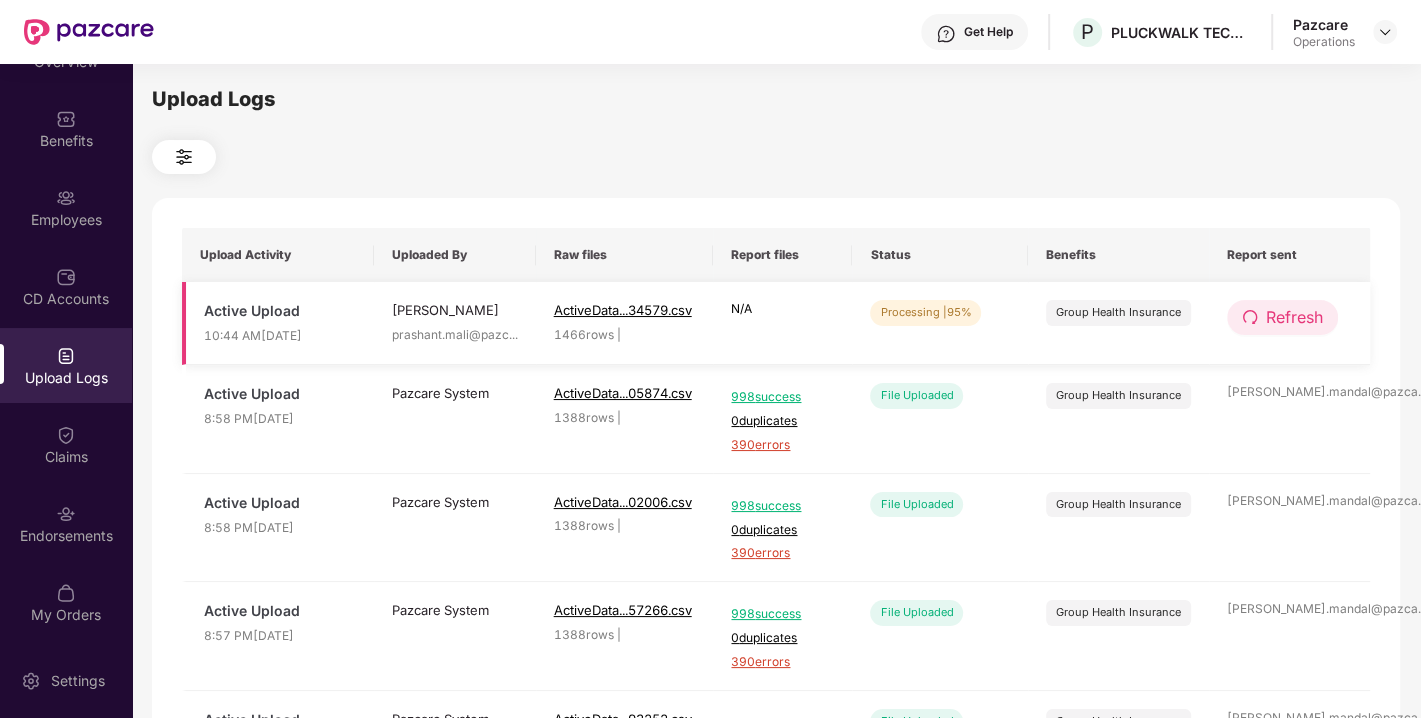 click on "Refresh" at bounding box center [1294, 317] 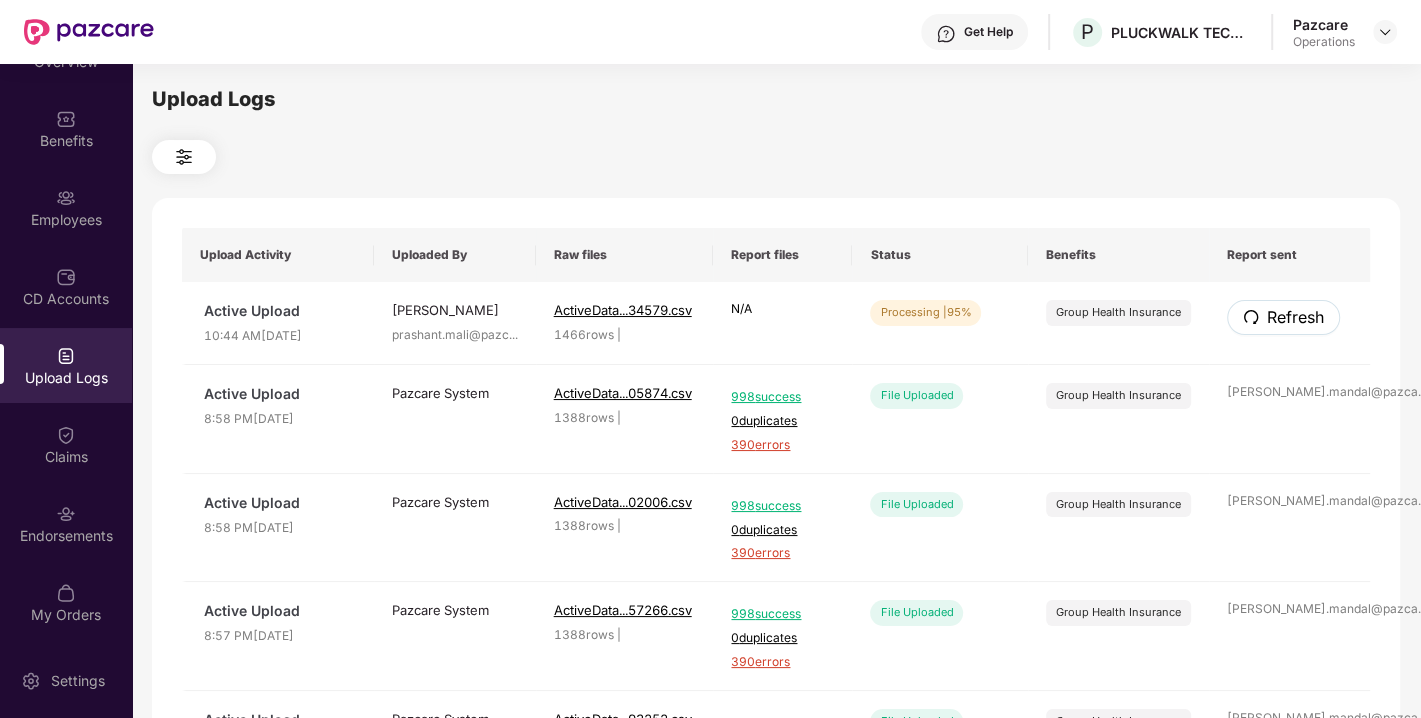 click on "Refresh" at bounding box center (1295, 317) 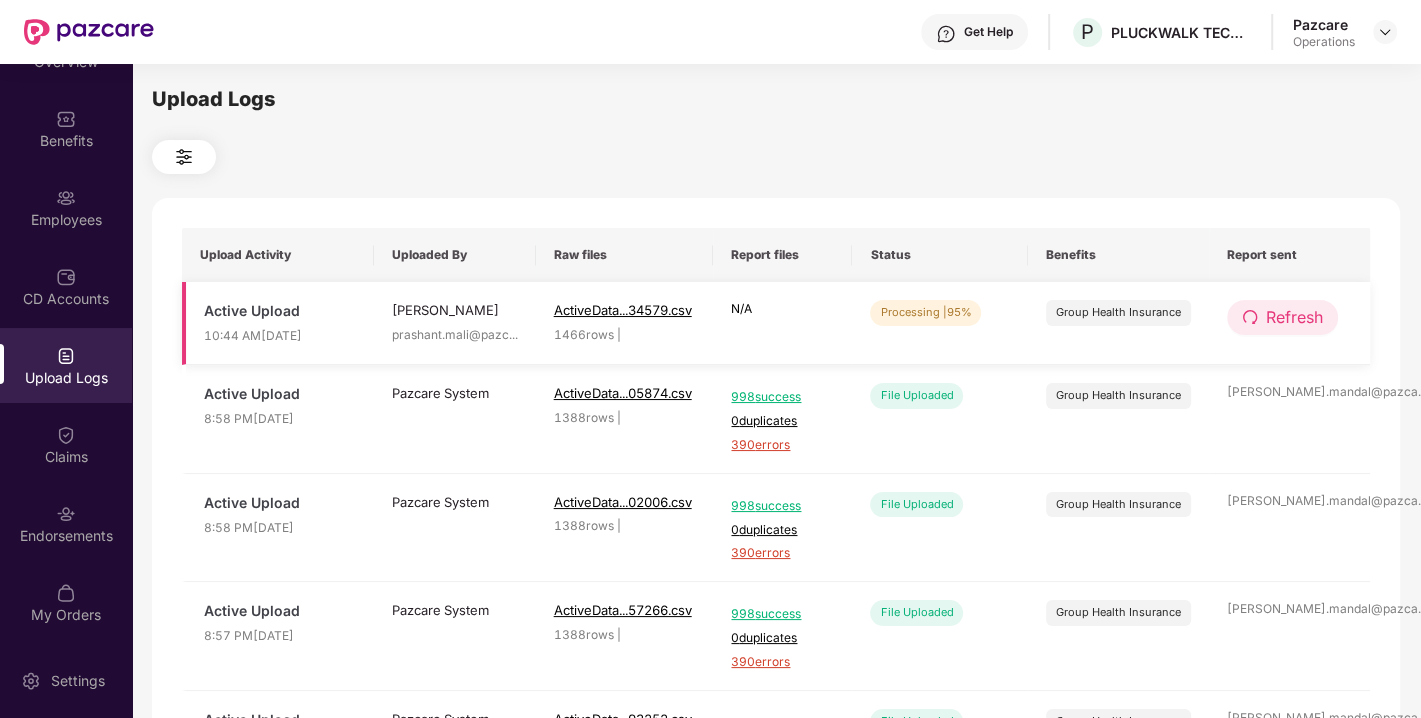 click on "Refresh" at bounding box center [1294, 317] 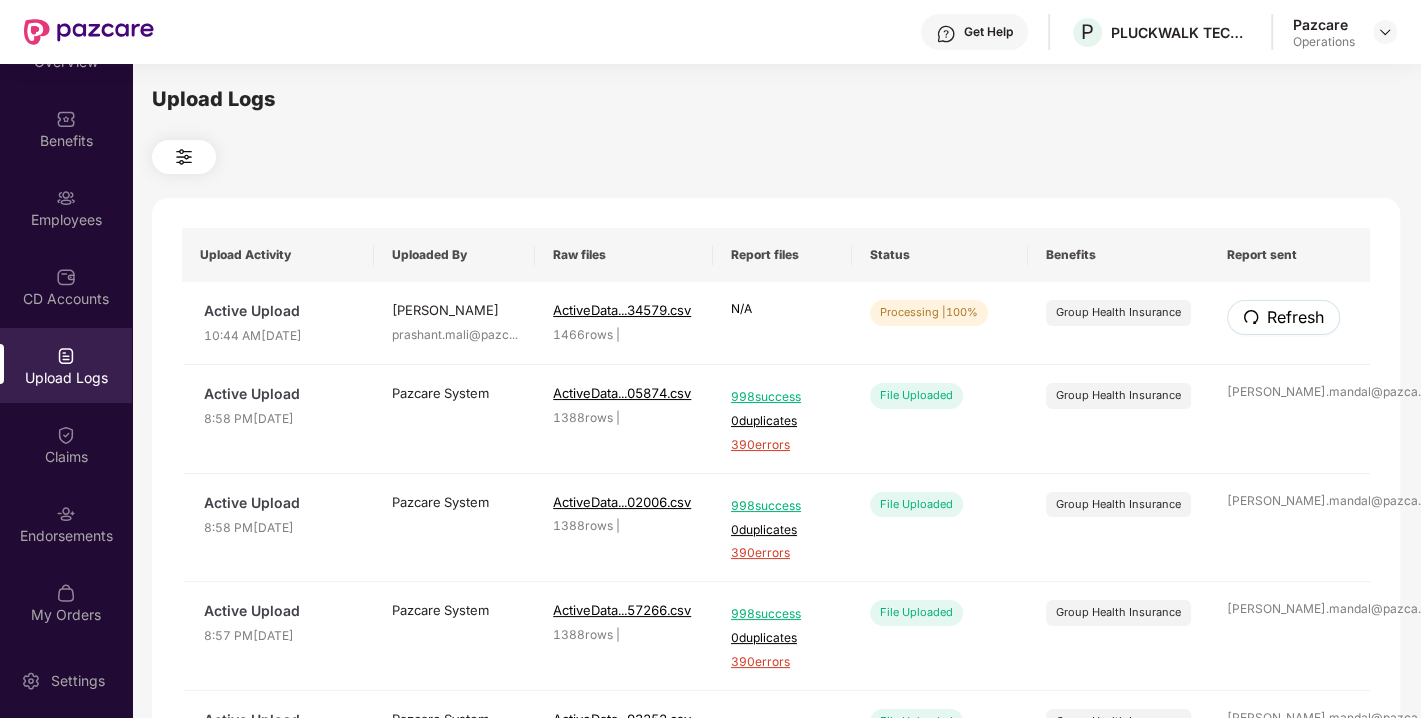click on "Refresh" at bounding box center [1295, 317] 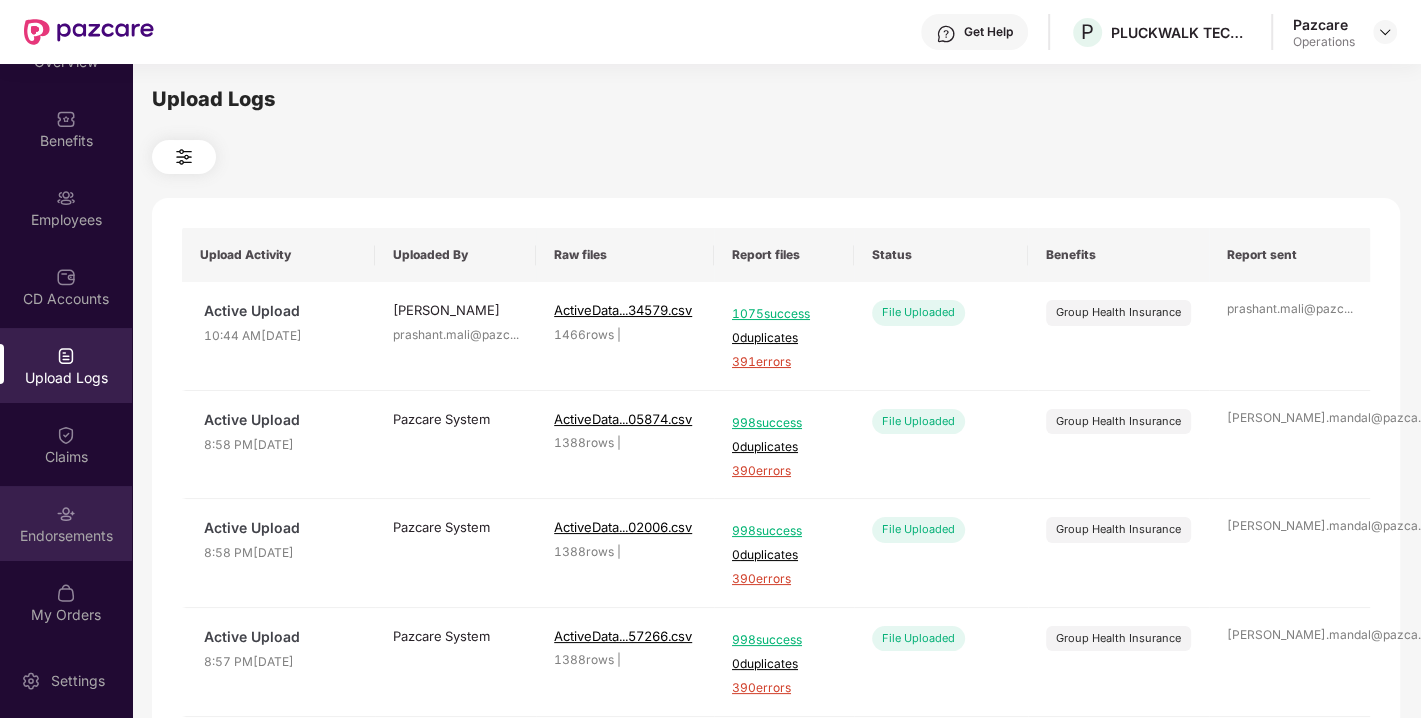 click on "Endorsements" at bounding box center [66, 536] 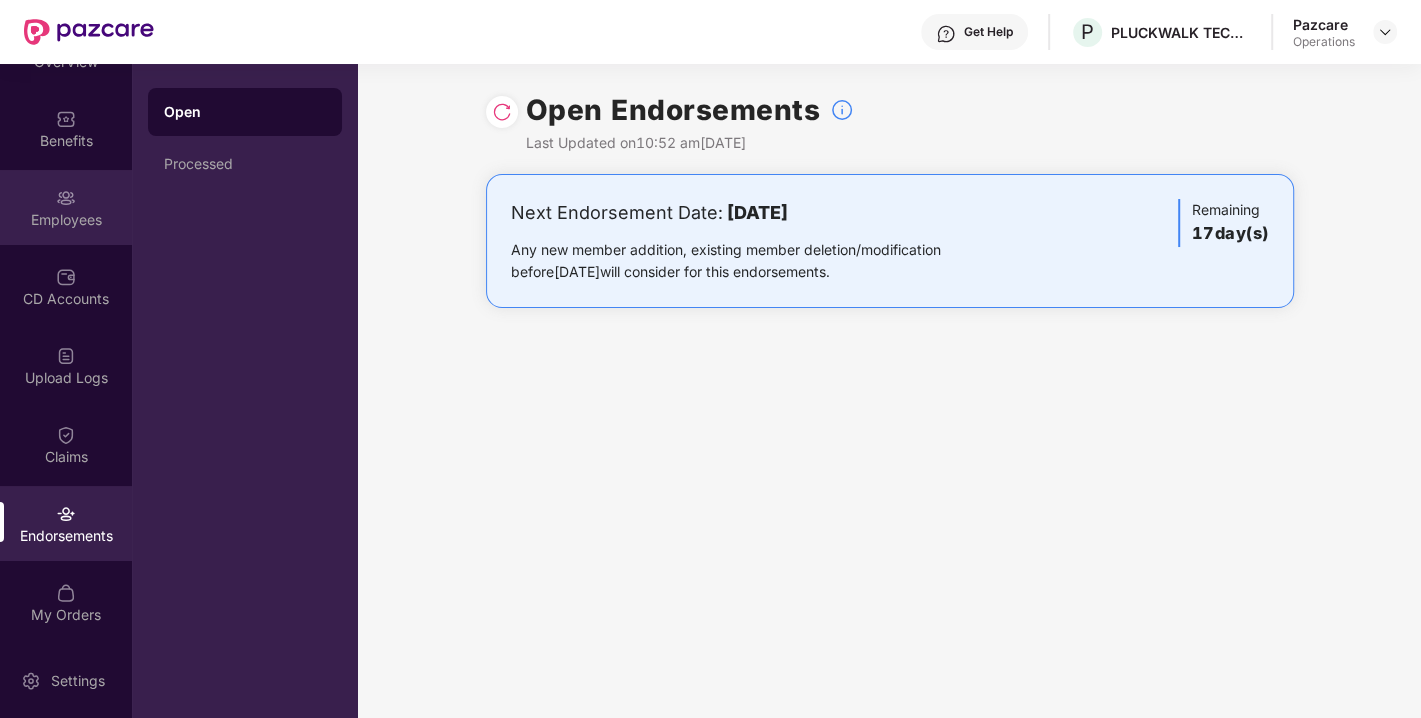click at bounding box center [66, 198] 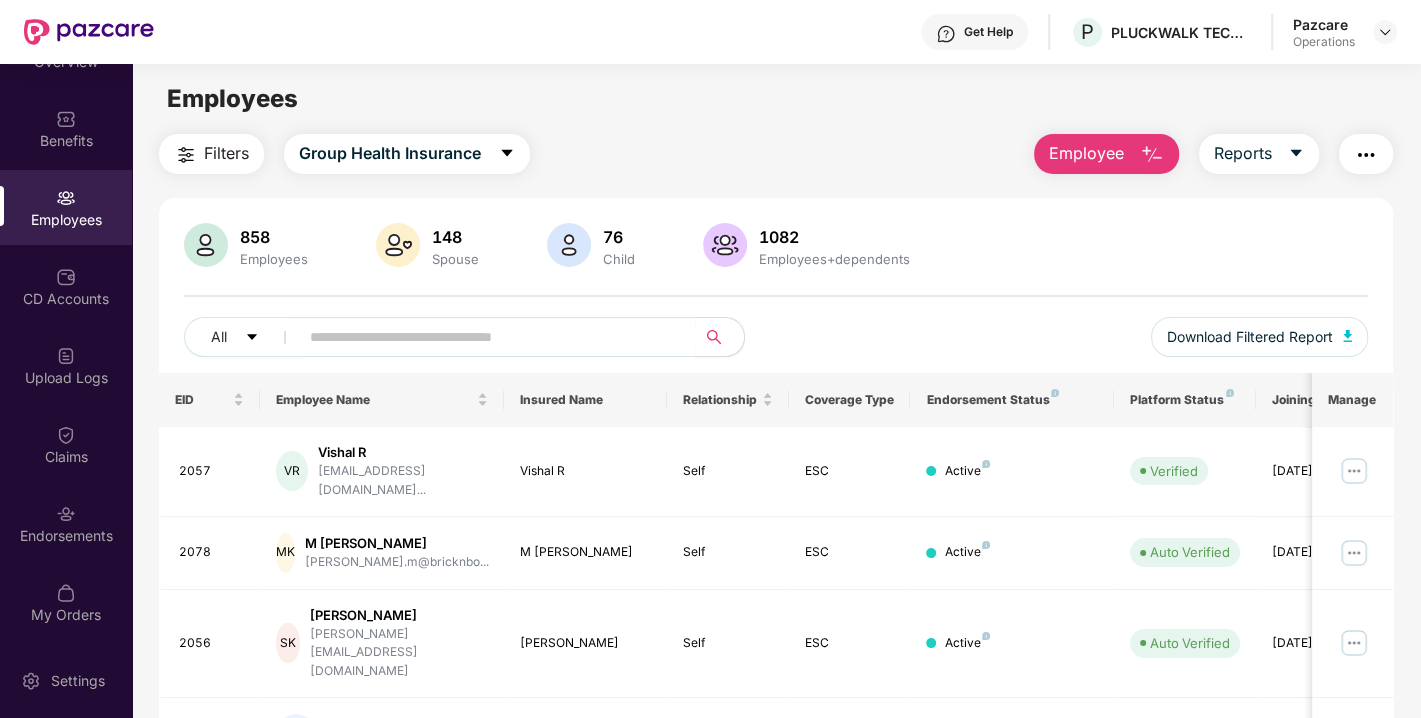 click on "Filters" at bounding box center [226, 153] 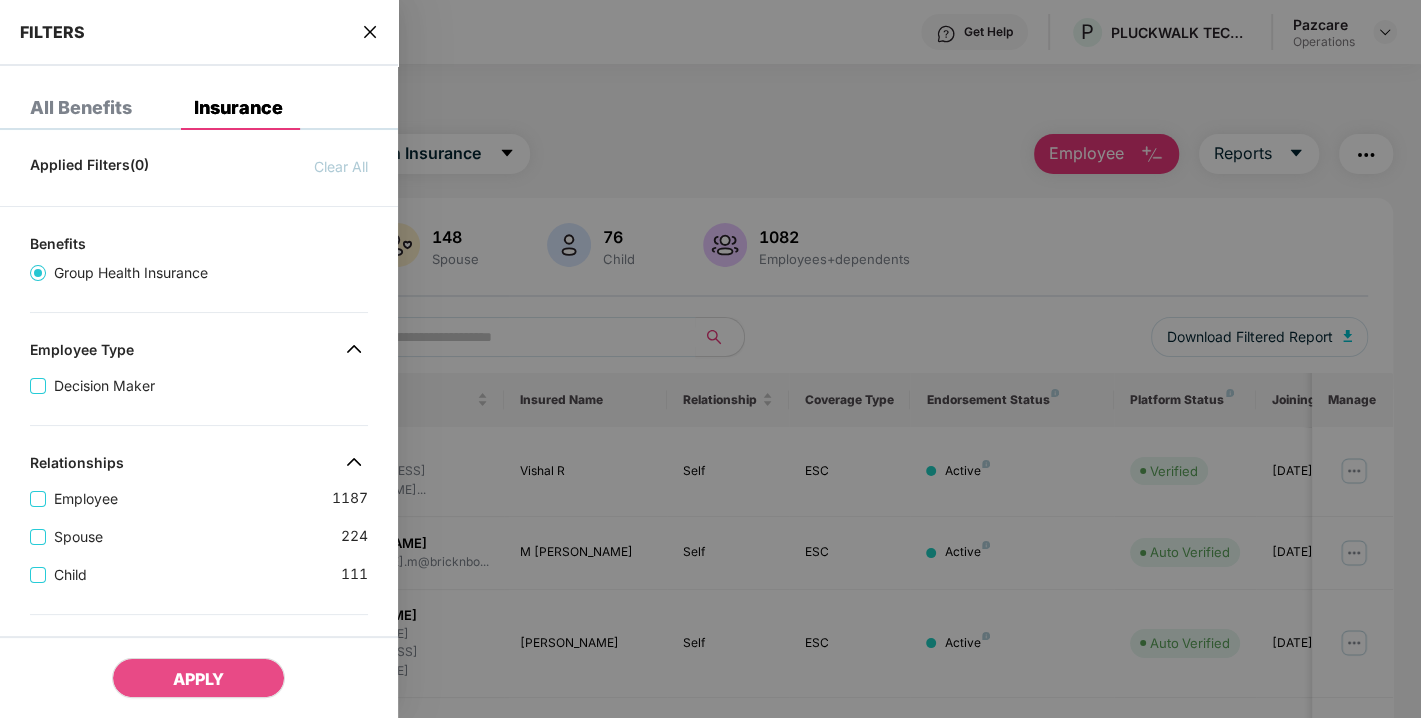 scroll, scrollTop: 553, scrollLeft: 0, axis: vertical 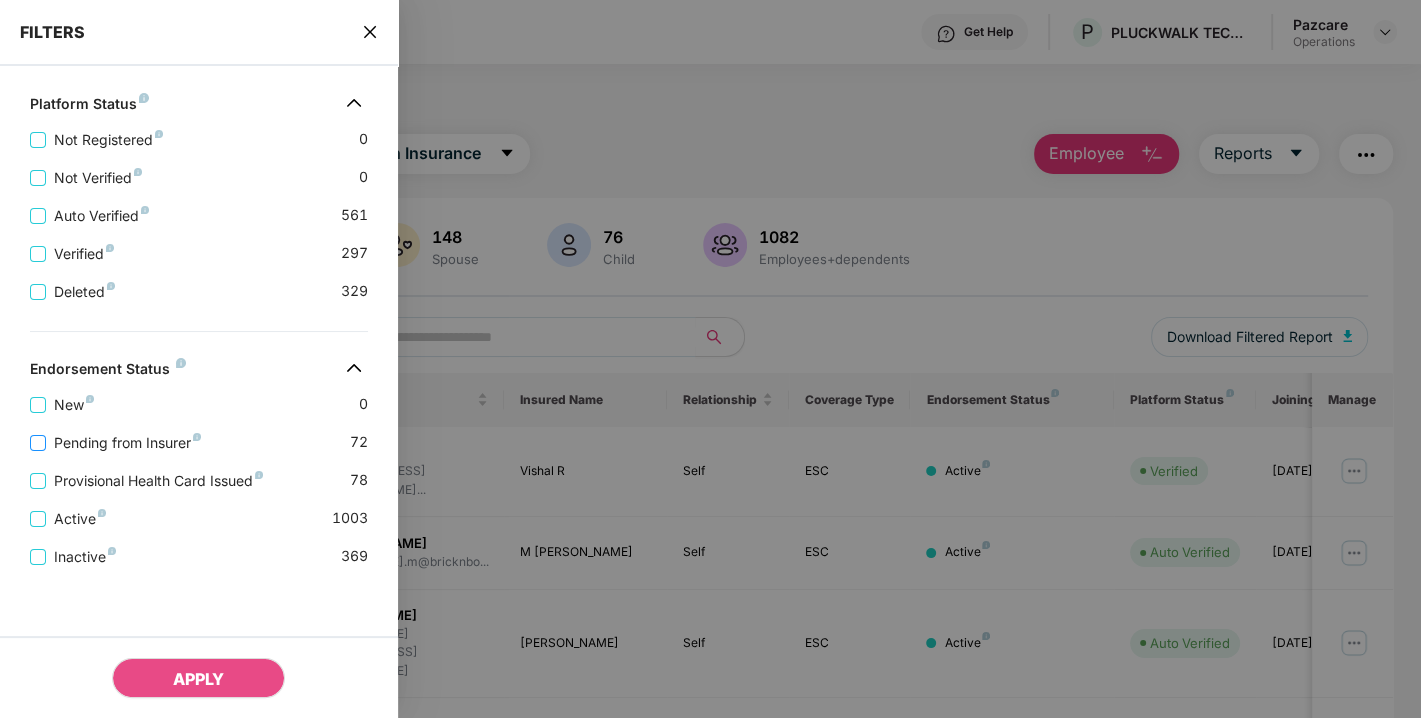 click on "Pending from Insurer" at bounding box center [127, 443] 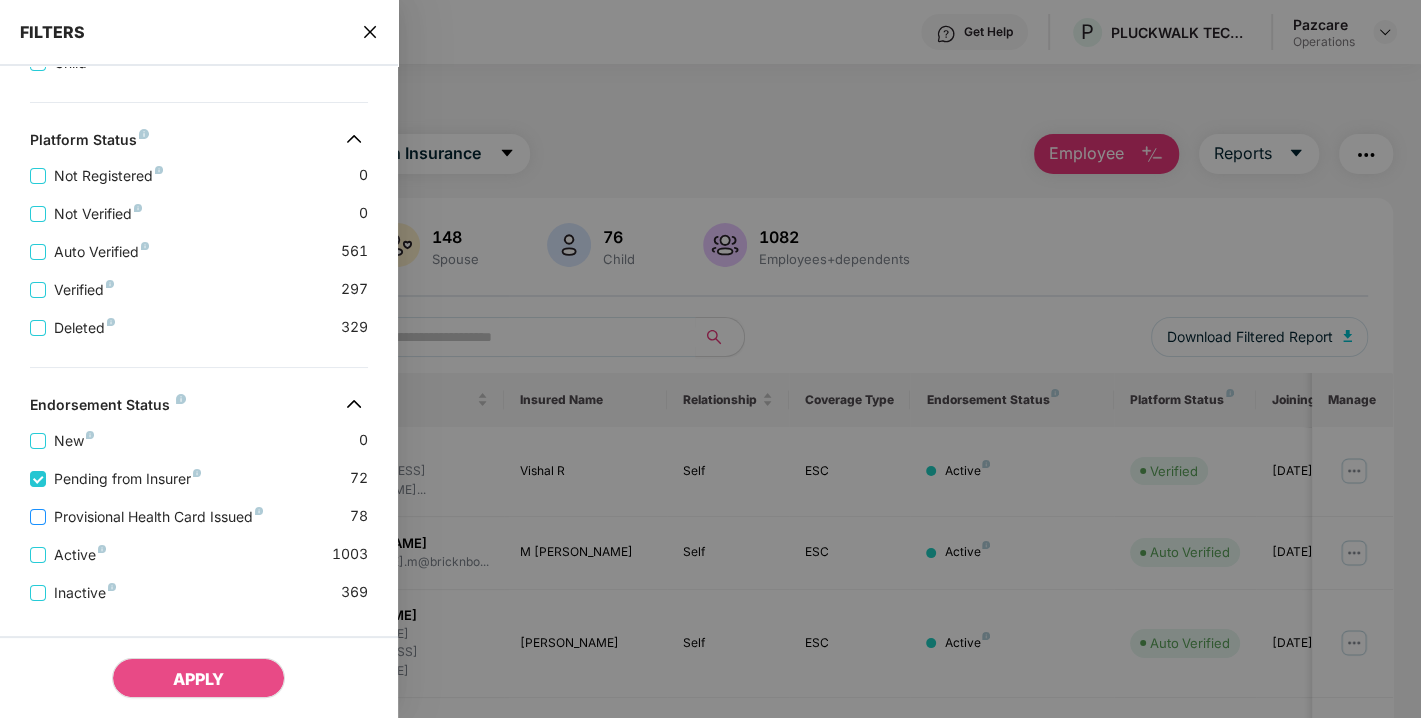 click on "Provisional Health Card Issued" at bounding box center [158, 517] 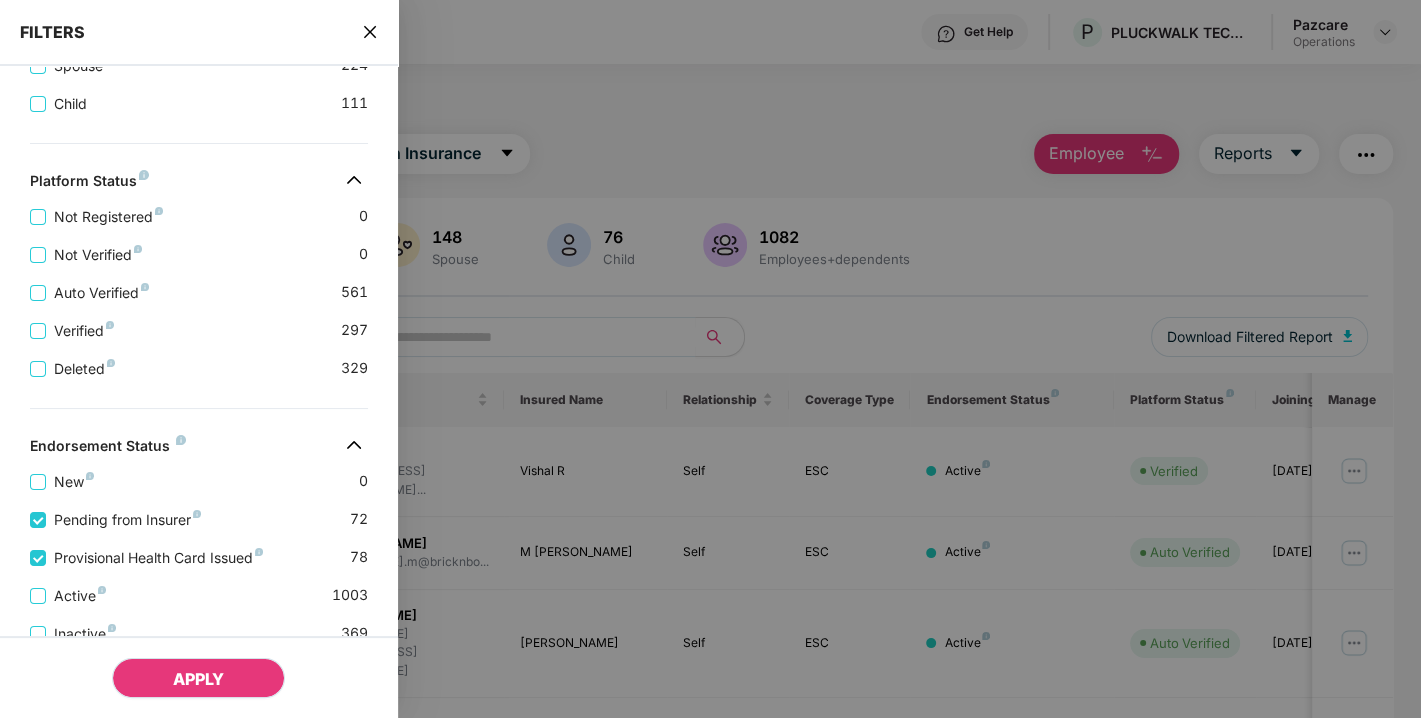 click on "APPLY" at bounding box center (198, 678) 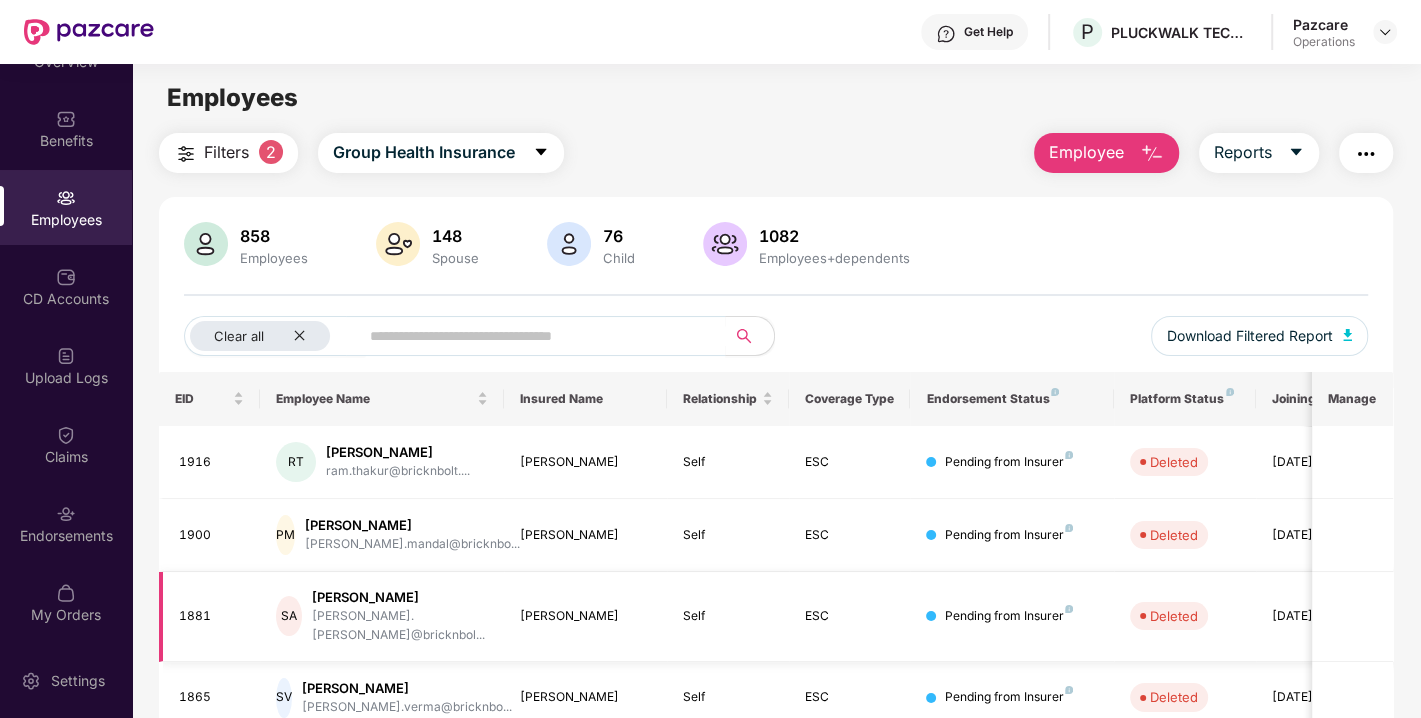scroll, scrollTop: 507, scrollLeft: 0, axis: vertical 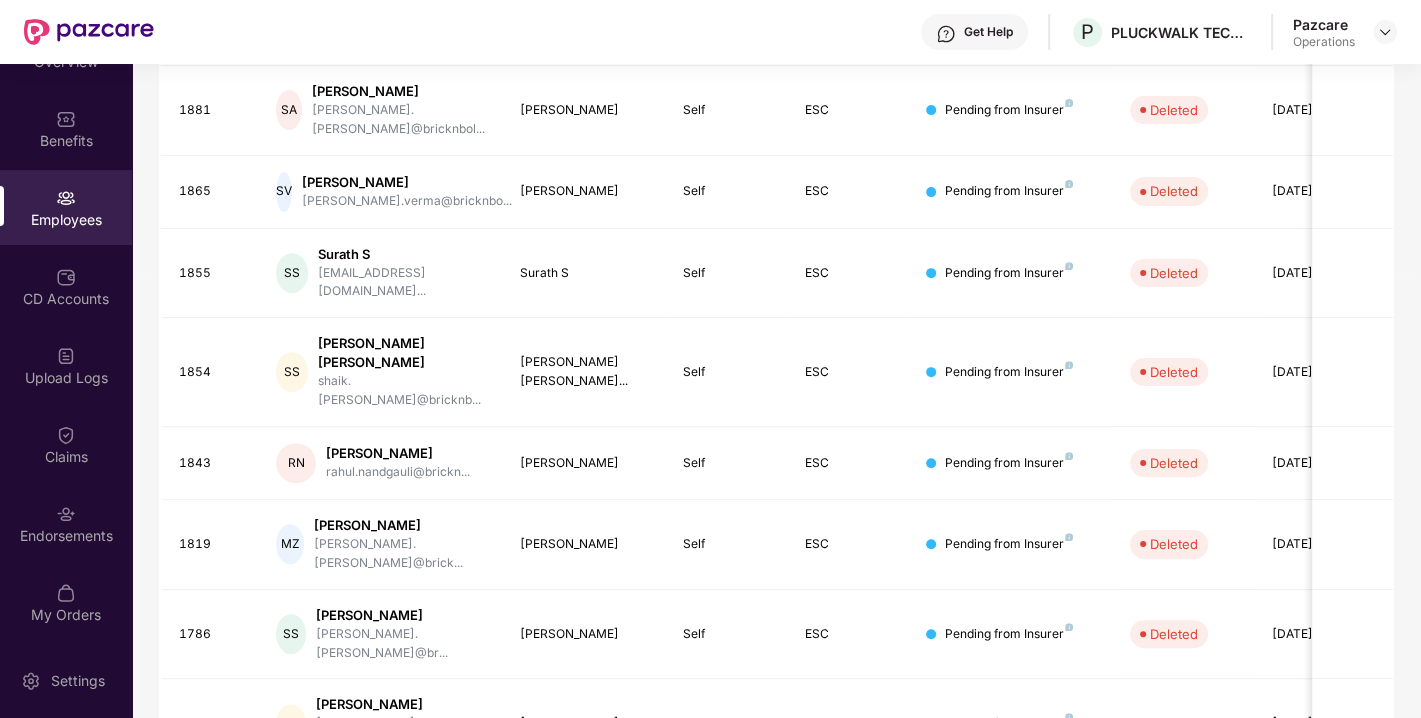 click on "5" at bounding box center (1273, 804) 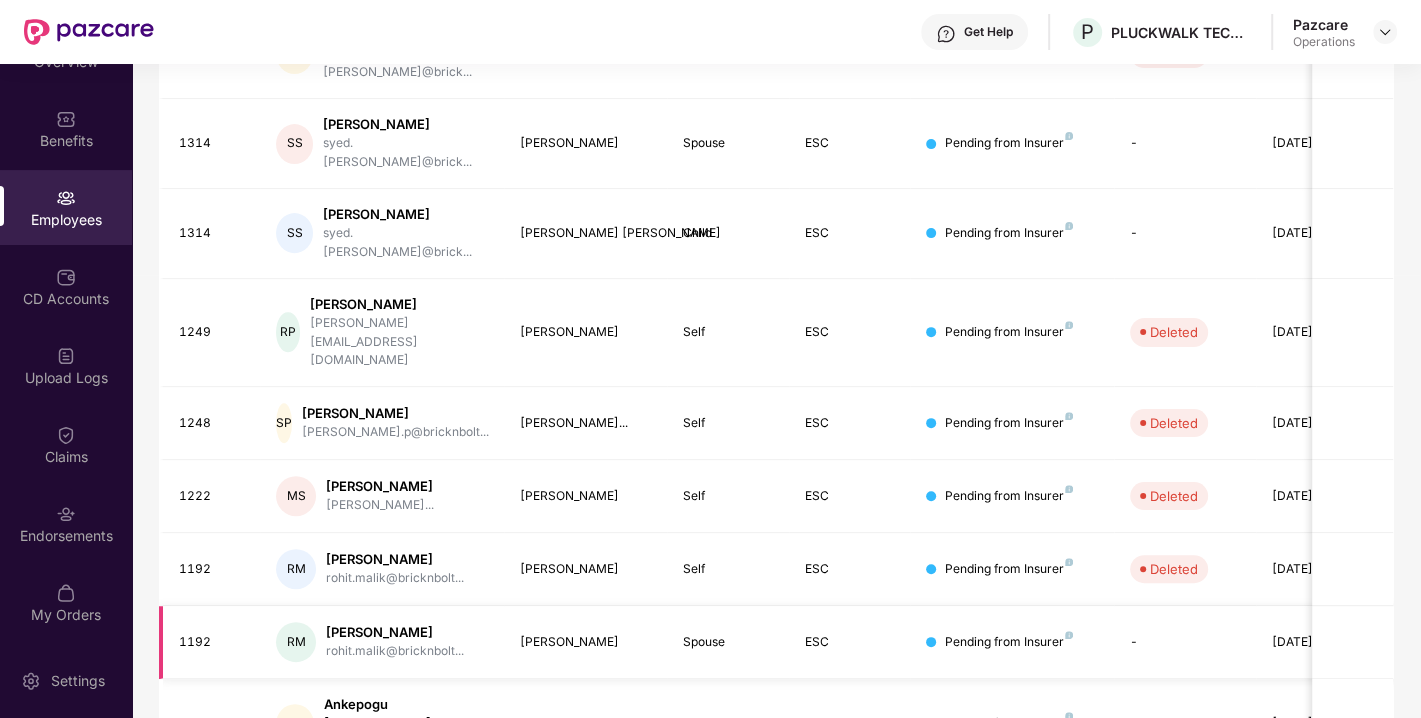 scroll, scrollTop: 0, scrollLeft: 0, axis: both 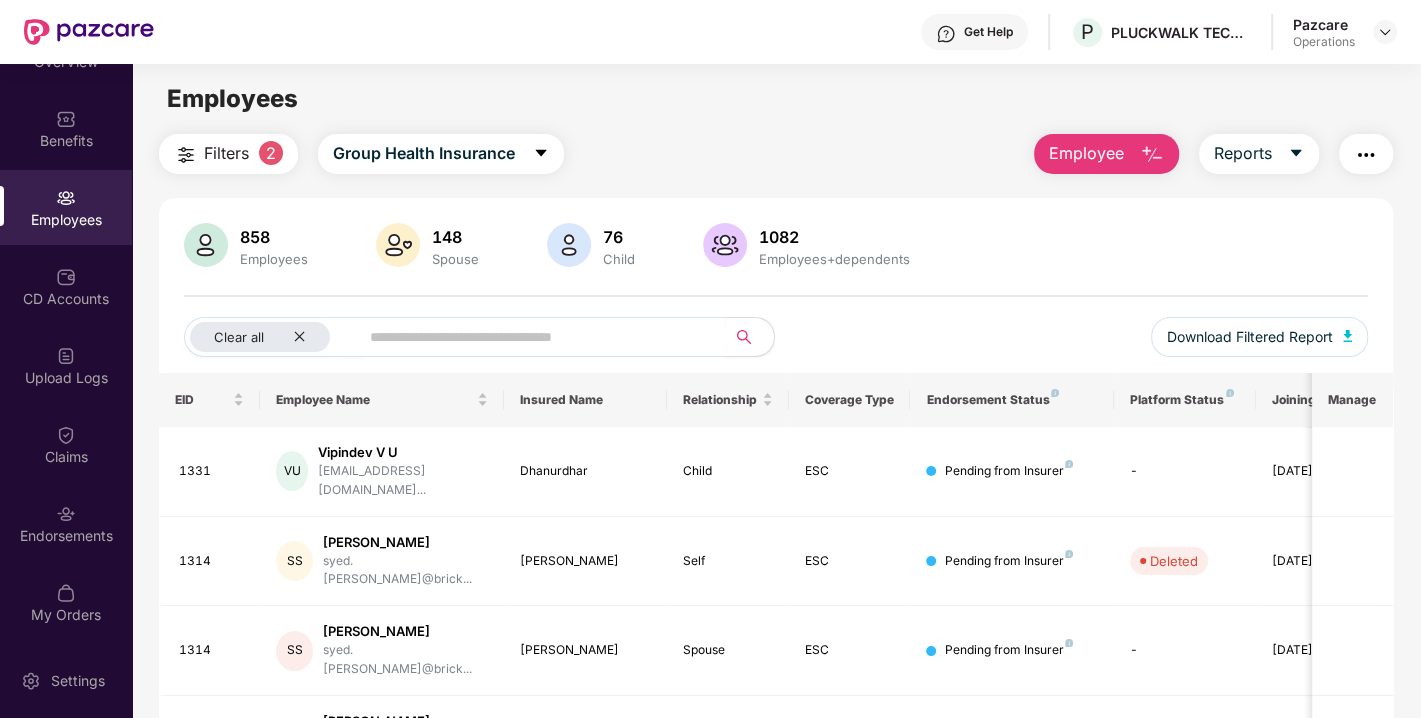 type 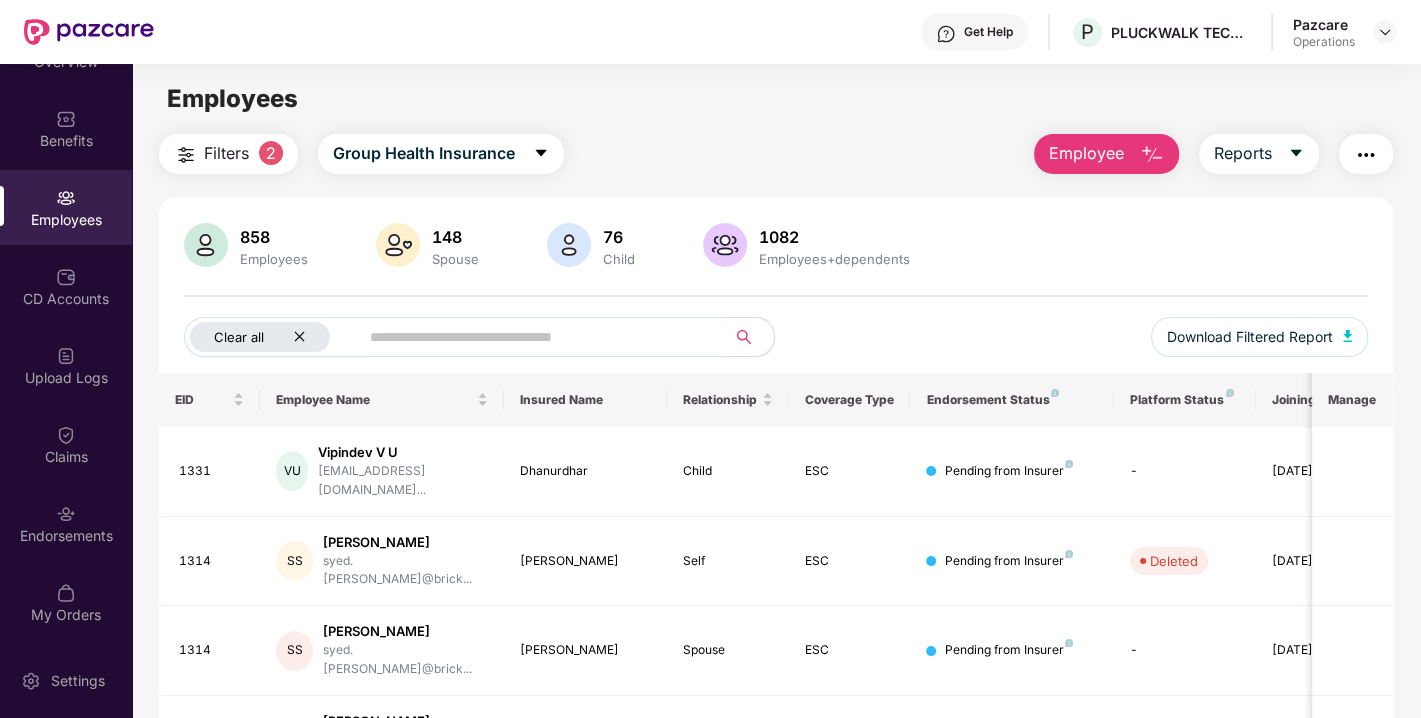click 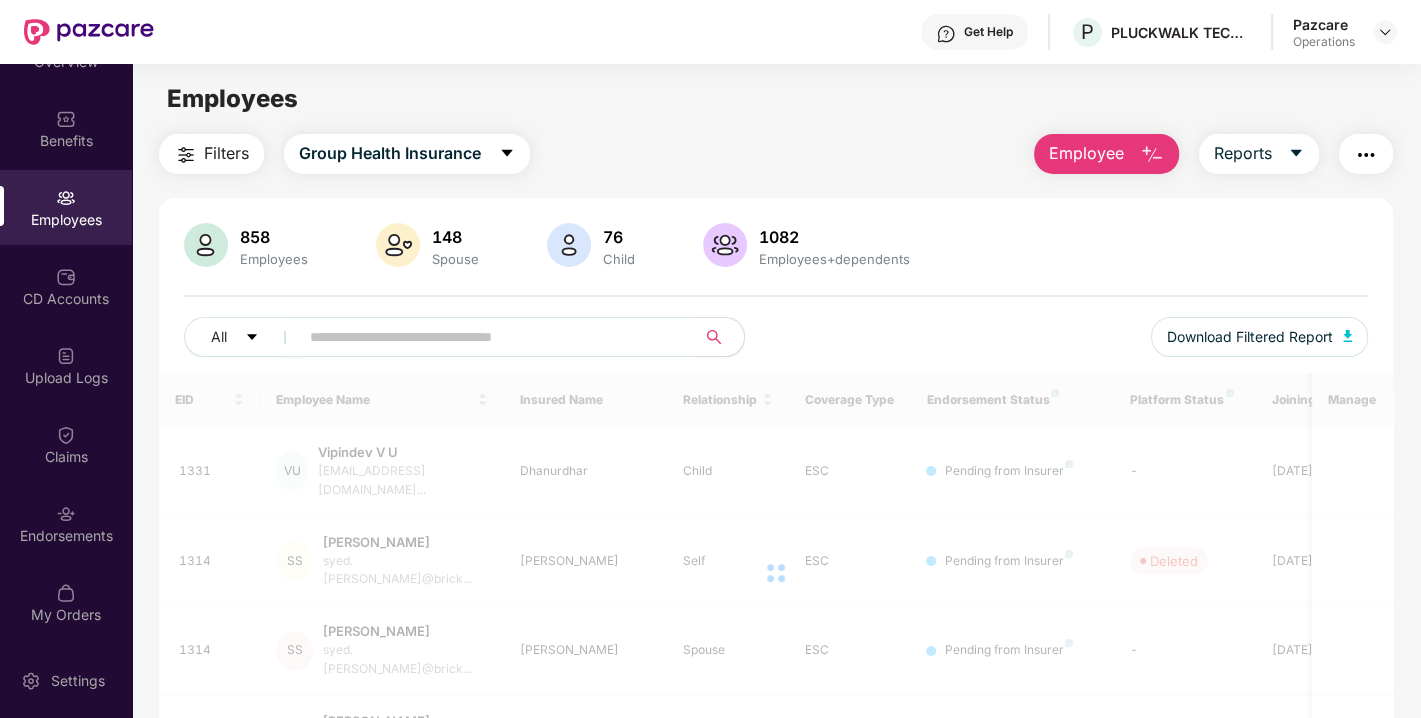 click at bounding box center (489, 337) 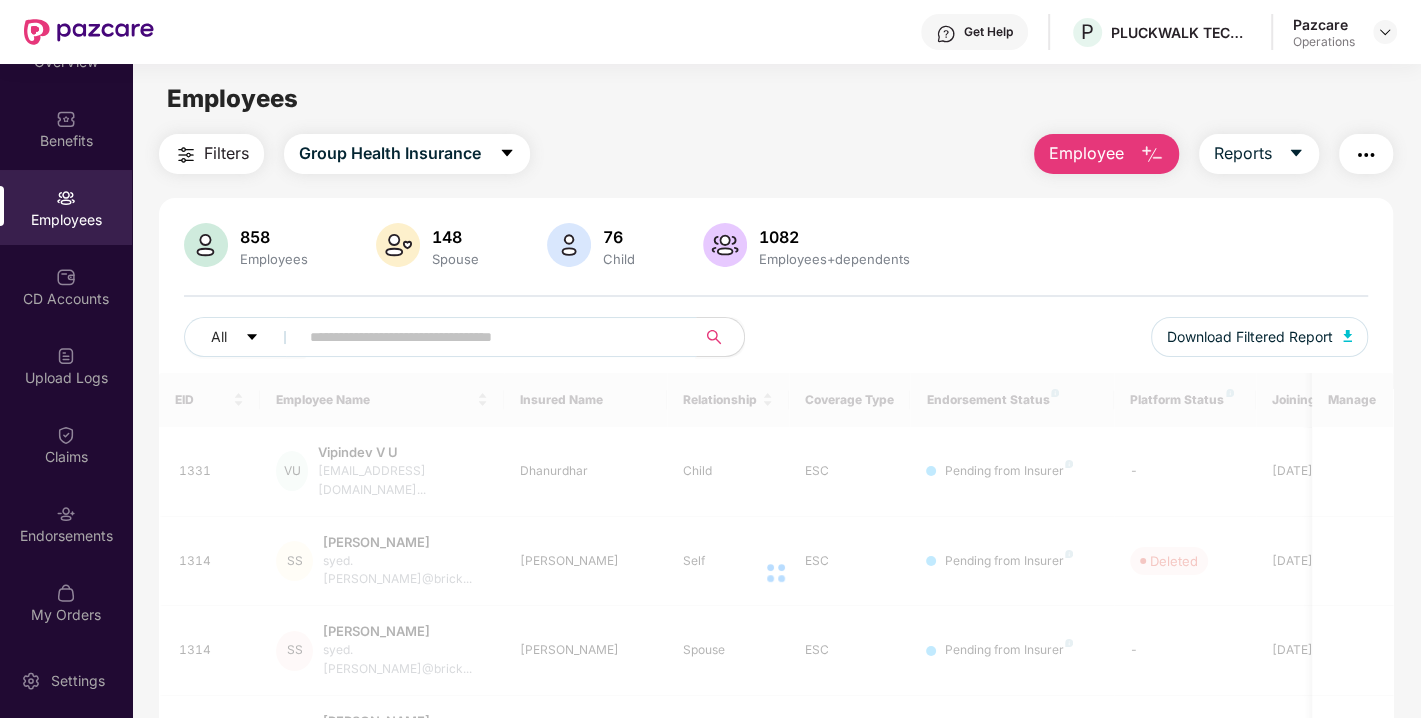 paste on "****" 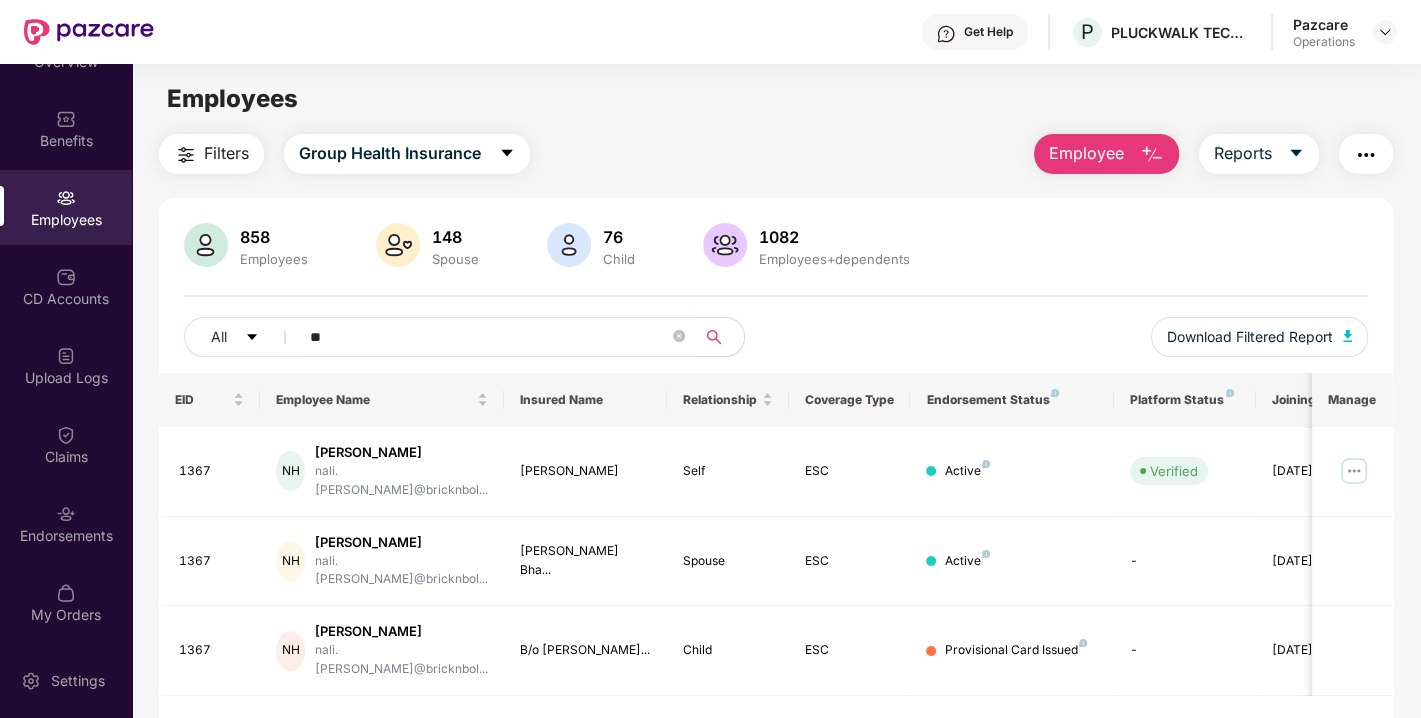 type on "*" 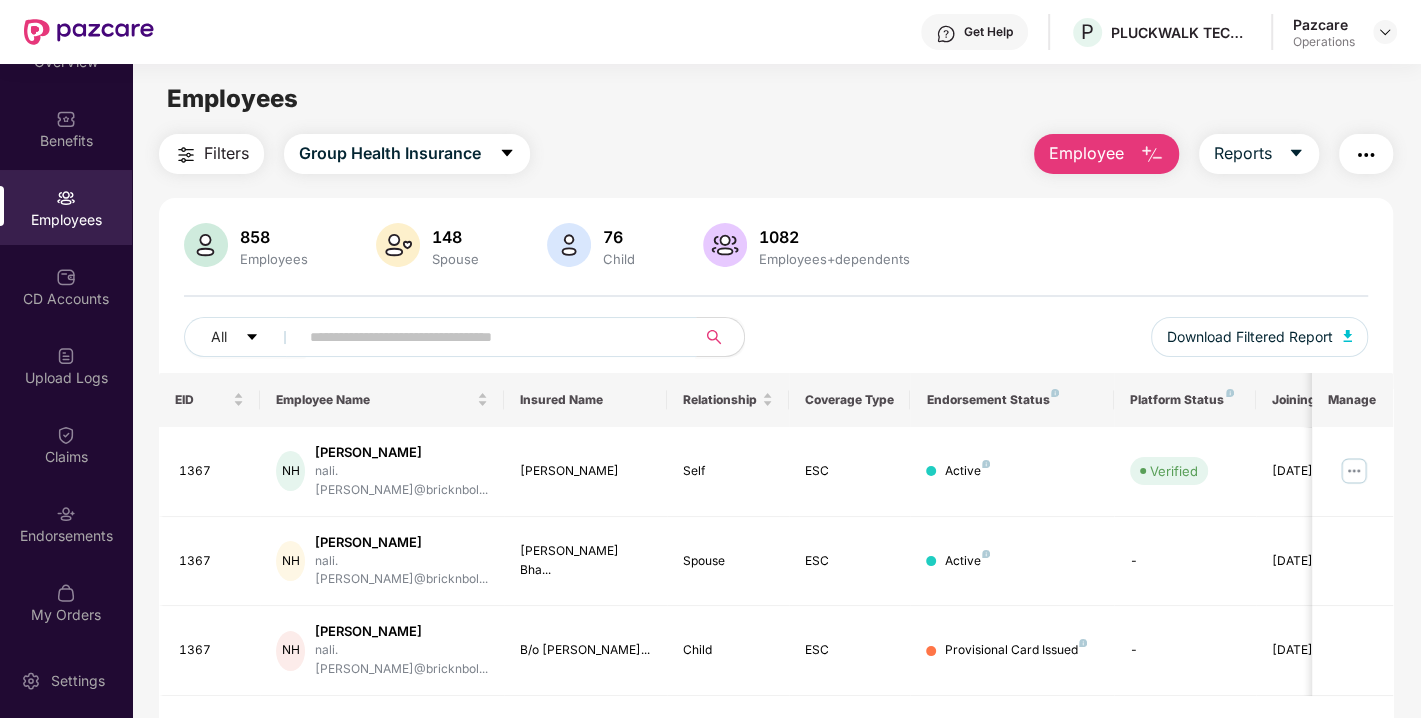 paste on "****" 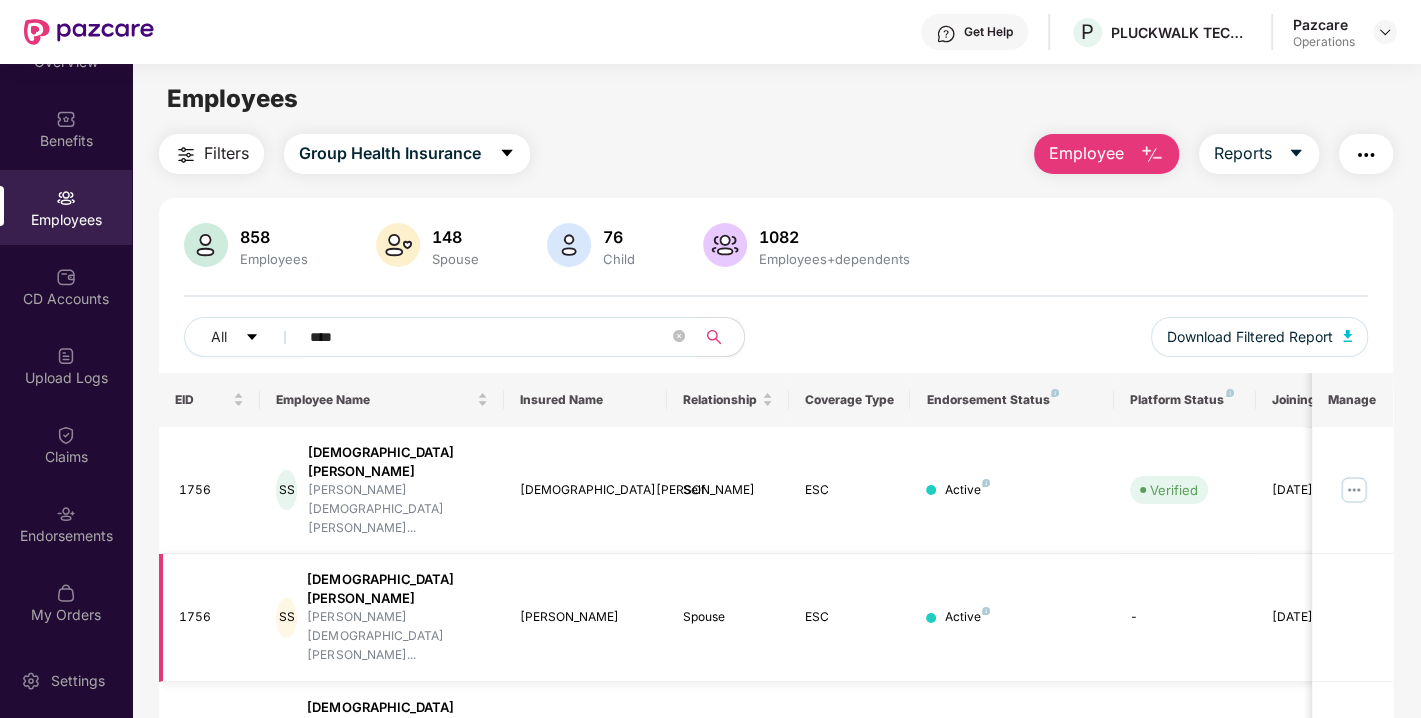 type on "****" 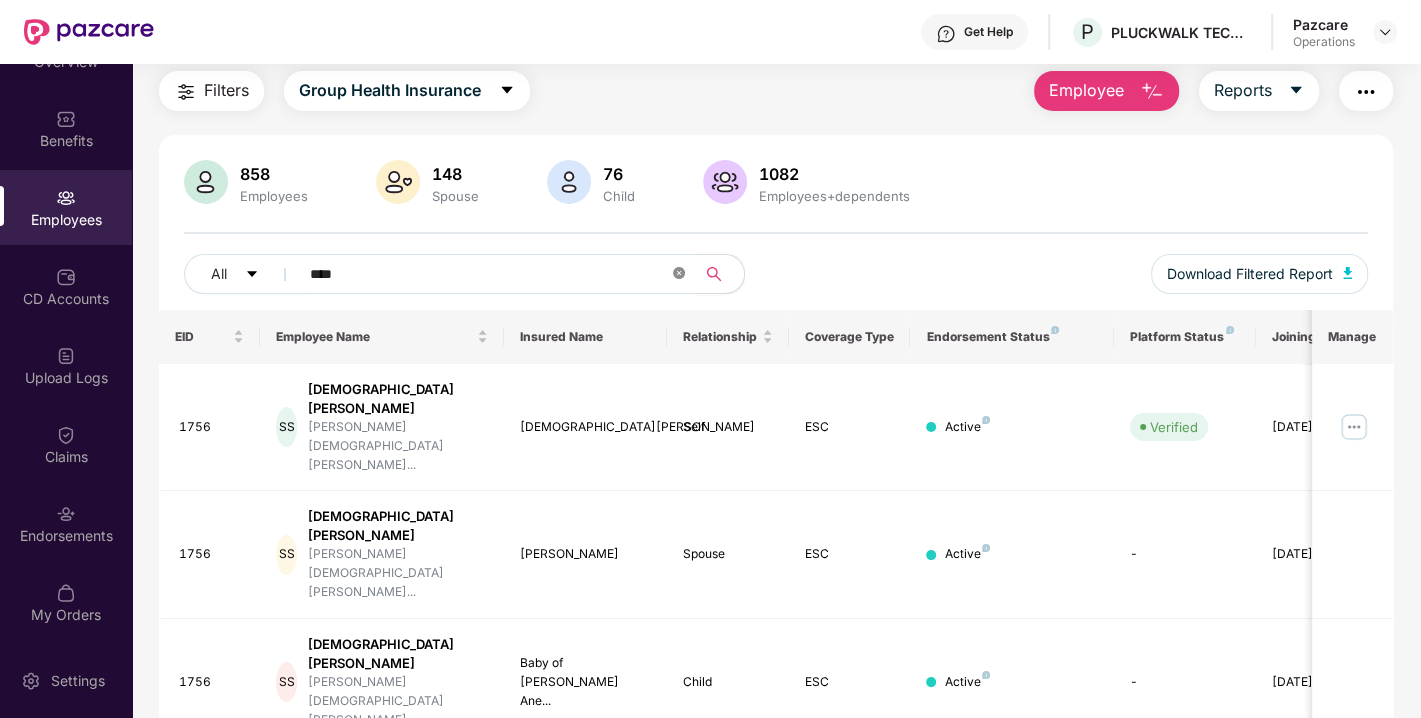 click 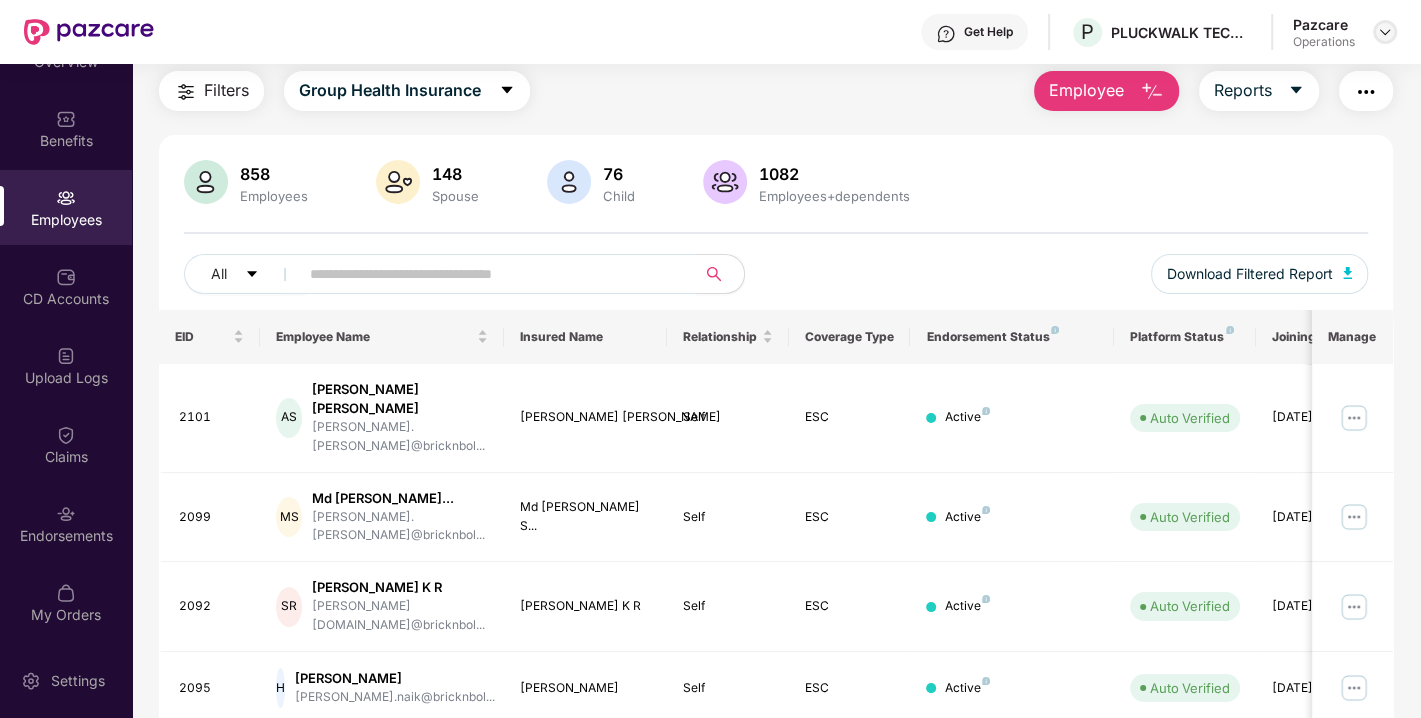 click at bounding box center [1385, 32] 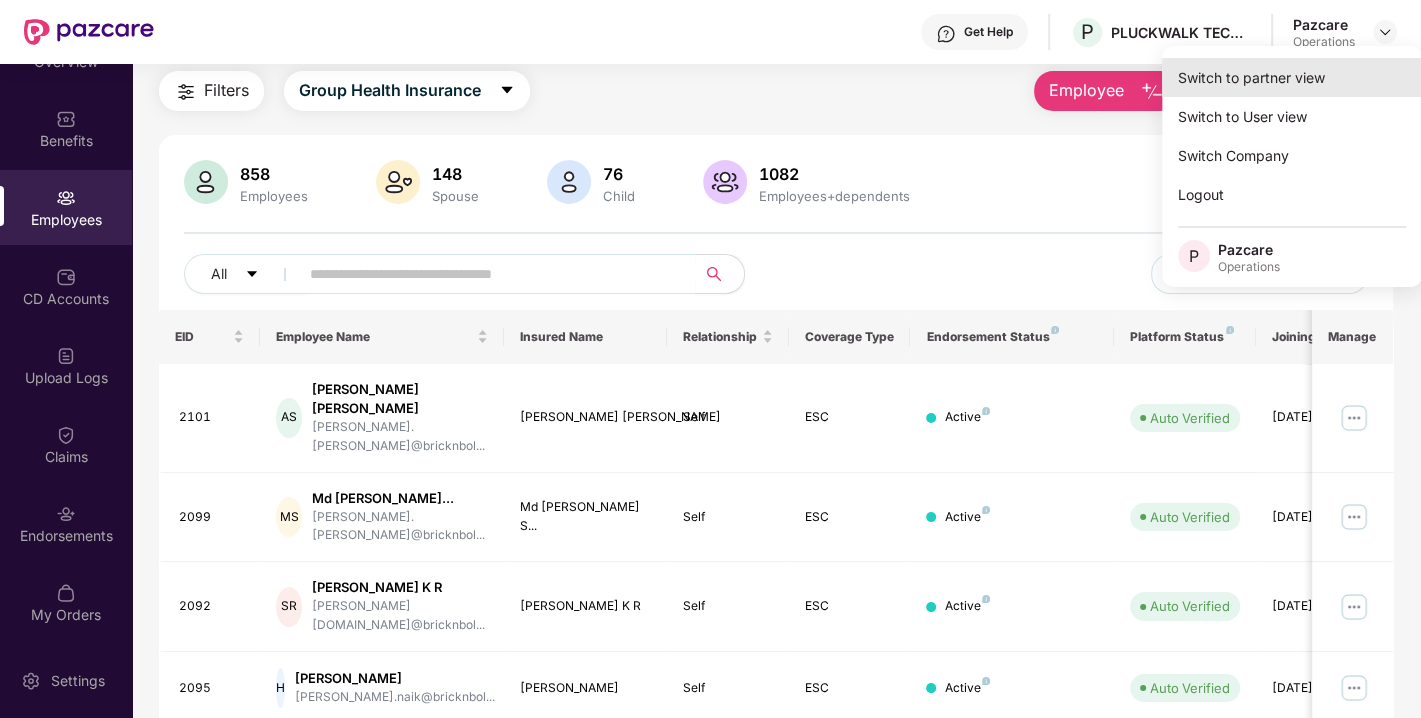 click on "Switch to partner view" at bounding box center [1292, 77] 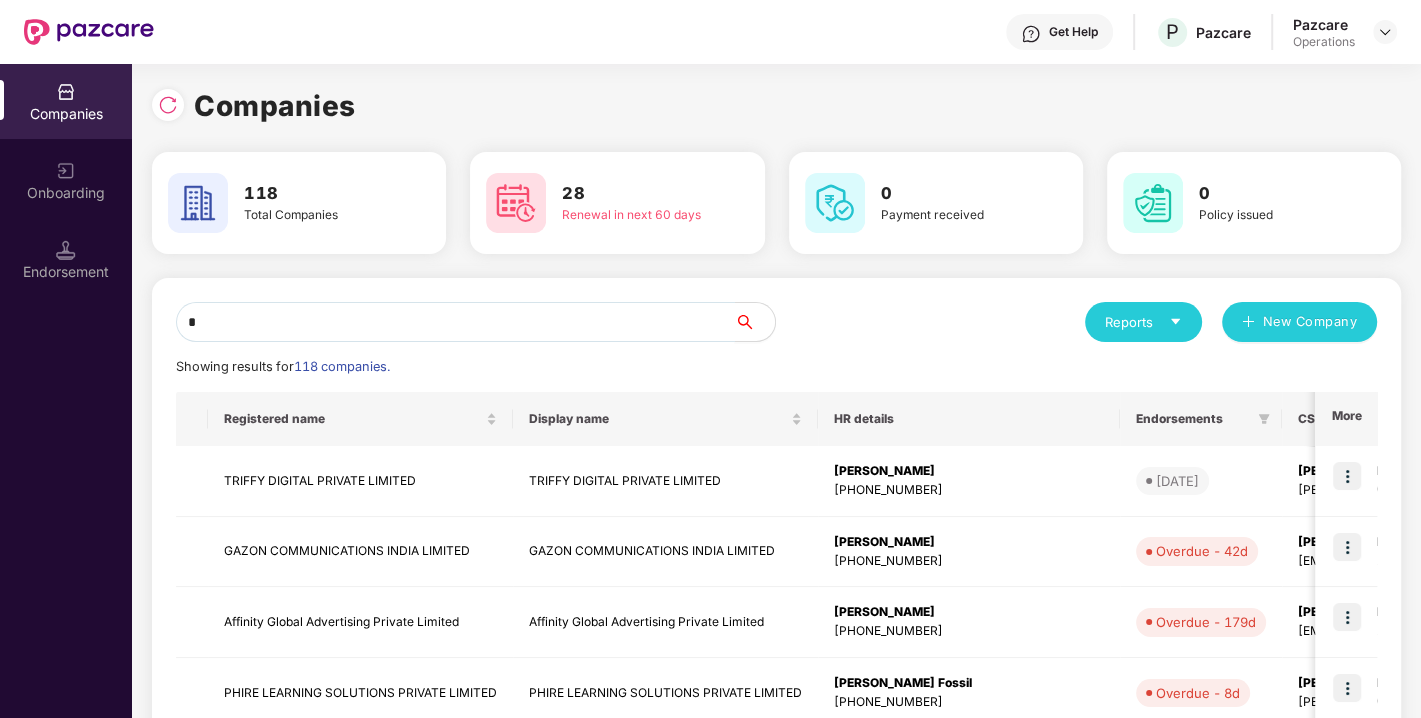 click on "*" at bounding box center (455, 322) 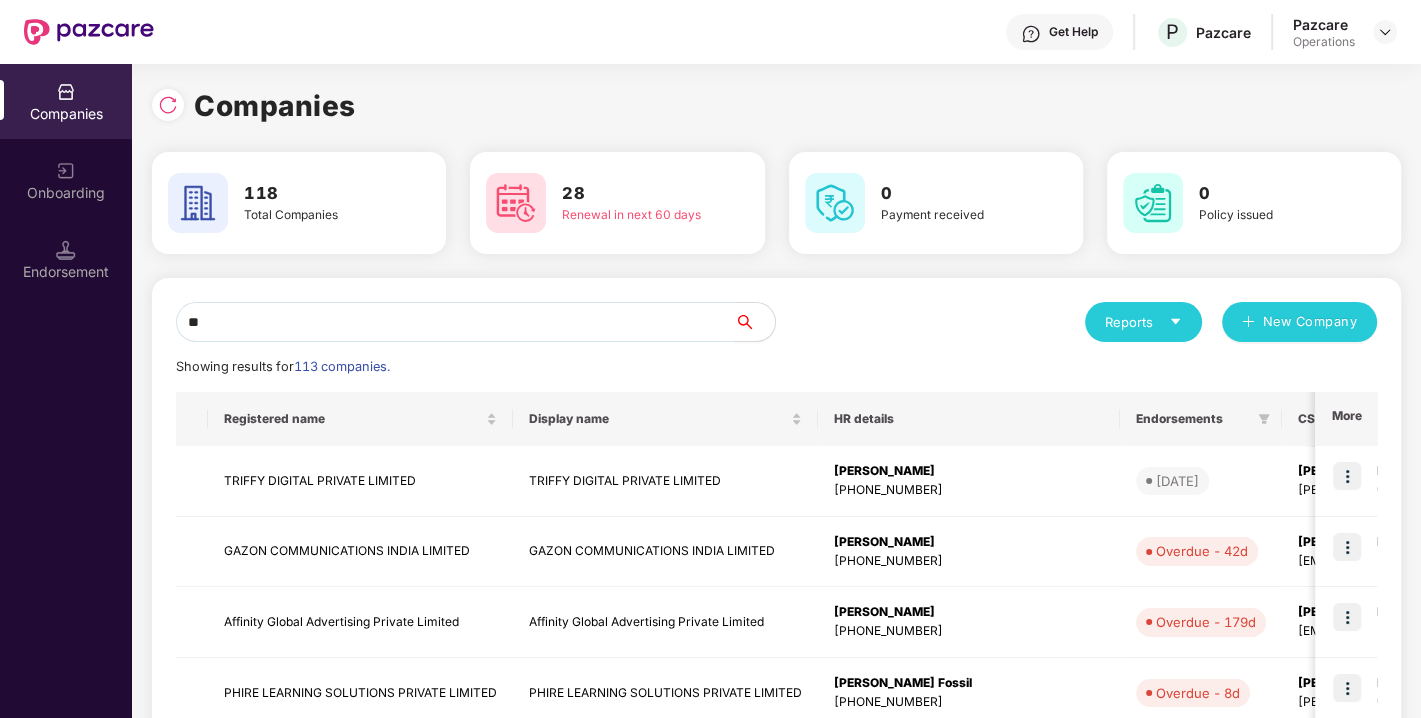 type on "*" 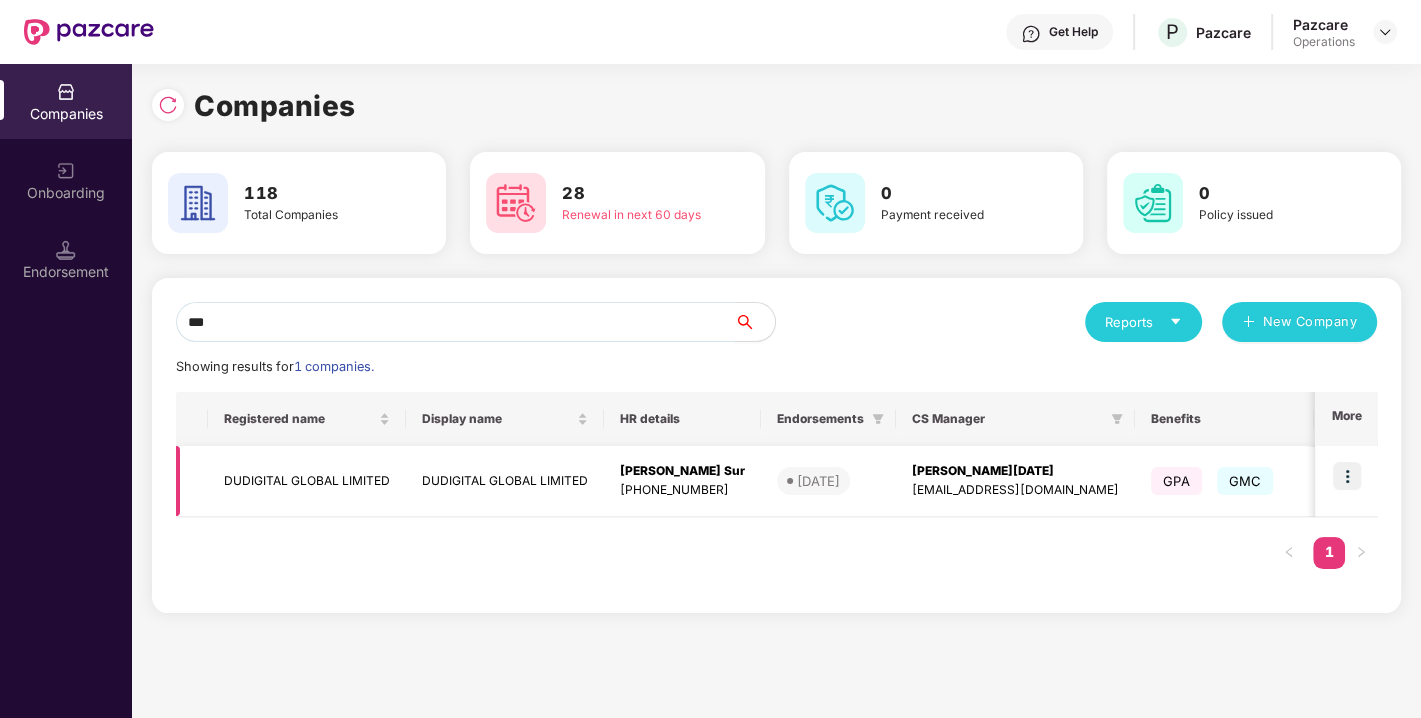type on "***" 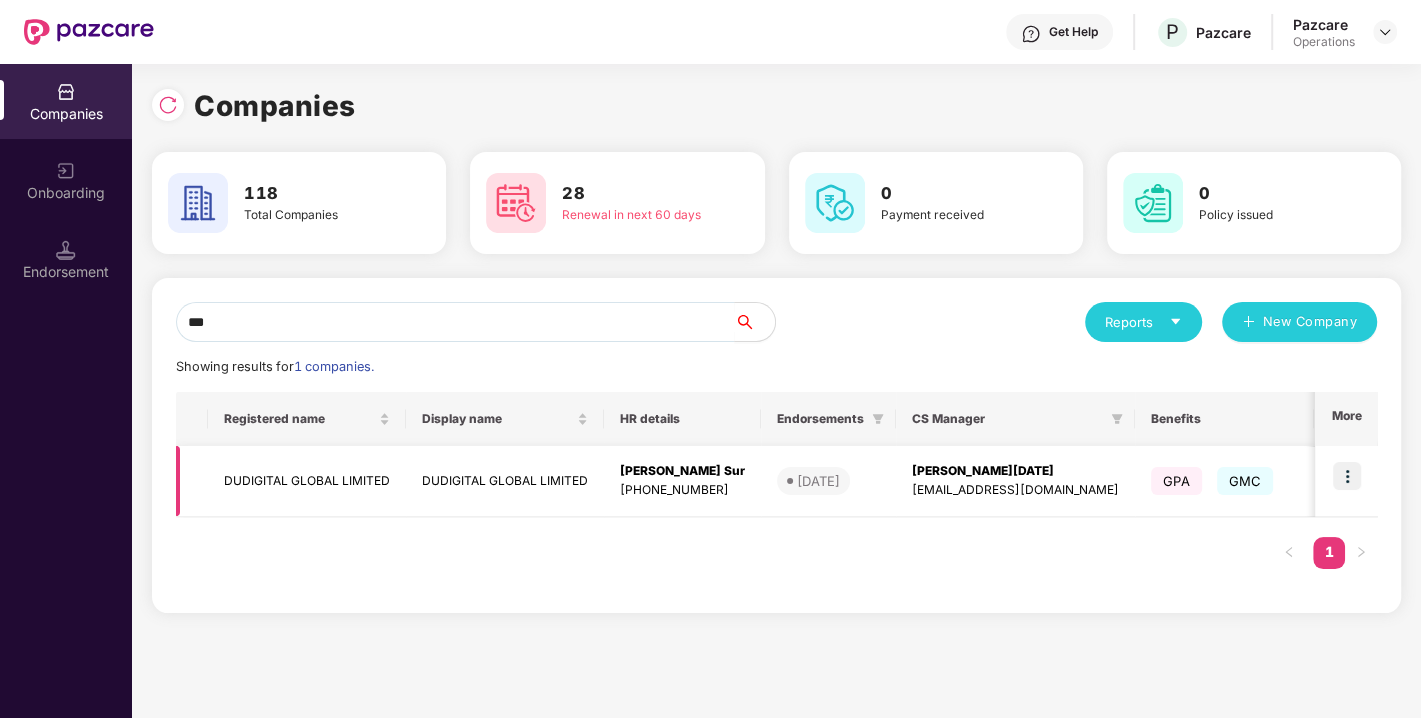 click on "DUDIGITAL GLOBAL LIMITED" at bounding box center [307, 481] 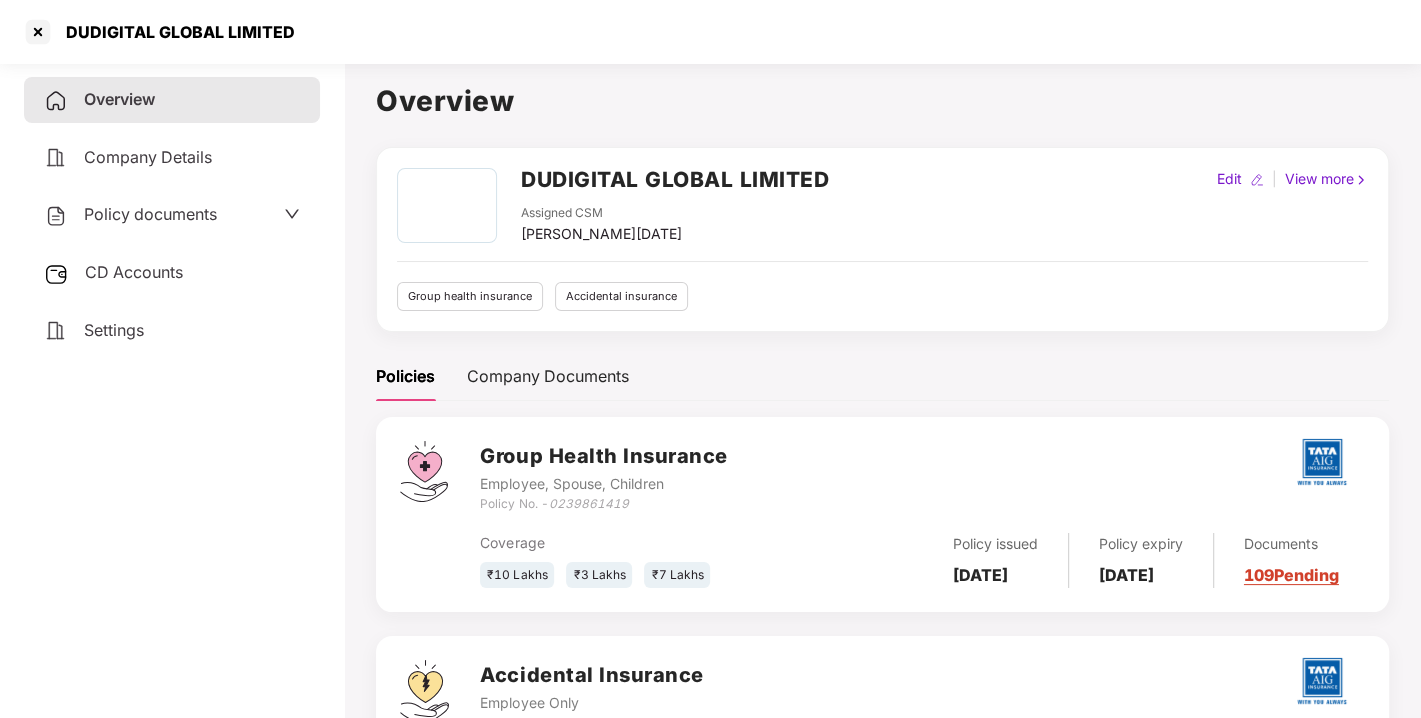 click on "Policy documents" at bounding box center [150, 214] 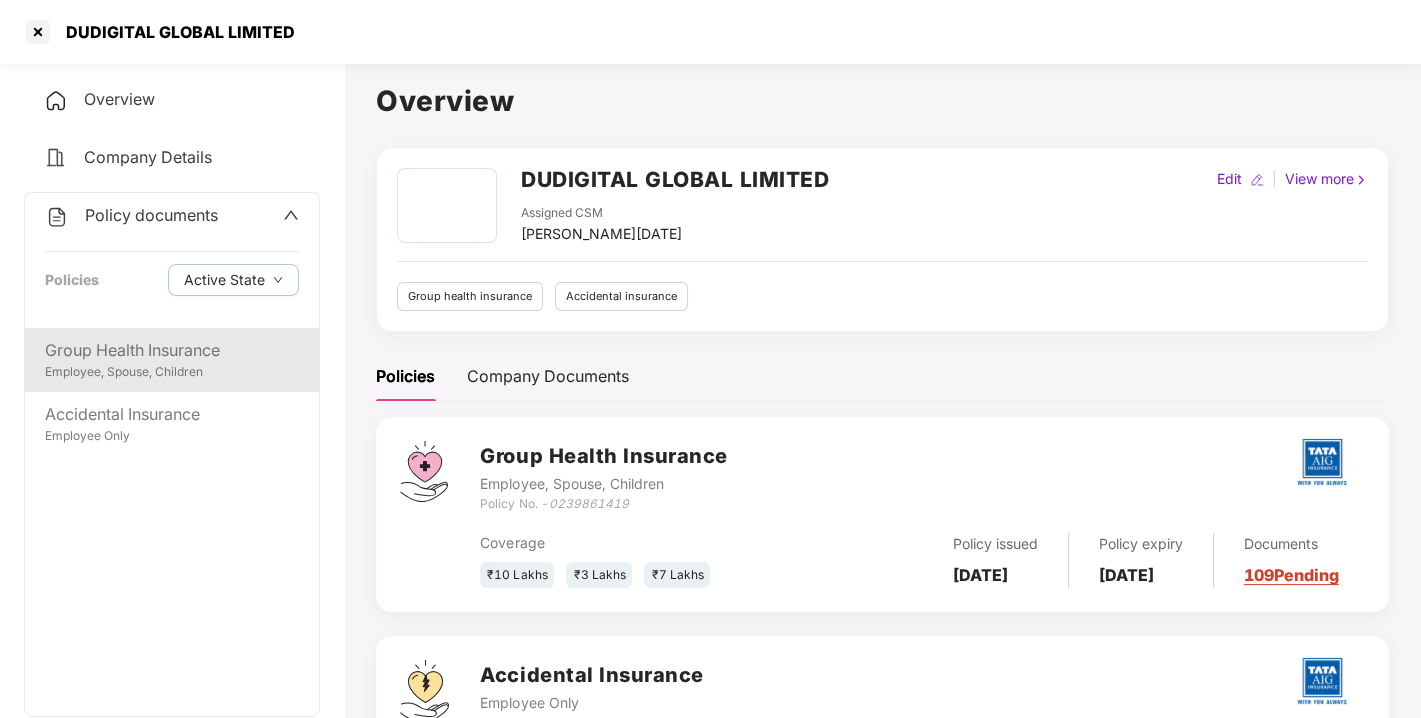 click on "Group Health Insurance" at bounding box center [172, 350] 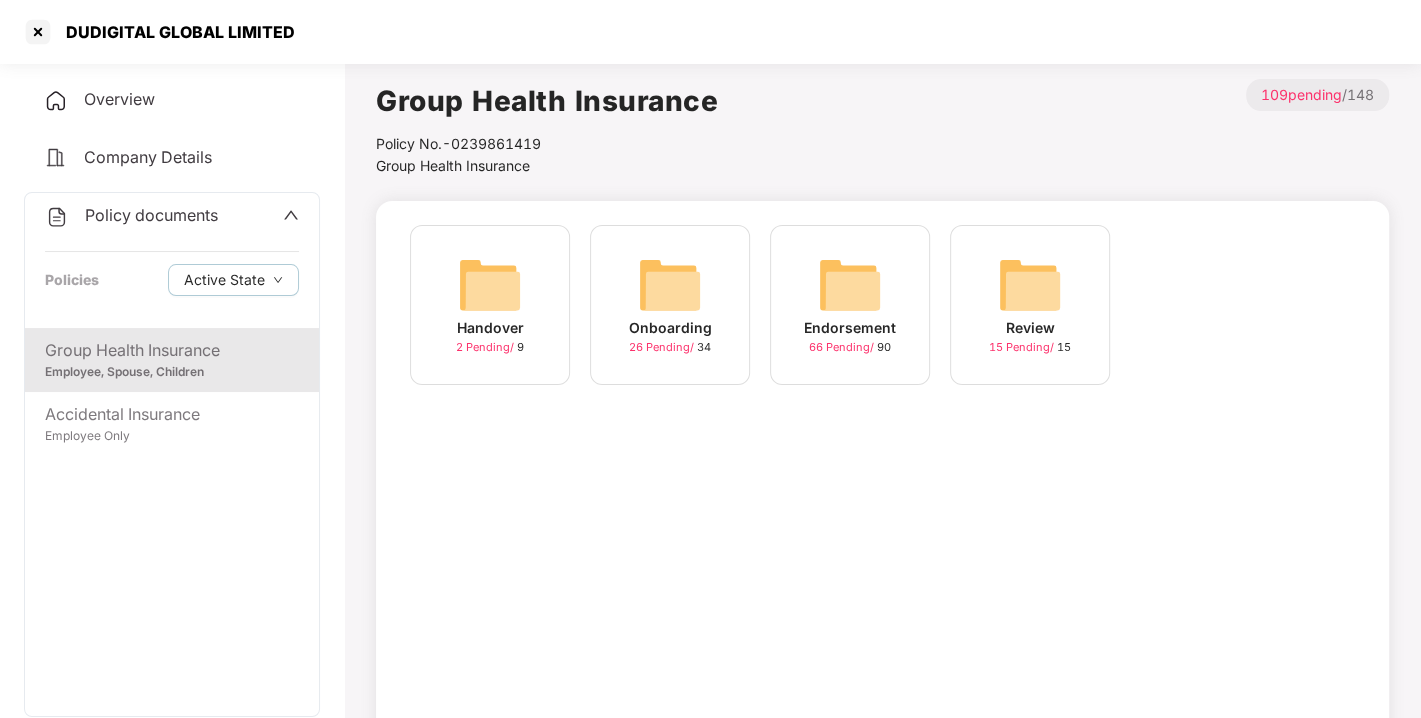 click at bounding box center [850, 285] 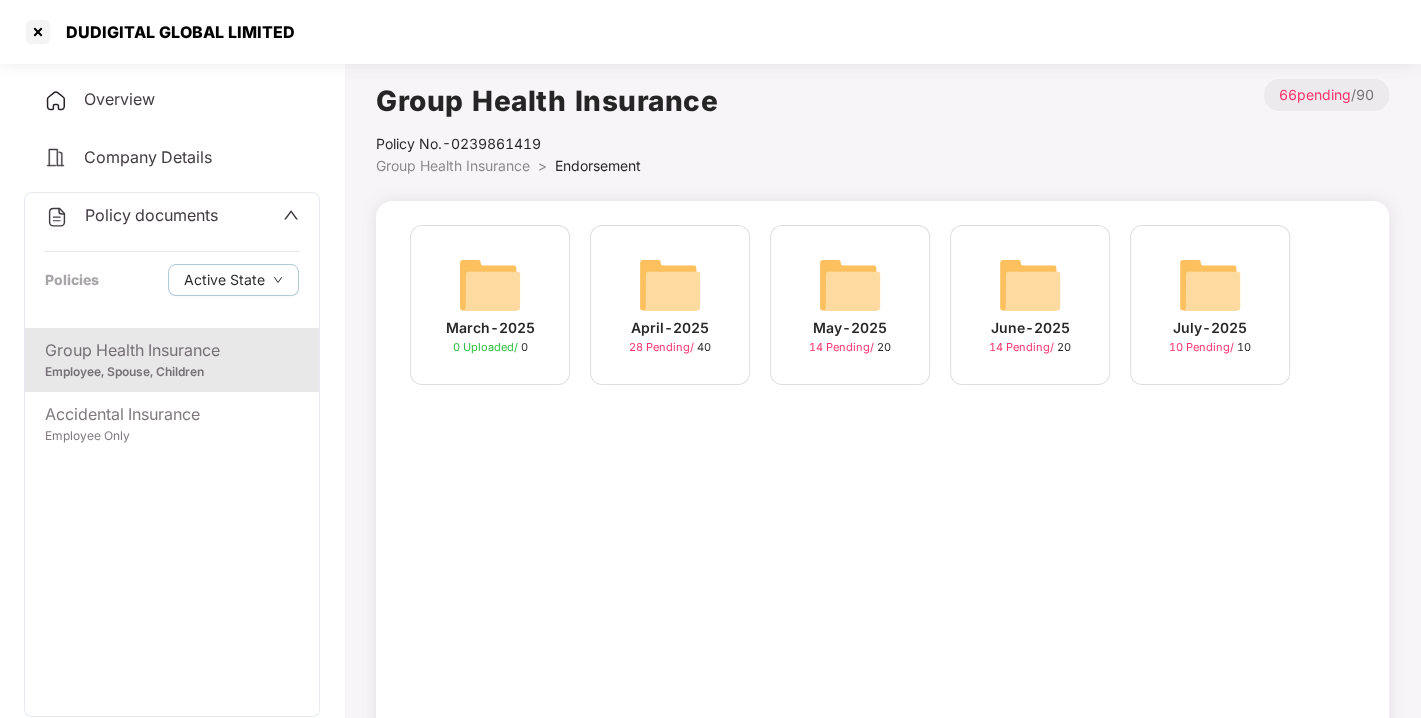 click at bounding box center [1210, 285] 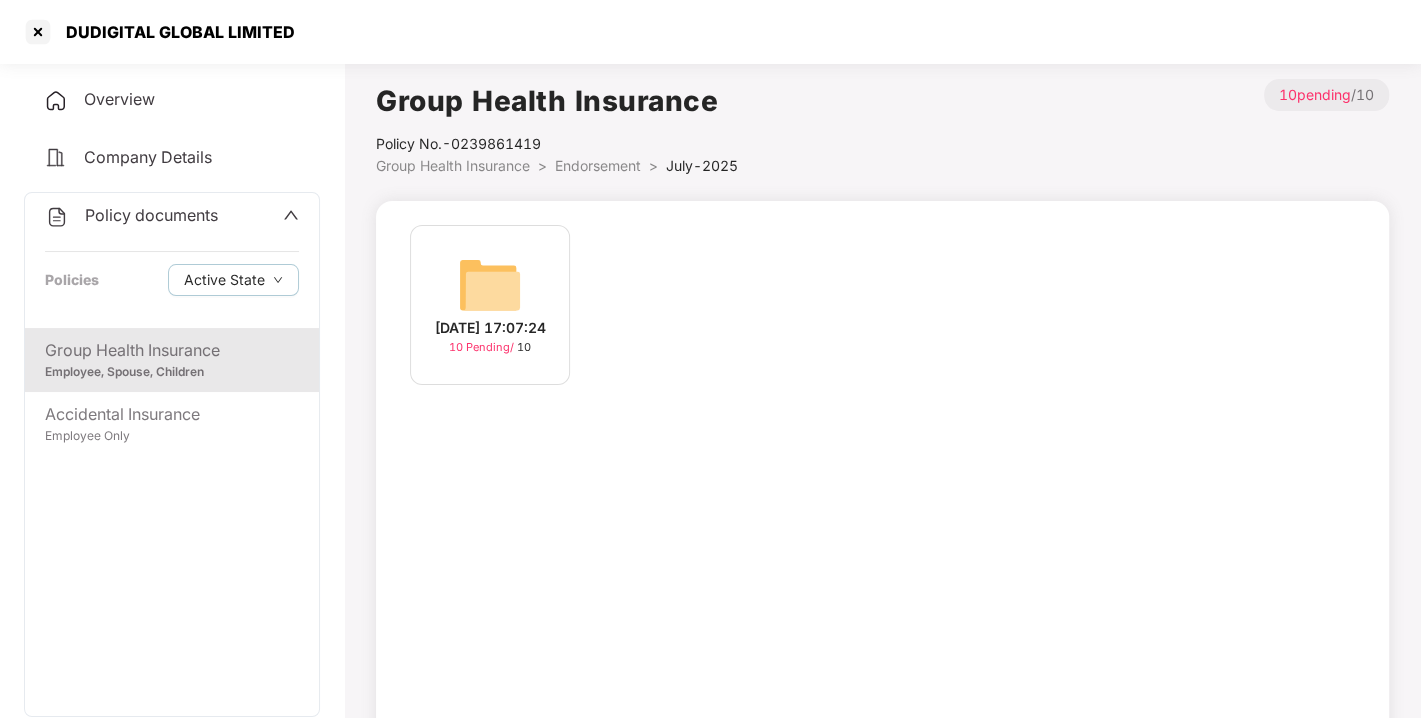 click on "[DATE] 17:07:24 10 Pending  /     10" at bounding box center (490, 305) 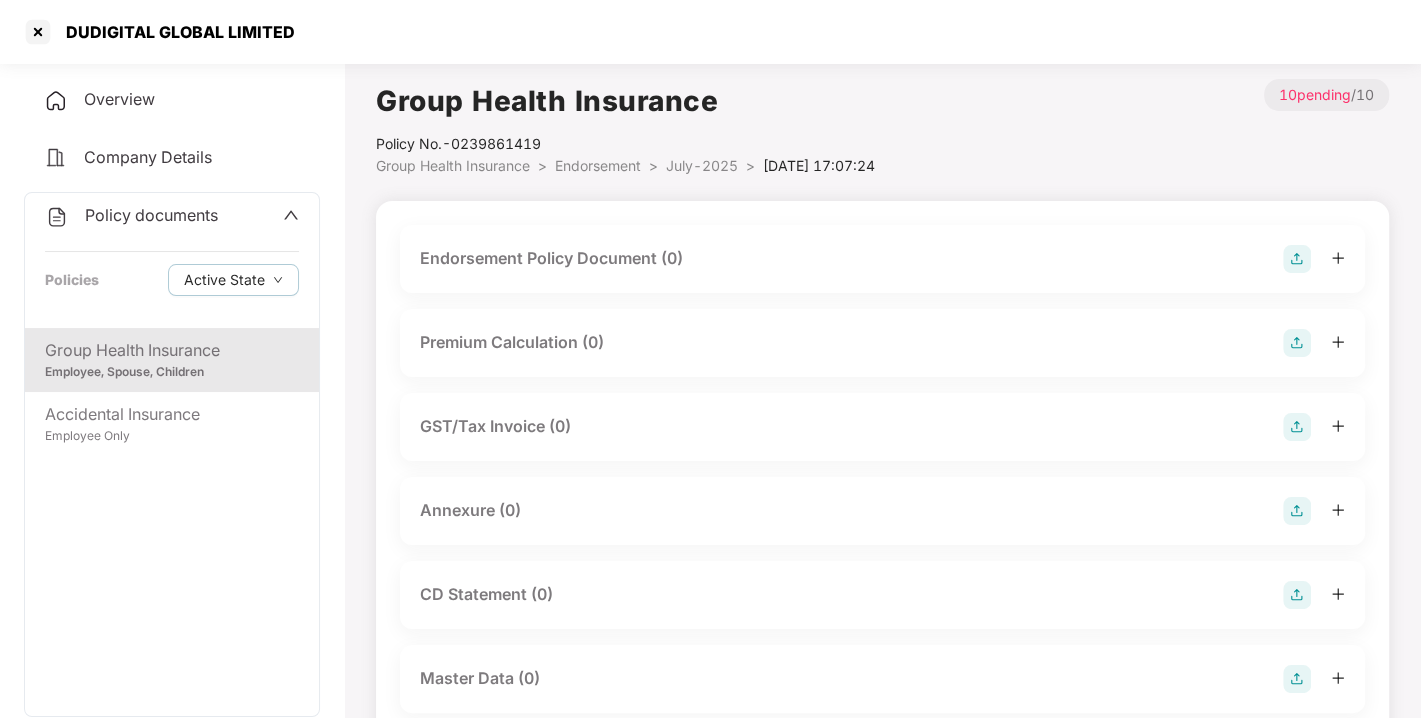 click at bounding box center (1297, 259) 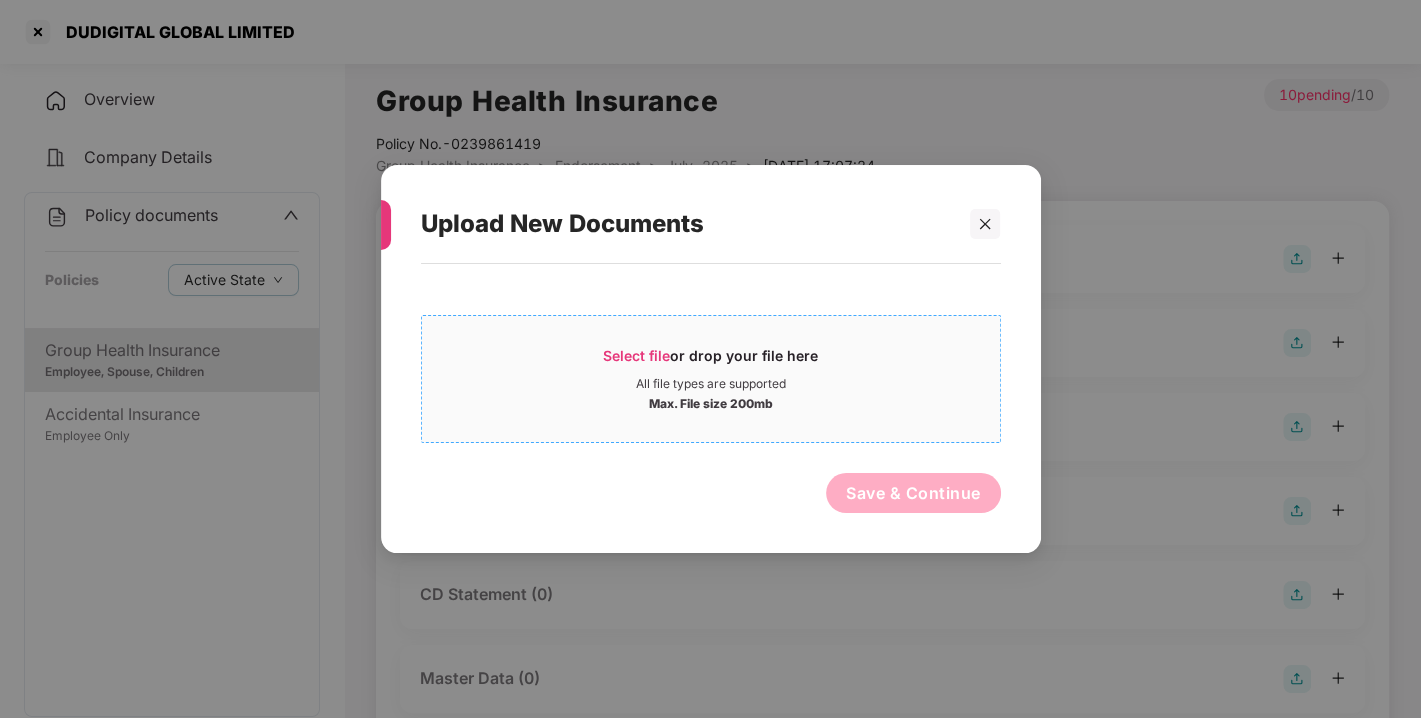 click on "Select file  or drop your file here All file types are supported Max. File size 200mb" at bounding box center [711, 379] 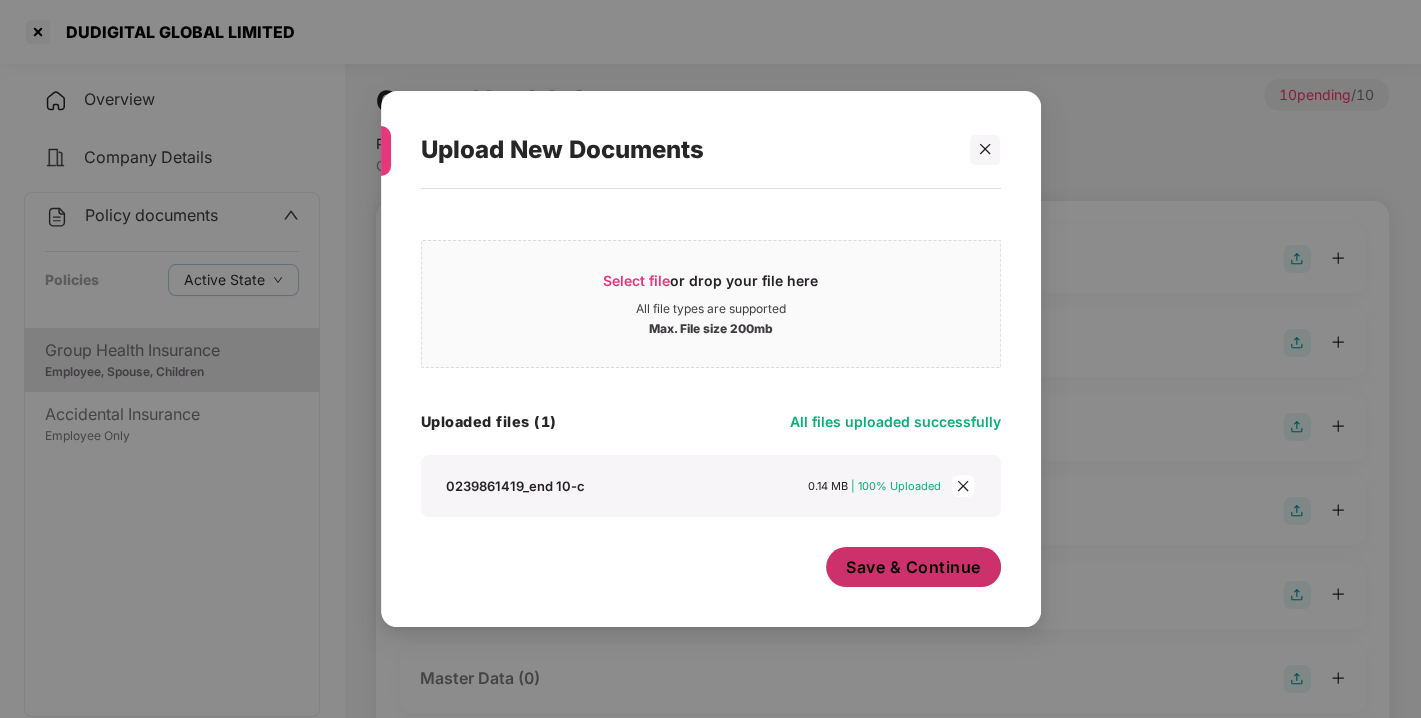 click on "Save & Continue" at bounding box center (913, 567) 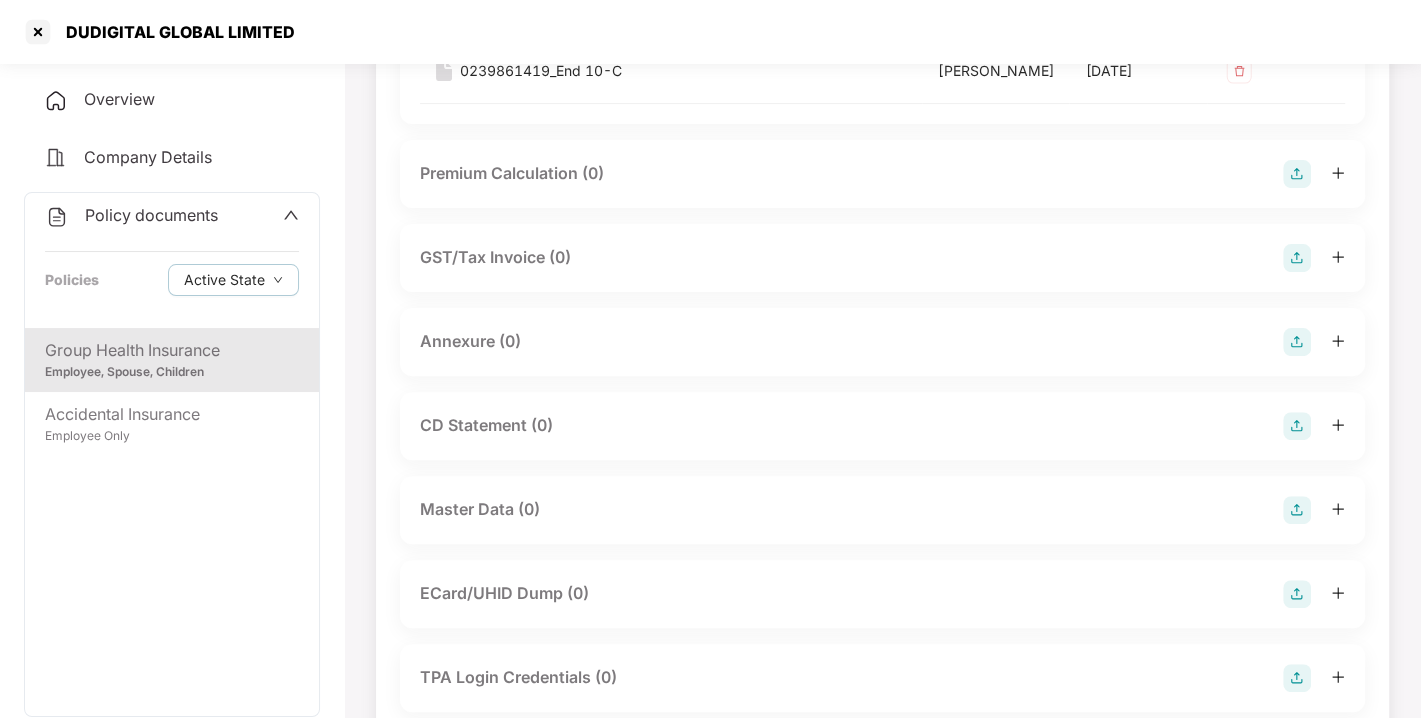 scroll, scrollTop: 315, scrollLeft: 0, axis: vertical 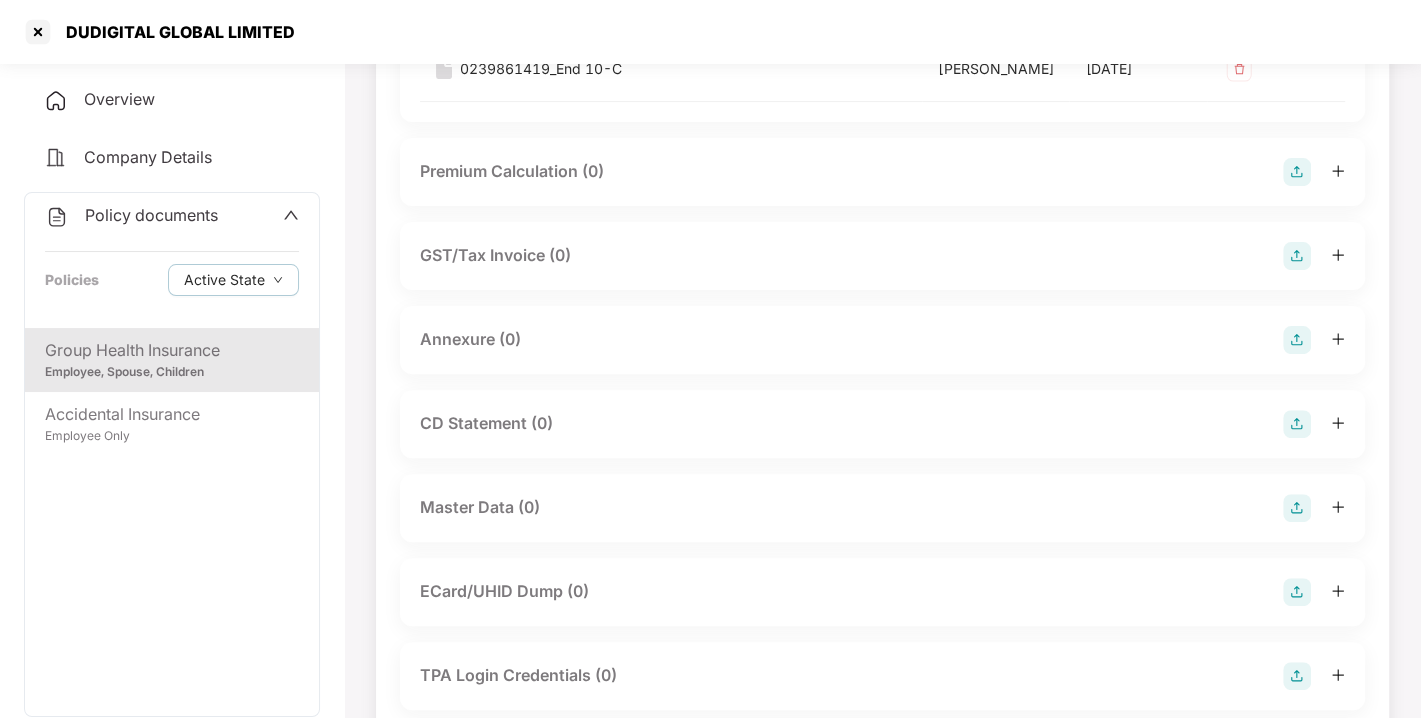 click at bounding box center [1297, 340] 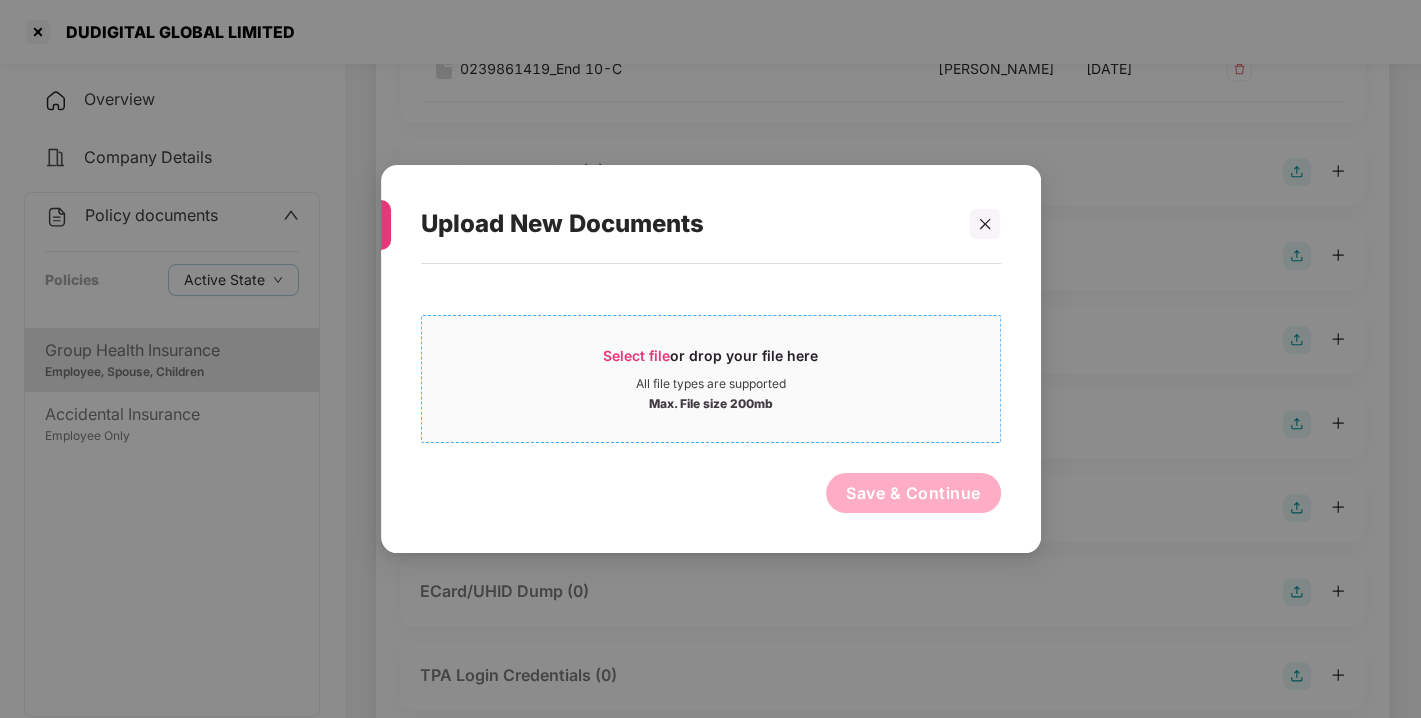 click on "Select file  or drop your file here" at bounding box center (711, 361) 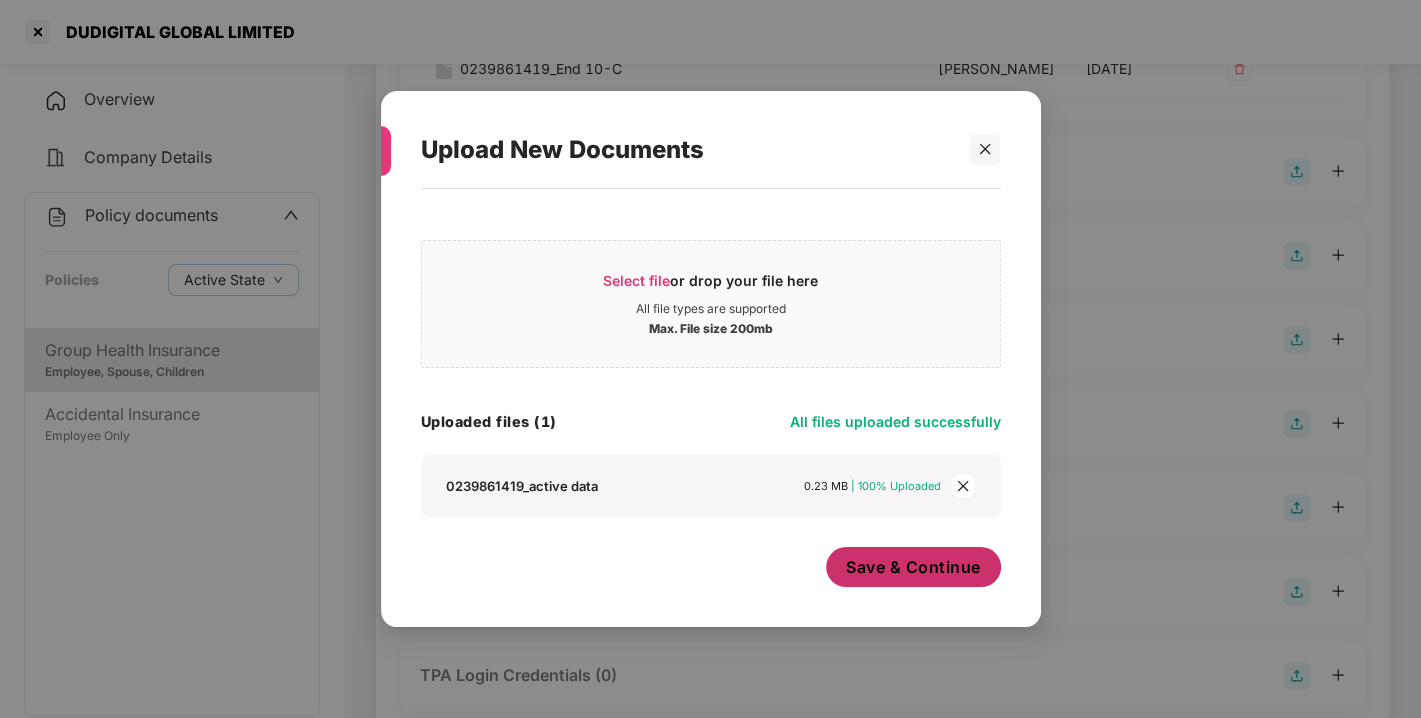 click on "Save & Continue" at bounding box center [913, 567] 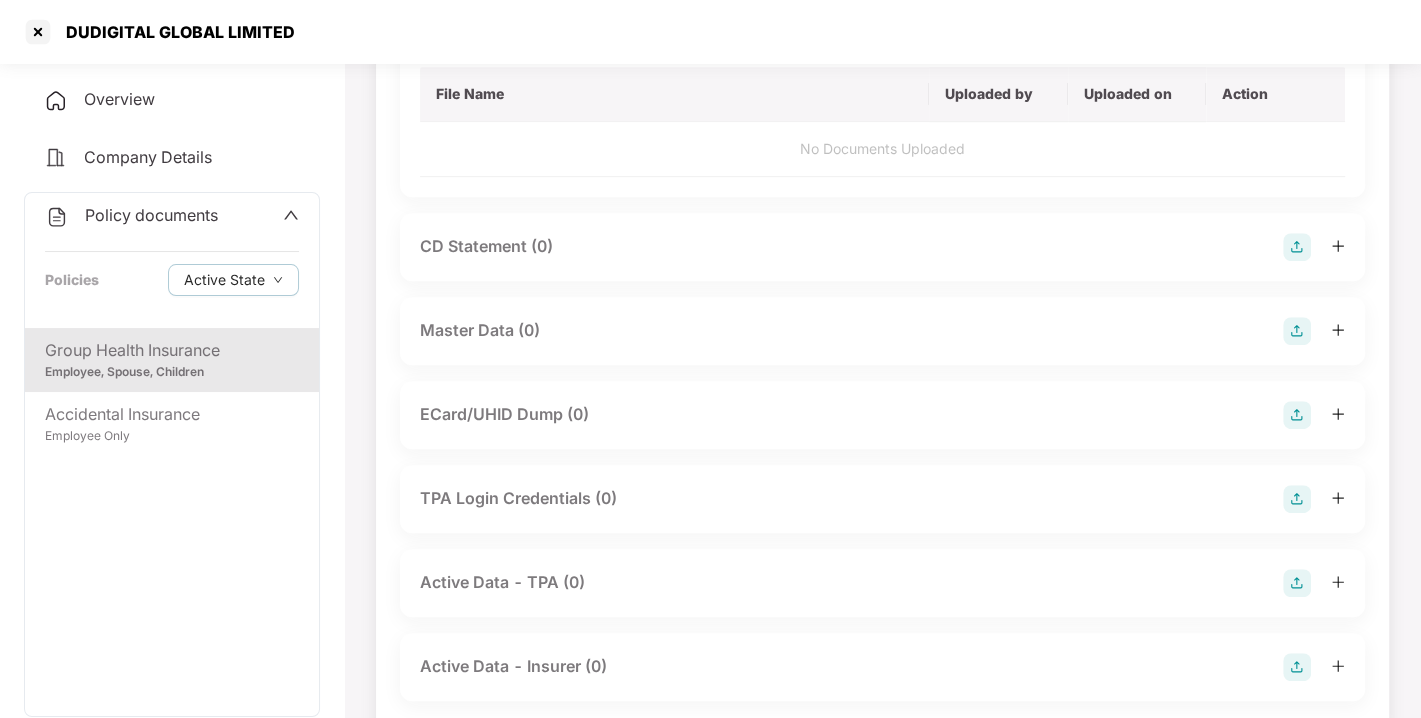scroll, scrollTop: 650, scrollLeft: 0, axis: vertical 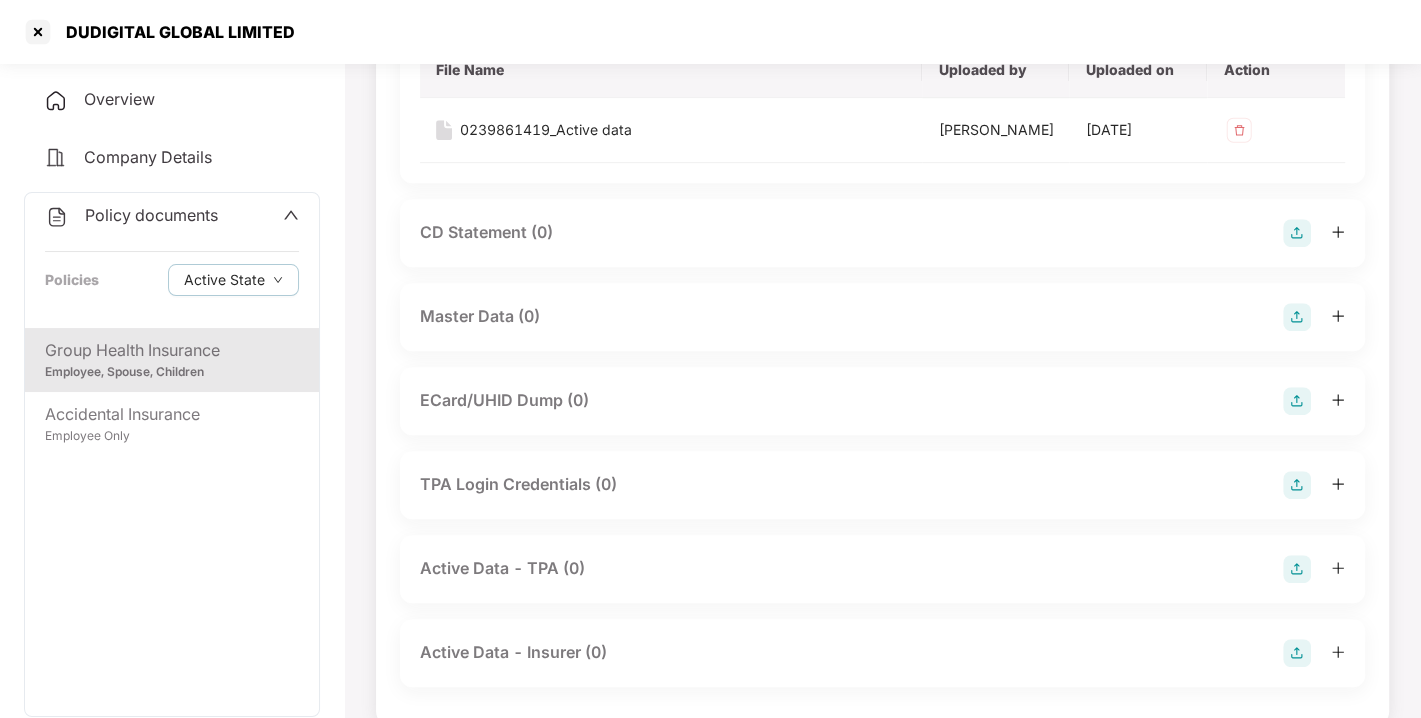 click at bounding box center (1297, 317) 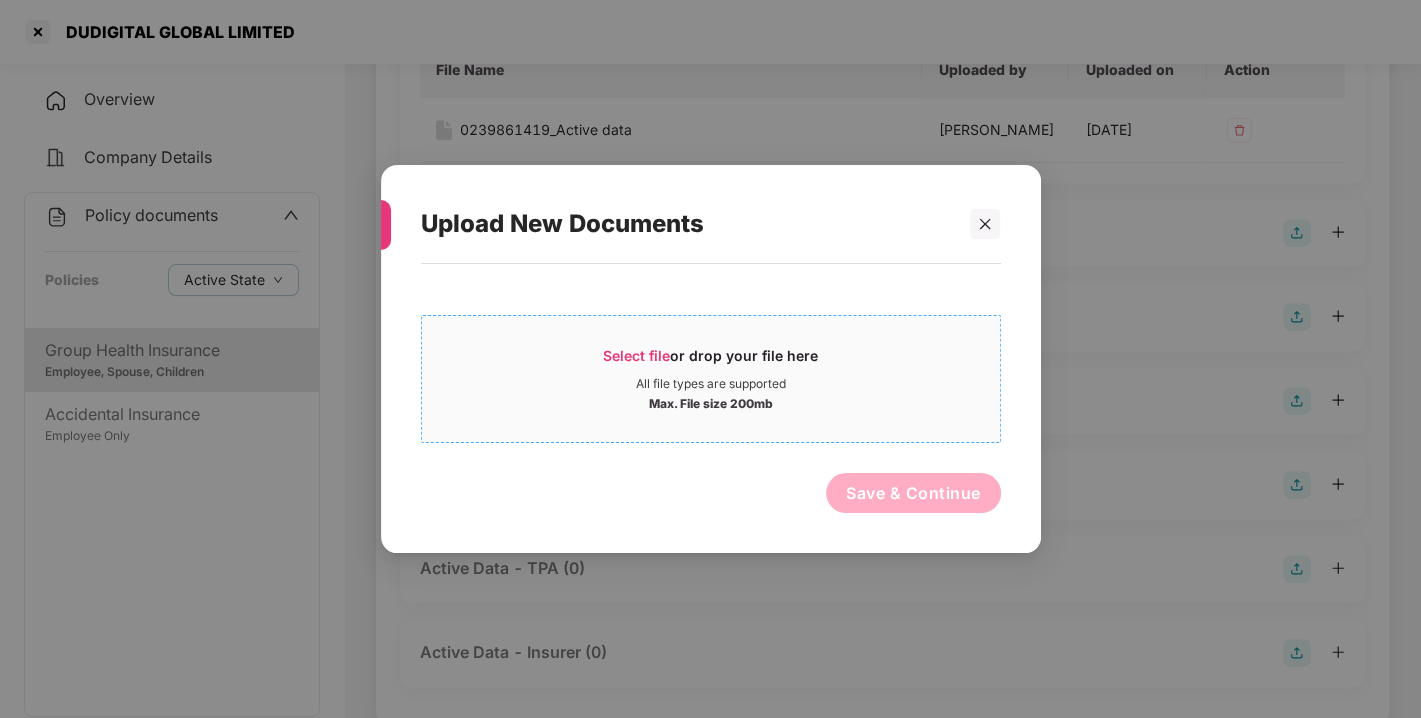 click on "Select file  or drop your file here" at bounding box center (711, 361) 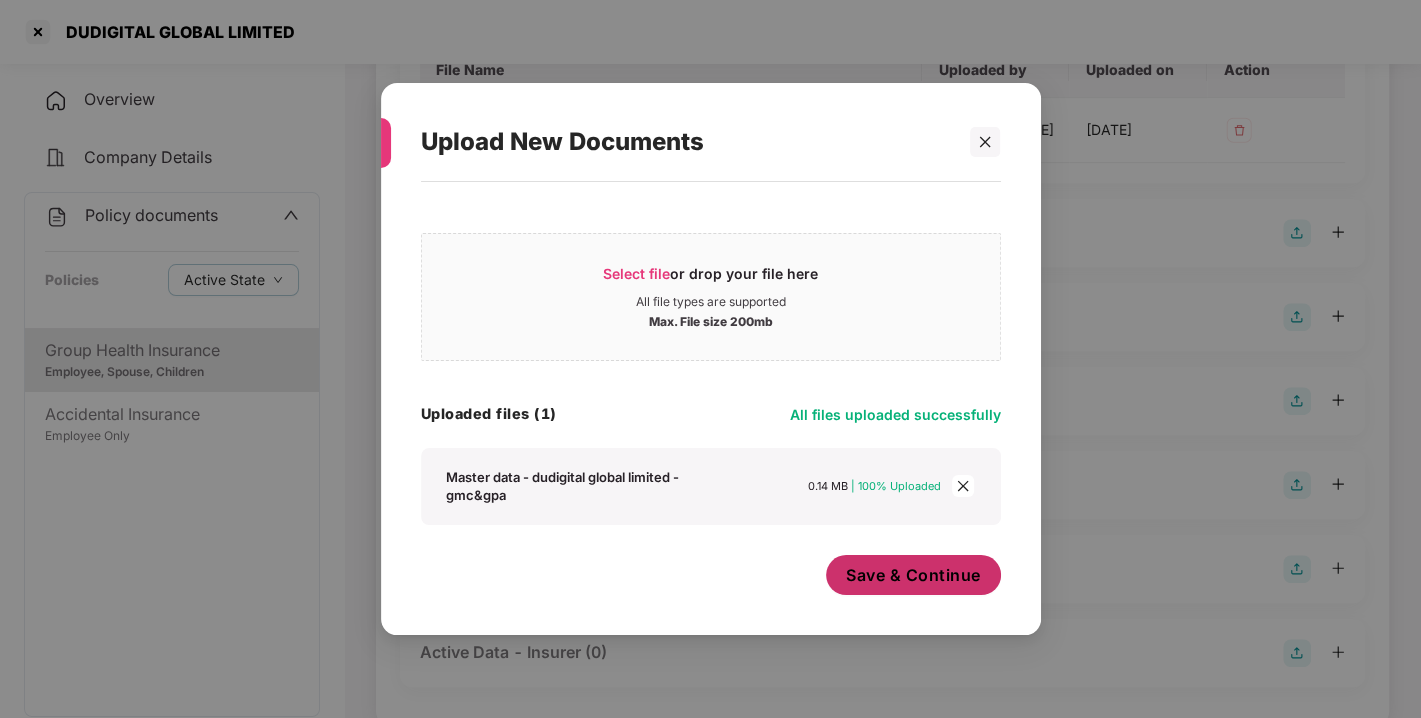 click on "Save & Continue" at bounding box center (913, 575) 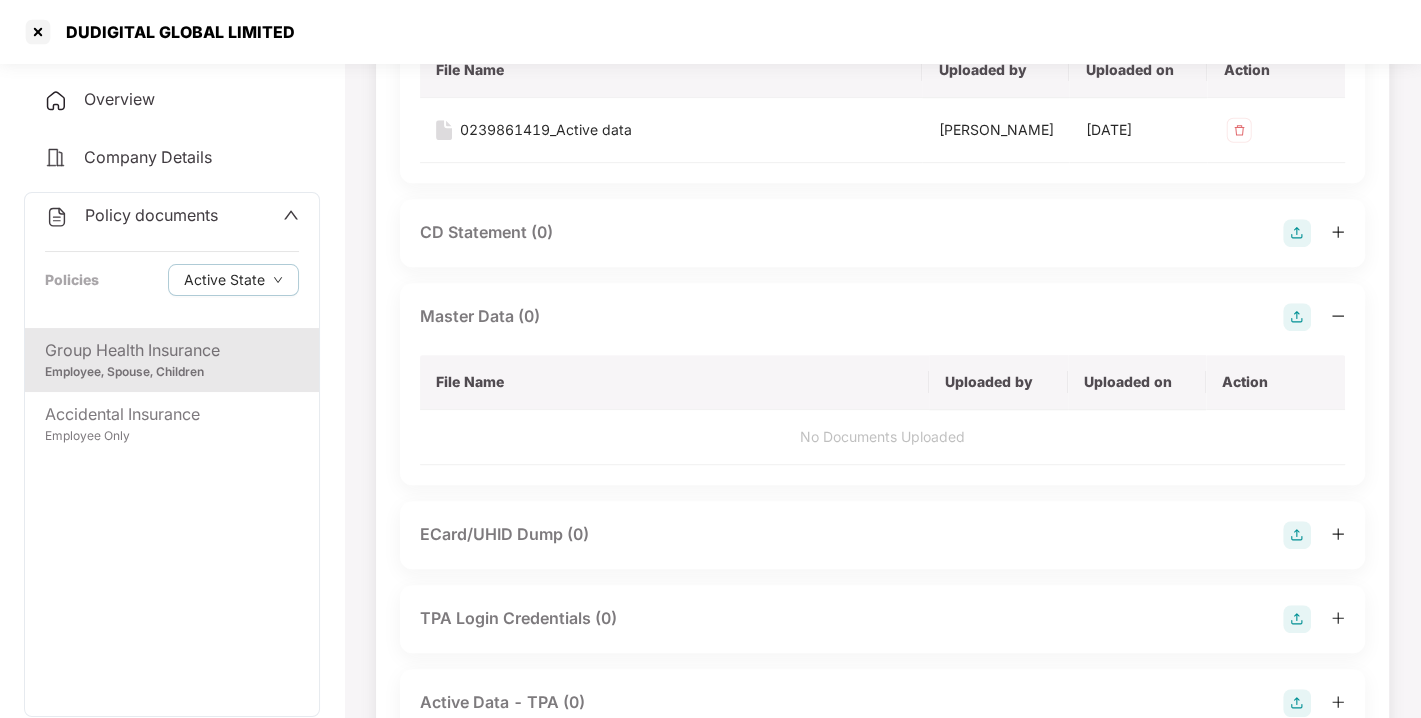 scroll, scrollTop: 0, scrollLeft: 0, axis: both 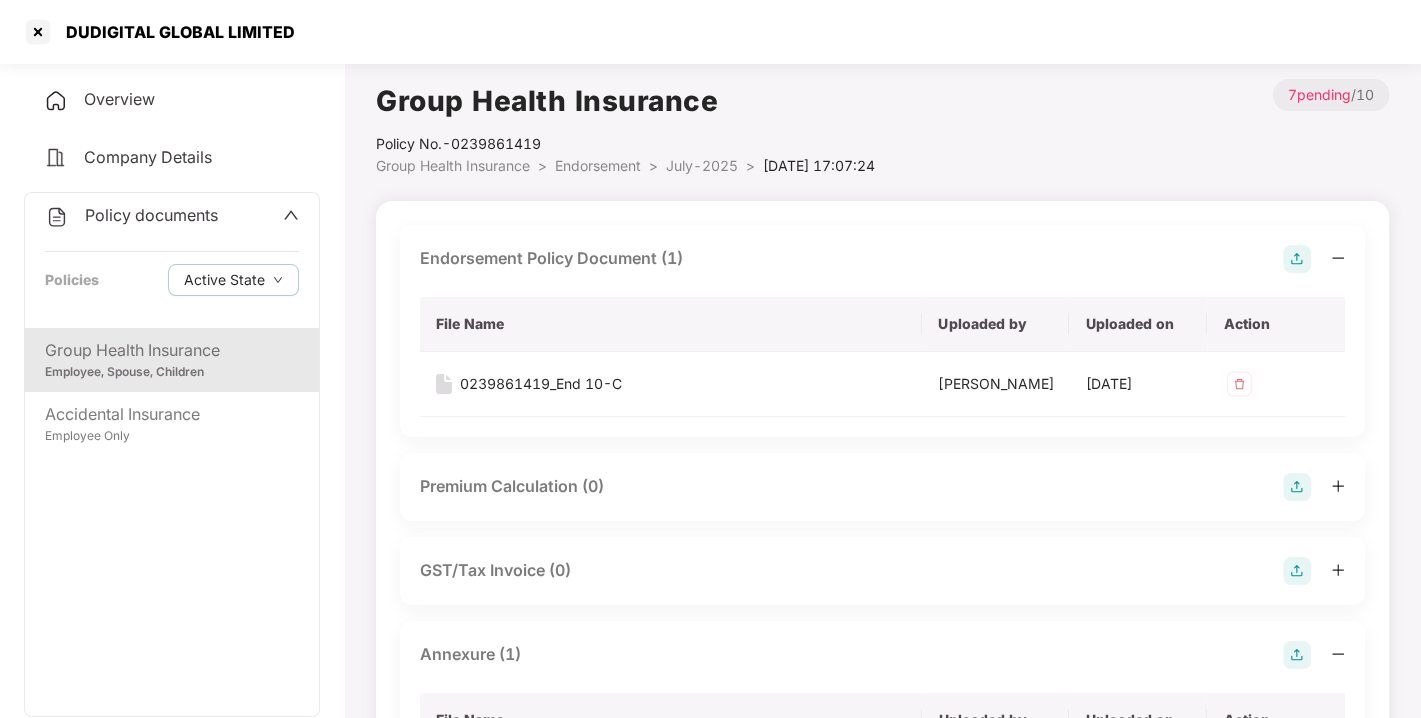 click on "July-2025 >" at bounding box center (714, 166) 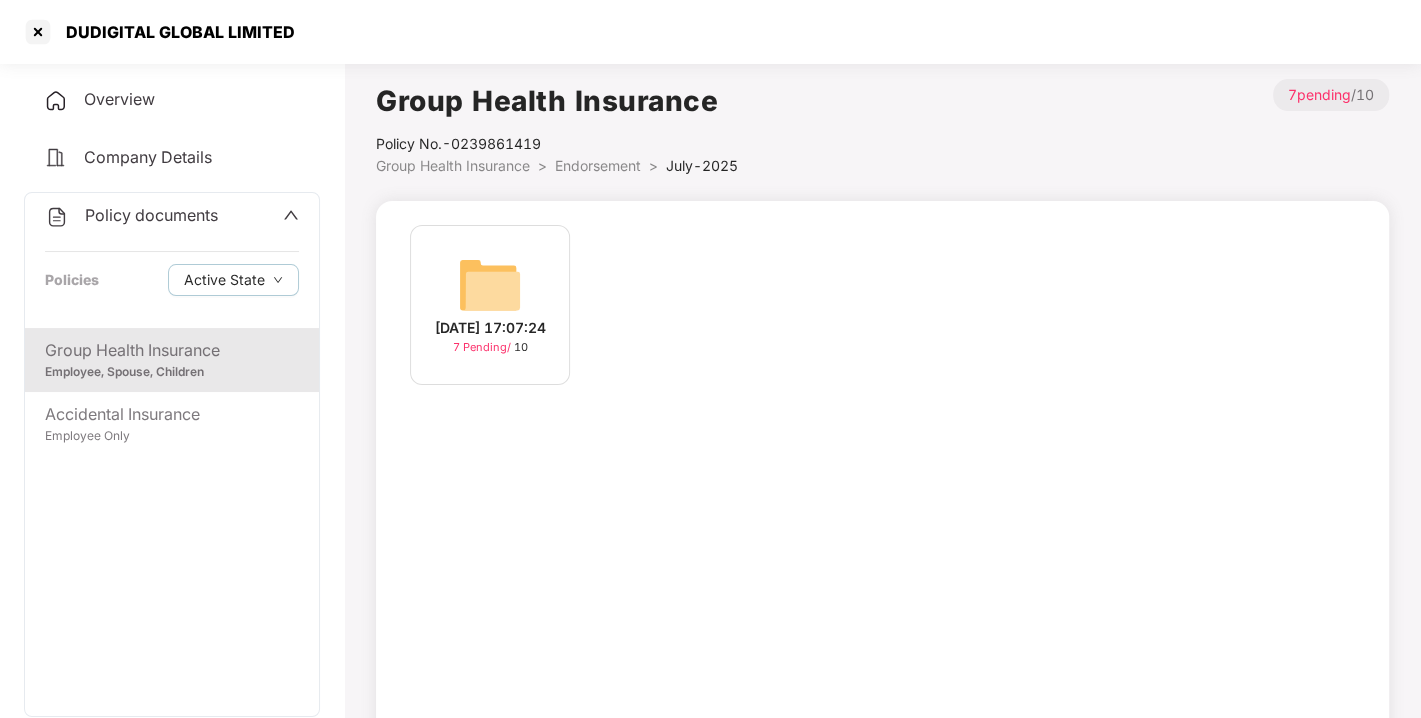click on "Endorsement >" at bounding box center (610, 166) 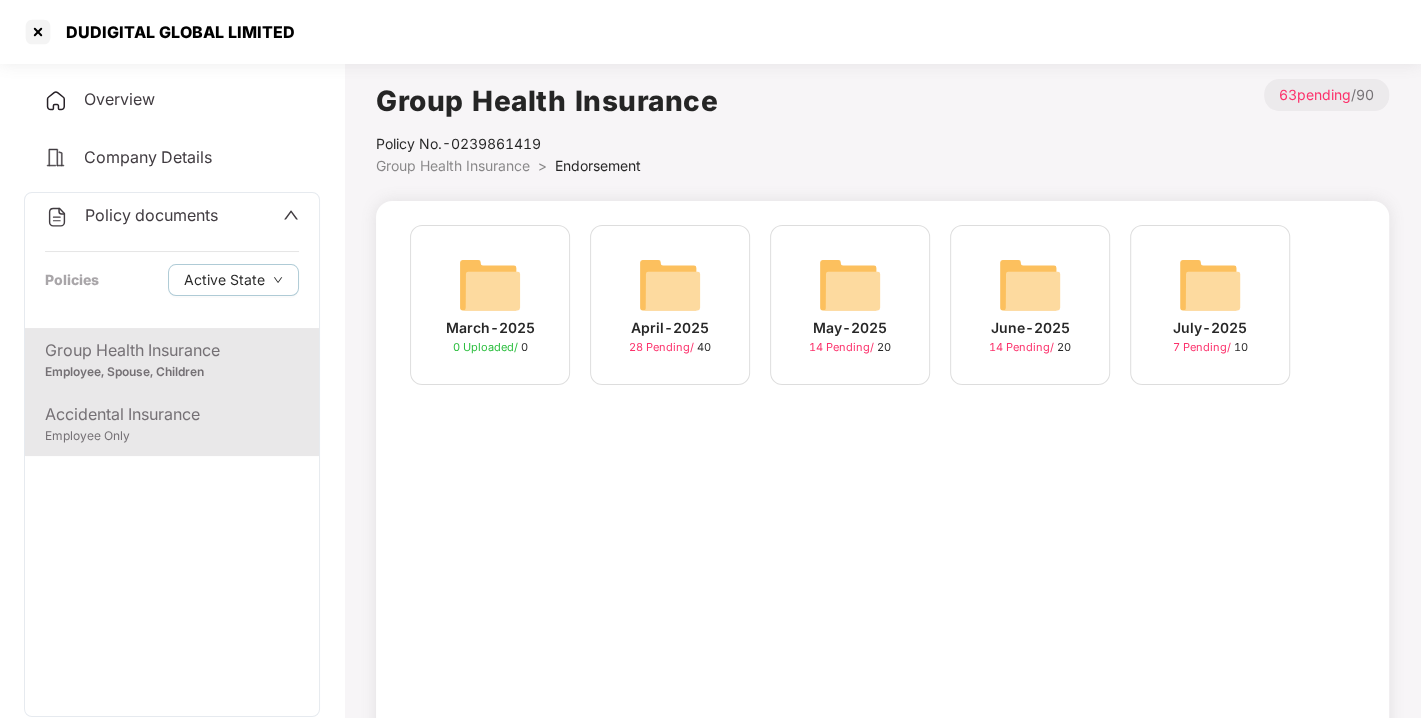 click on "Accidental Insurance" at bounding box center (172, 414) 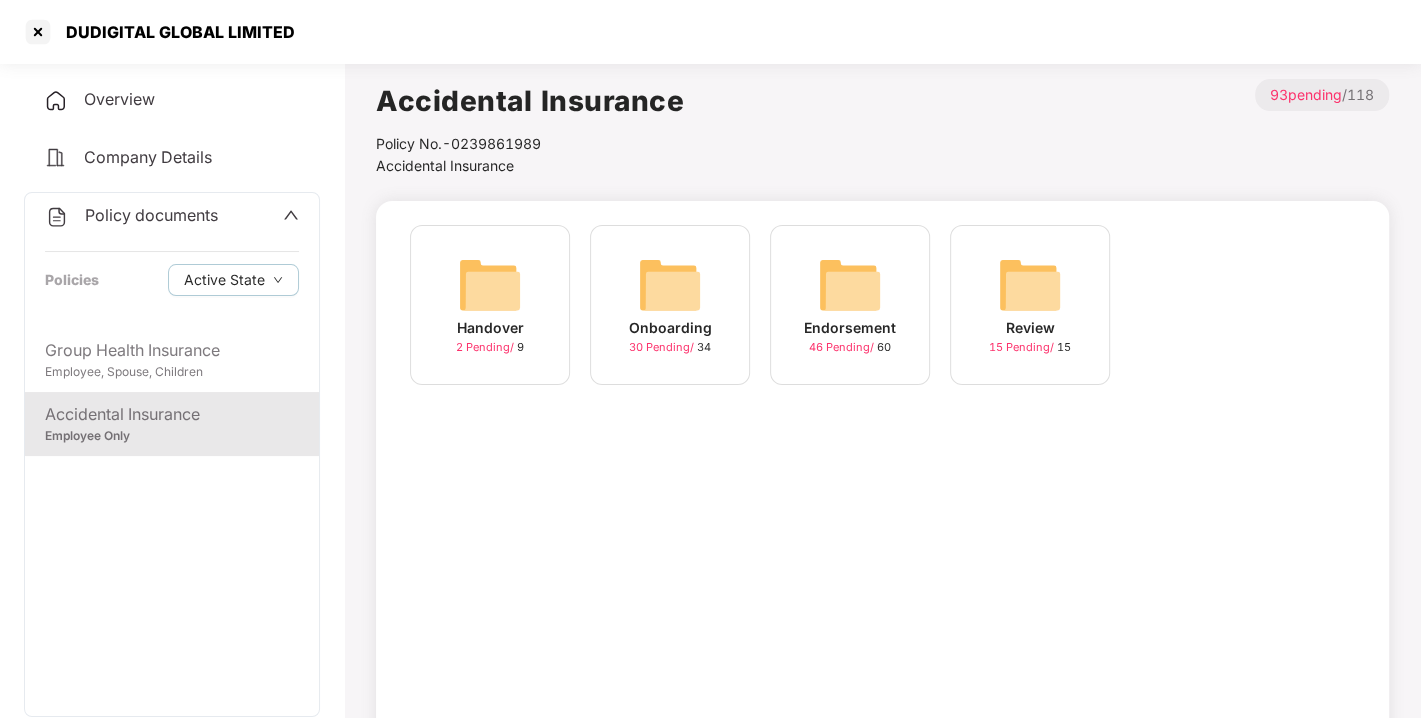 click on "Endorsement 46 Pending  /     60" at bounding box center [850, 305] 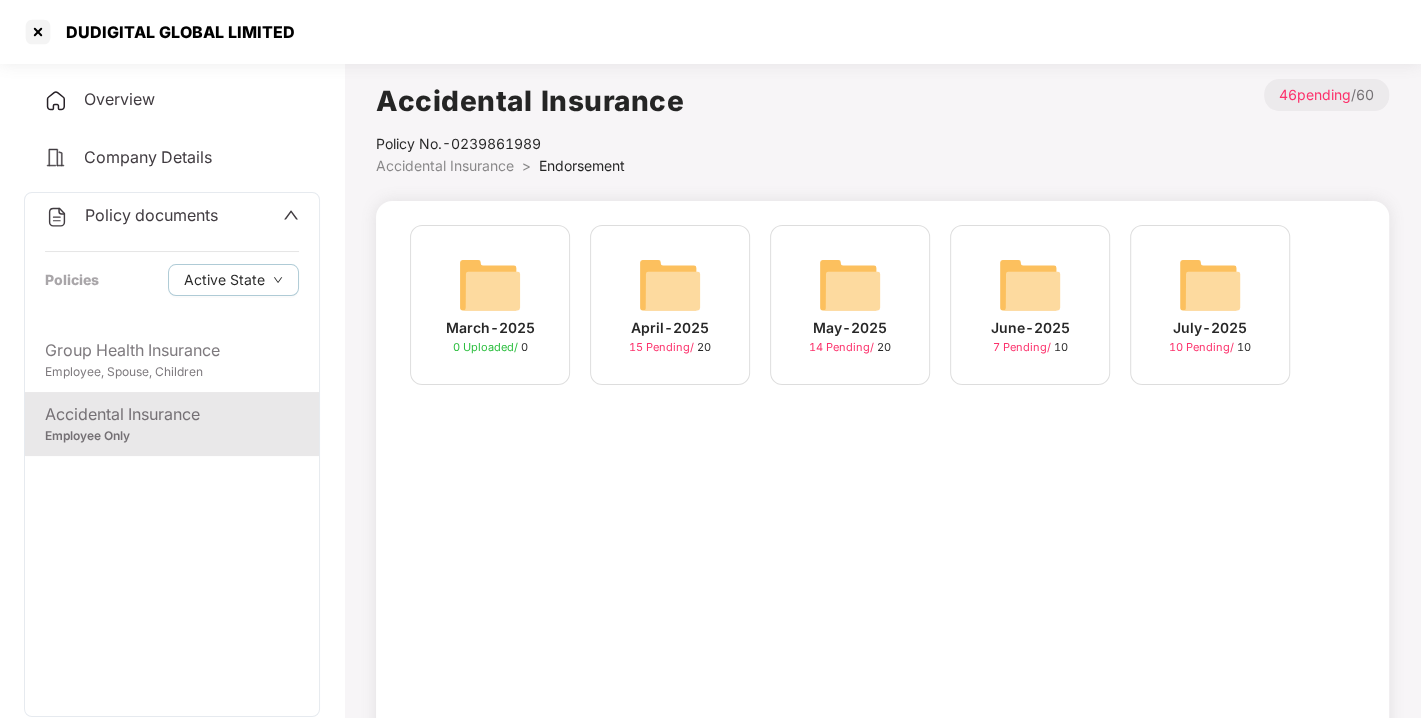 click at bounding box center (1210, 285) 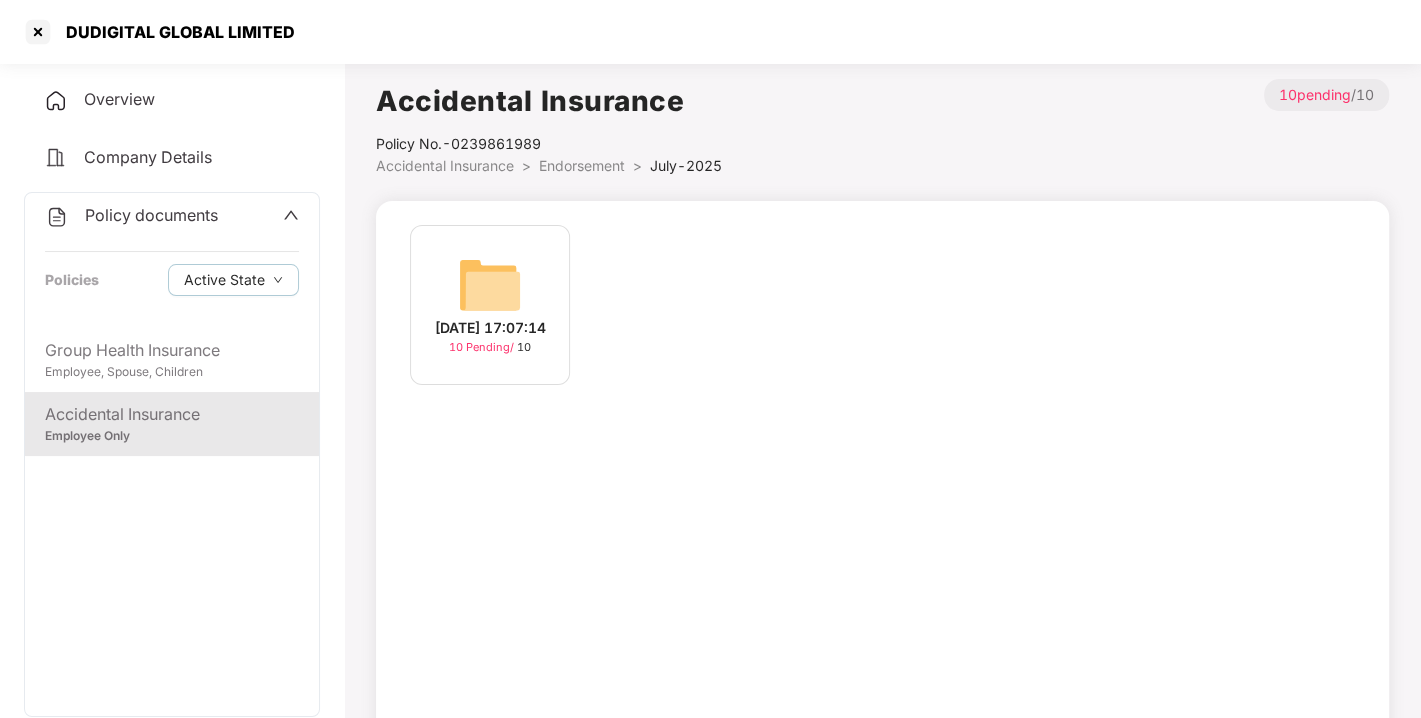 click at bounding box center [490, 285] 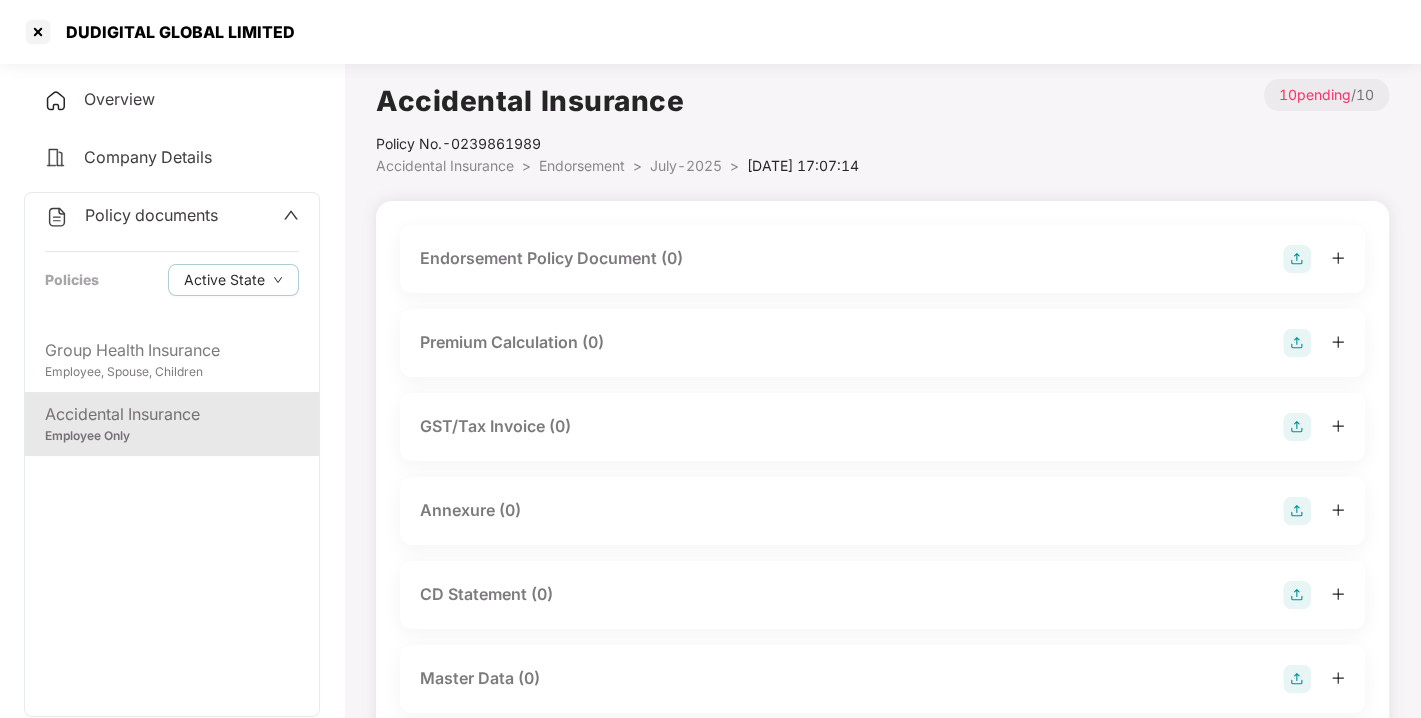 scroll, scrollTop: 145, scrollLeft: 0, axis: vertical 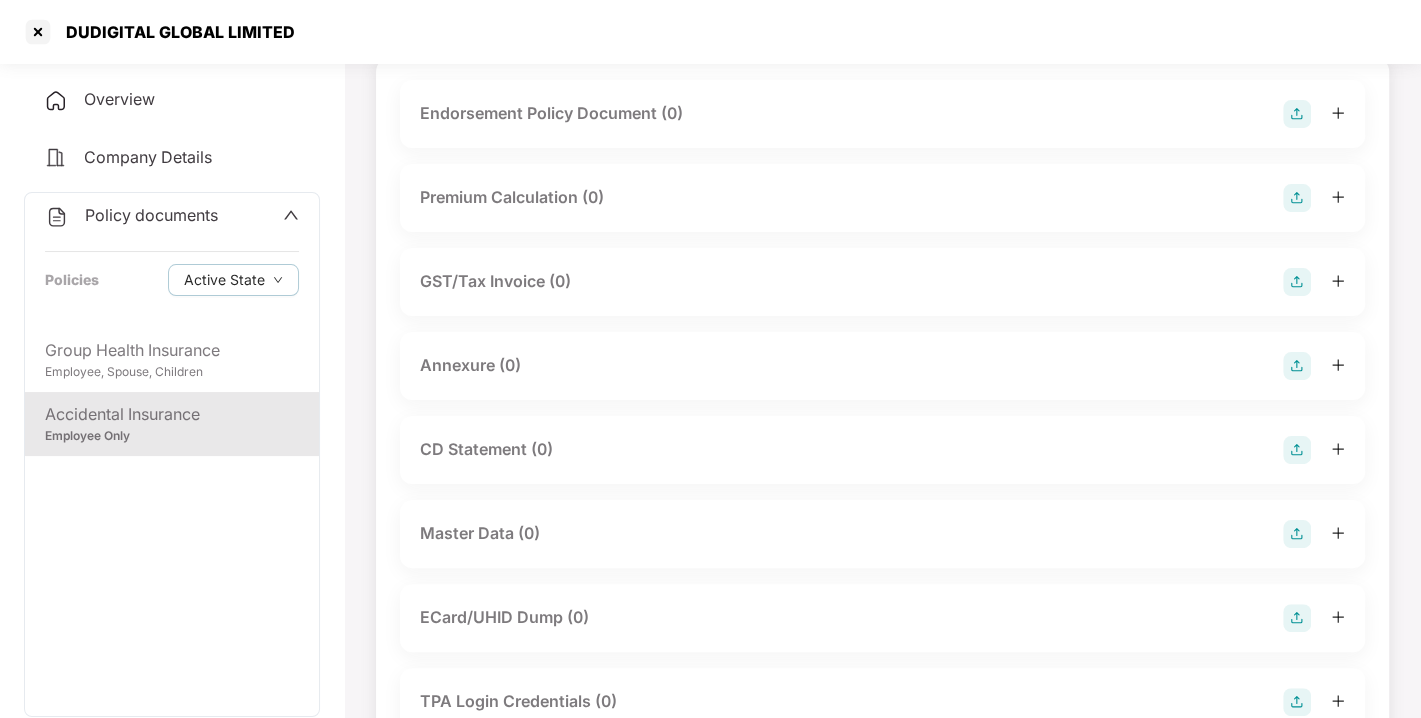 click at bounding box center (1297, 534) 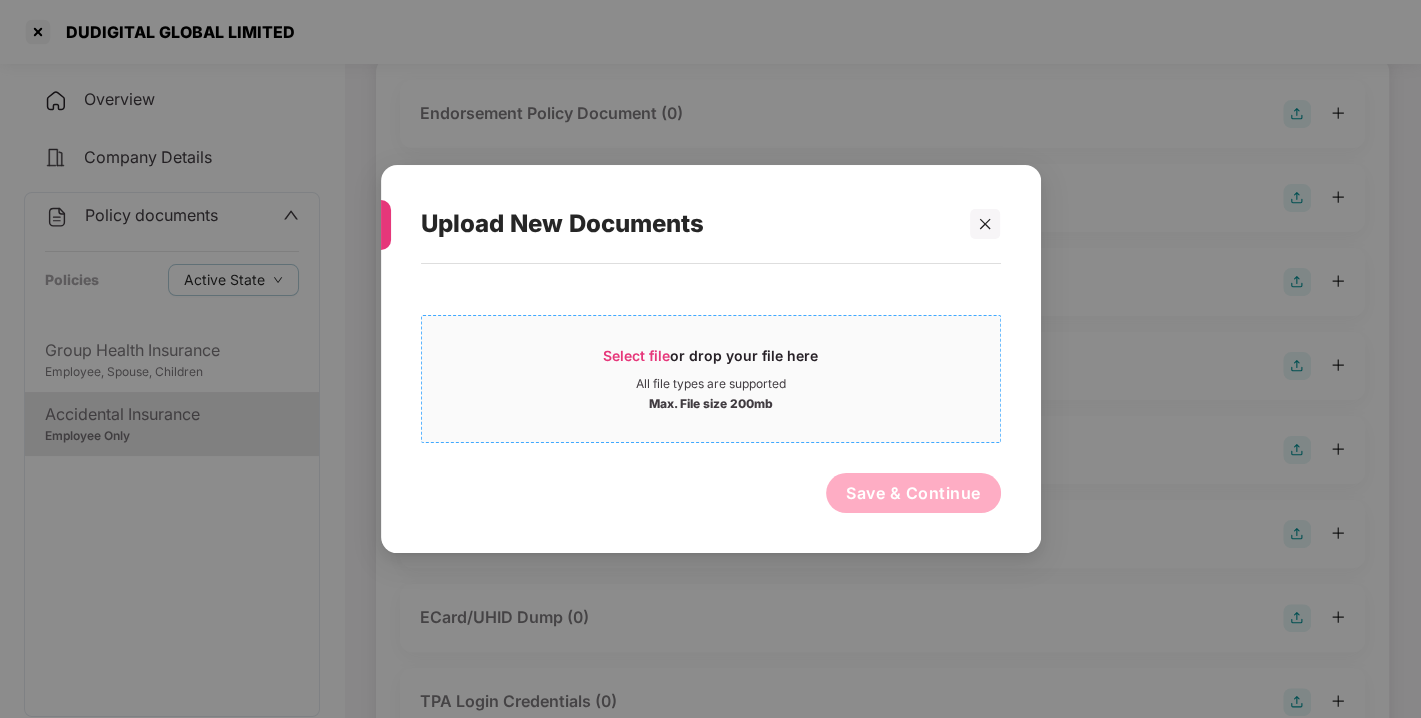 click on "Select file  or drop your file here" at bounding box center [710, 361] 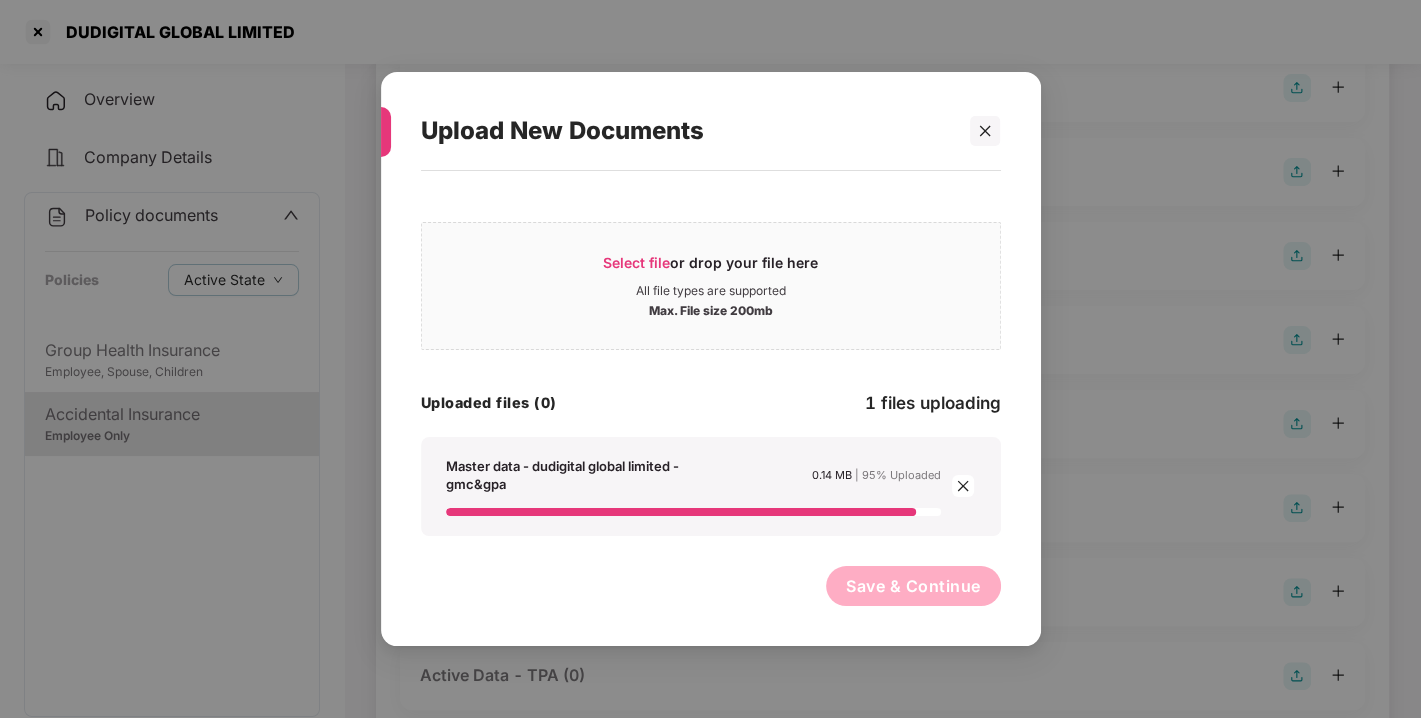 scroll, scrollTop: 257, scrollLeft: 0, axis: vertical 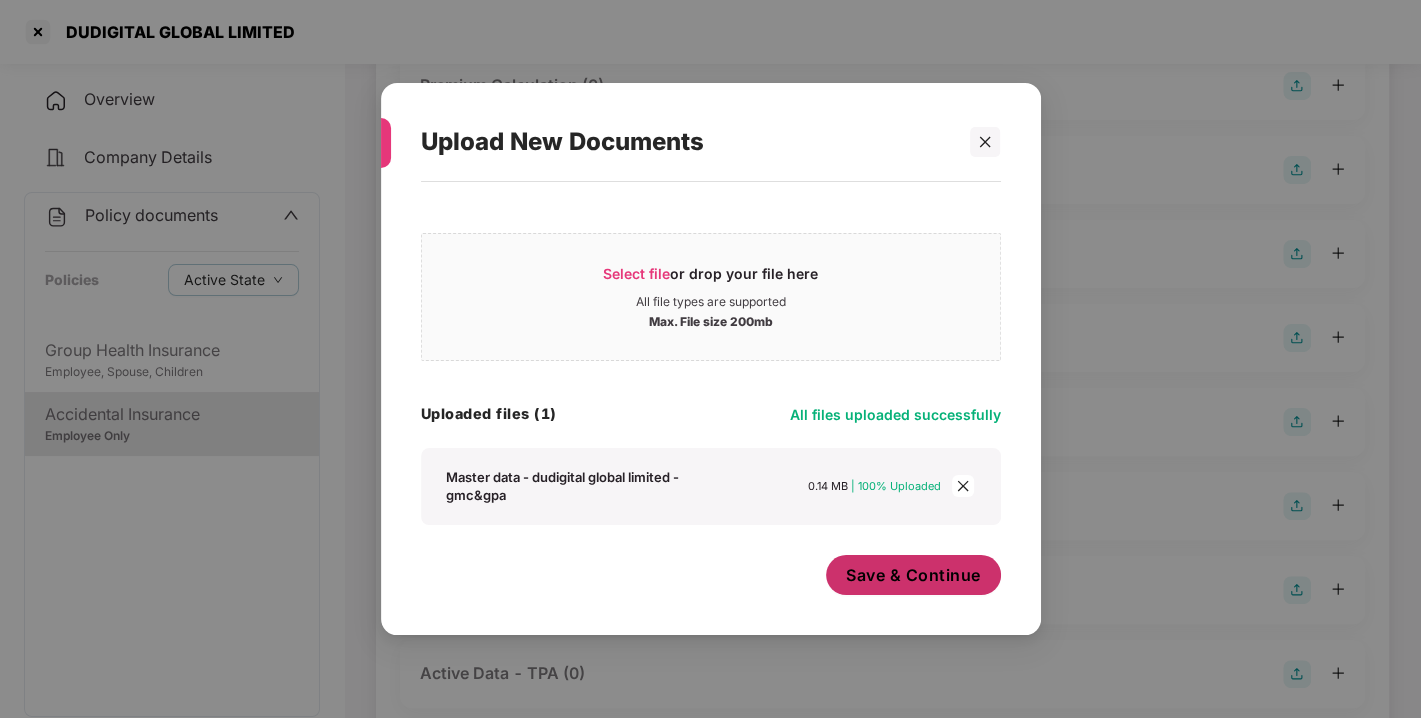click on "Save & Continue" at bounding box center [913, 575] 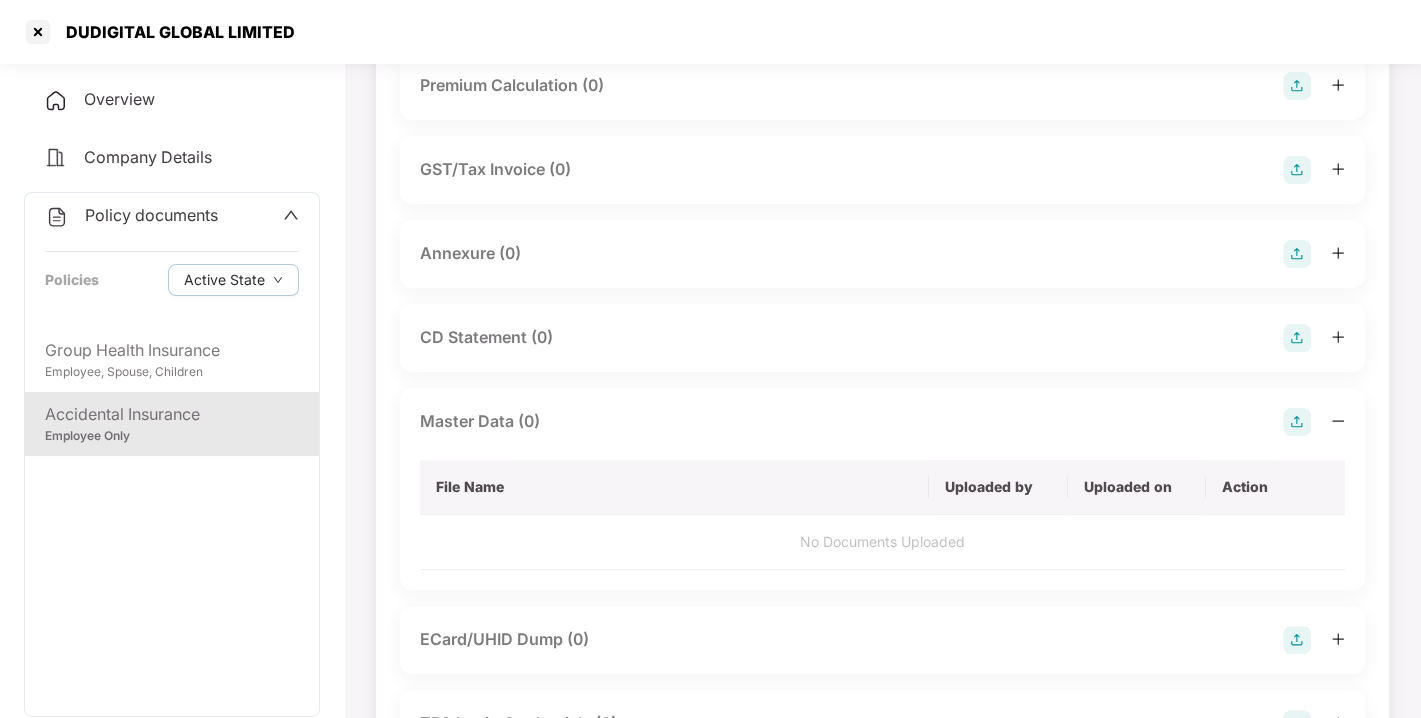 scroll, scrollTop: 0, scrollLeft: 0, axis: both 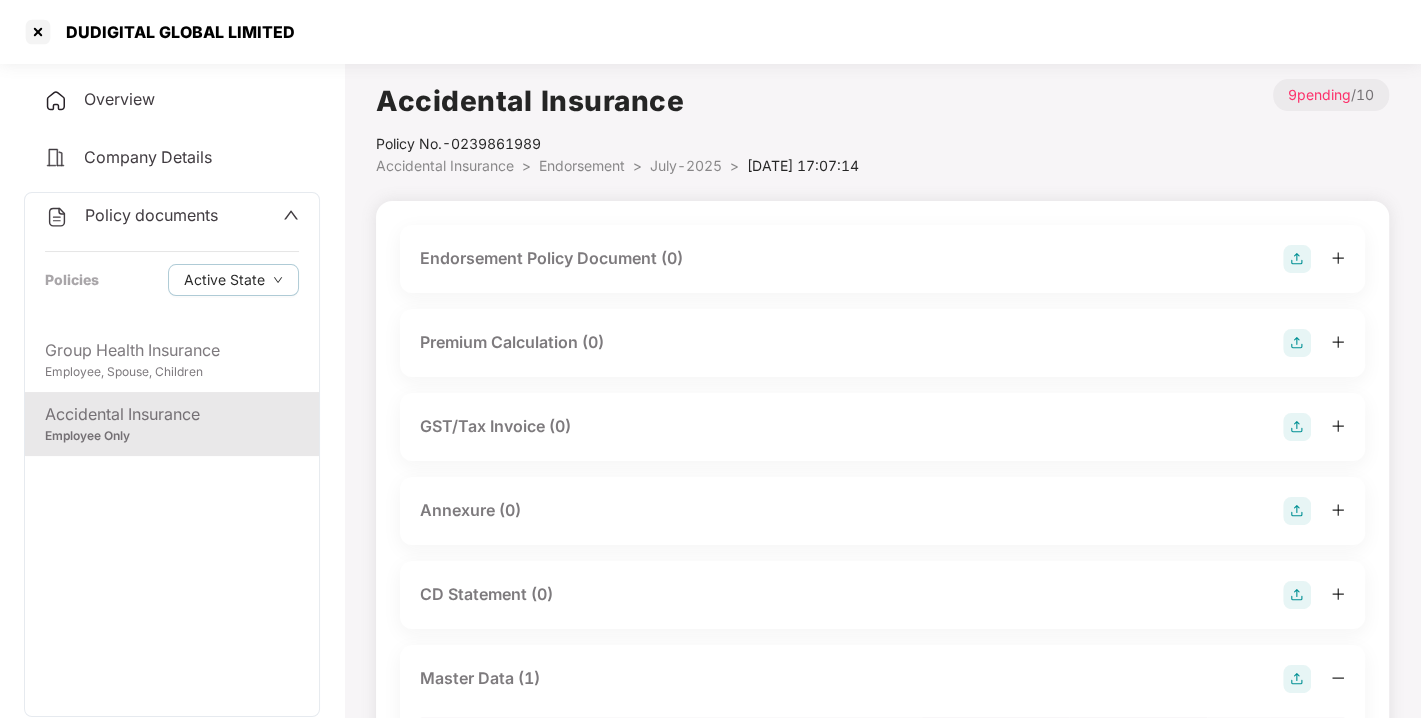 click at bounding box center (1297, 259) 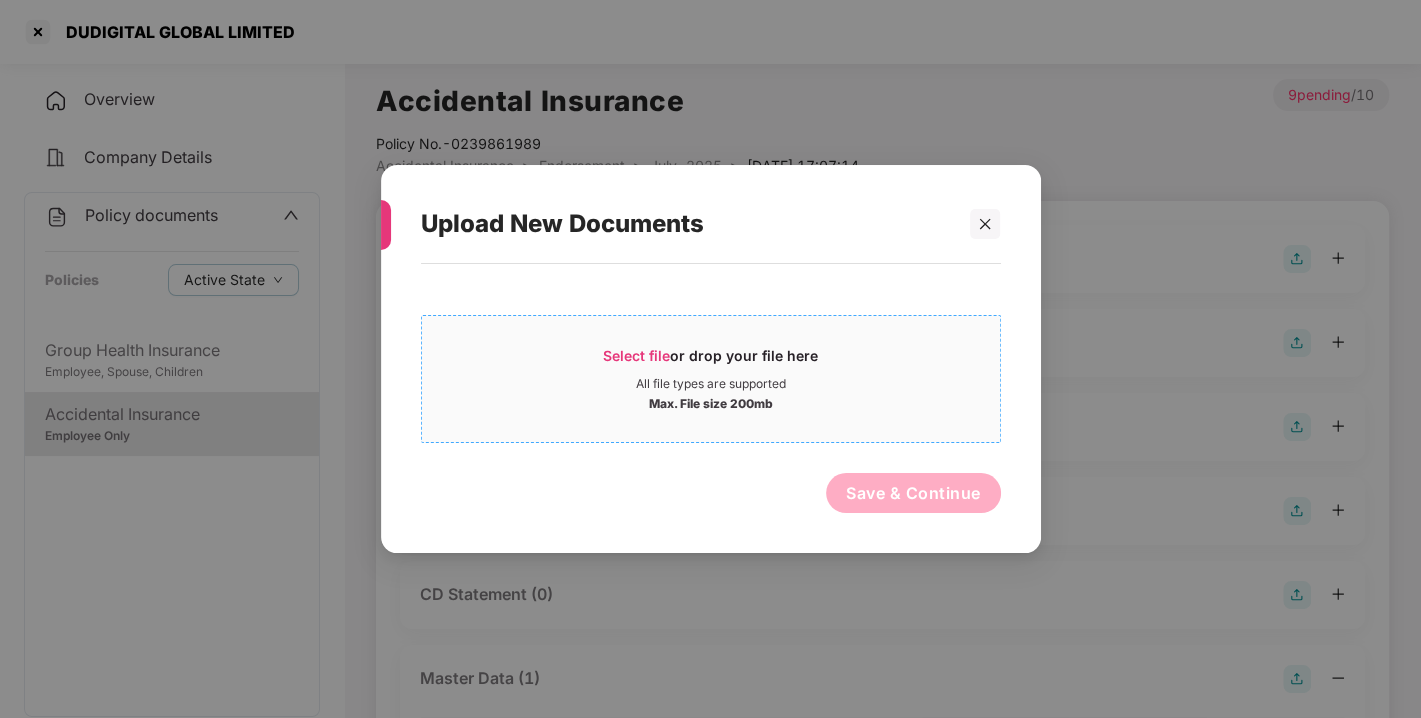 click on "Select file  or drop your file here All file types are supported Max. File size 200mb" at bounding box center [711, 379] 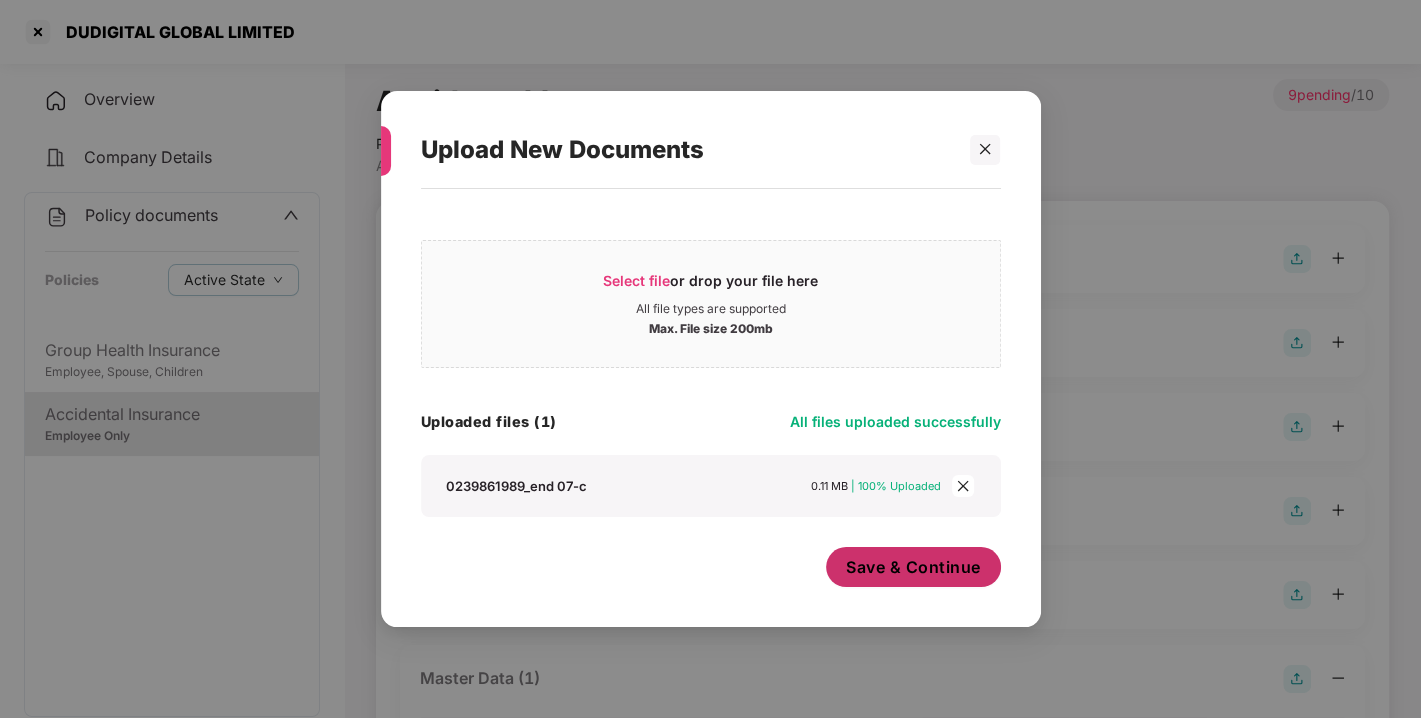 click on "Save & Continue" at bounding box center (913, 567) 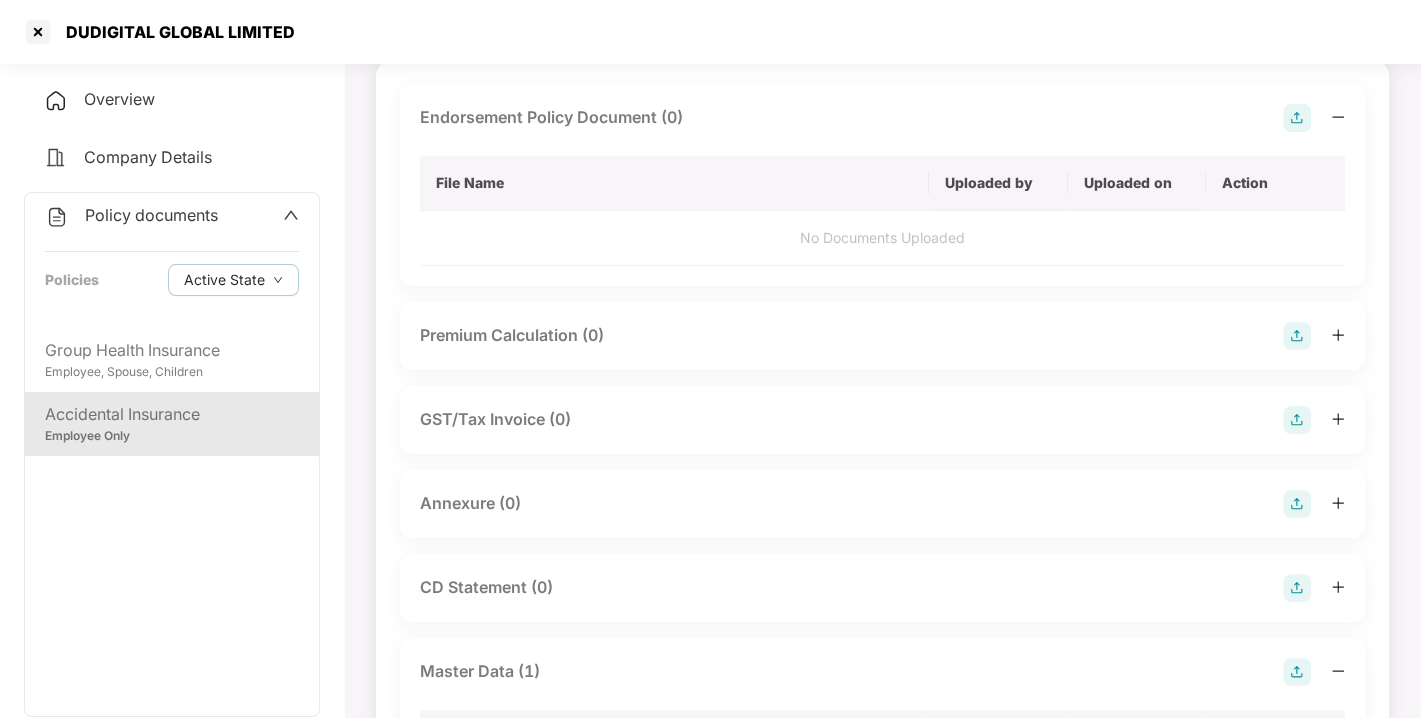 scroll, scrollTop: 142, scrollLeft: 0, axis: vertical 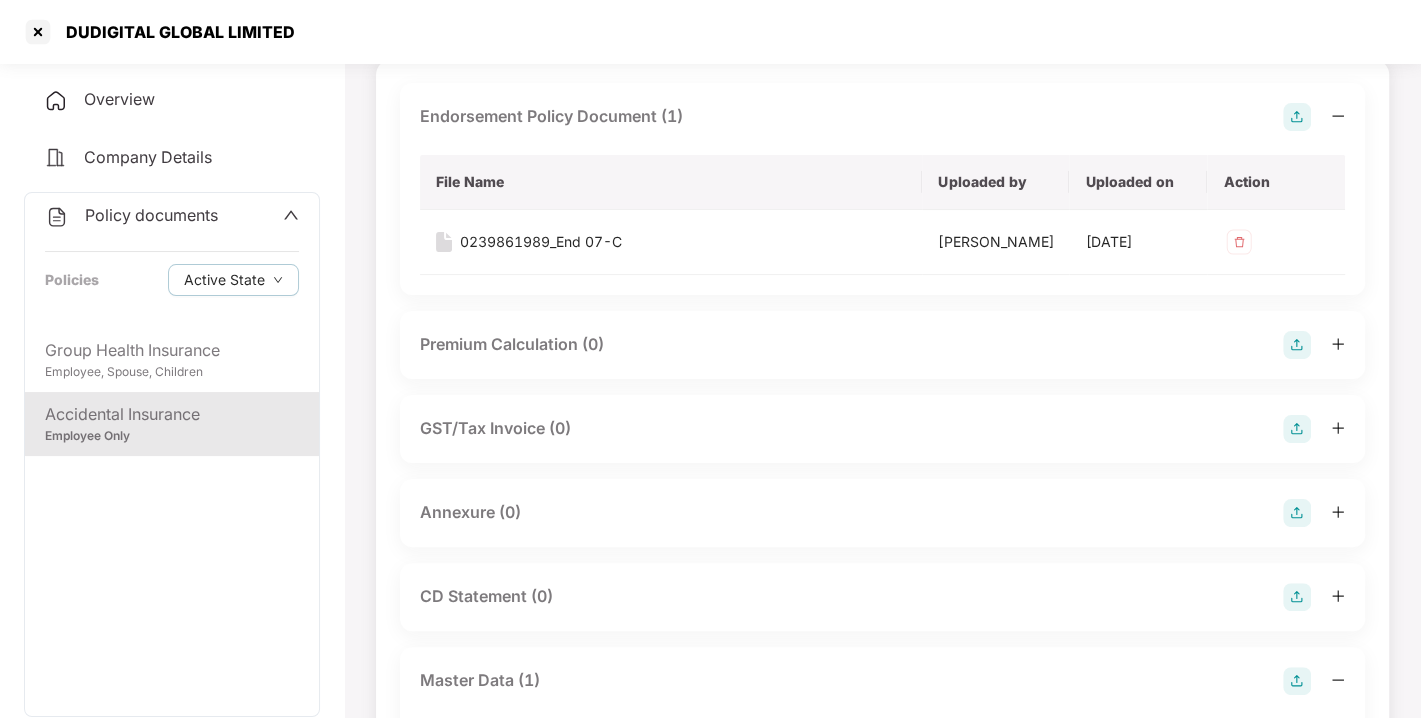 click at bounding box center [1297, 513] 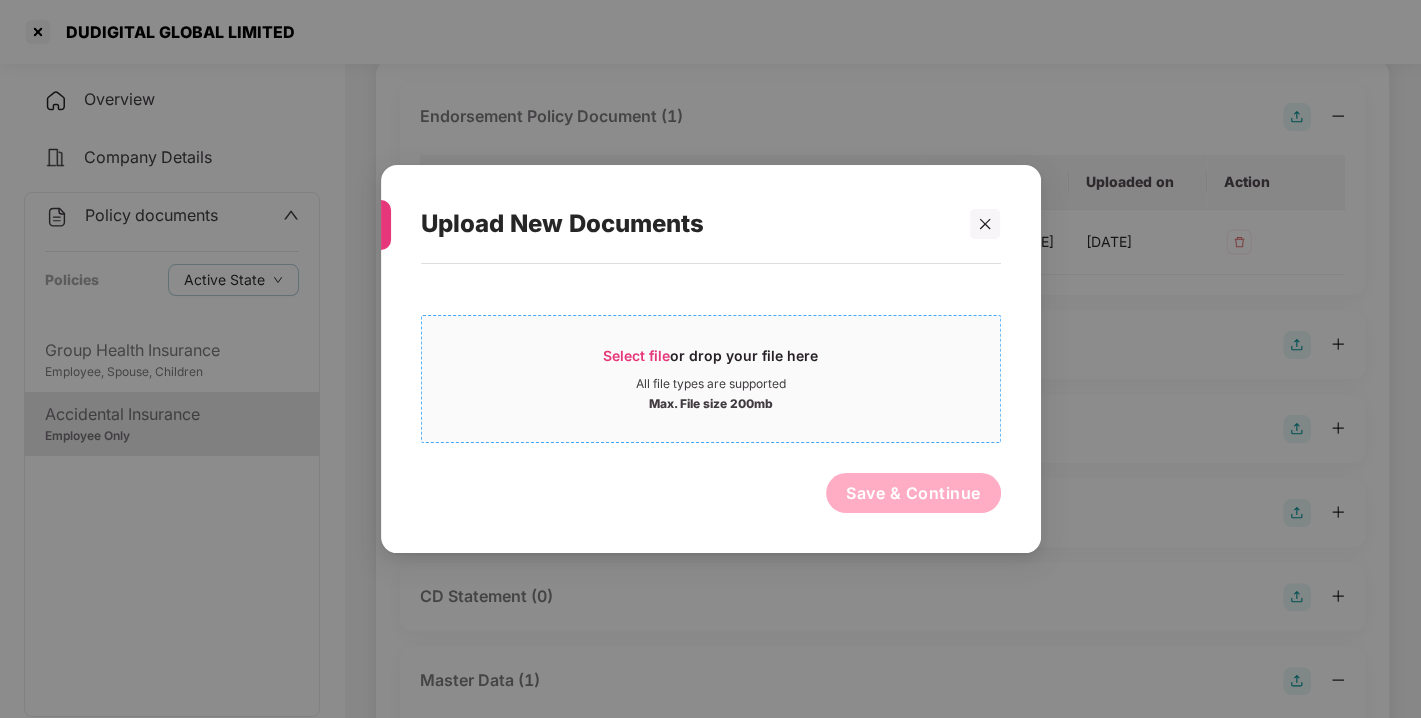 drag, startPoint x: 818, startPoint y: 453, endPoint x: 866, endPoint y: 377, distance: 89.88882 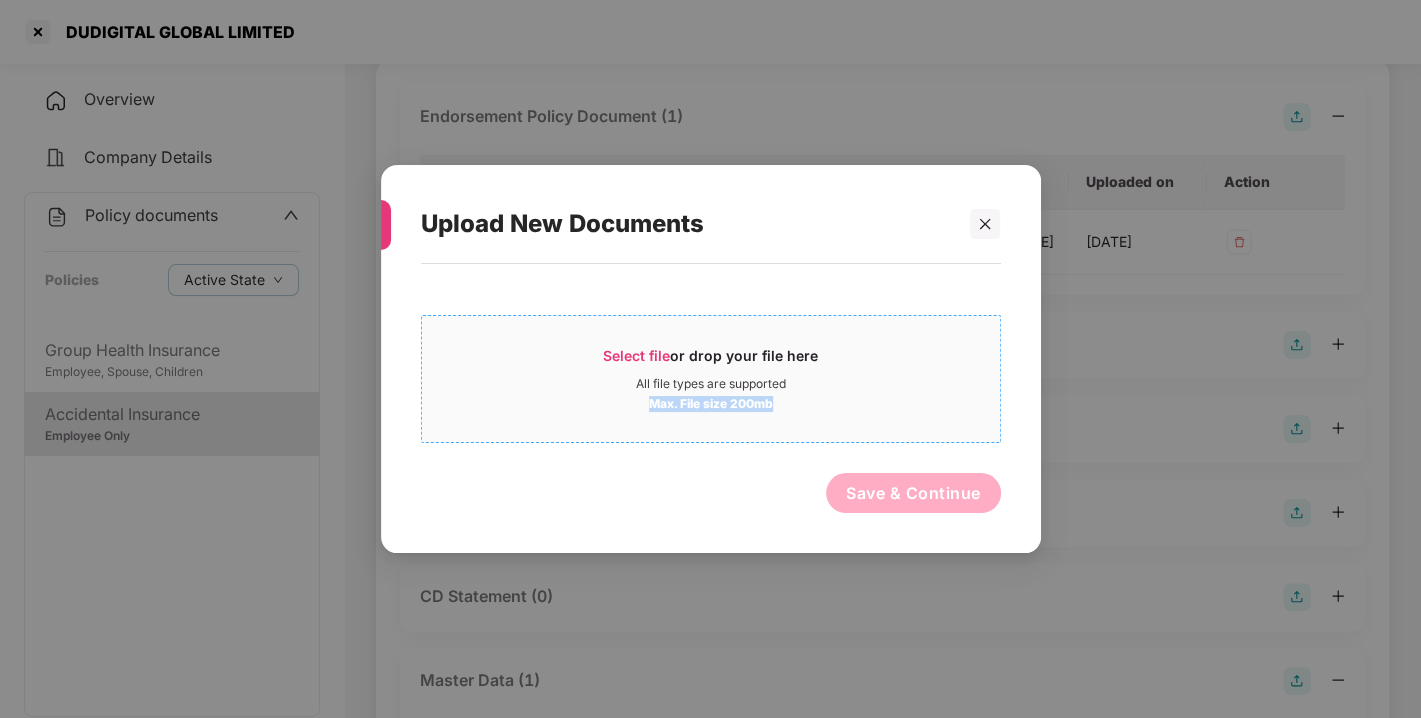 click on "All file types are supported" at bounding box center (711, 384) 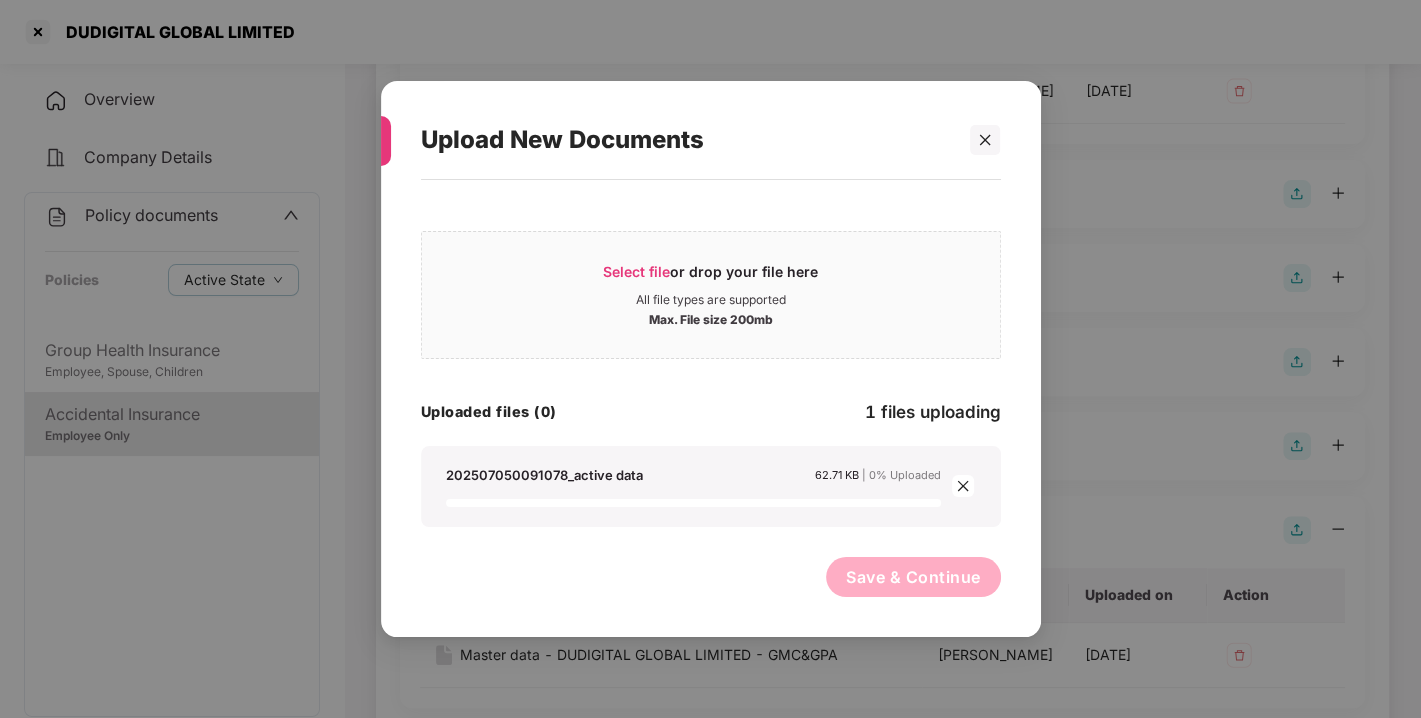 scroll, scrollTop: 304, scrollLeft: 0, axis: vertical 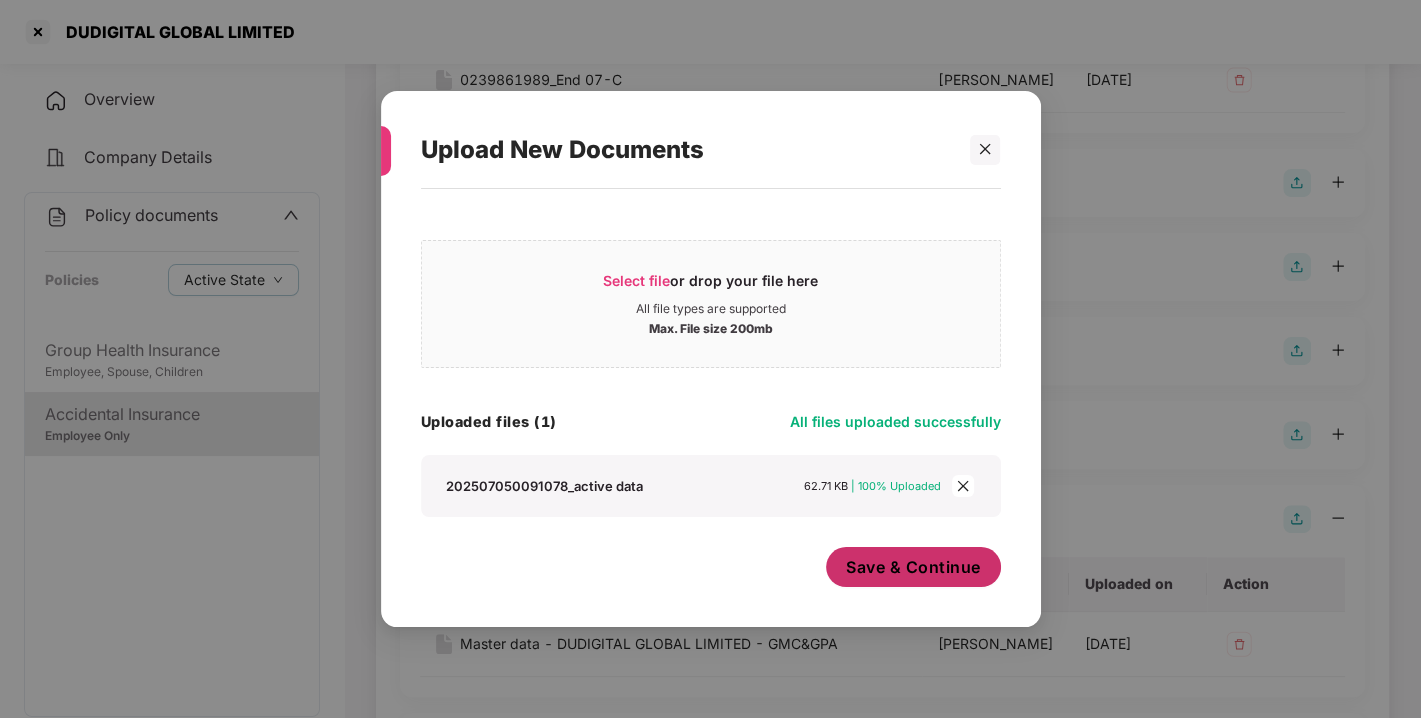 click on "Save & Continue" at bounding box center [913, 567] 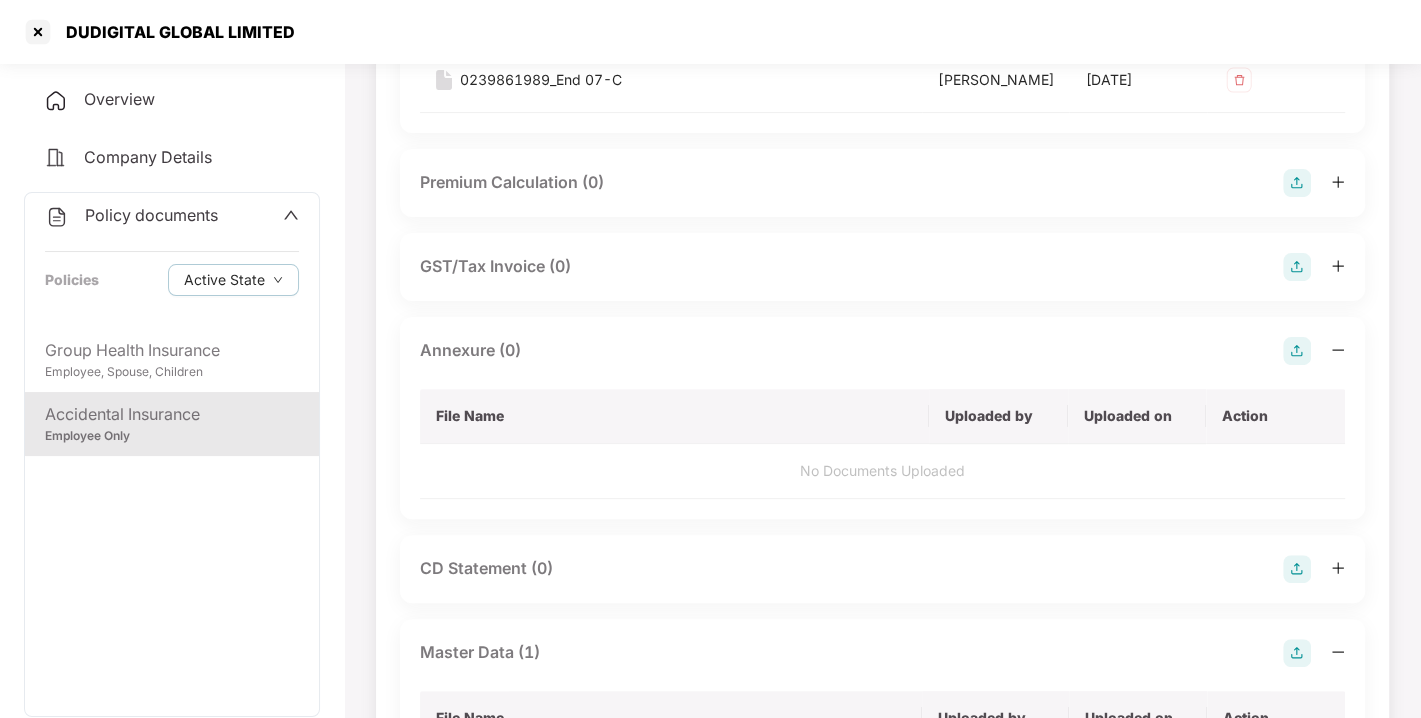 click on "DUDIGITAL GLOBAL LIMITED   Overview   Company Details   Policy documents Policies Active State  Group Health Insurance Employee, Spouse, Children Accidental Insurance Employee Only   CD Accounts   Settings Accidental Insurance Policy No.-  0239861989 Accidental Insurance > Endorsement > July-2025 > [DATE] 17:07:14 > 8  pending  /  10 Endorsement Policy Document (1) File Name Uploaded by Uploaded on Action 0239861989_End 07-C [PERSON_NAME][GEOGRAPHIC_DATA] [DATE] 1 Premium Calculation (0) GST/Tax Invoice (0) Annexure (0) File Name Uploaded by Uploaded on Action No Documents Uploaded CD Statement (0) Master Data (1) File Name Uploaded by Uploaded on Action Master data - DUDIGITAL GLOBAL LIMITED - GMC&GPA [PERSON_NAME] [GEOGRAPHIC_DATA] [DATE] 1 ECard/UHID Dump (0) TPA Login Credentials (0) Active Data - TPA (0) Active Data - Insurer (0) Upload New Documents Select file  or drop your file here All file types are supported Max. File size 200mb Master data - DUDIGITAL GLOBAL LIMITED - GMC&GPA.xlsx  Save & Continue" at bounding box center [710, 55] 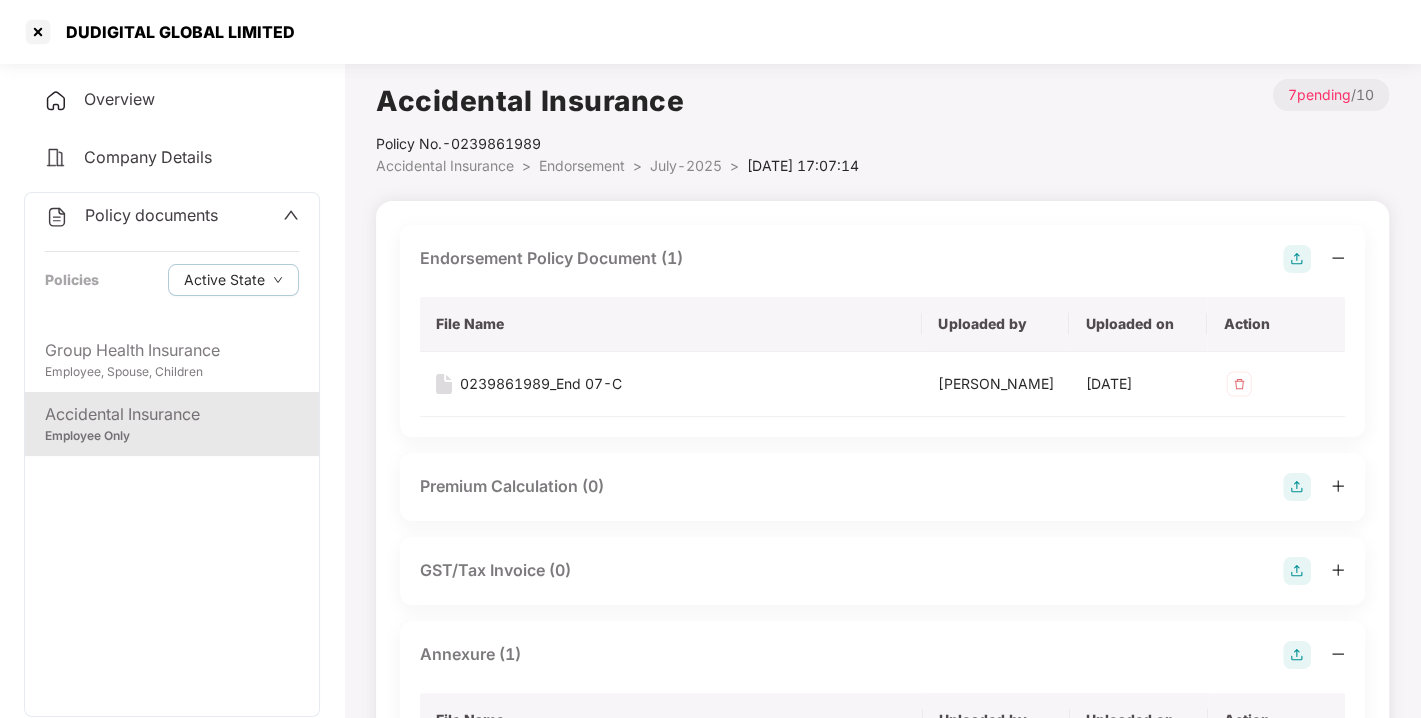 click on "Policy documents" at bounding box center [151, 215] 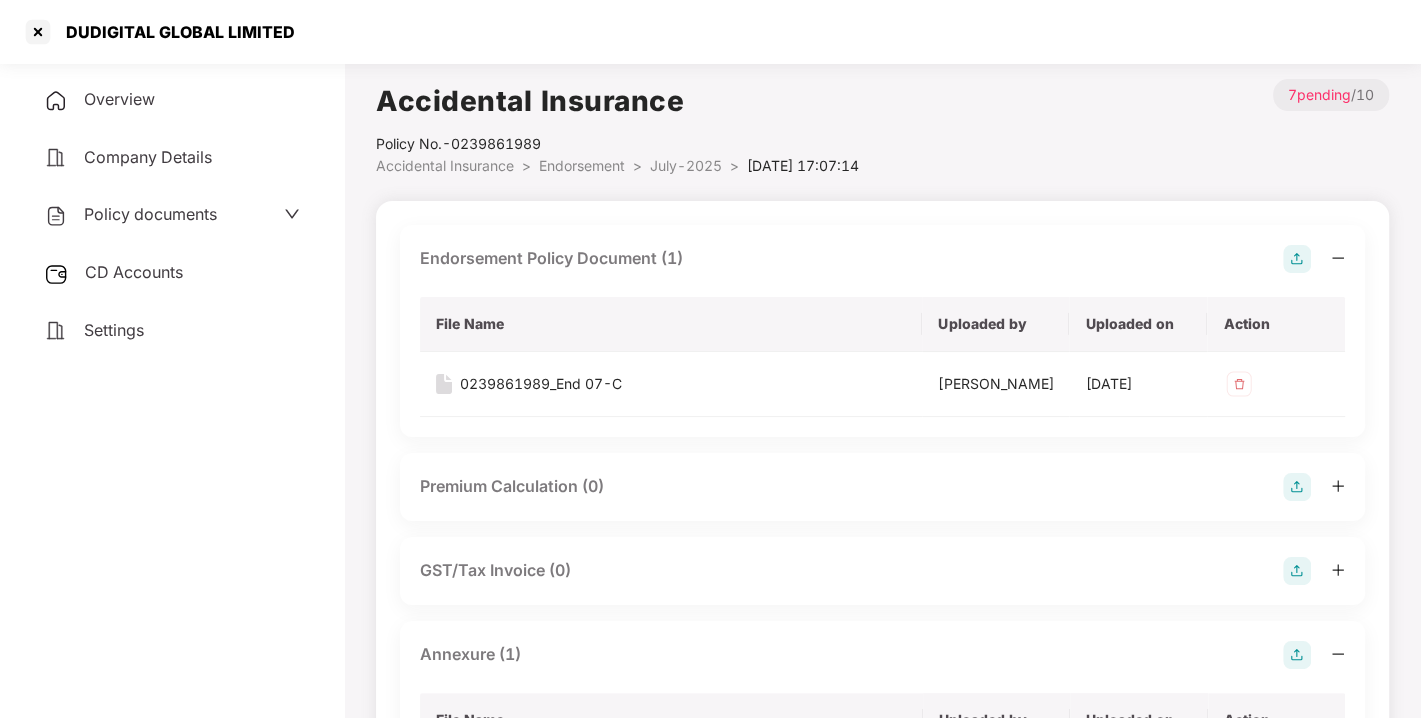 click on "CD Accounts" at bounding box center [134, 272] 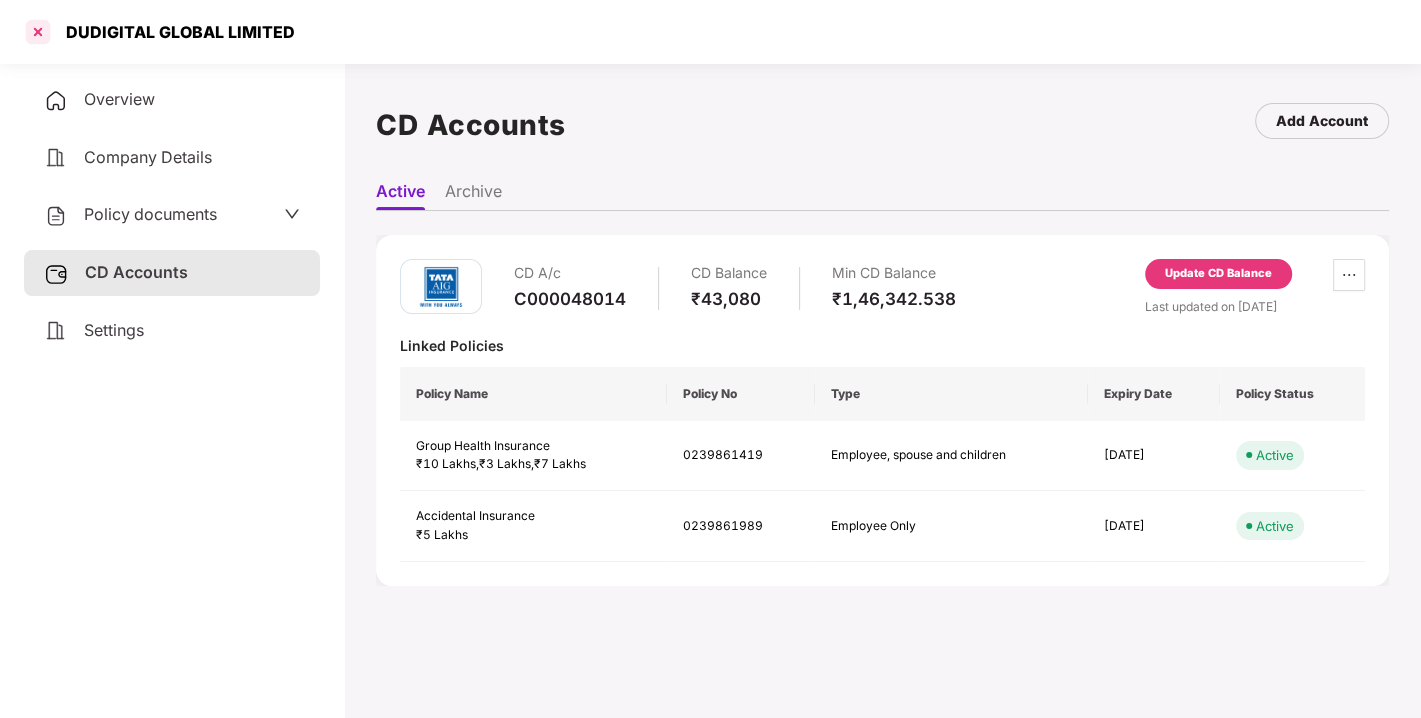 click at bounding box center [38, 32] 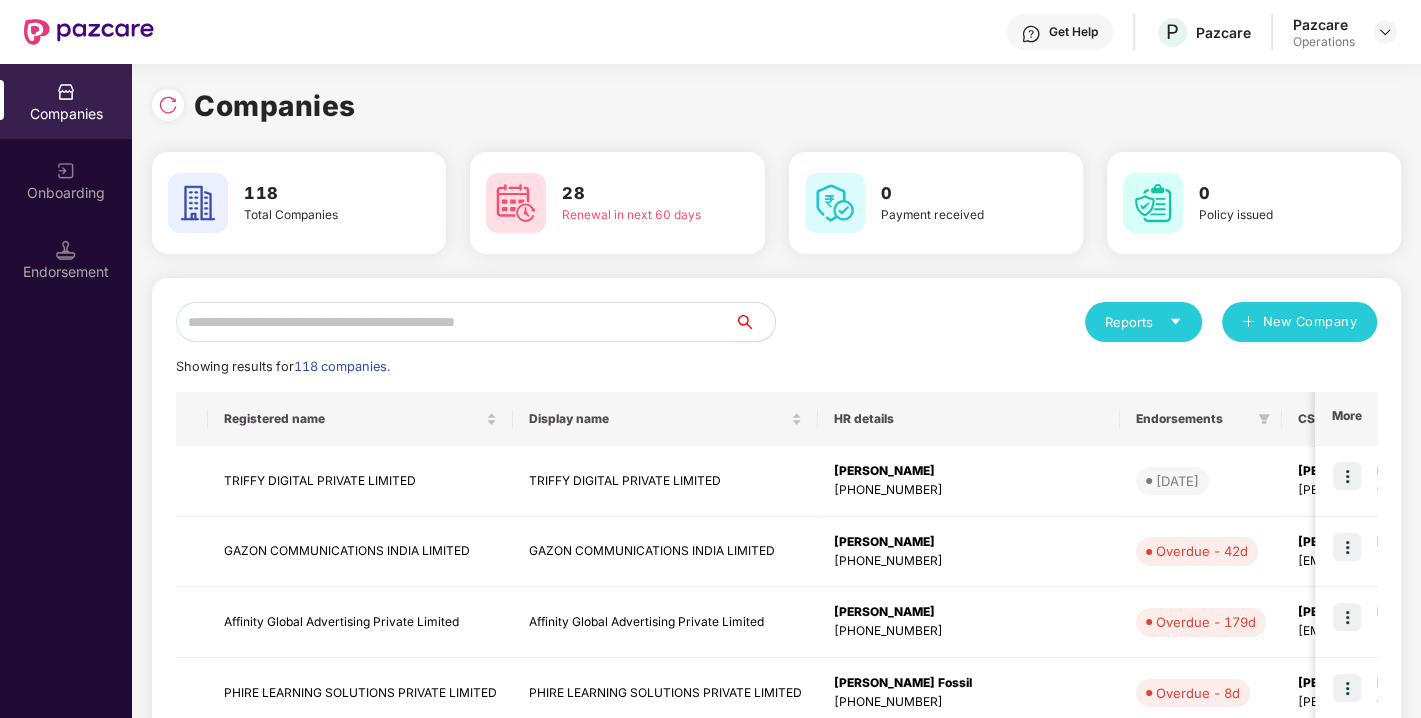 click at bounding box center (455, 322) 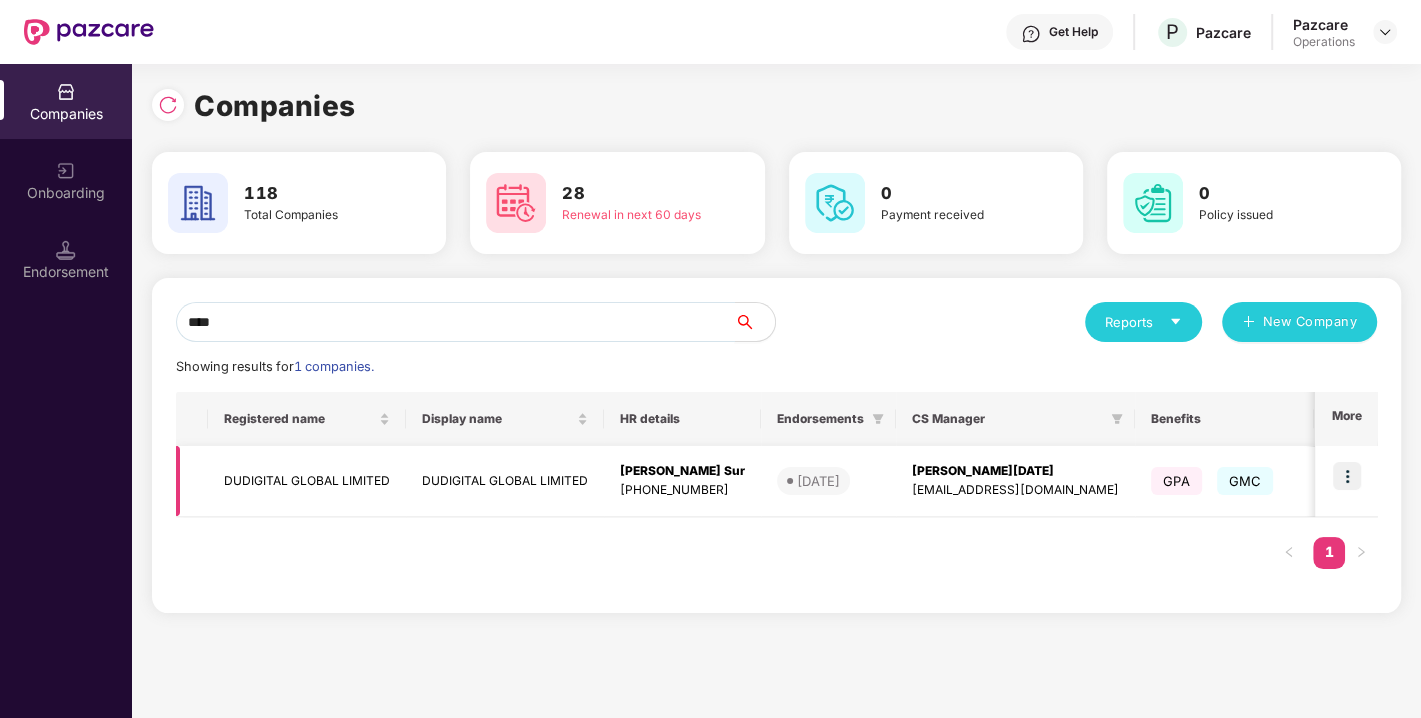 type on "****" 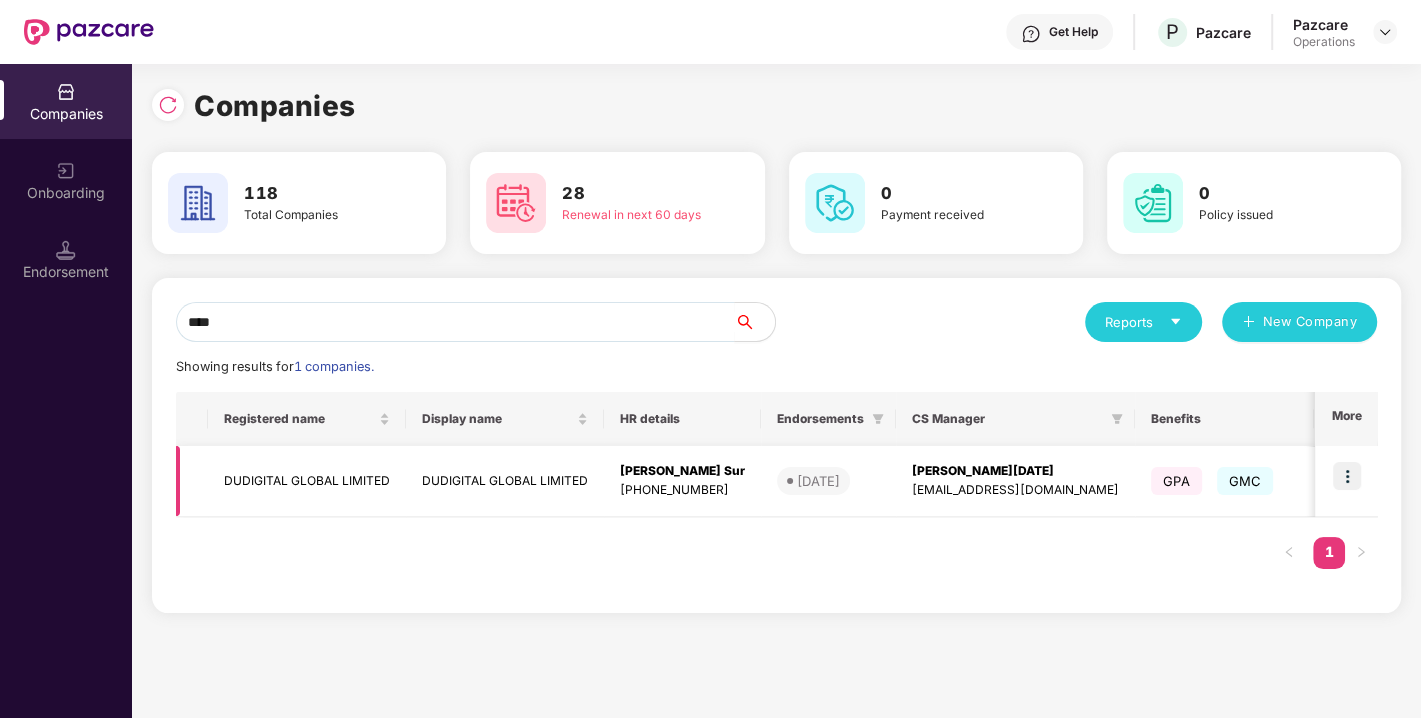 click at bounding box center [1347, 476] 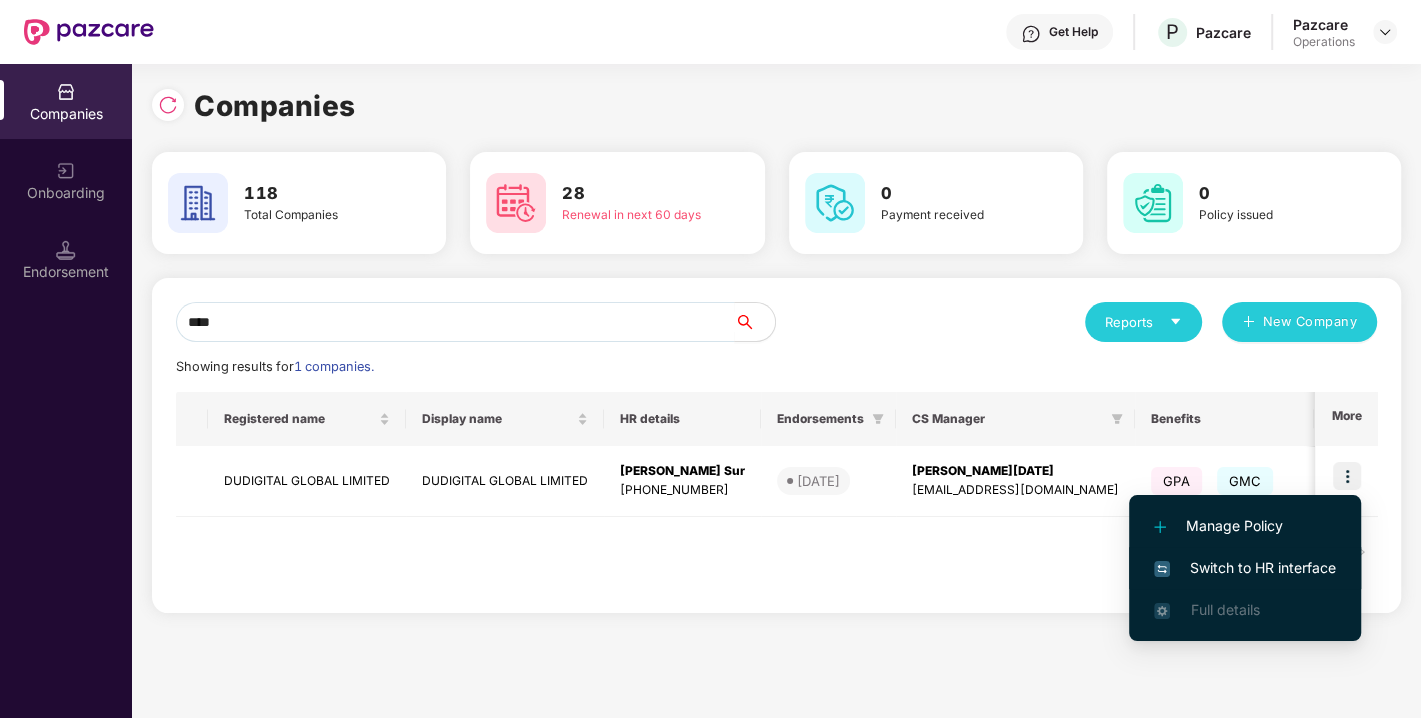 click on "Switch to HR interface" at bounding box center (1245, 568) 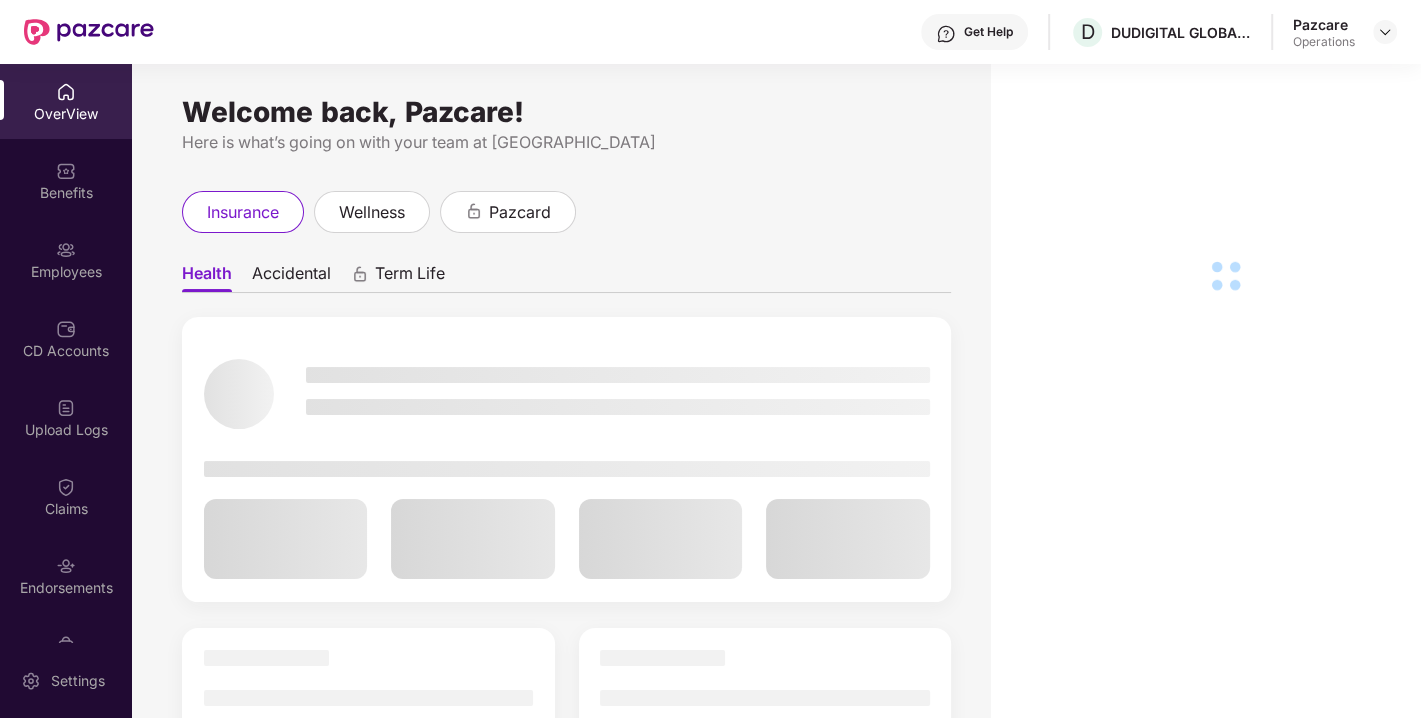 scroll, scrollTop: 52, scrollLeft: 0, axis: vertical 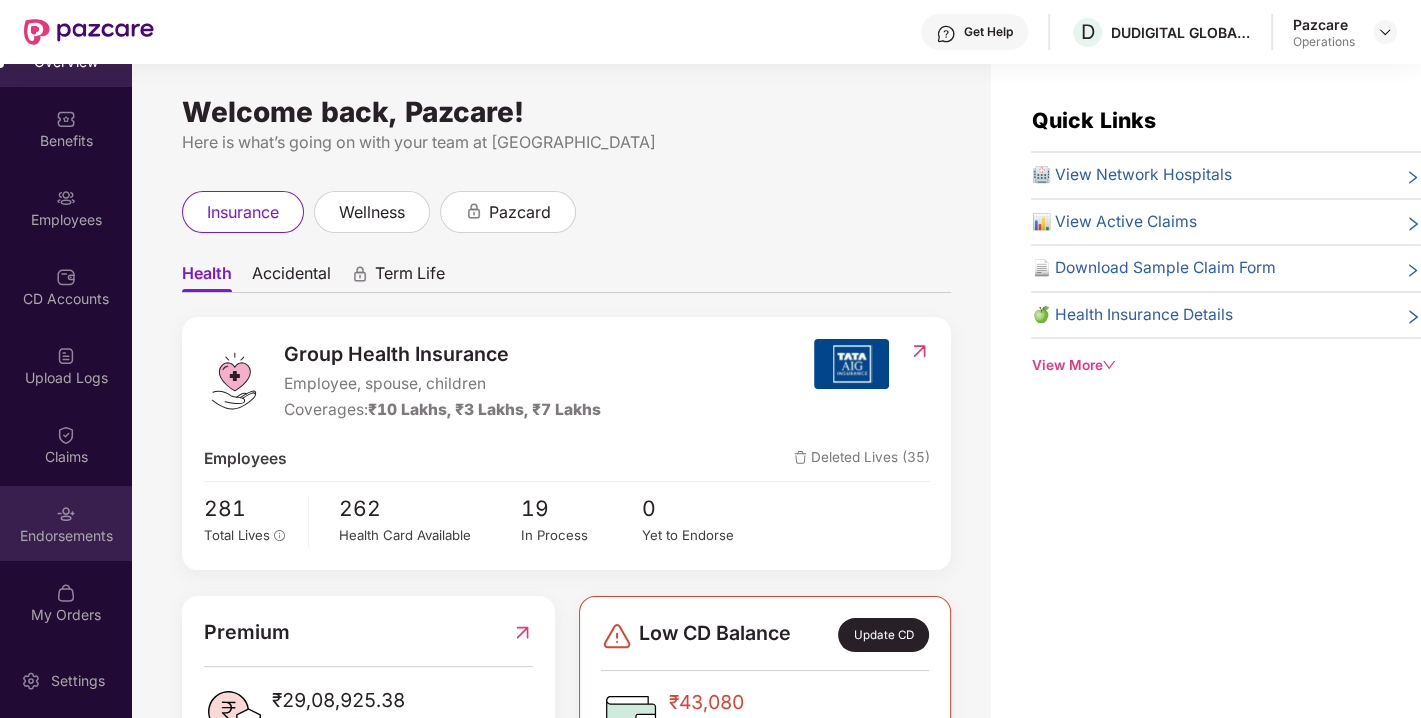 click on "Endorsements" at bounding box center (66, 523) 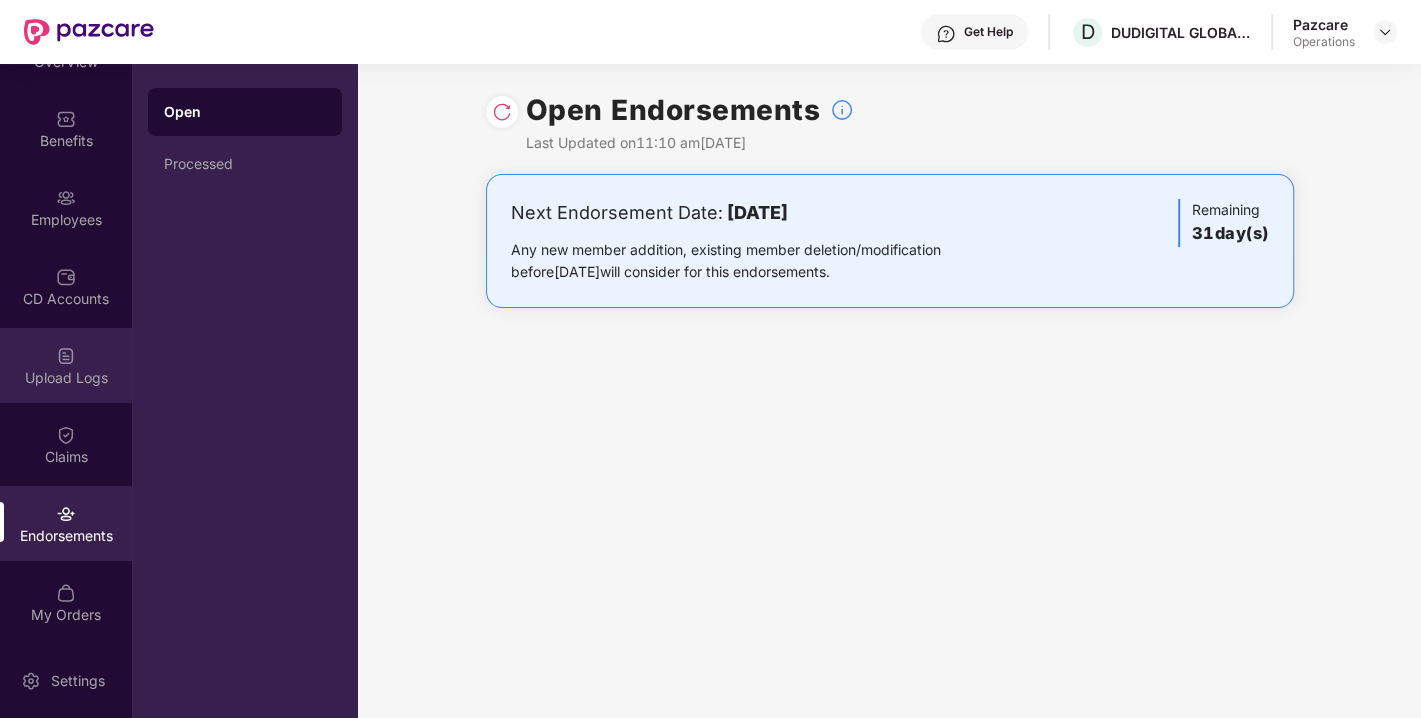 click on "Upload Logs" at bounding box center (66, 365) 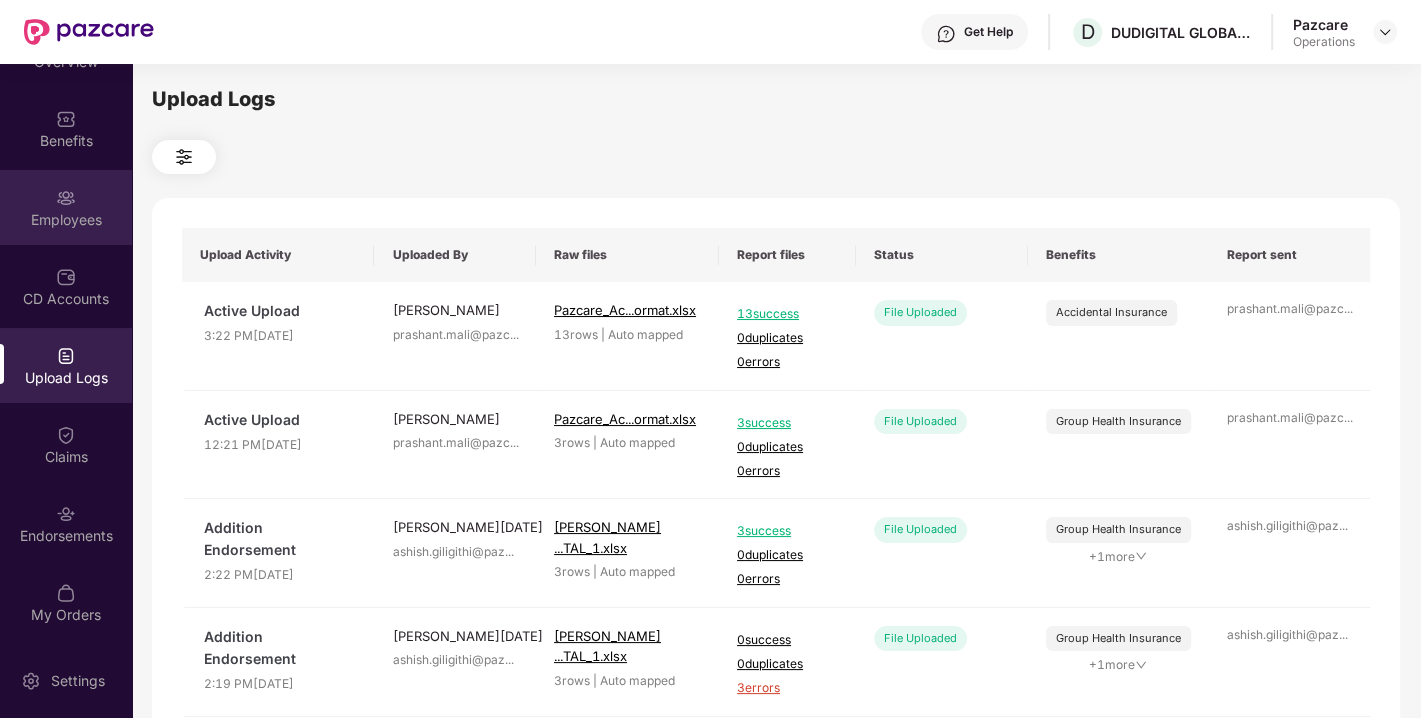 click on "Employees" at bounding box center (66, 207) 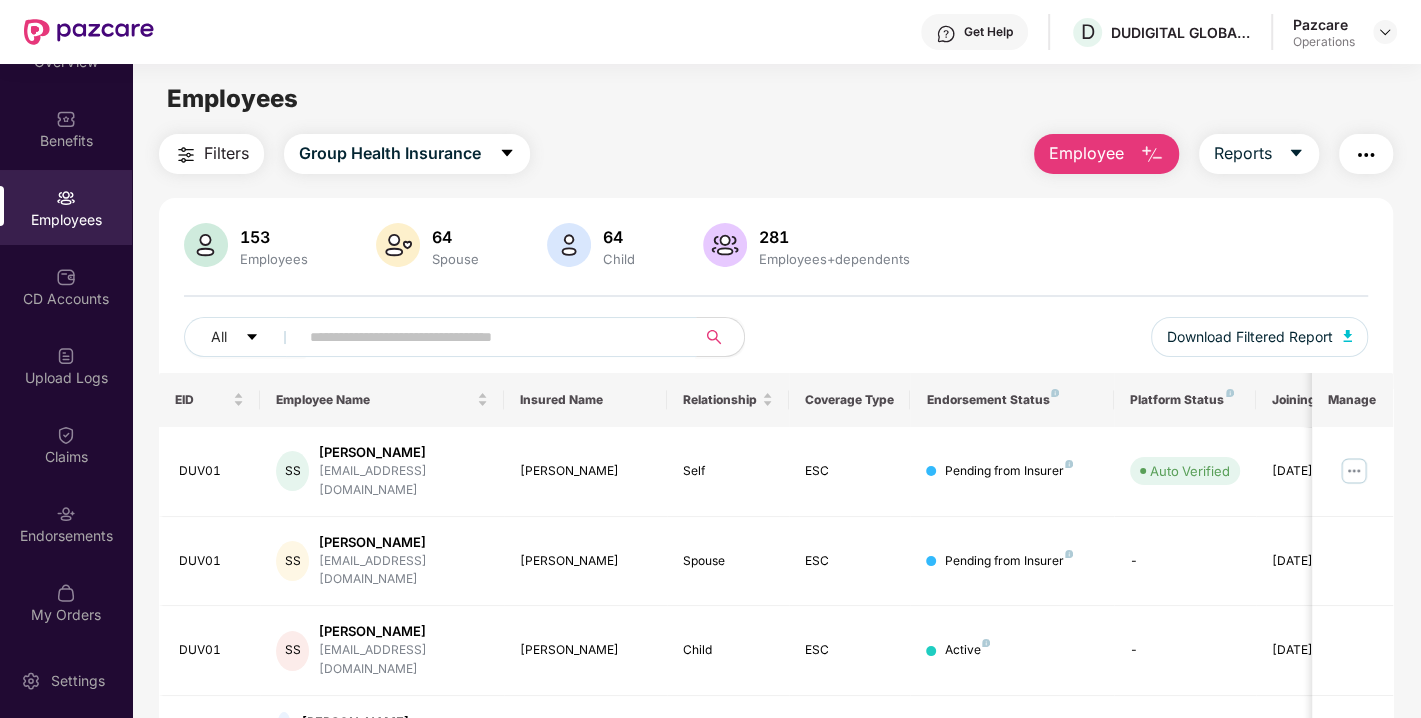 click at bounding box center [489, 337] 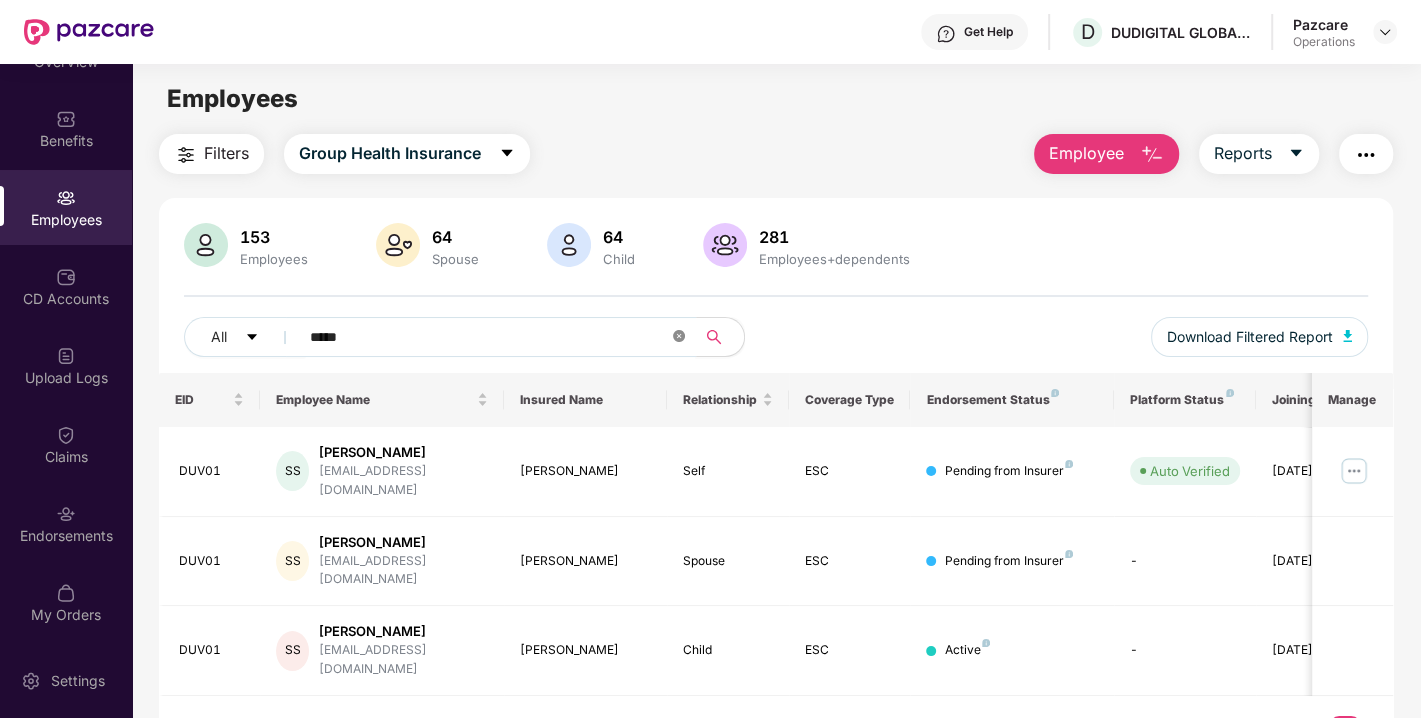 click 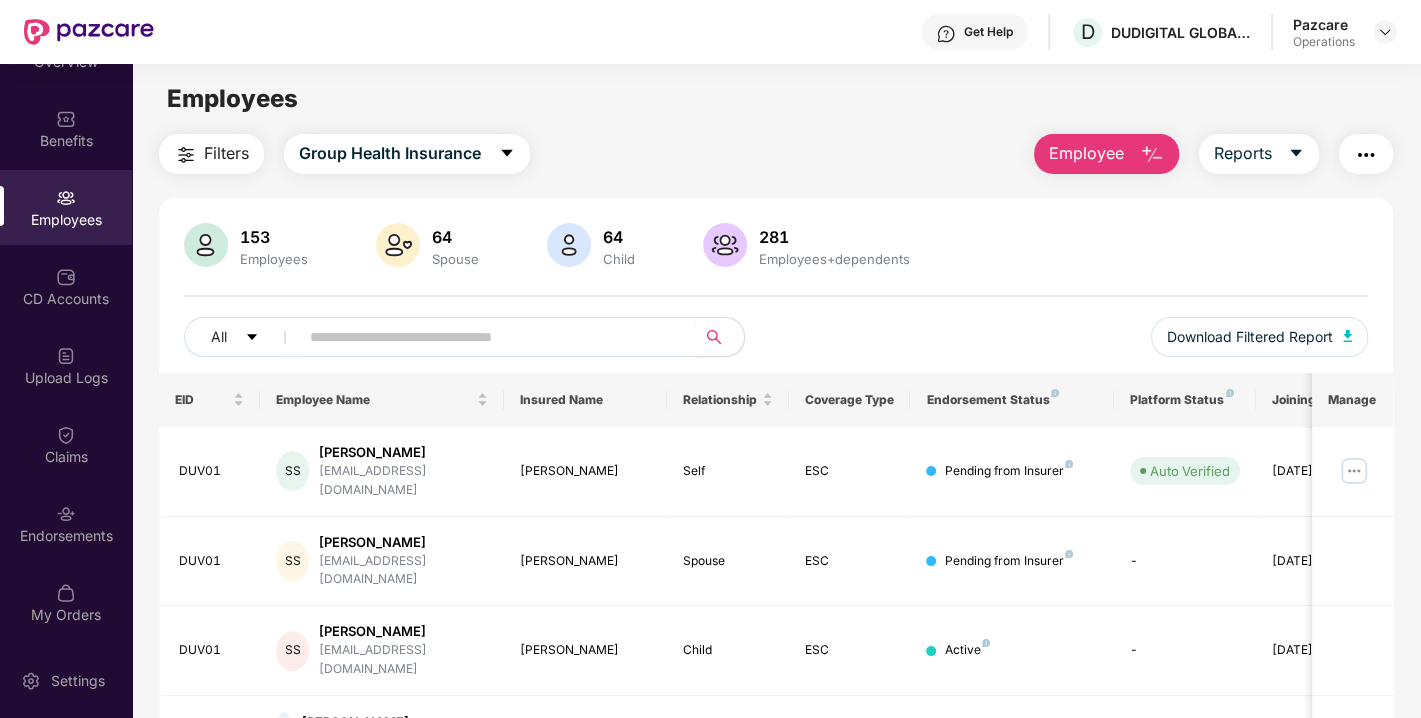 click at bounding box center (1366, 155) 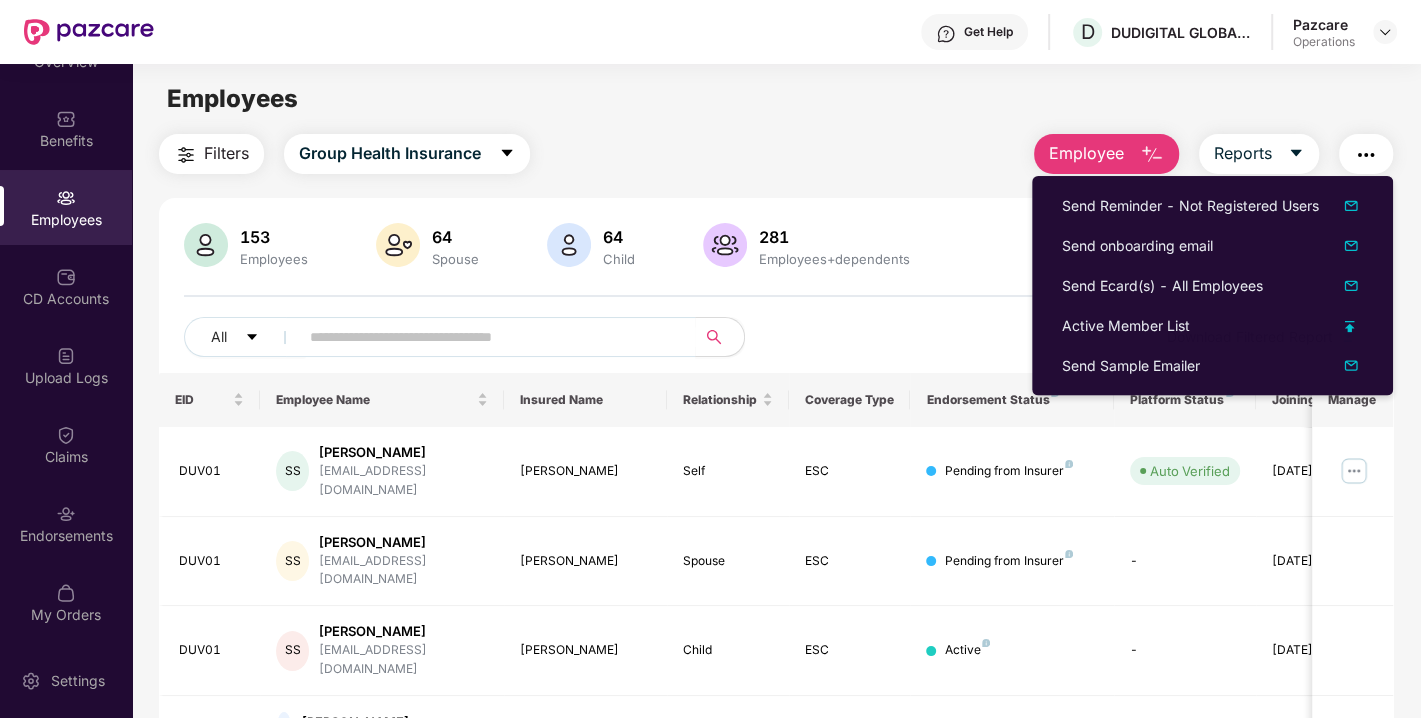 click on "All Download Filtered Report" at bounding box center [776, 345] 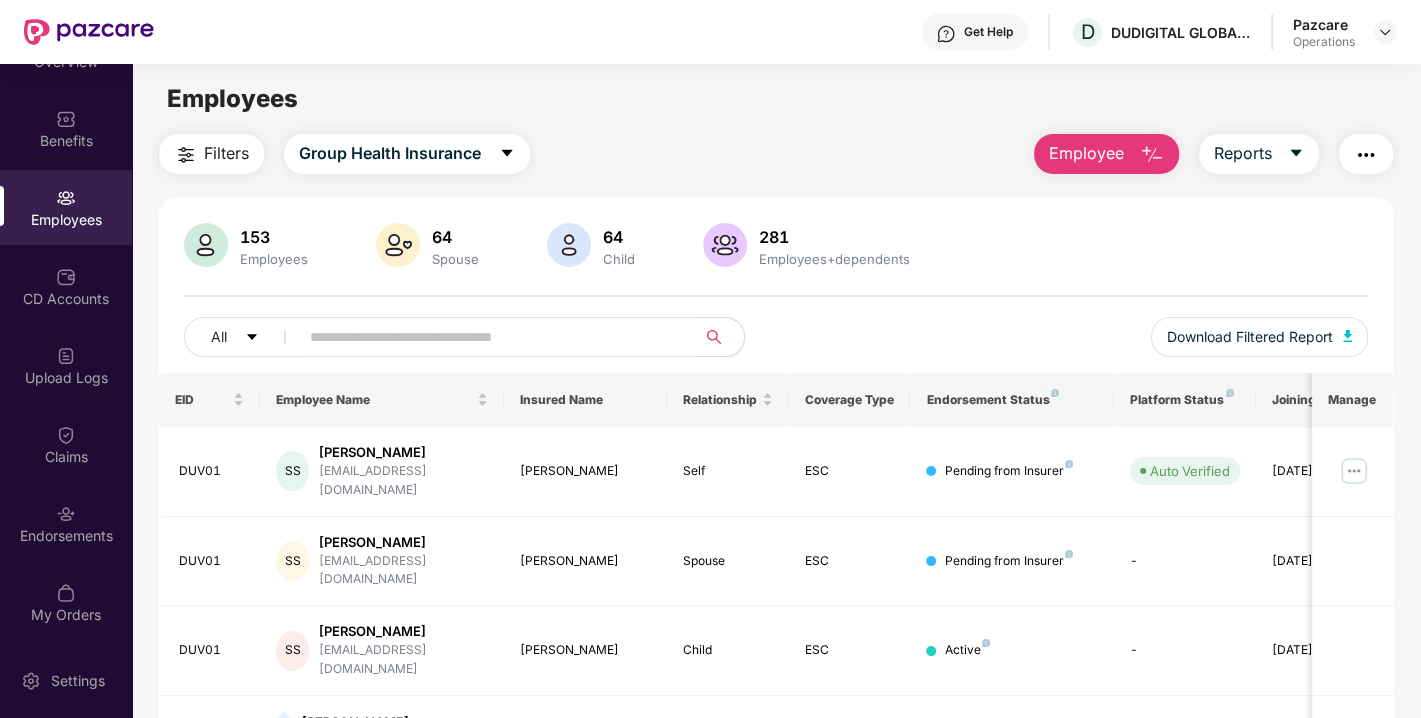 click at bounding box center [1366, 155] 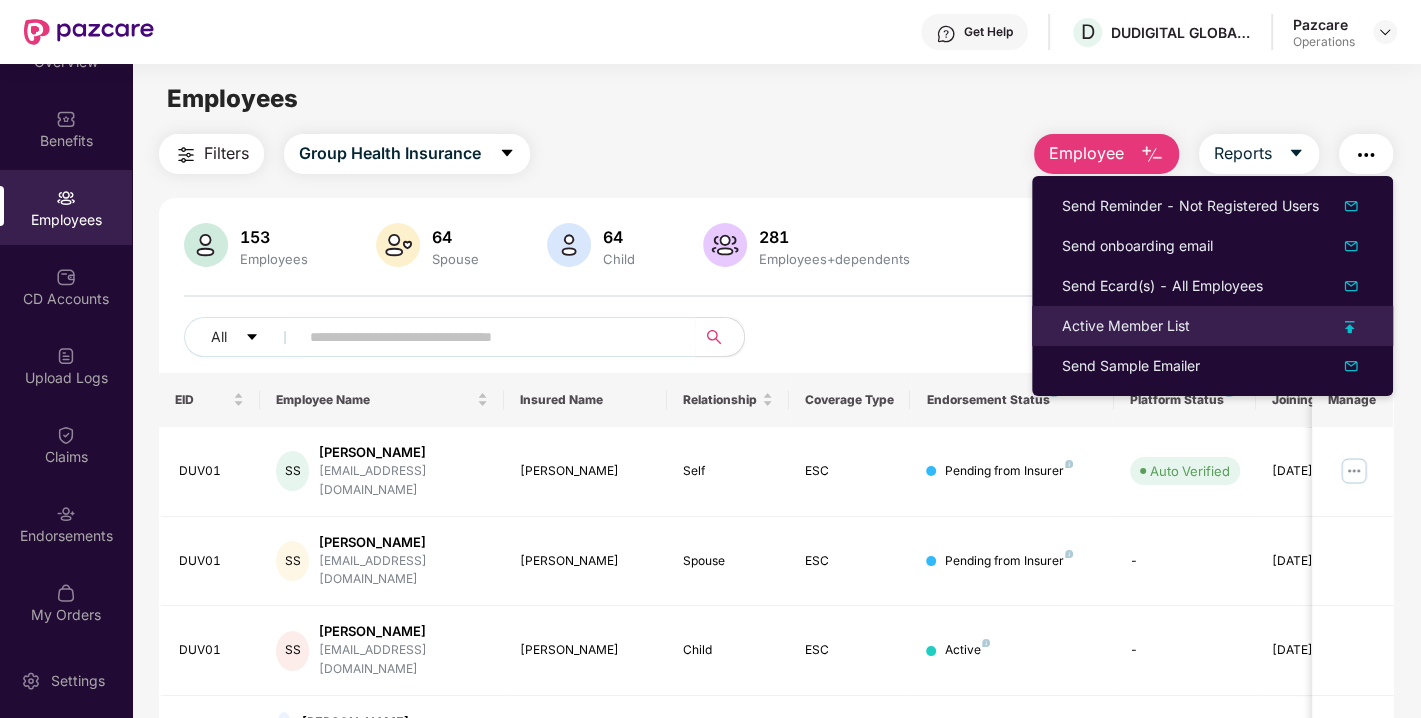 click on "Active Member List" at bounding box center (1126, 326) 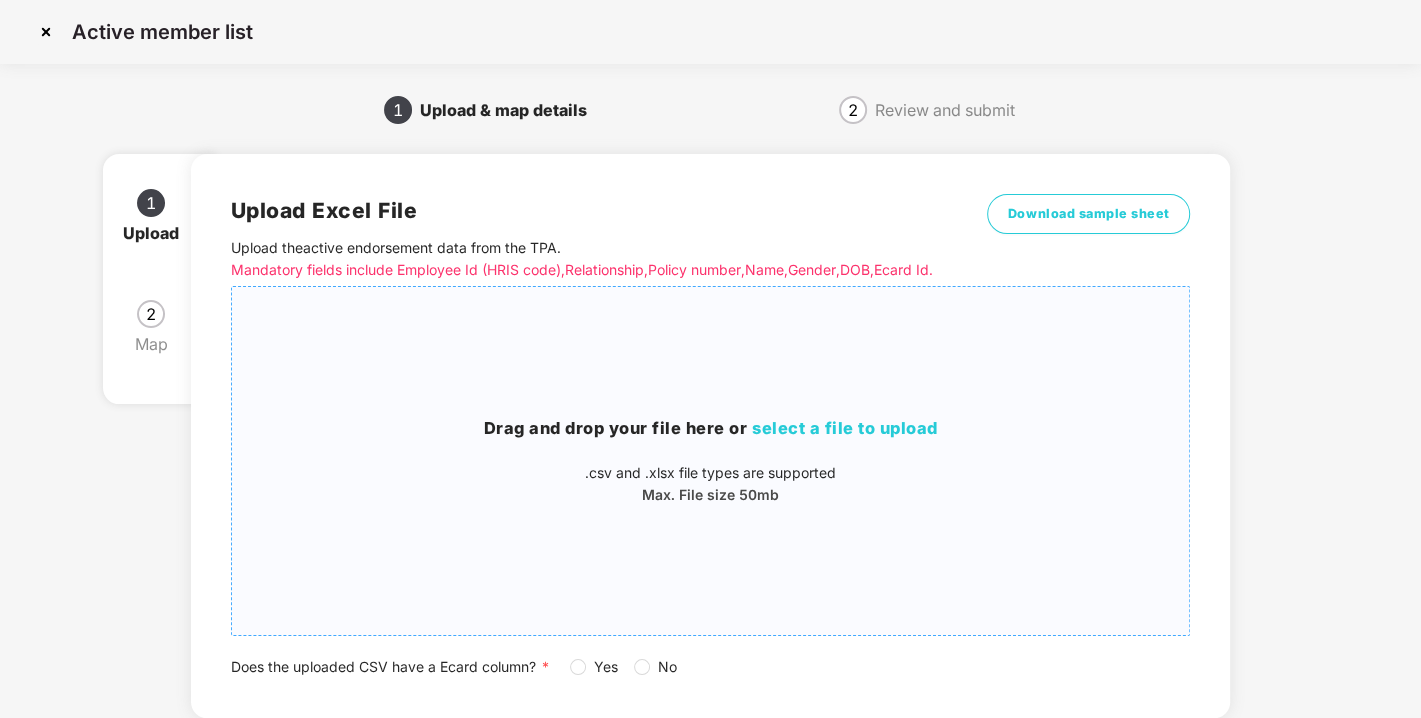 click on "Drag and drop your file here or  select a file to upload .csv and .xlsx file types are supported Max. File size 50mb" at bounding box center [711, 461] 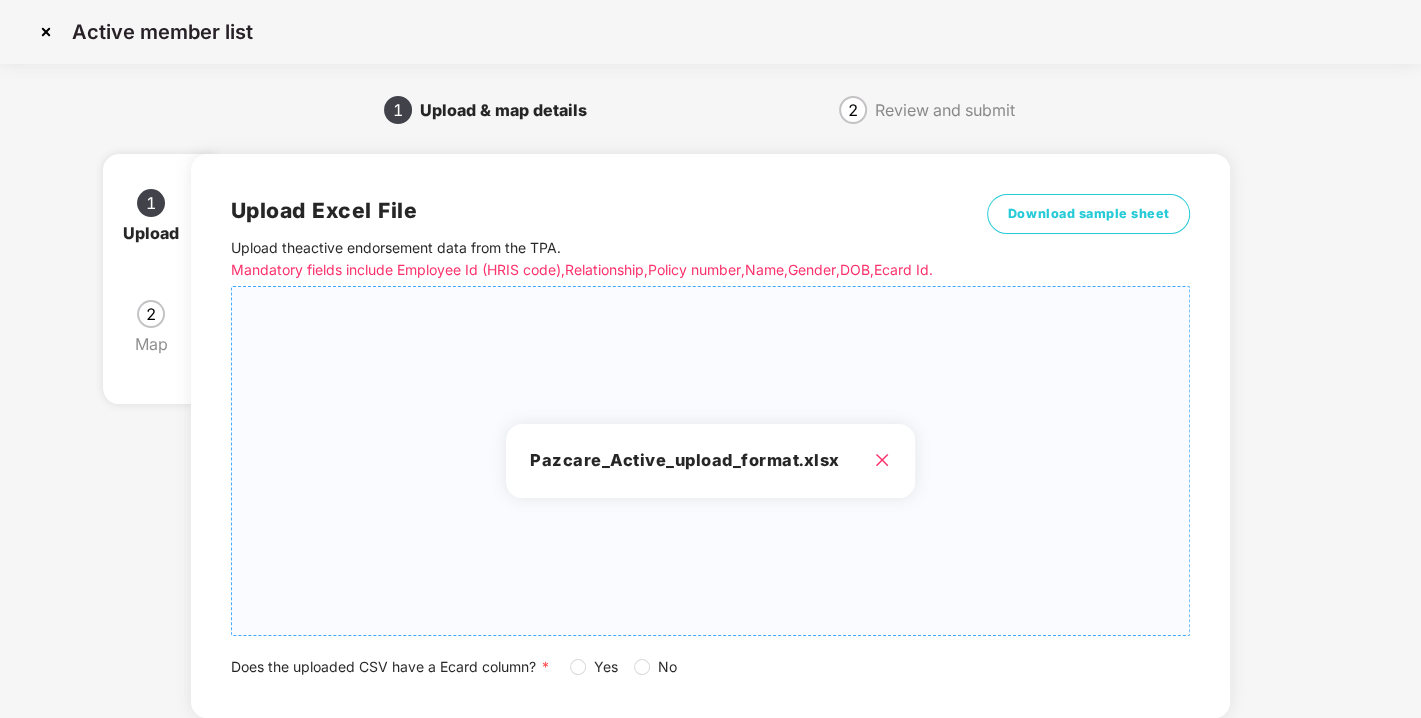 scroll, scrollTop: 147, scrollLeft: 0, axis: vertical 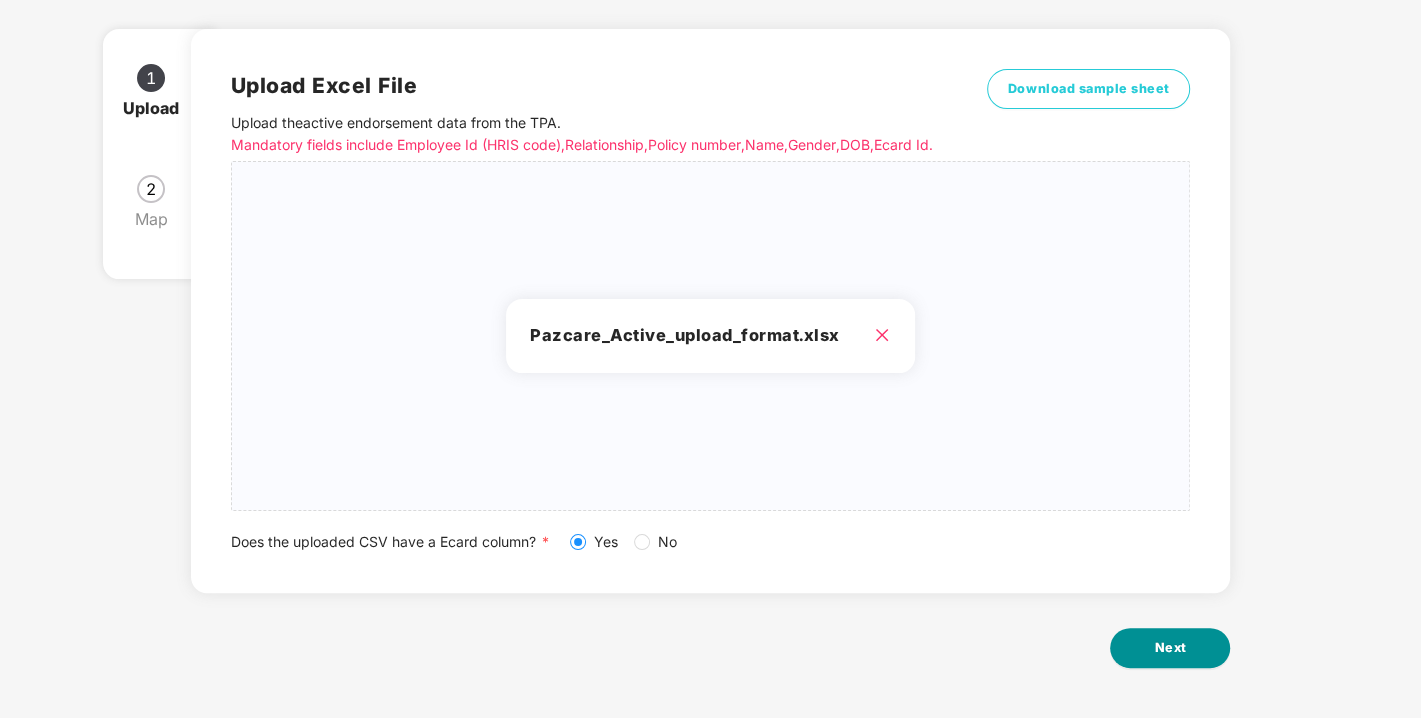 click on "Next" at bounding box center (1170, 648) 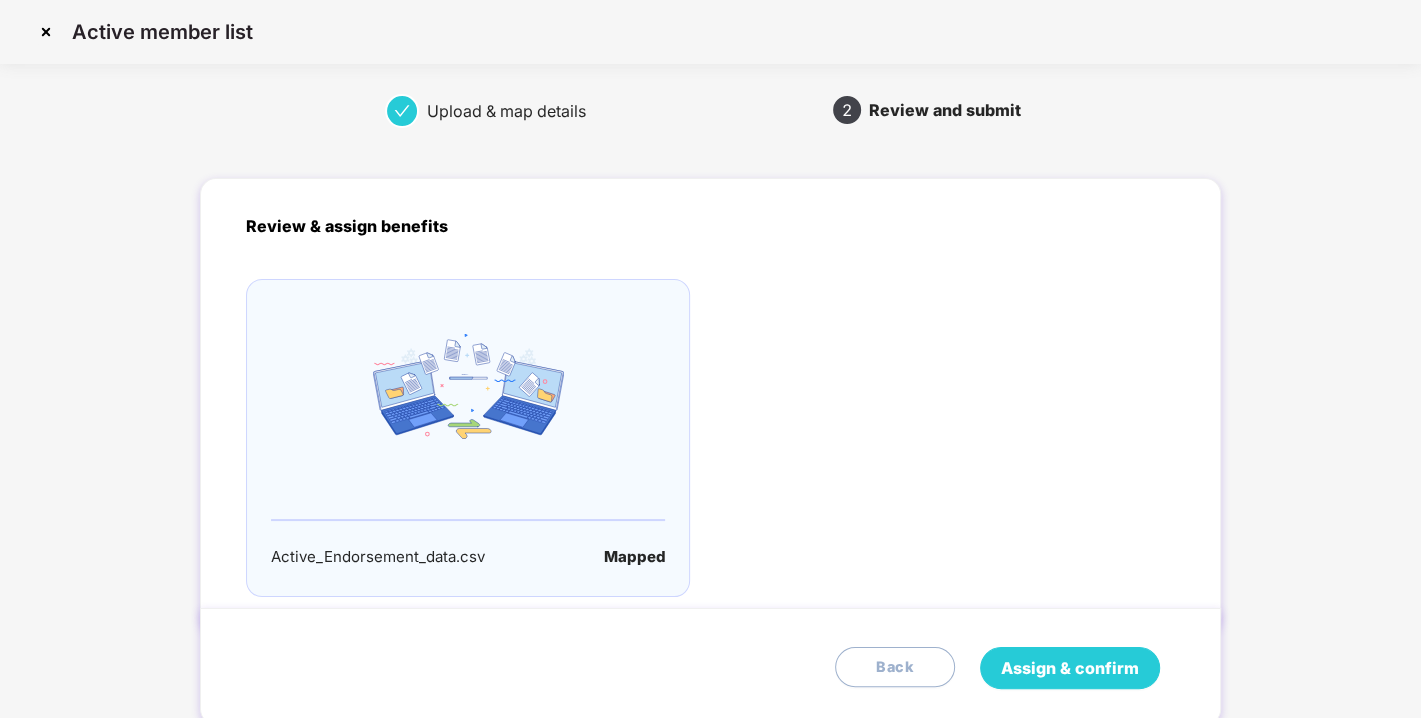 click on "Assign & confirm" at bounding box center (1070, 668) 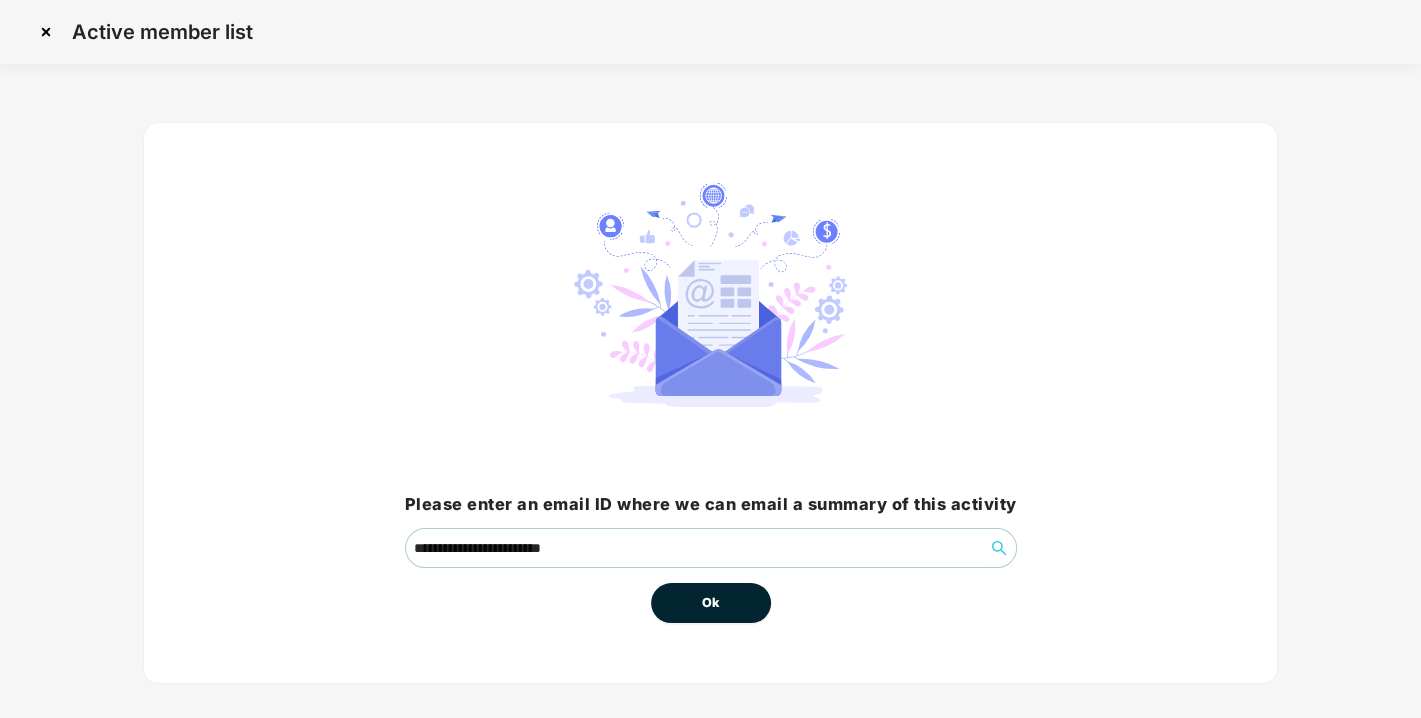 click on "Ok" at bounding box center (711, 603) 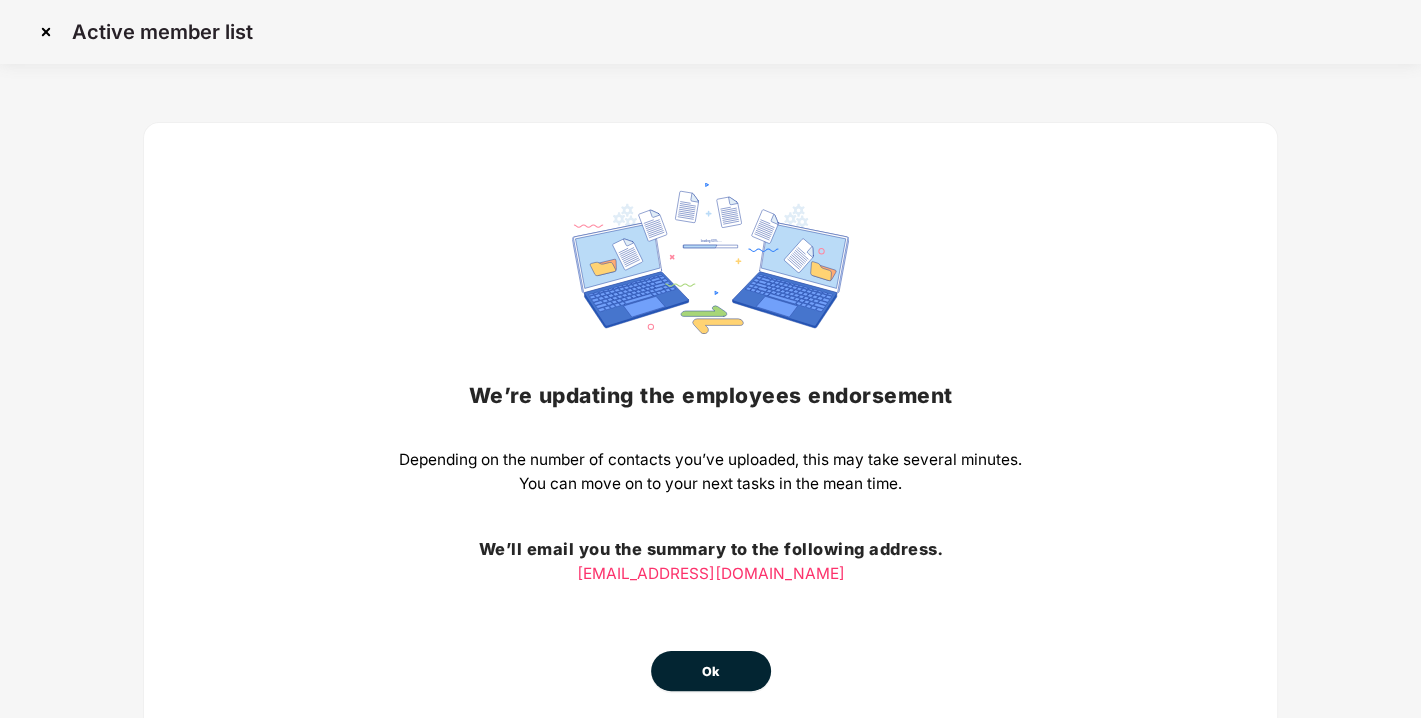 click on "Ok" at bounding box center [711, 671] 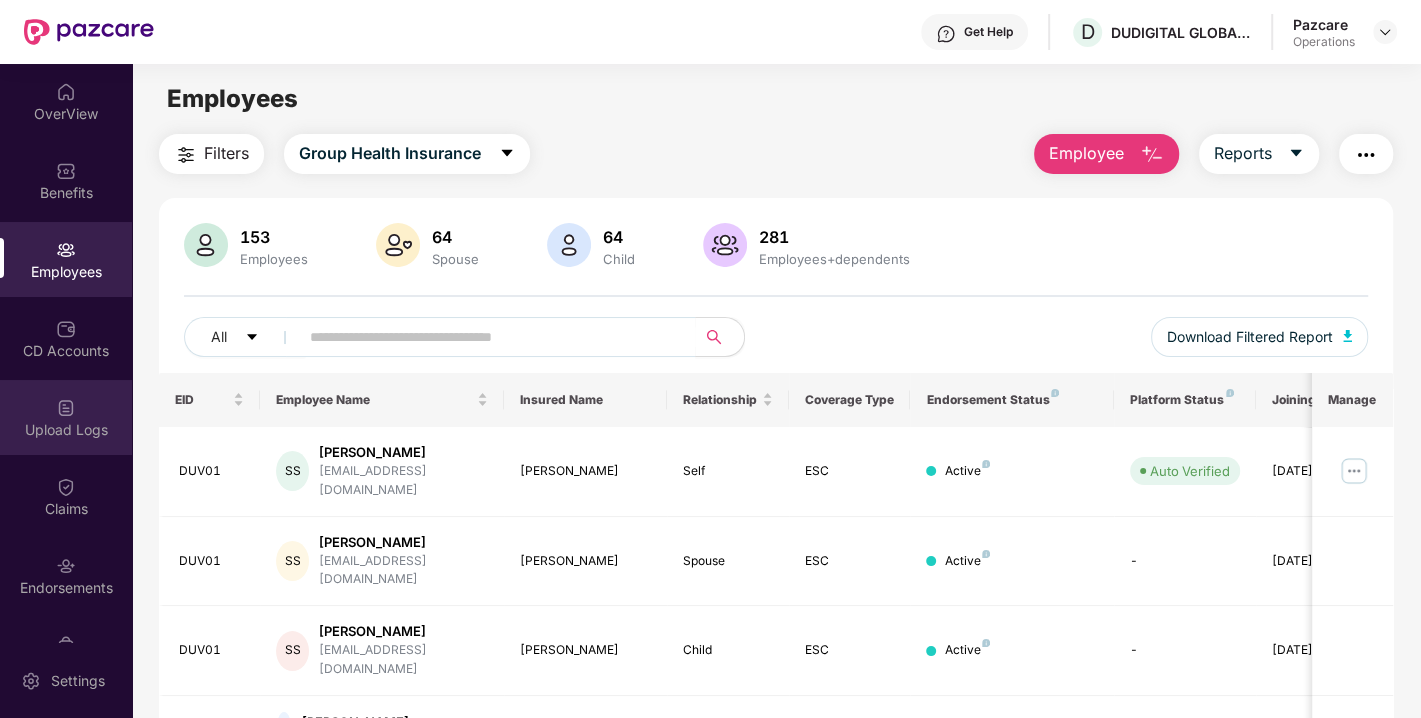 click on "Upload Logs" at bounding box center (66, 417) 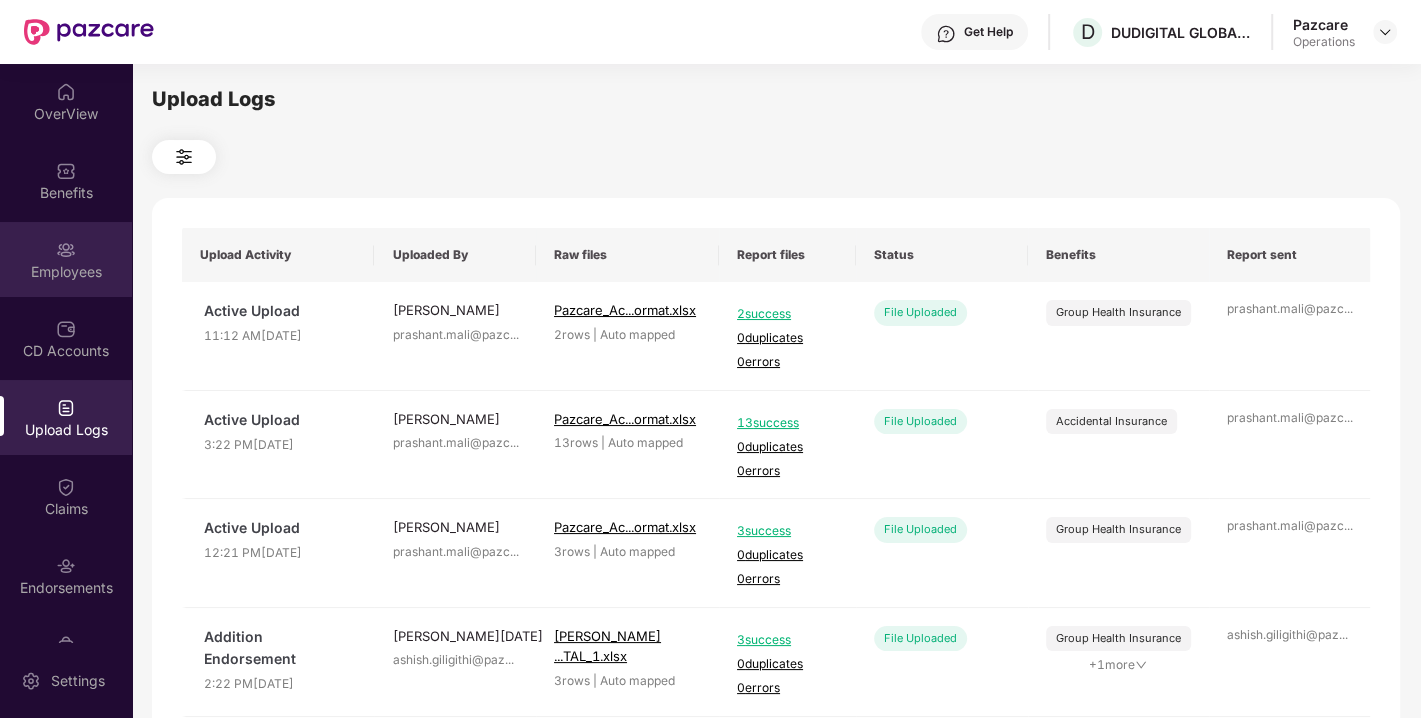 click on "Employees" at bounding box center (66, 259) 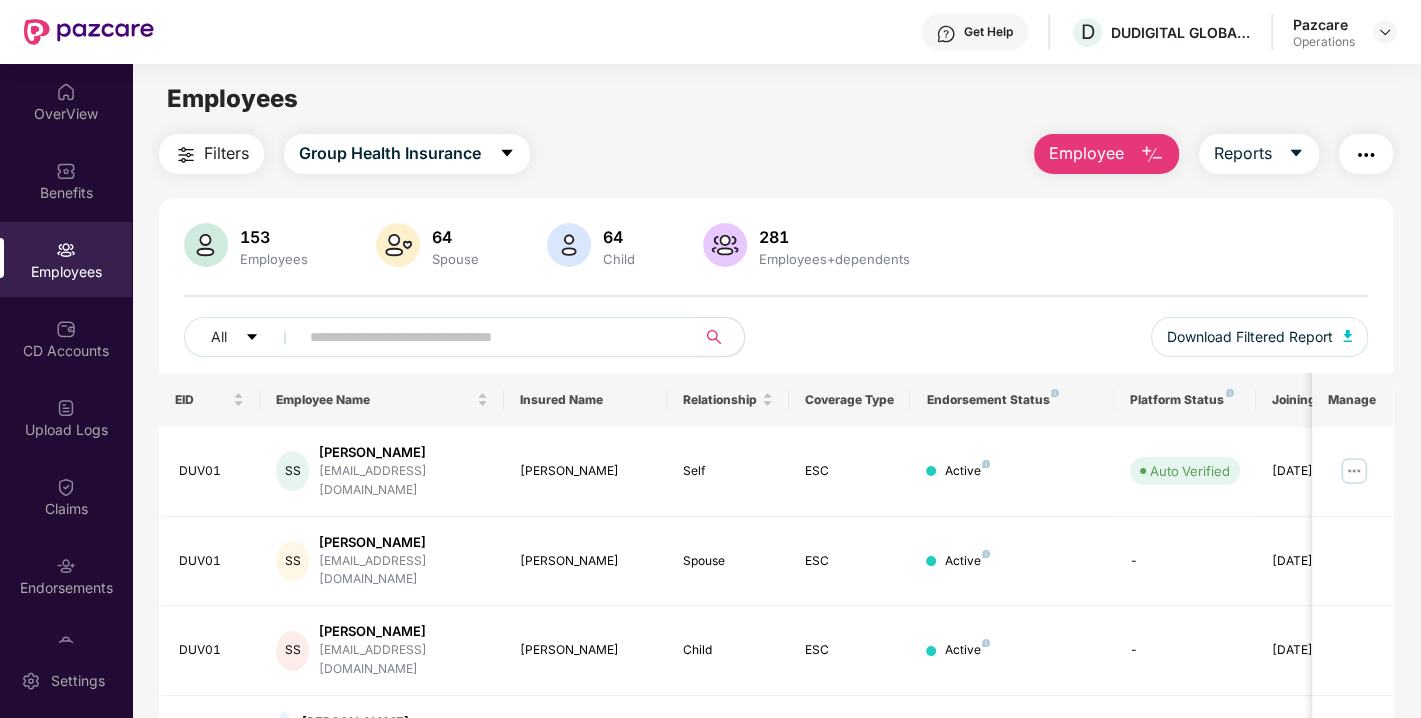 paste on "*****" 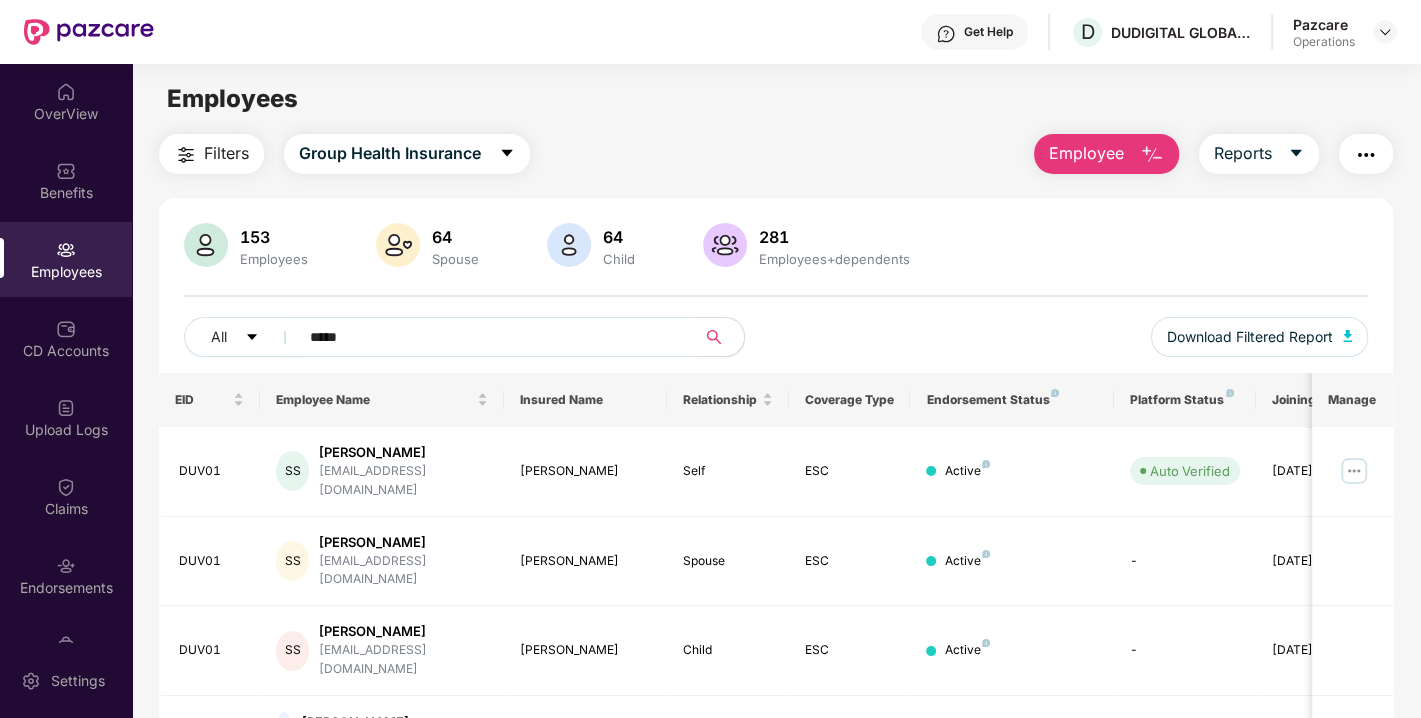 click on "*****" at bounding box center [489, 337] 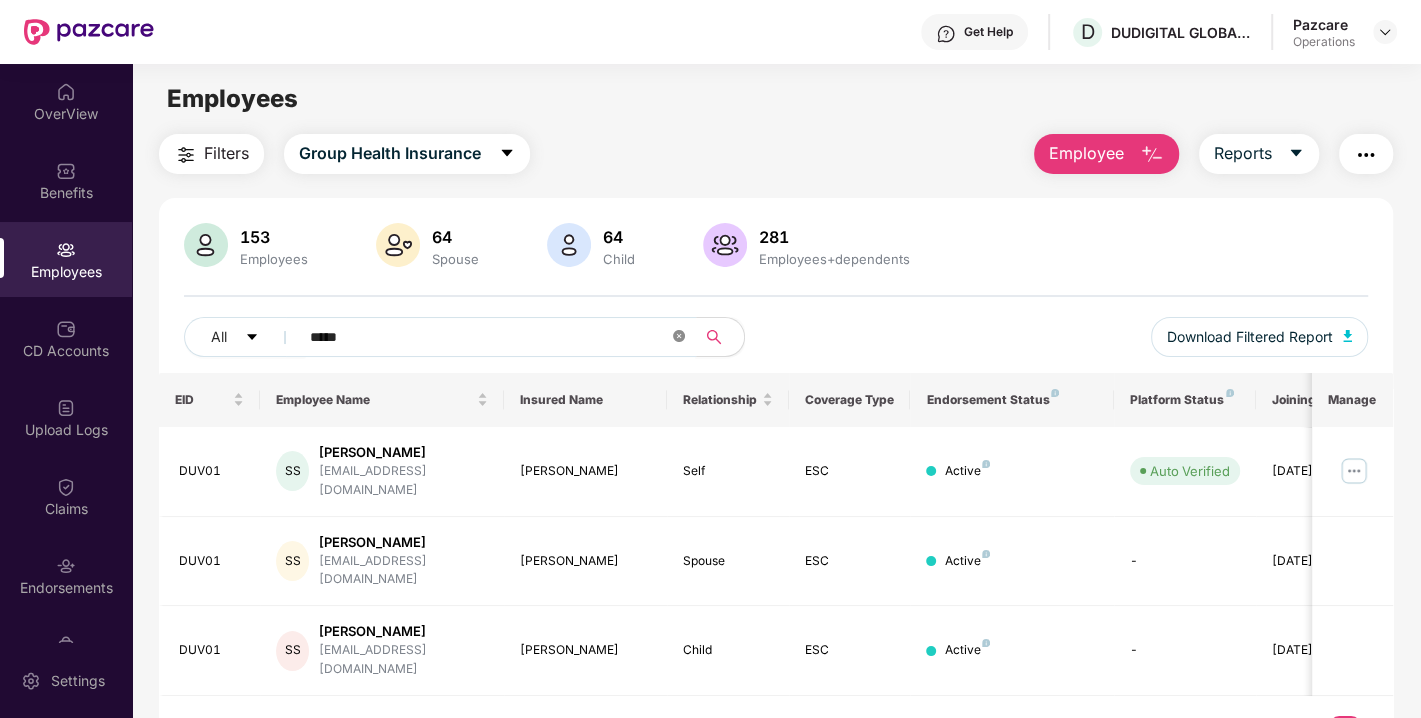 click 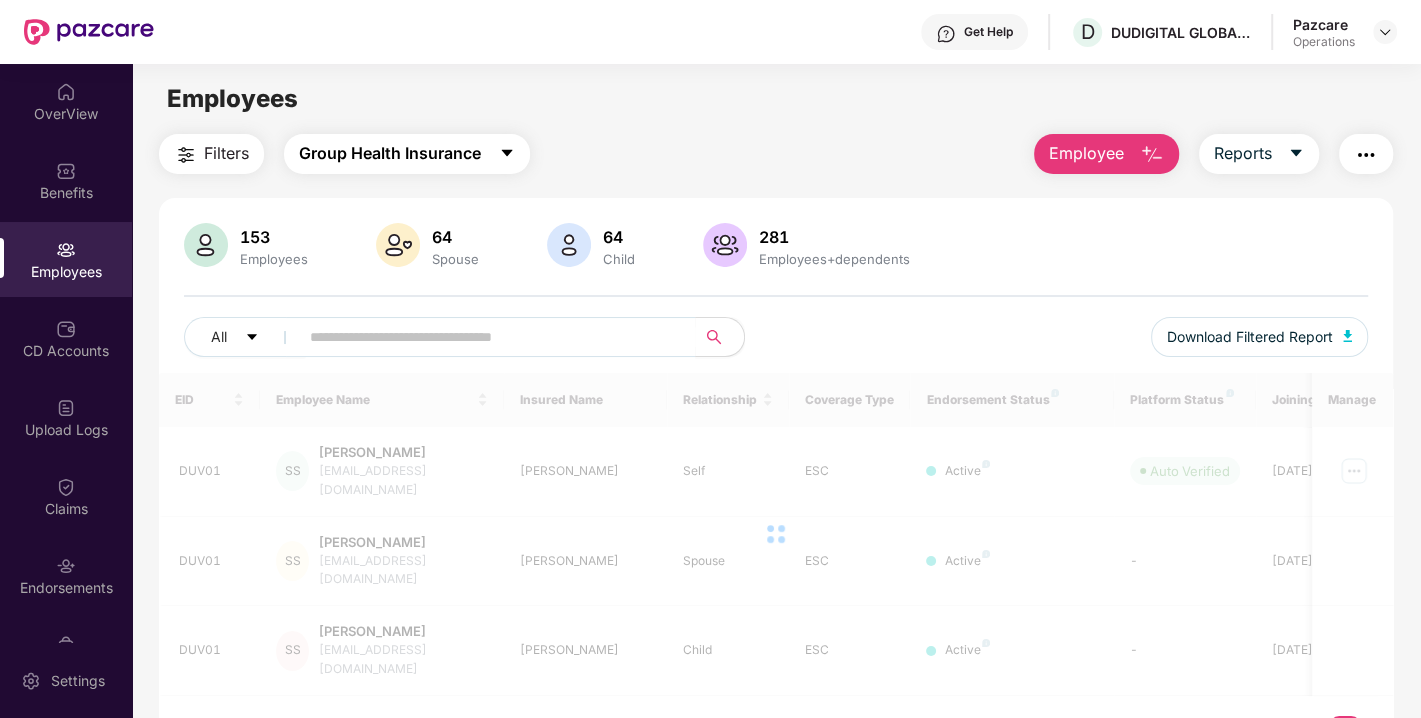 click 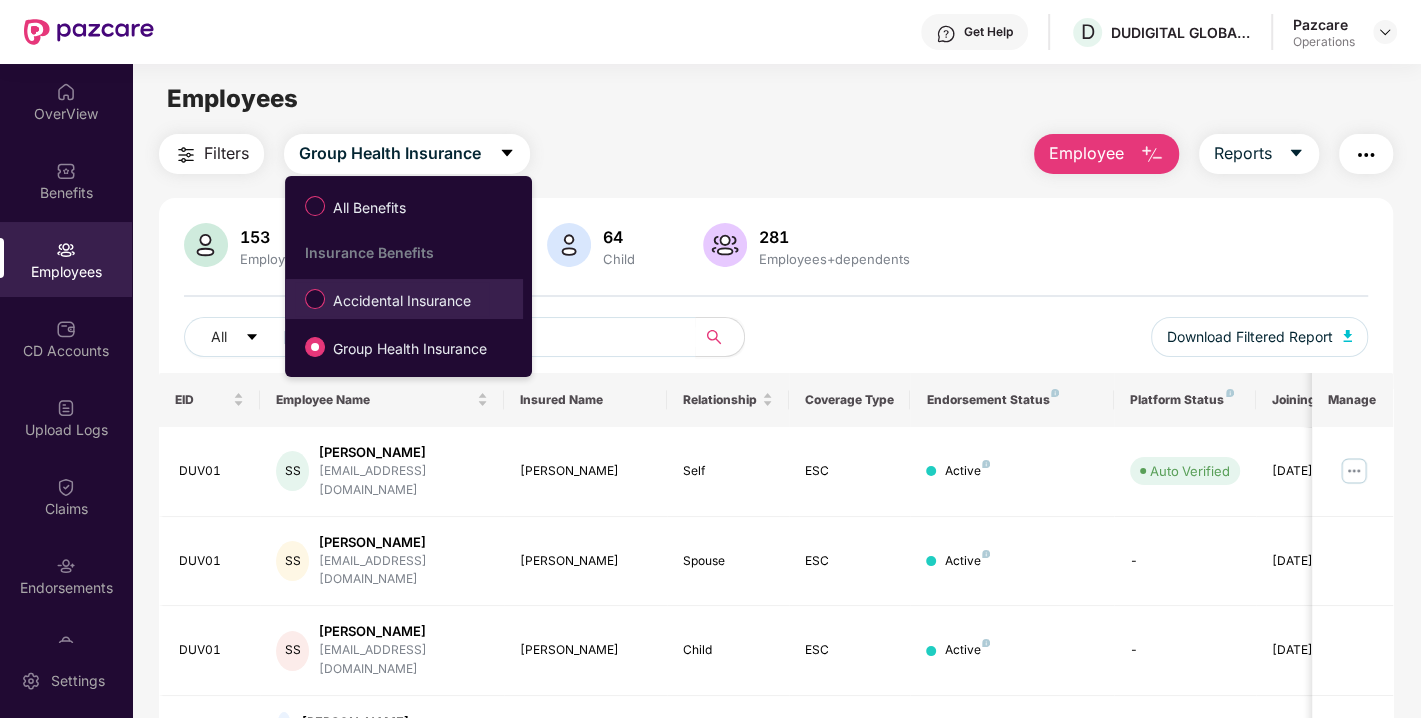 click on "Accidental Insurance" at bounding box center [402, 301] 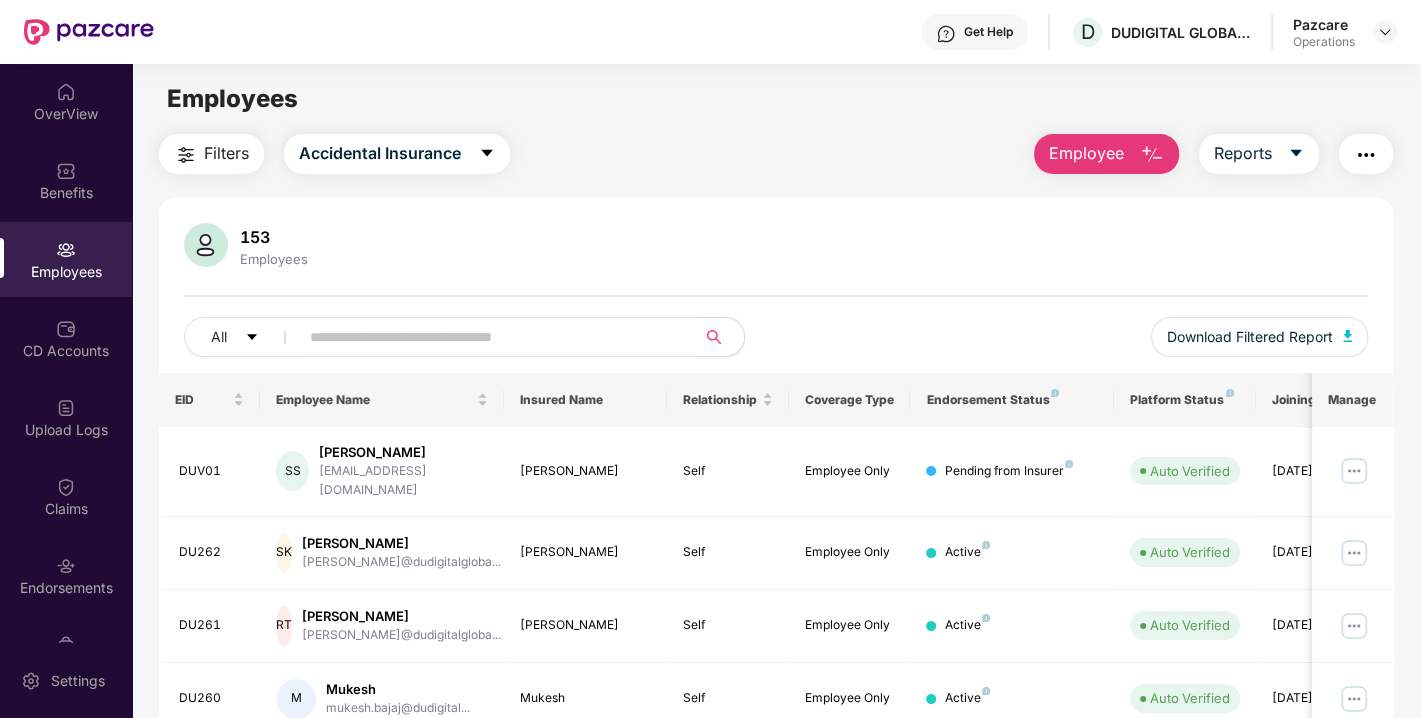 click at bounding box center [489, 337] 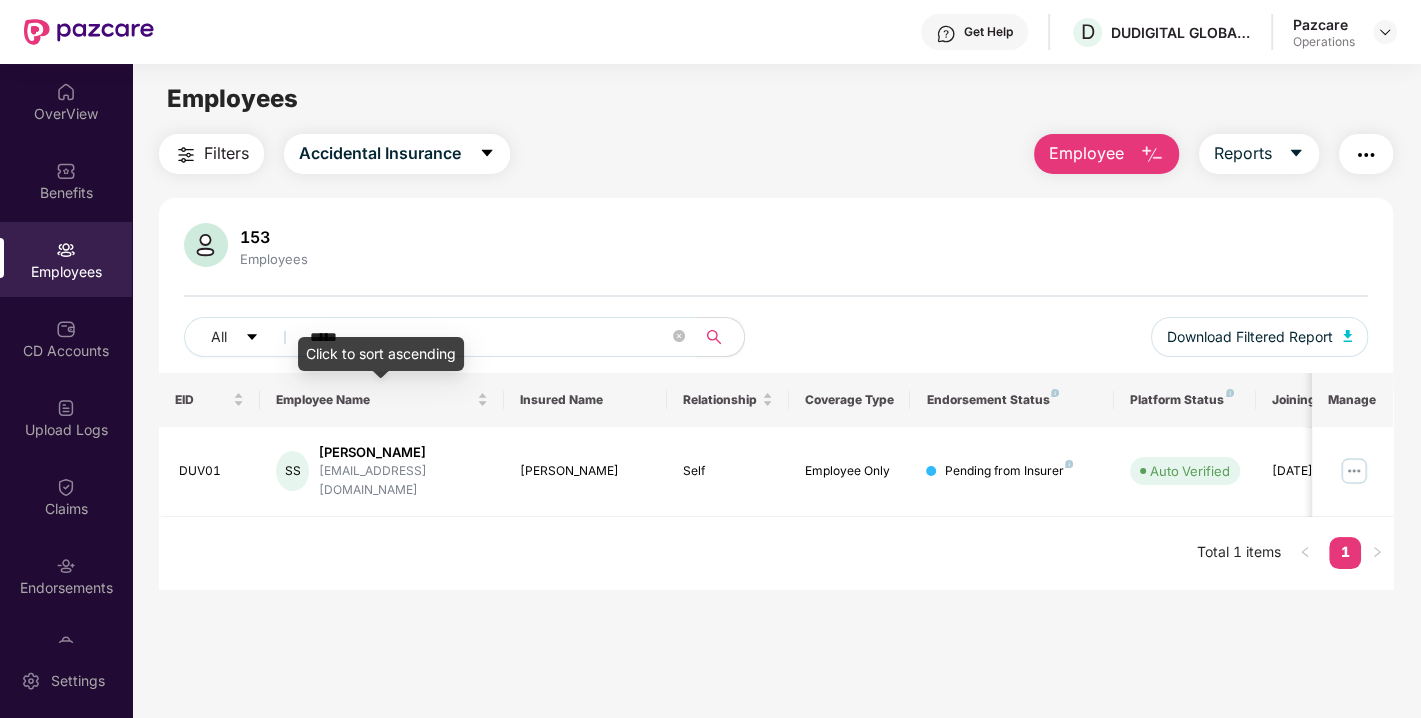 type on "*****" 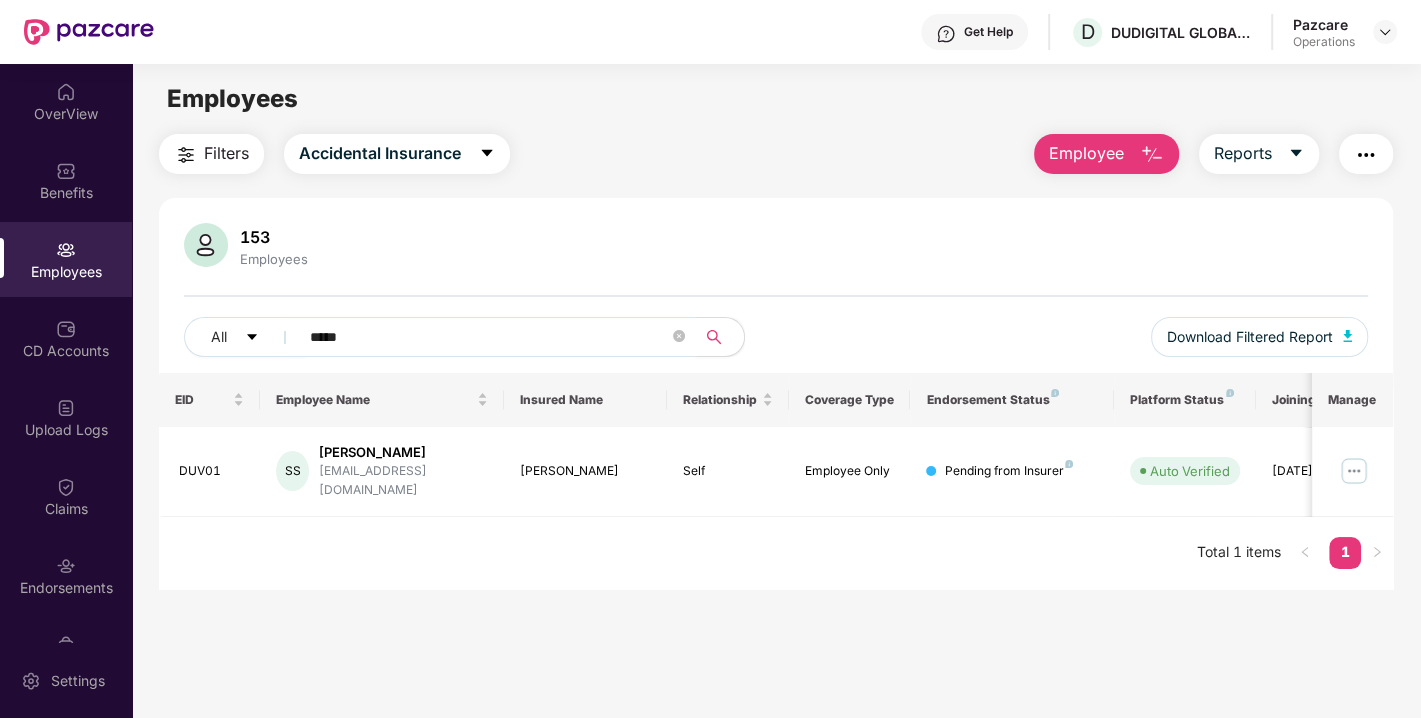 click 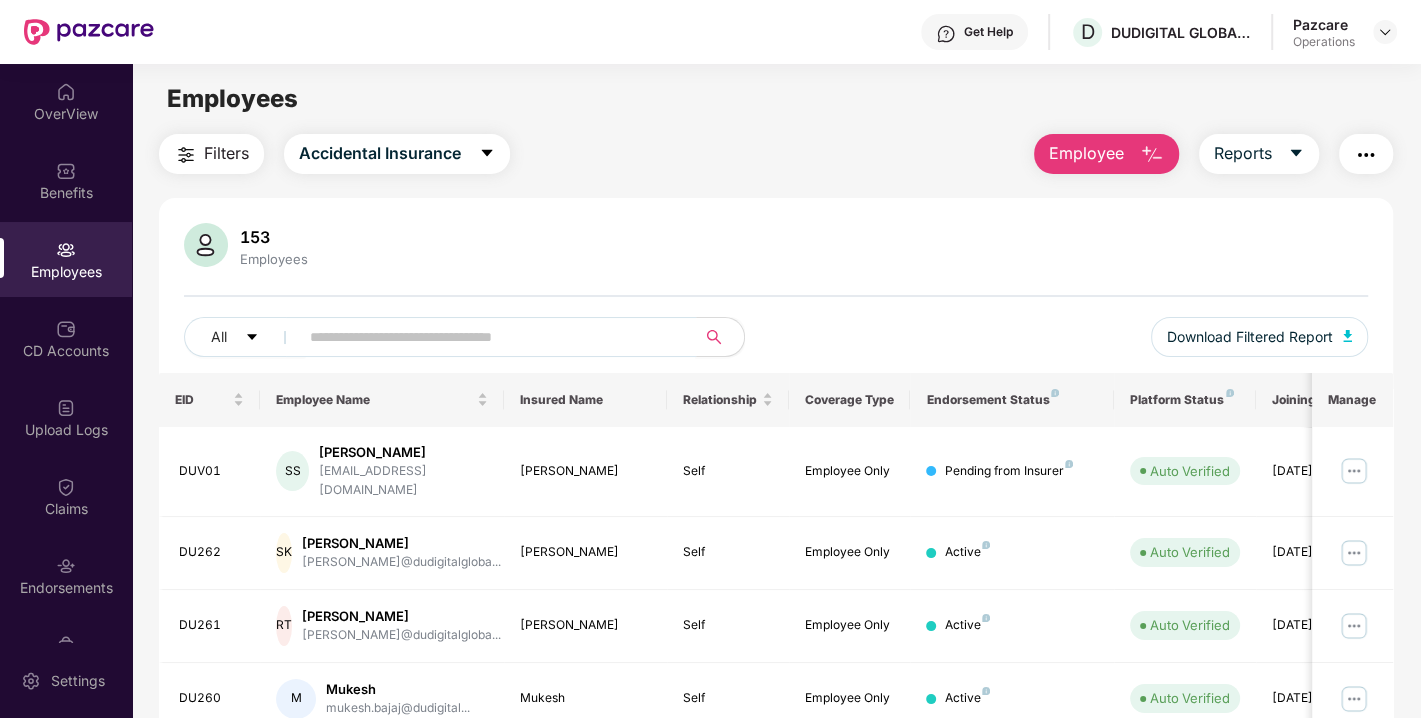 click at bounding box center [1366, 154] 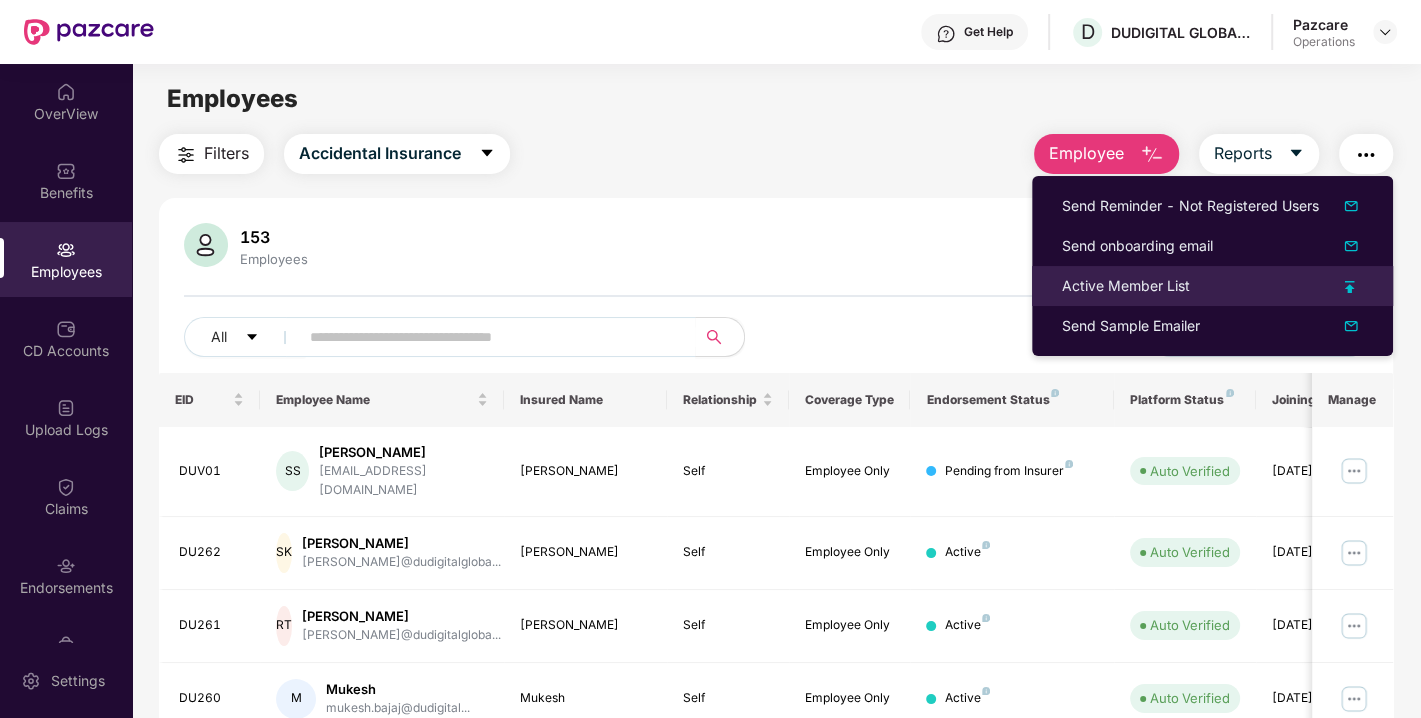 click on "Active Member List" at bounding box center (1126, 286) 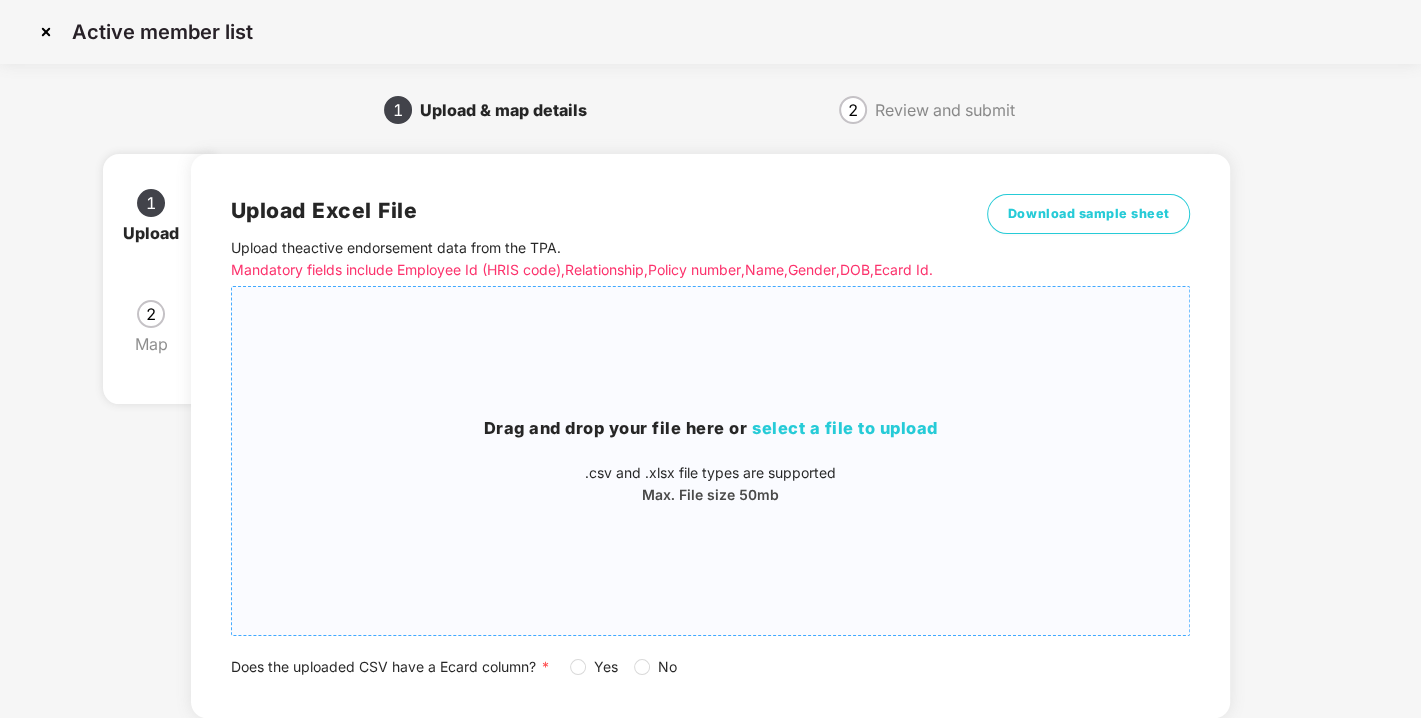 click on "Drag and drop your file here or  select a file to upload .csv and .xlsx file types are supported Max. File size 50mb" at bounding box center (711, 461) 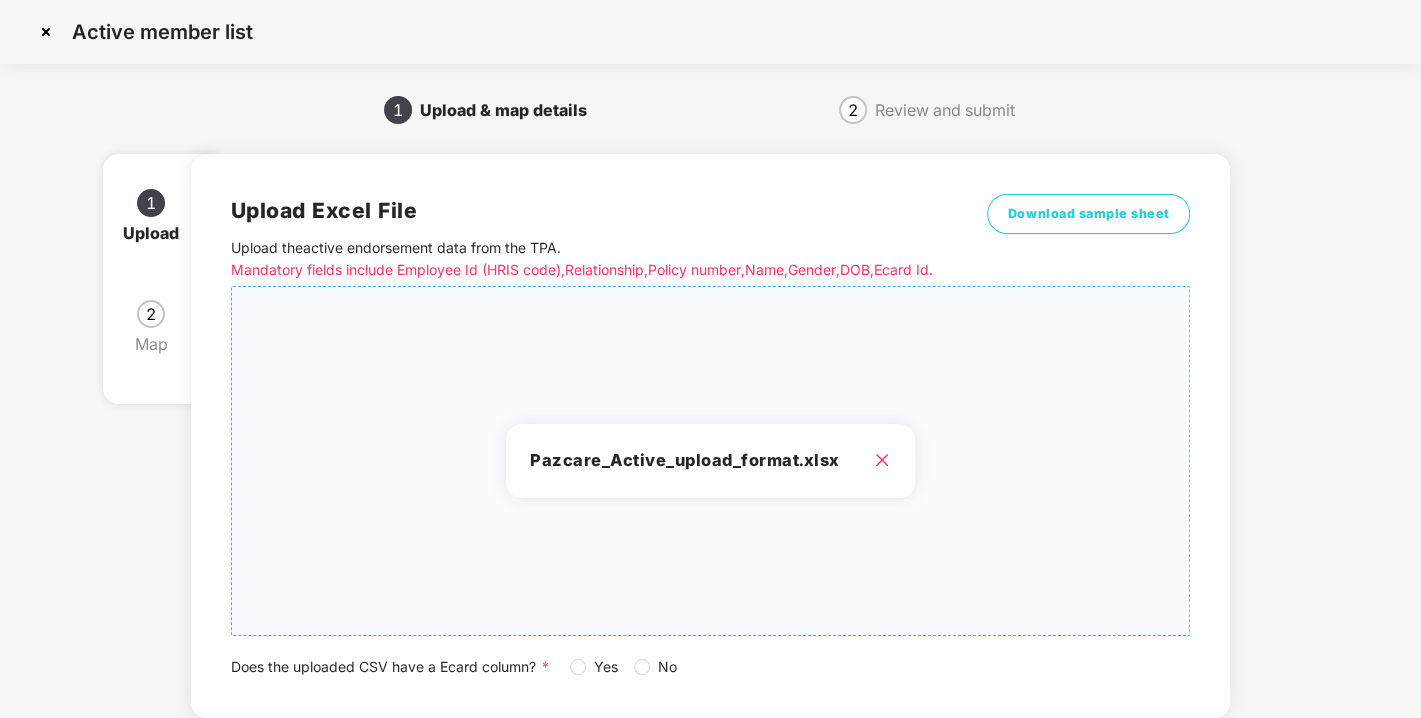 scroll, scrollTop: 147, scrollLeft: 0, axis: vertical 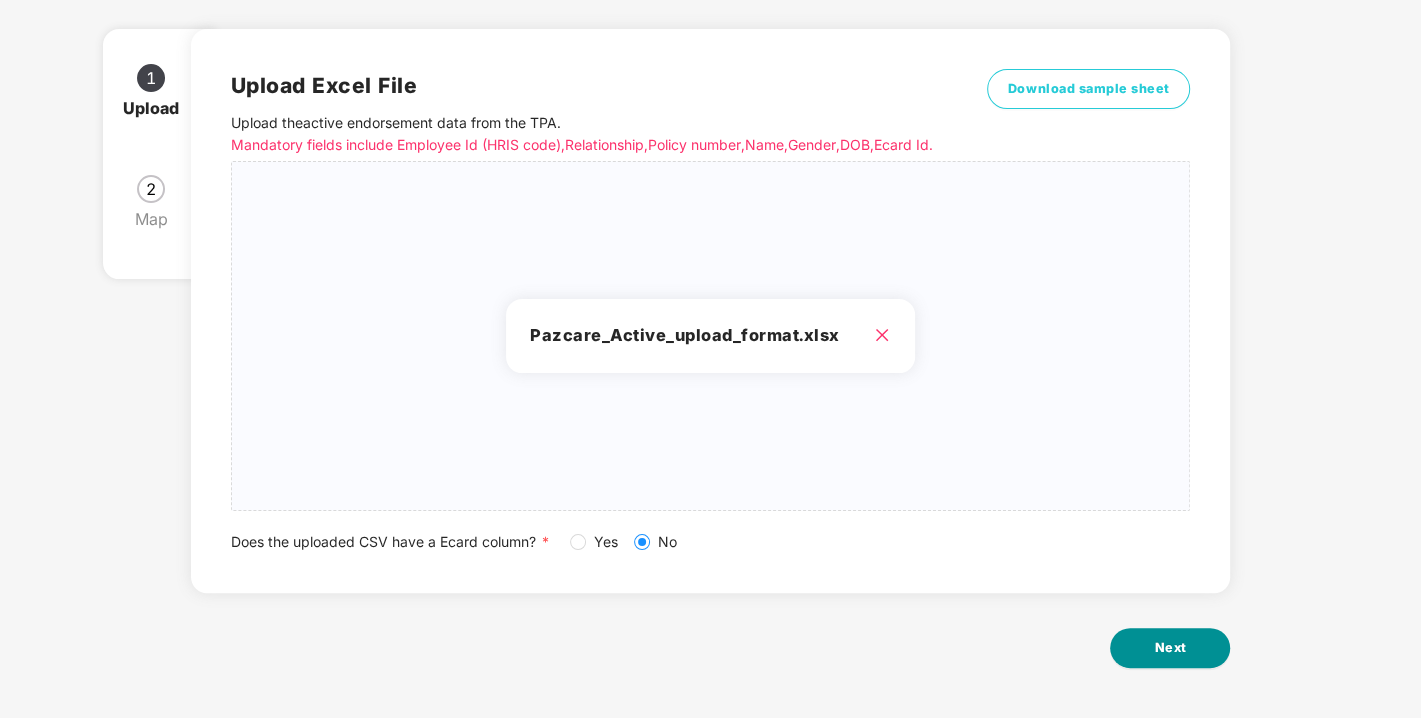 click on "Next" at bounding box center (1170, 648) 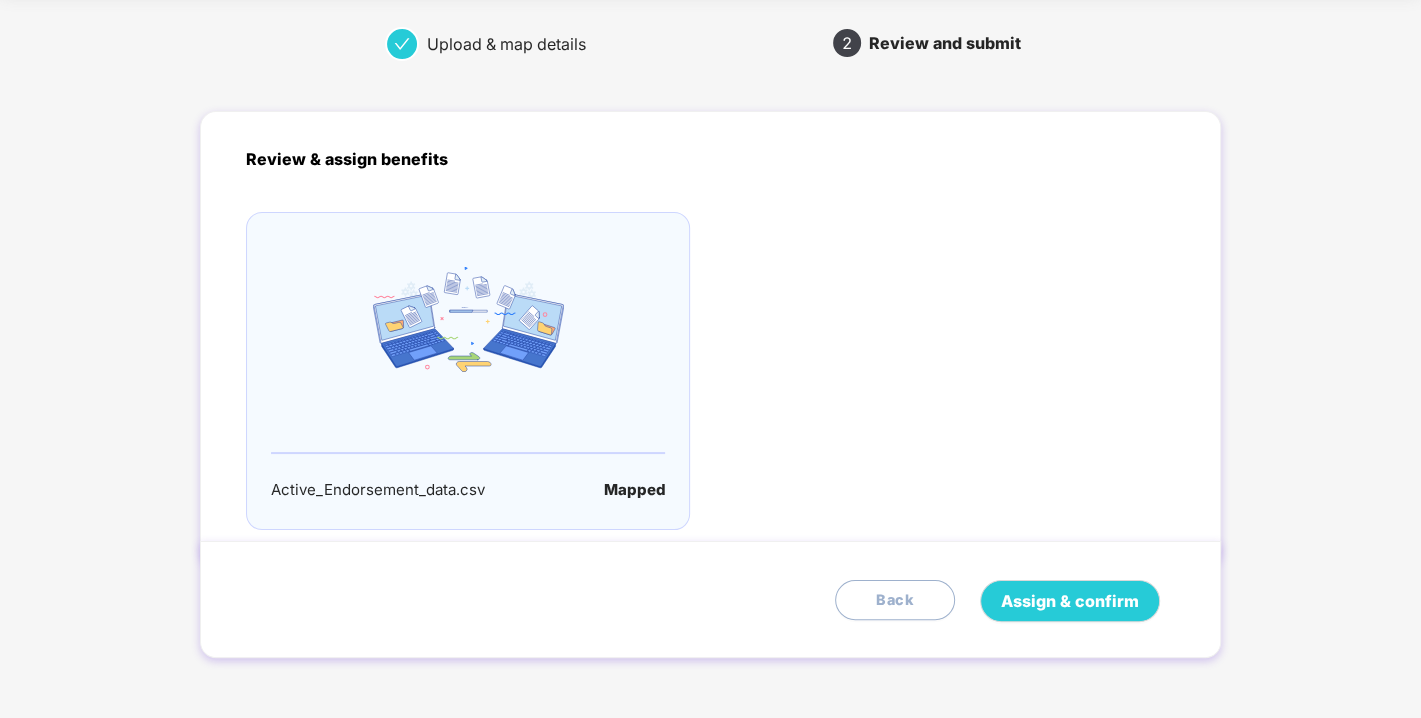 scroll, scrollTop: 0, scrollLeft: 0, axis: both 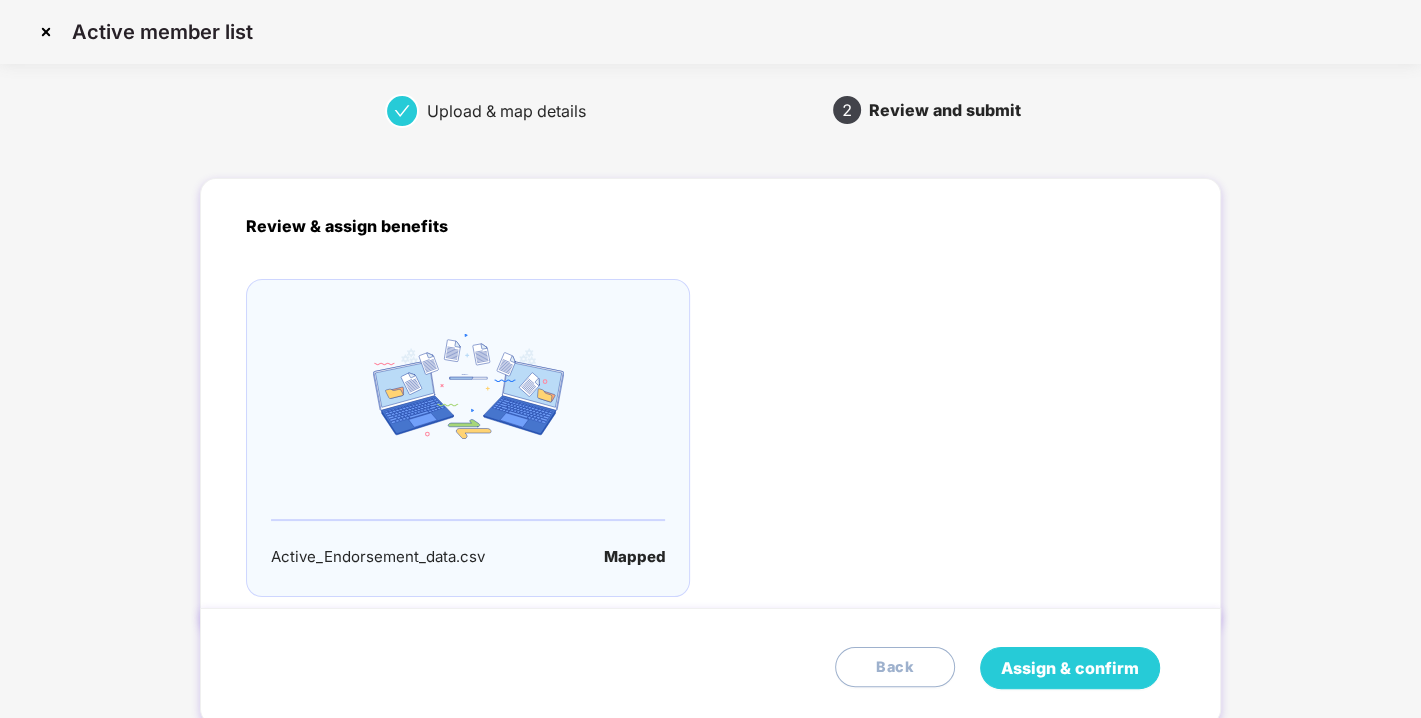 click on "Assign & confirm" at bounding box center [1070, 668] 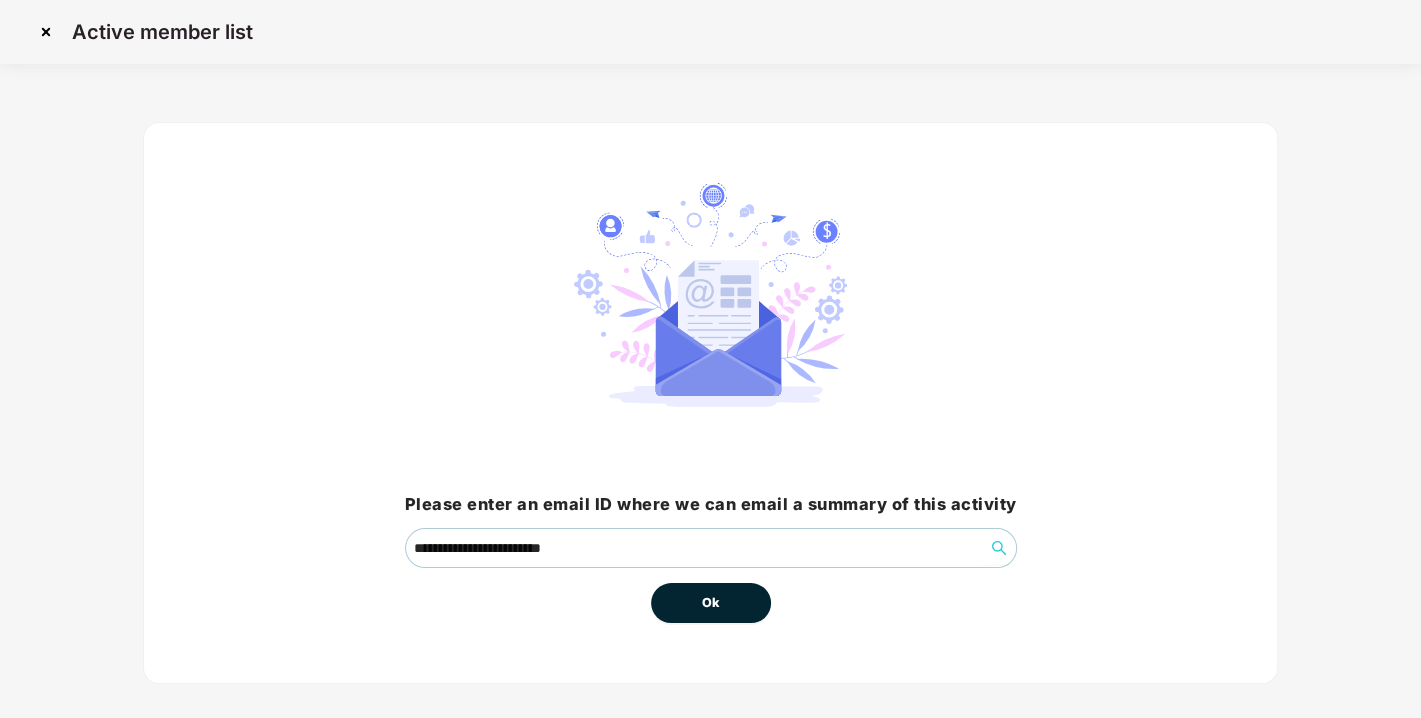 click on "Ok" at bounding box center (711, 603) 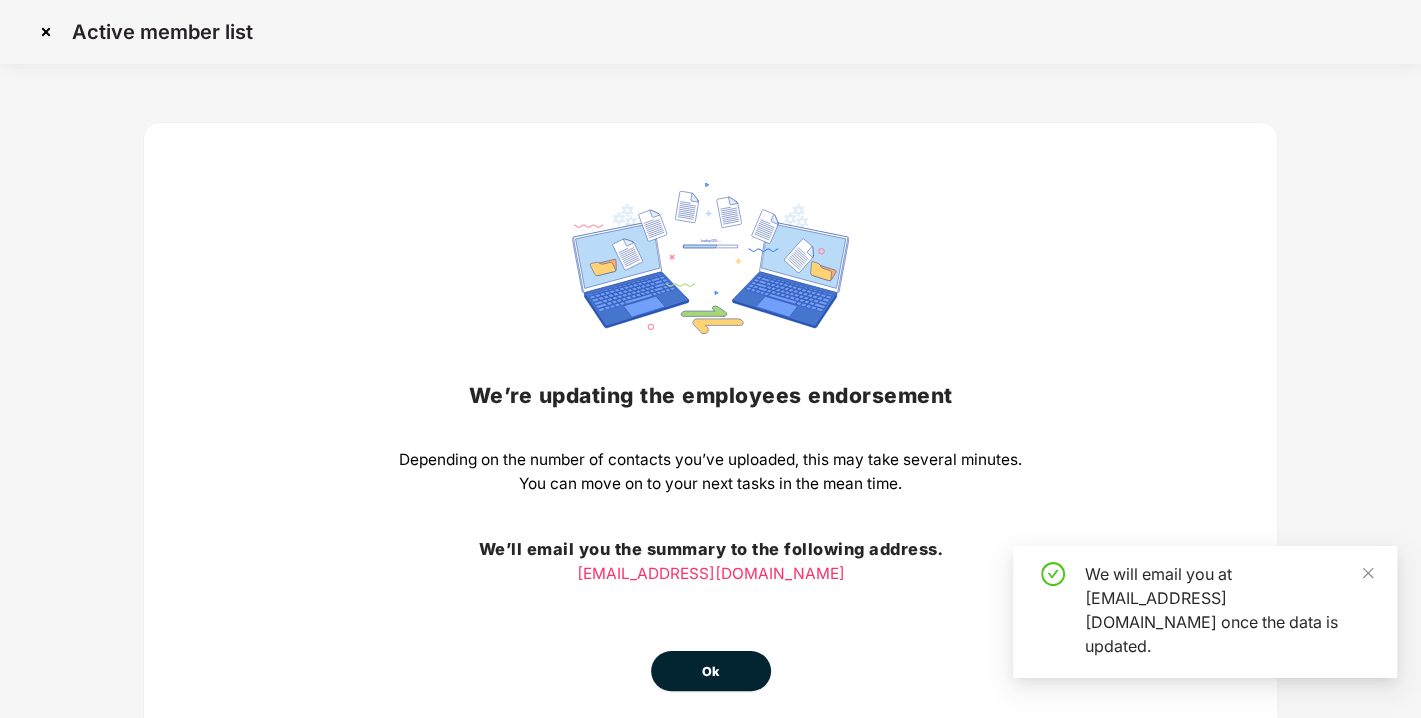 click on "We’re updating the employees endorsement Depending on the number of contacts you’ve uploaded, this may take several minutes. You can move on to your next tasks in the mean time. We’ll email you the summary to the following address. [EMAIL_ADDRESS][DOMAIN_NAME] Ok" at bounding box center [710, 437] 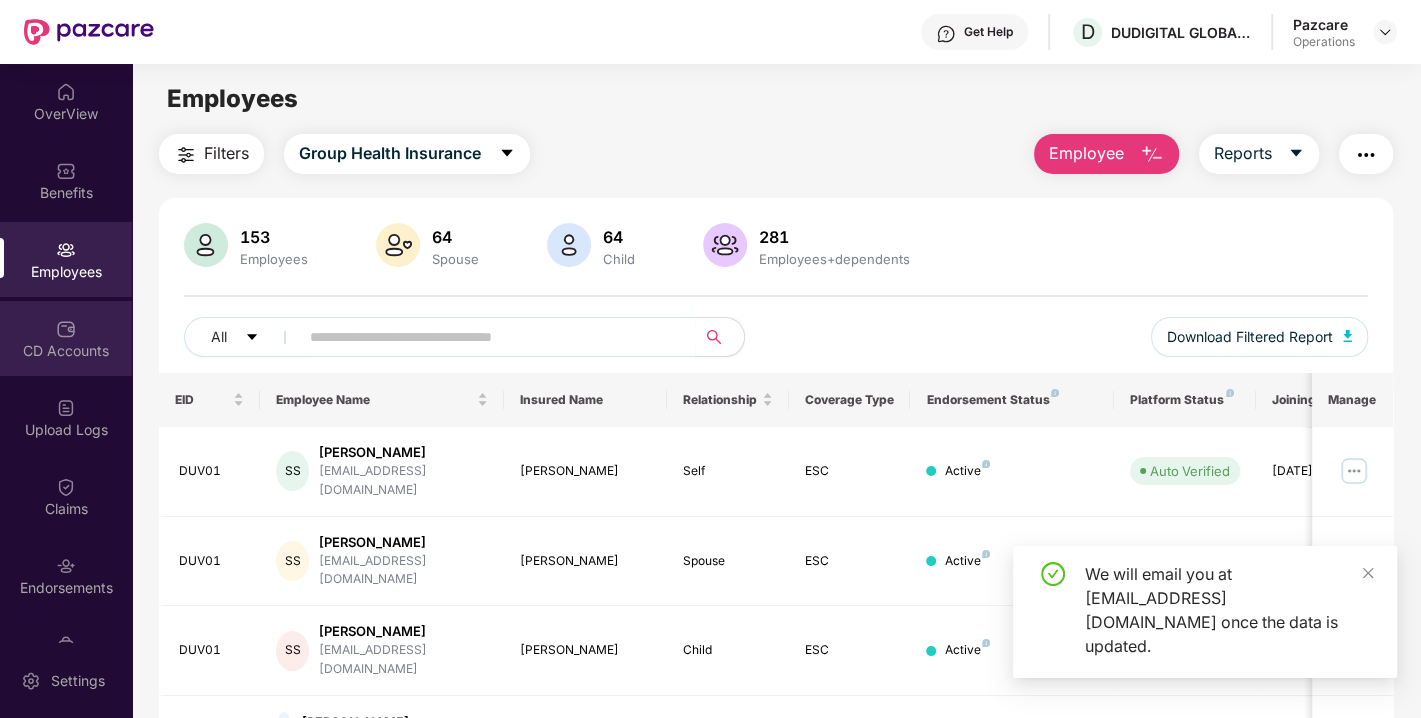 scroll, scrollTop: 52, scrollLeft: 0, axis: vertical 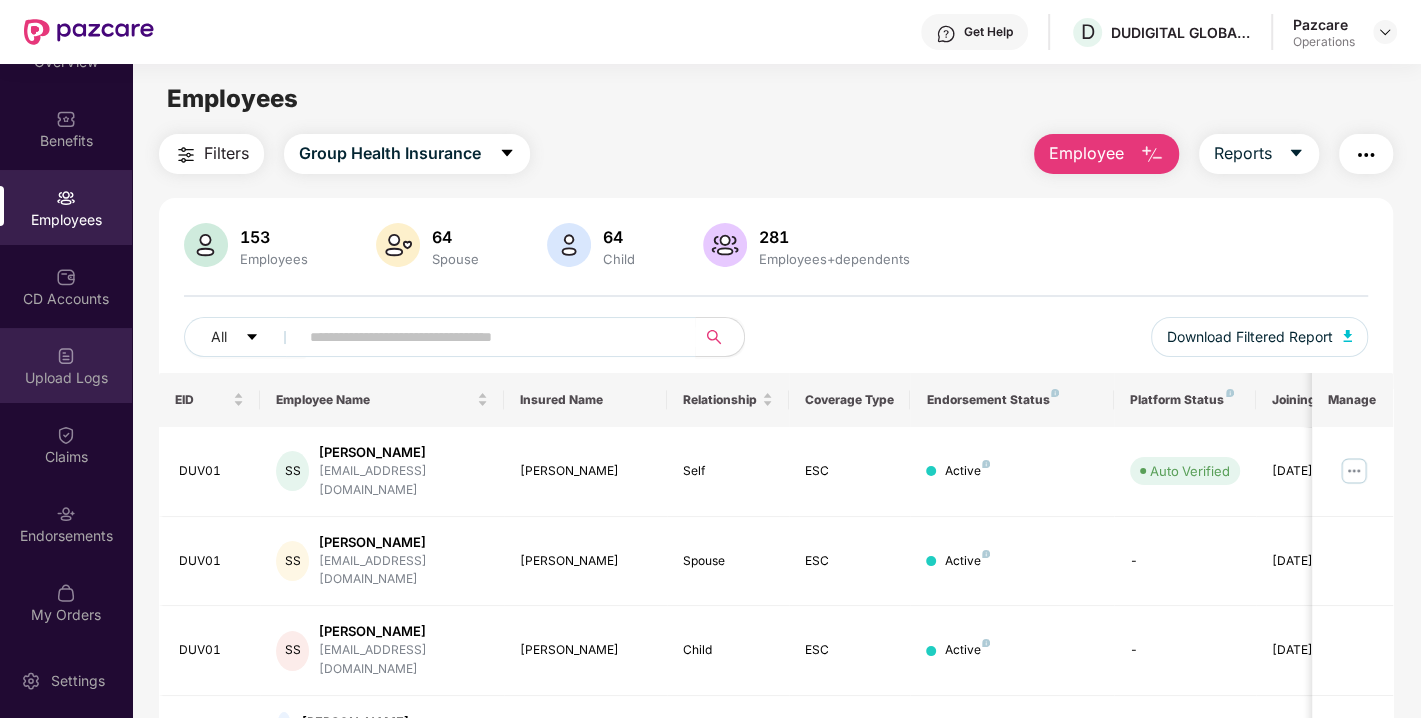 click on "Upload Logs" at bounding box center (66, 365) 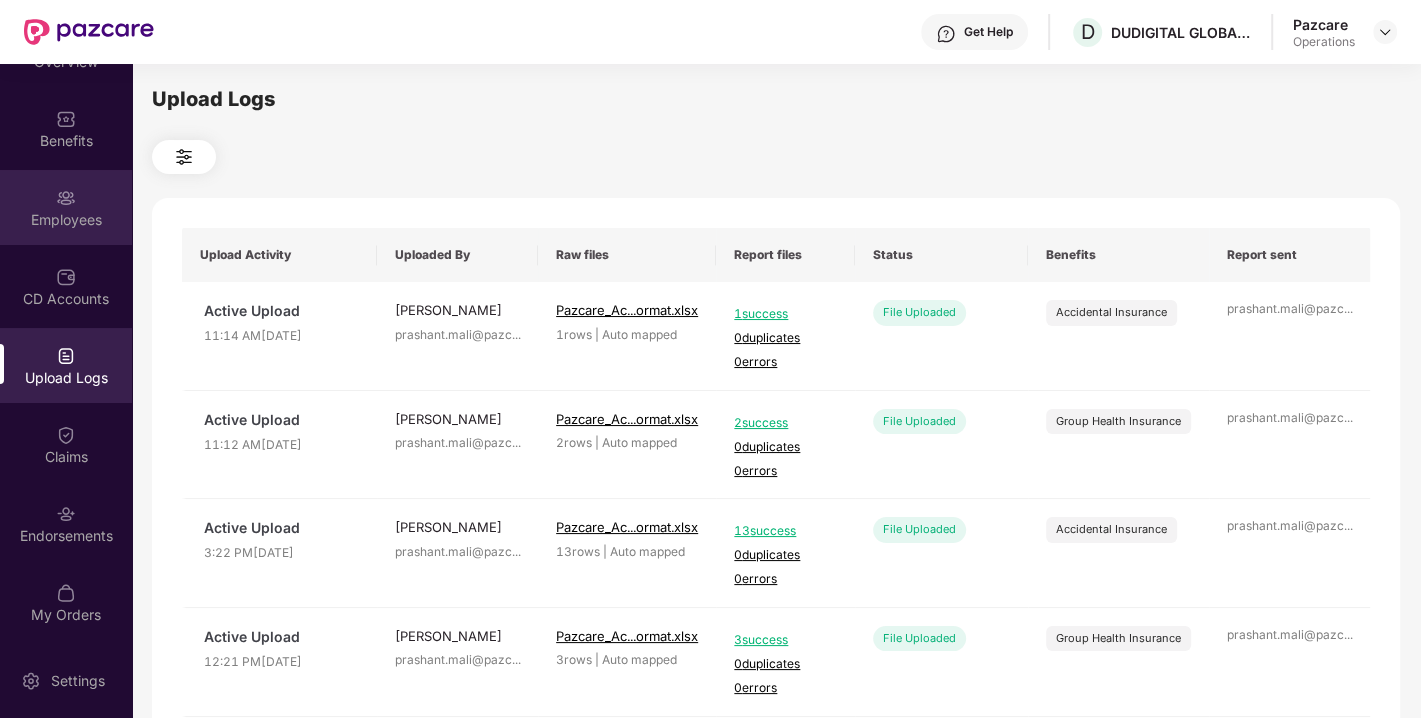 click at bounding box center [66, 198] 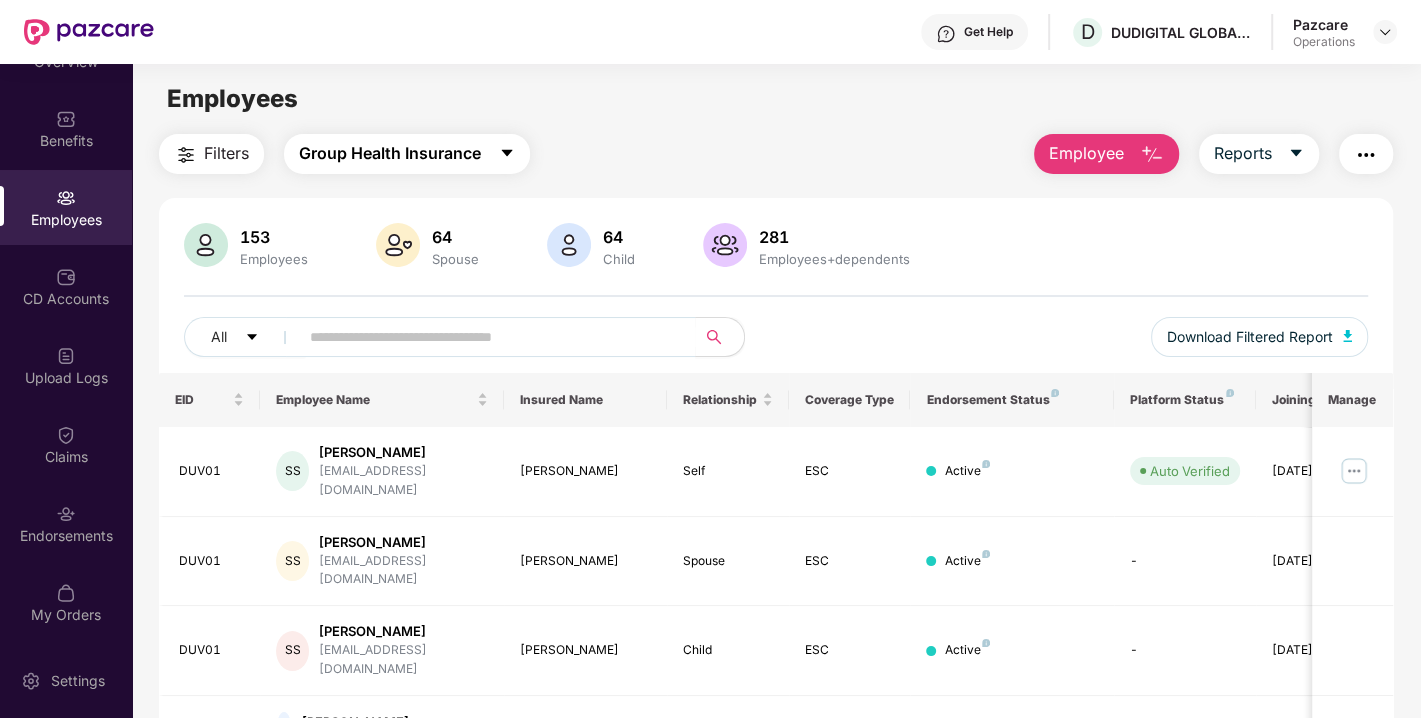 click on "Group Health Insurance" at bounding box center [390, 153] 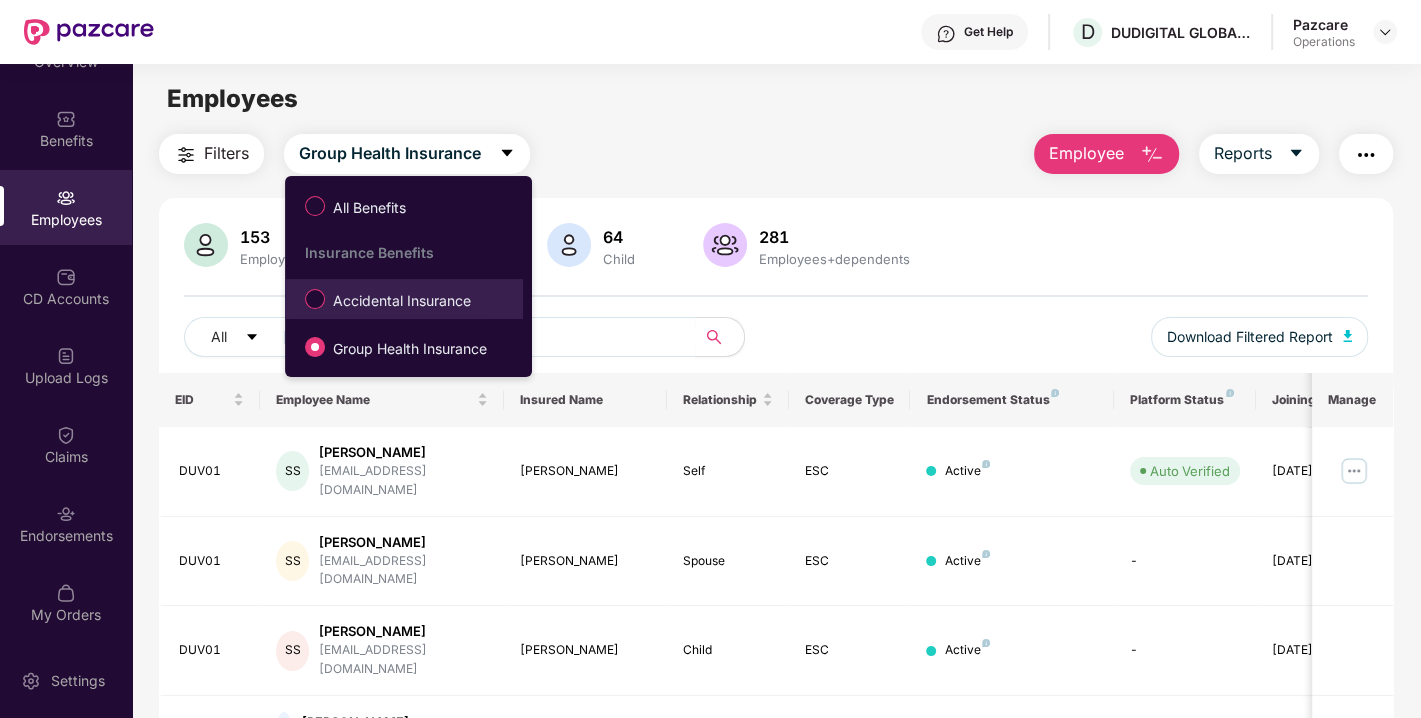click on "Accidental Insurance" at bounding box center (402, 301) 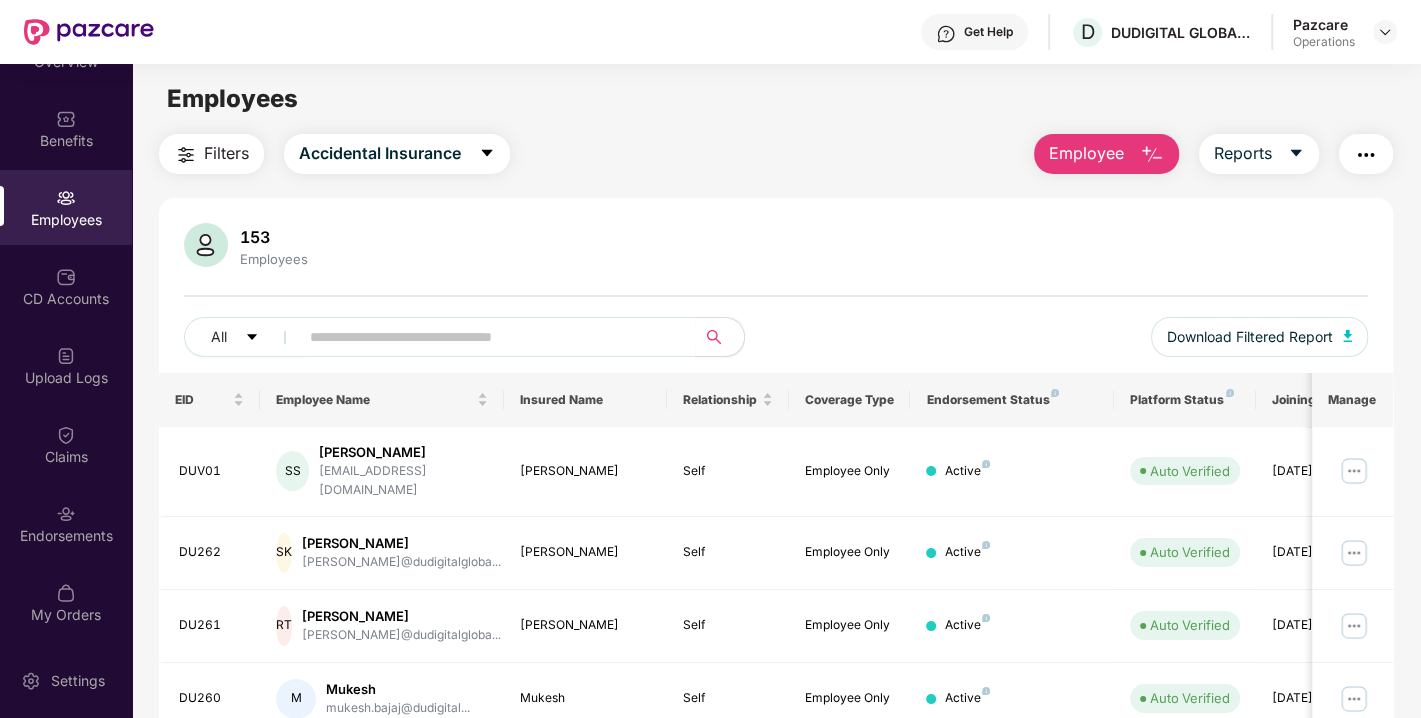 click on "Filters" at bounding box center [226, 153] 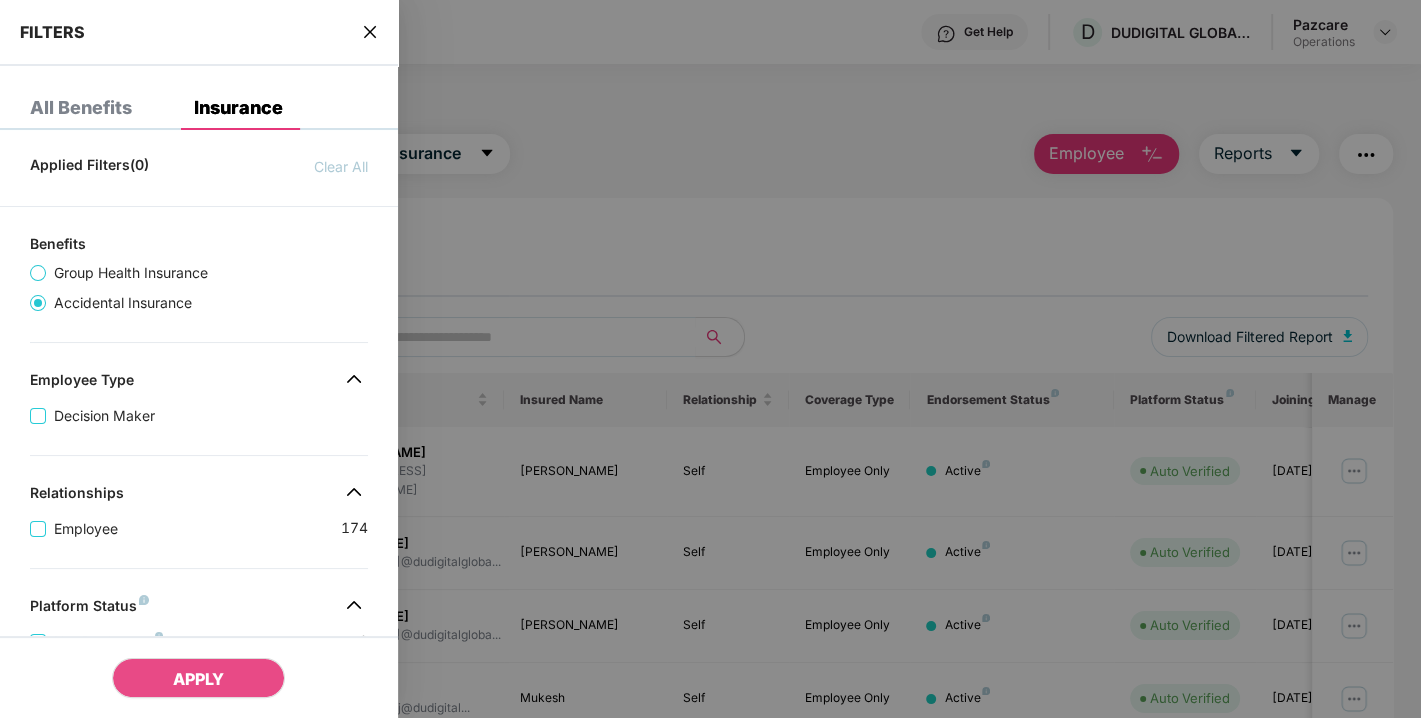 click 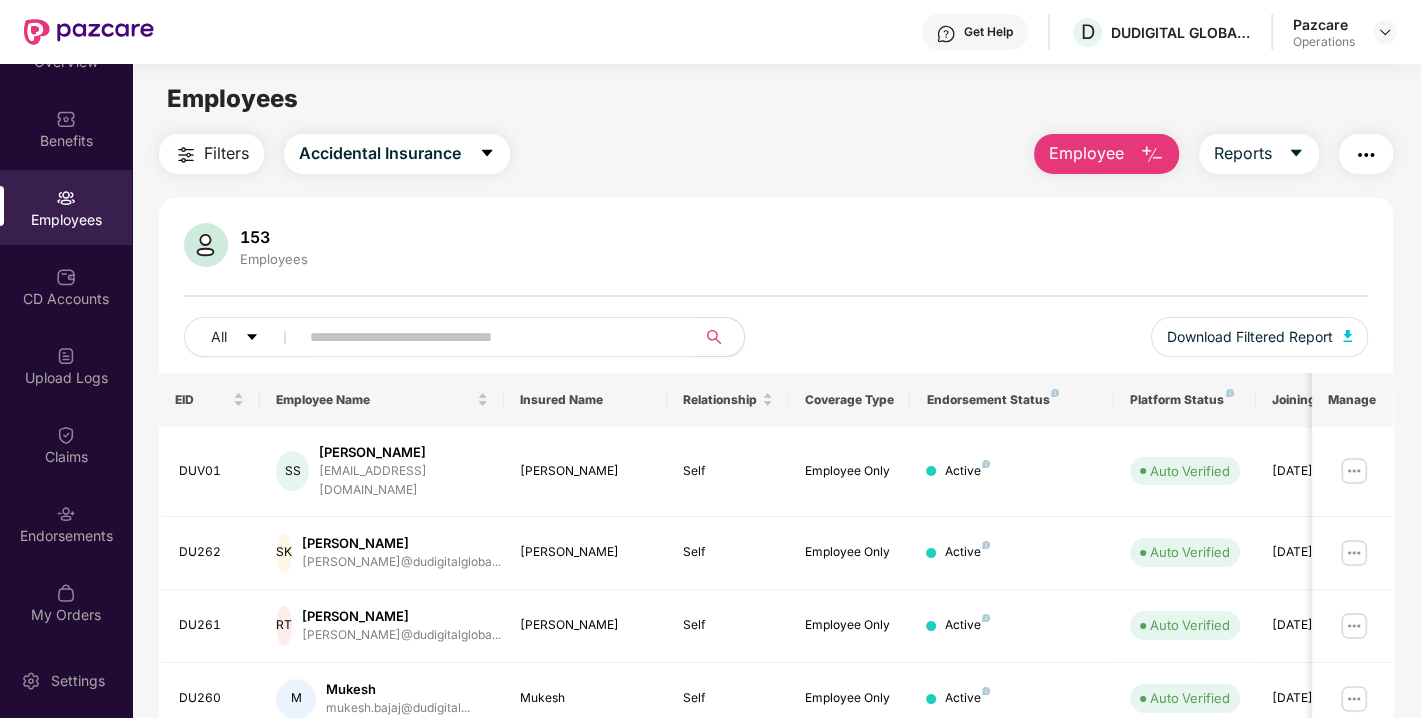 type 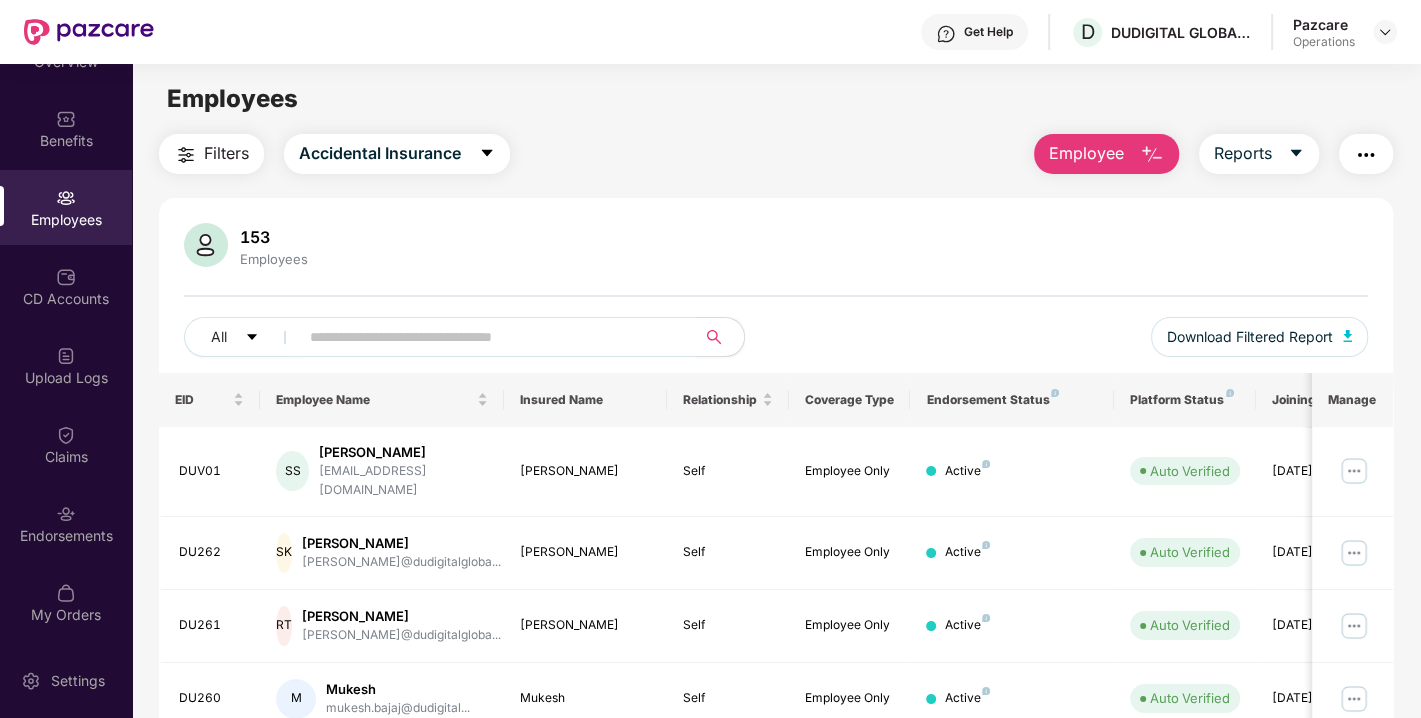paste on "*****" 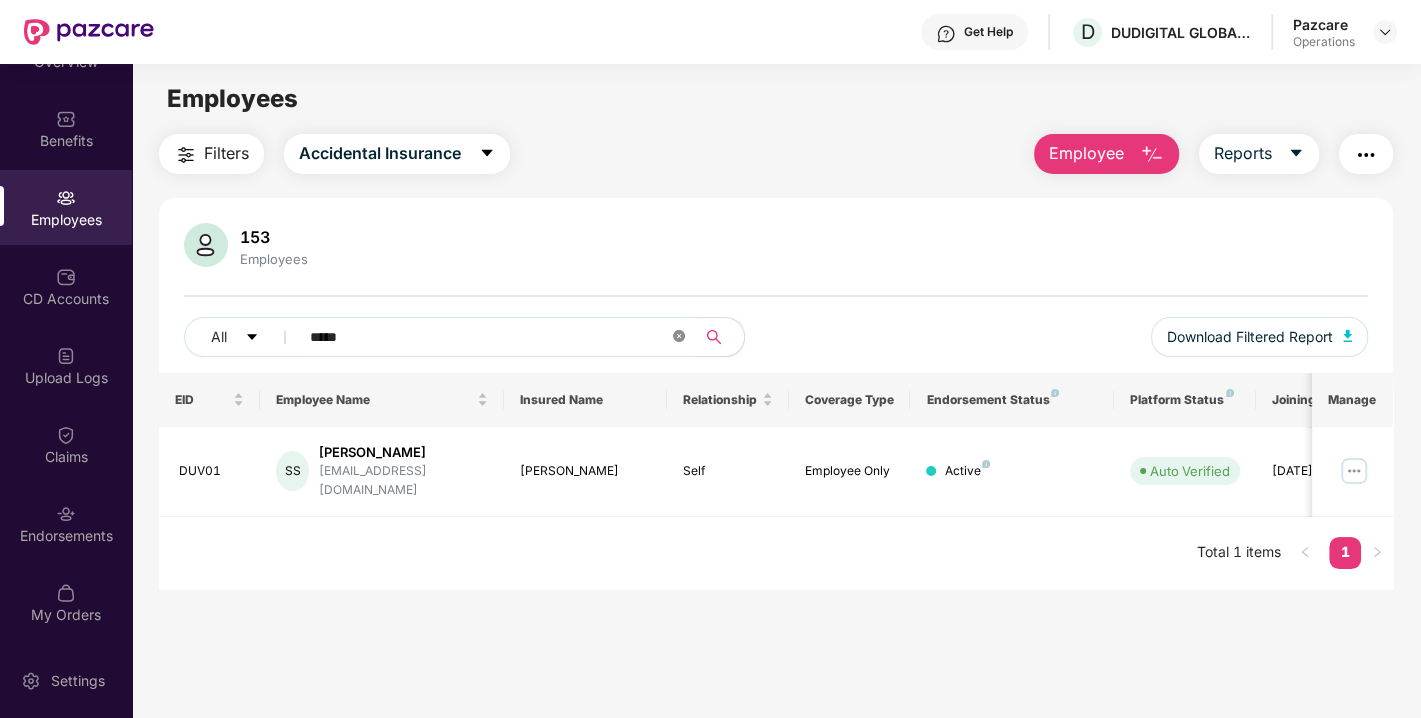 click 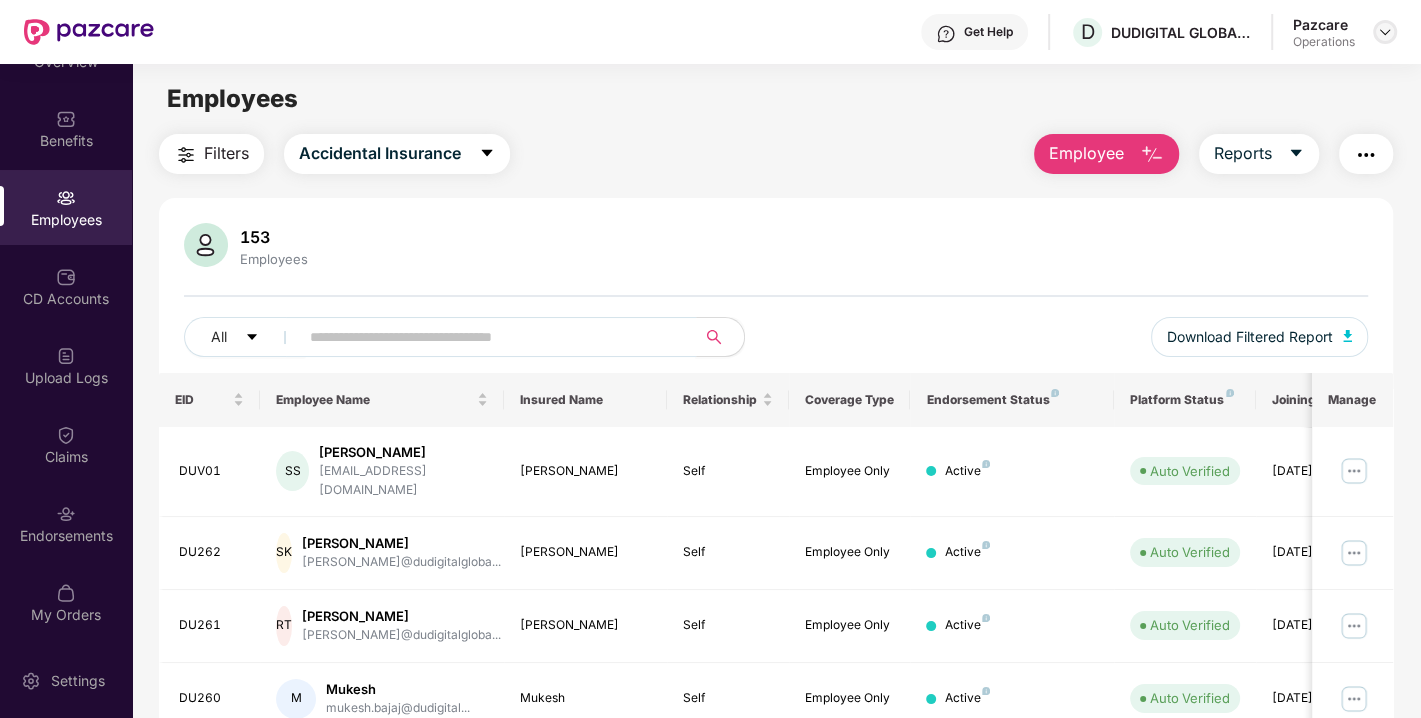 click at bounding box center (1385, 32) 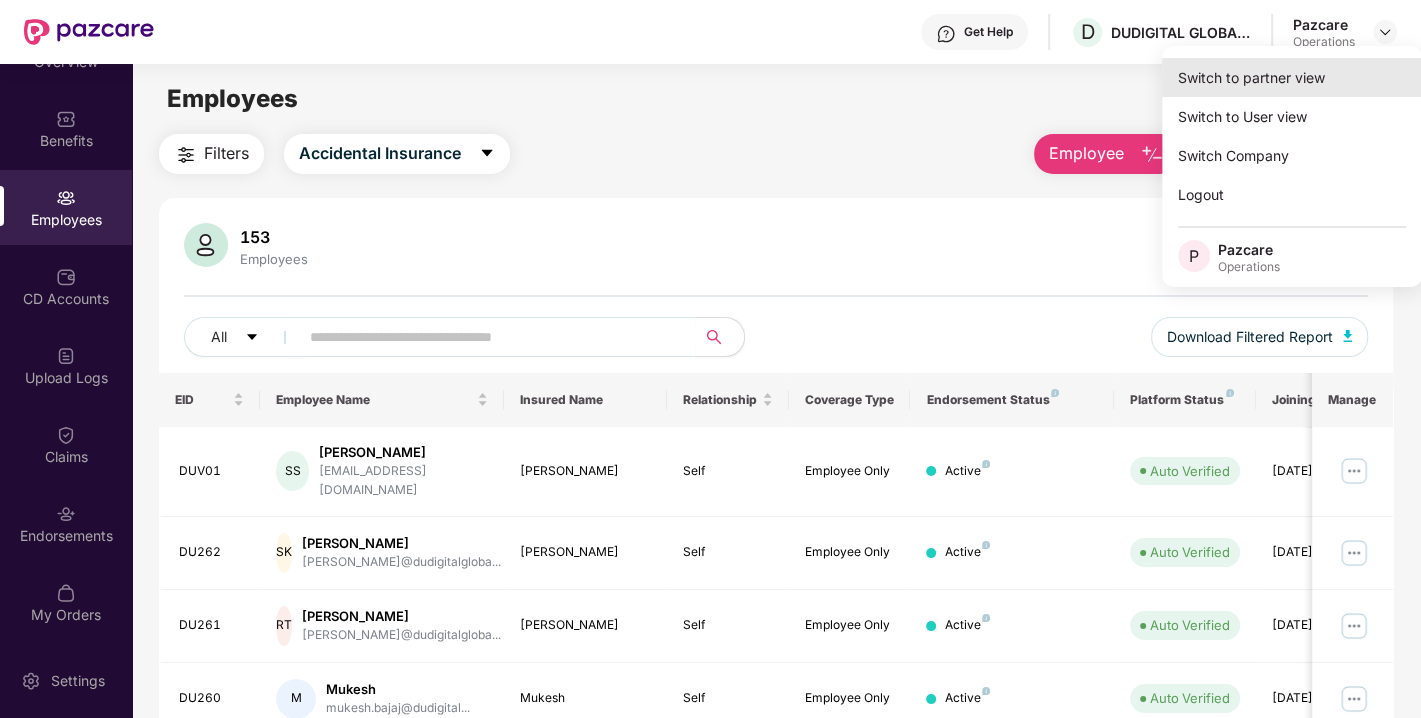 click on "Switch to partner view" at bounding box center (1292, 77) 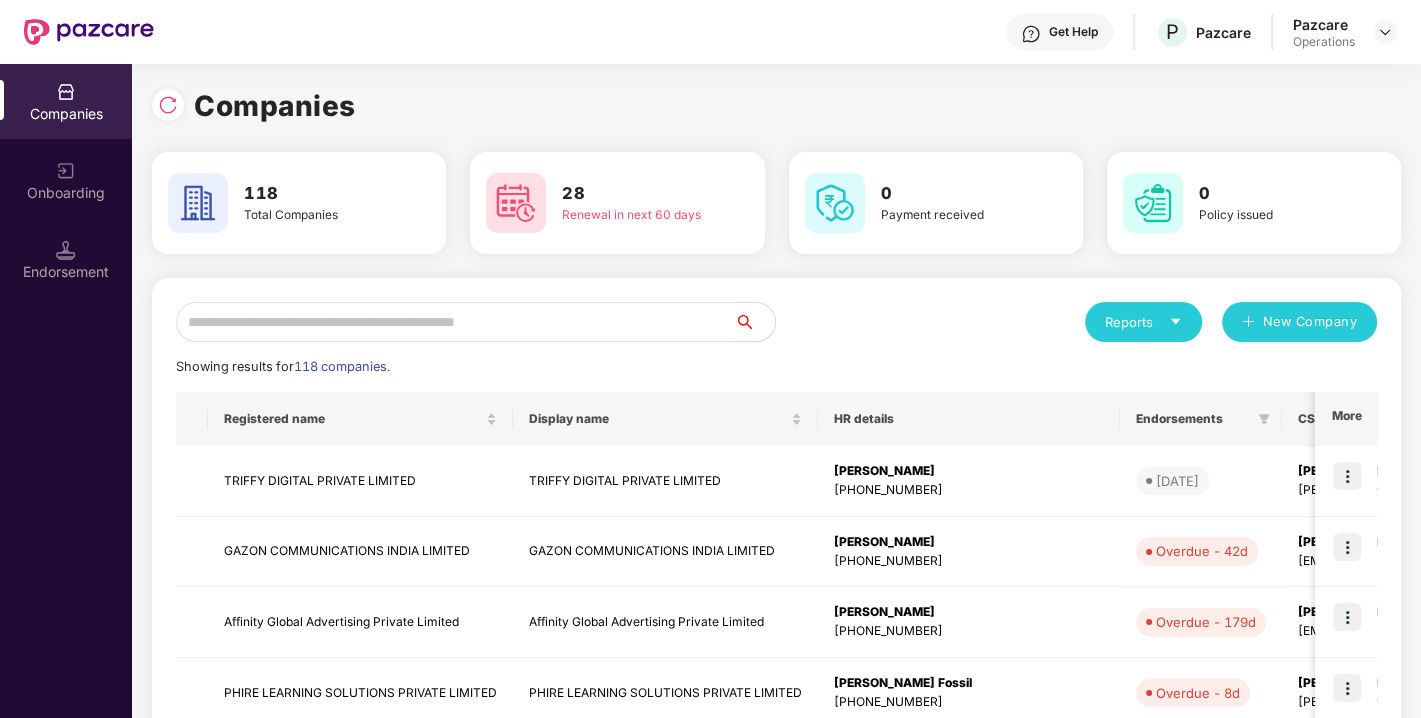 click at bounding box center [455, 322] 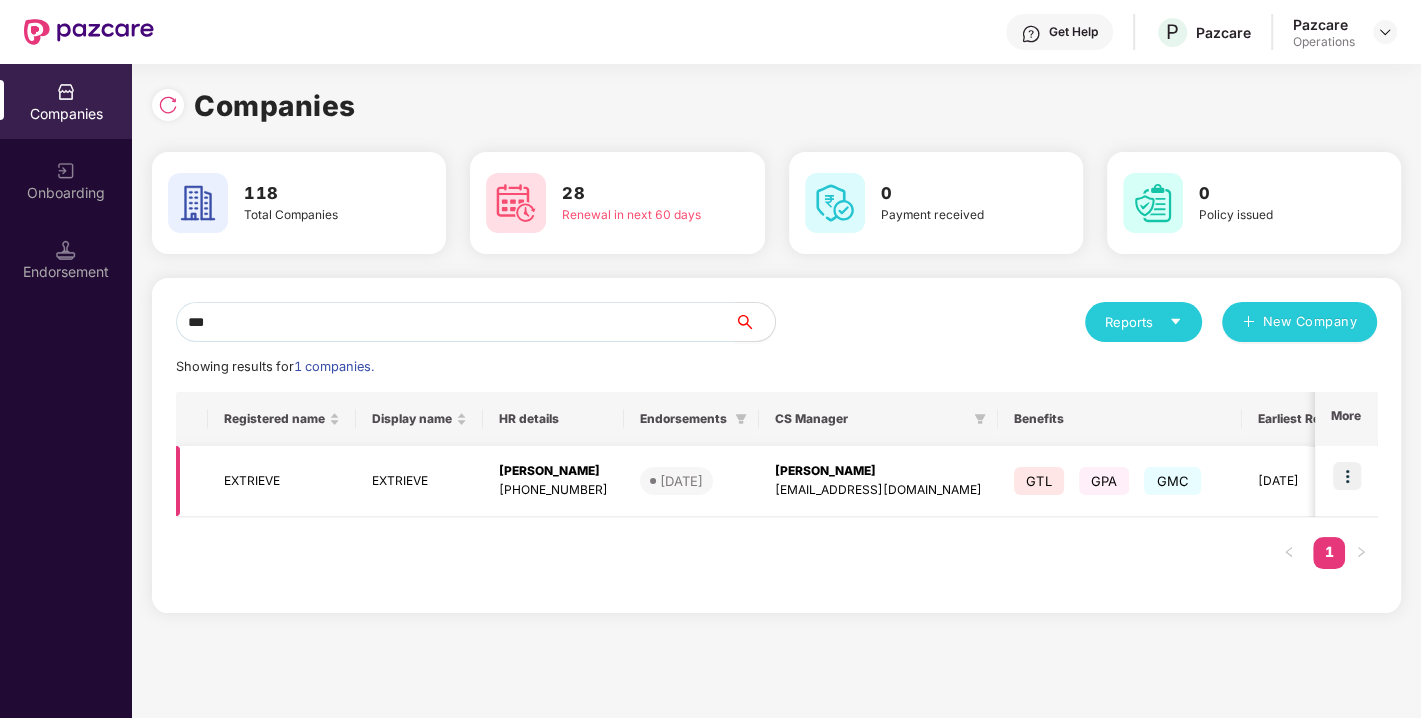 type on "***" 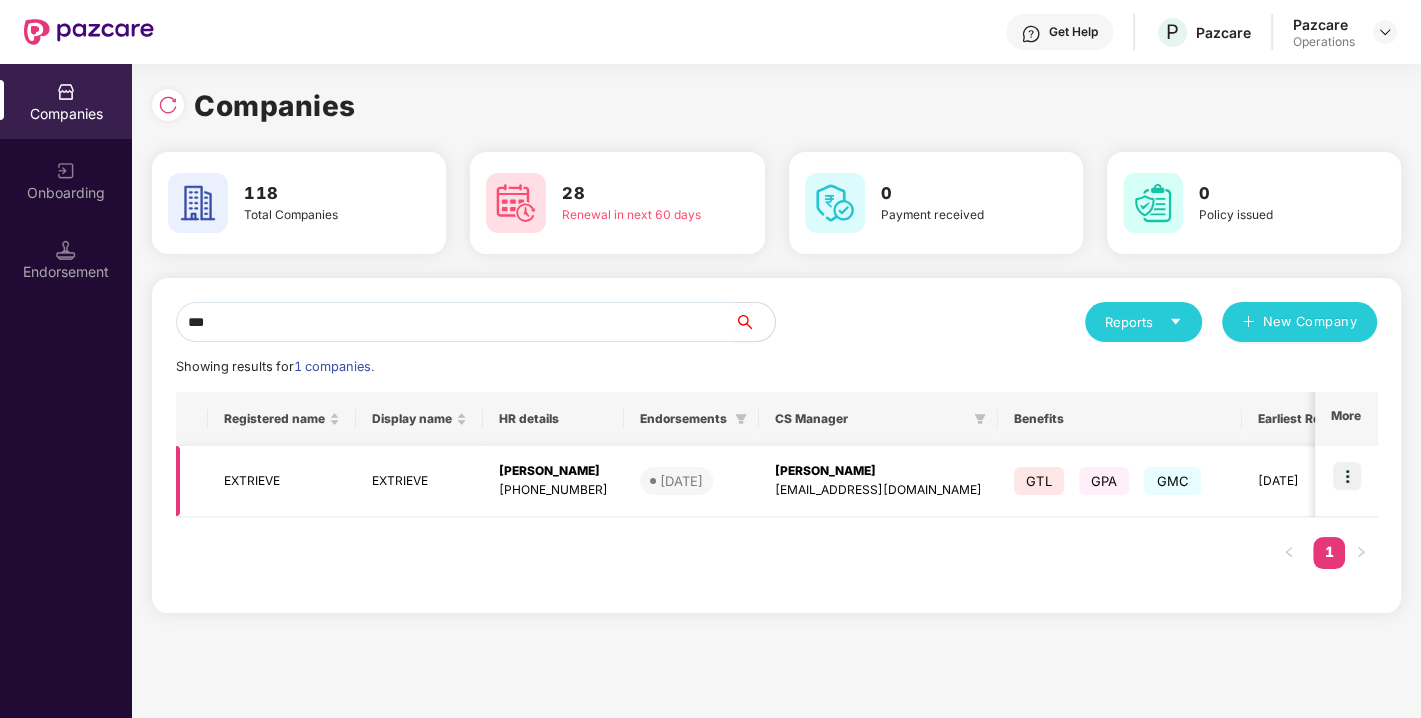 click on "EXTRIEVE" at bounding box center (282, 481) 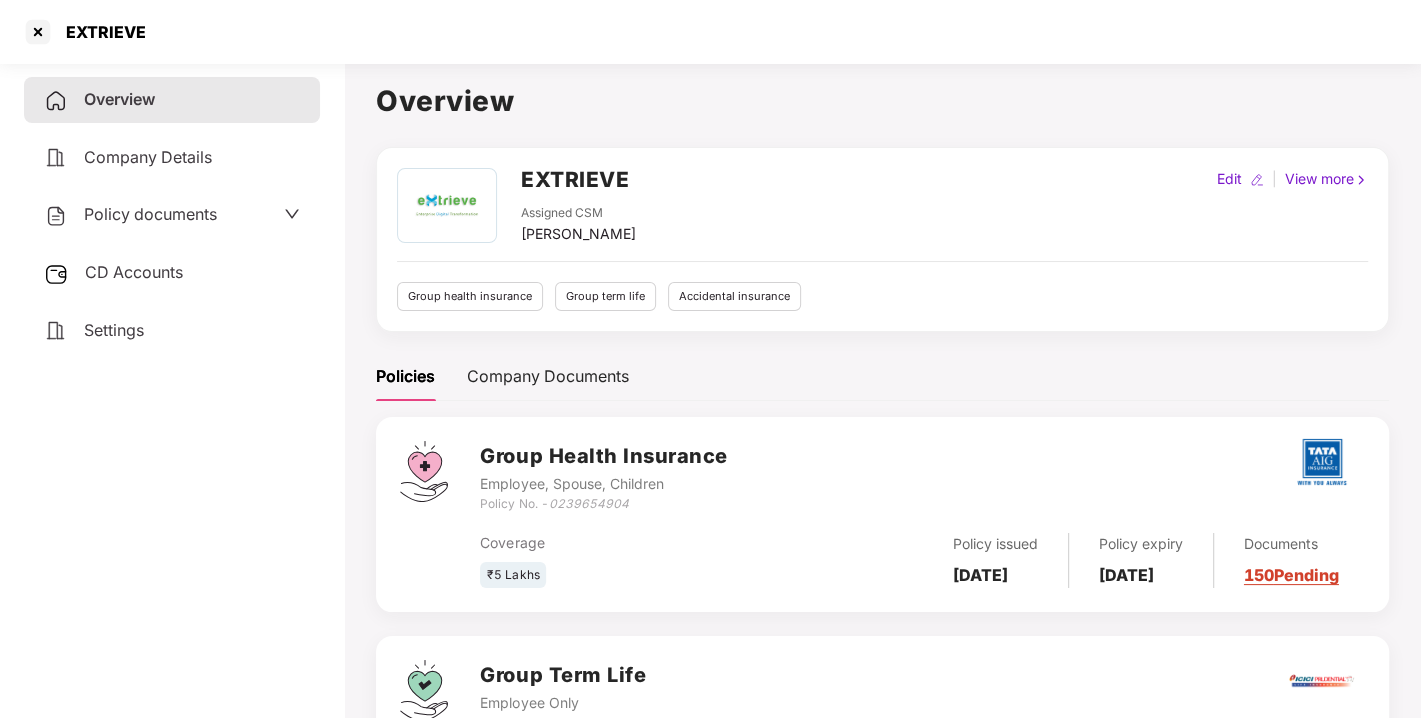 click on "Policy documents" at bounding box center (150, 214) 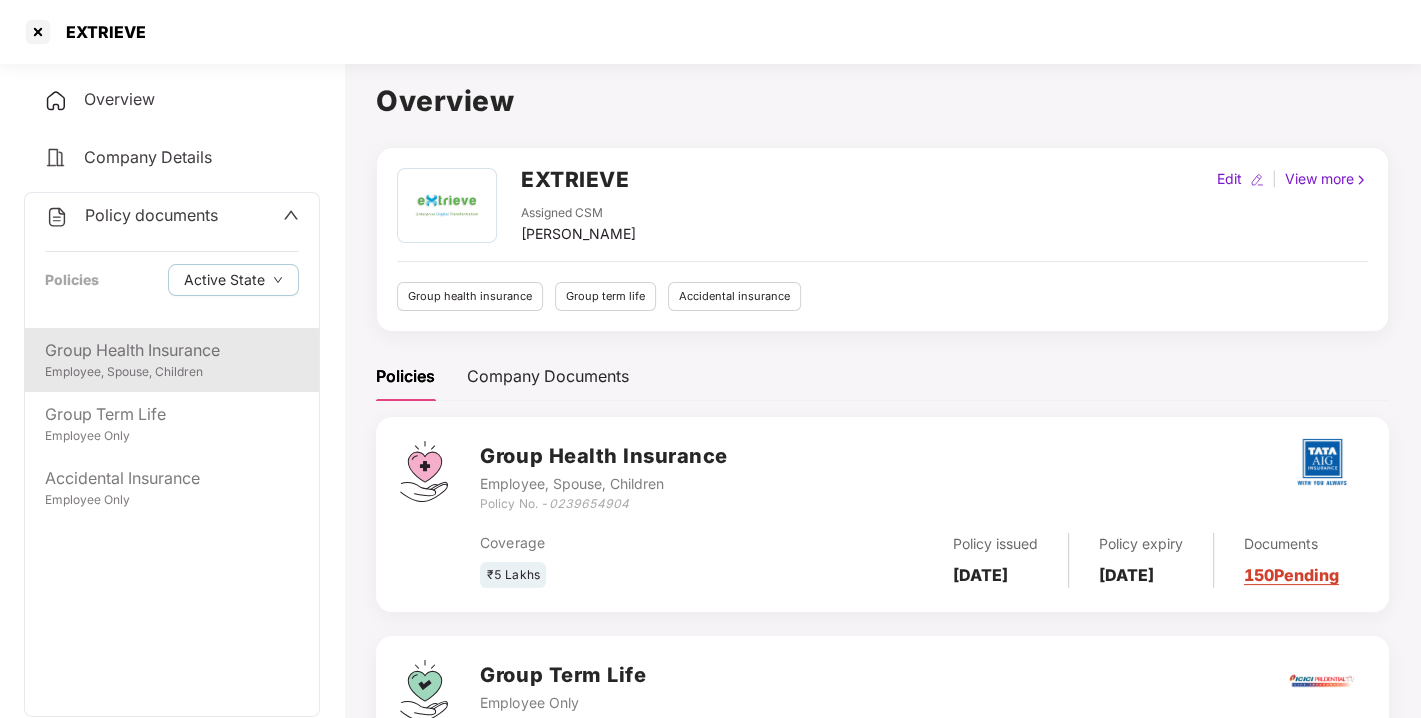 click on "Group Health Insurance" at bounding box center (172, 350) 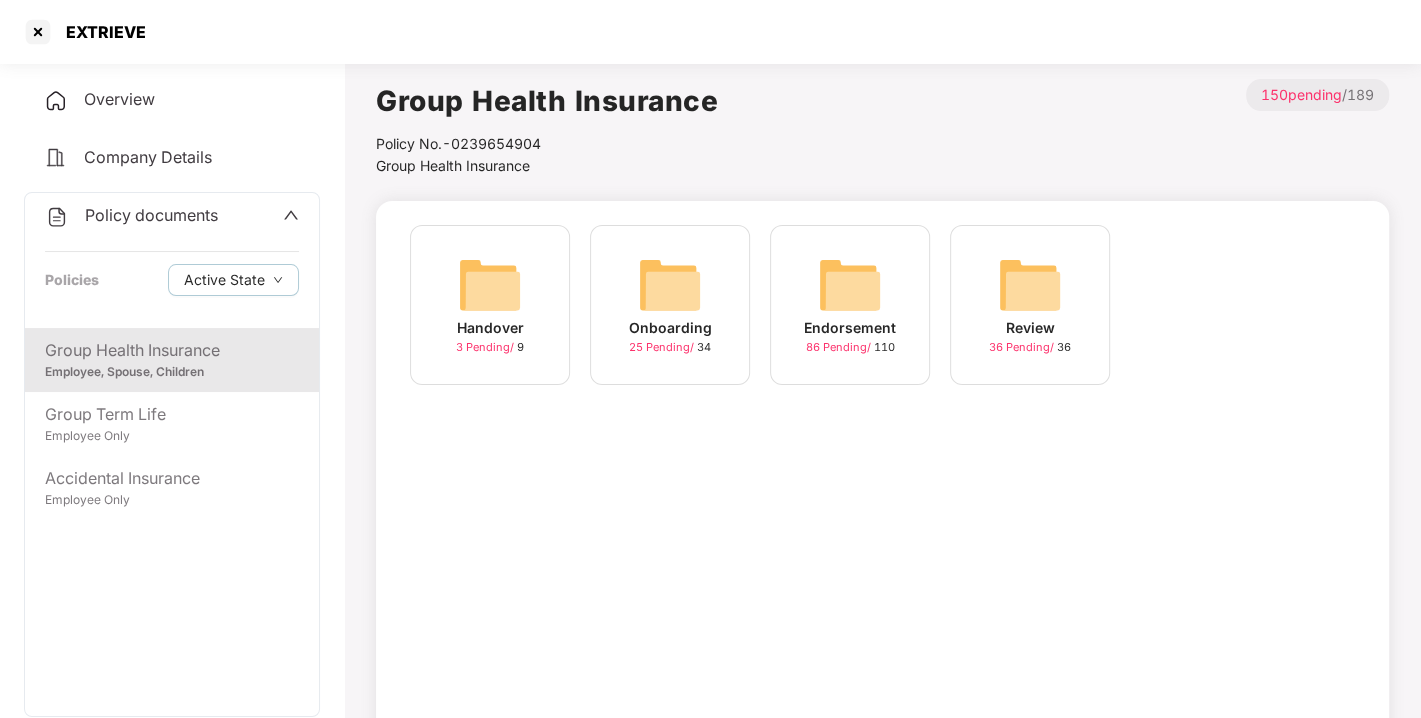 click at bounding box center [850, 285] 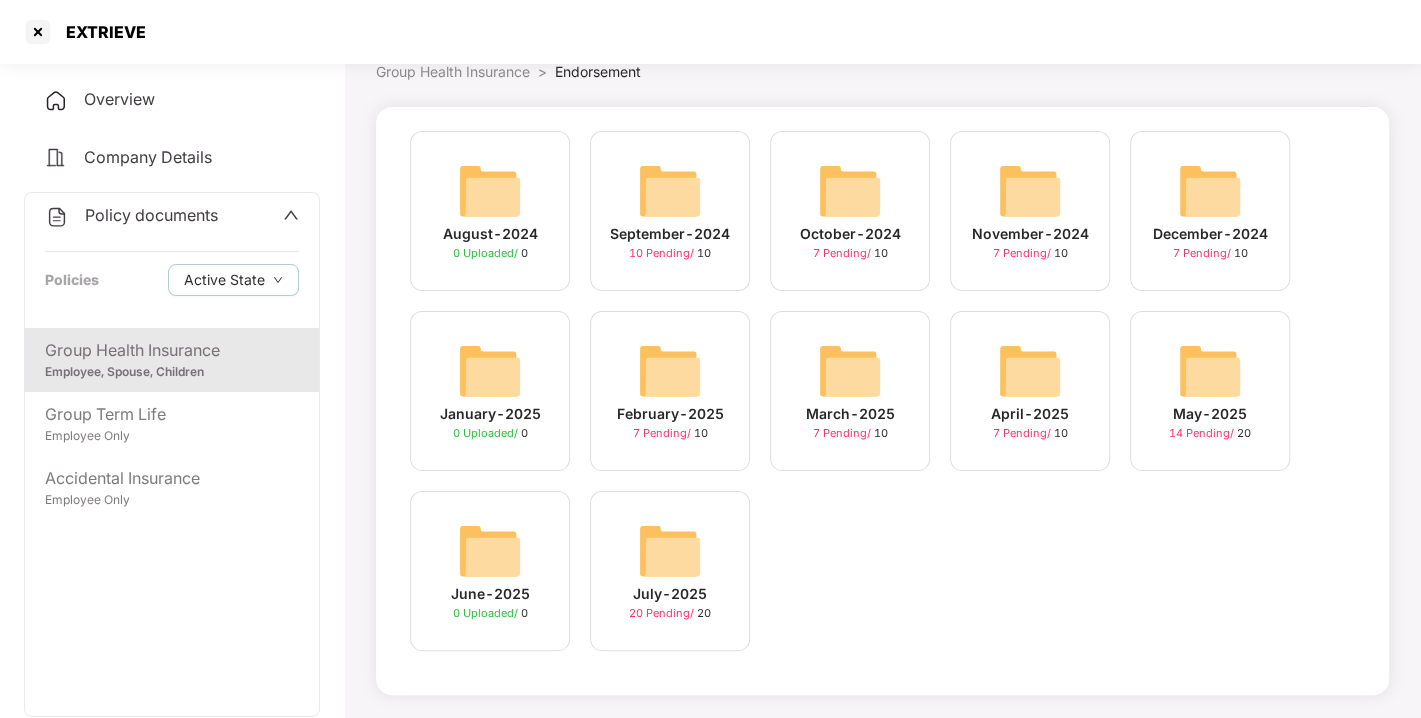 click at bounding box center (670, 551) 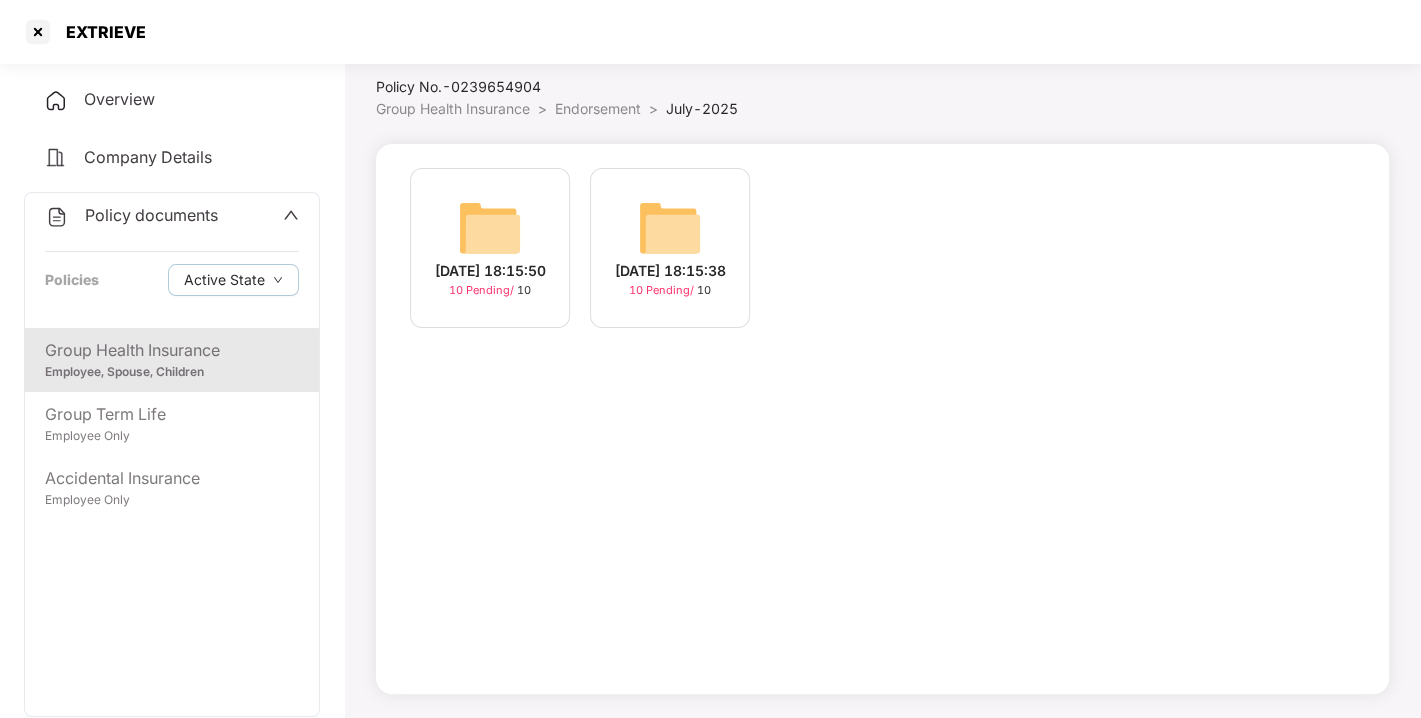 scroll, scrollTop: 57, scrollLeft: 0, axis: vertical 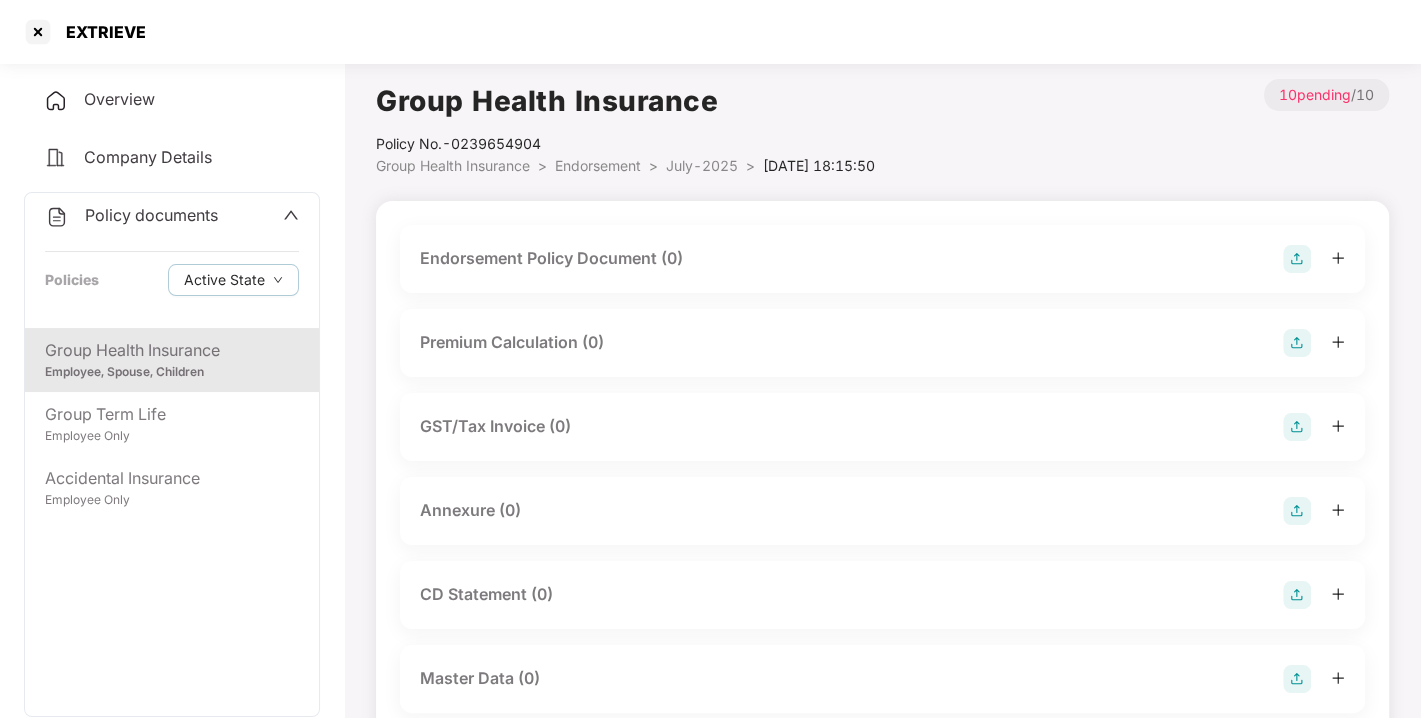 click at bounding box center [1297, 259] 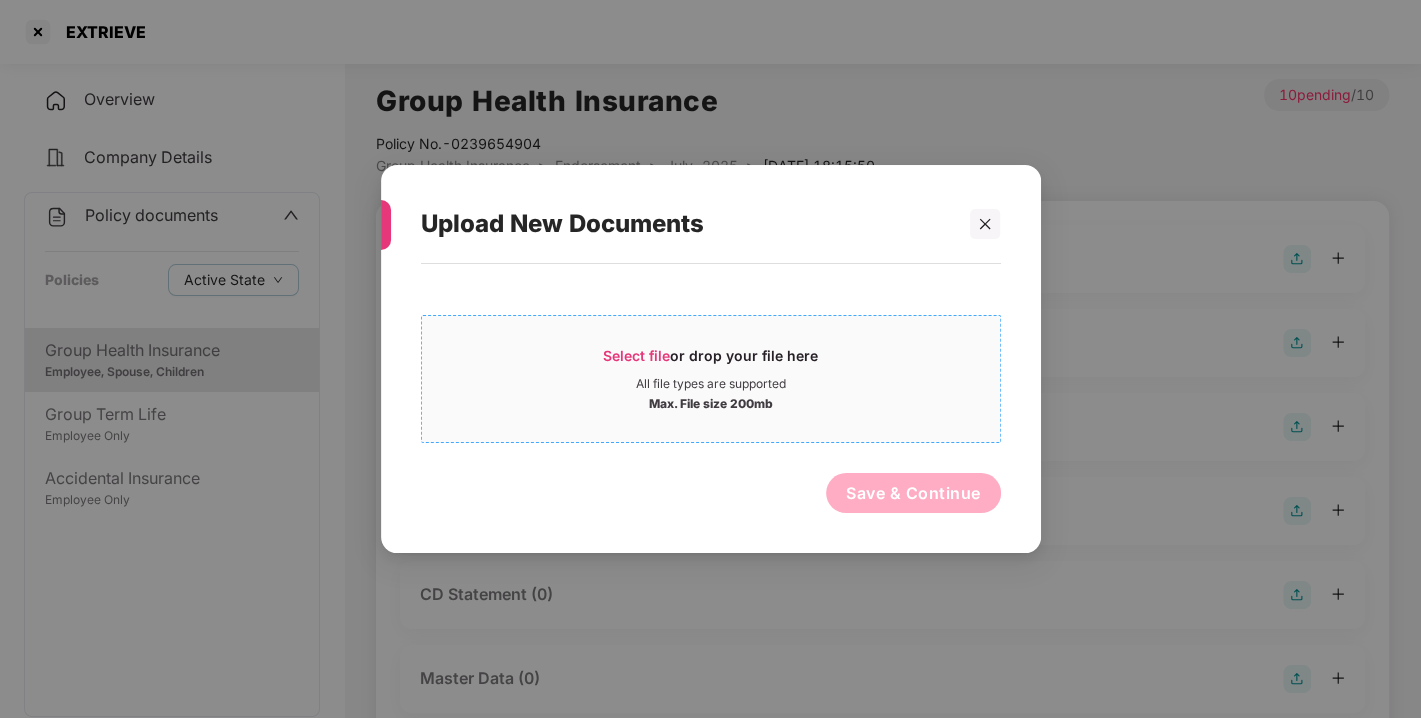 click on "Max. File size 200mb" at bounding box center (711, 402) 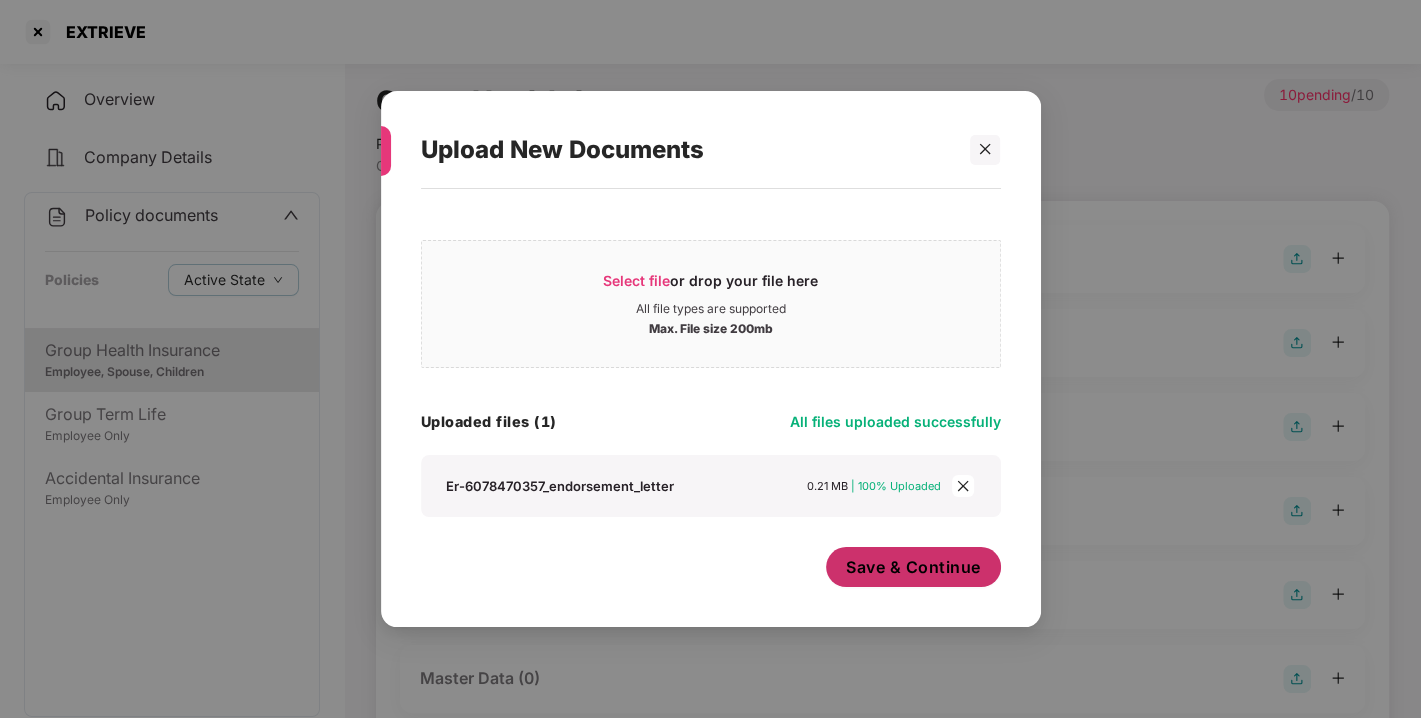 click on "Save & Continue" at bounding box center [913, 567] 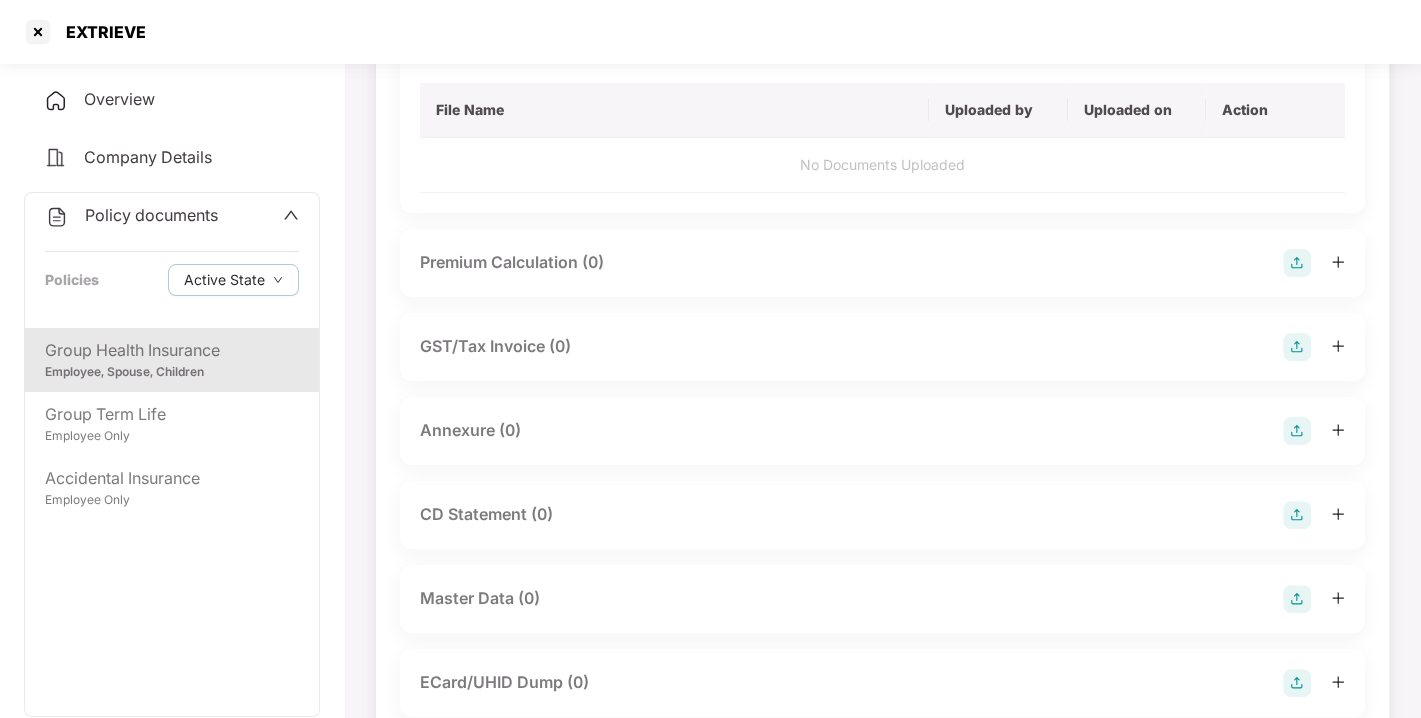 scroll, scrollTop: 266, scrollLeft: 0, axis: vertical 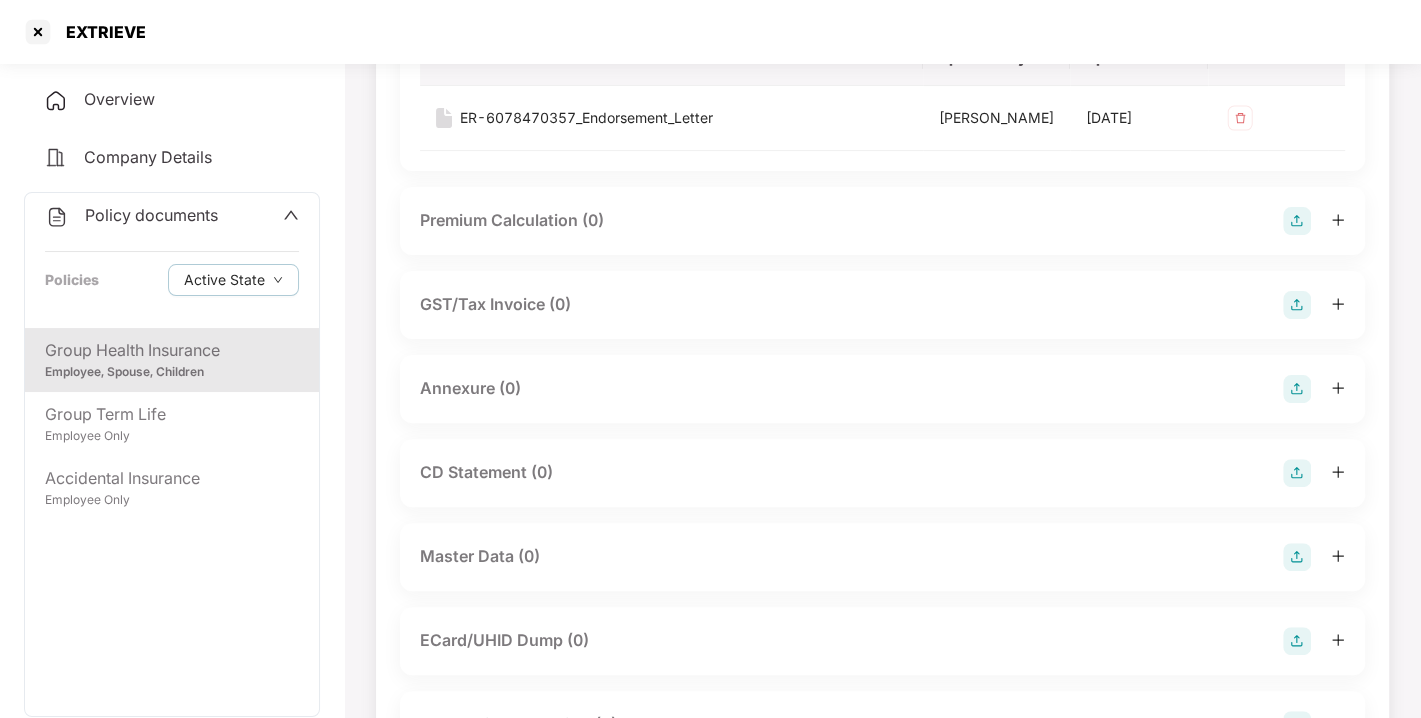 click at bounding box center (1297, 389) 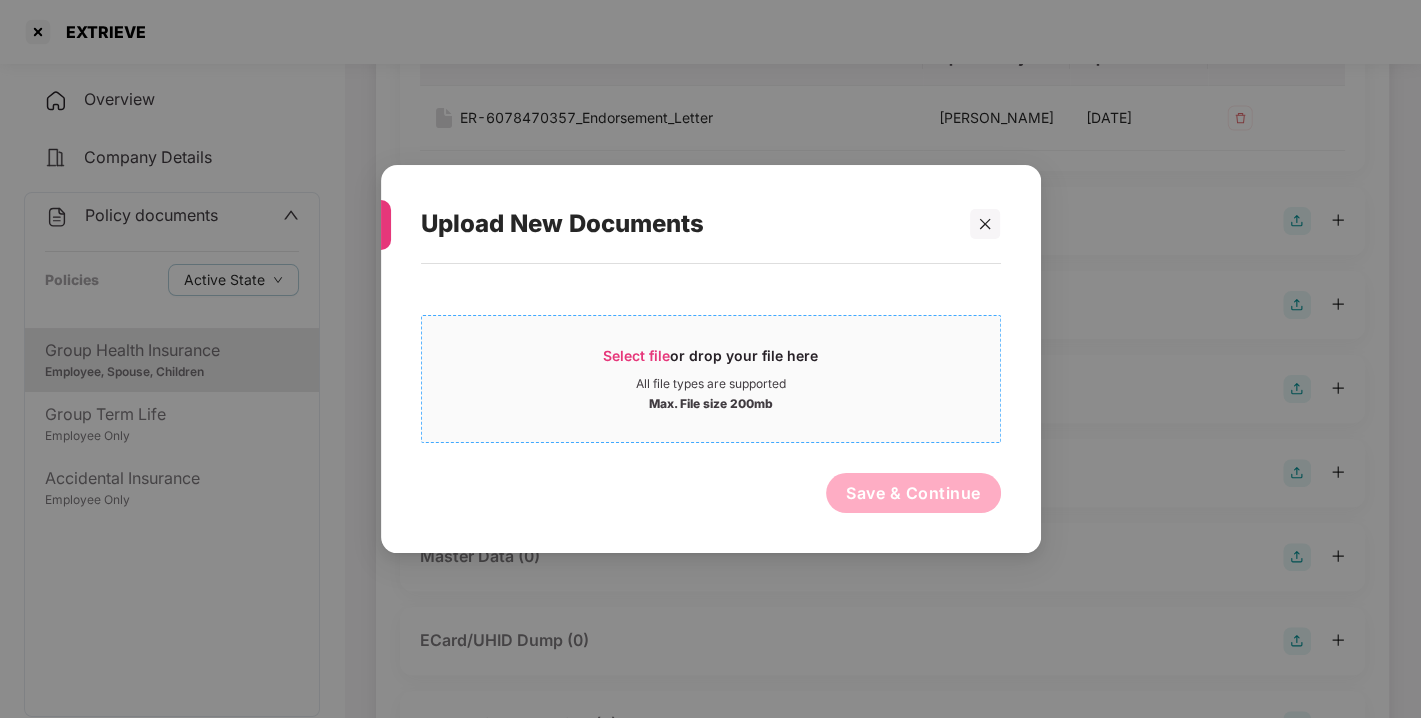 click on "Select file  or drop your file here" at bounding box center [711, 361] 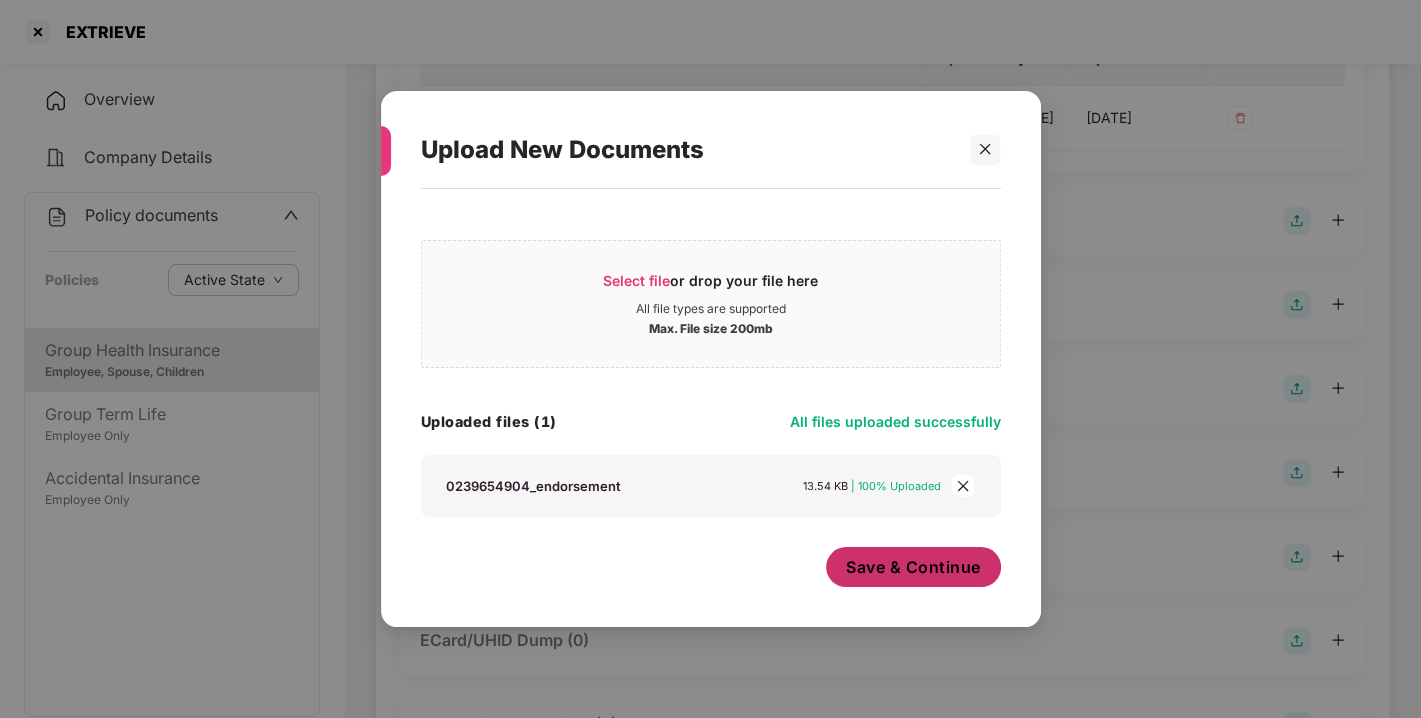 click on "Save & Continue" at bounding box center (913, 567) 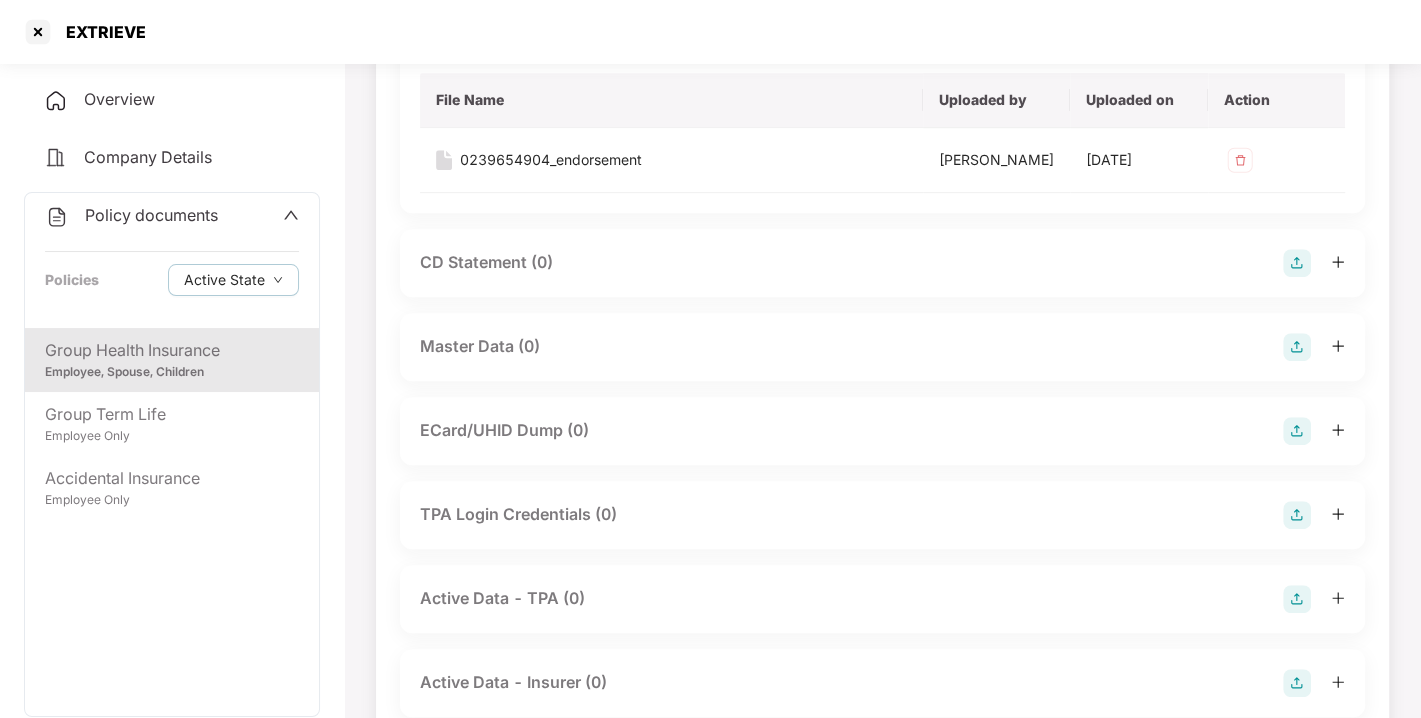 scroll, scrollTop: 621, scrollLeft: 0, axis: vertical 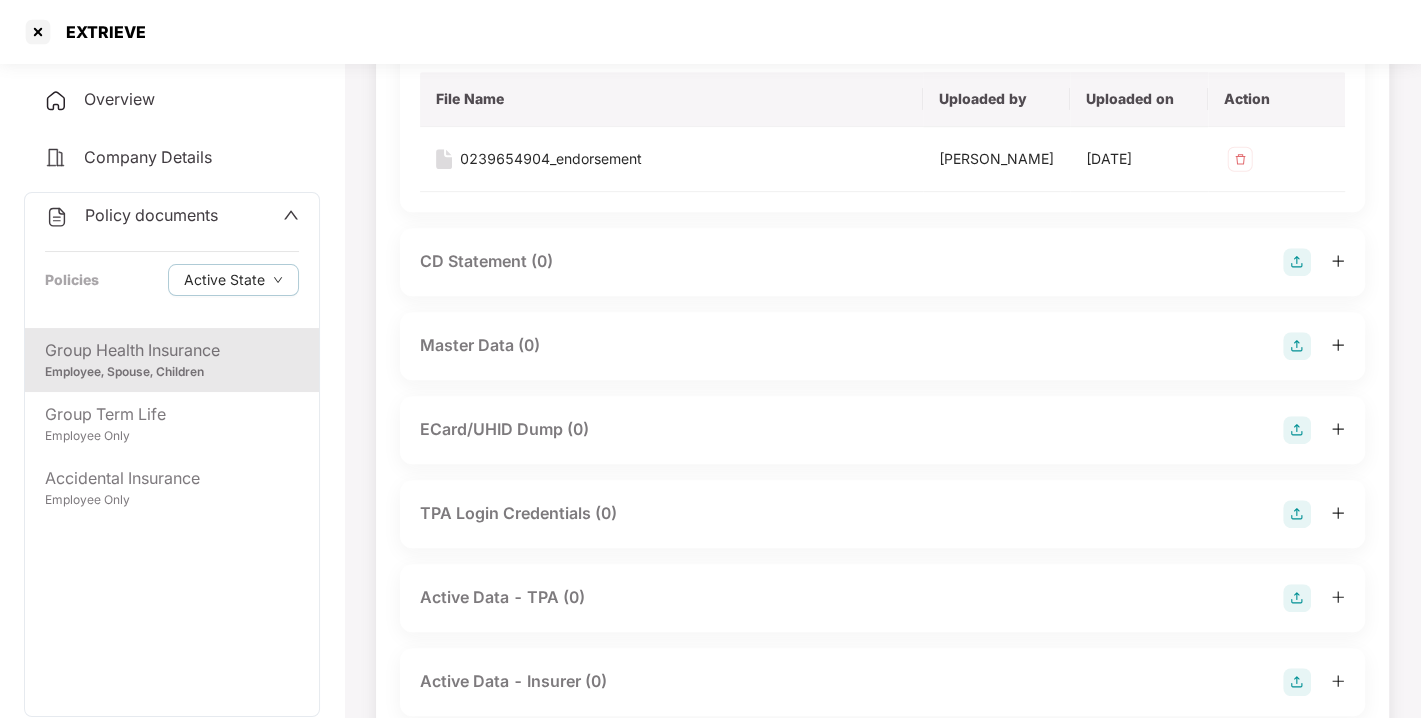 click at bounding box center (1297, 346) 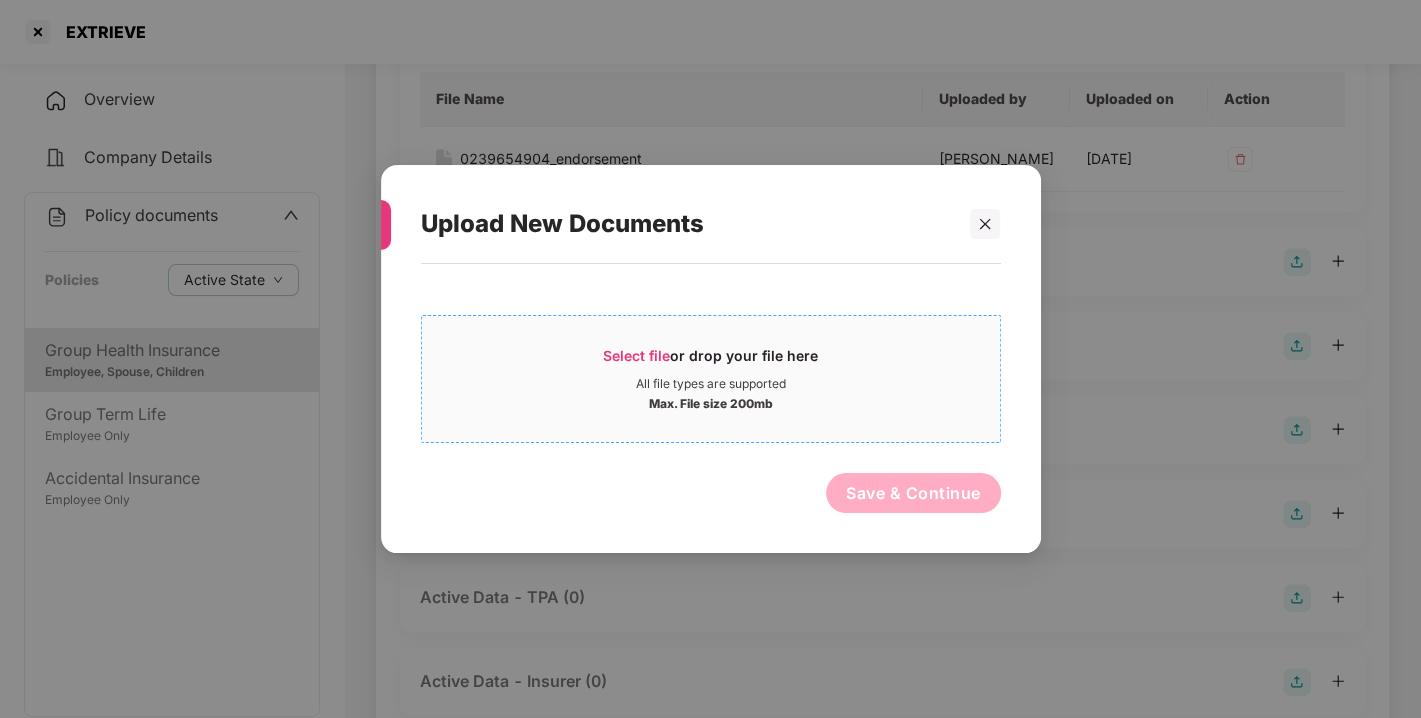 click on "Select file  or drop your file here" at bounding box center (711, 361) 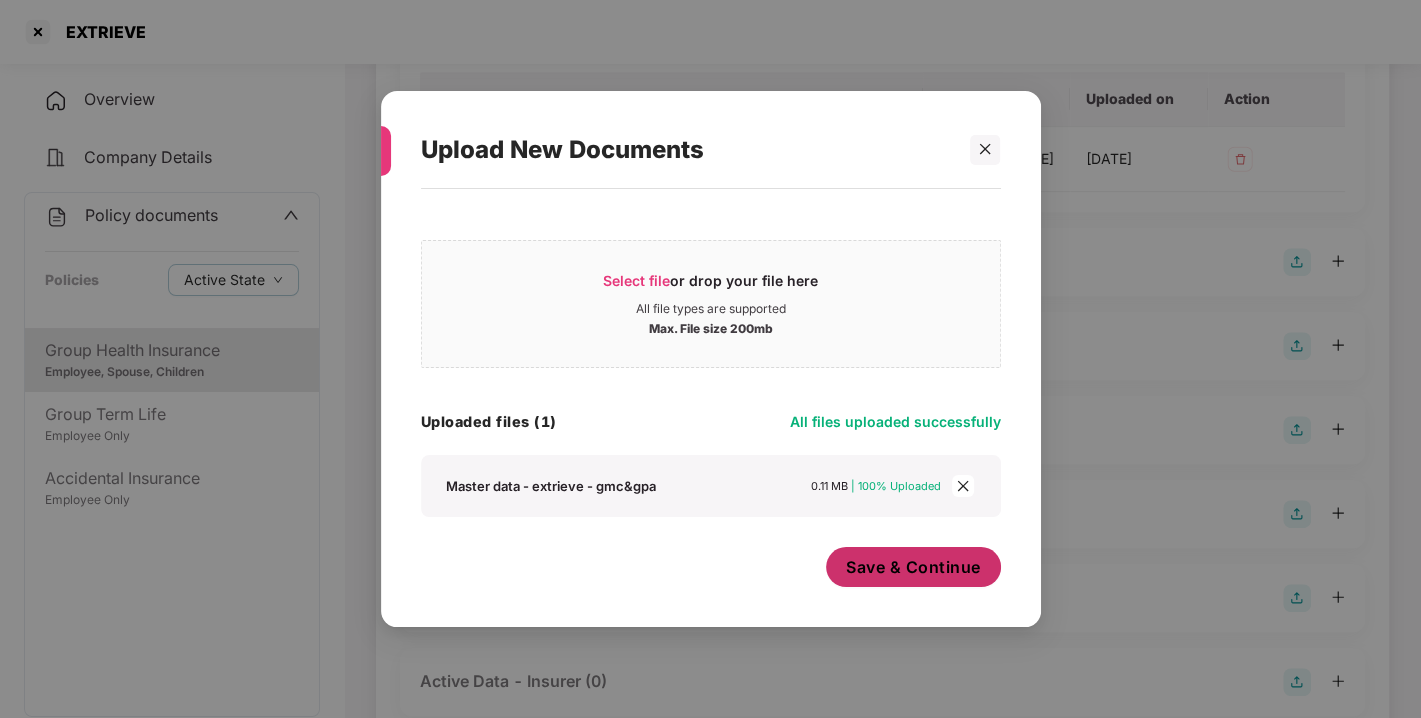 click on "Save & Continue" at bounding box center [913, 567] 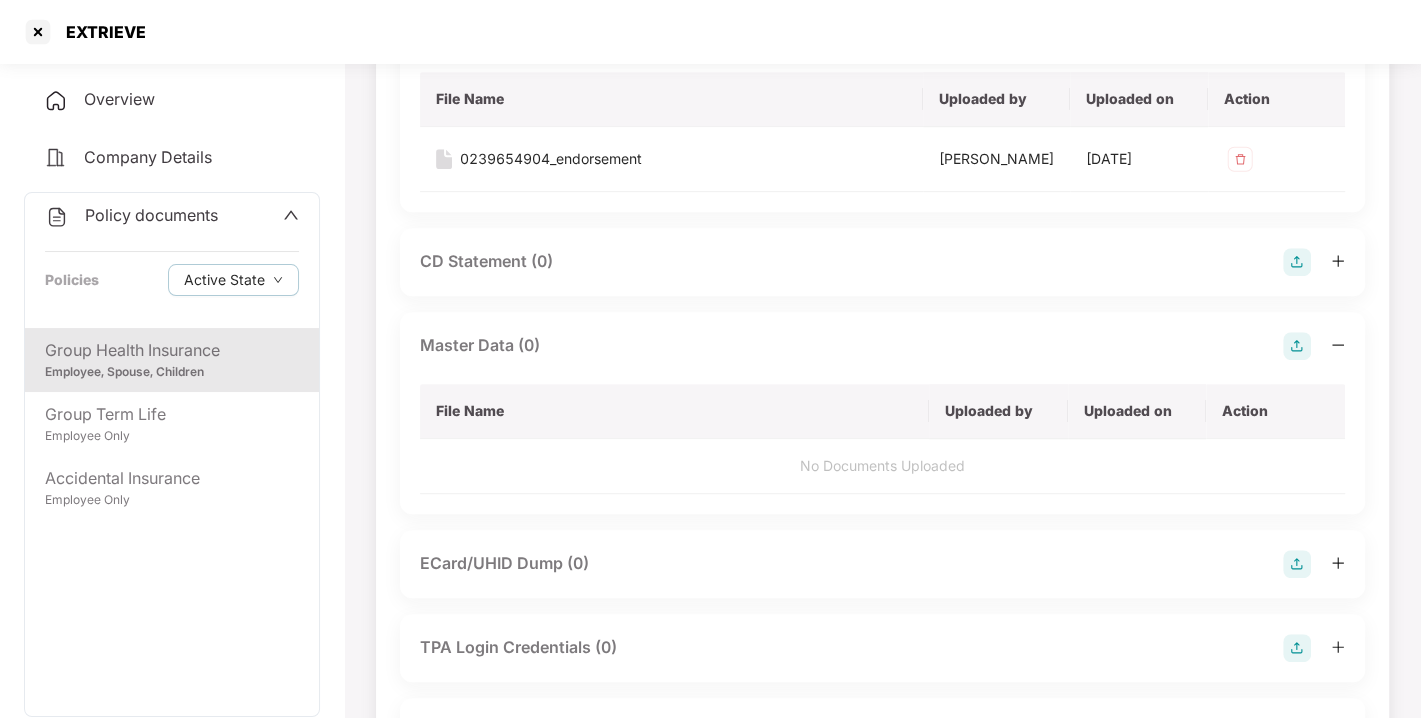 scroll, scrollTop: 0, scrollLeft: 0, axis: both 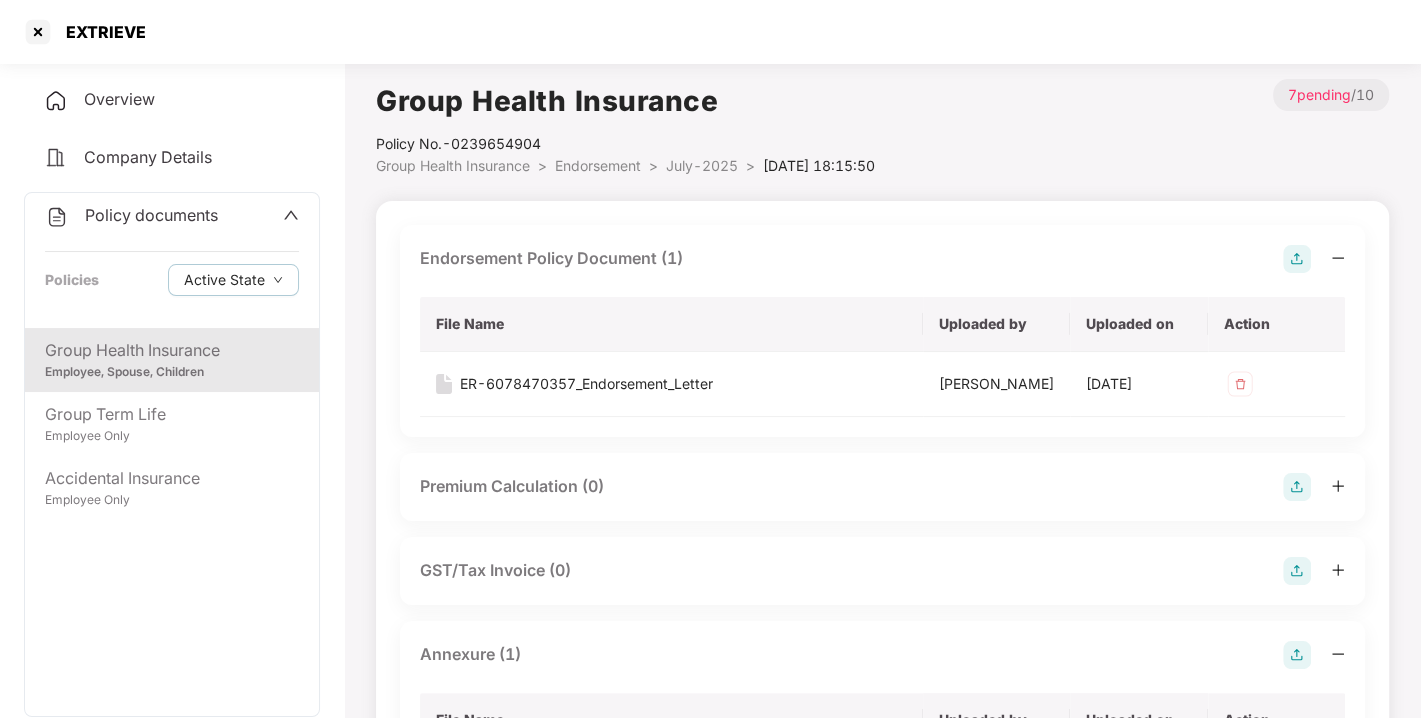 click on "Group Health Insurance Policy No.-  0239654904 Group Health Insurance > Endorsement > July-2025 > [DATE] 18:15:50 > 7  pending  /  10 Endorsement Policy Document (1) File Name Uploaded by Uploaded on Action ER-6078470357_Endorsement_Letter [PERSON_NAME] [DATE] 1 Premium Calculation (0) GST/Tax Invoice (0) Annexure (1) File Name Uploaded by Uploaded on Action 0239654904_endorsement [PERSON_NAME] Mali [DATE] 1 CD Statement (0) Master Data (1) File Name Uploaded by Uploaded on Action Master data - EXTRIEVE - GMC&GPA [PERSON_NAME] [DATE] 1 ECard/UHID Dump (0) TPA Login Credentials (0) Active Data - TPA (0) Active Data - Insurer (0)" at bounding box center [882, 800] 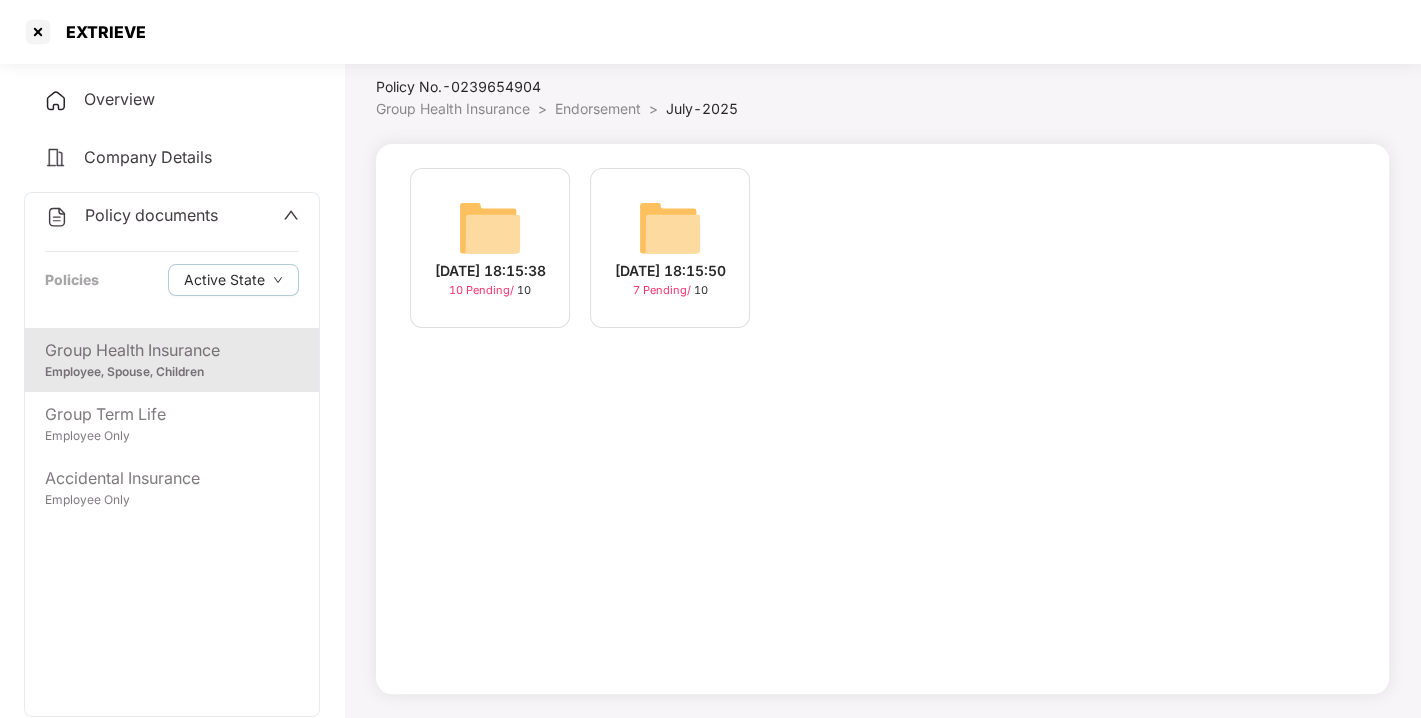 click at bounding box center (490, 228) 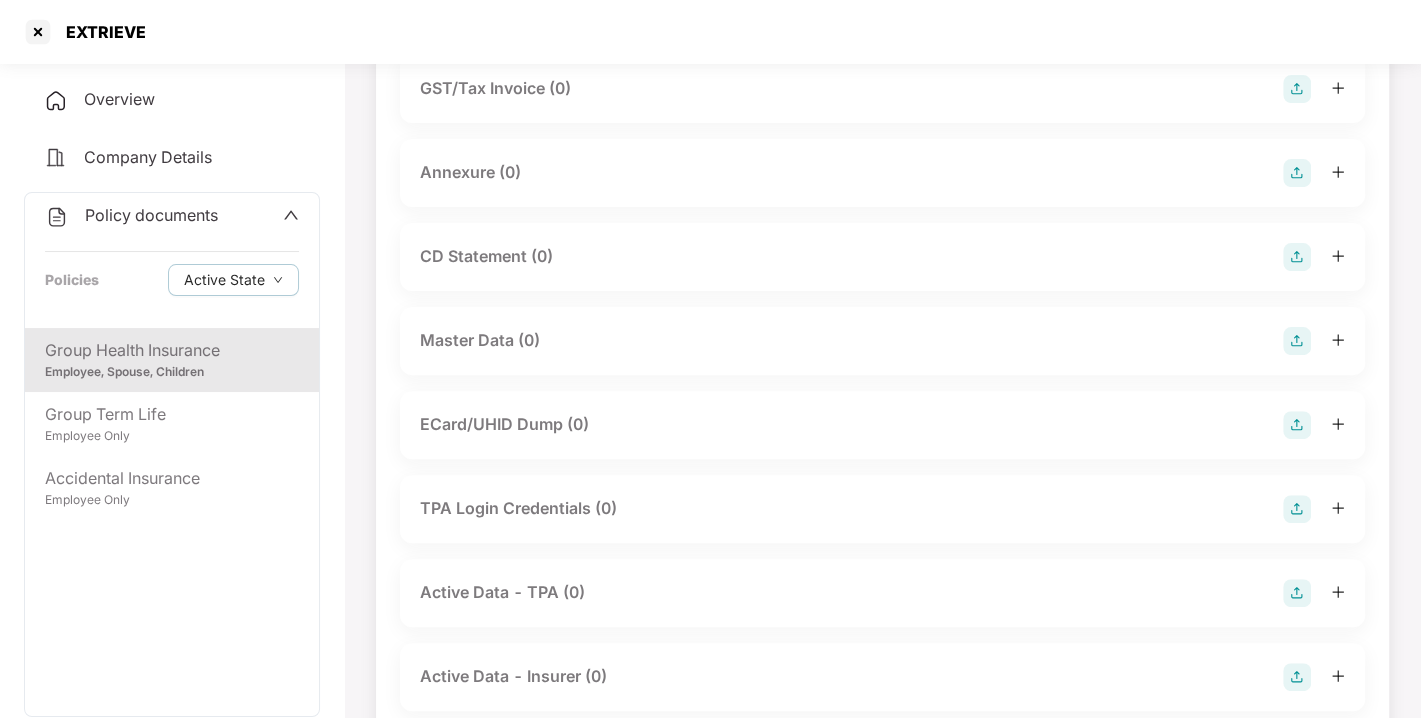 scroll, scrollTop: 385, scrollLeft: 0, axis: vertical 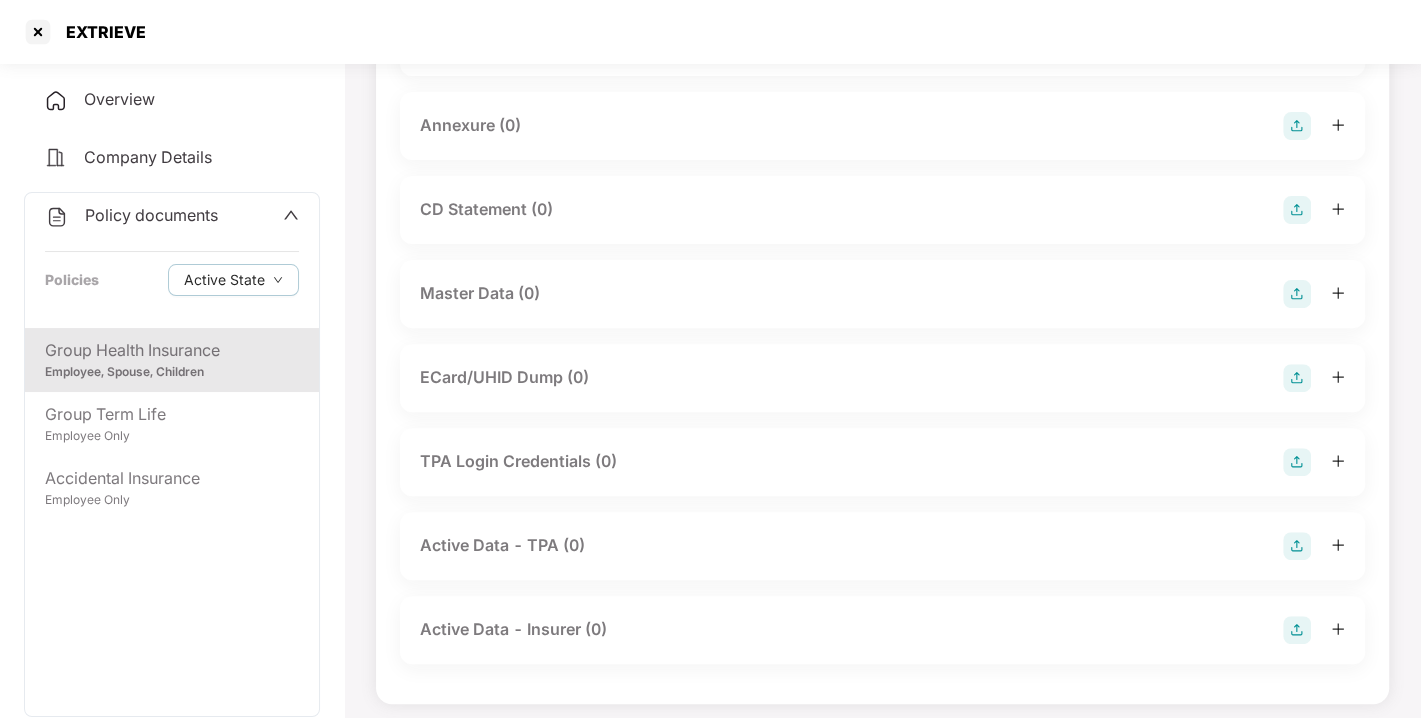 click at bounding box center (1297, 294) 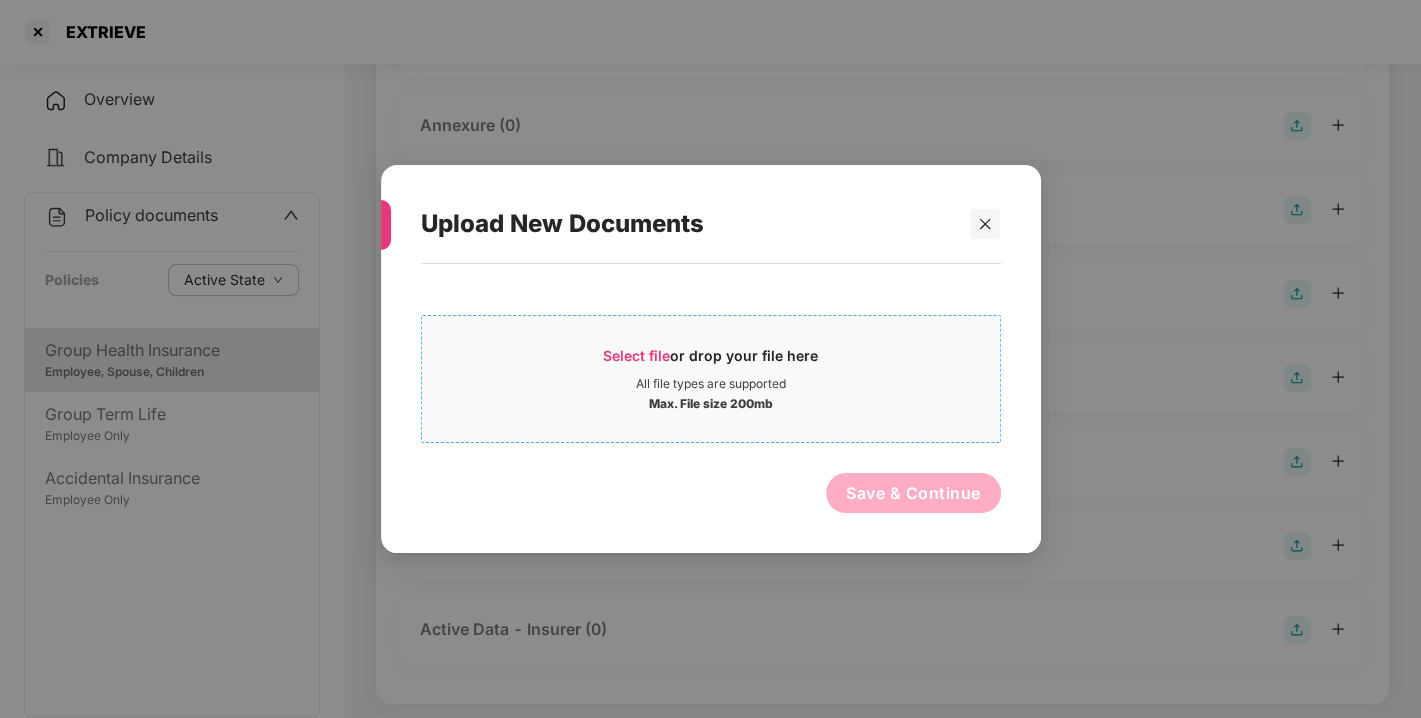 click on "Select file  or drop your file here" at bounding box center (711, 361) 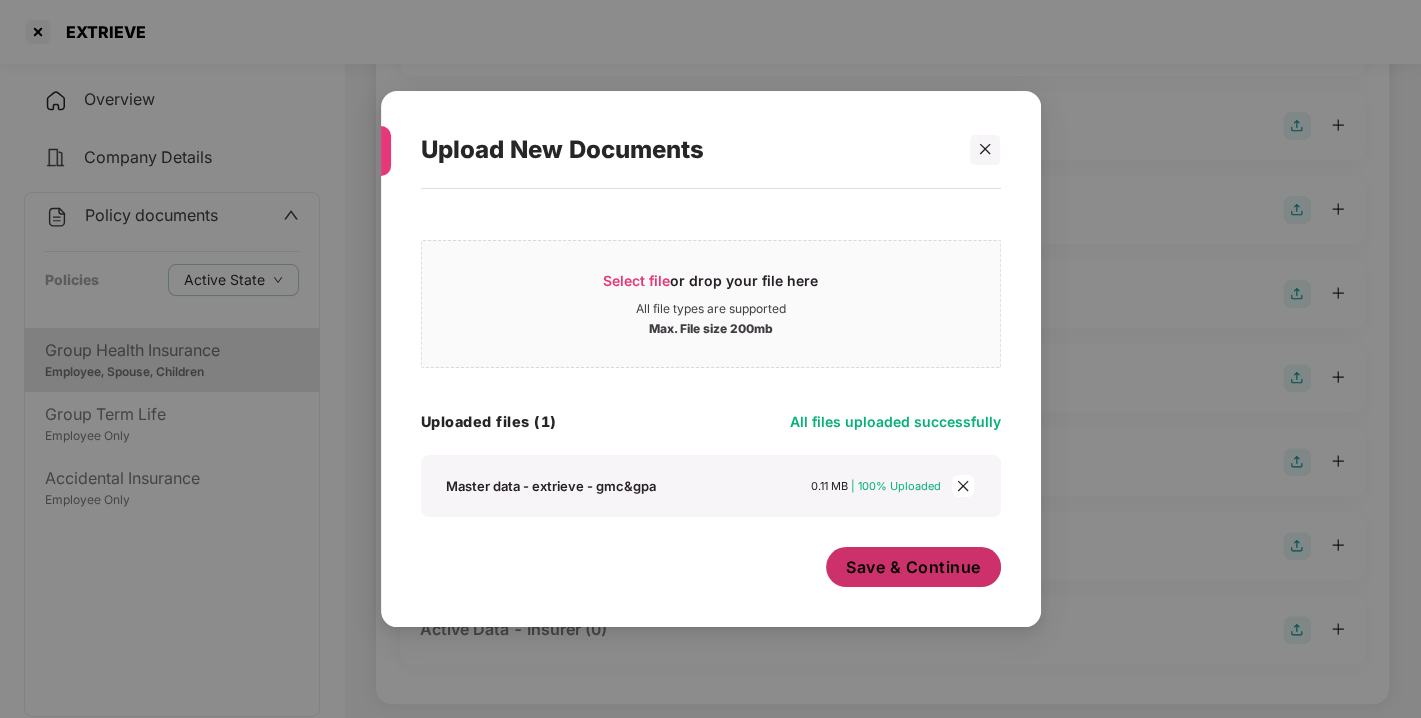 click on "Save & Continue" at bounding box center (913, 567) 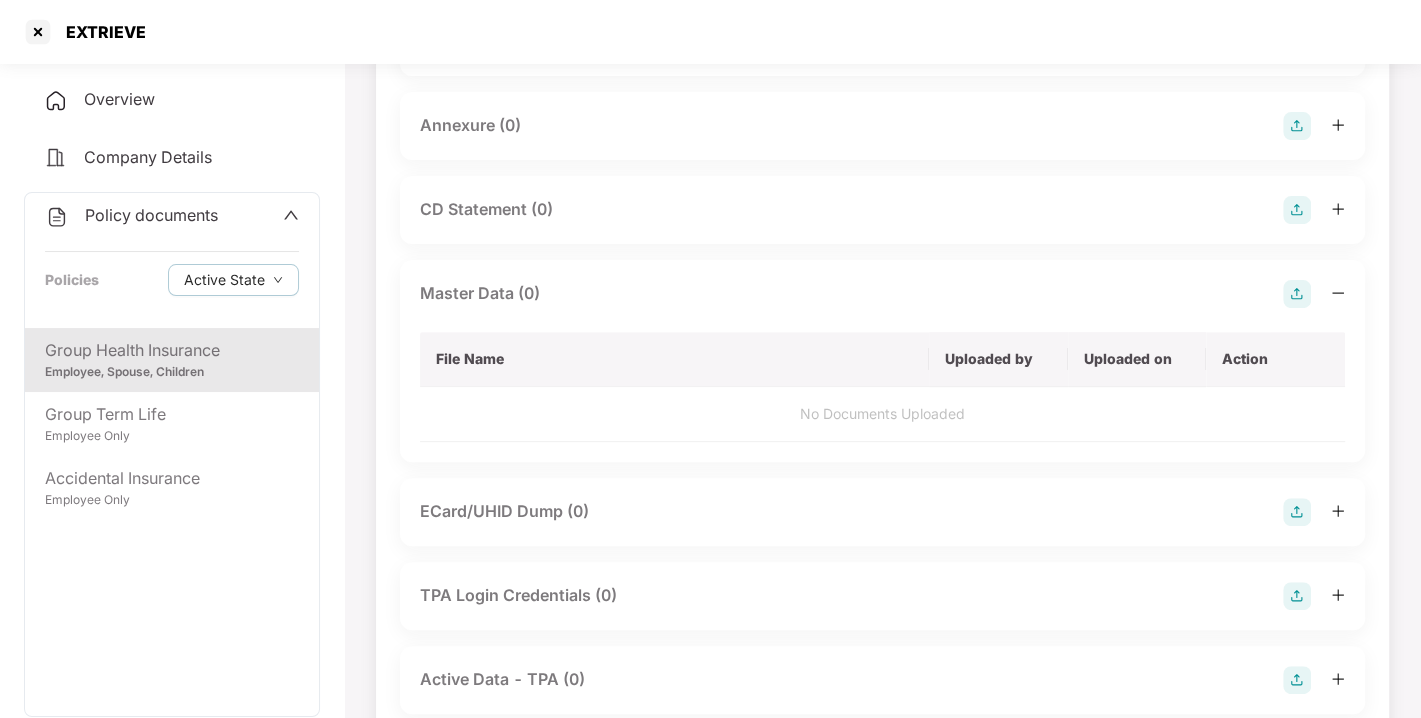 scroll, scrollTop: 0, scrollLeft: 0, axis: both 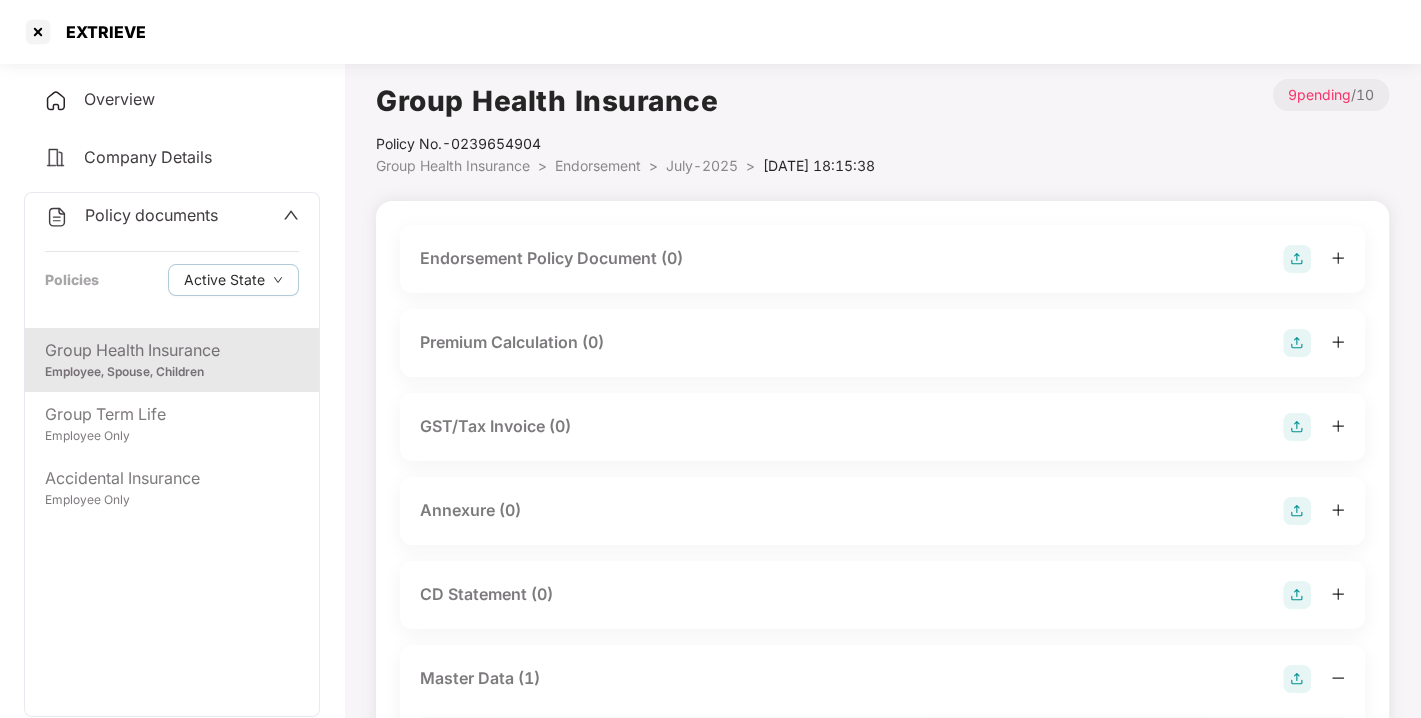 click at bounding box center [1297, 259] 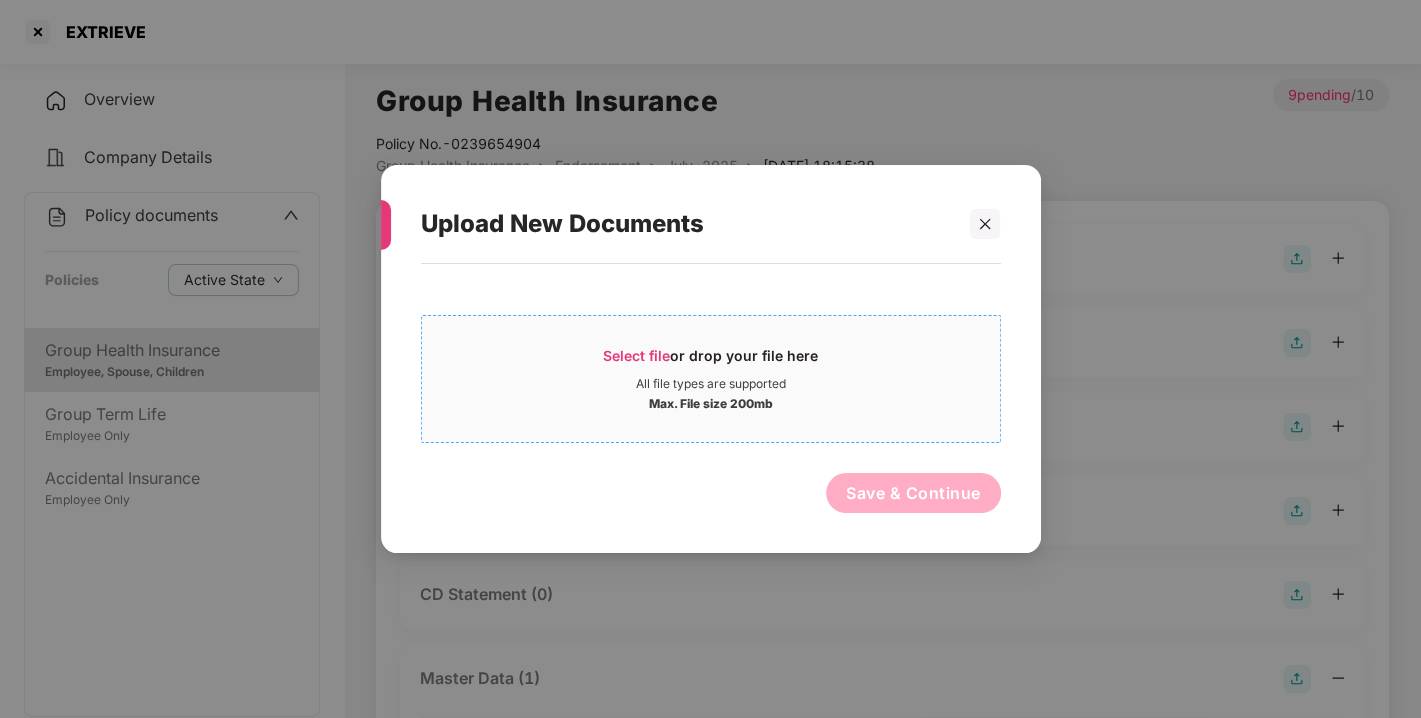 click on "Select file  or drop your file here All file types are supported Max. File size 200mb" at bounding box center [711, 379] 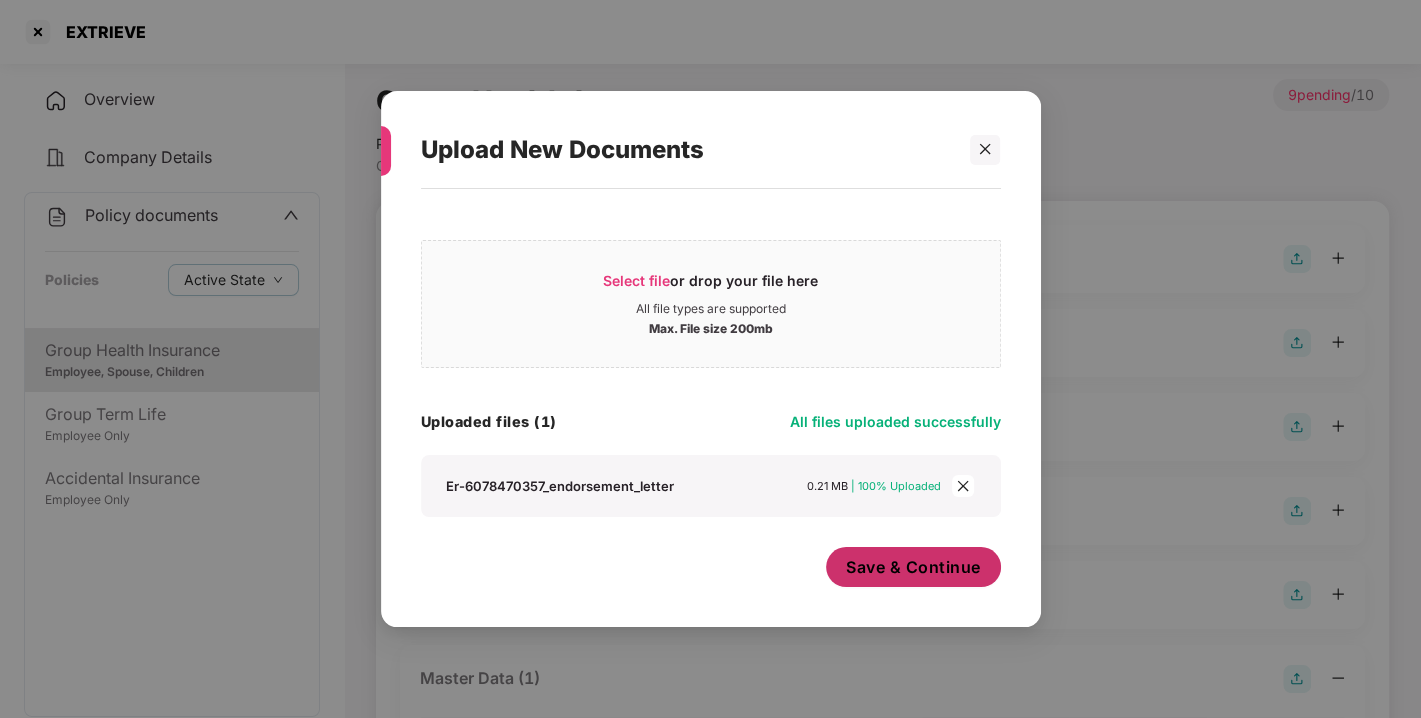 click on "Save & Continue" at bounding box center (913, 567) 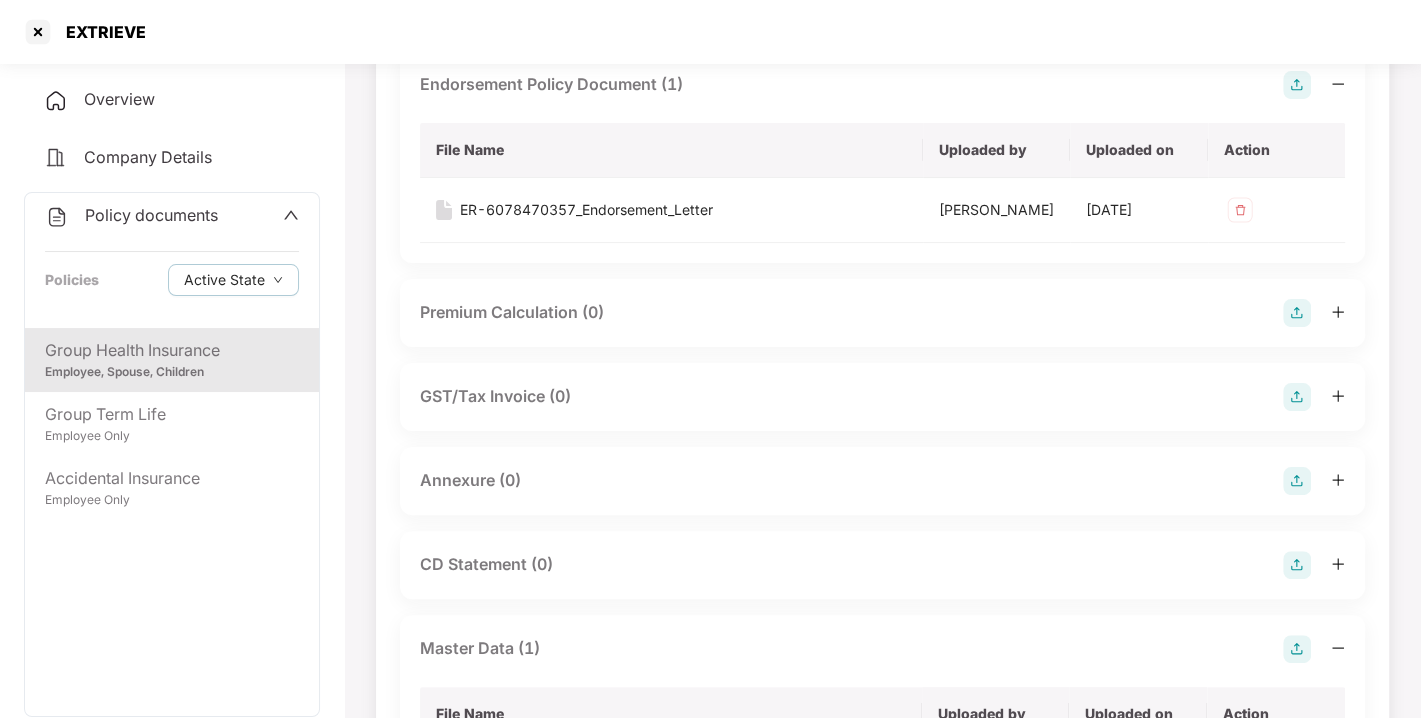 scroll, scrollTop: 177, scrollLeft: 0, axis: vertical 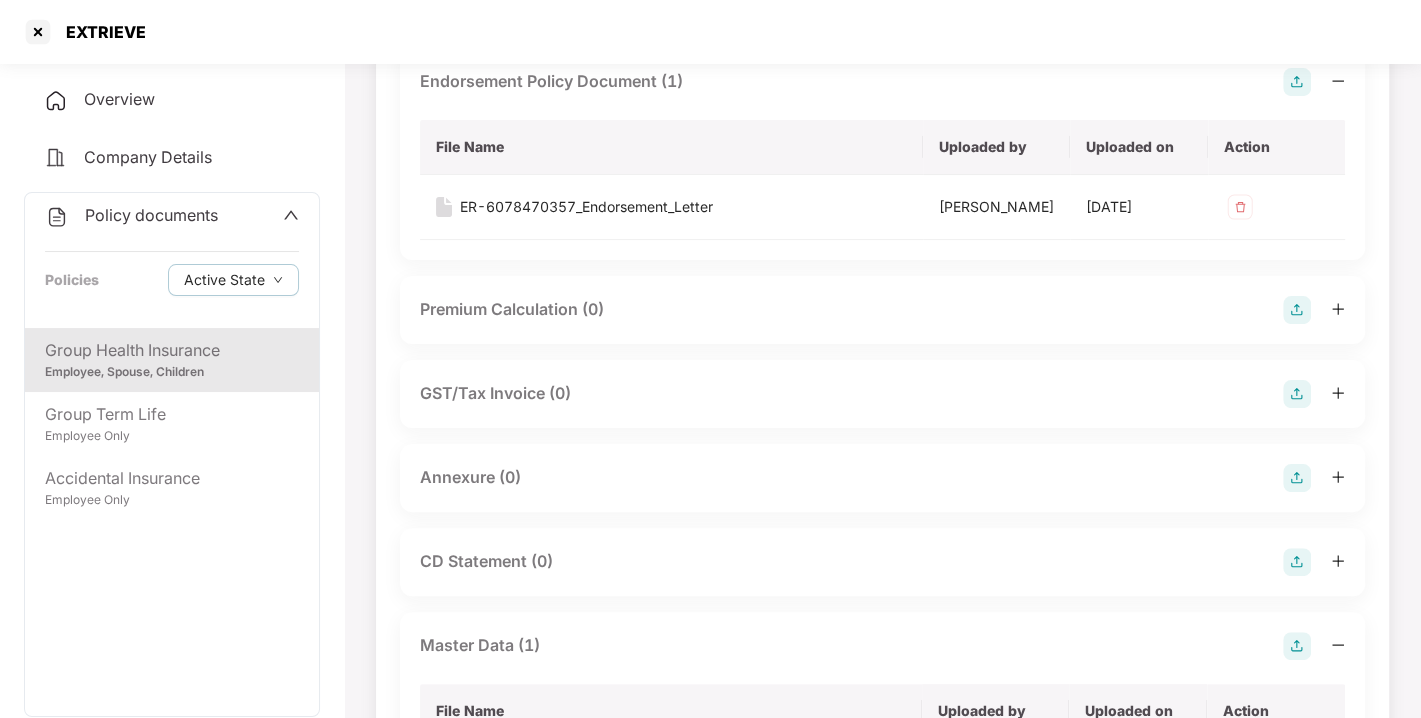 click at bounding box center (1297, 478) 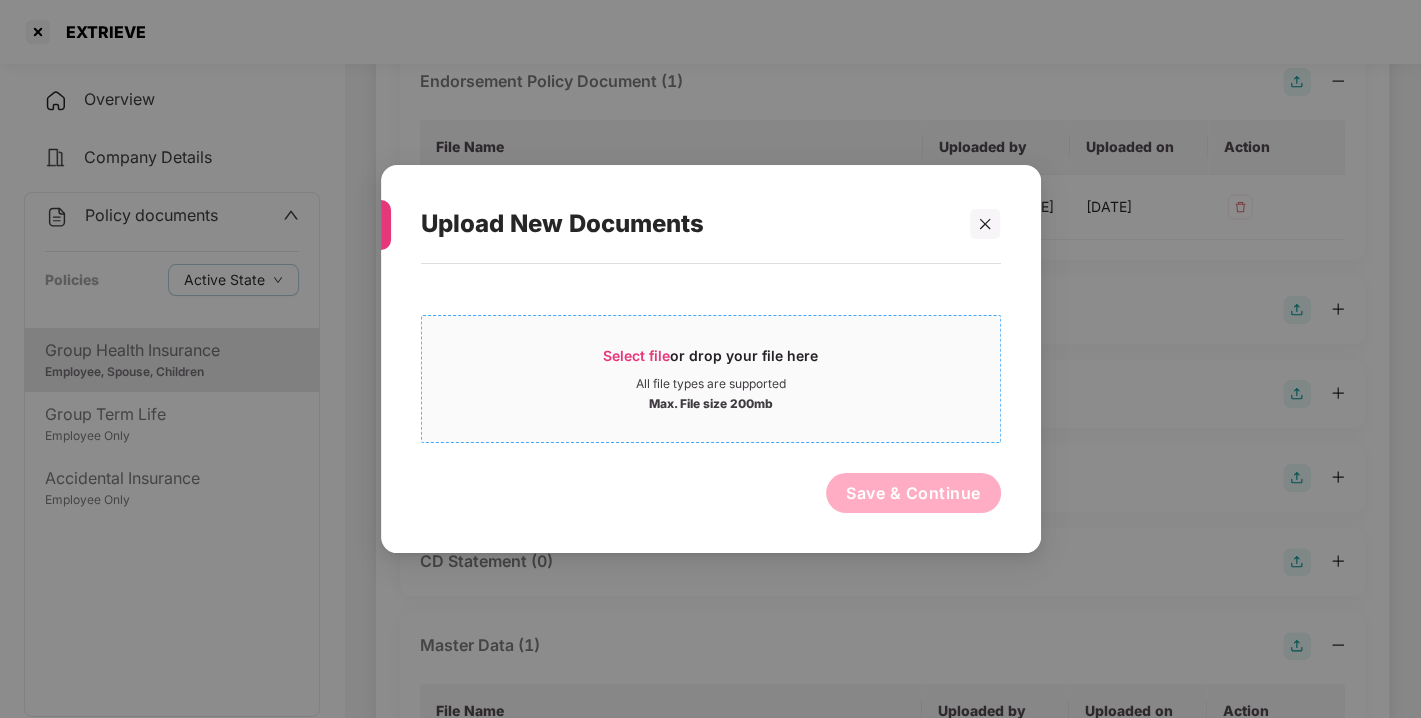 click on "Max. File size 200mb" at bounding box center [711, 402] 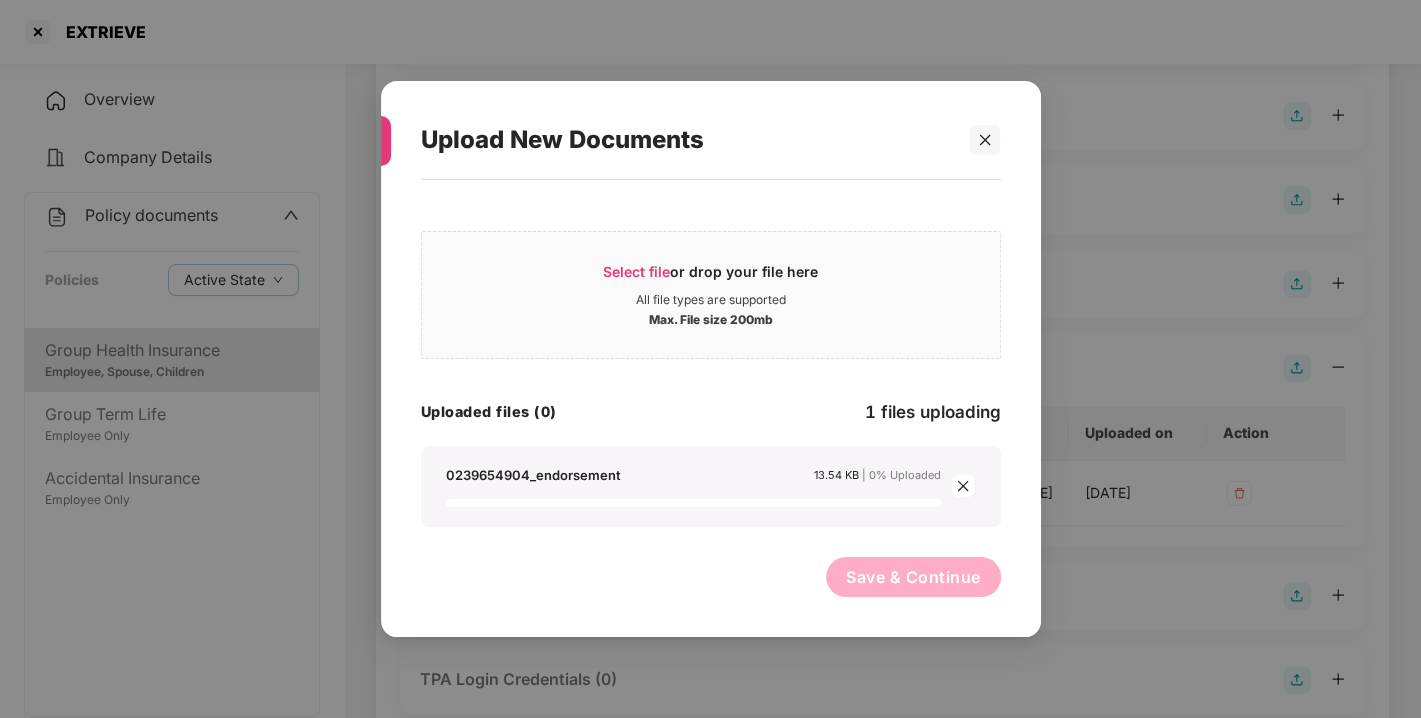 scroll, scrollTop: 472, scrollLeft: 0, axis: vertical 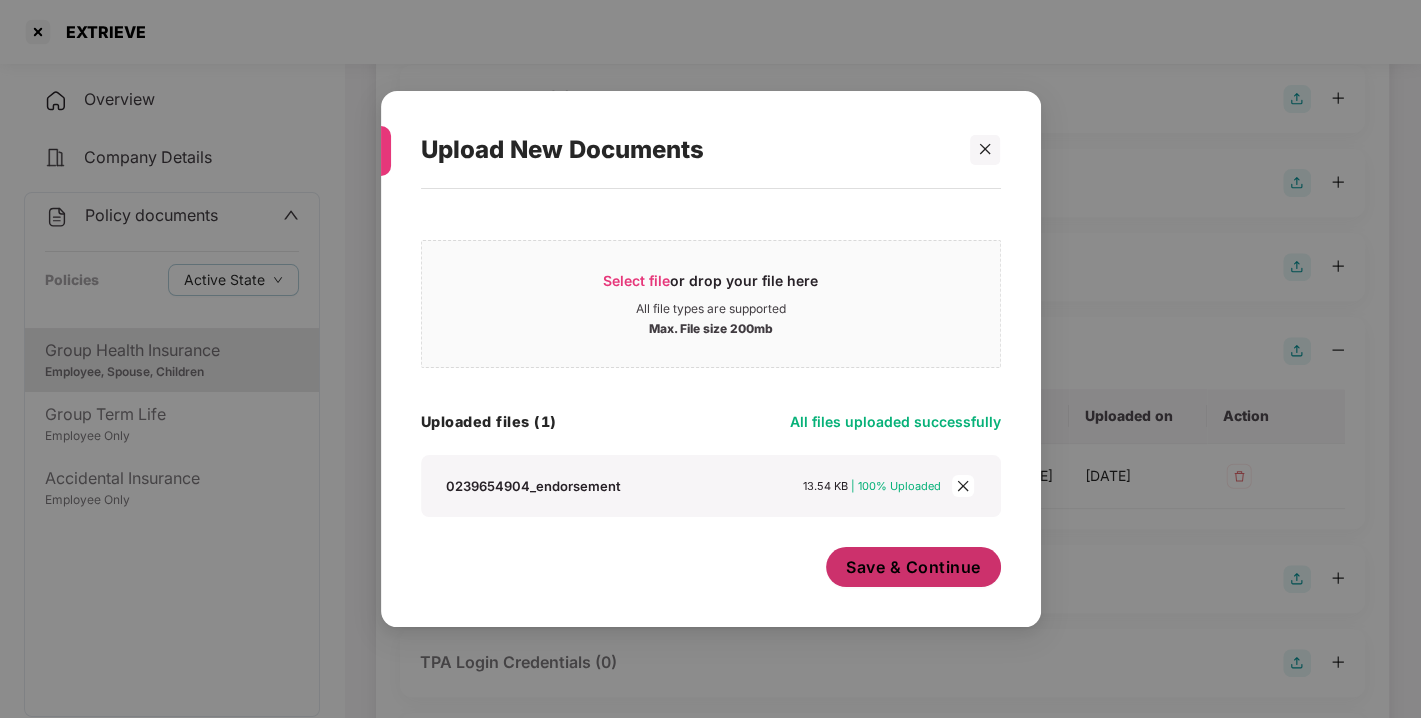 click on "Save & Continue" at bounding box center [913, 567] 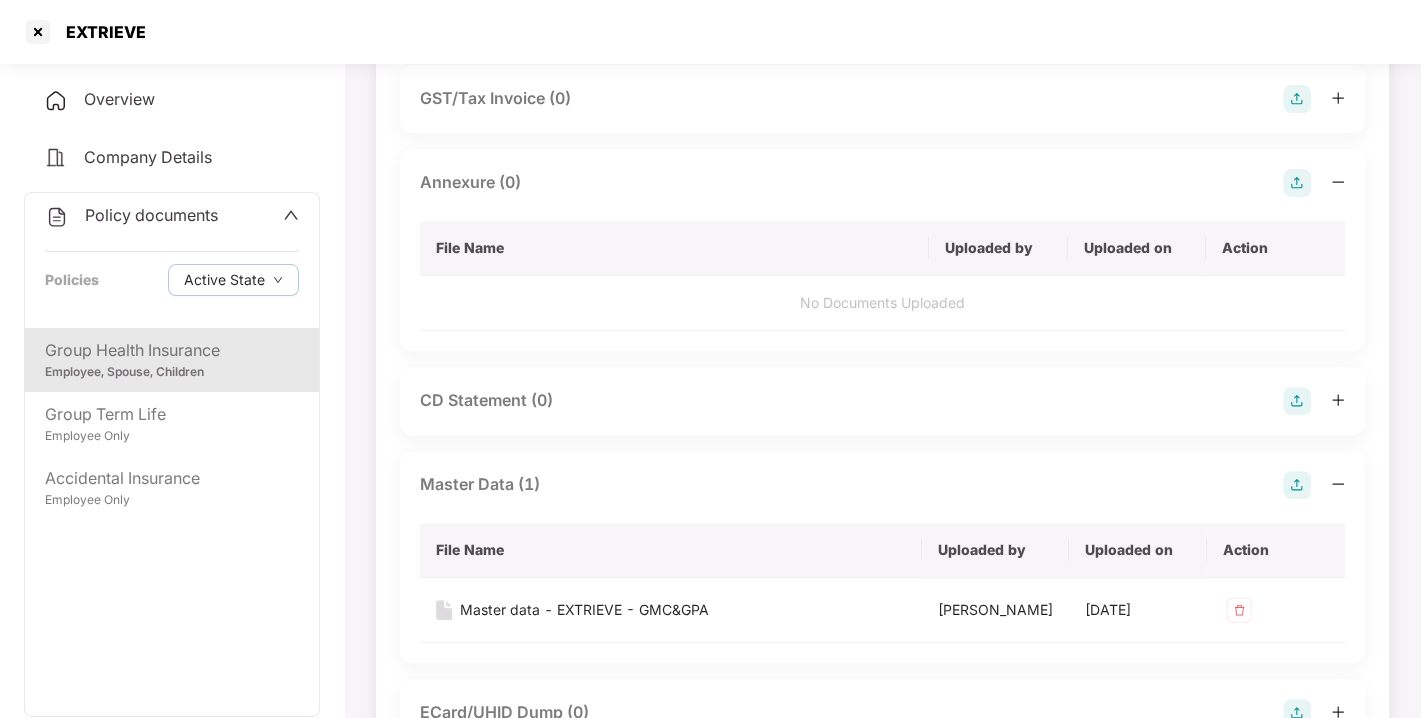 scroll, scrollTop: 0, scrollLeft: 0, axis: both 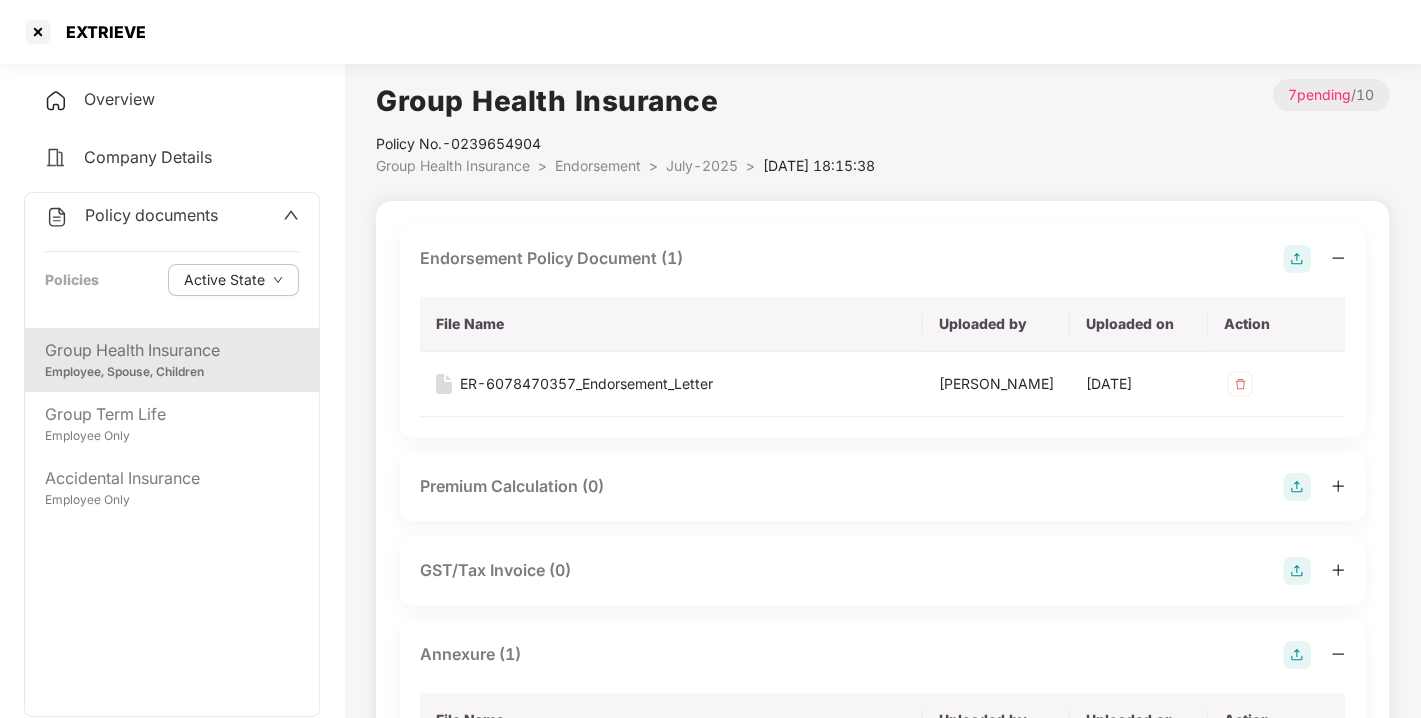 click on "July-2025 >" at bounding box center (714, 166) 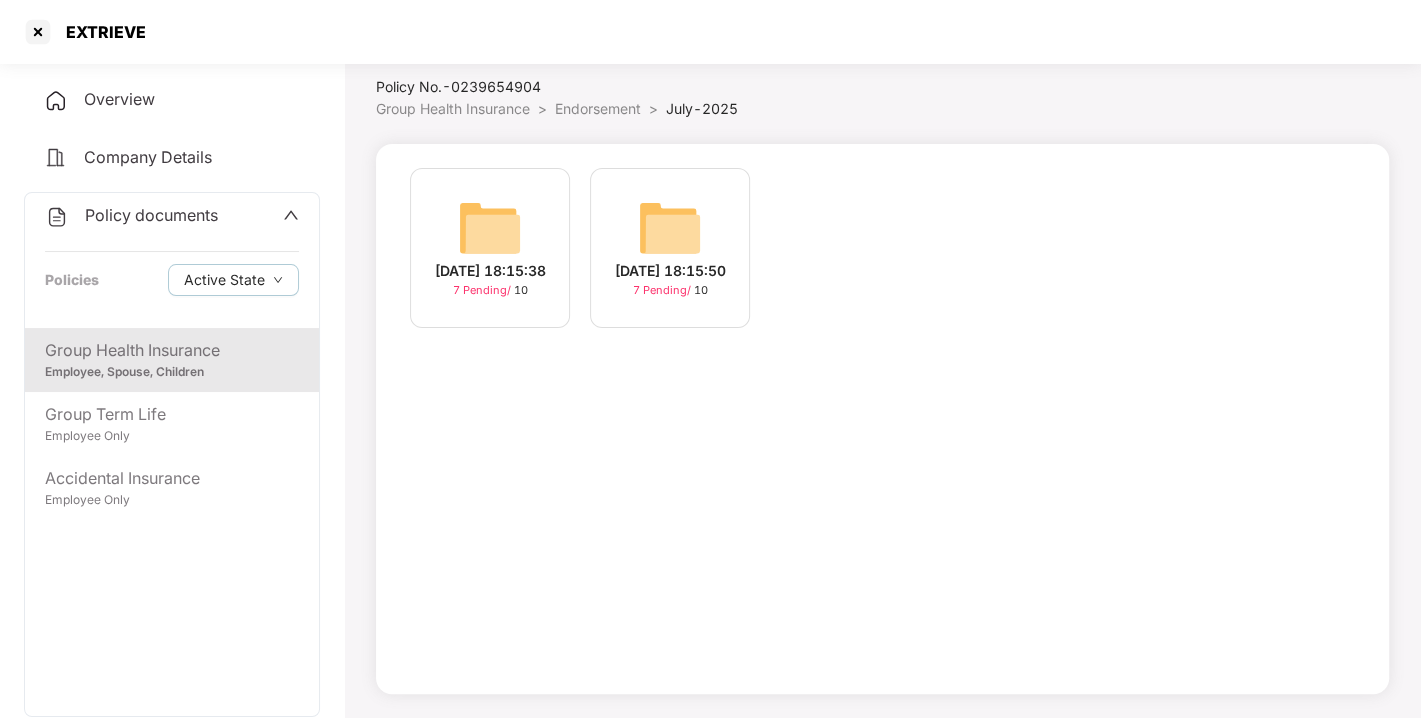 scroll, scrollTop: 0, scrollLeft: 0, axis: both 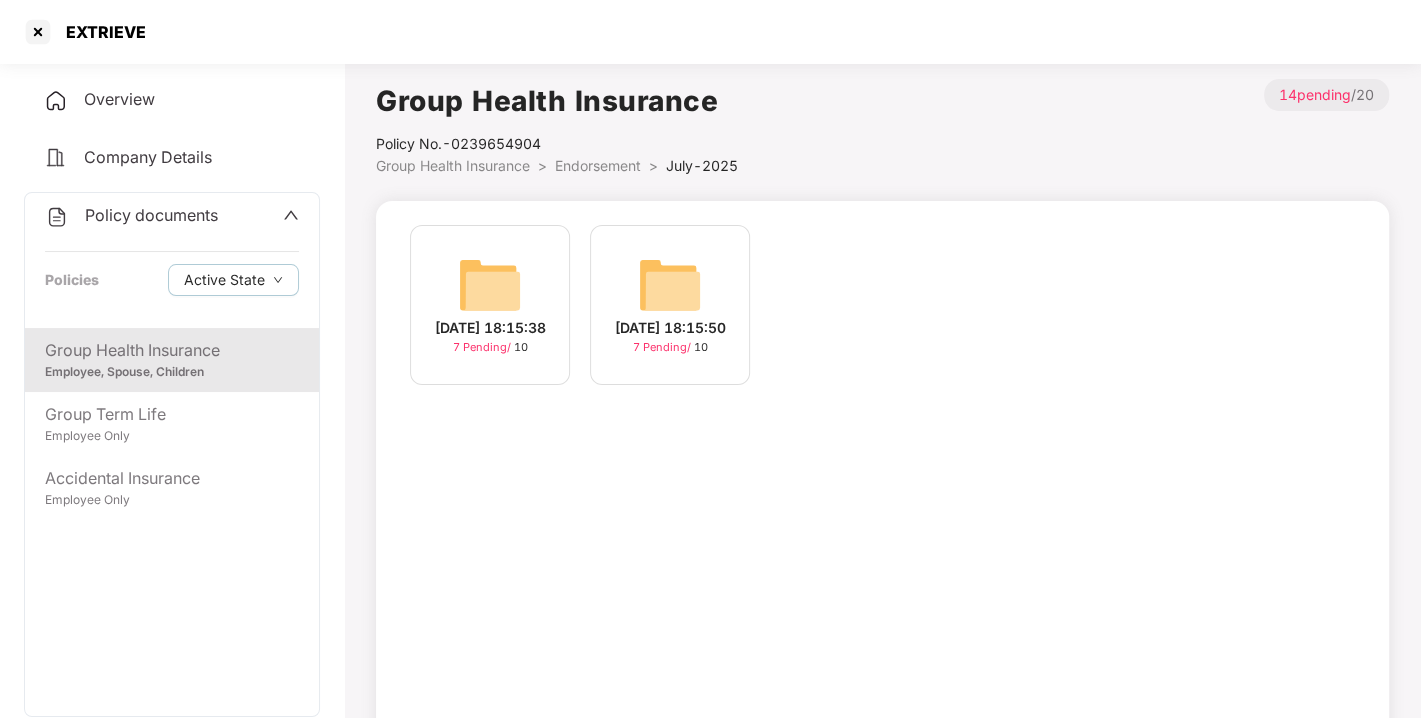 click on "Endorsement" at bounding box center [598, 165] 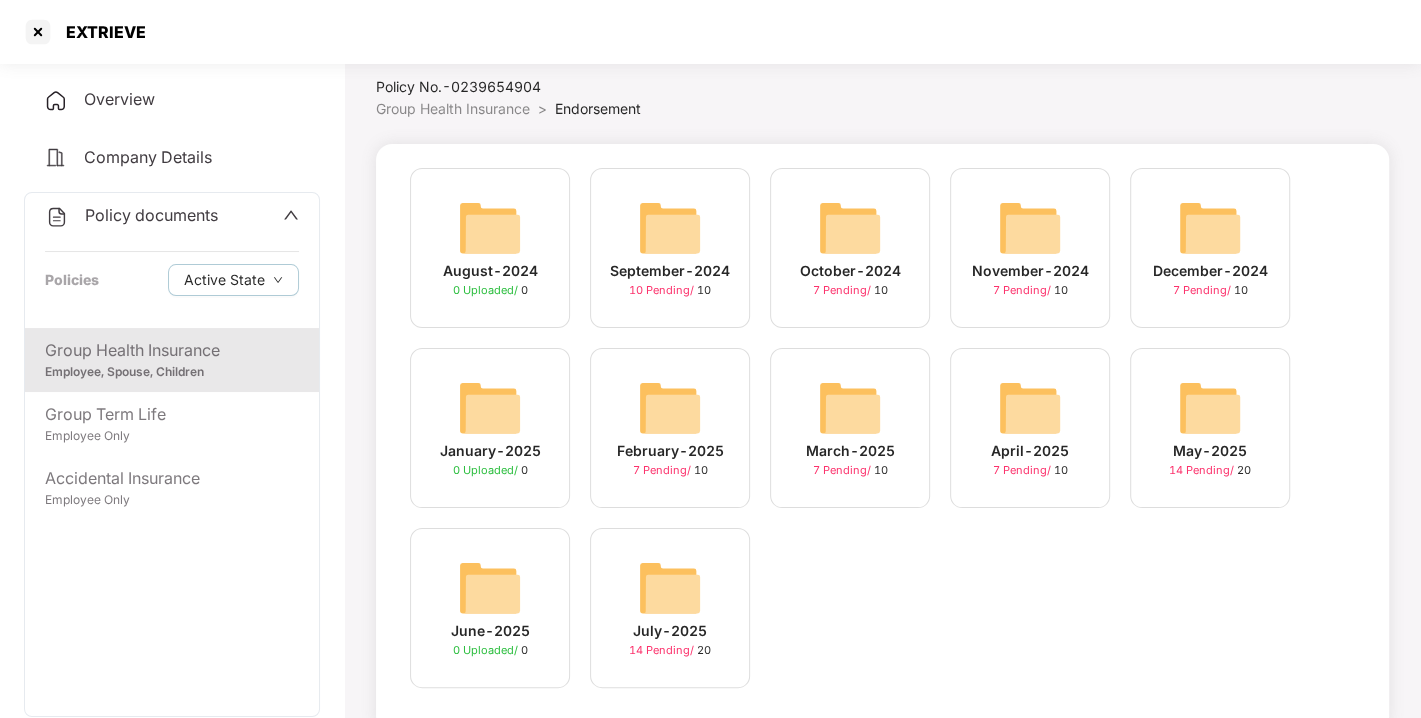 click on "Employee, Spouse, Children" at bounding box center [172, 372] 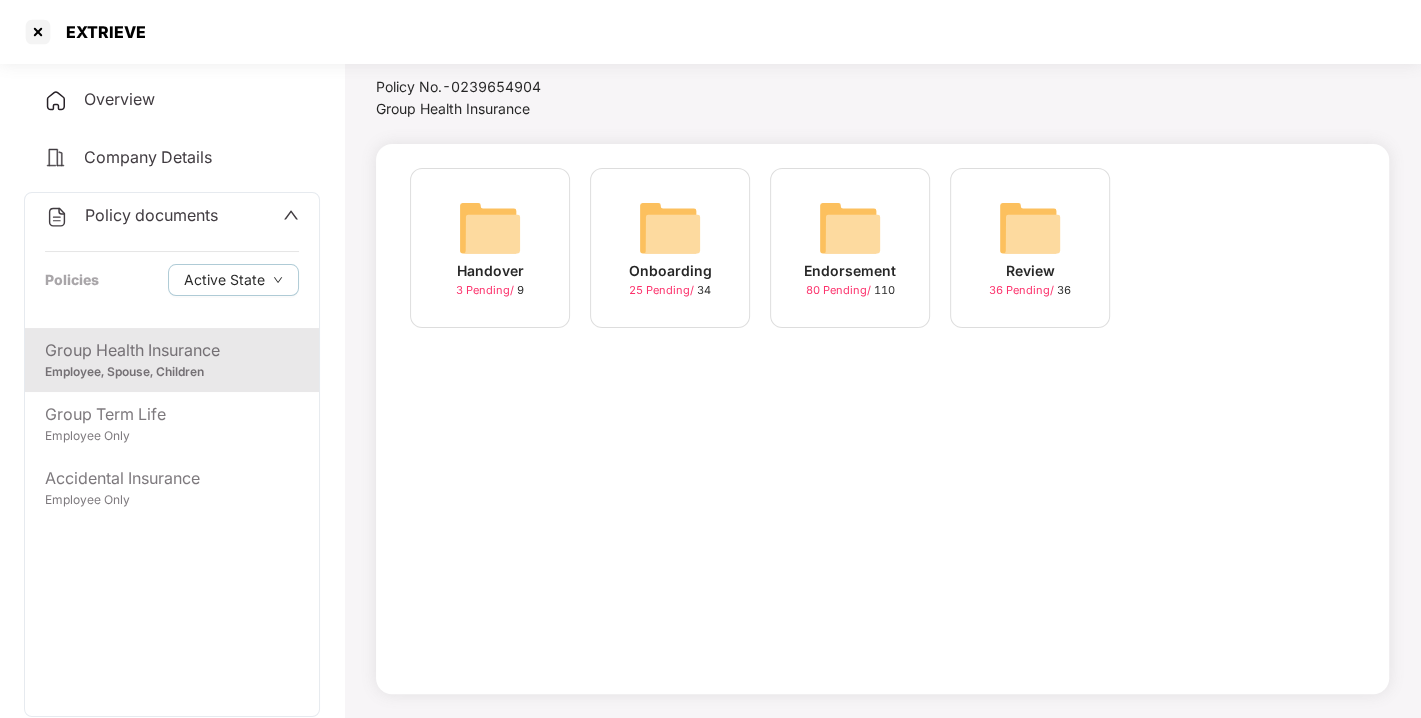 click on "Policy documents" at bounding box center (131, 216) 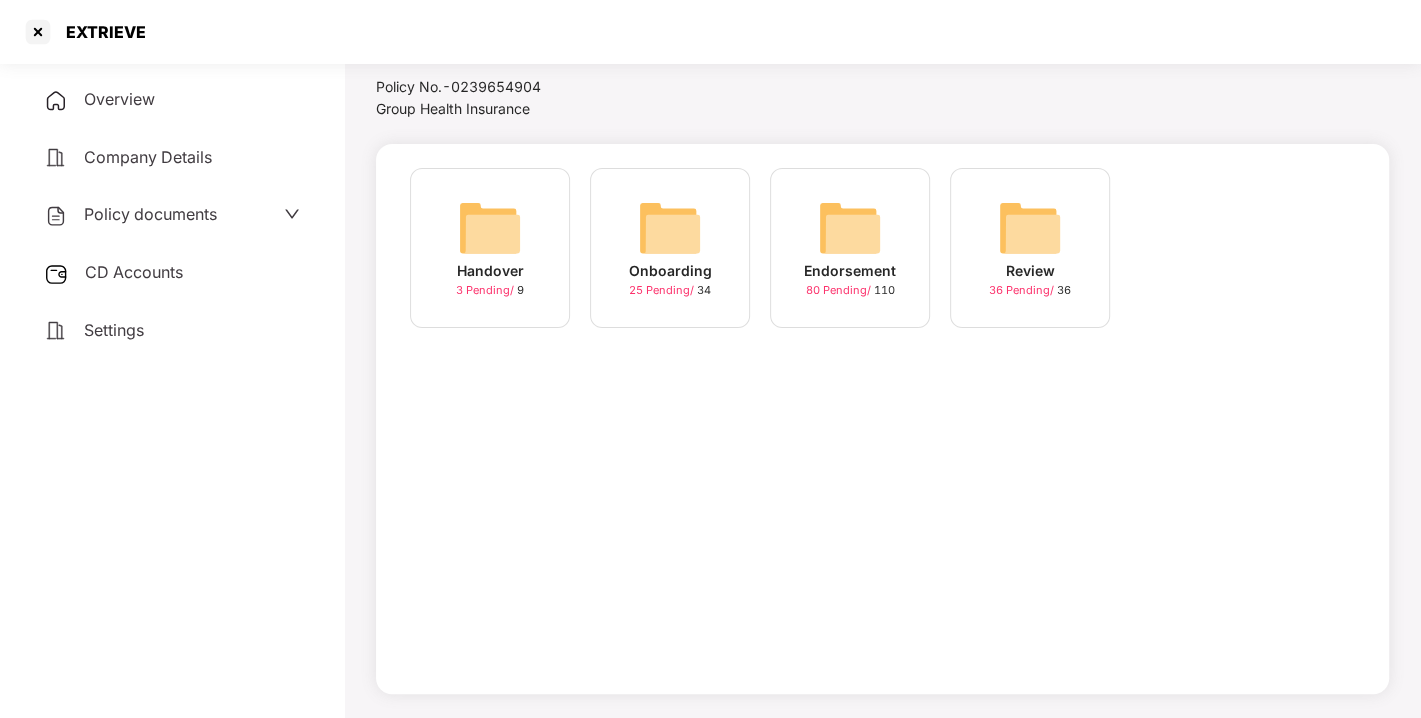 click on "CD Accounts" at bounding box center (134, 272) 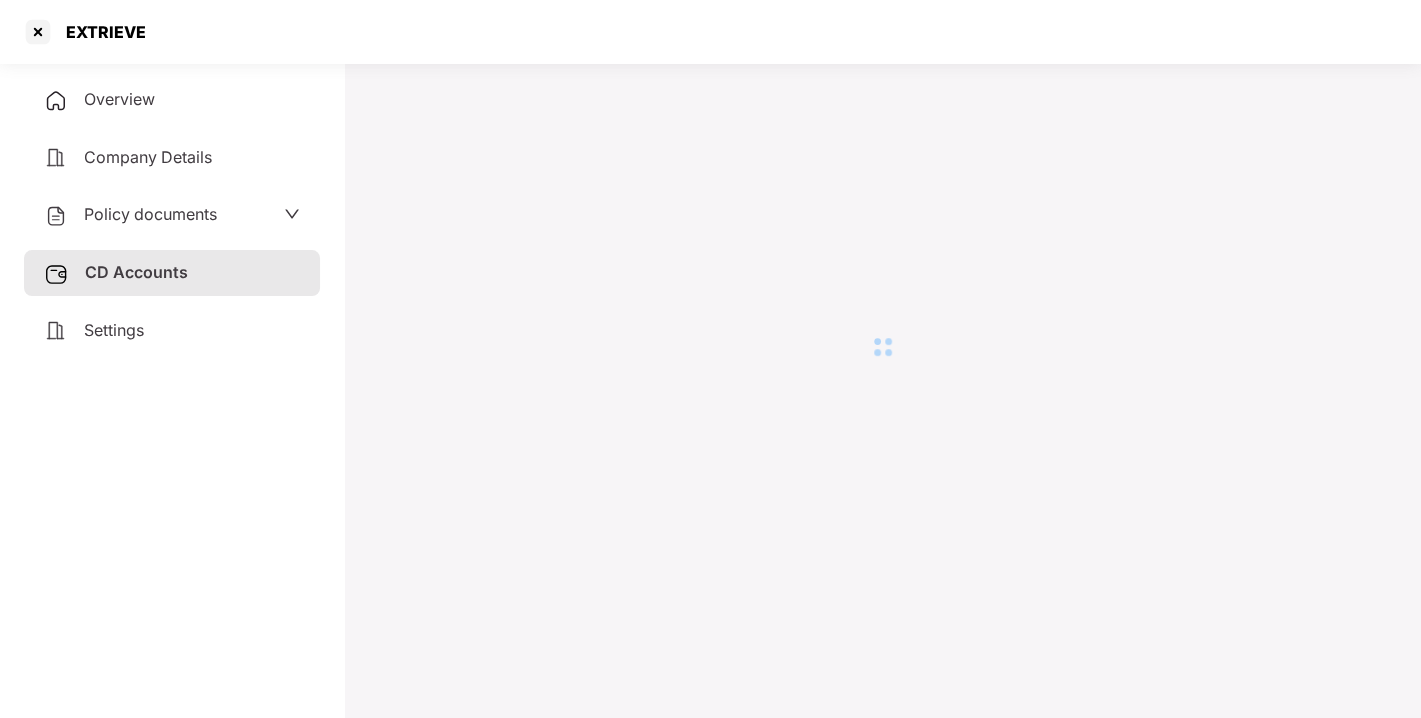 scroll, scrollTop: 54, scrollLeft: 0, axis: vertical 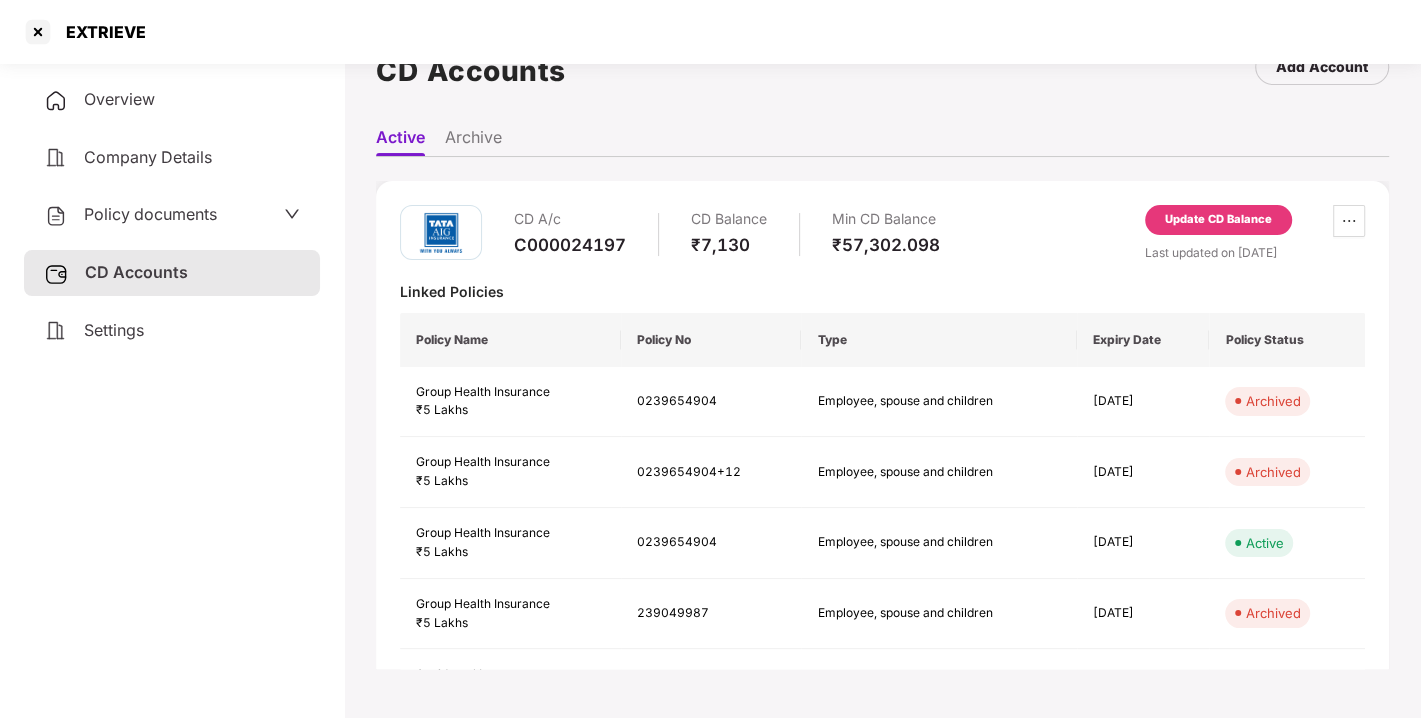 click on "Update CD Balance" at bounding box center (1218, 220) 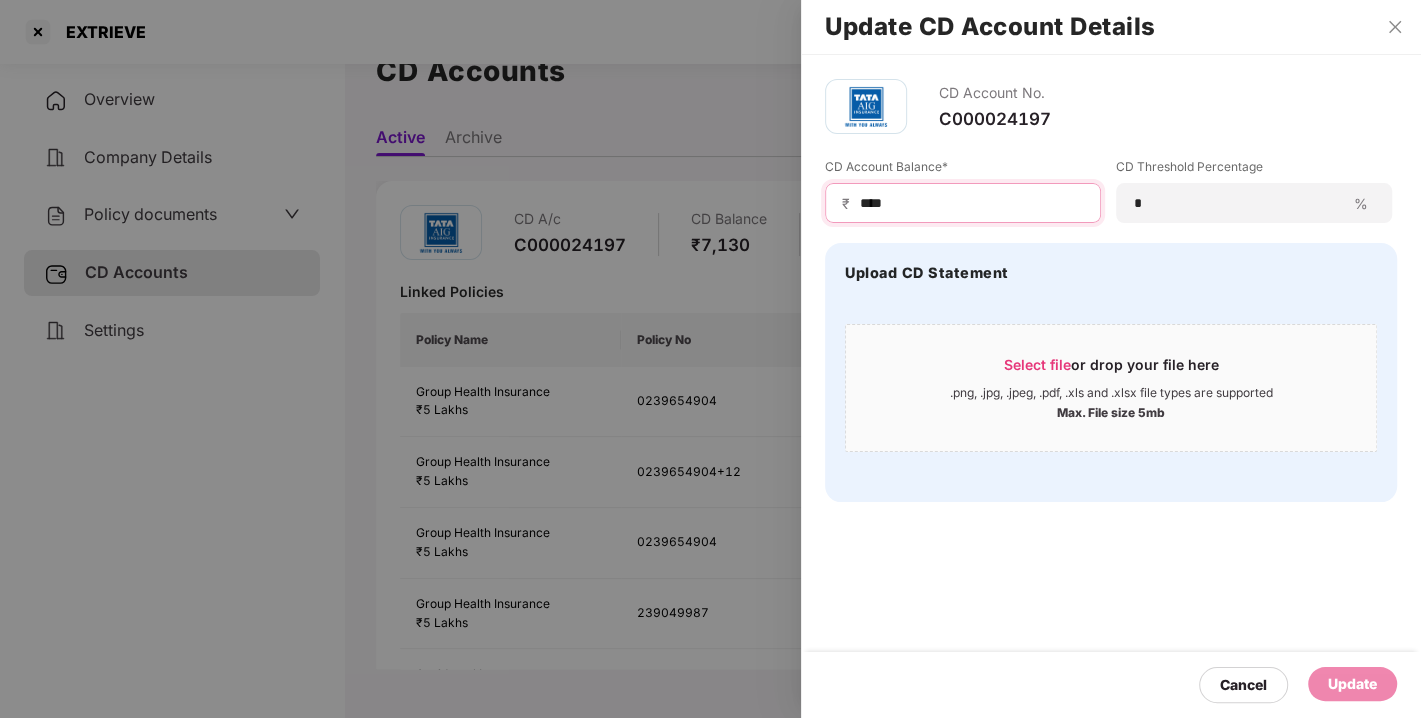 click on "****" at bounding box center (971, 203) 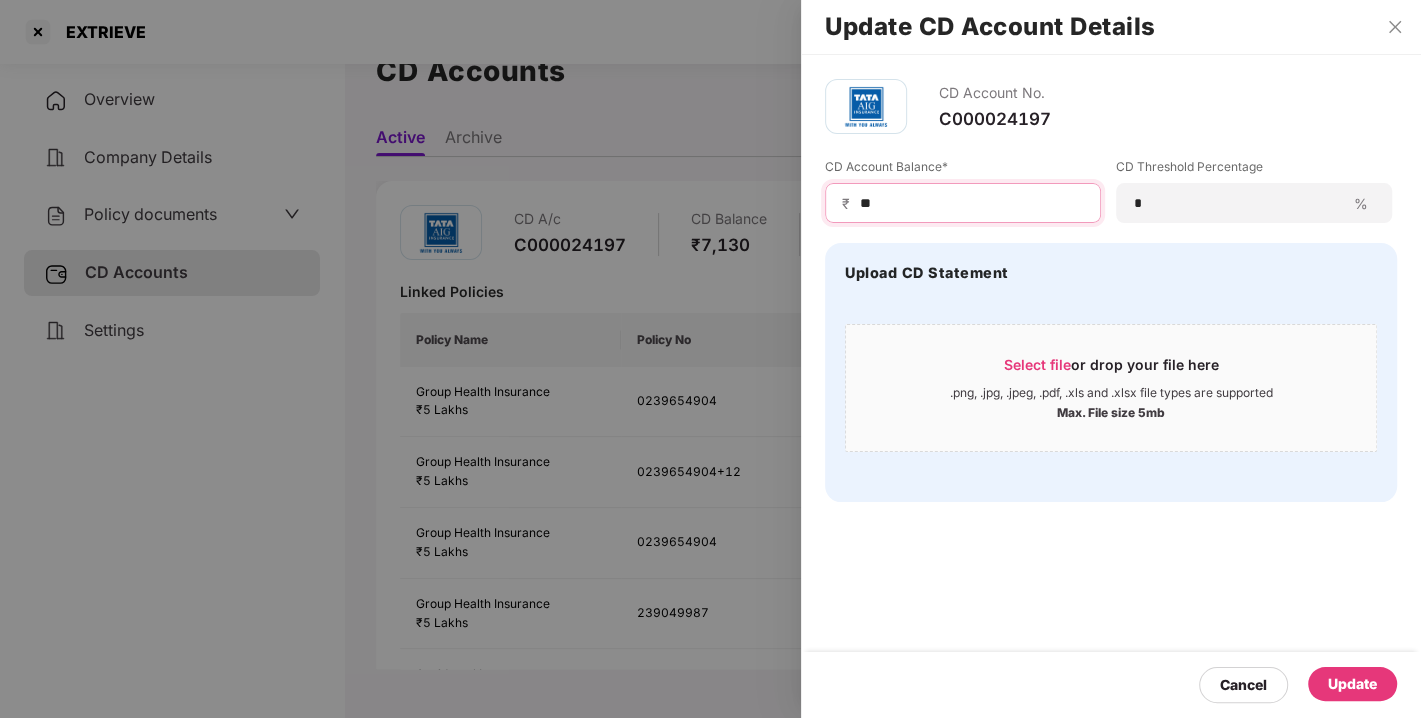 type on "*" 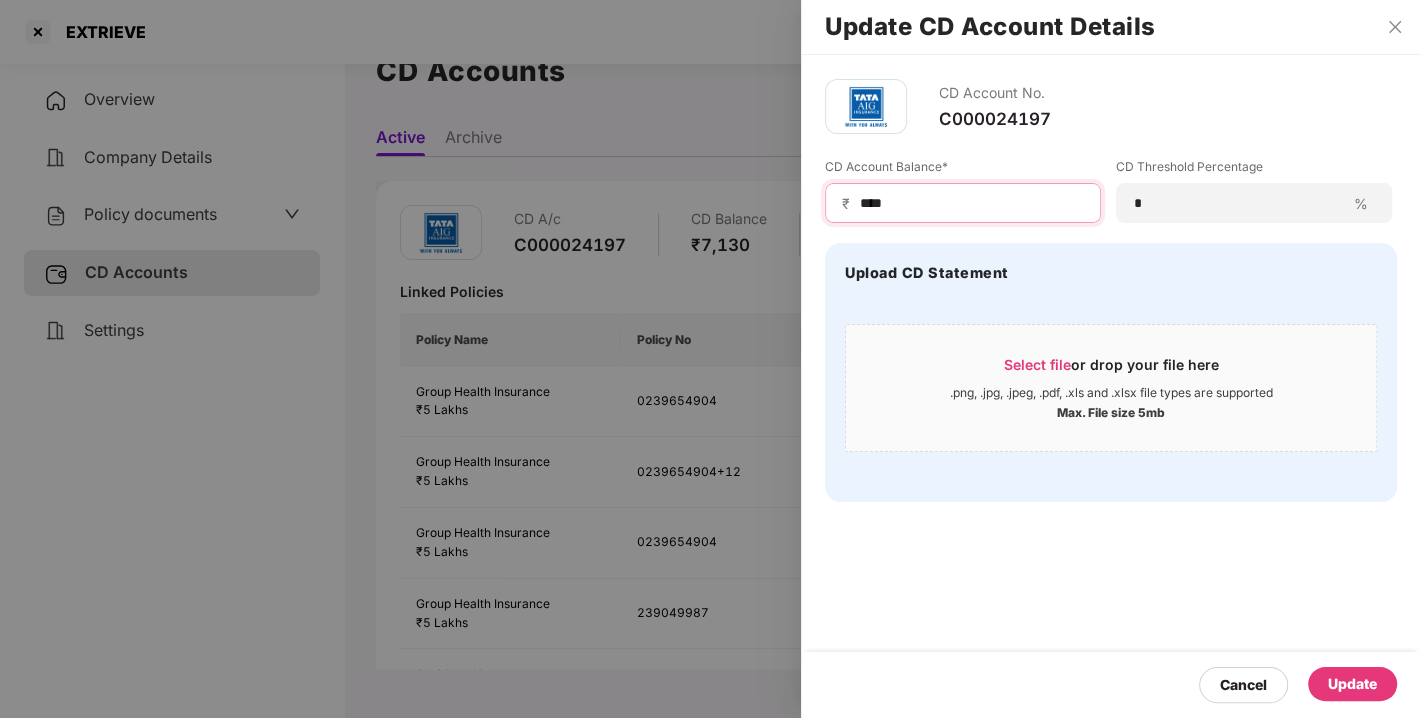 type on "****" 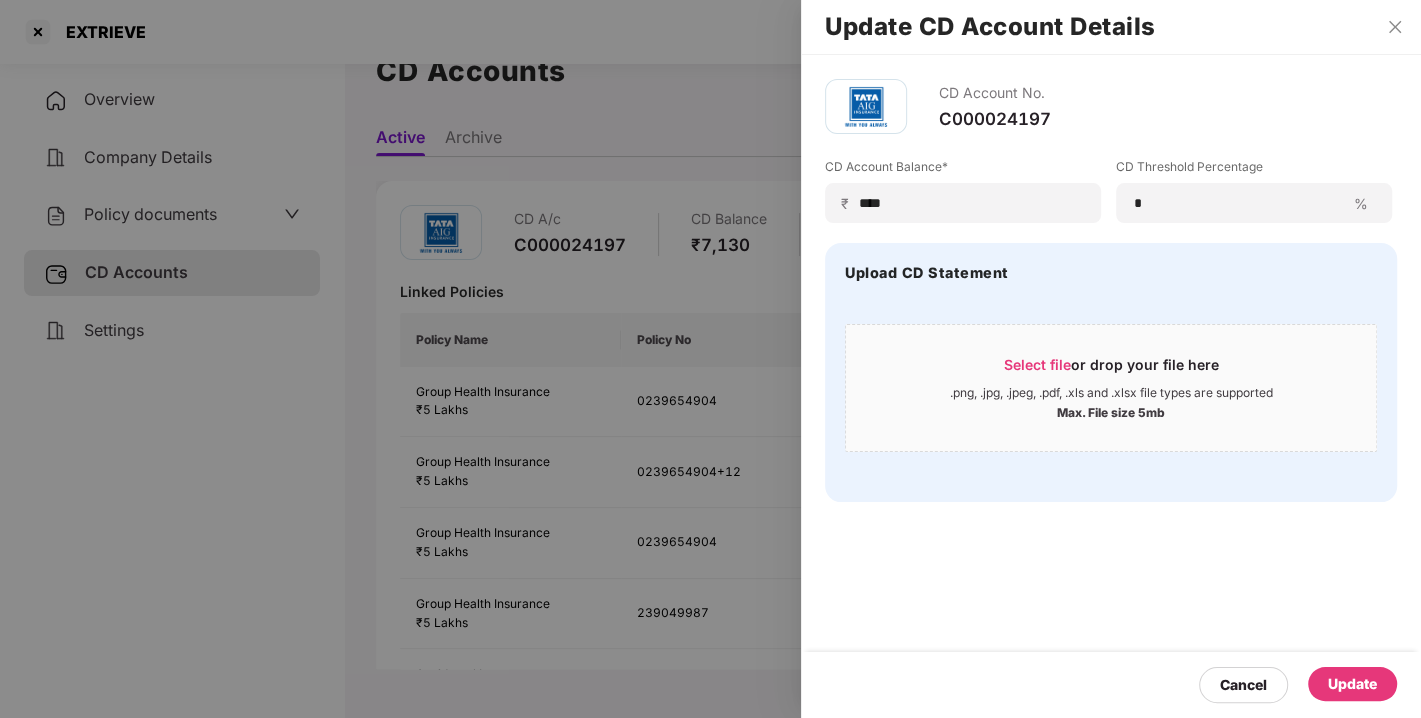 click on "Update" at bounding box center [1352, 684] 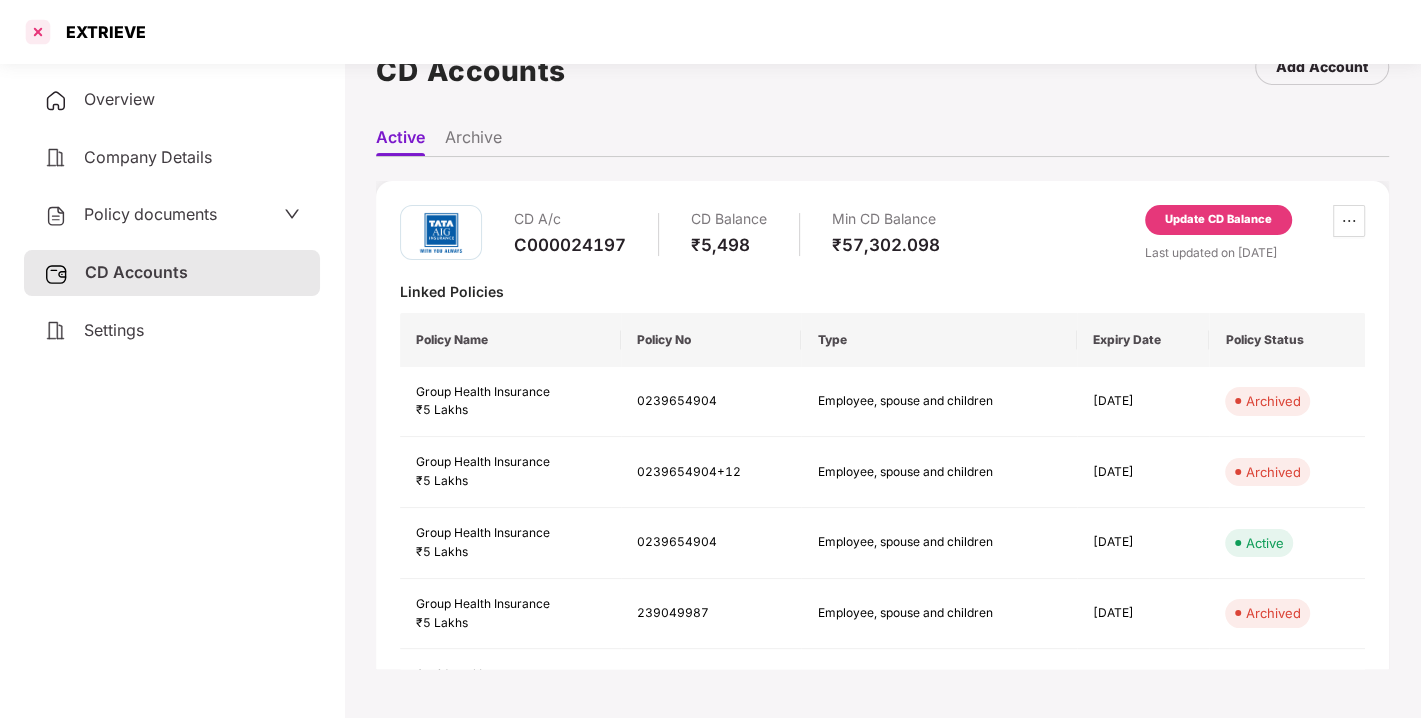 click at bounding box center (38, 32) 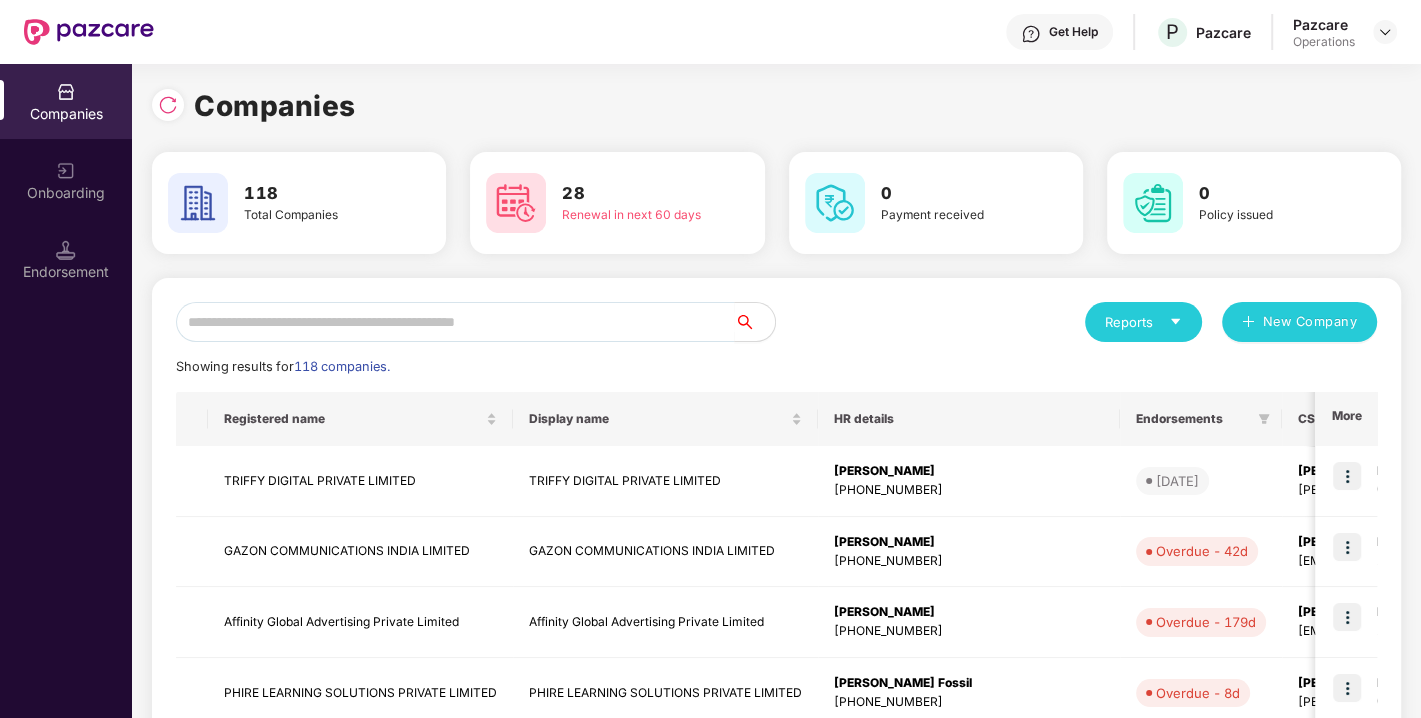 scroll, scrollTop: 0, scrollLeft: 0, axis: both 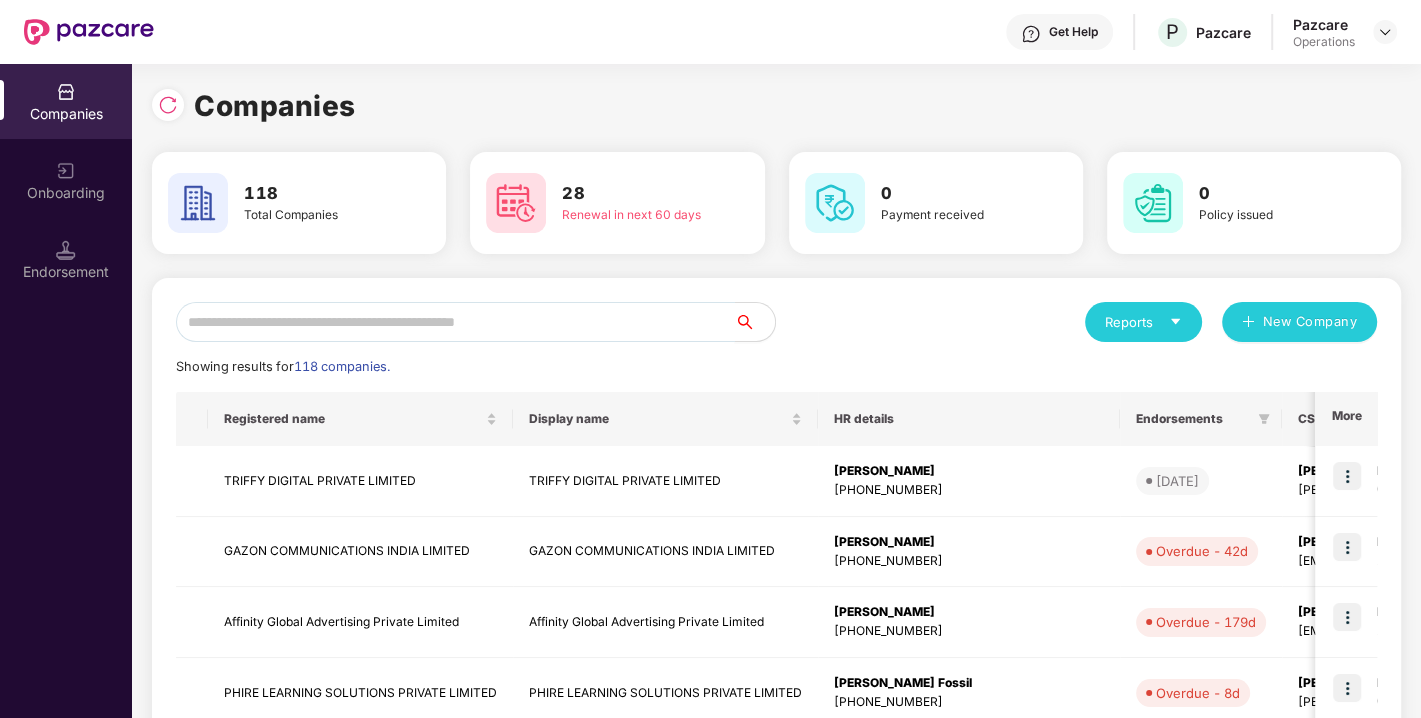 click at bounding box center [455, 322] 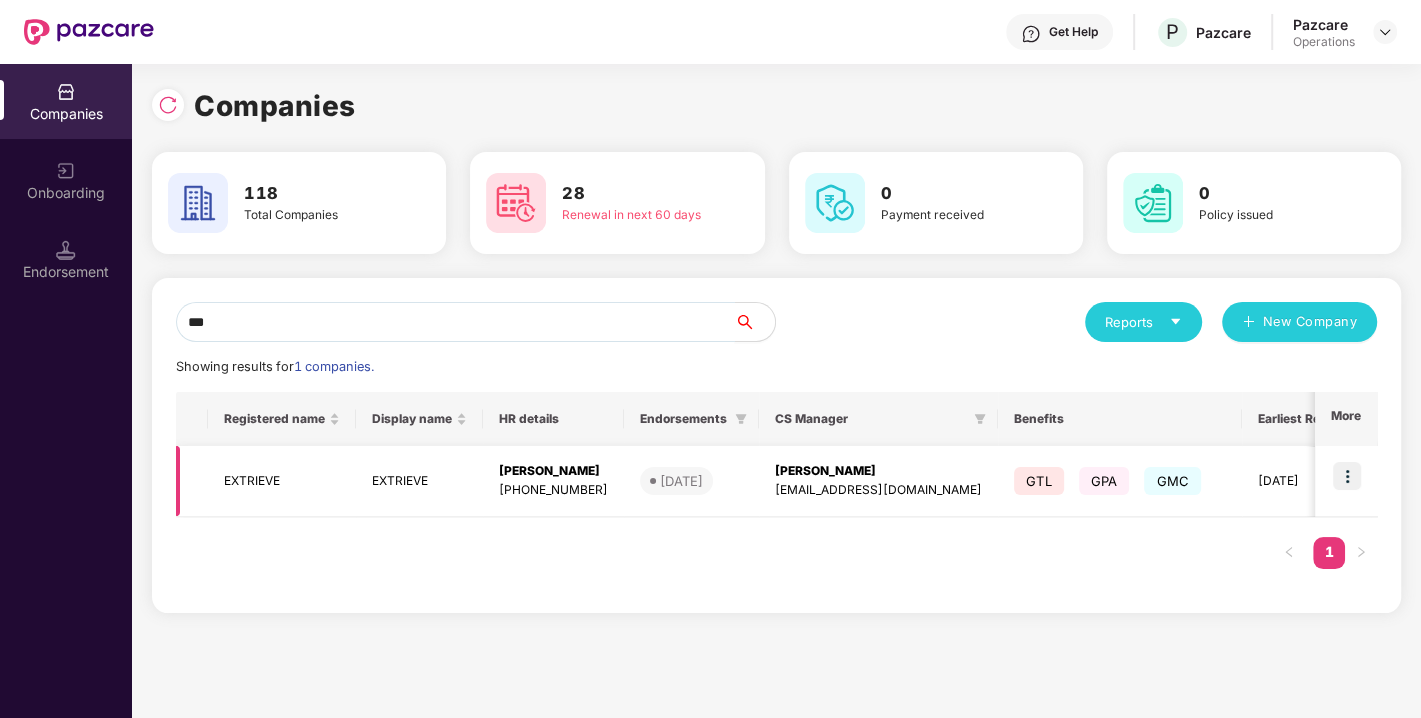 type on "***" 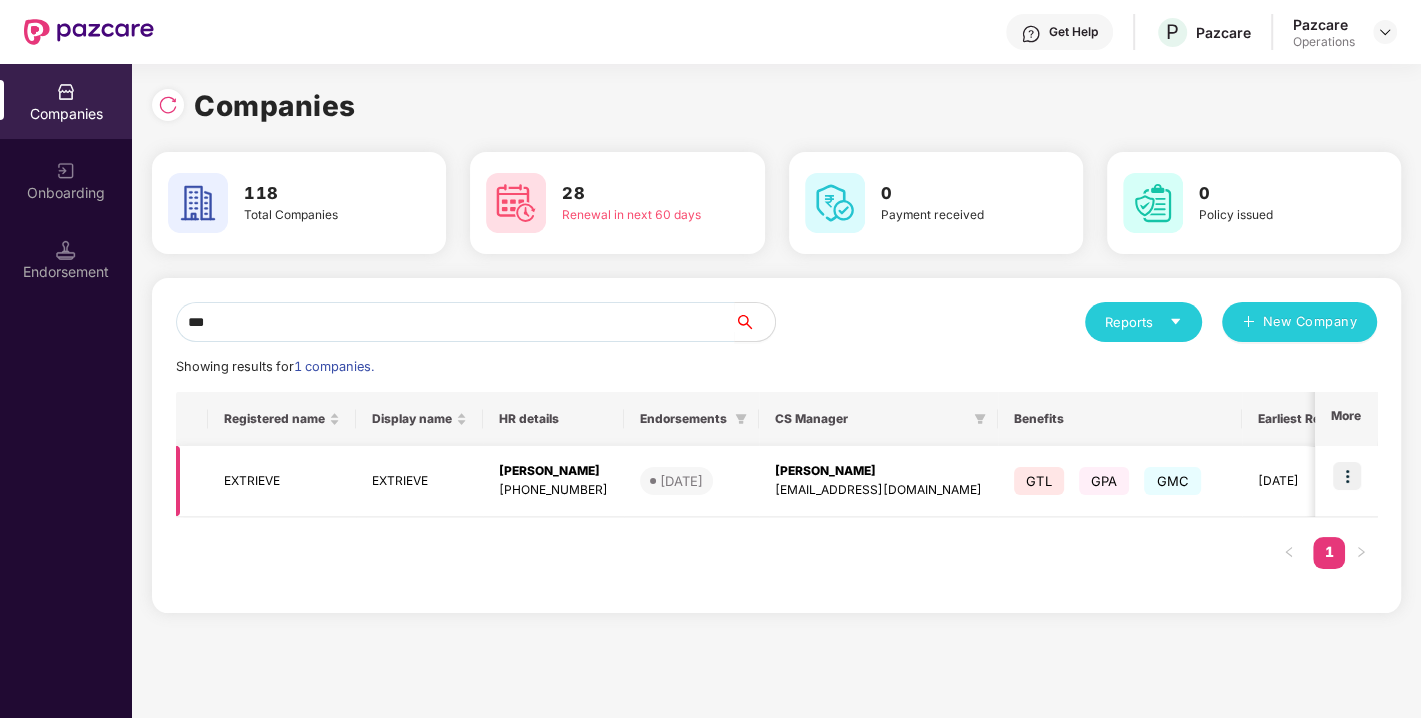 click at bounding box center (1347, 476) 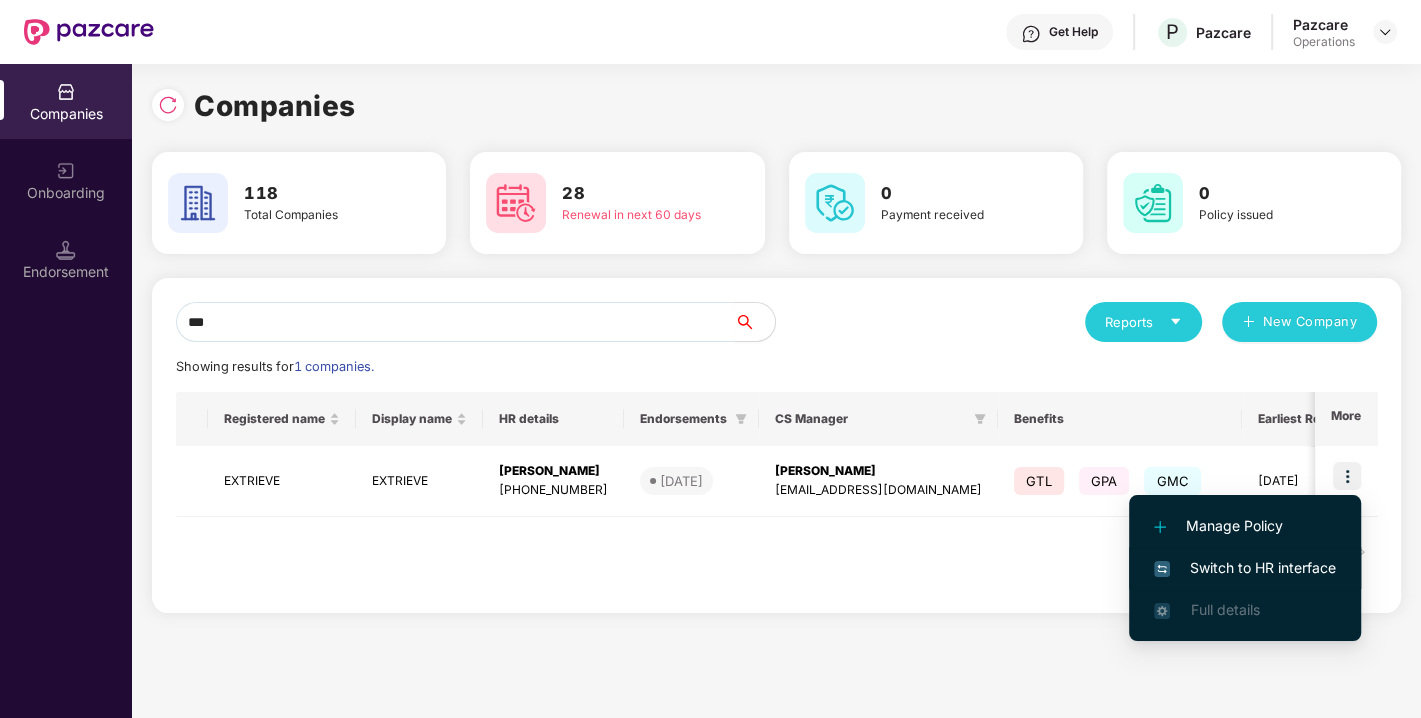 click on "Switch to HR interface" at bounding box center [1245, 568] 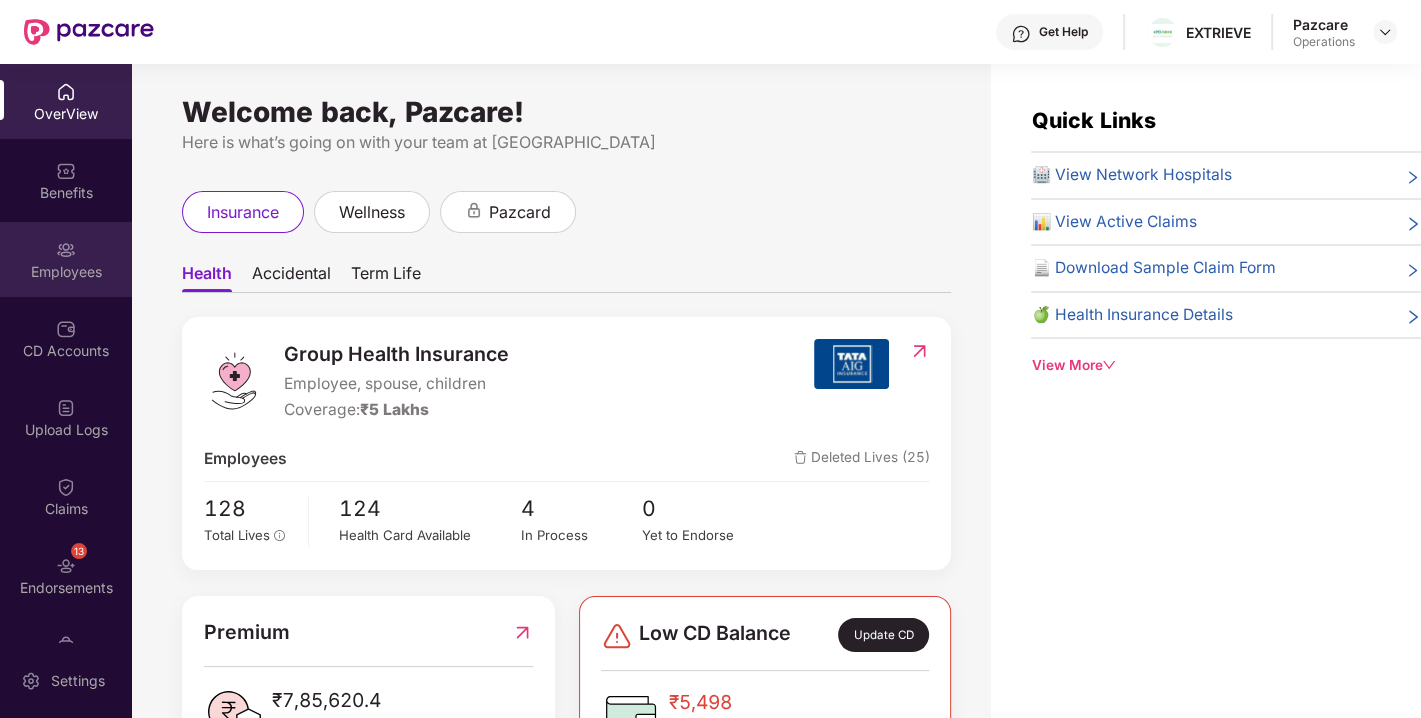 click on "Employees" at bounding box center (66, 259) 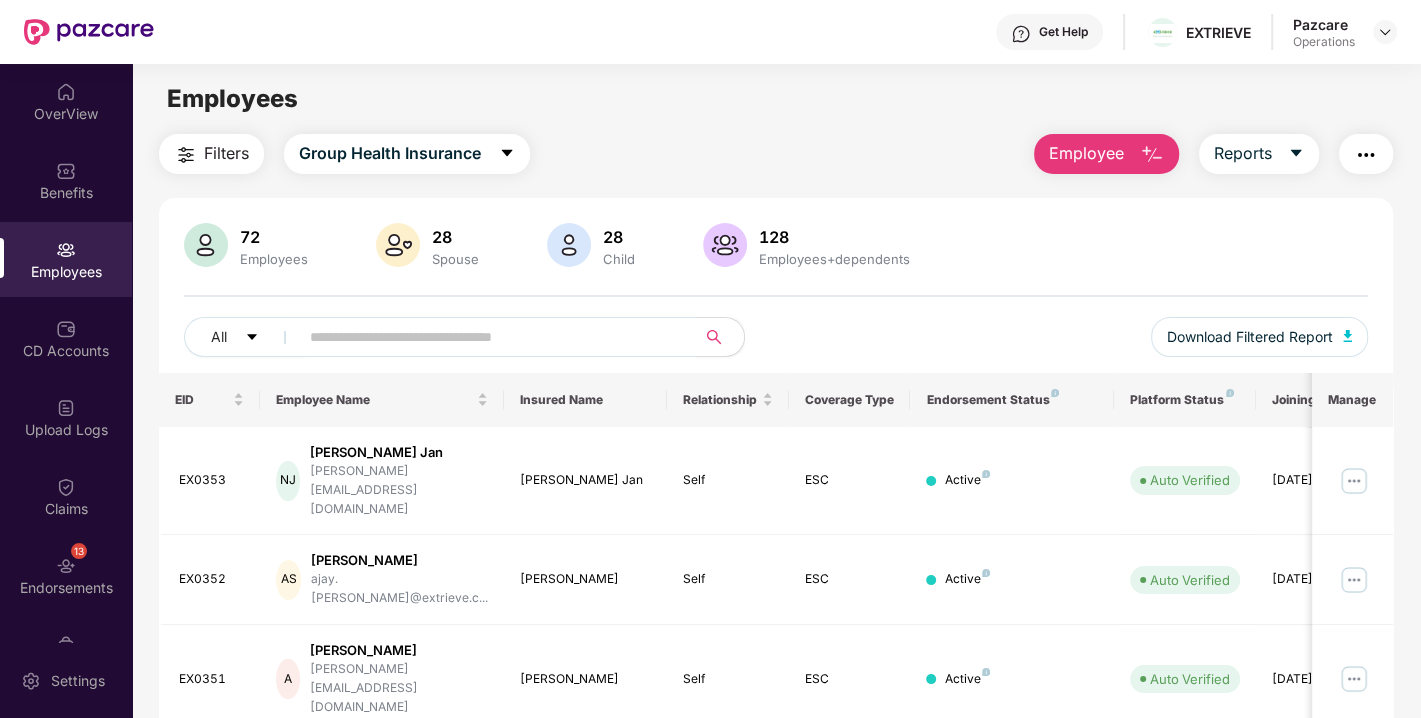 click at bounding box center (489, 337) 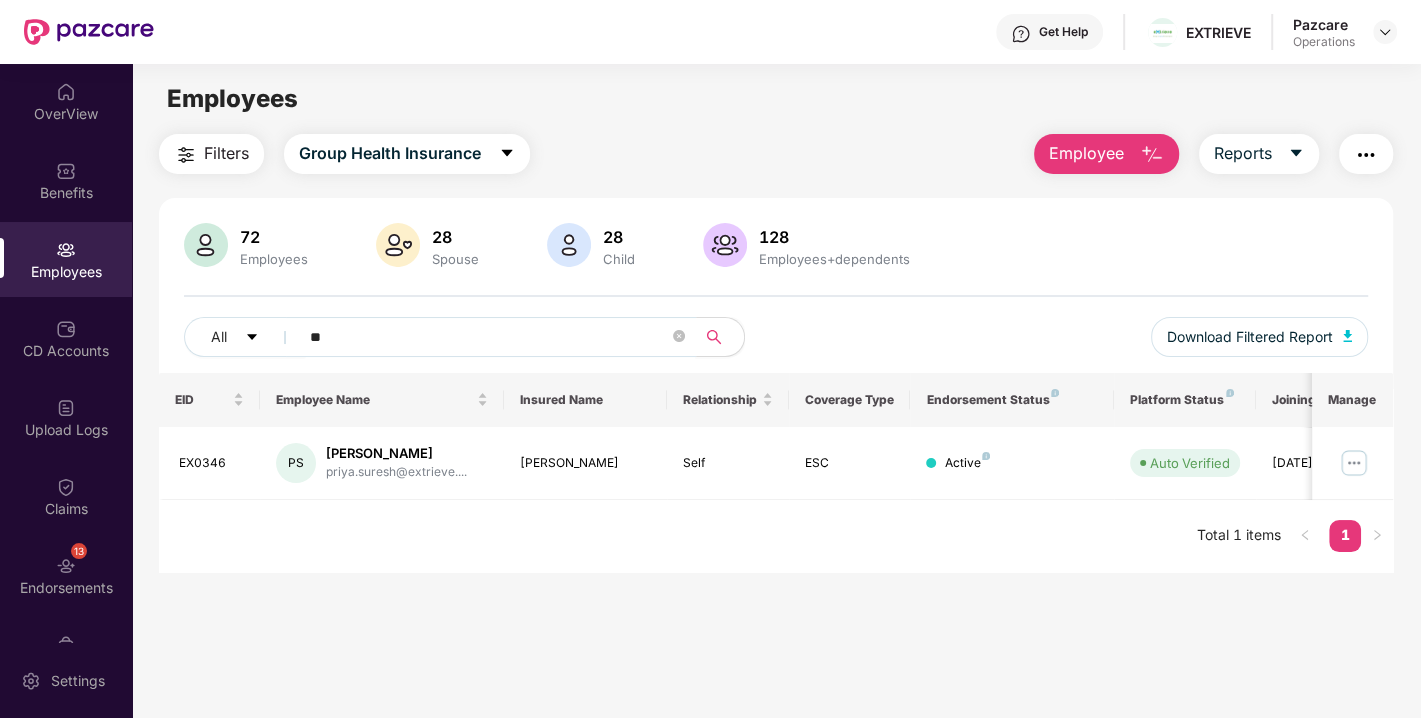 type on "*" 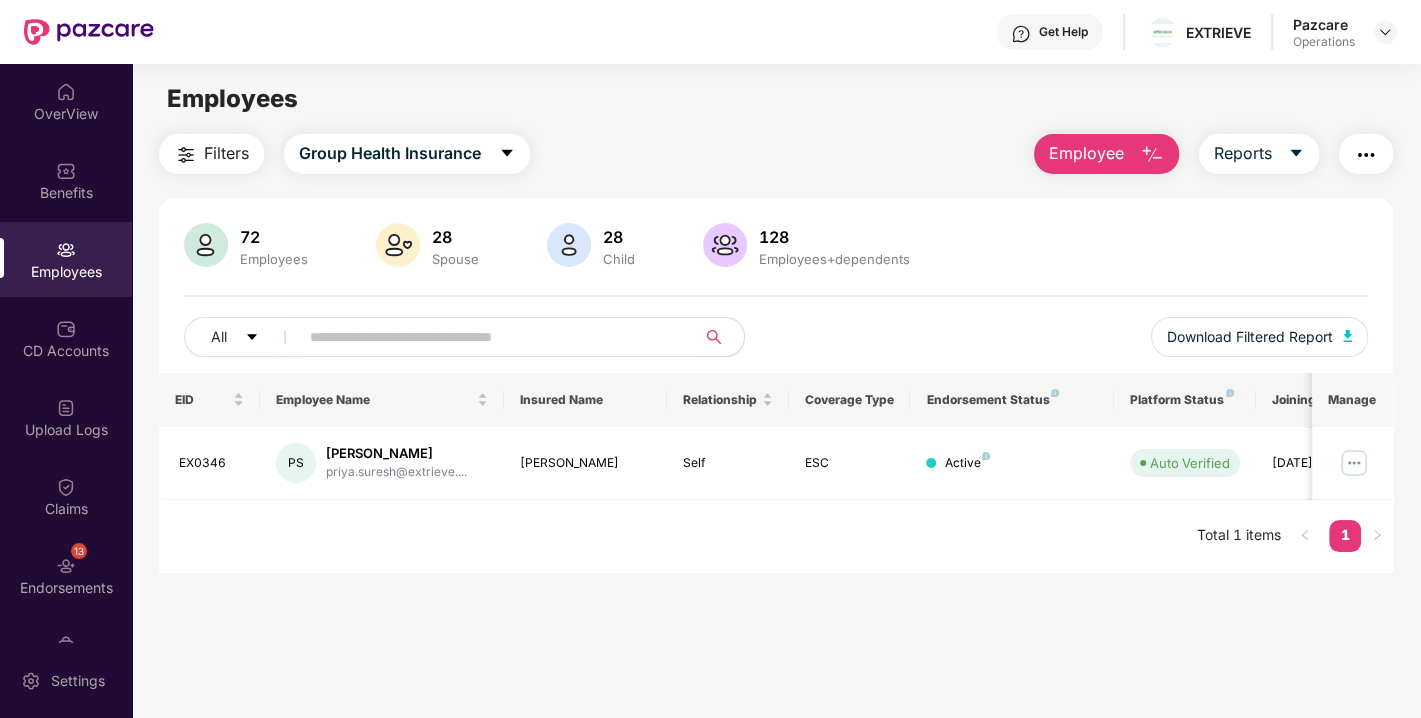 paste on "******" 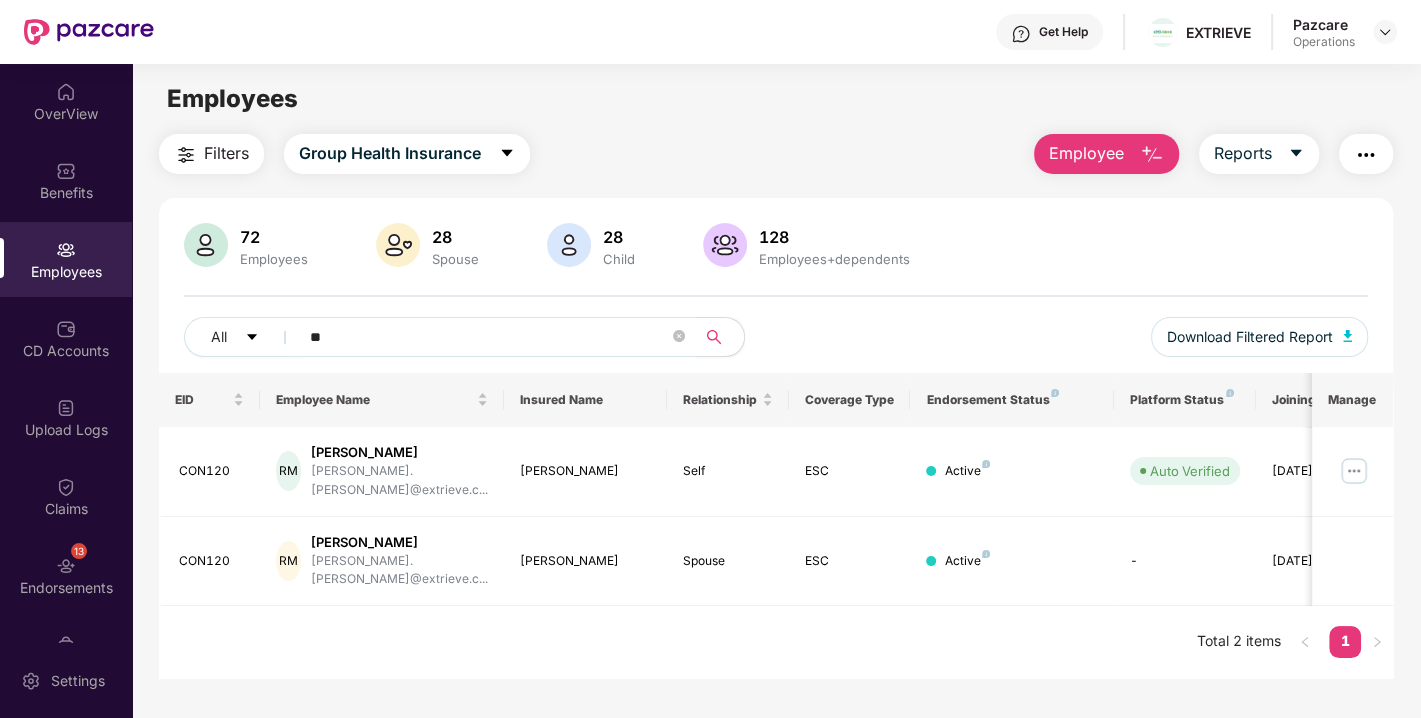 type on "*" 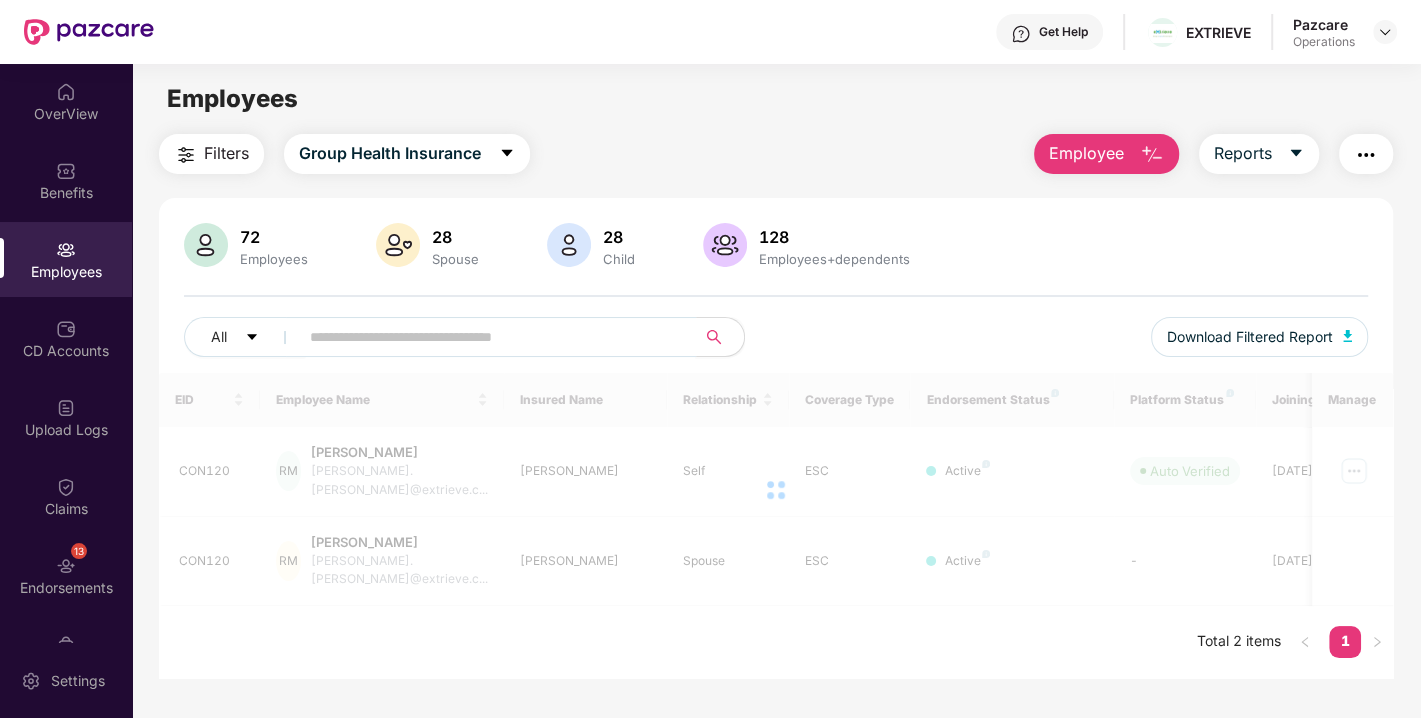 paste on "***" 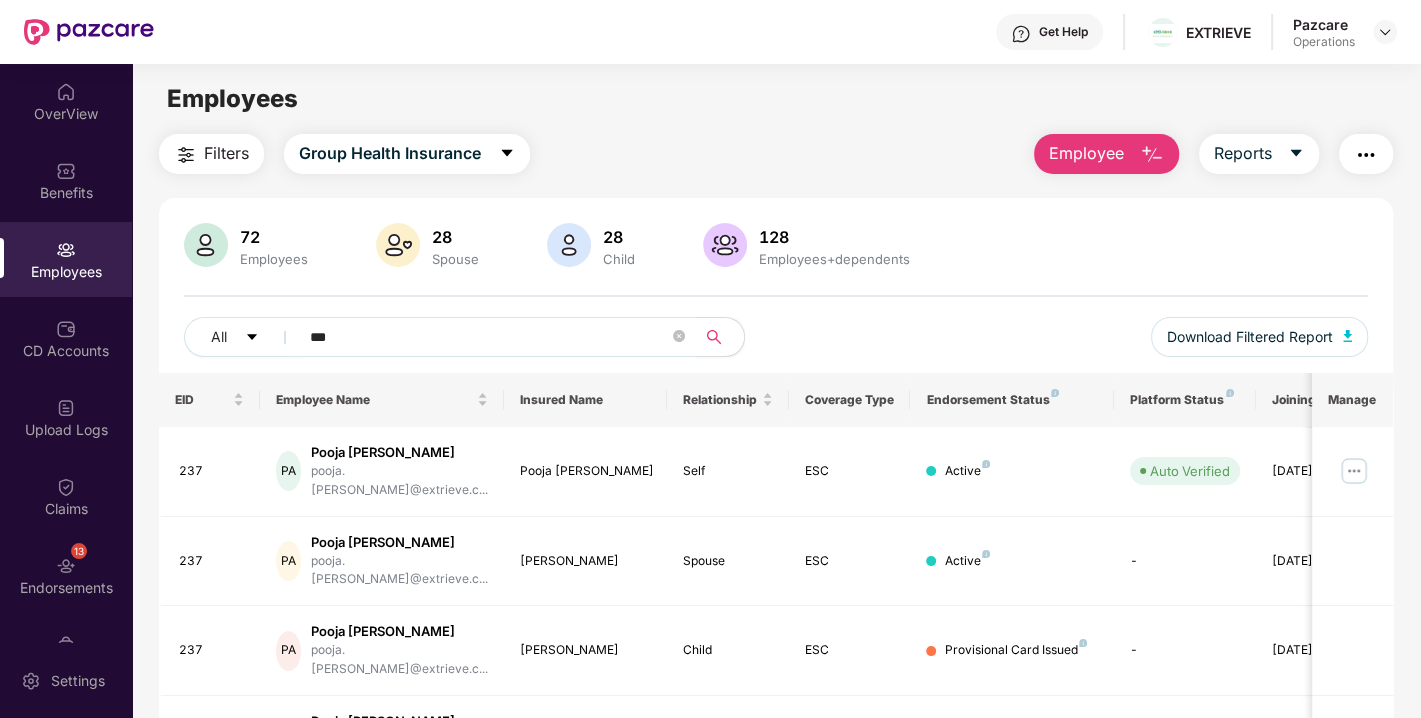 scroll, scrollTop: 71, scrollLeft: 0, axis: vertical 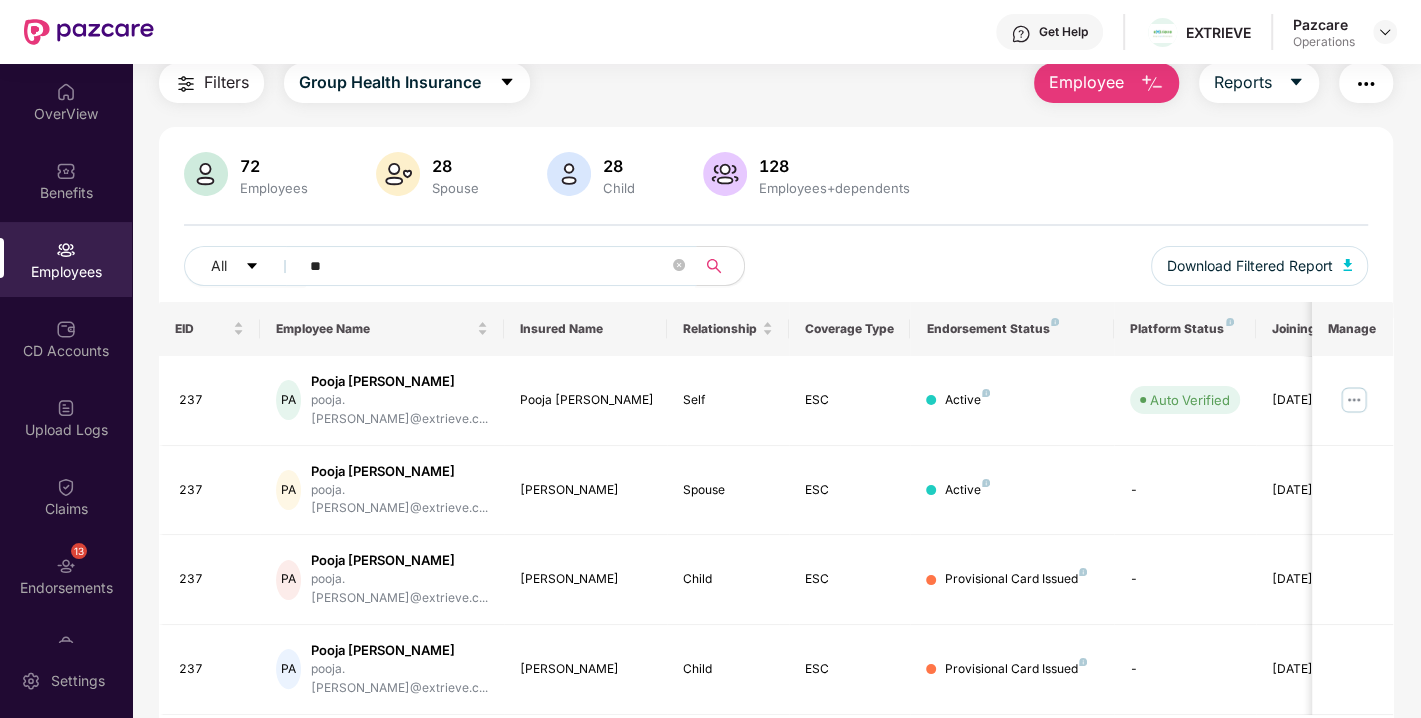 type on "*" 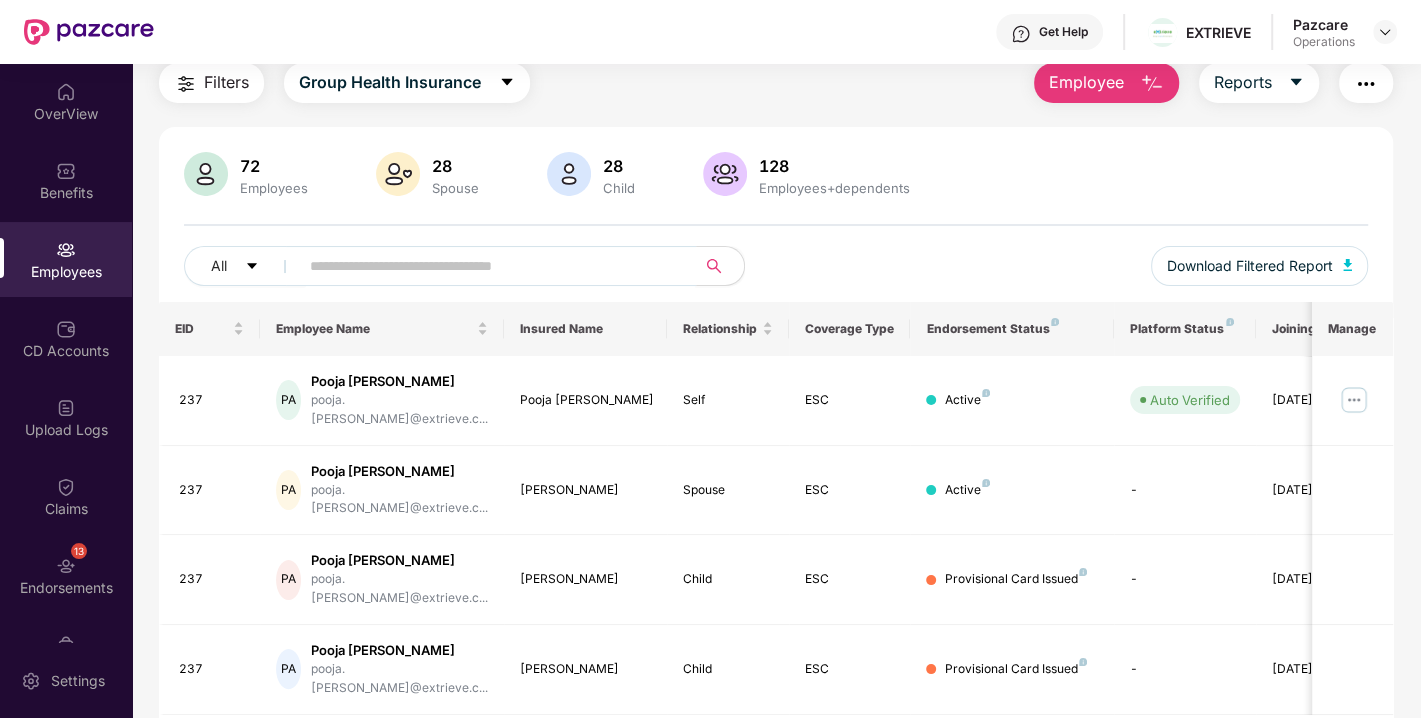 paste on "******" 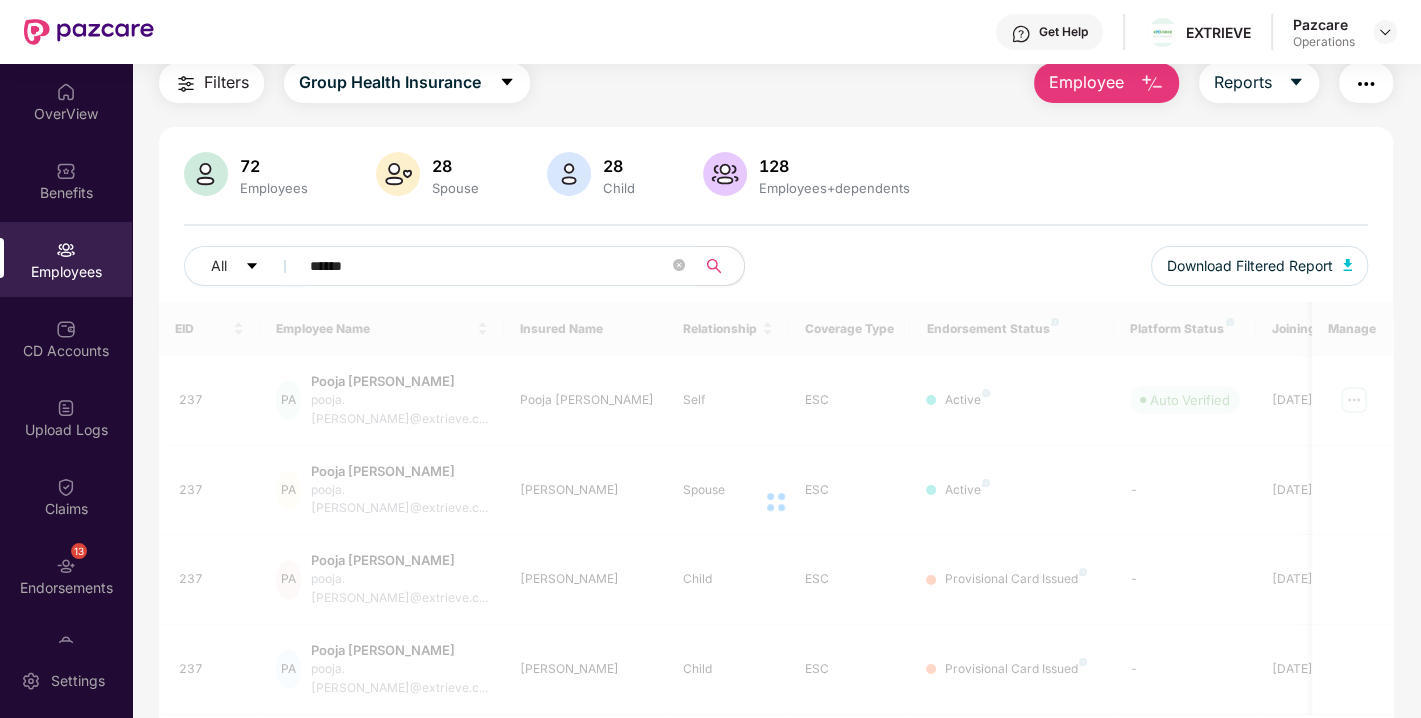 scroll, scrollTop: 63, scrollLeft: 0, axis: vertical 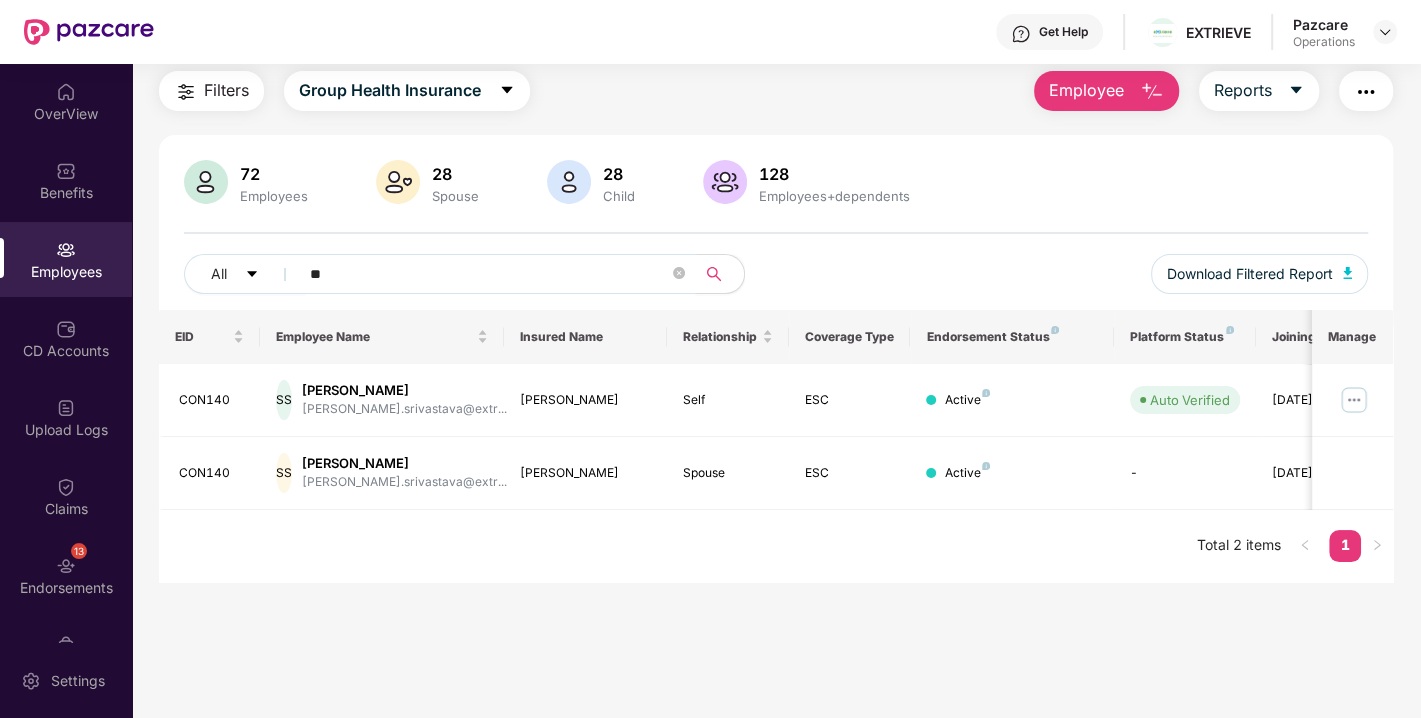 type on "*" 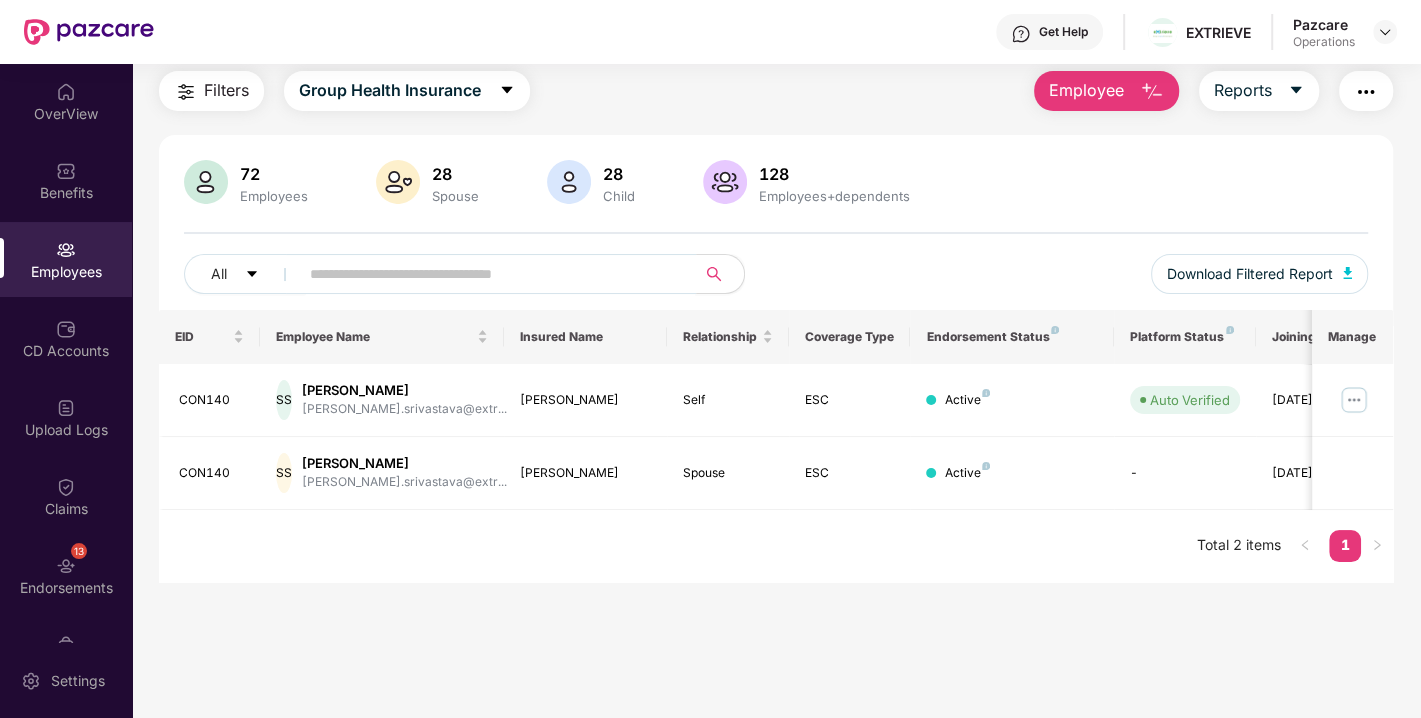 paste on "******" 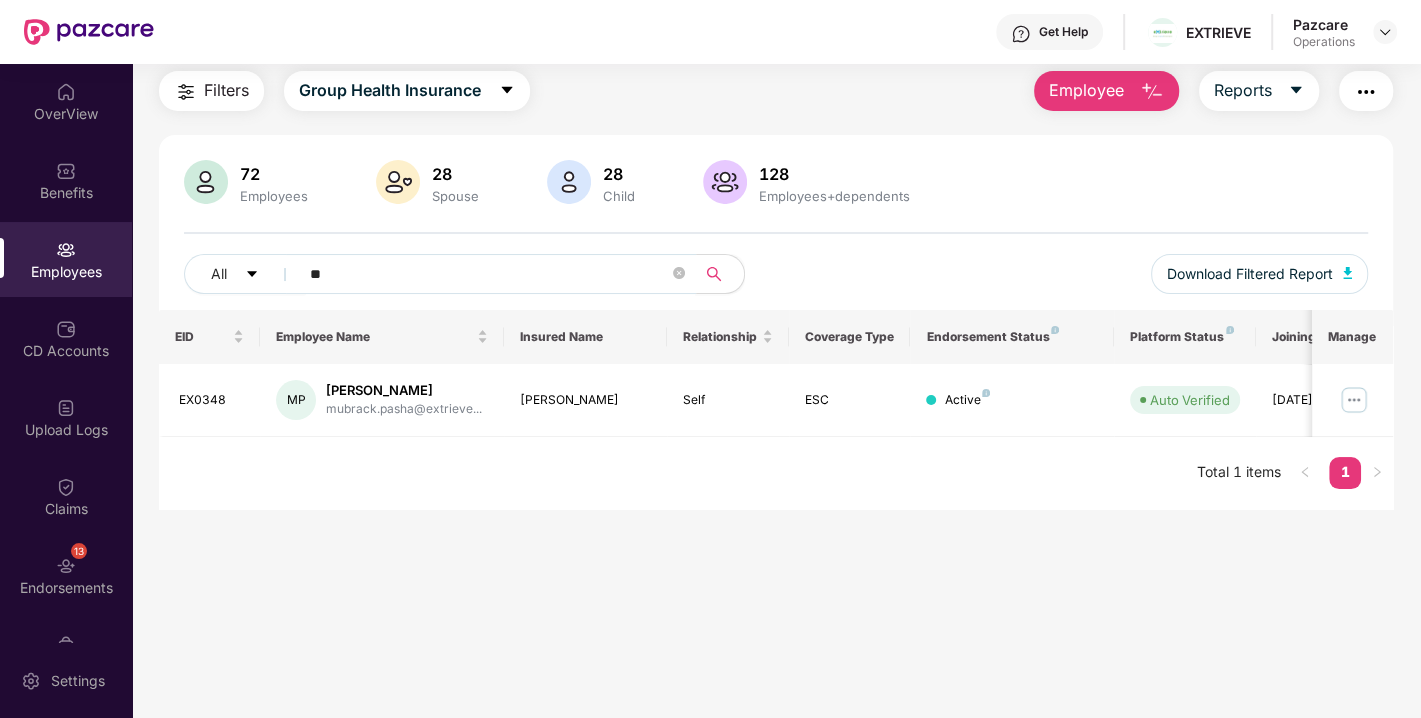type on "*" 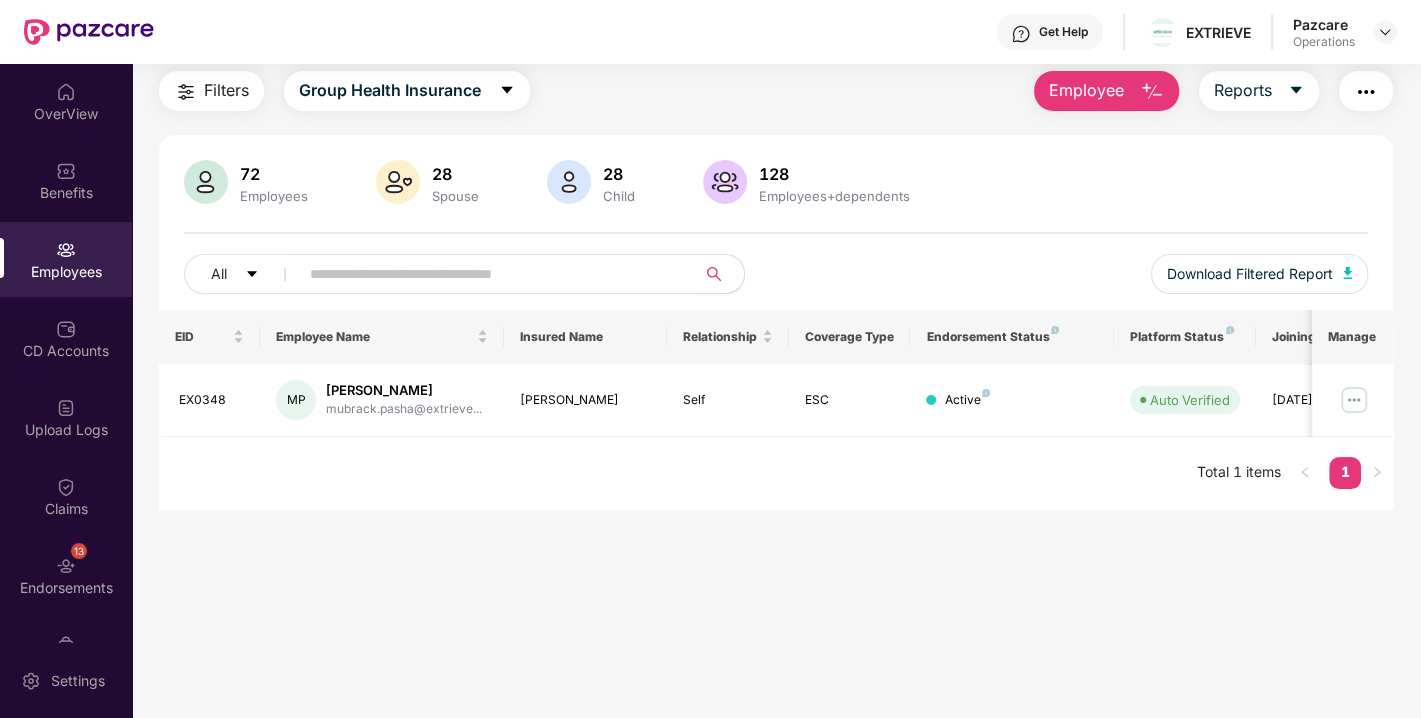 paste on "******" 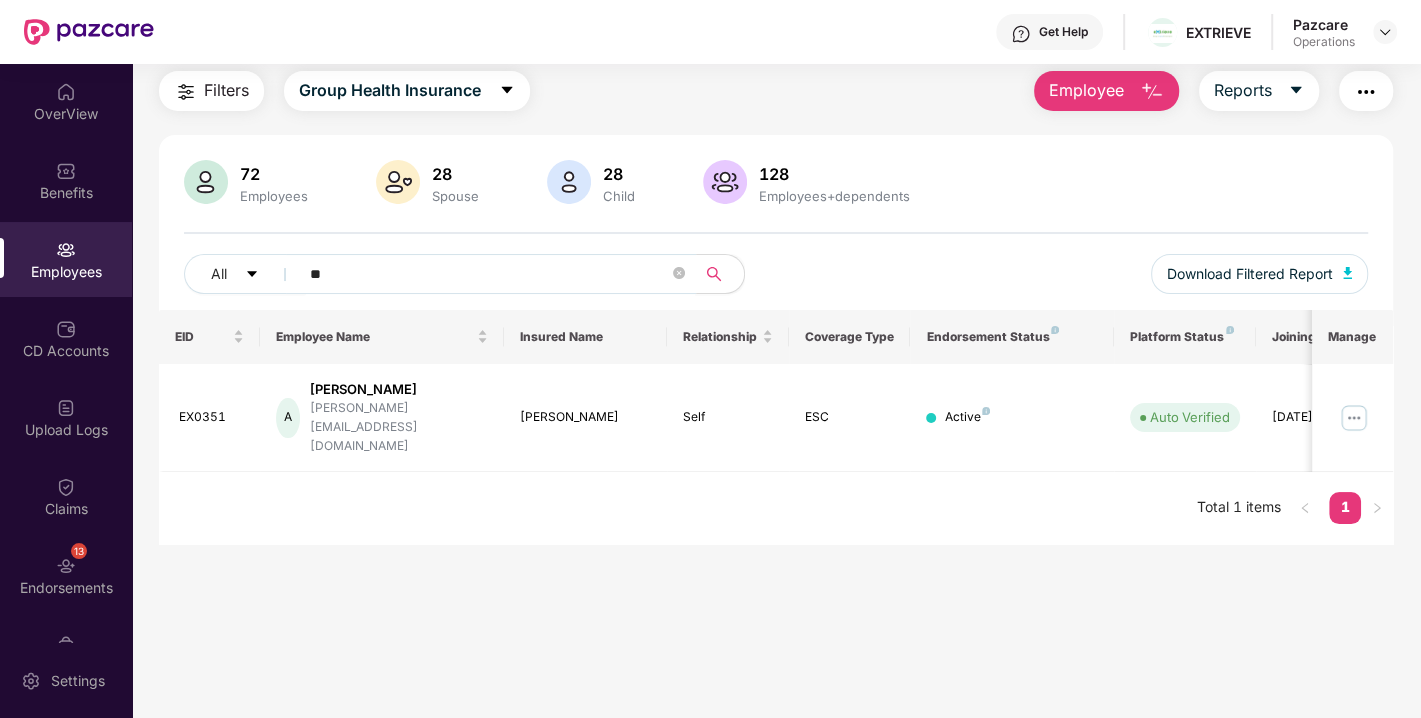 type on "*" 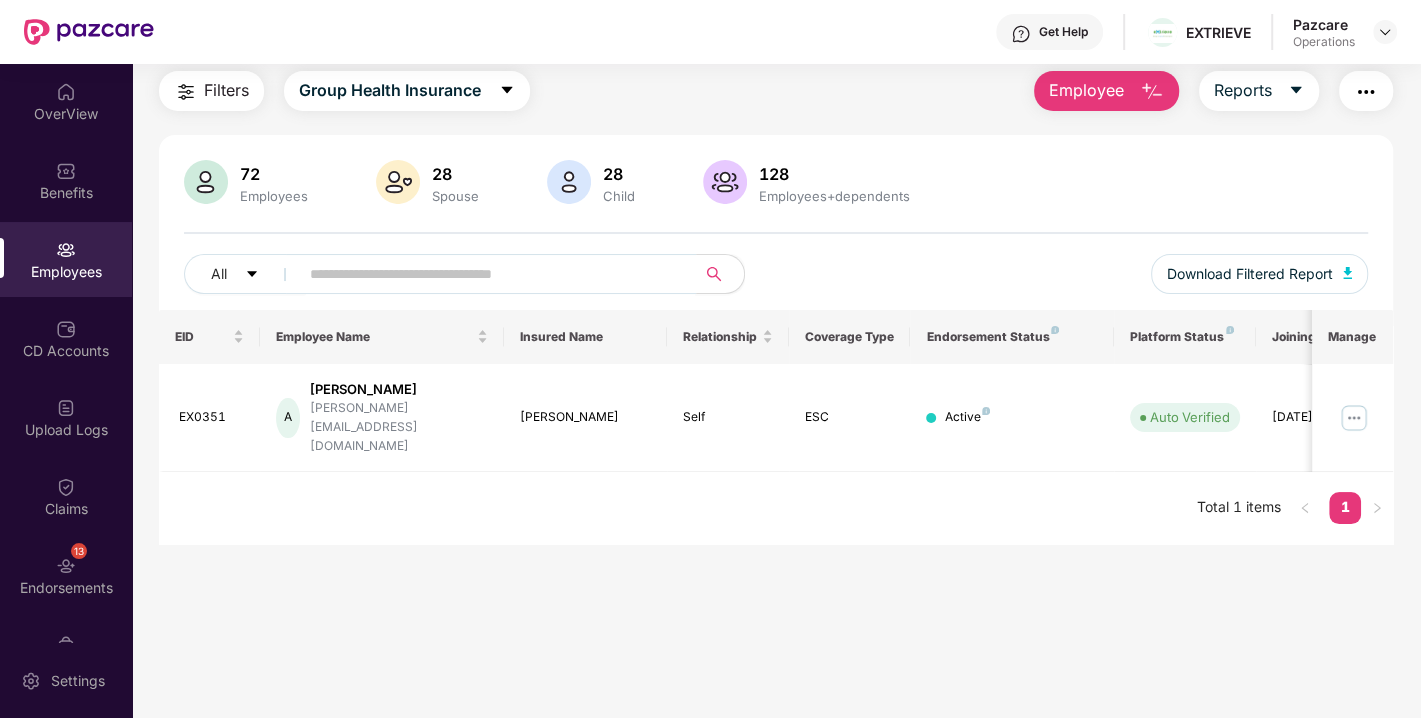 paste on "******" 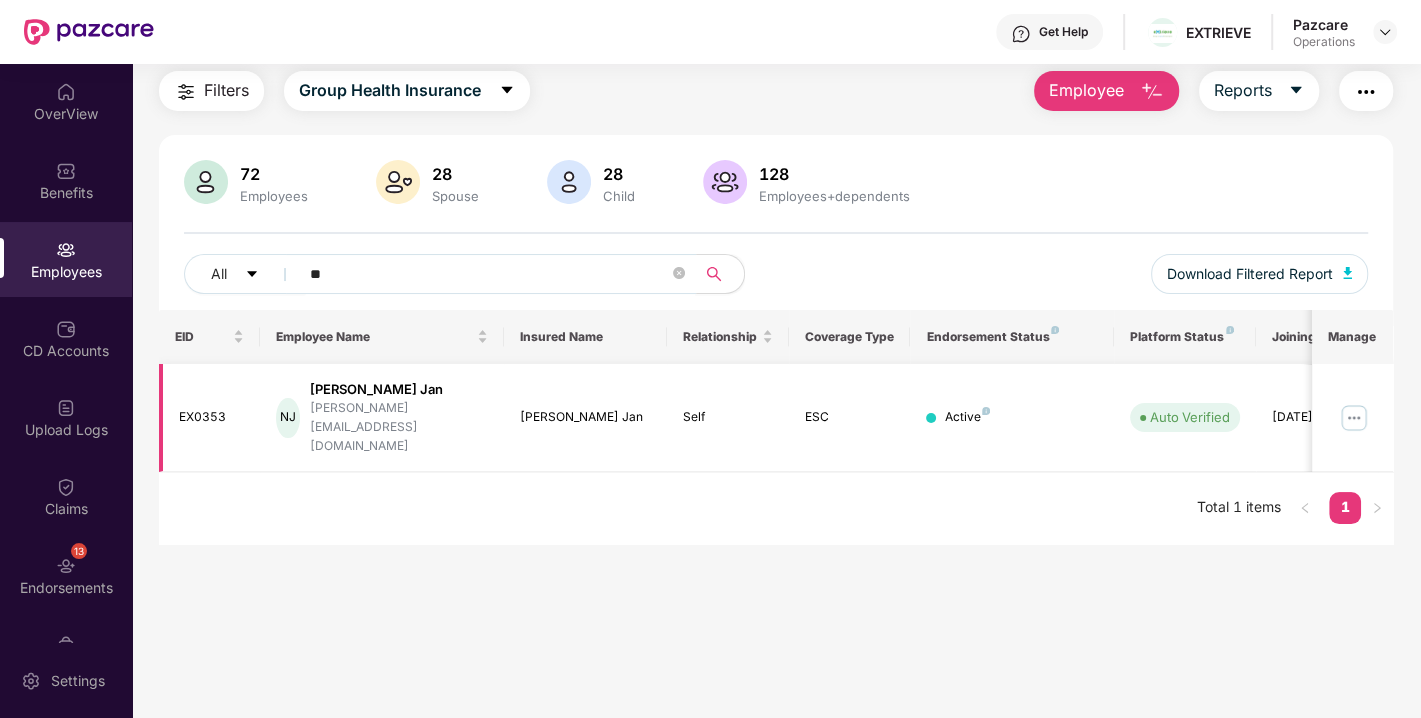 type on "*" 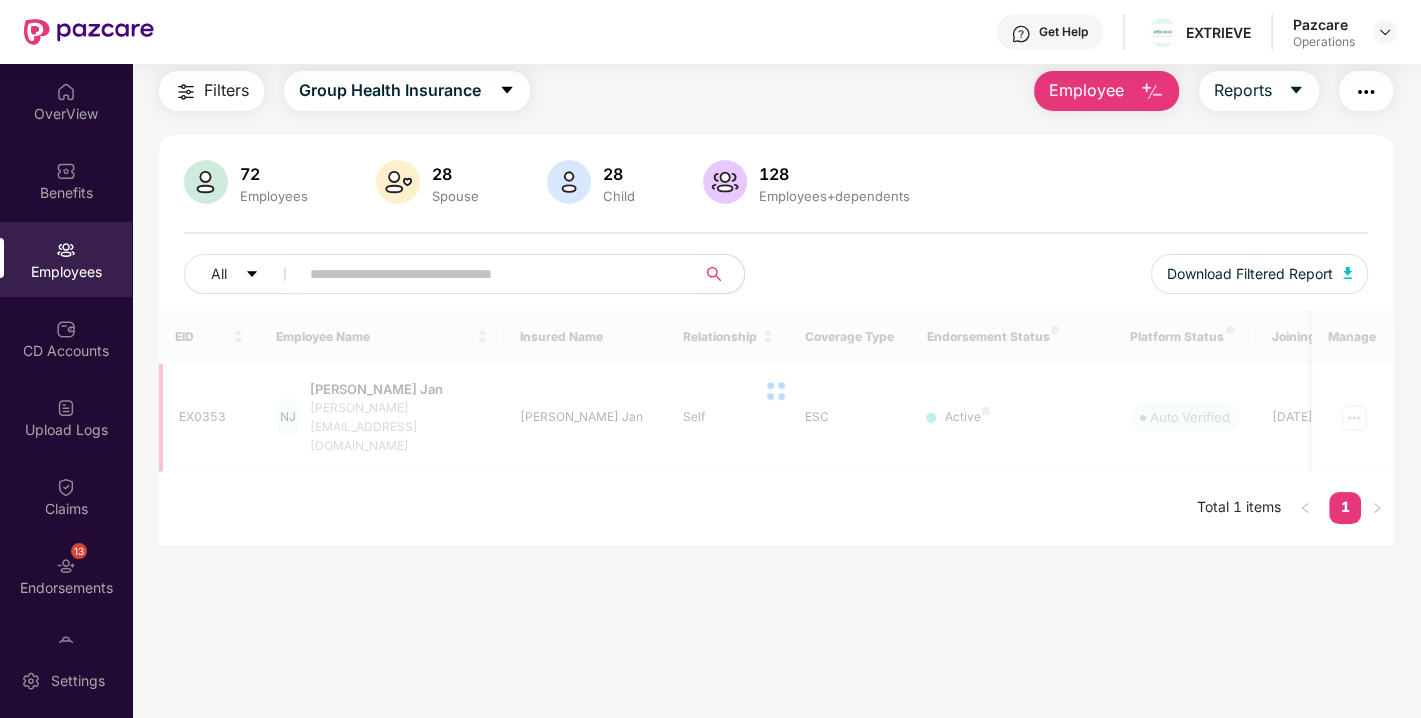 paste on "*" 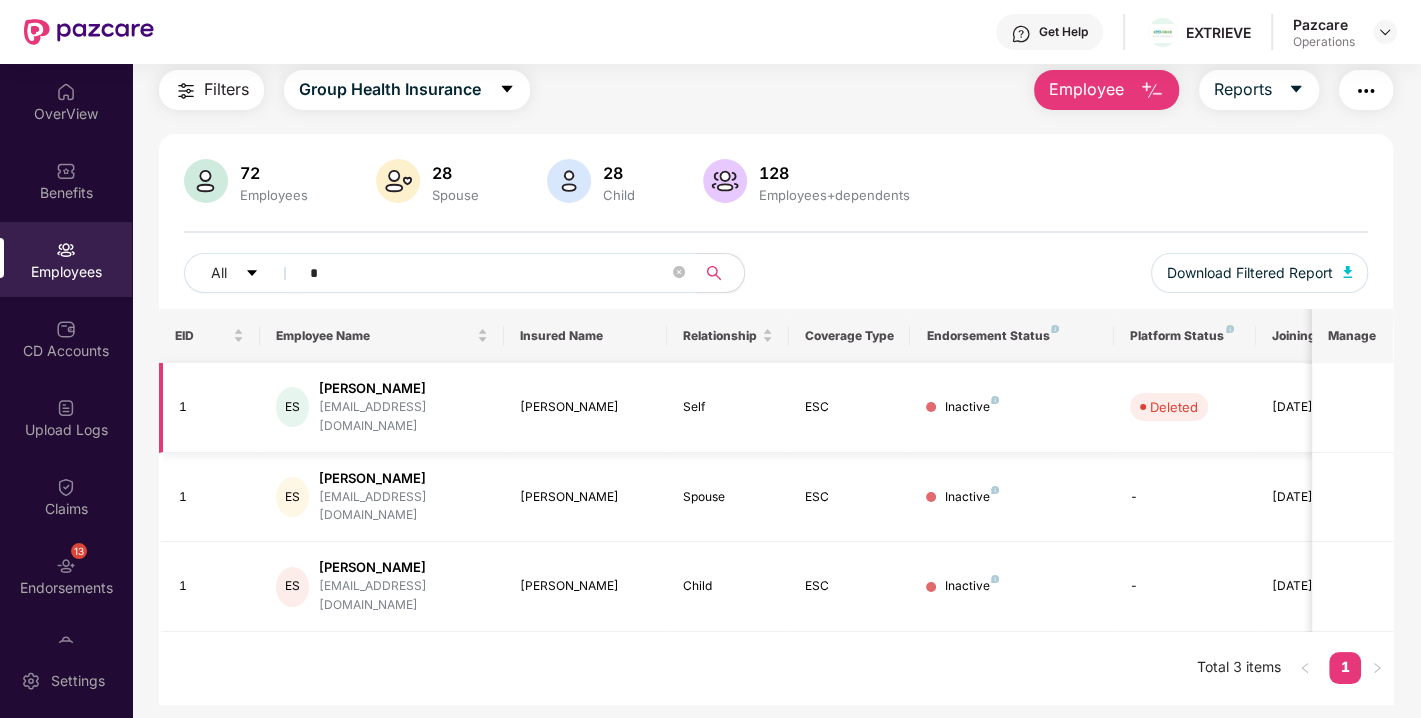 scroll, scrollTop: 63, scrollLeft: 0, axis: vertical 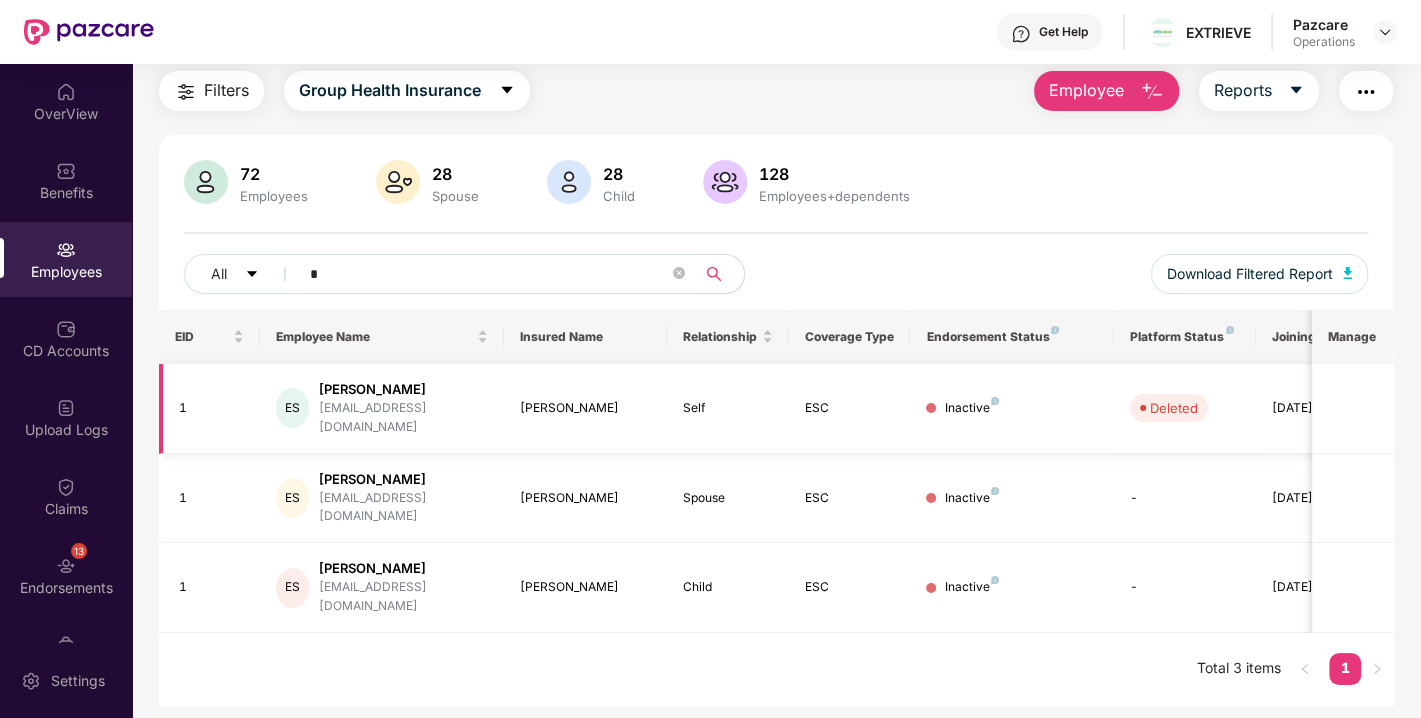 type on "*" 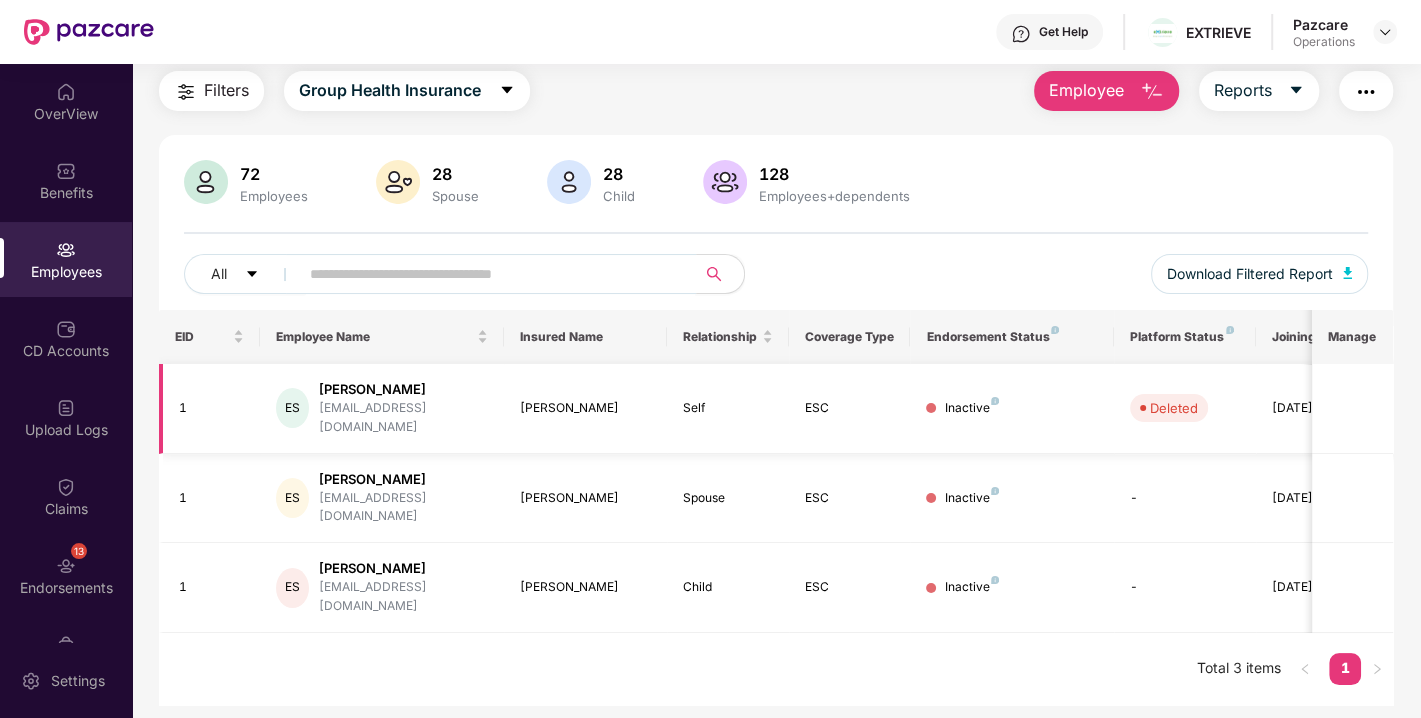 paste on "**" 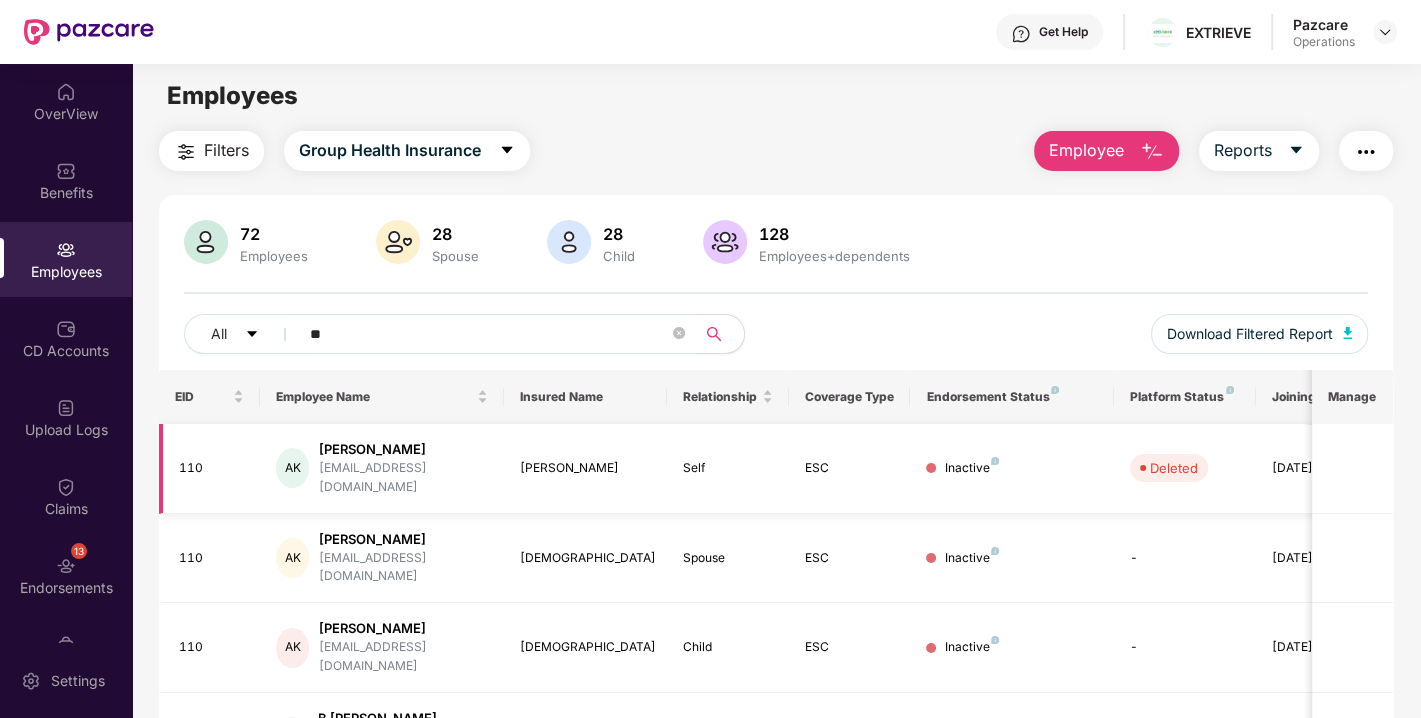 scroll, scrollTop: 0, scrollLeft: 0, axis: both 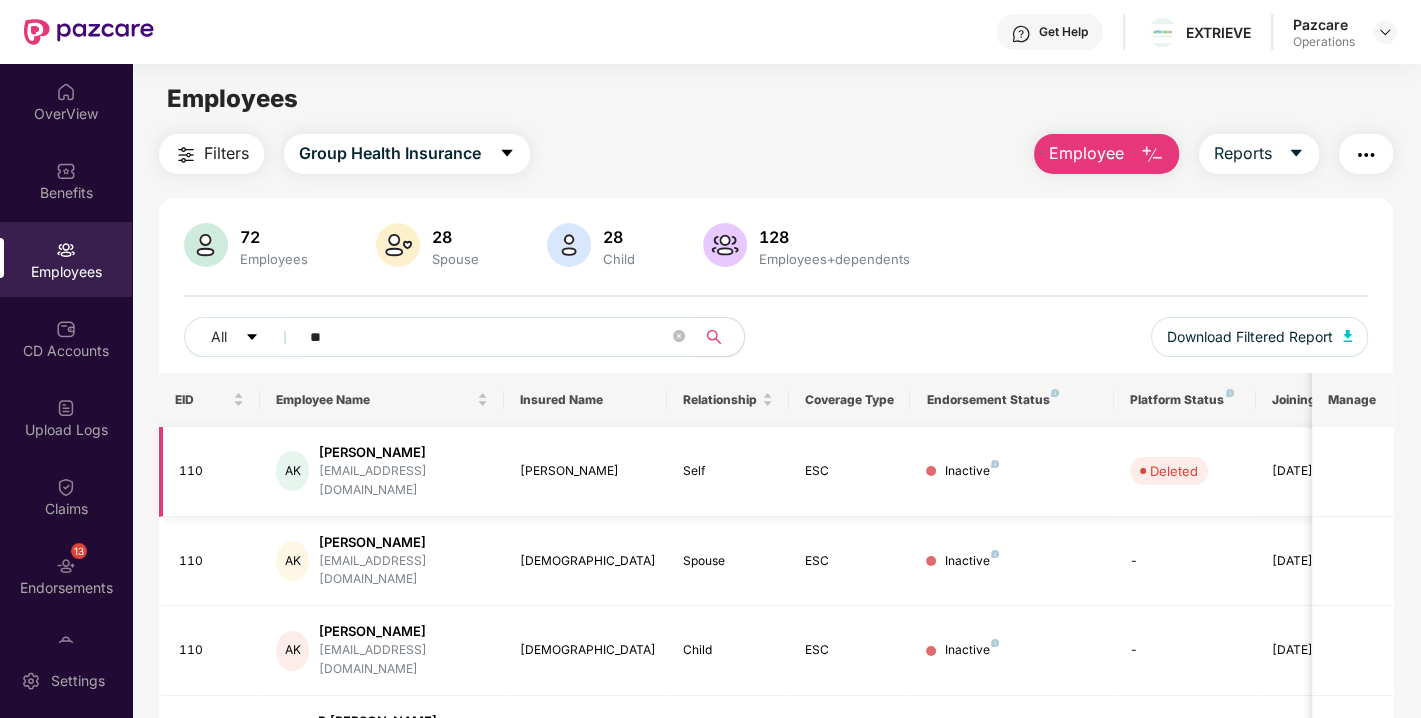 type on "*" 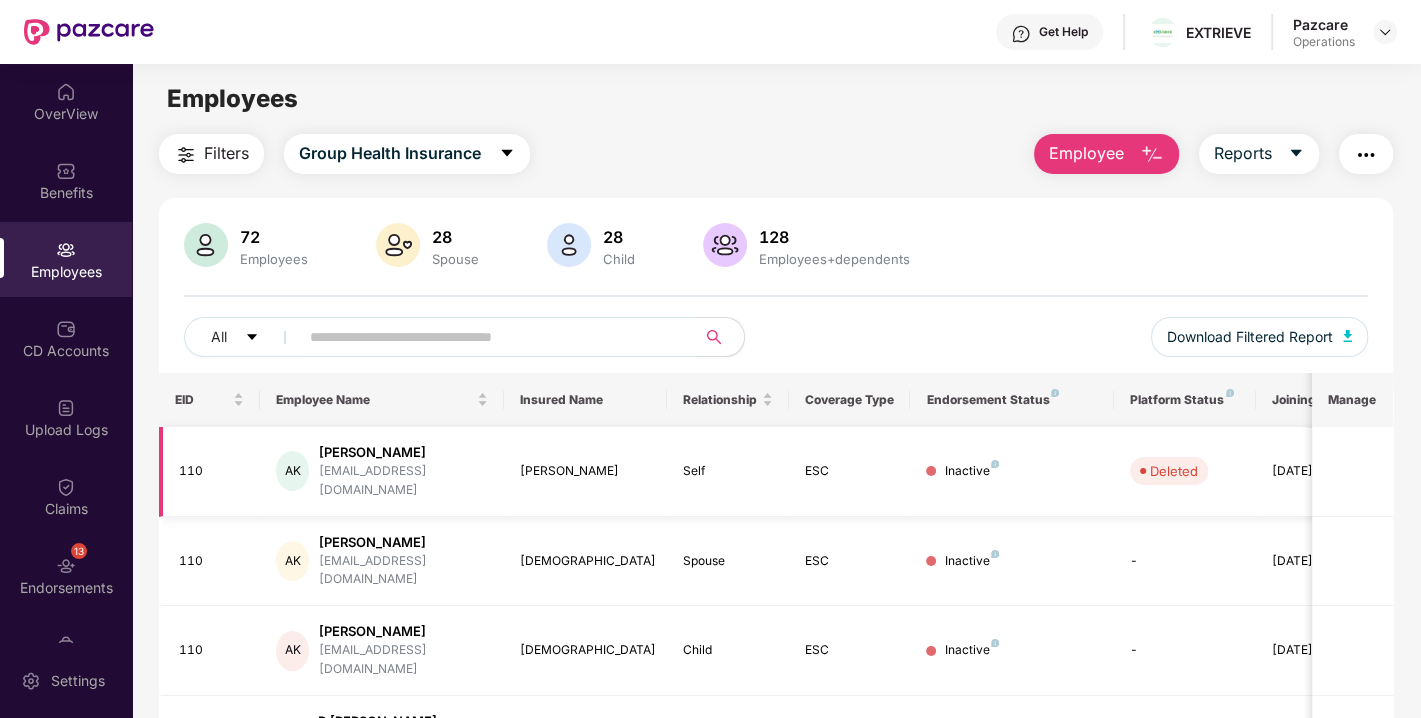 paste on "***" 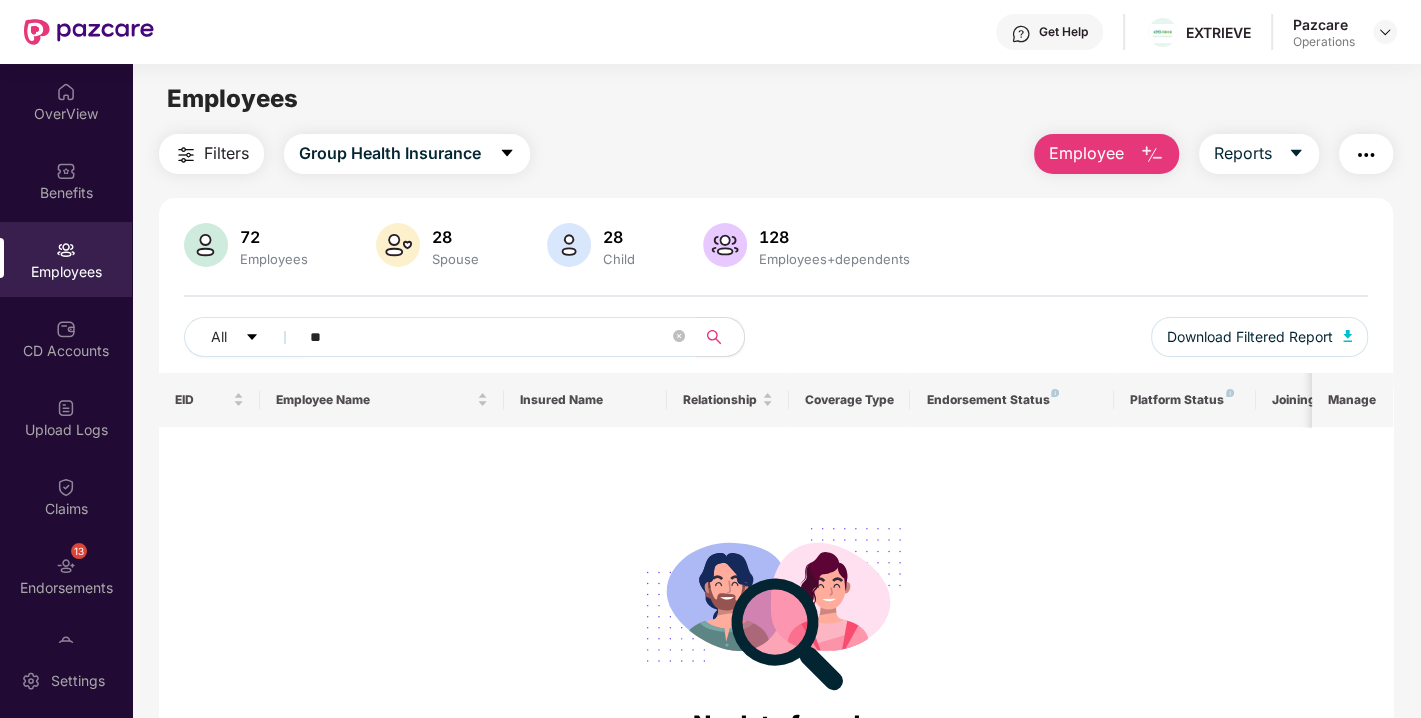 click on "**" at bounding box center [489, 337] 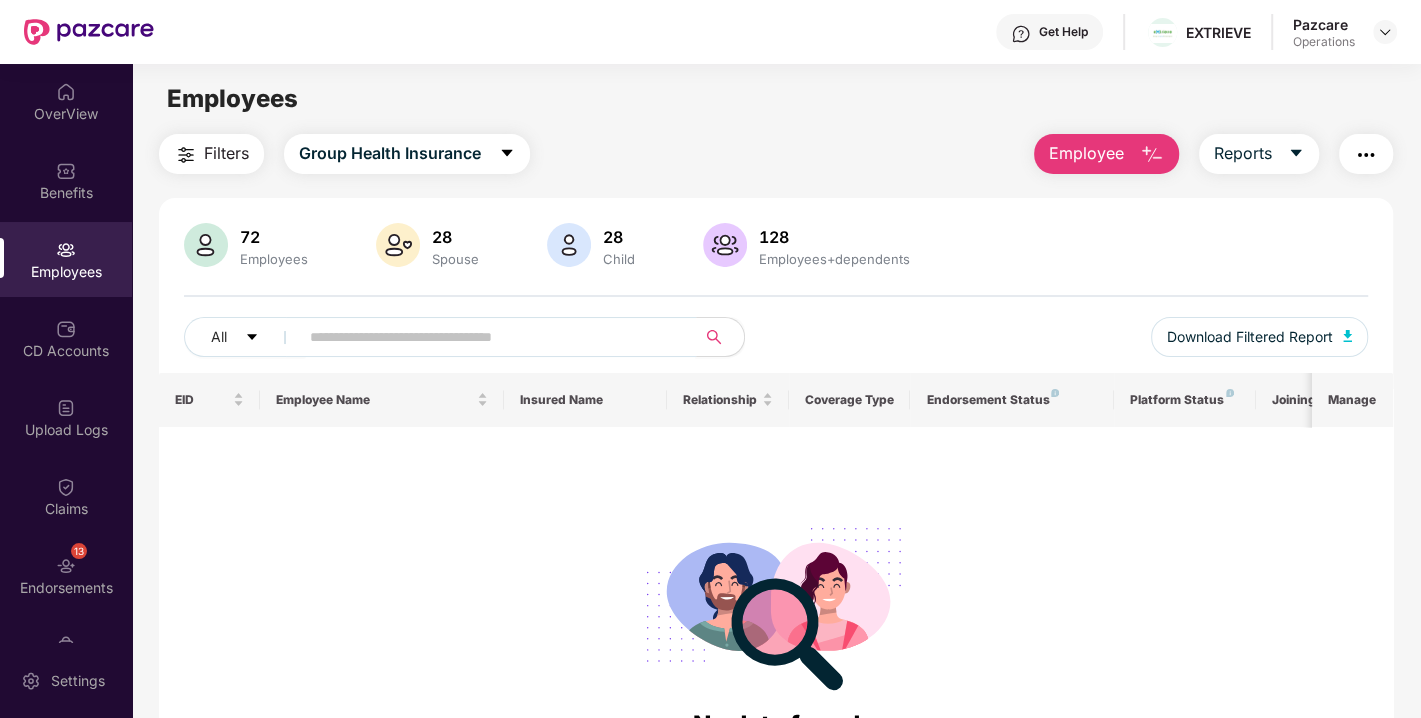 paste on "******" 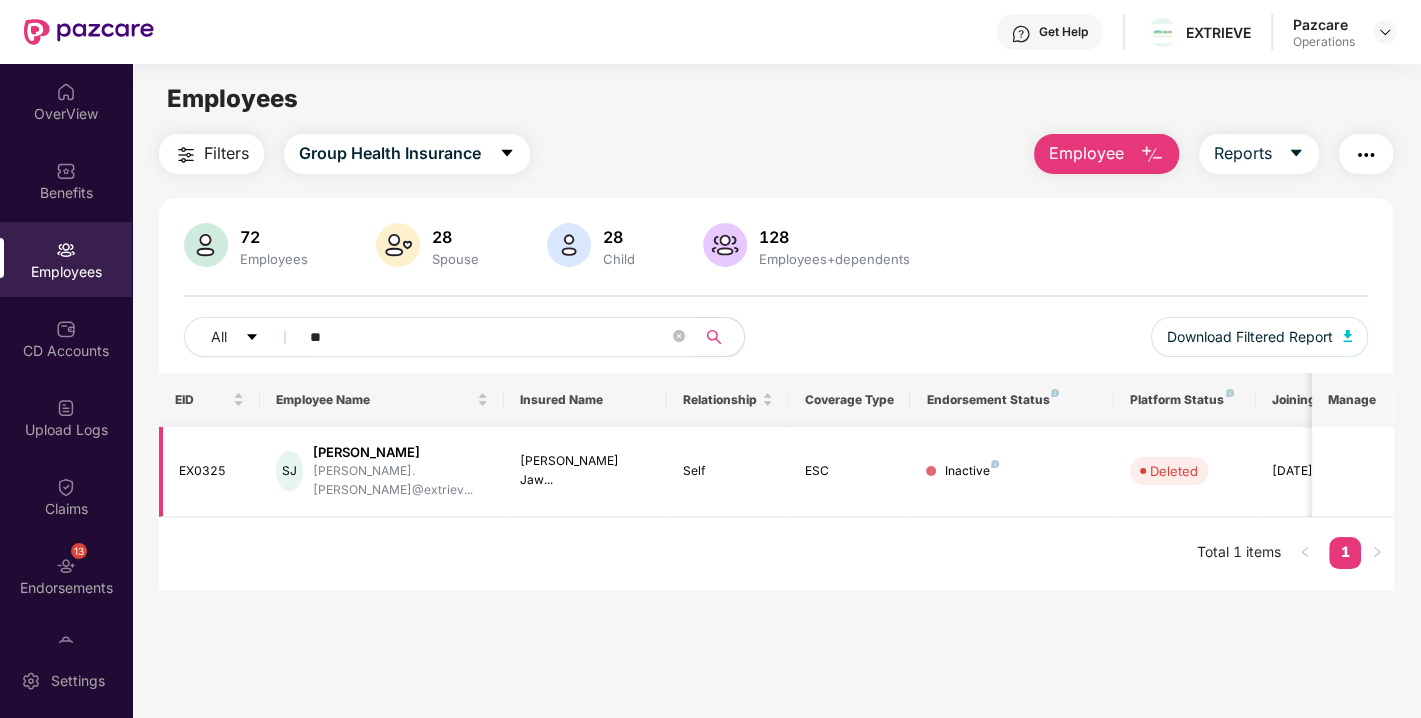 type on "*" 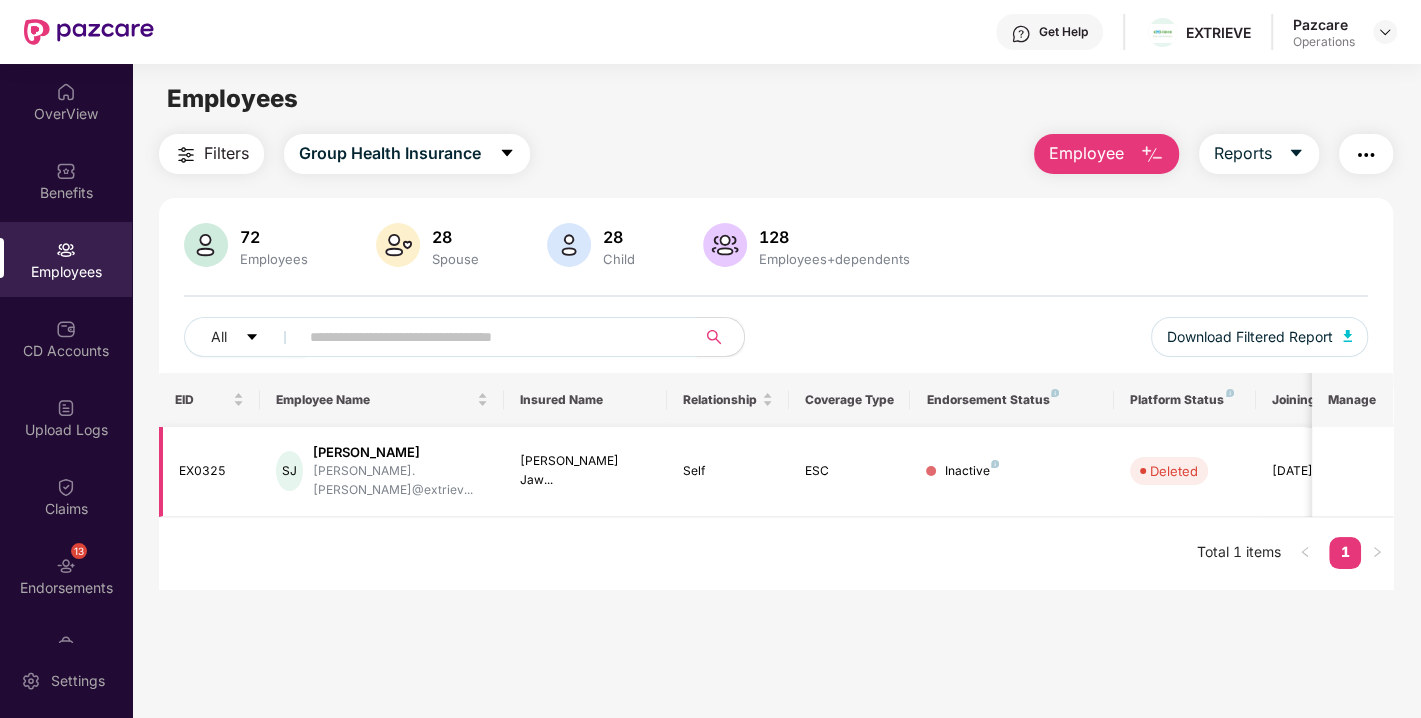 paste on "******" 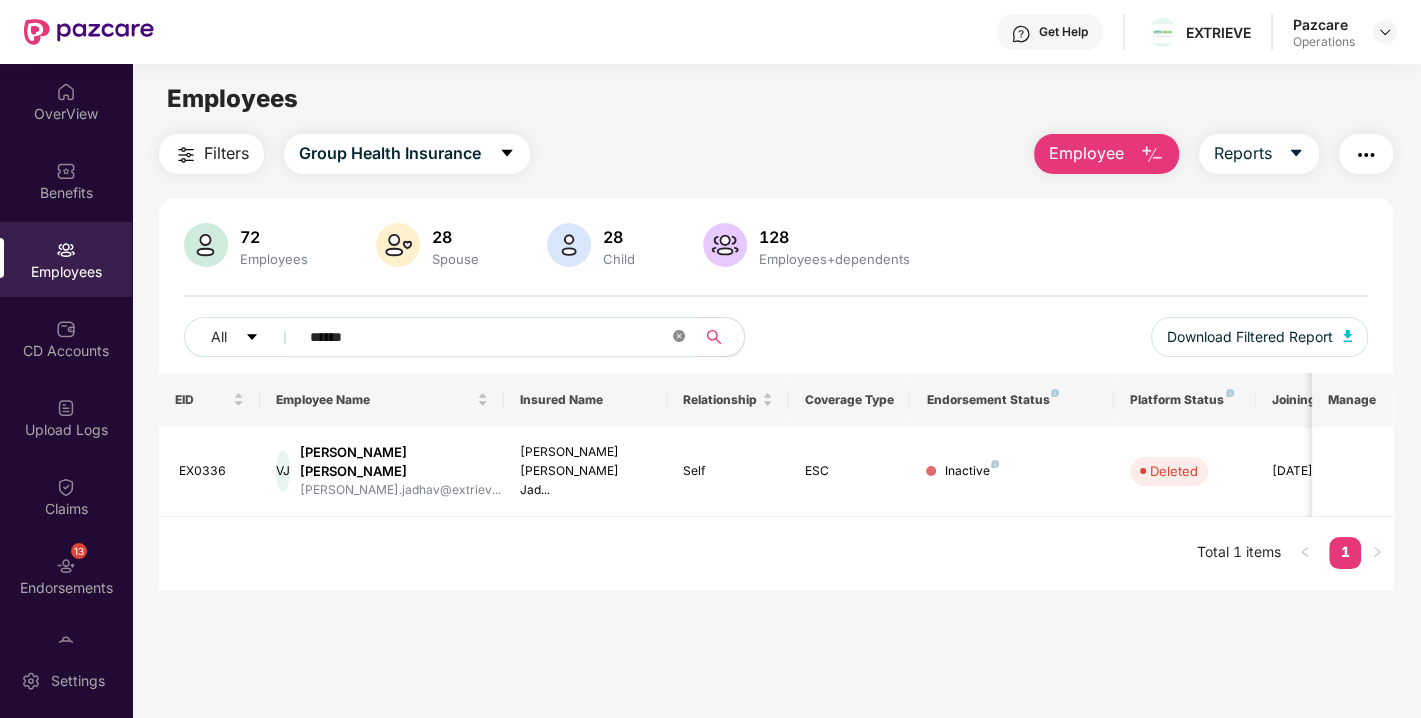 click 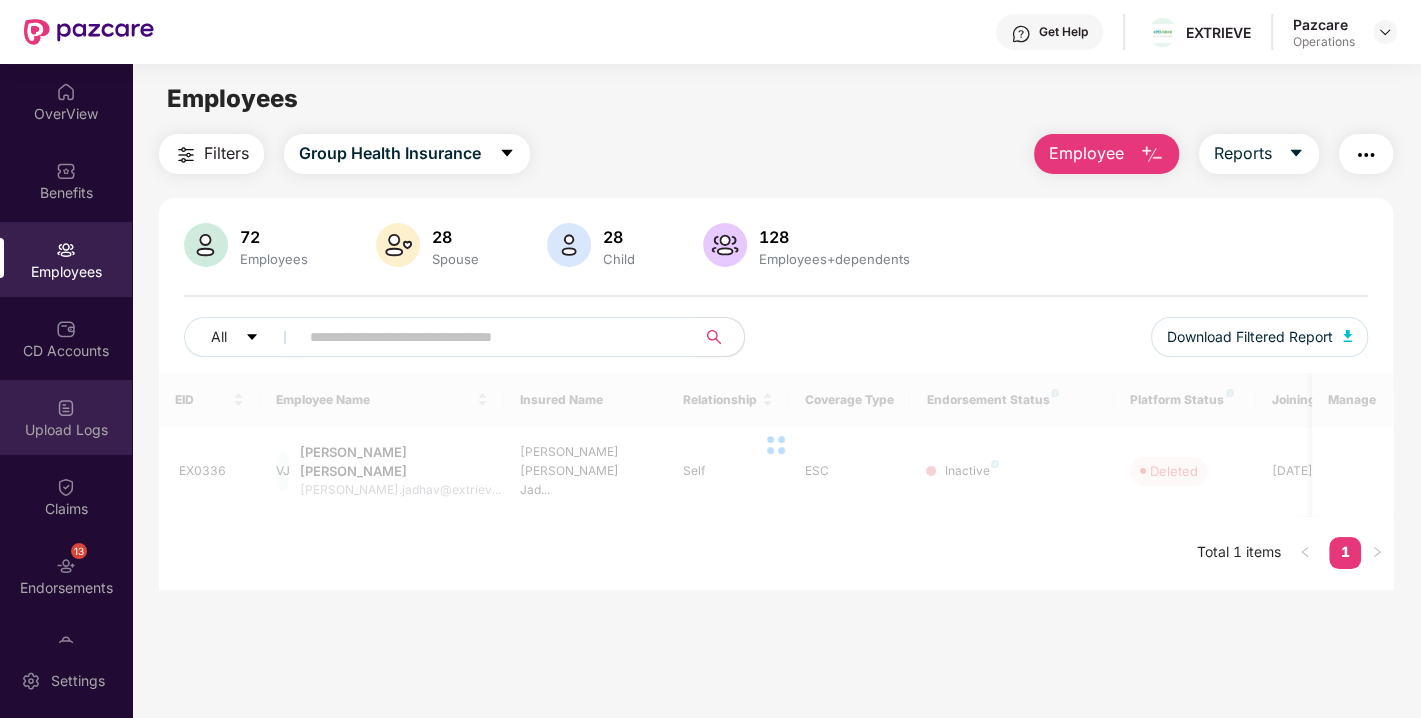 type 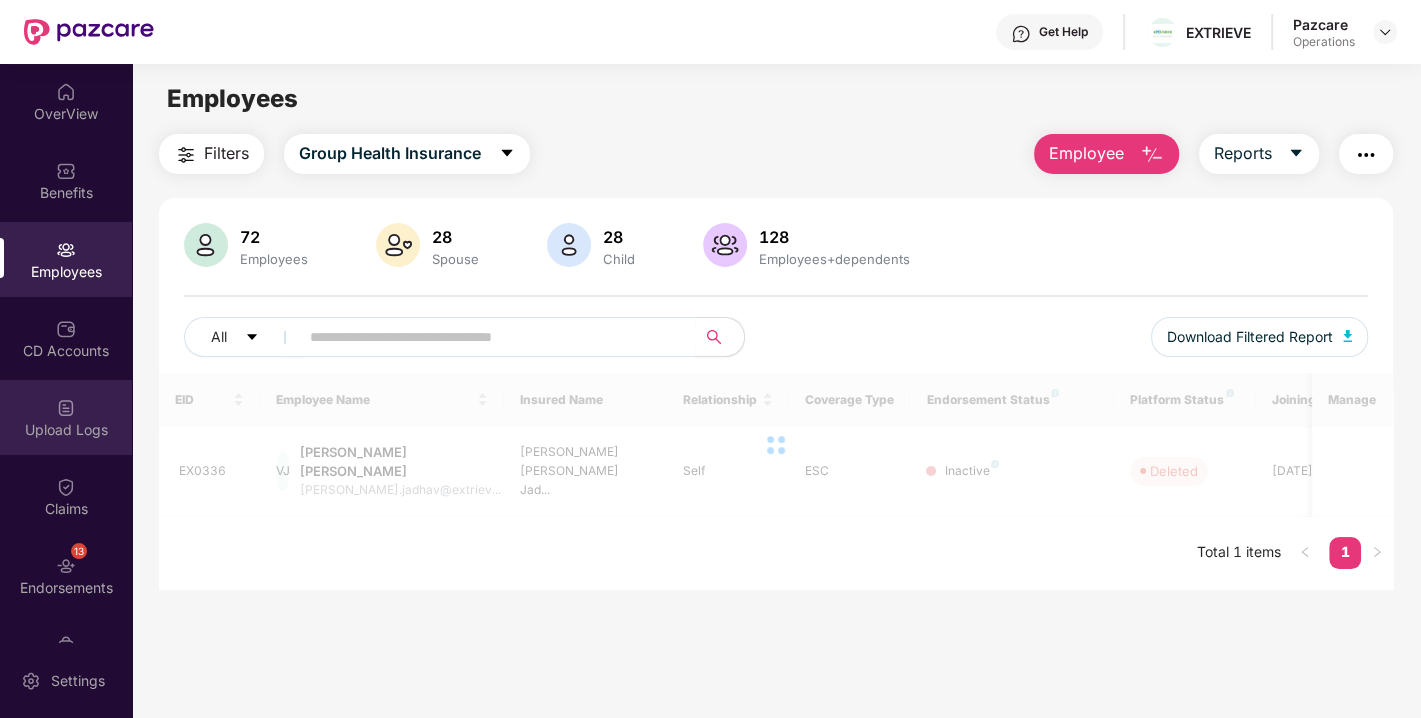 click on "Upload Logs" at bounding box center [66, 417] 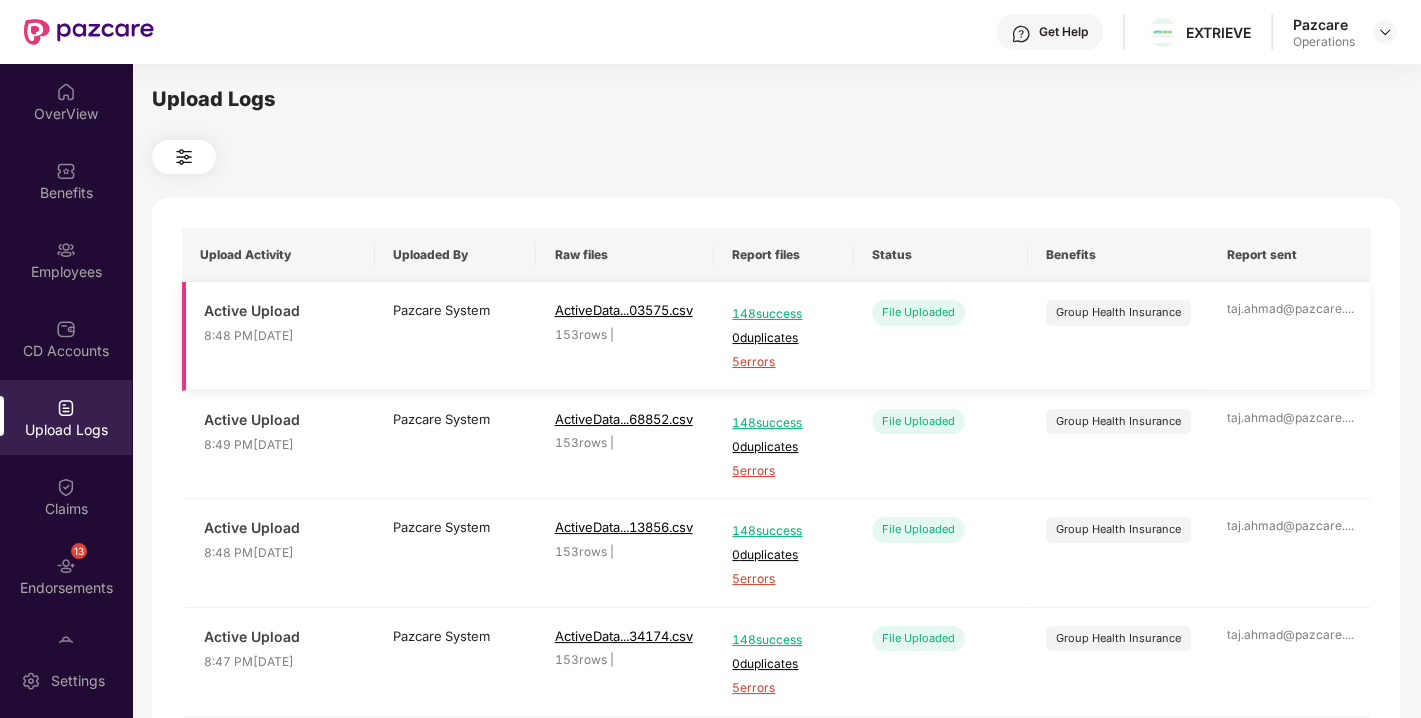 click on "5  errors" at bounding box center (783, 362) 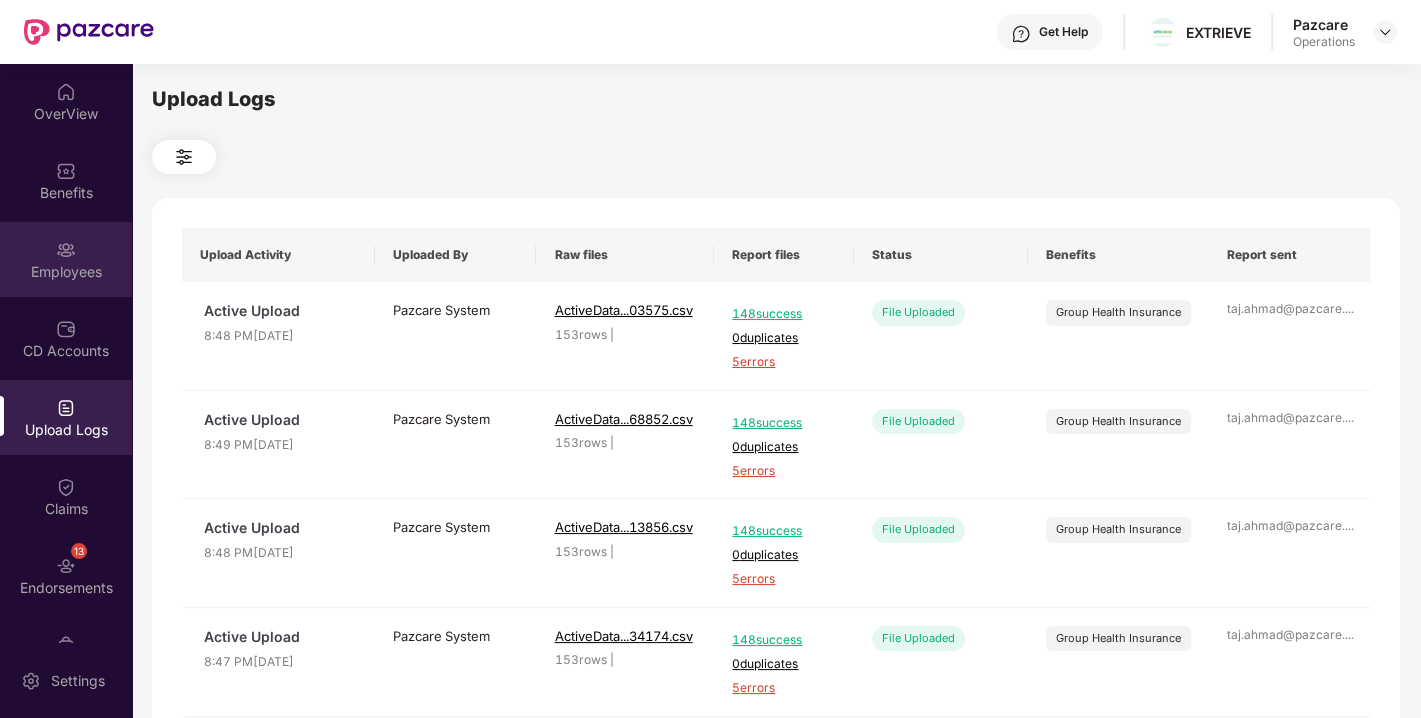 click at bounding box center (66, 250) 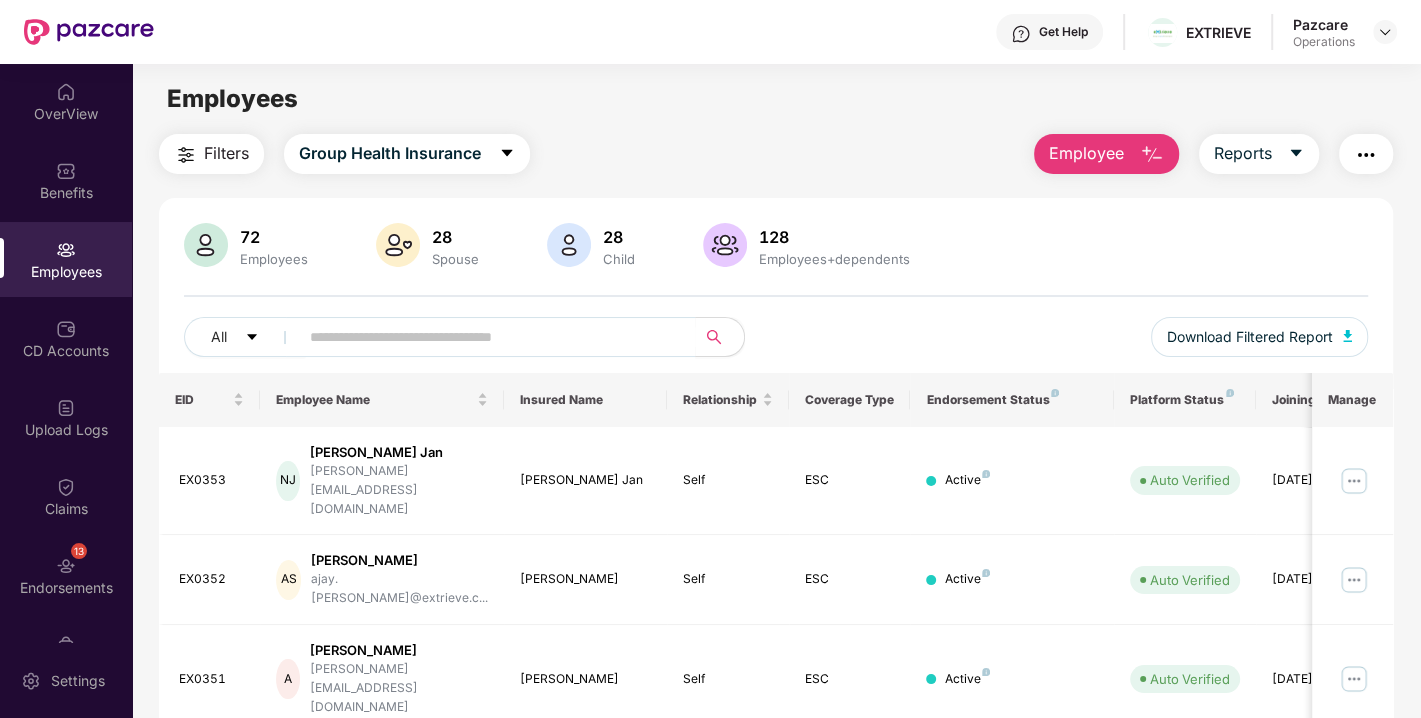click on "Filters" at bounding box center [226, 153] 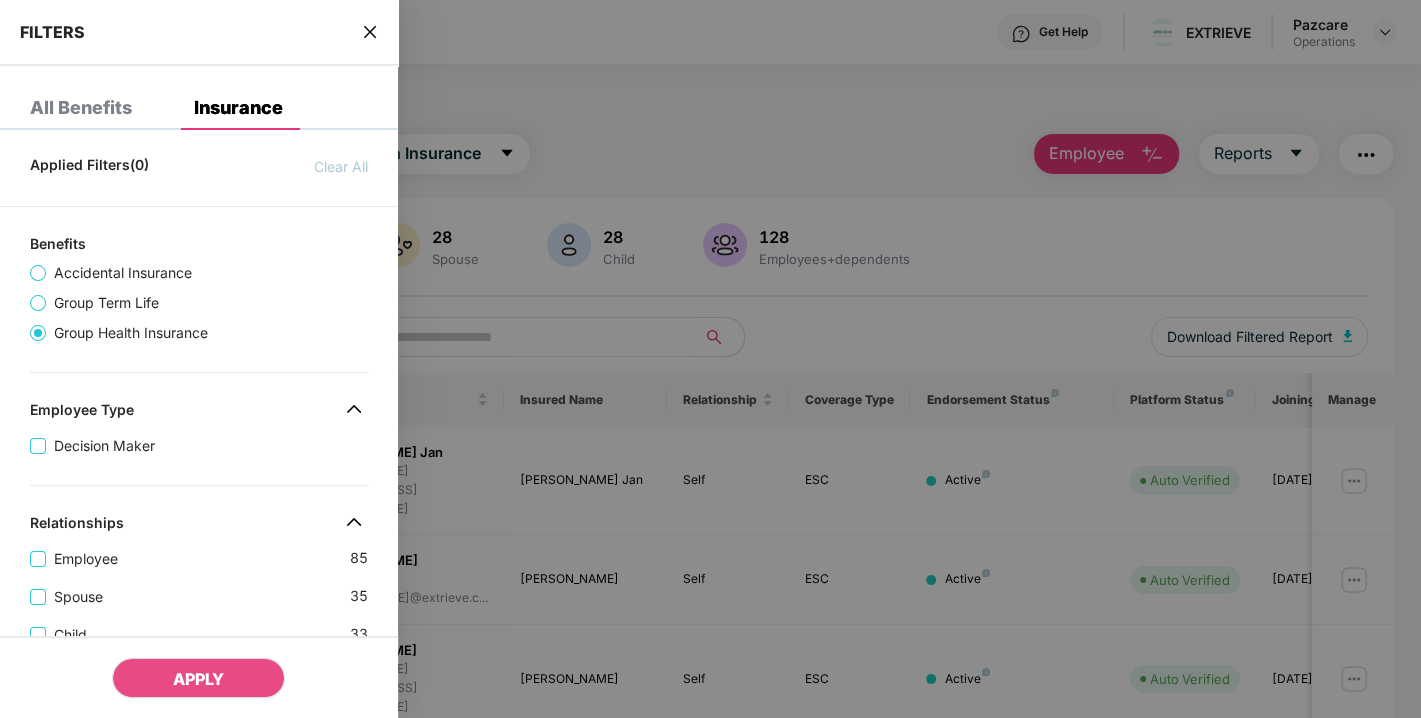 scroll, scrollTop: 614, scrollLeft: 0, axis: vertical 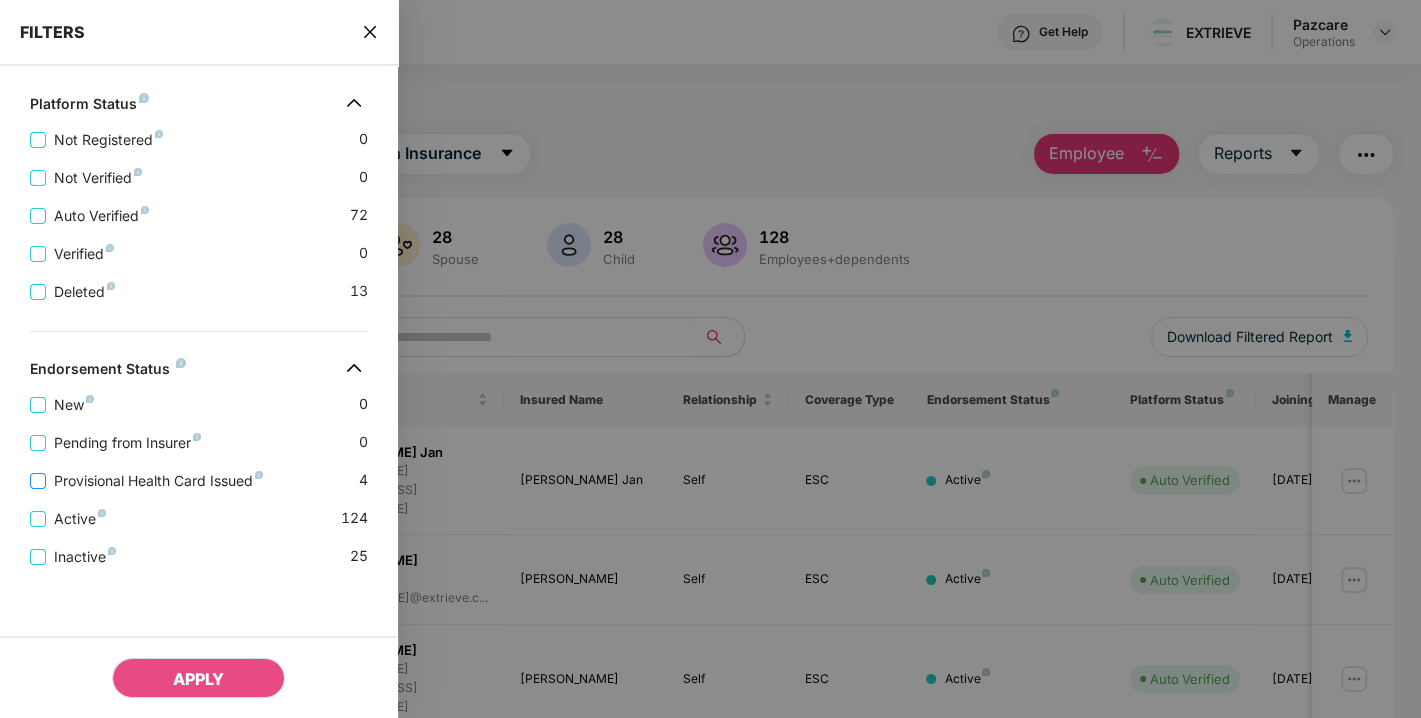 click on "Provisional Health Card Issued" at bounding box center [158, 481] 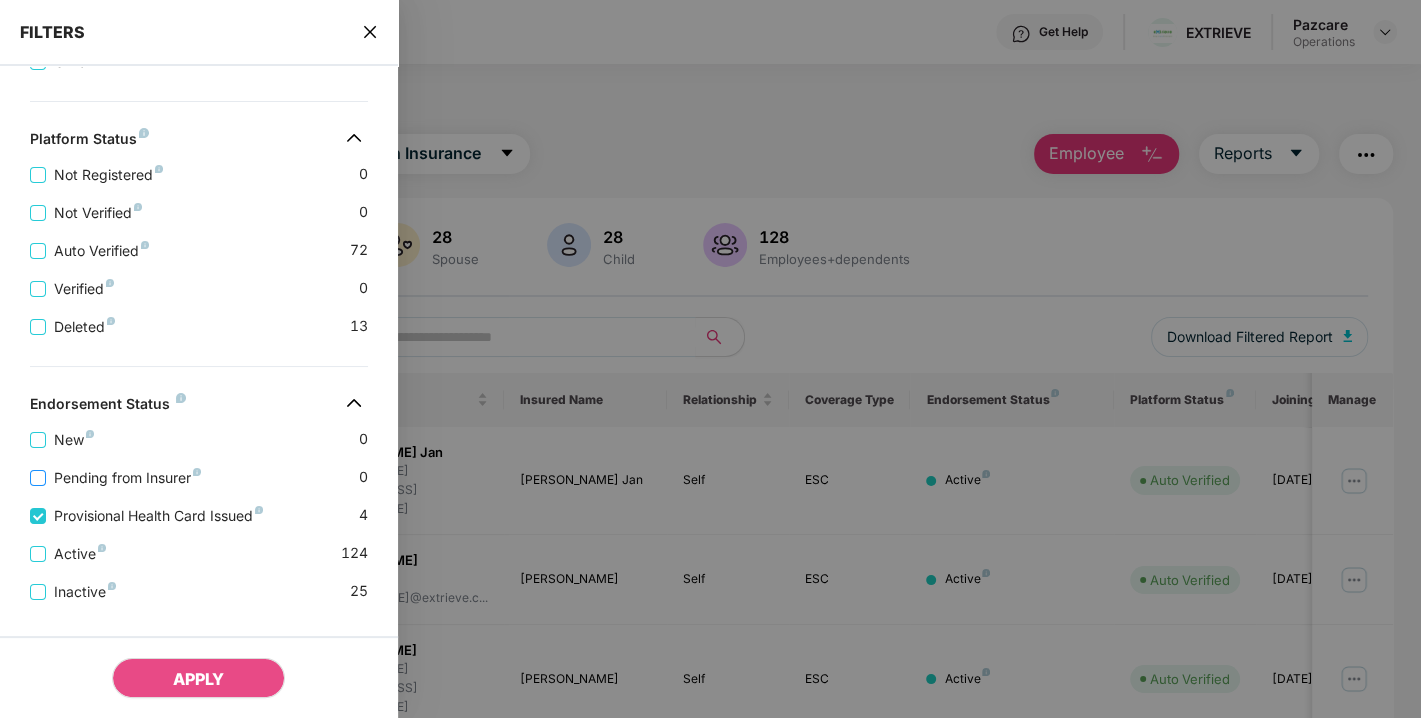 click on "Pending from Insurer" at bounding box center [127, 478] 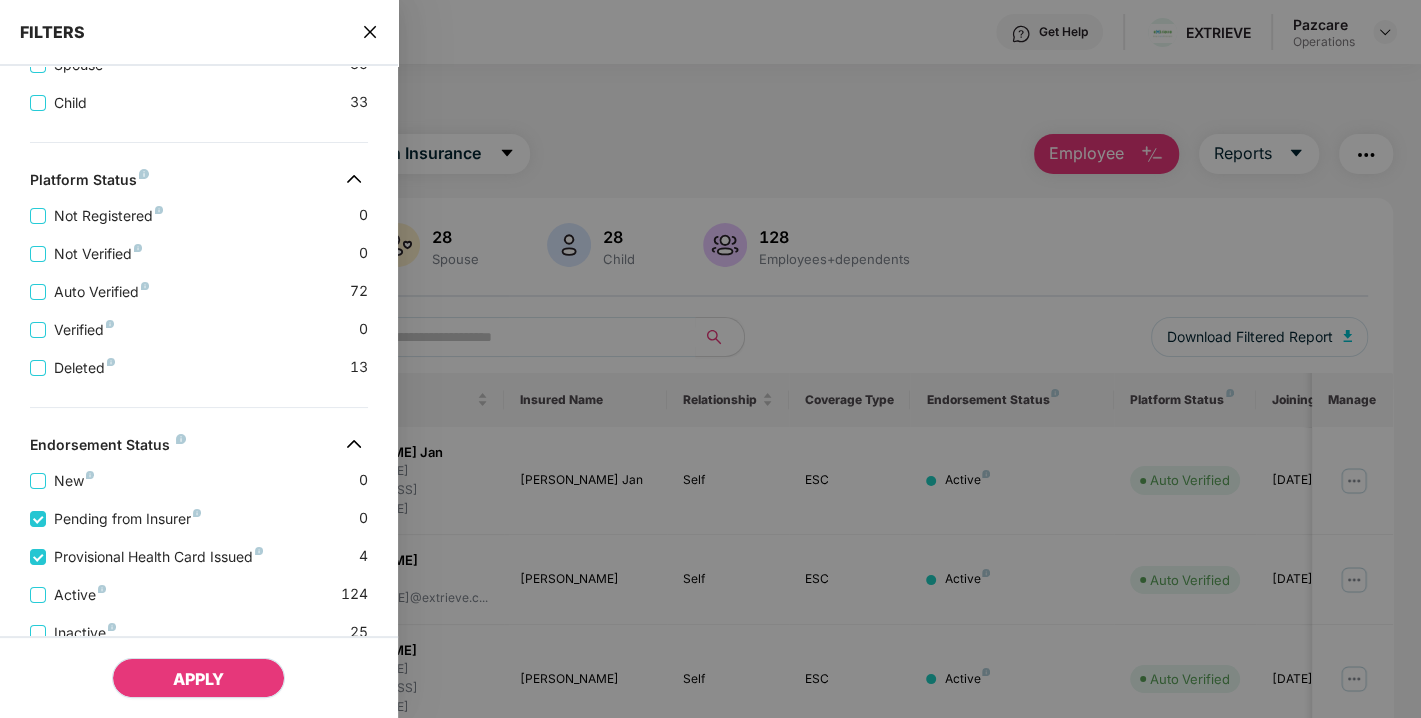 click on "APPLY" at bounding box center (198, 678) 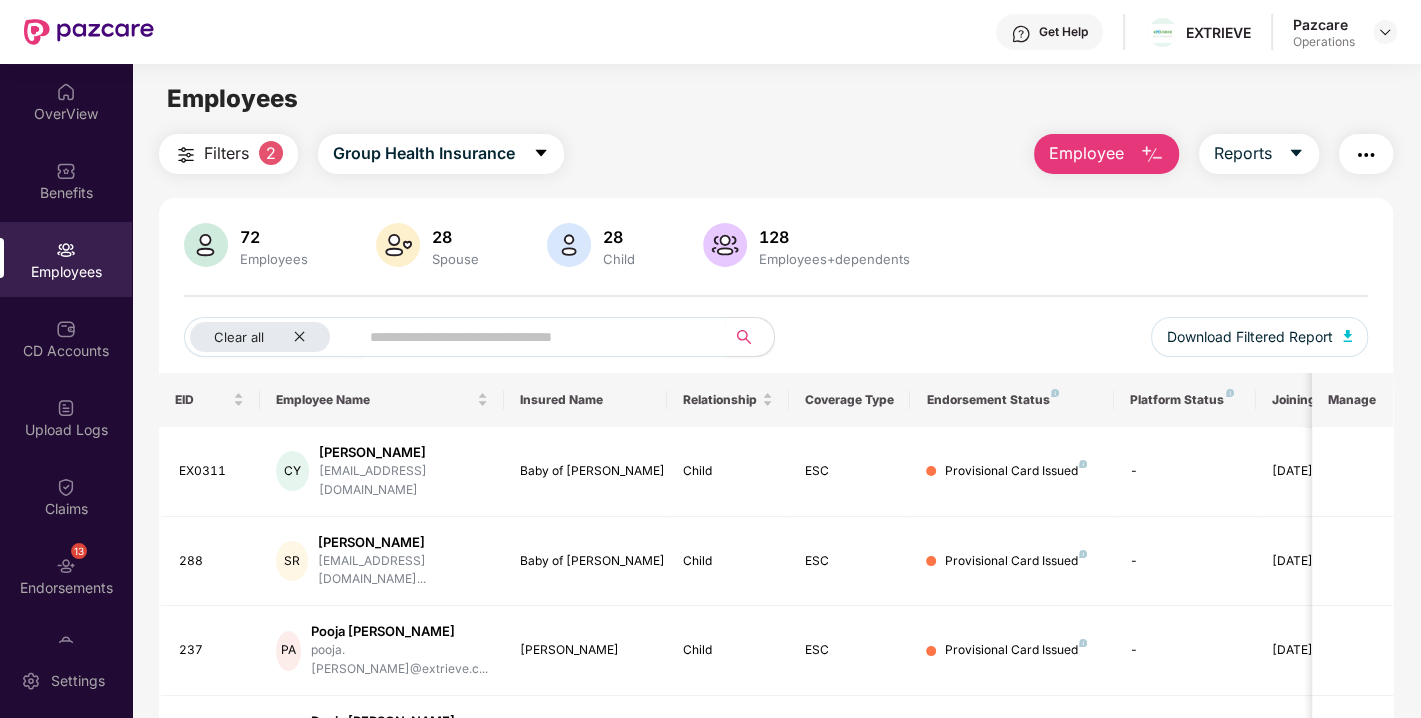 scroll, scrollTop: 71, scrollLeft: 0, axis: vertical 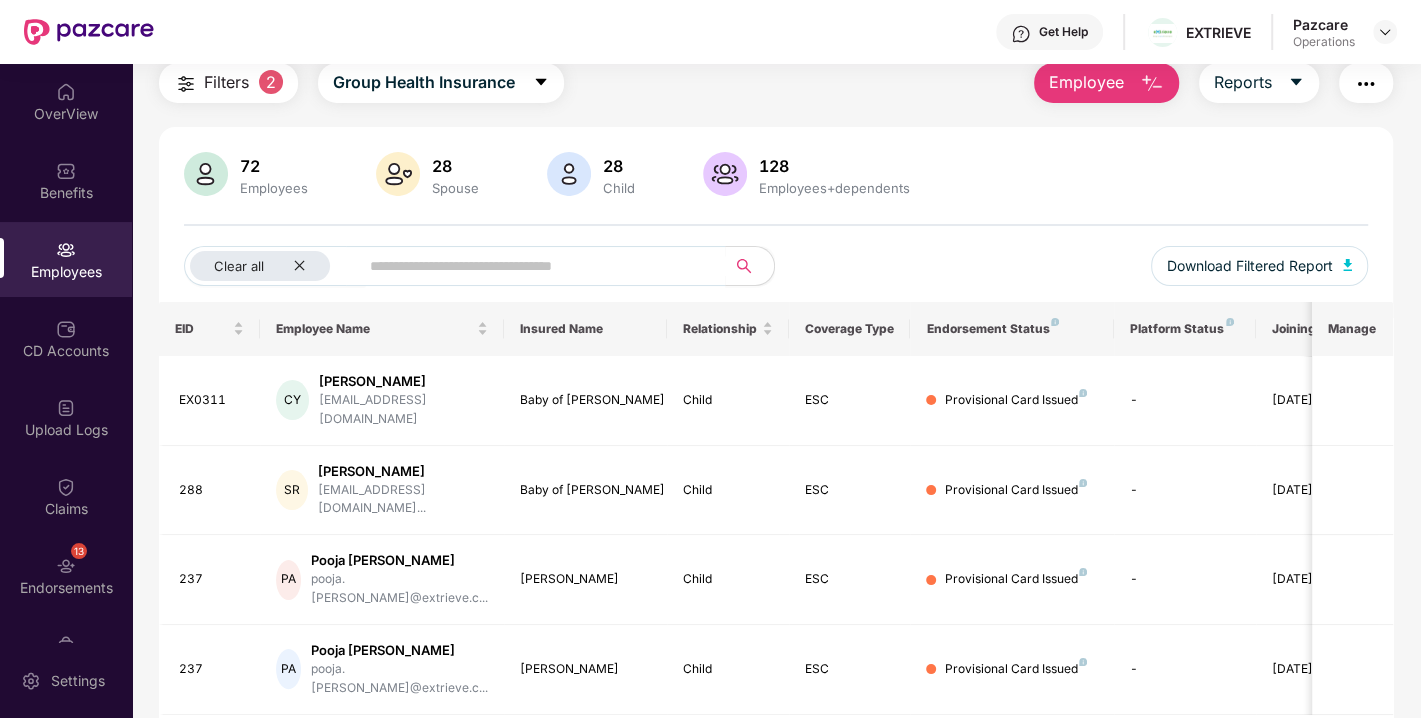 type 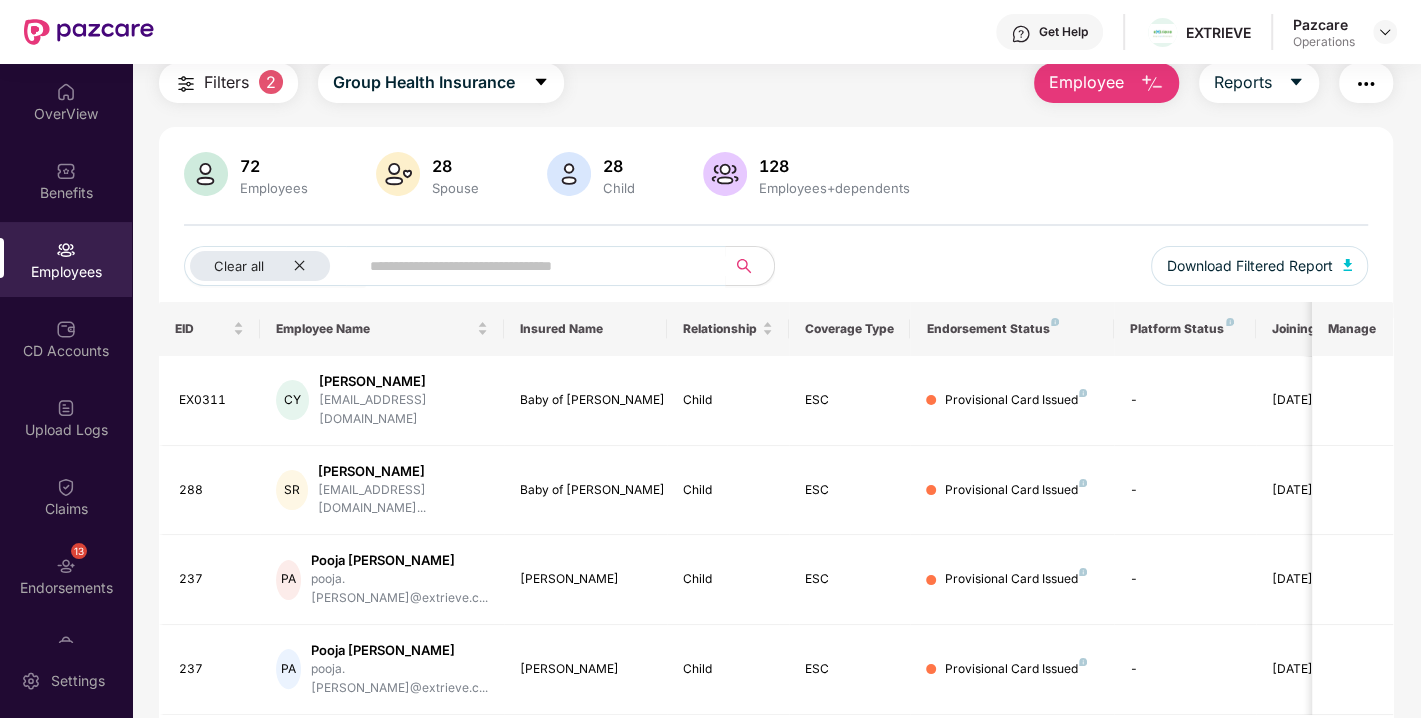 click at bounding box center [66, 250] 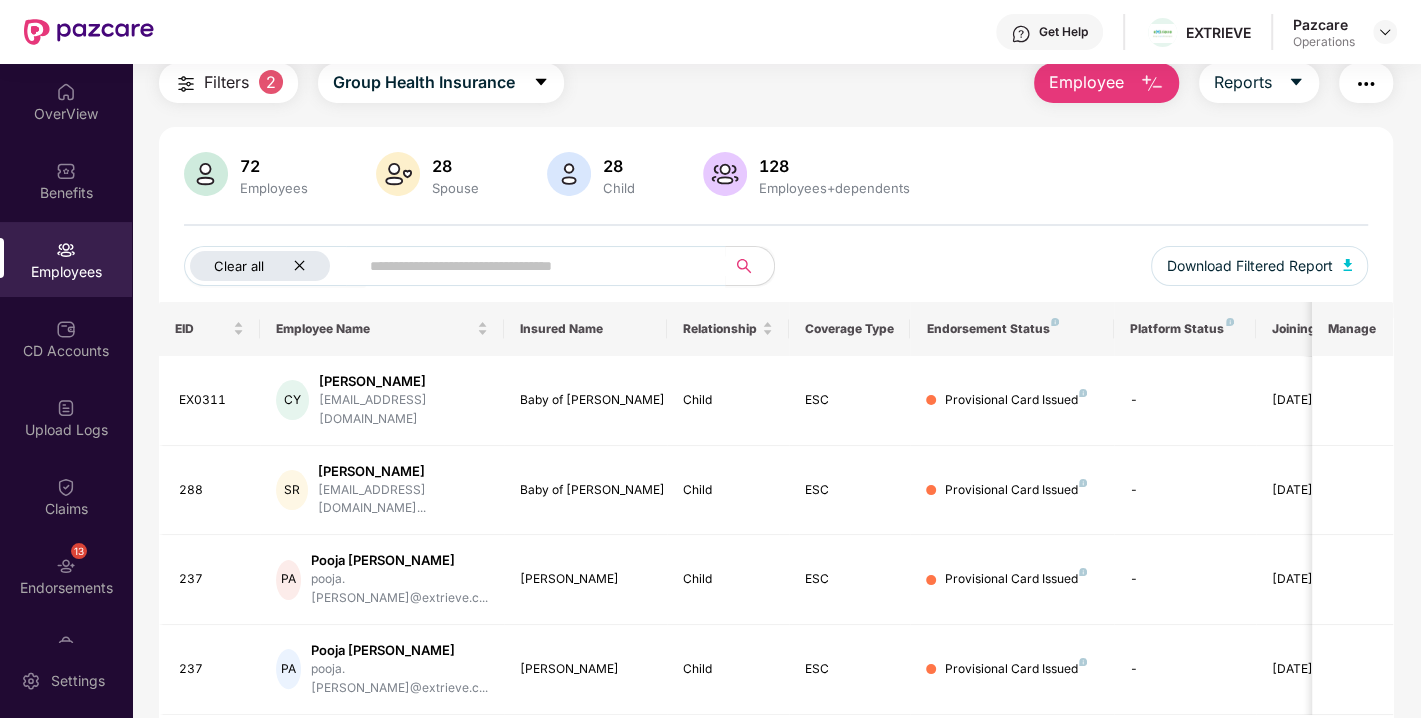 click 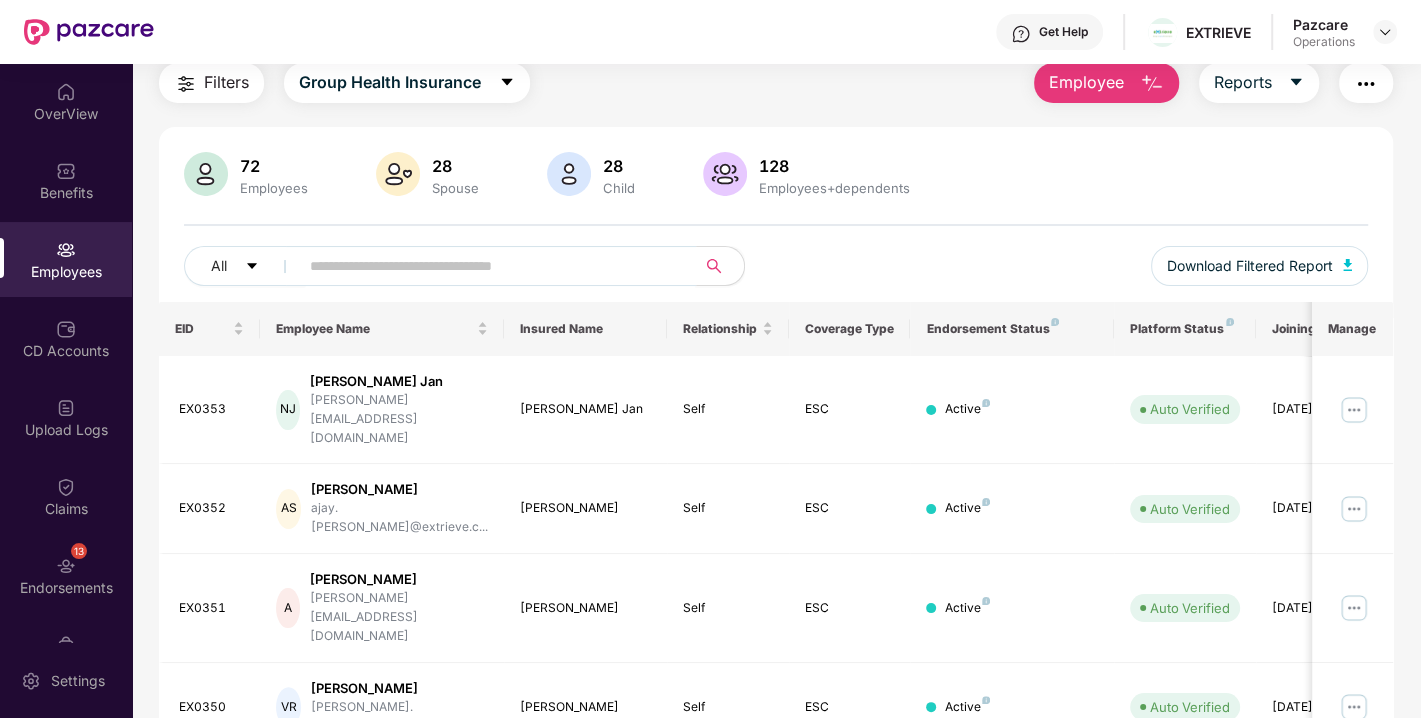 click at bounding box center (489, 266) 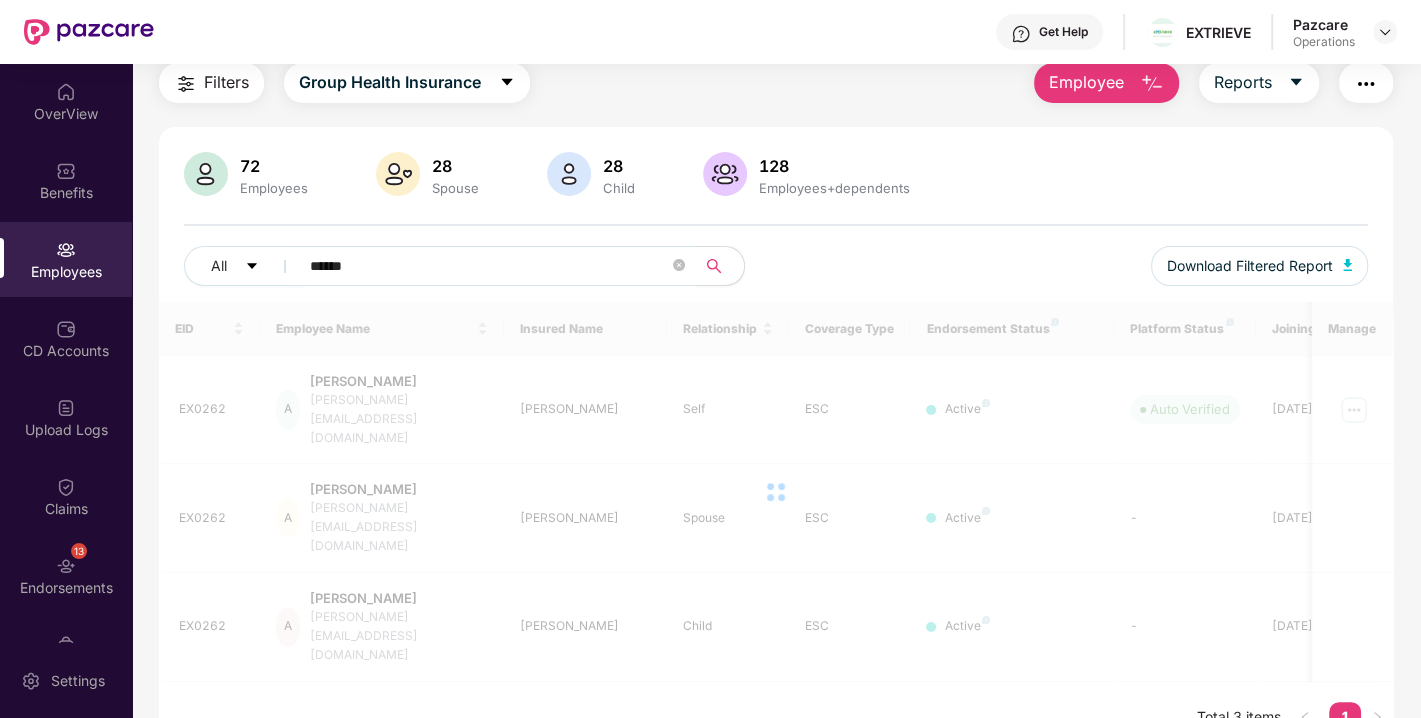 scroll, scrollTop: 63, scrollLeft: 0, axis: vertical 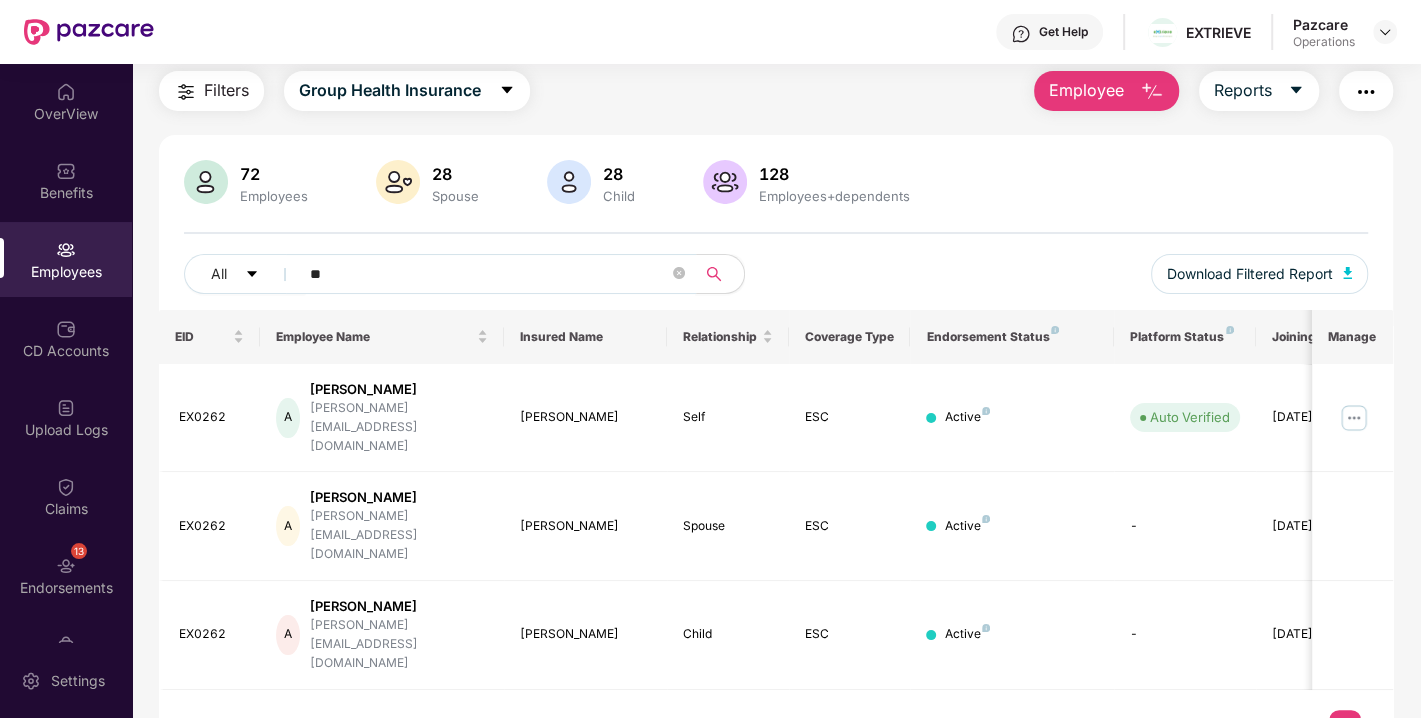 type on "*" 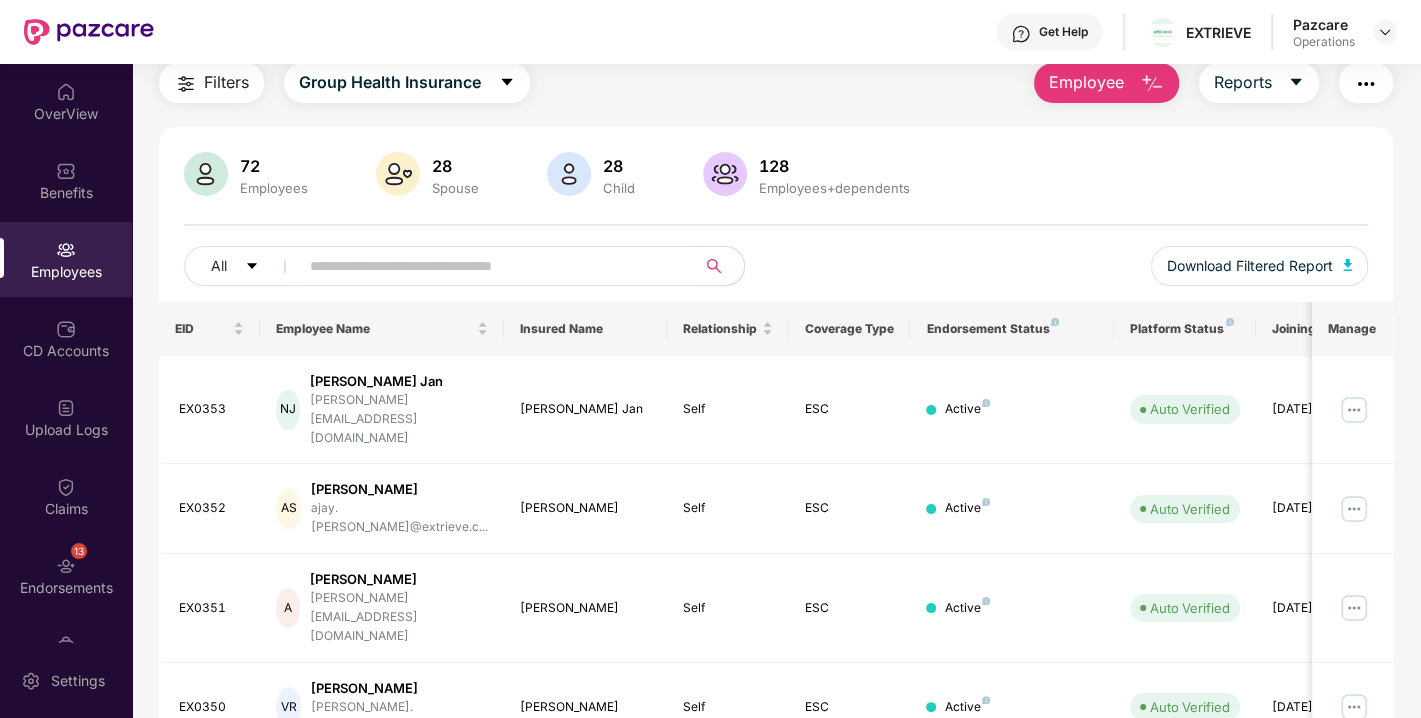 scroll, scrollTop: 0, scrollLeft: 0, axis: both 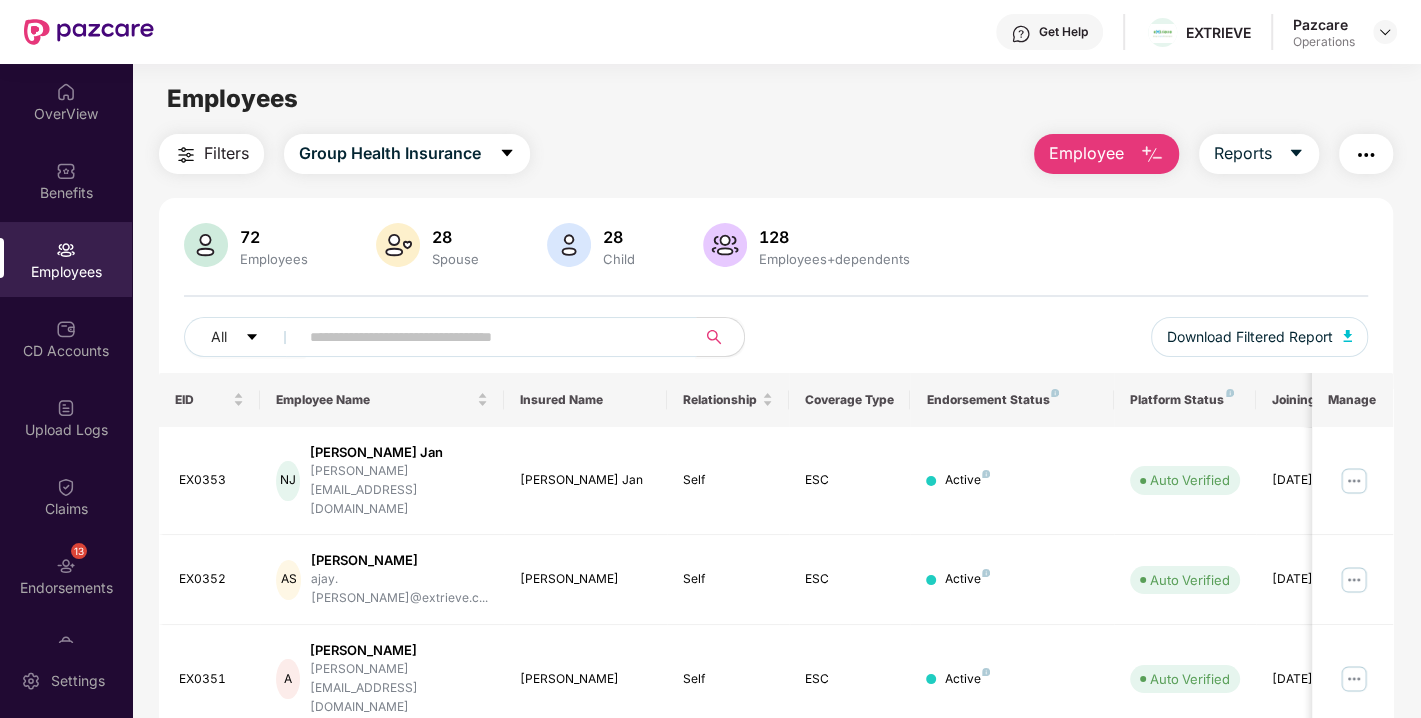 type 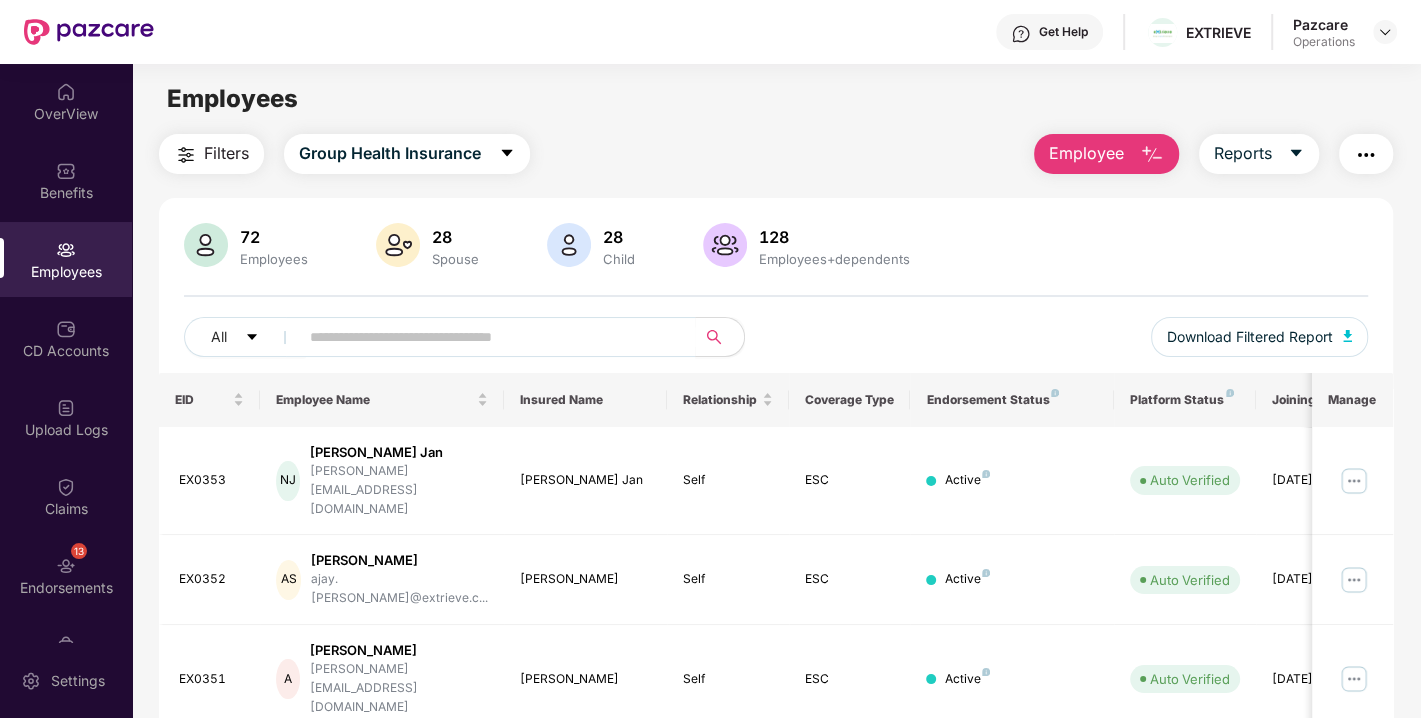 click at bounding box center (1366, 155) 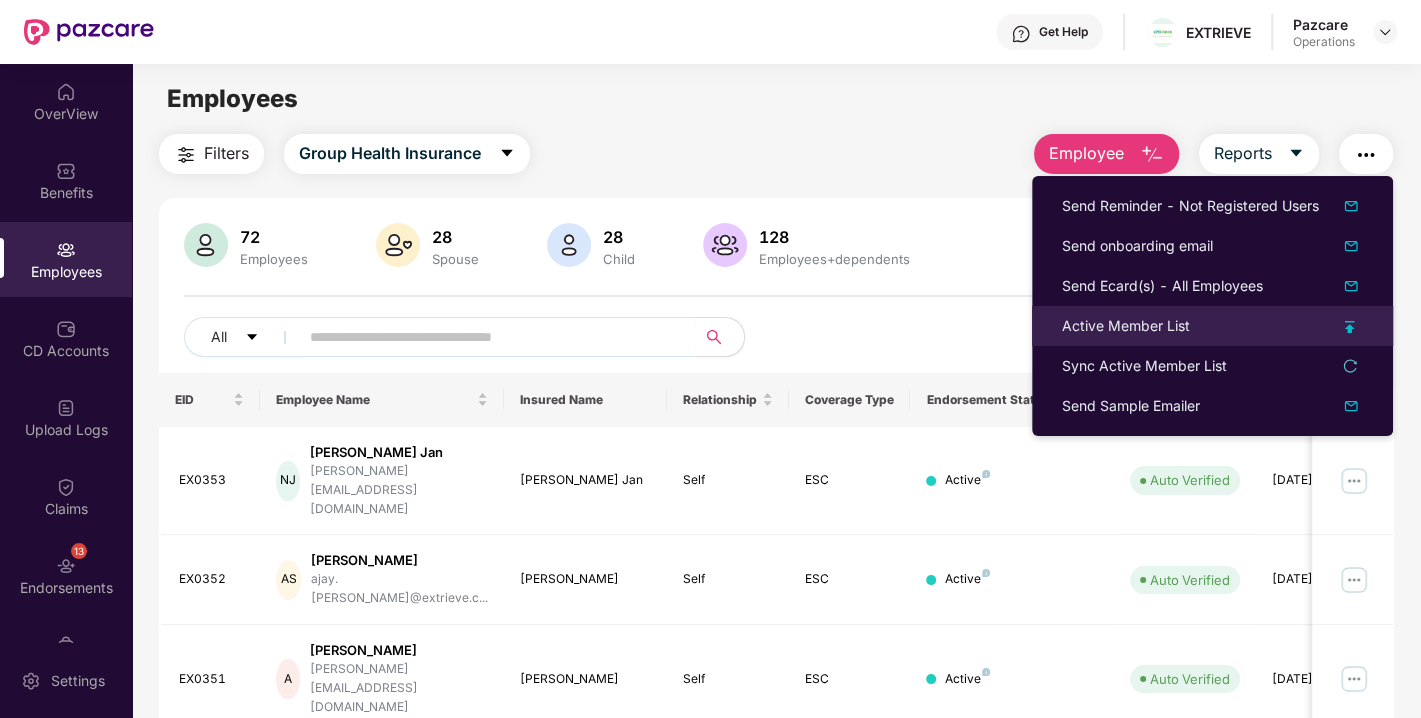 click on "Active Member List" at bounding box center [1126, 326] 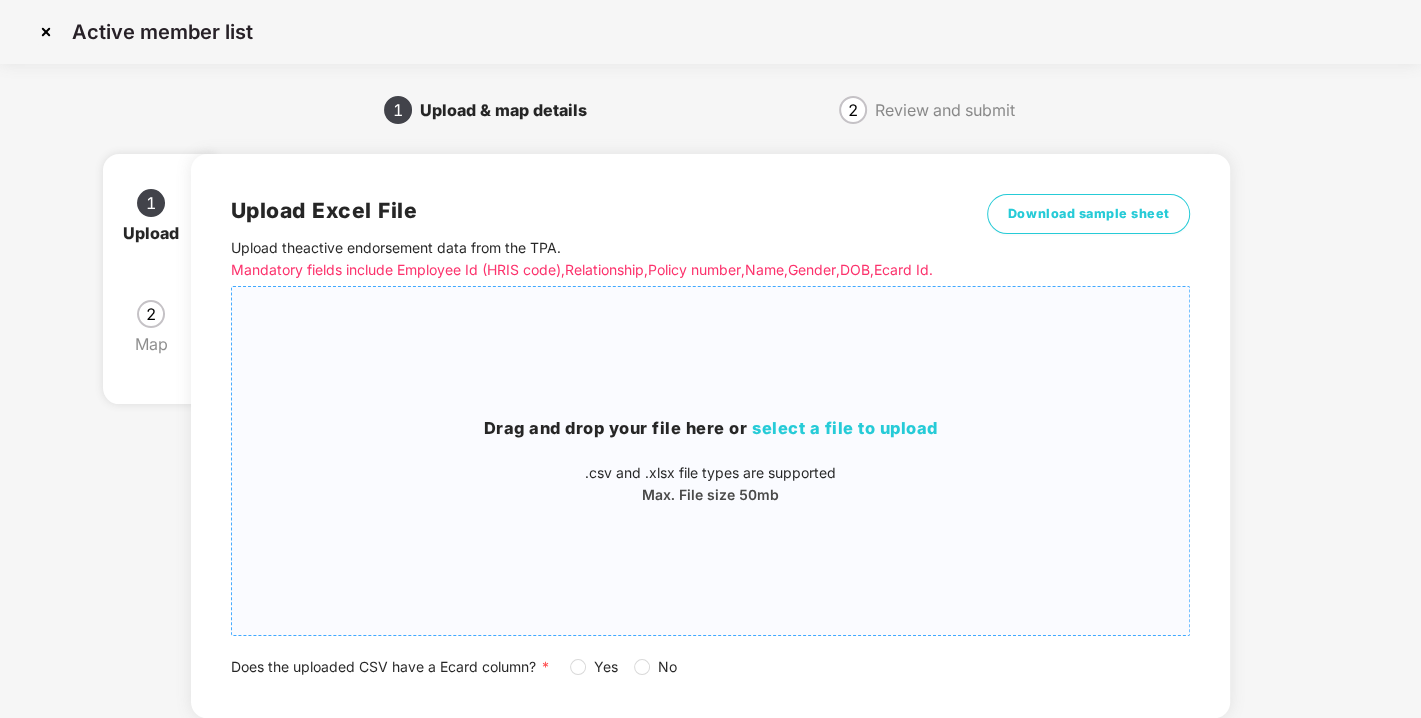 click on "Drag and drop your file here or  select a file to upload .csv and .xlsx file types are supported Max. File size 50mb" at bounding box center [711, 461] 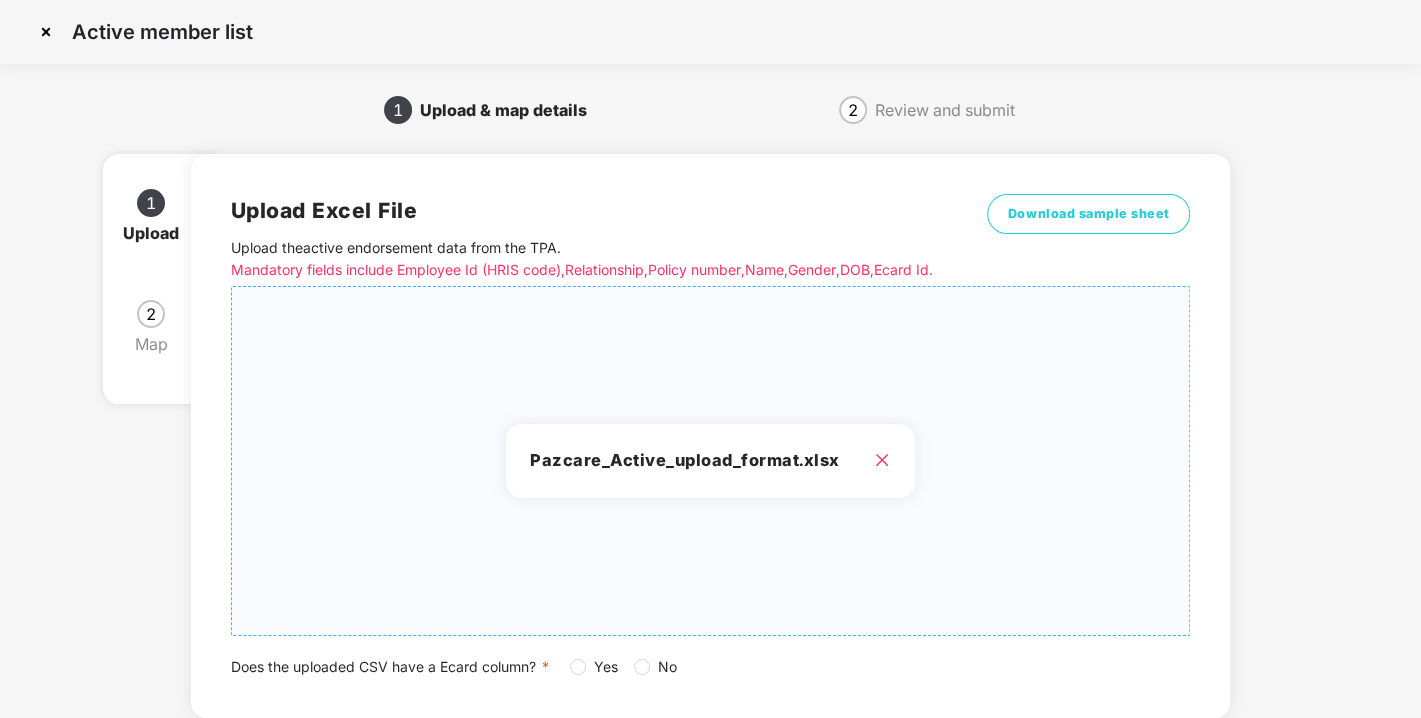 scroll, scrollTop: 147, scrollLeft: 0, axis: vertical 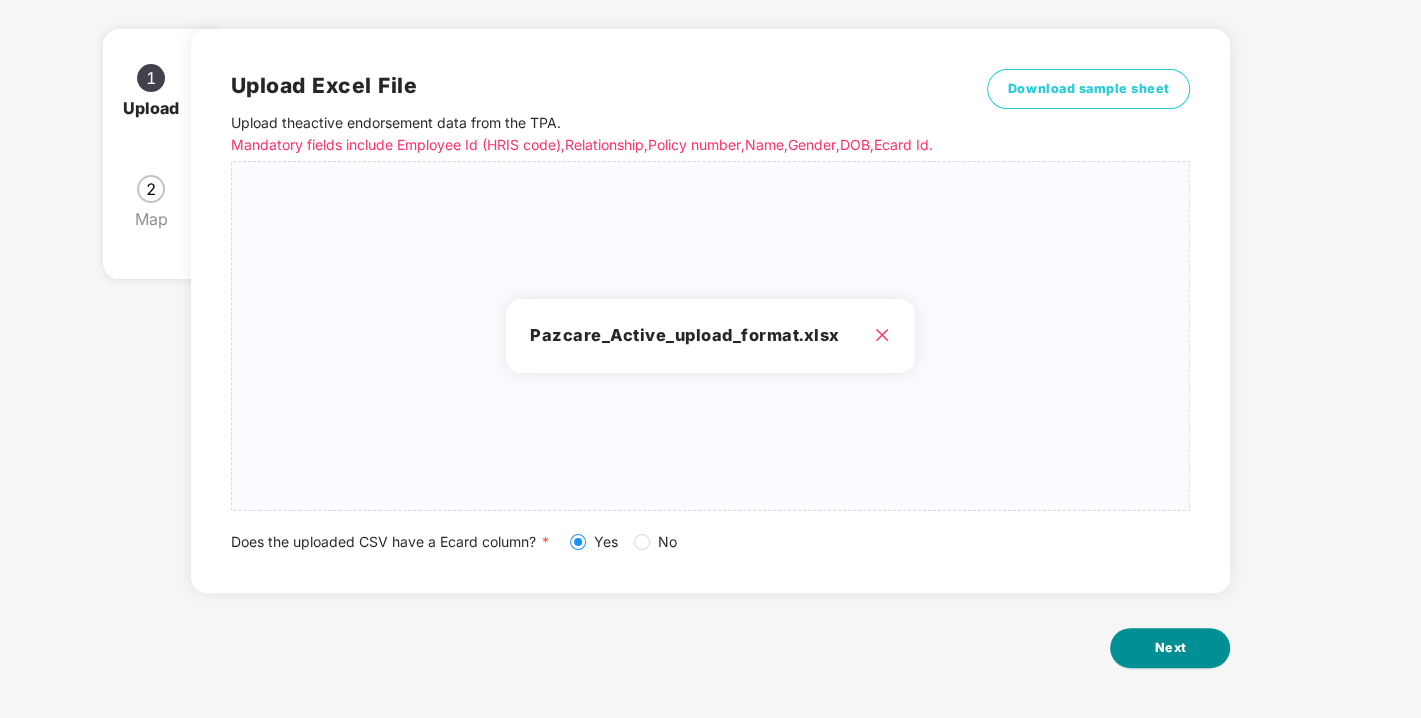 click on "Next" at bounding box center (1170, 648) 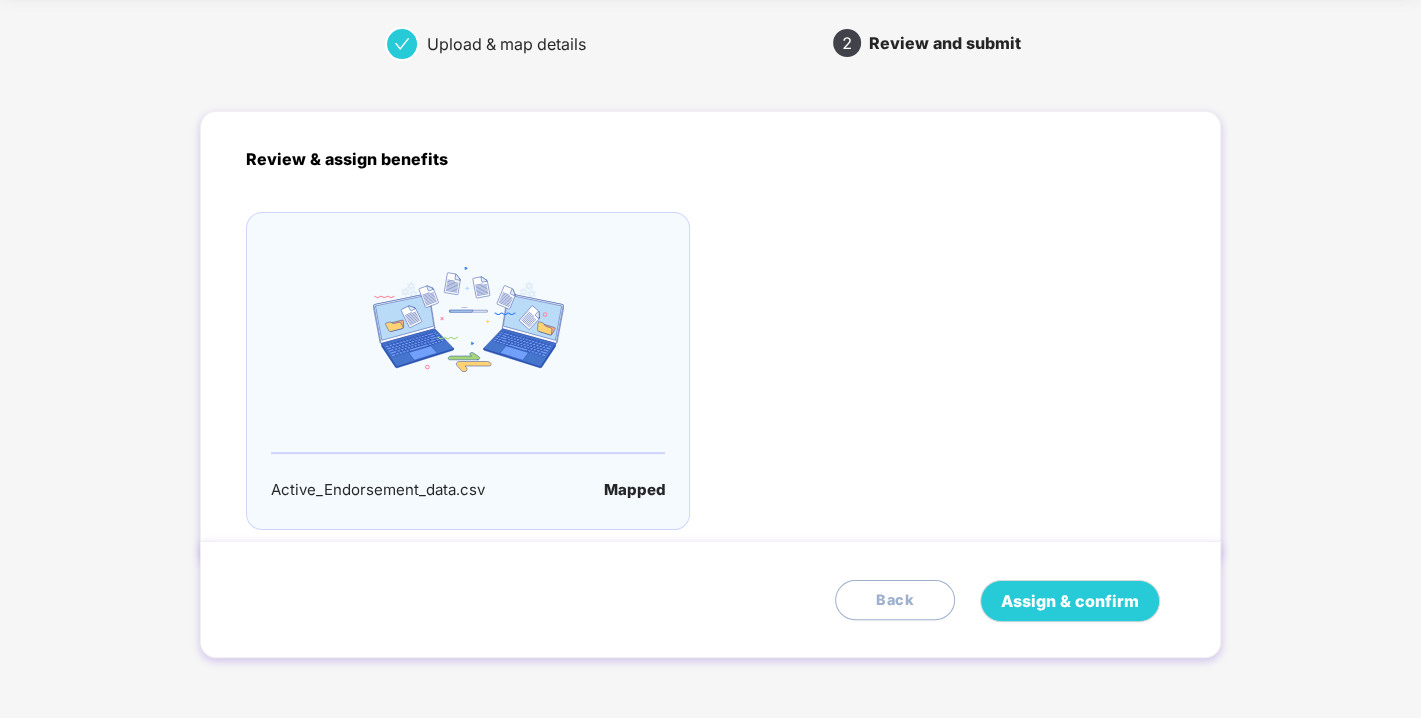 scroll, scrollTop: 0, scrollLeft: 0, axis: both 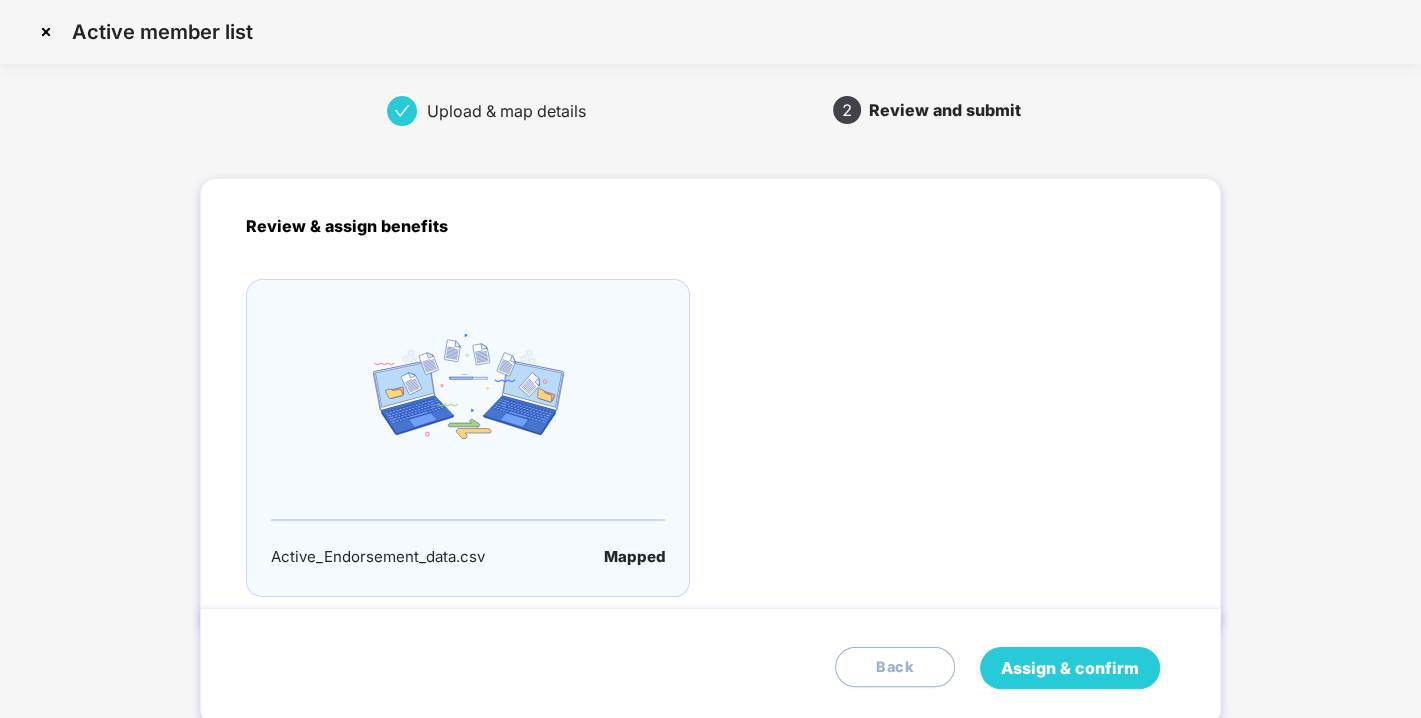click on "Assign & confirm" at bounding box center [1070, 668] 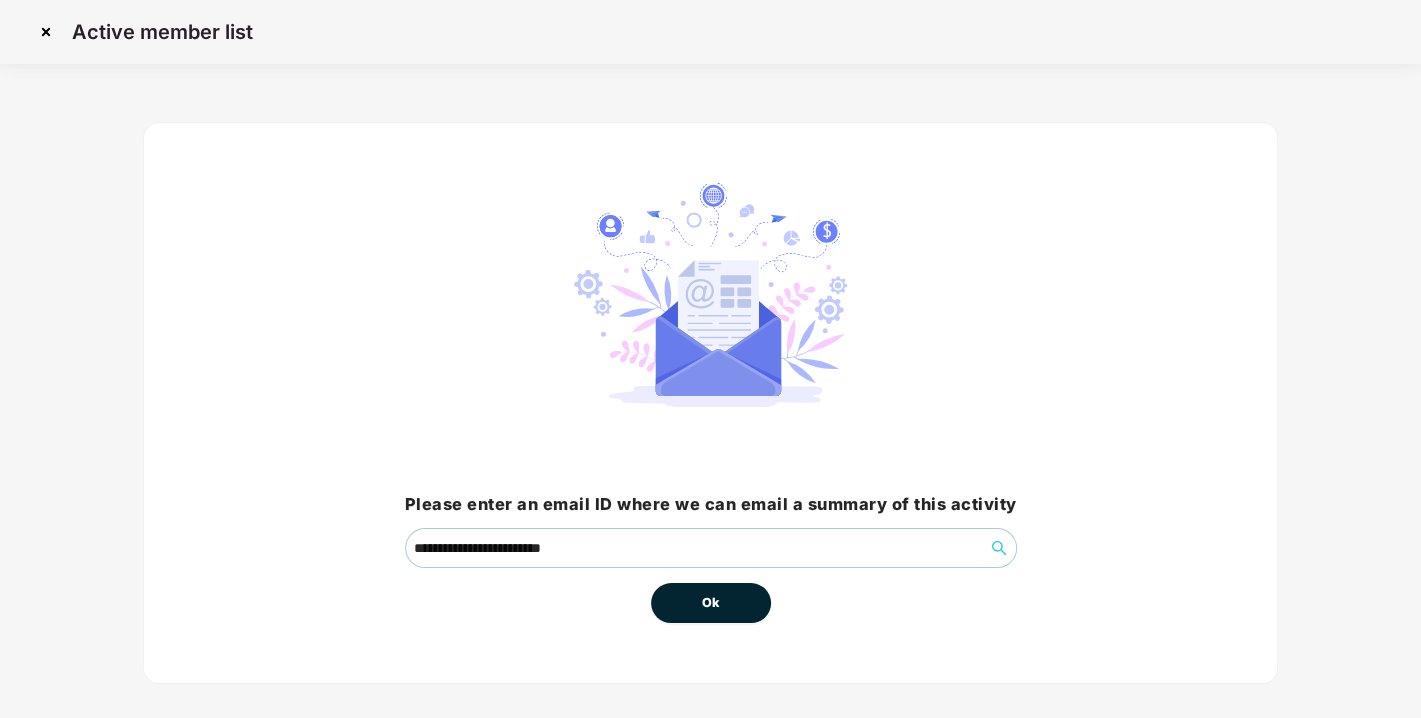 click on "Ok" at bounding box center [711, 603] 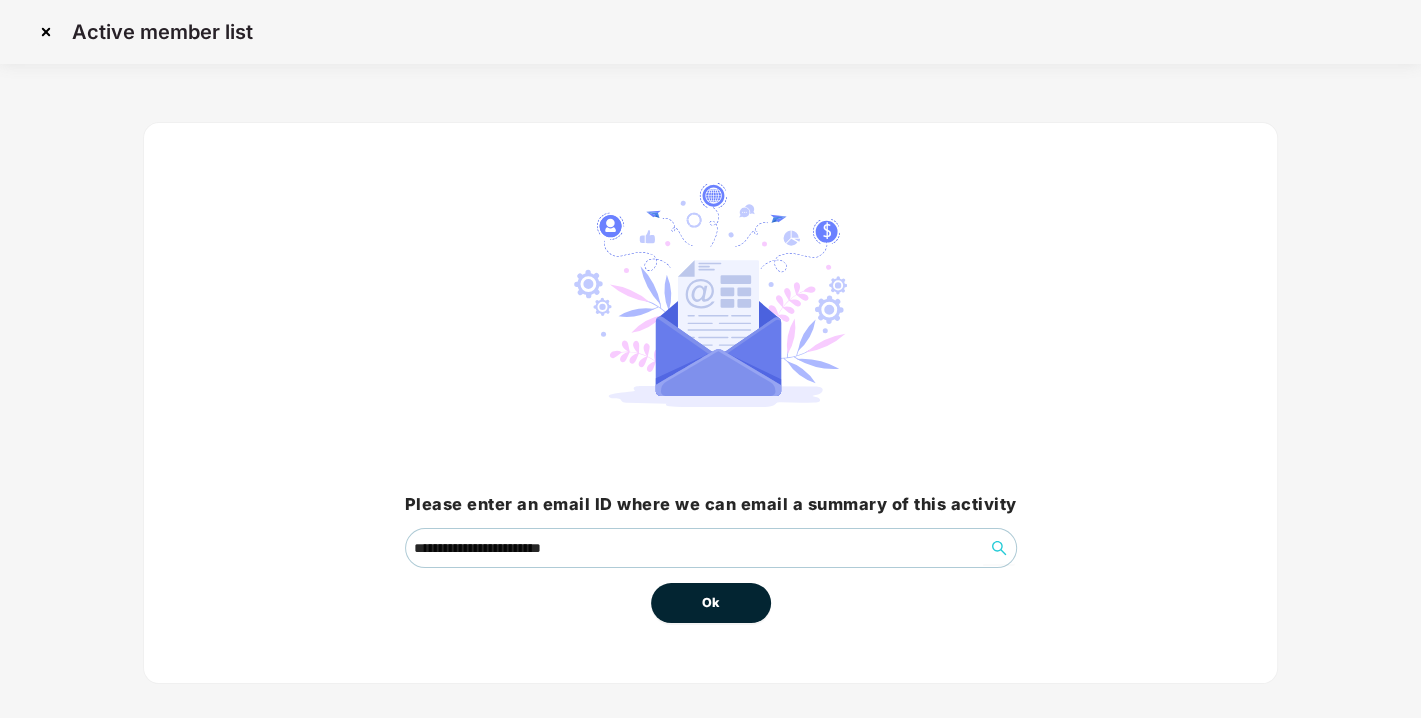 click on "Ok" at bounding box center (711, 603) 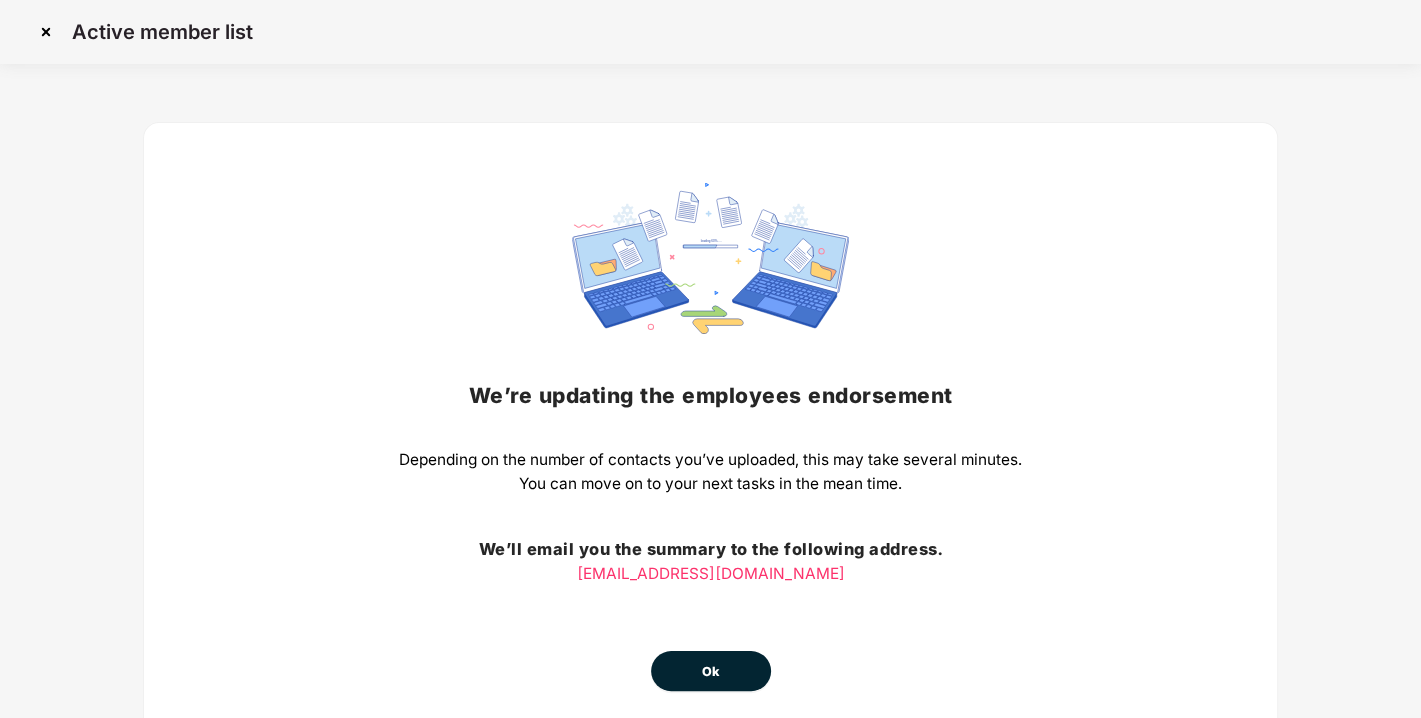 click on "We’re updating the employees endorsement Depending on the number of contacts you’ve uploaded, this may take several minutes. You can move on to your next tasks in the mean time. We’ll email you the summary to the following address. [EMAIL_ADDRESS][DOMAIN_NAME] Ok" at bounding box center (710, 437) 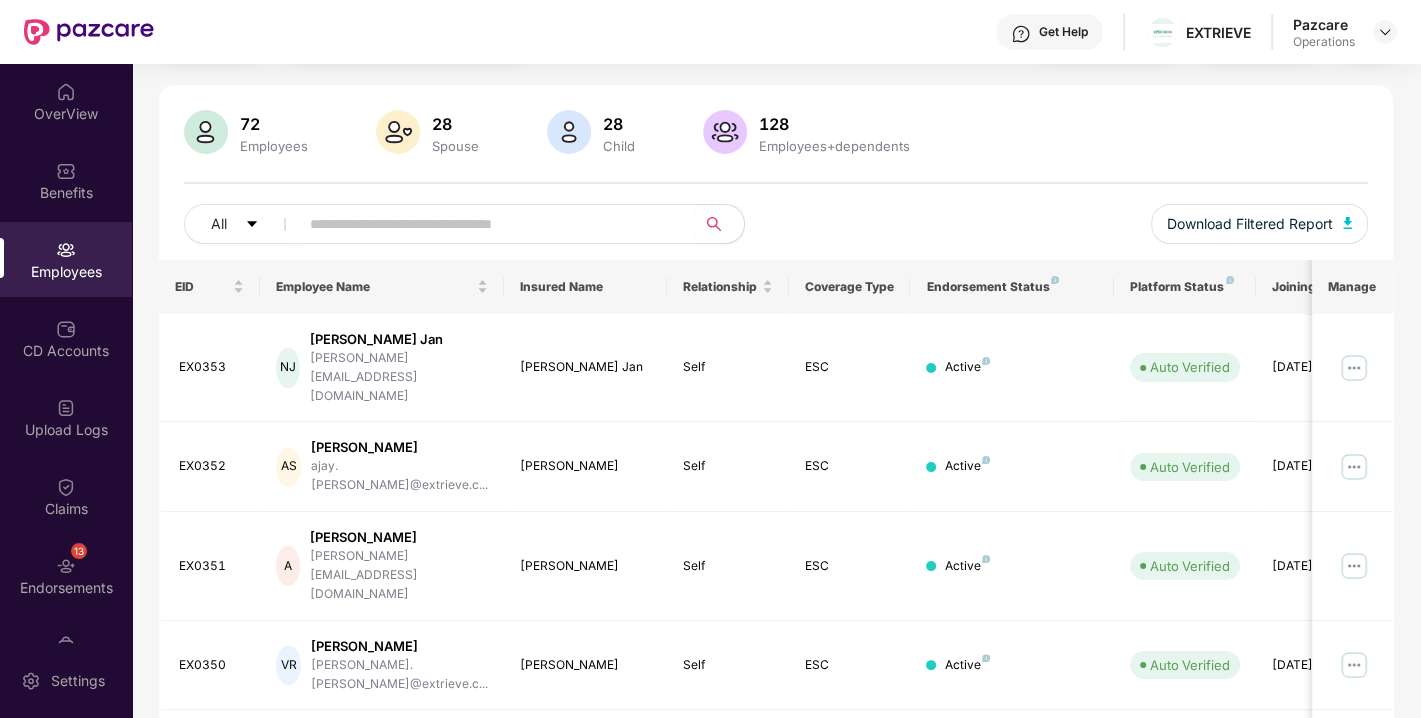 scroll, scrollTop: 131, scrollLeft: 0, axis: vertical 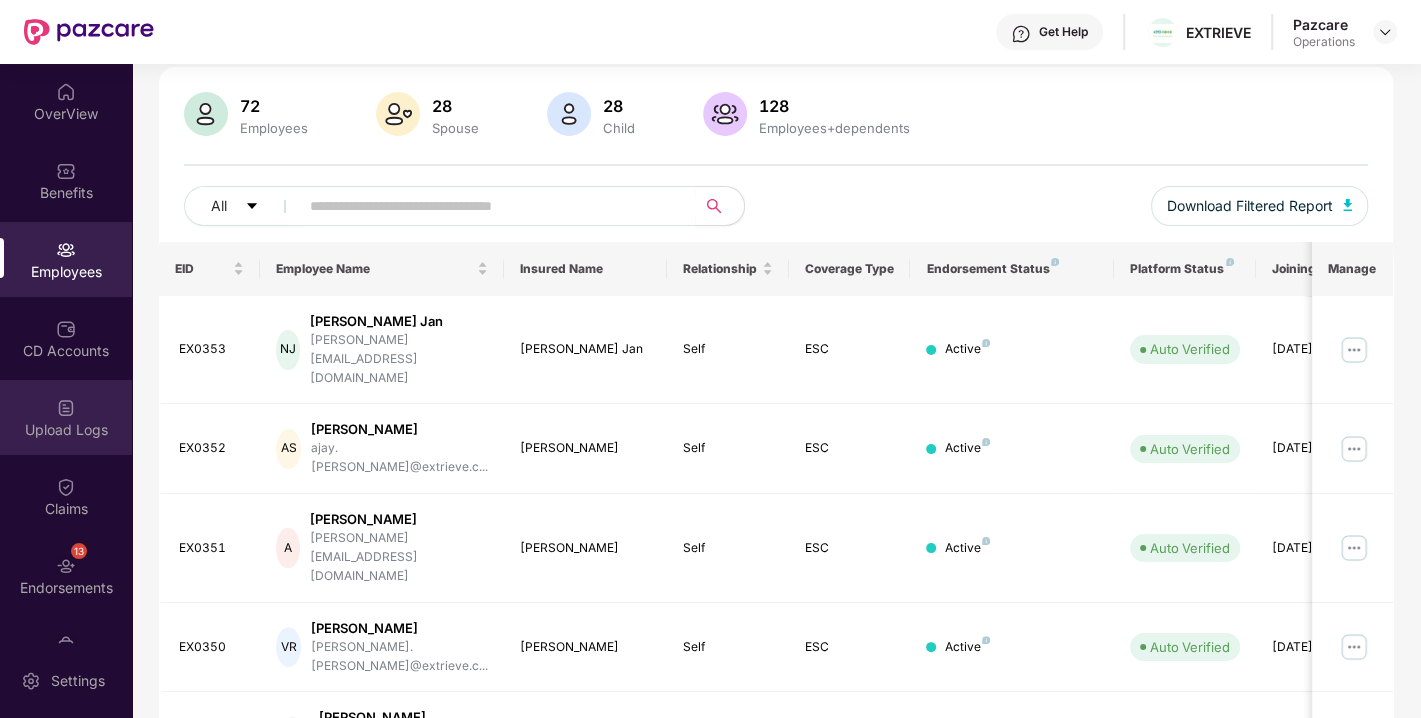 click on "Upload Logs" at bounding box center (66, 430) 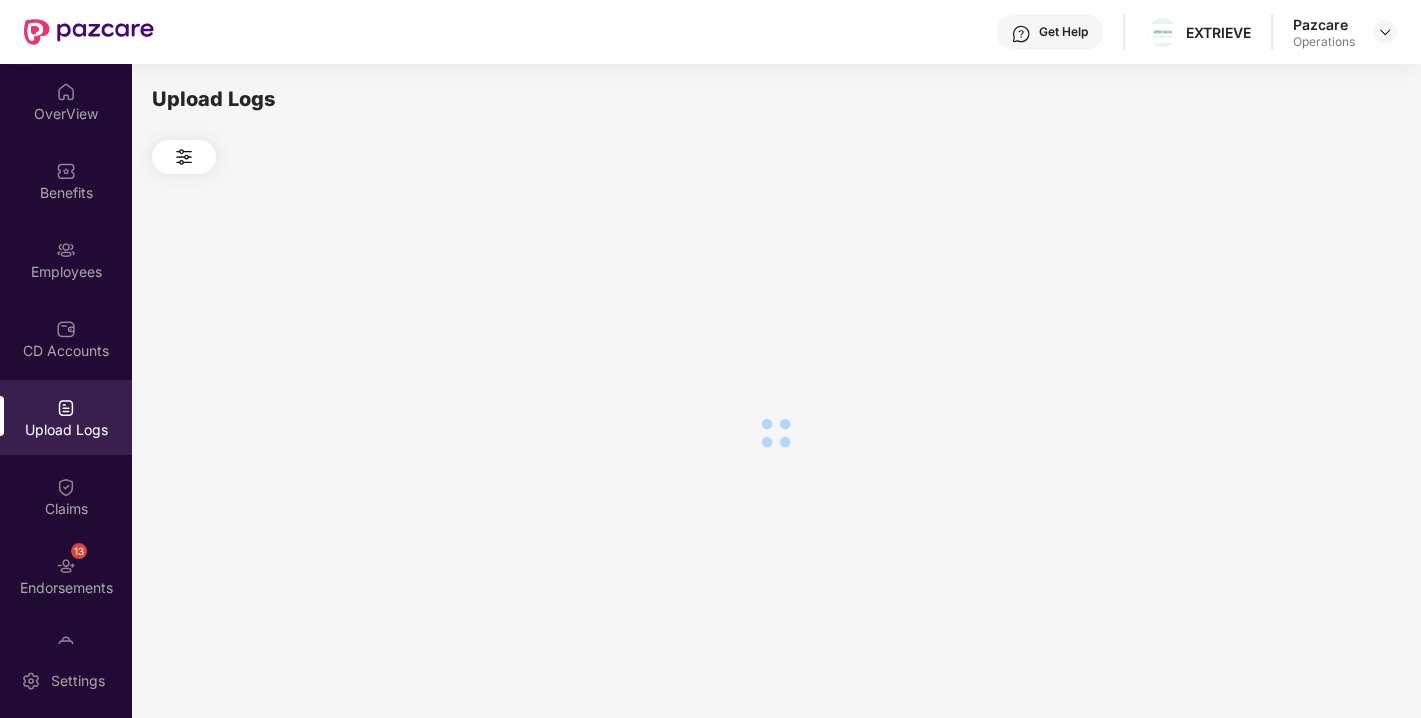 scroll, scrollTop: 0, scrollLeft: 0, axis: both 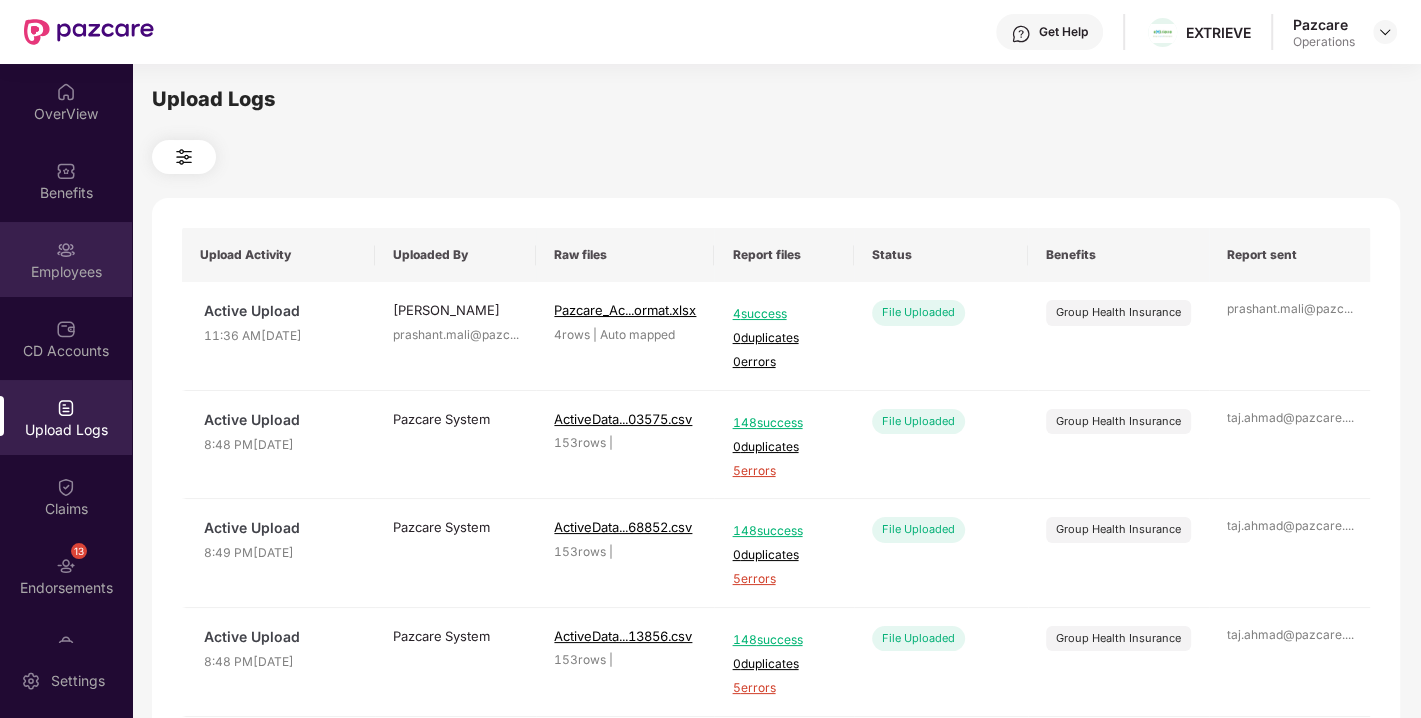 click at bounding box center (66, 250) 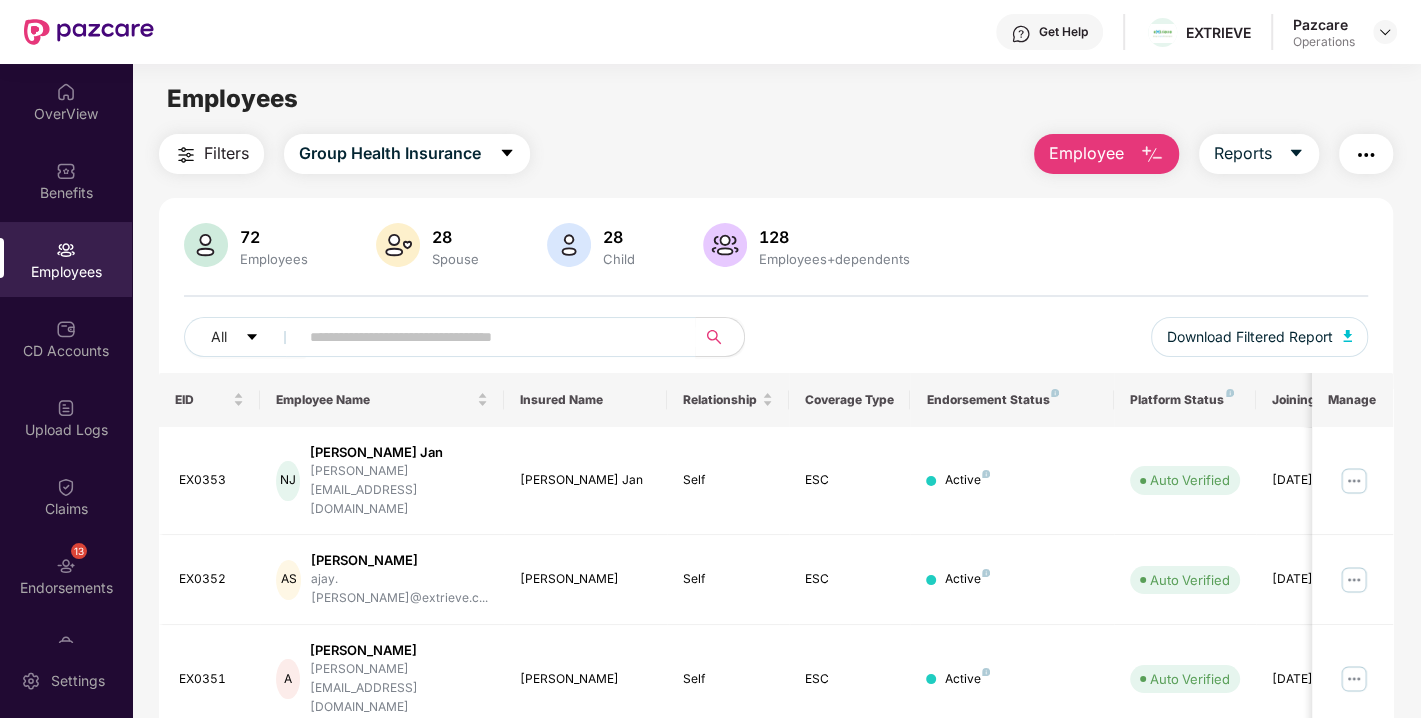 click on "Filters" at bounding box center (226, 153) 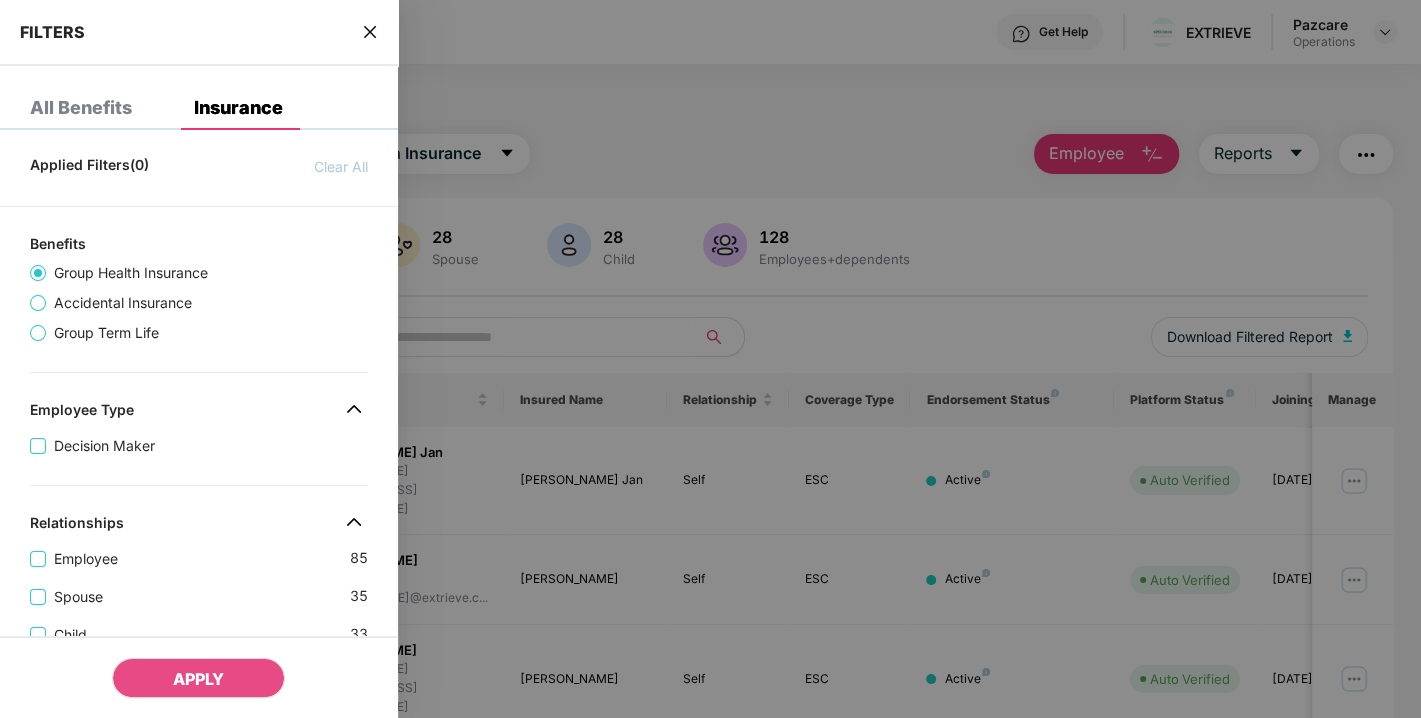 scroll, scrollTop: 614, scrollLeft: 0, axis: vertical 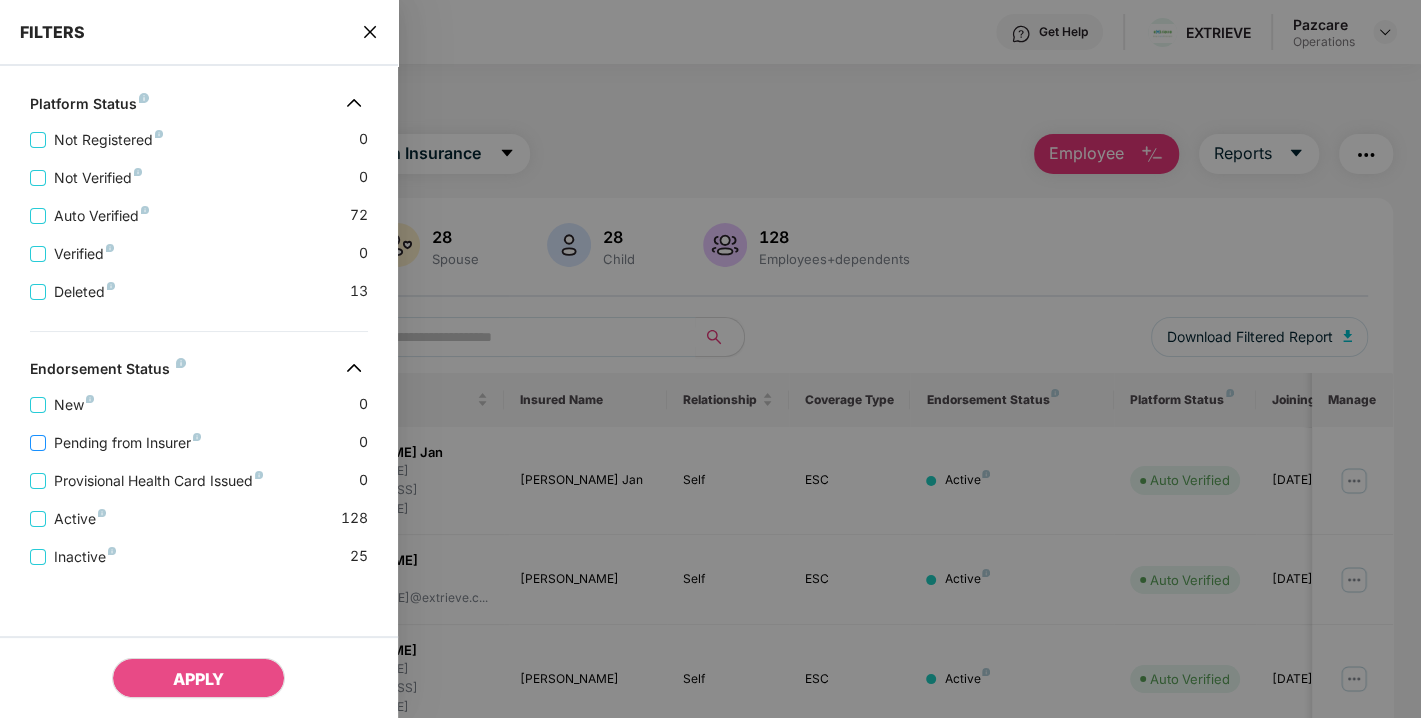 click on "Pending from Insurer" at bounding box center (127, 443) 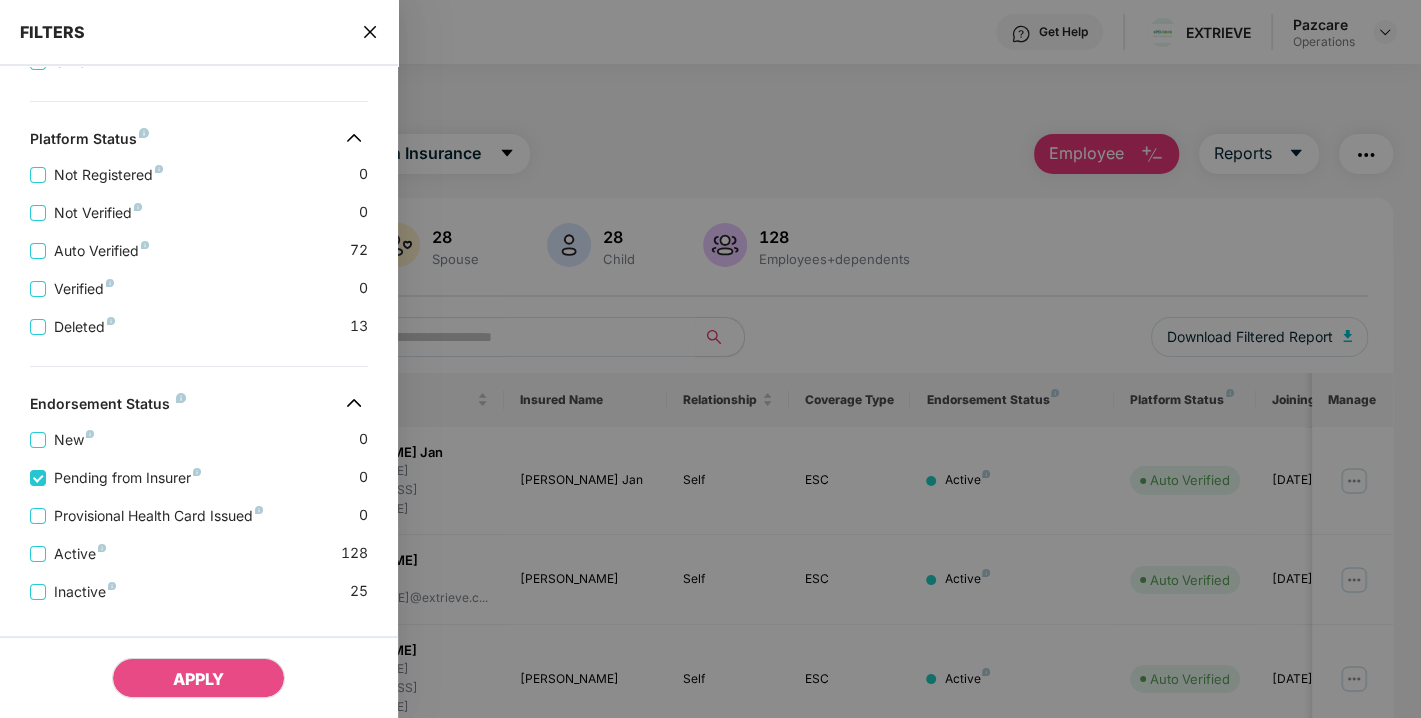 click on "Provisional Health Card Issued 0" at bounding box center [199, 508] 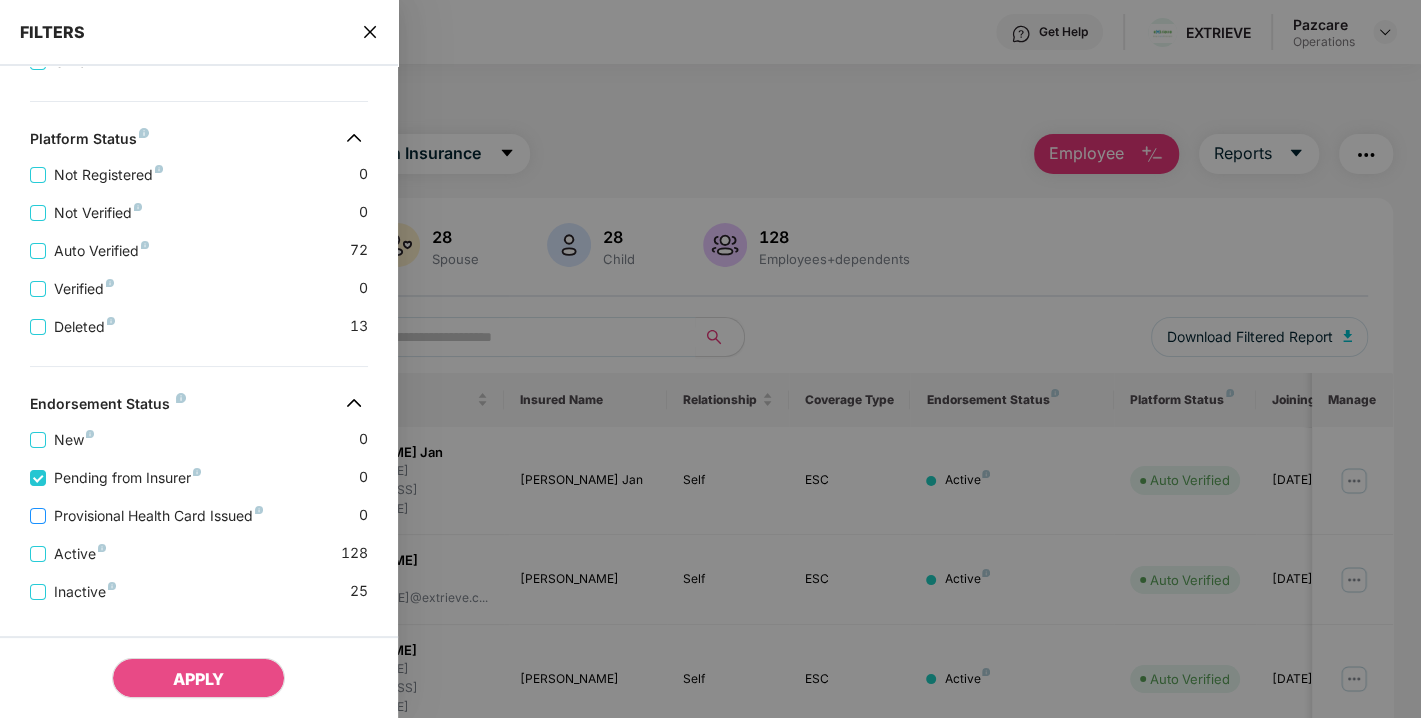 click on "Provisional Health Card Issued" at bounding box center (158, 516) 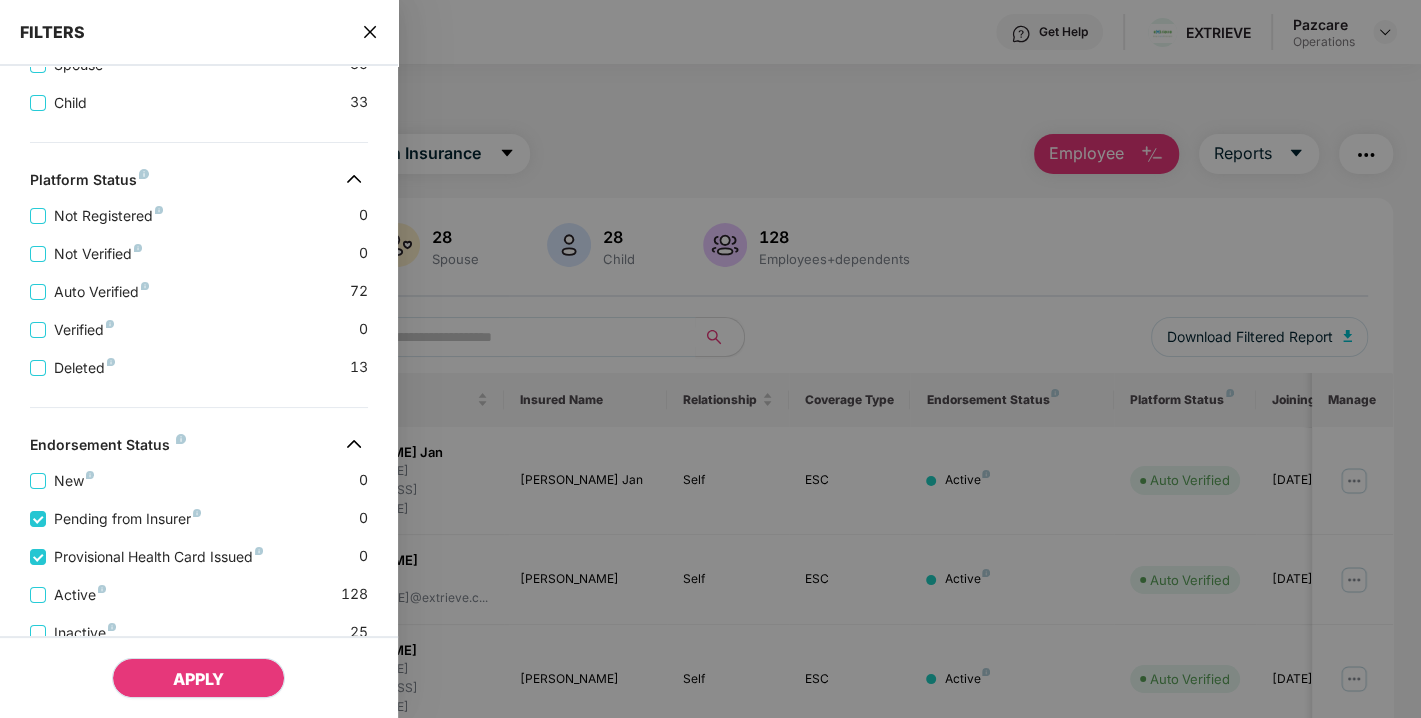 drag, startPoint x: 178, startPoint y: 655, endPoint x: 184, endPoint y: 669, distance: 15.231546 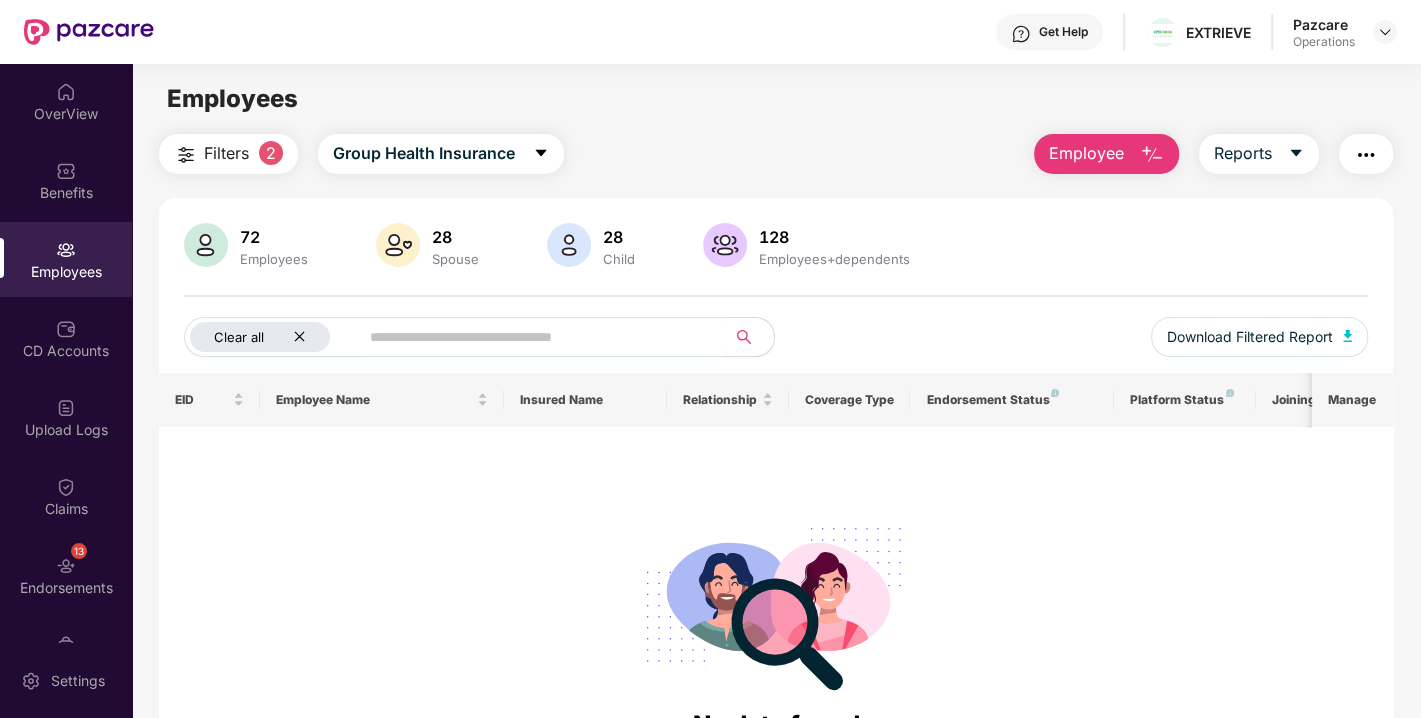 click on "Clear all" at bounding box center (260, 337) 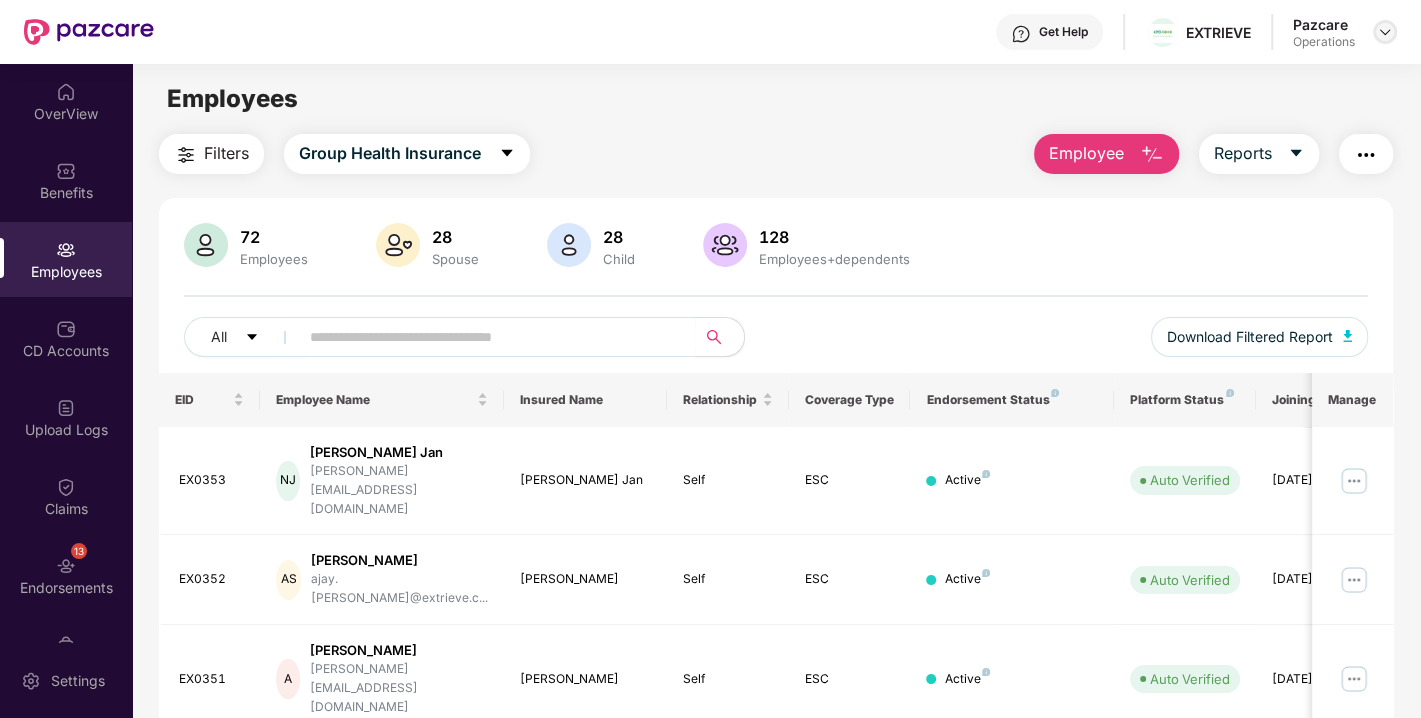 click at bounding box center (1385, 32) 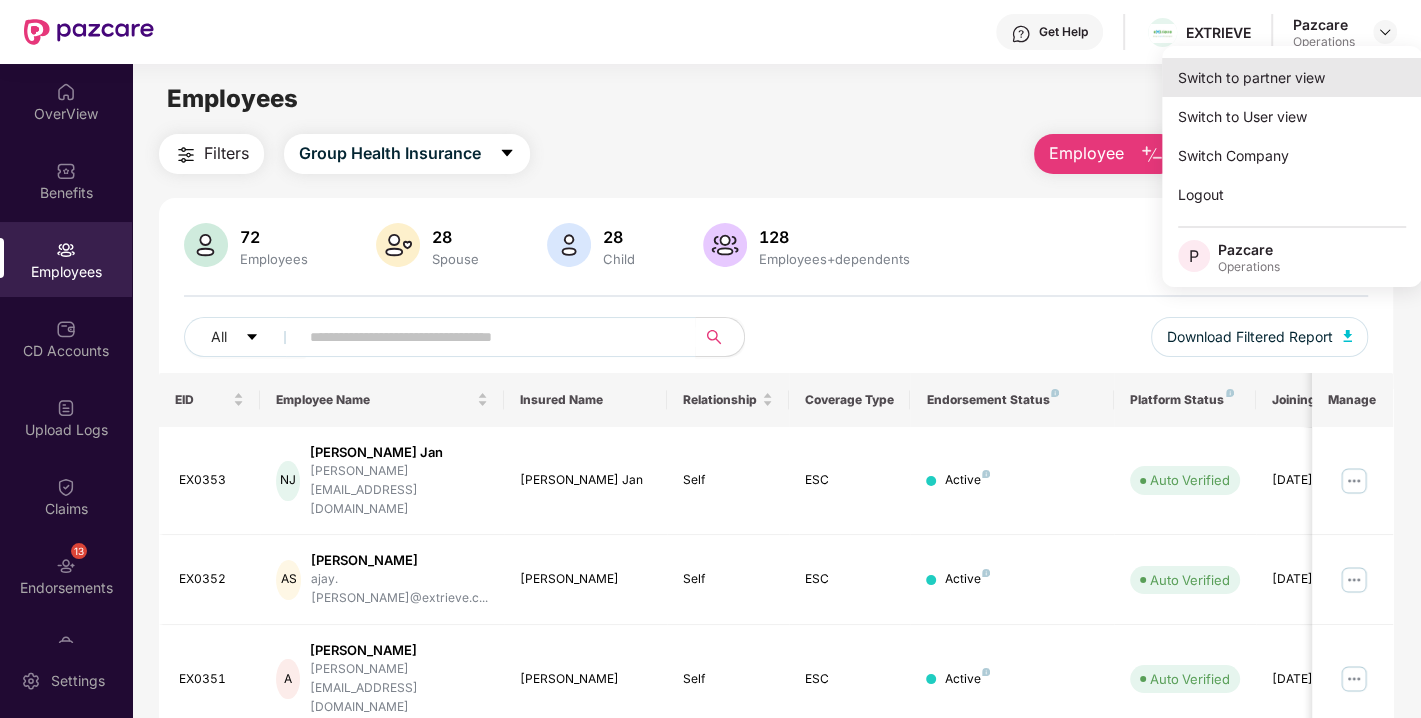 click on "Switch to partner view" at bounding box center [1292, 77] 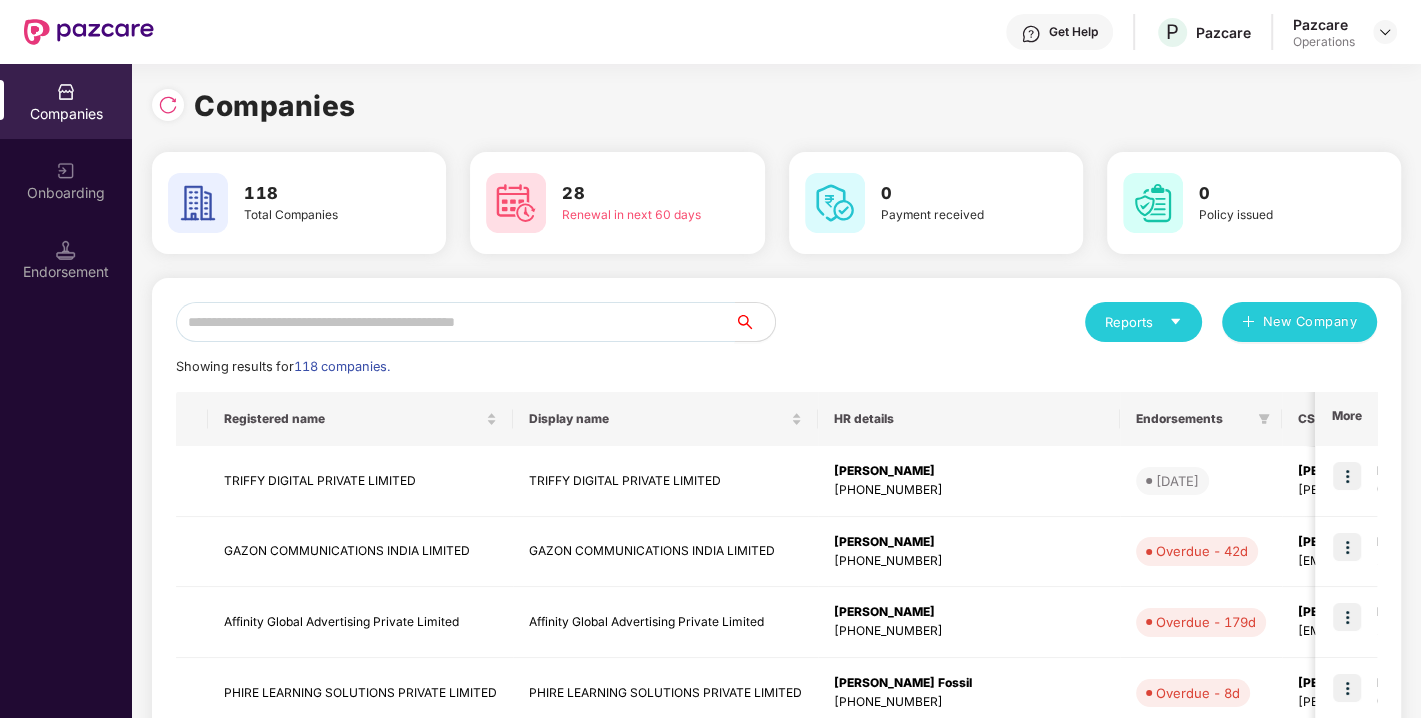 click at bounding box center (455, 322) 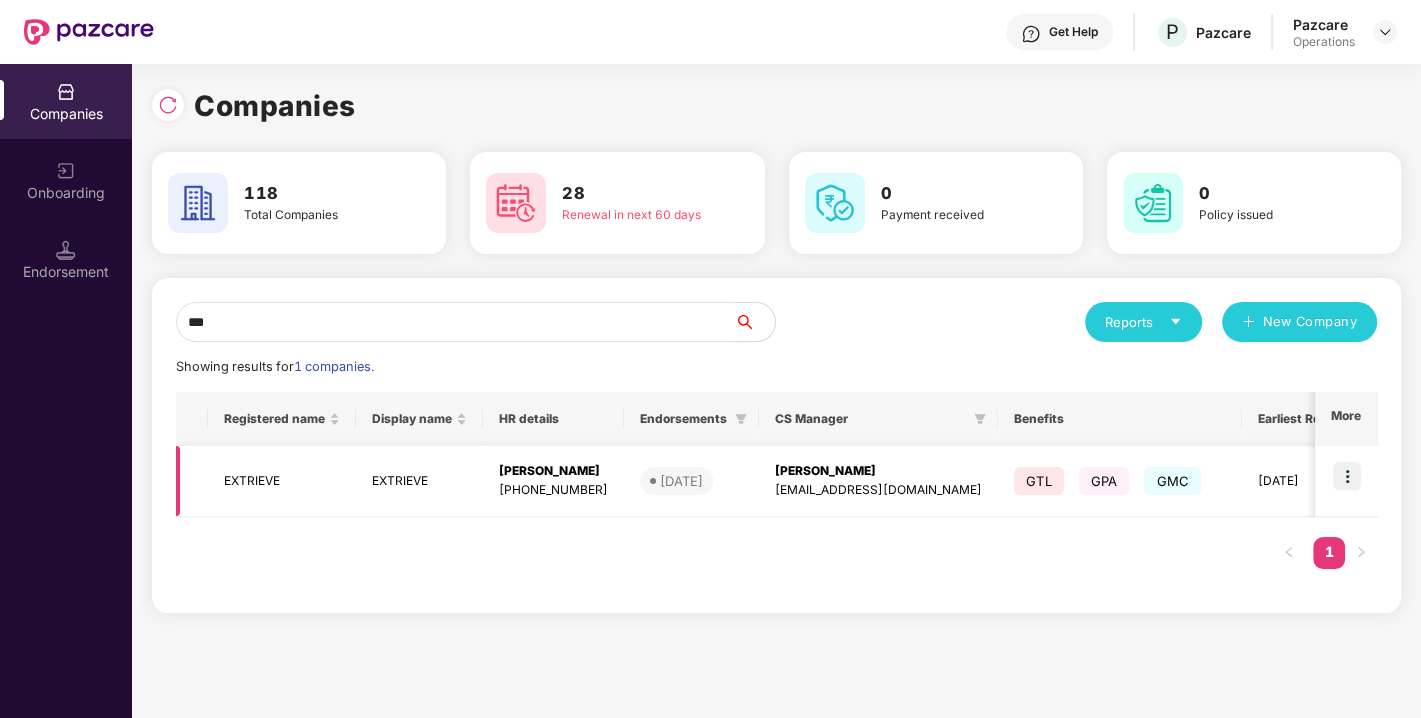 type on "***" 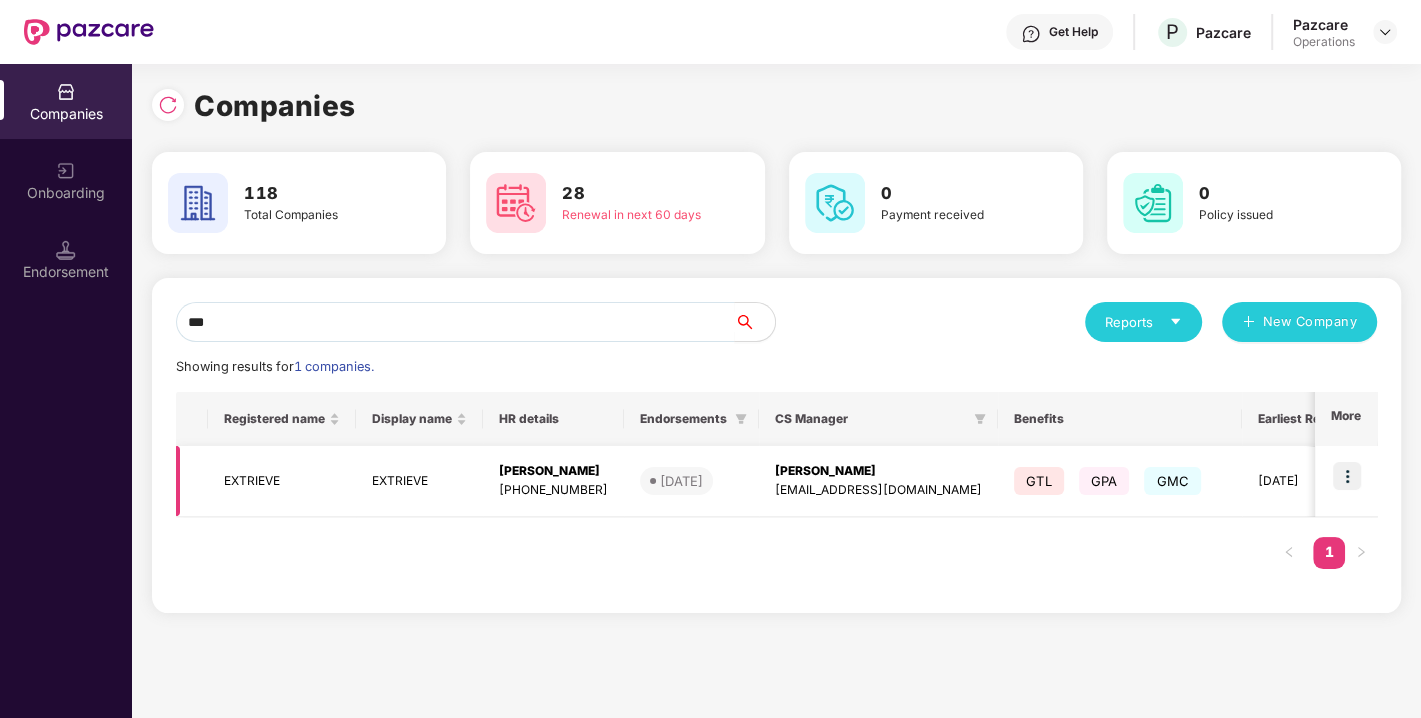 click on "EXTRIEVE" at bounding box center (282, 481) 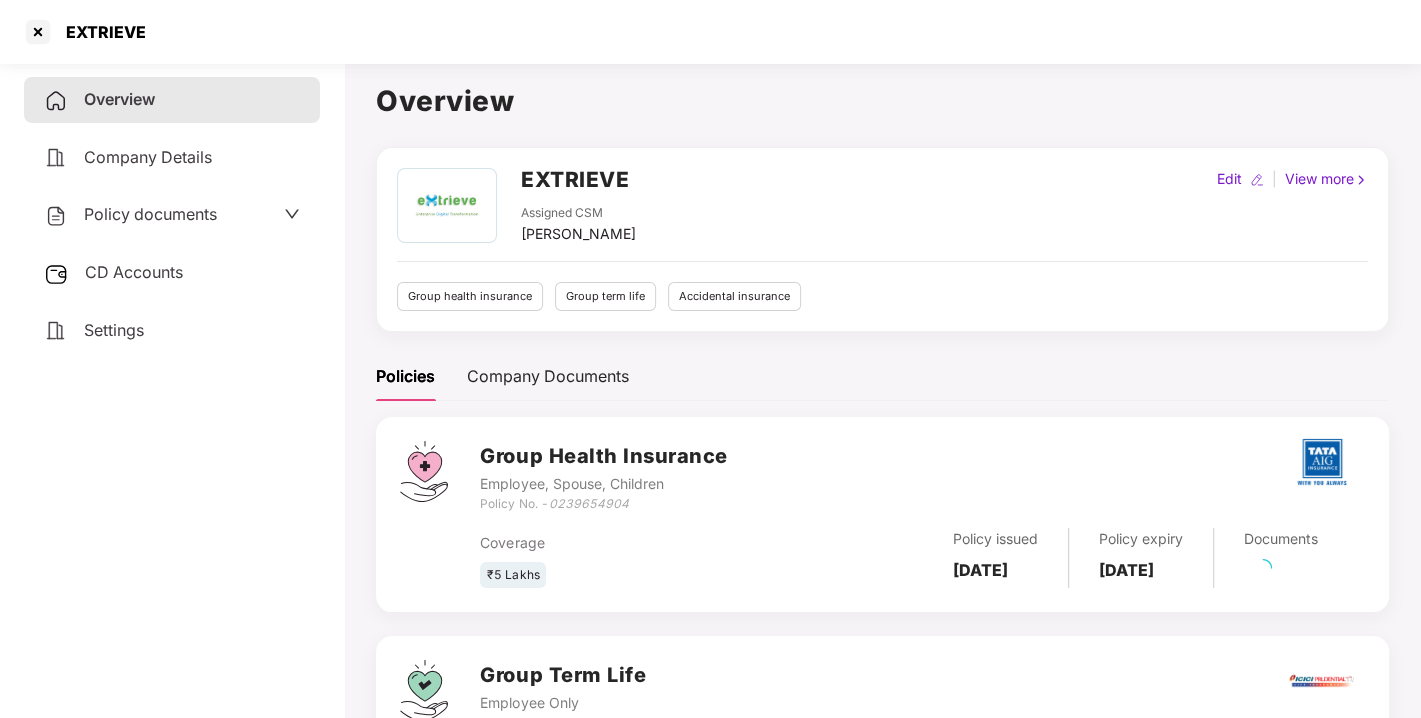 click on "Policy documents" at bounding box center (150, 214) 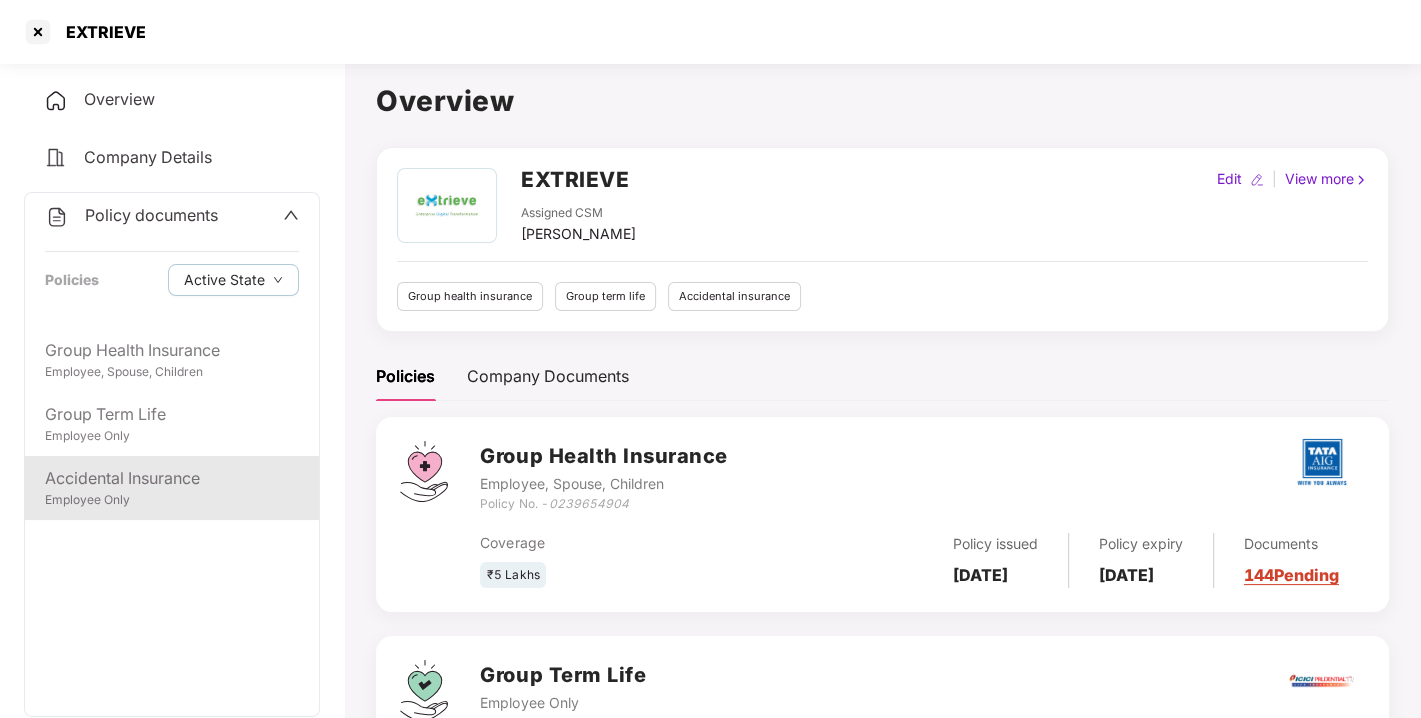 click on "Accidental Insurance" at bounding box center (172, 478) 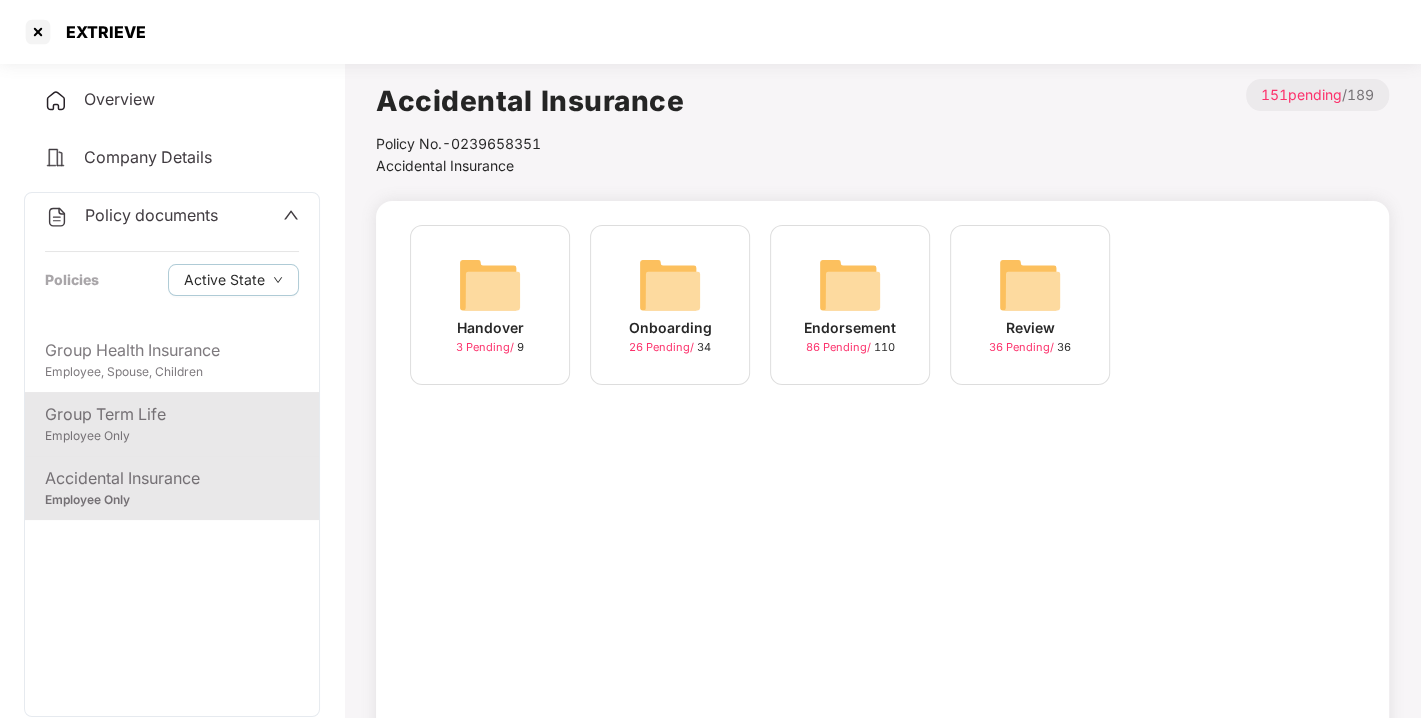 click on "Group Term Life" at bounding box center (172, 414) 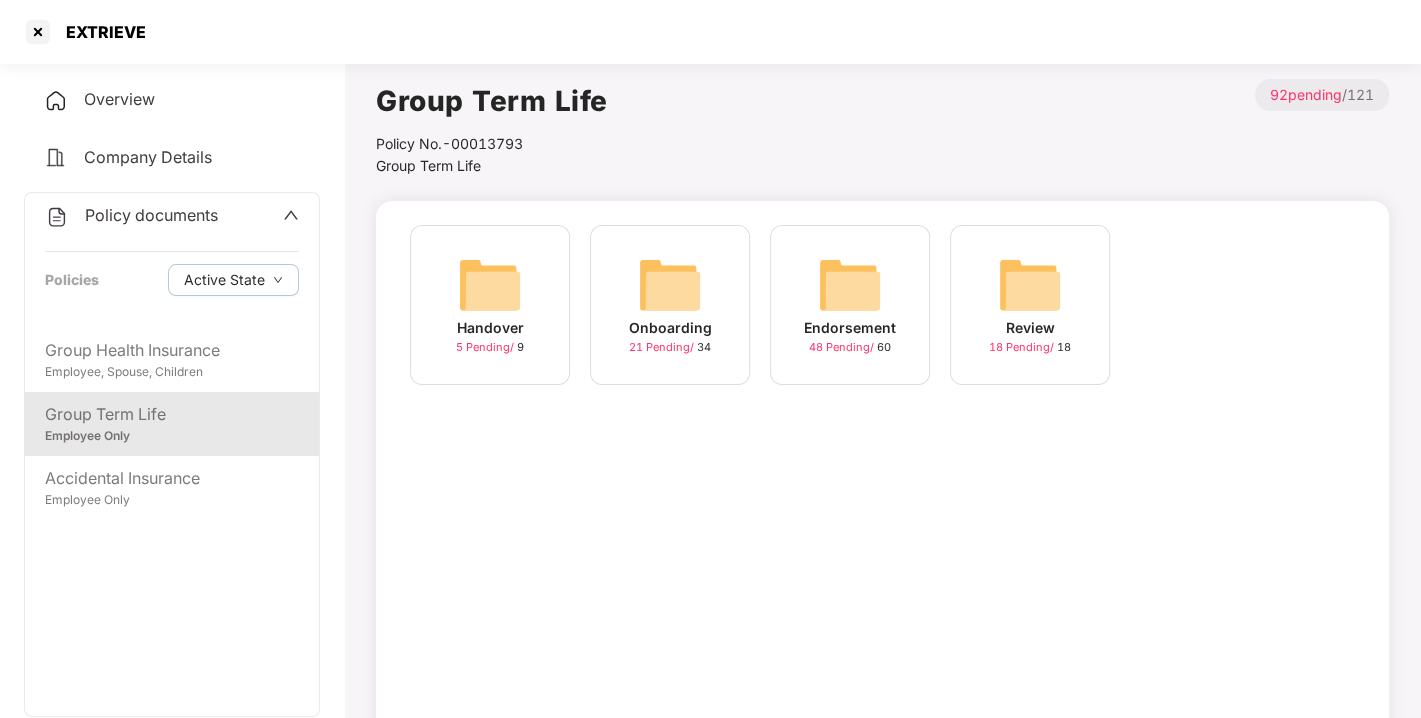 click at bounding box center [850, 285] 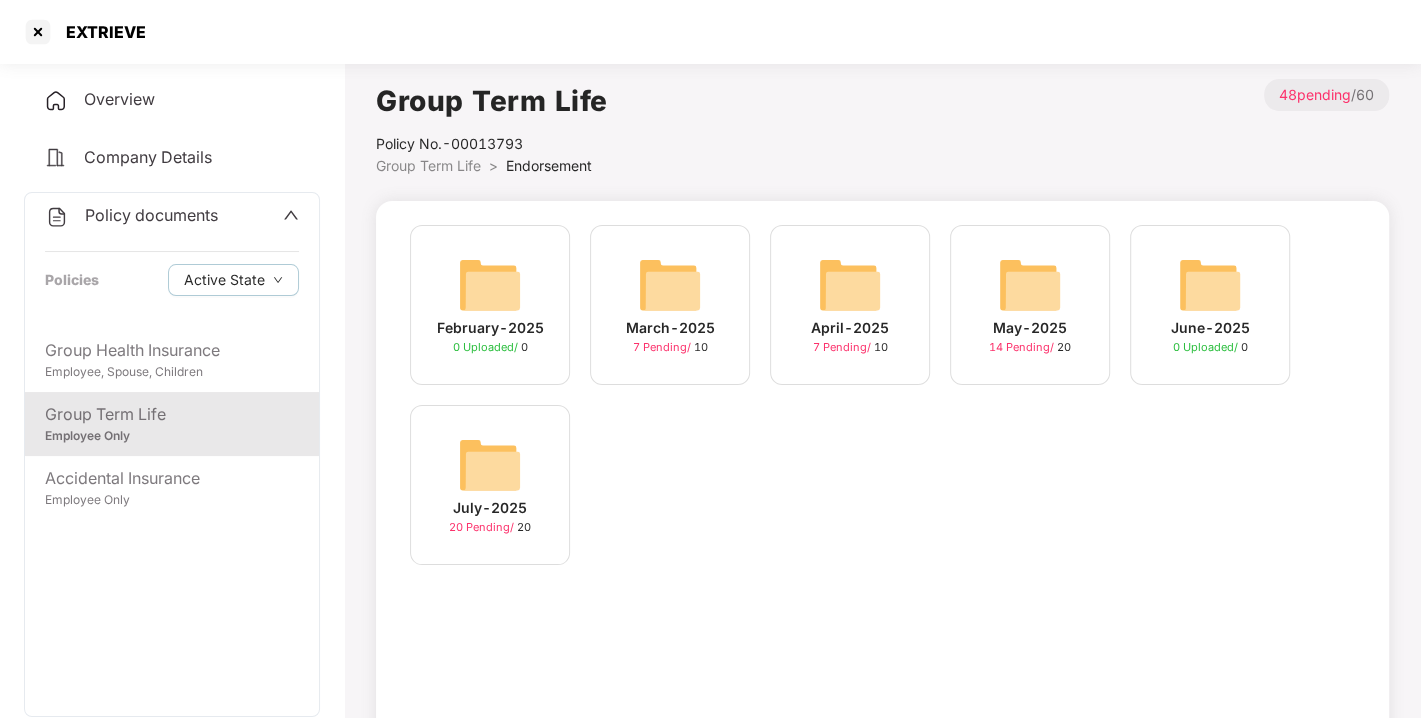 click at bounding box center (490, 465) 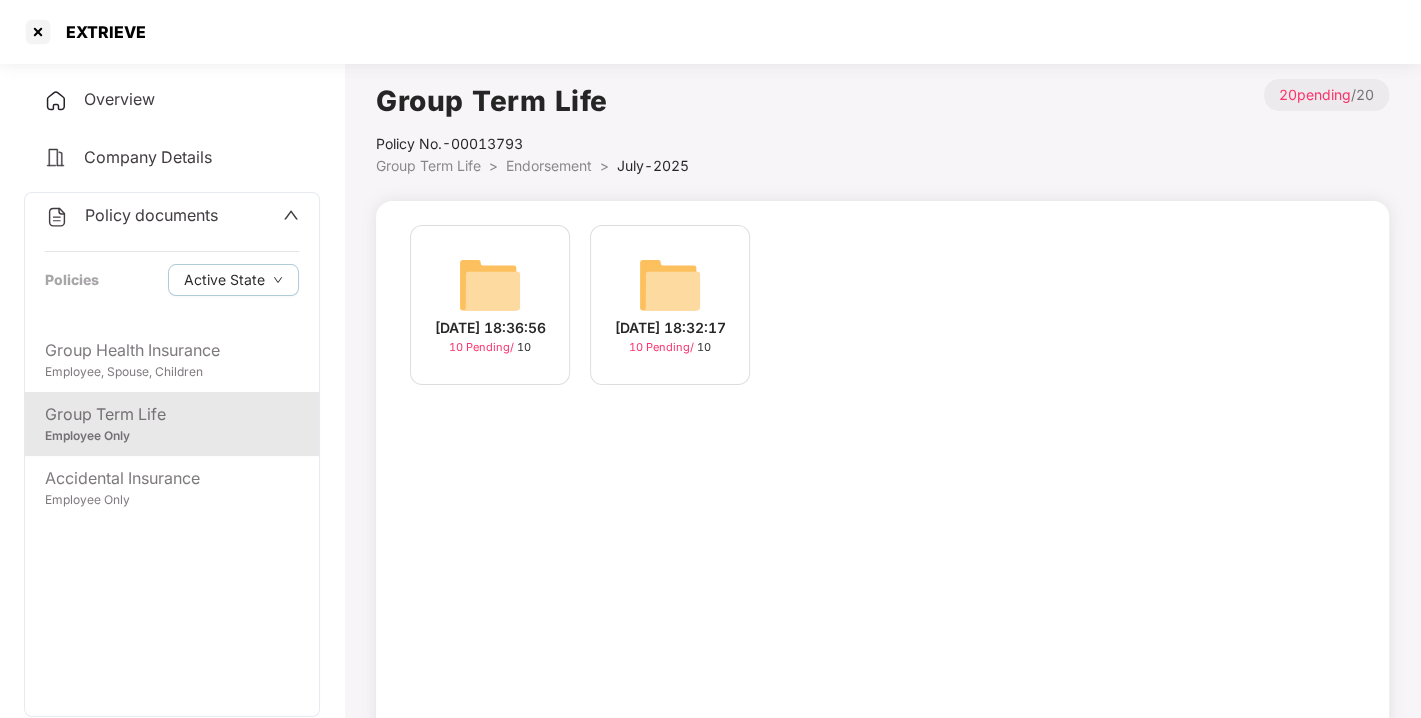 click on "[DATE] 18:36:56 10 Pending  /     10" at bounding box center [490, 305] 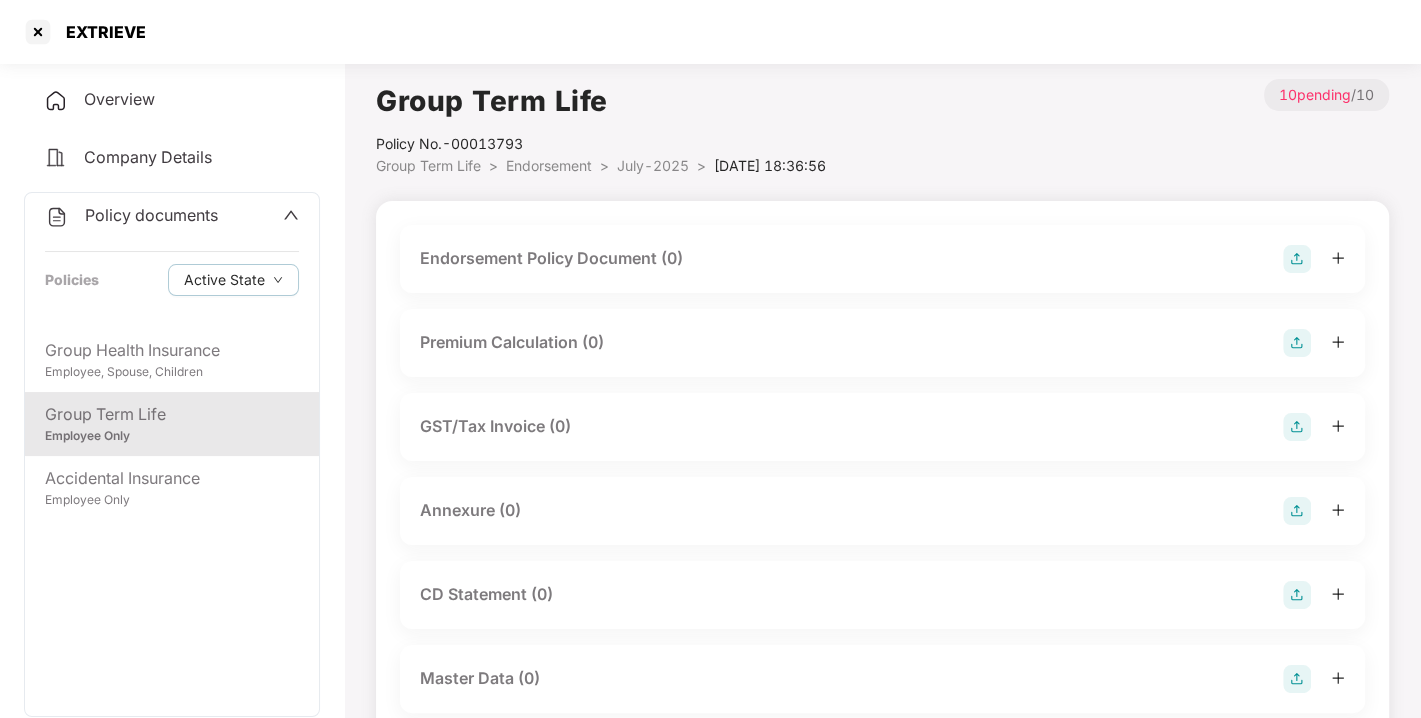 click on "Endorsement Policy Document (0)" at bounding box center (882, 259) 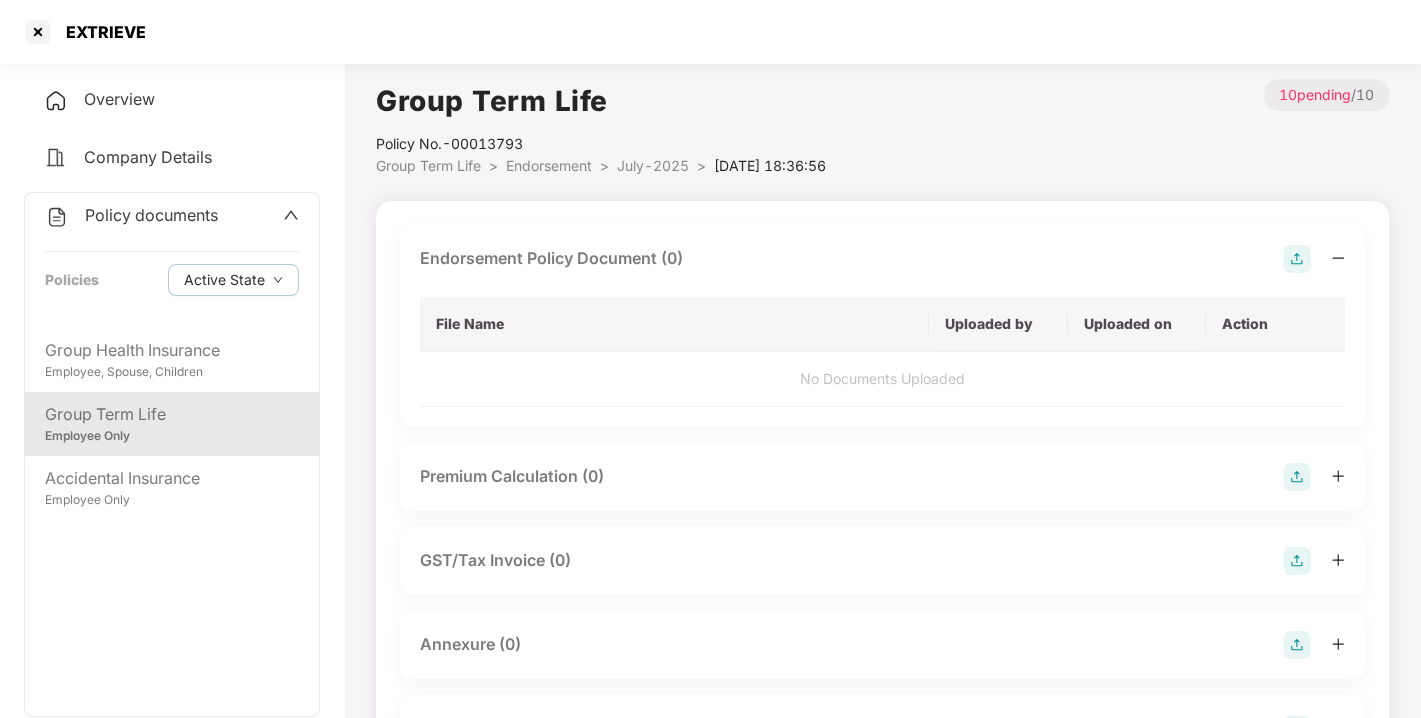 click at bounding box center [1297, 259] 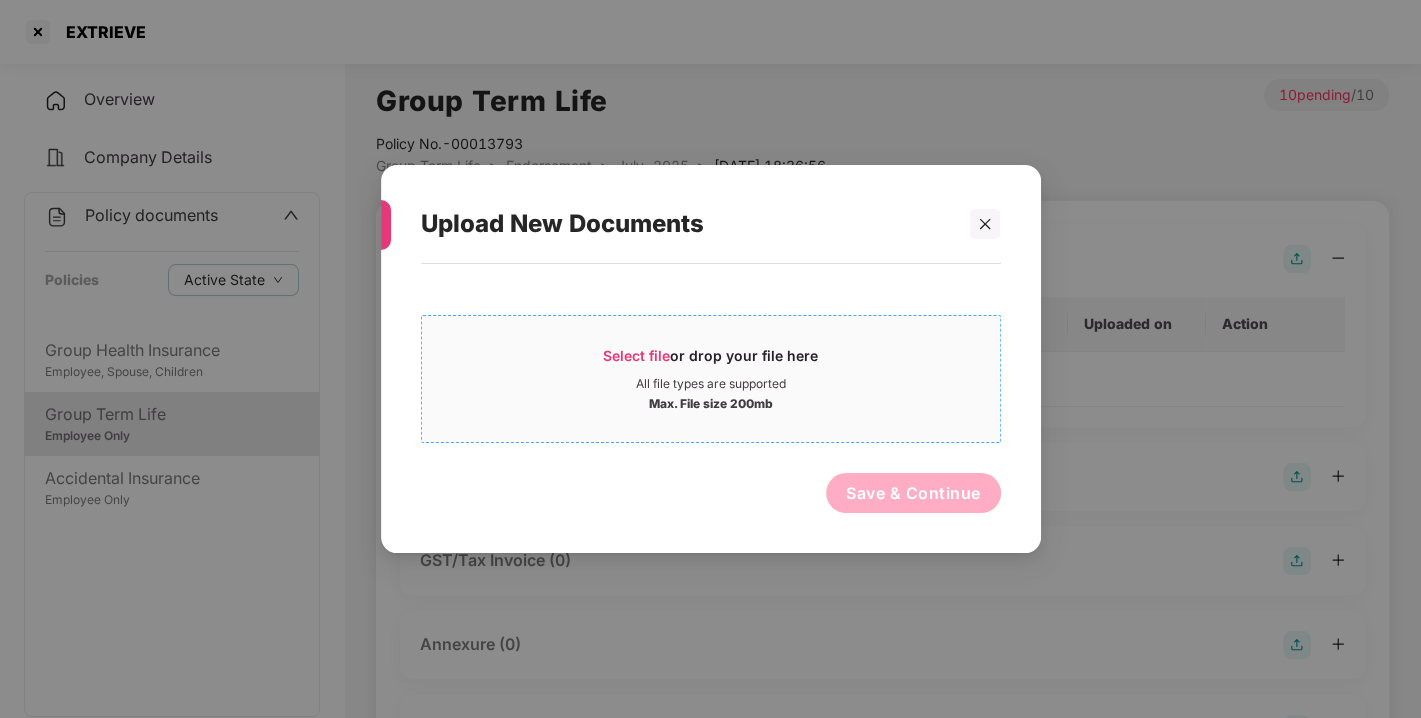 click on "All file types are supported" at bounding box center [711, 384] 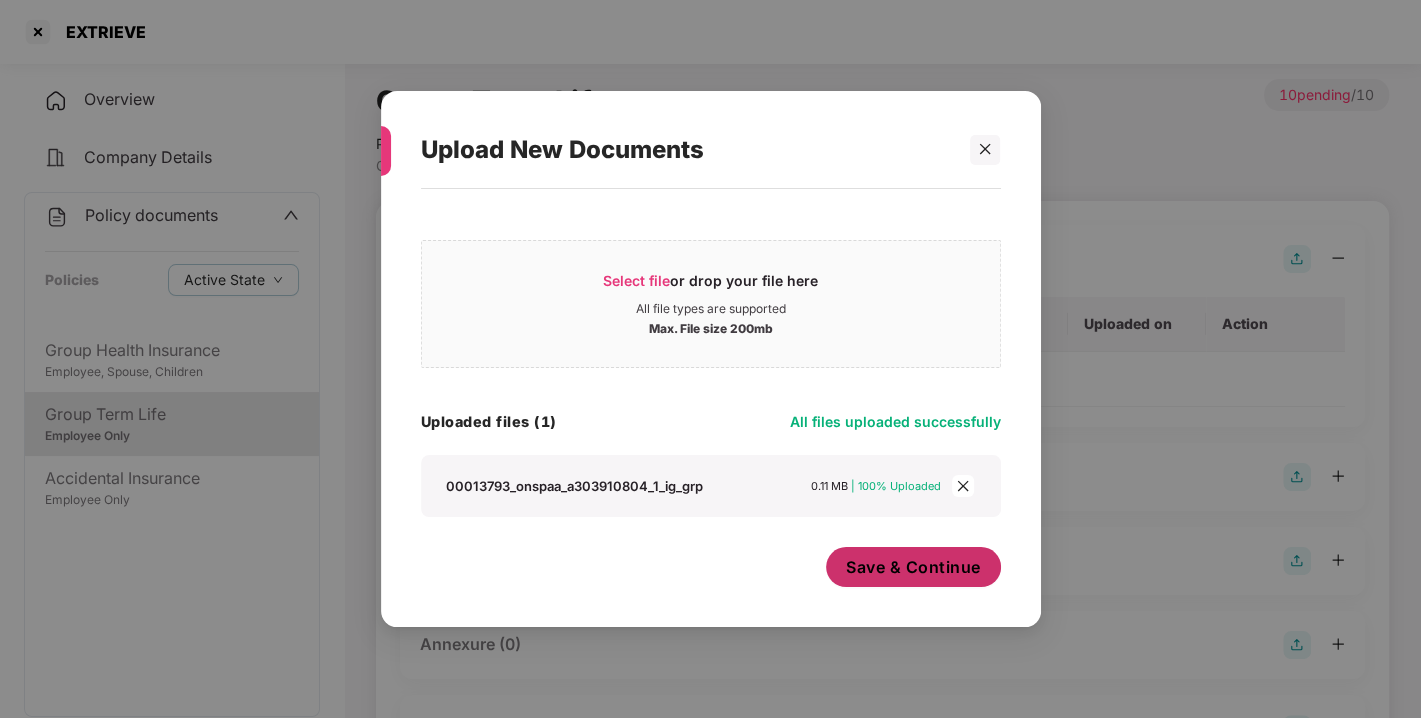 click on "Save & Continue" at bounding box center [913, 567] 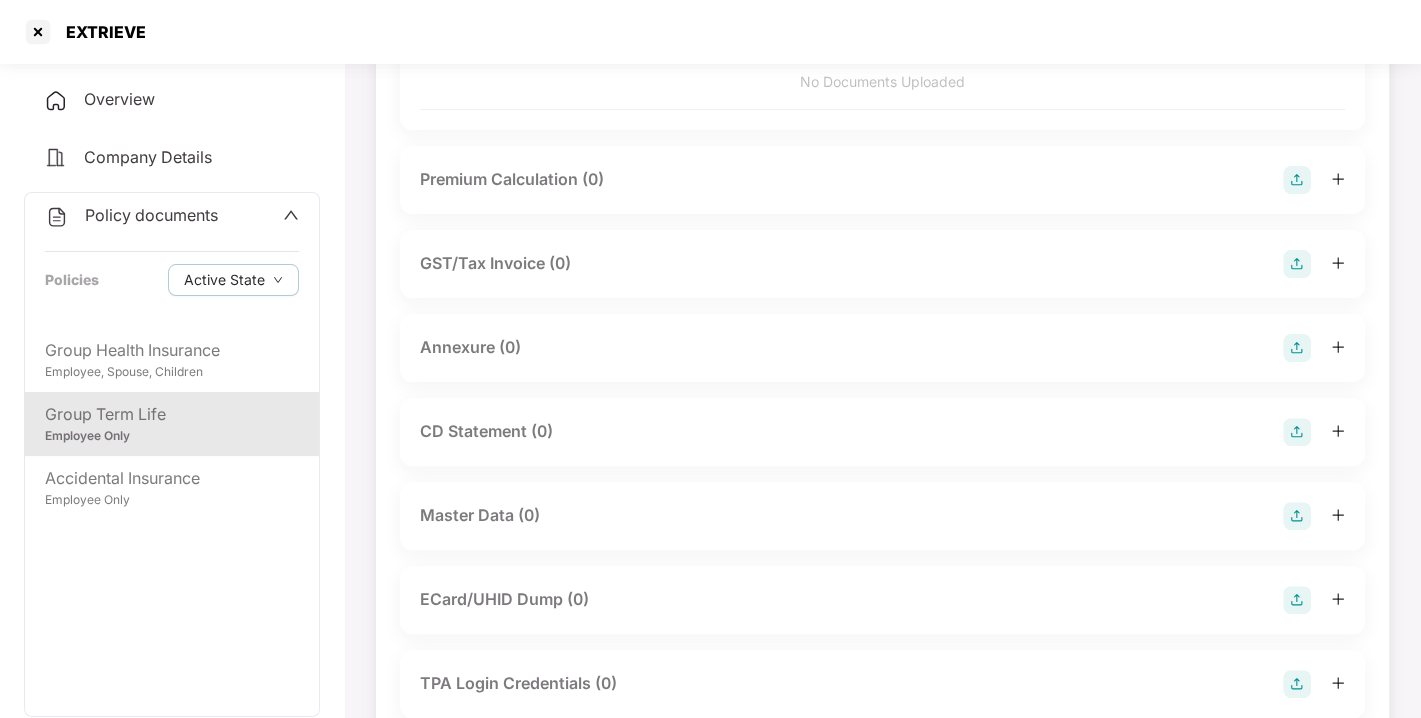 scroll, scrollTop: 297, scrollLeft: 0, axis: vertical 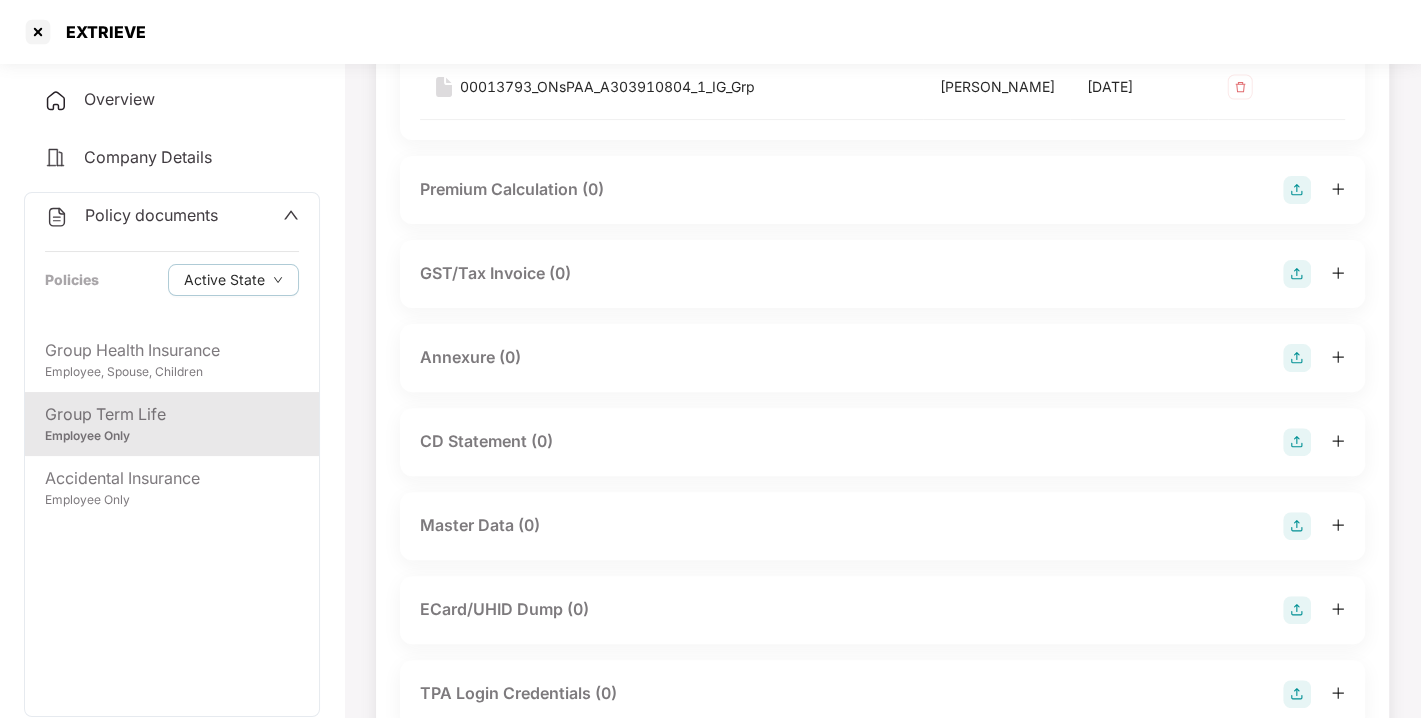 click at bounding box center [1297, 358] 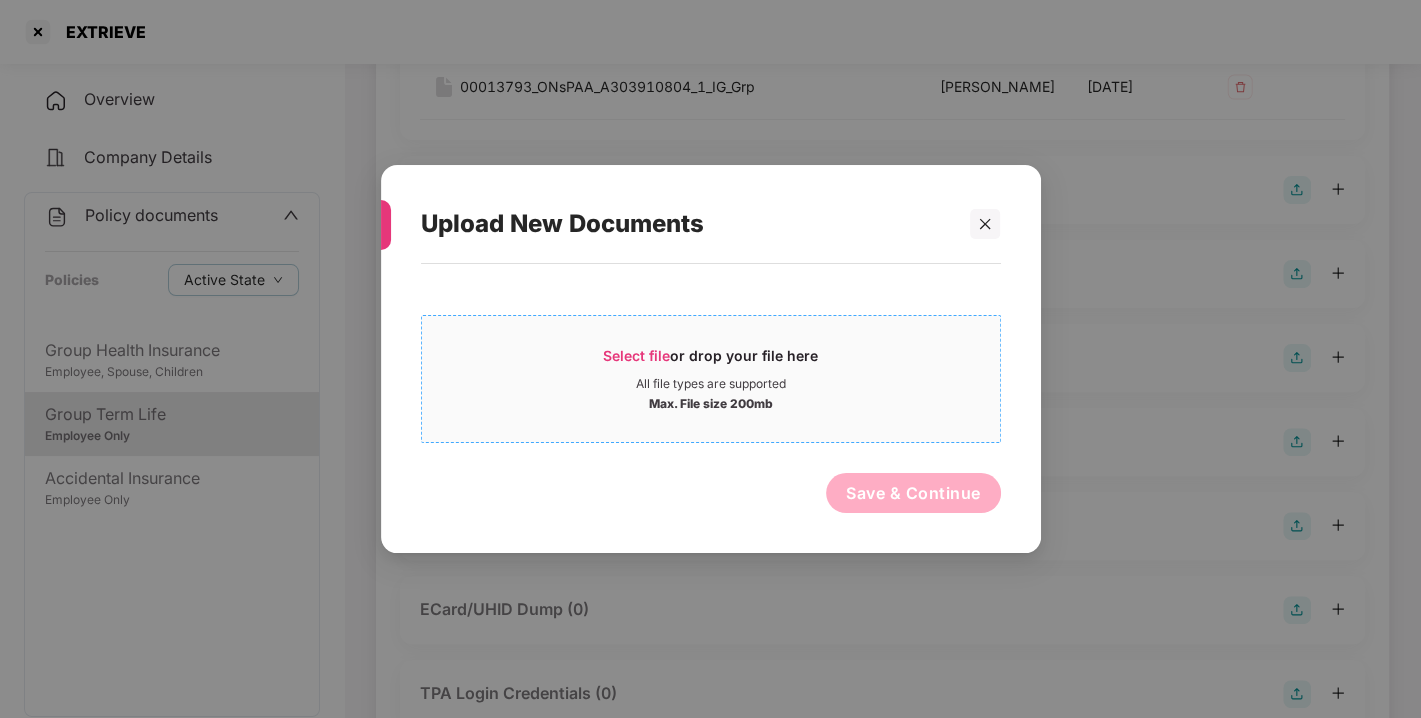 click on "All file types are supported" at bounding box center (711, 384) 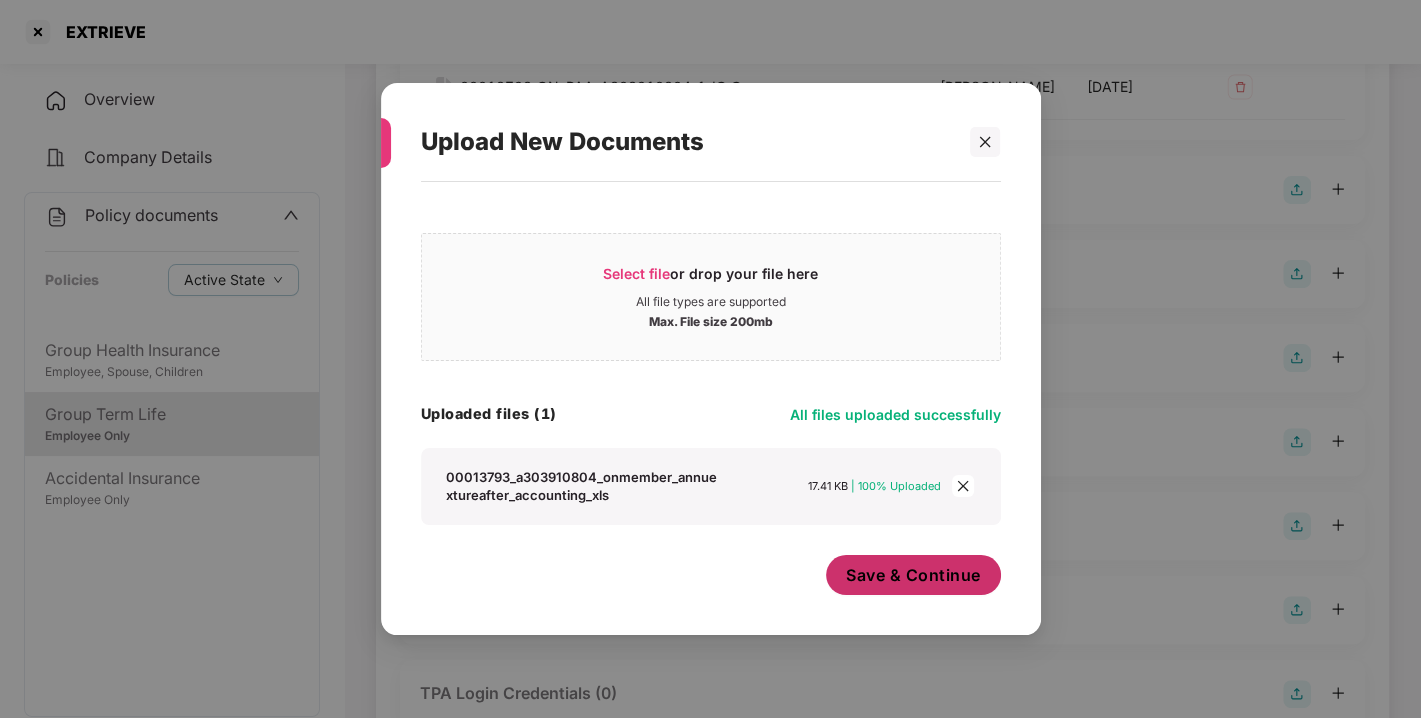 click on "Save & Continue" at bounding box center (913, 575) 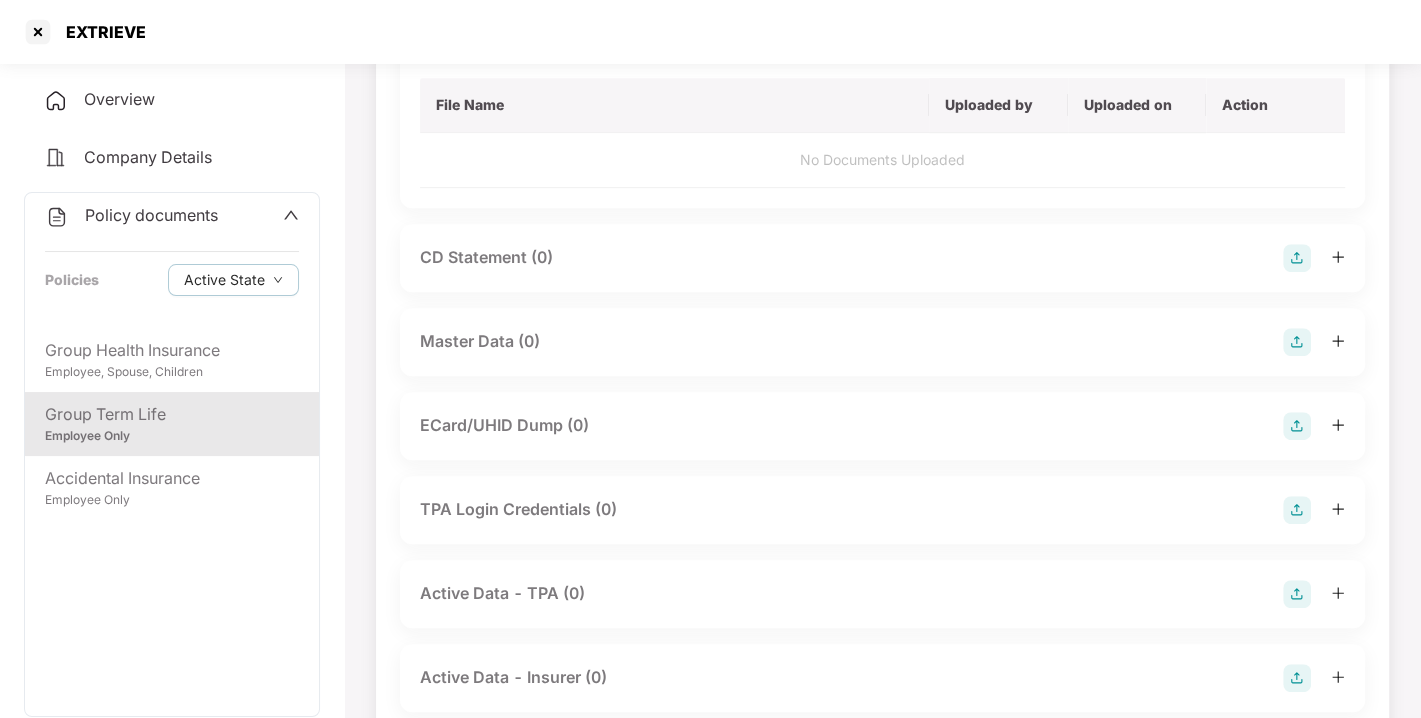 scroll, scrollTop: 622, scrollLeft: 0, axis: vertical 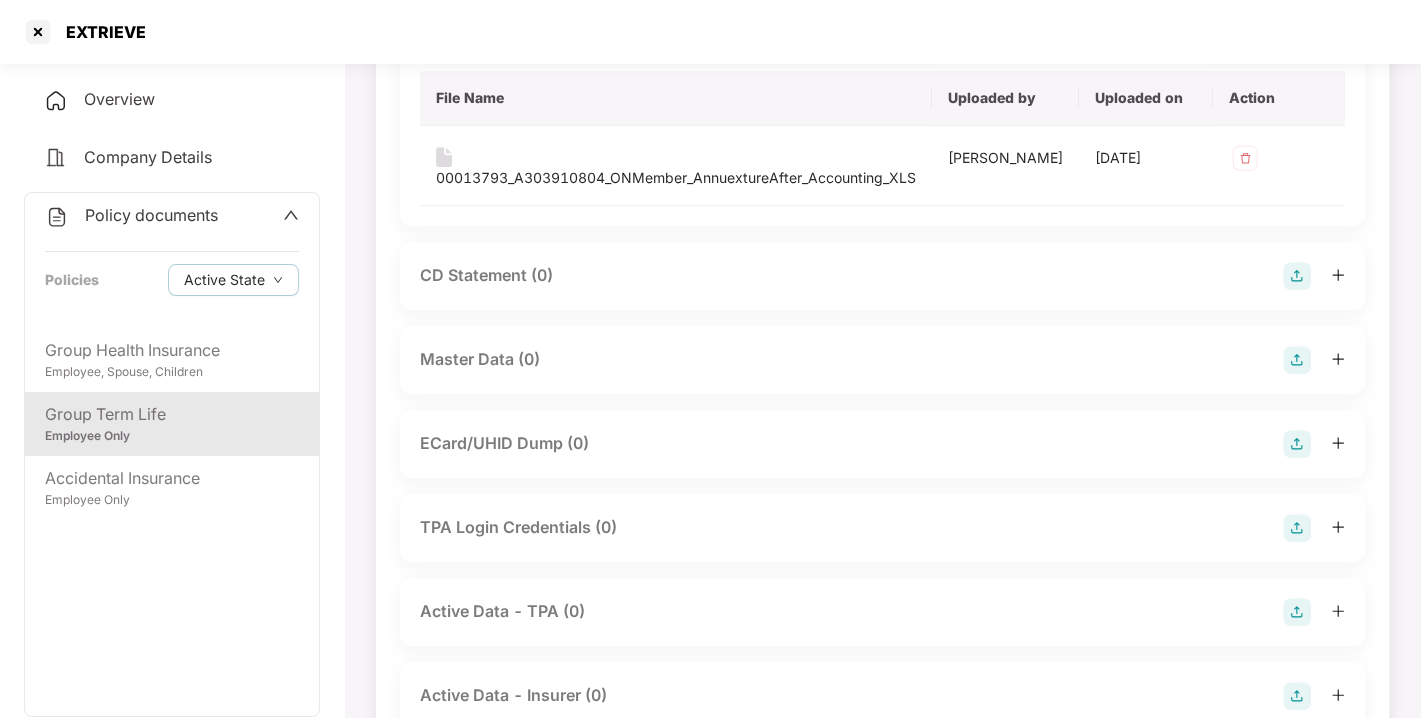 click at bounding box center [1297, 360] 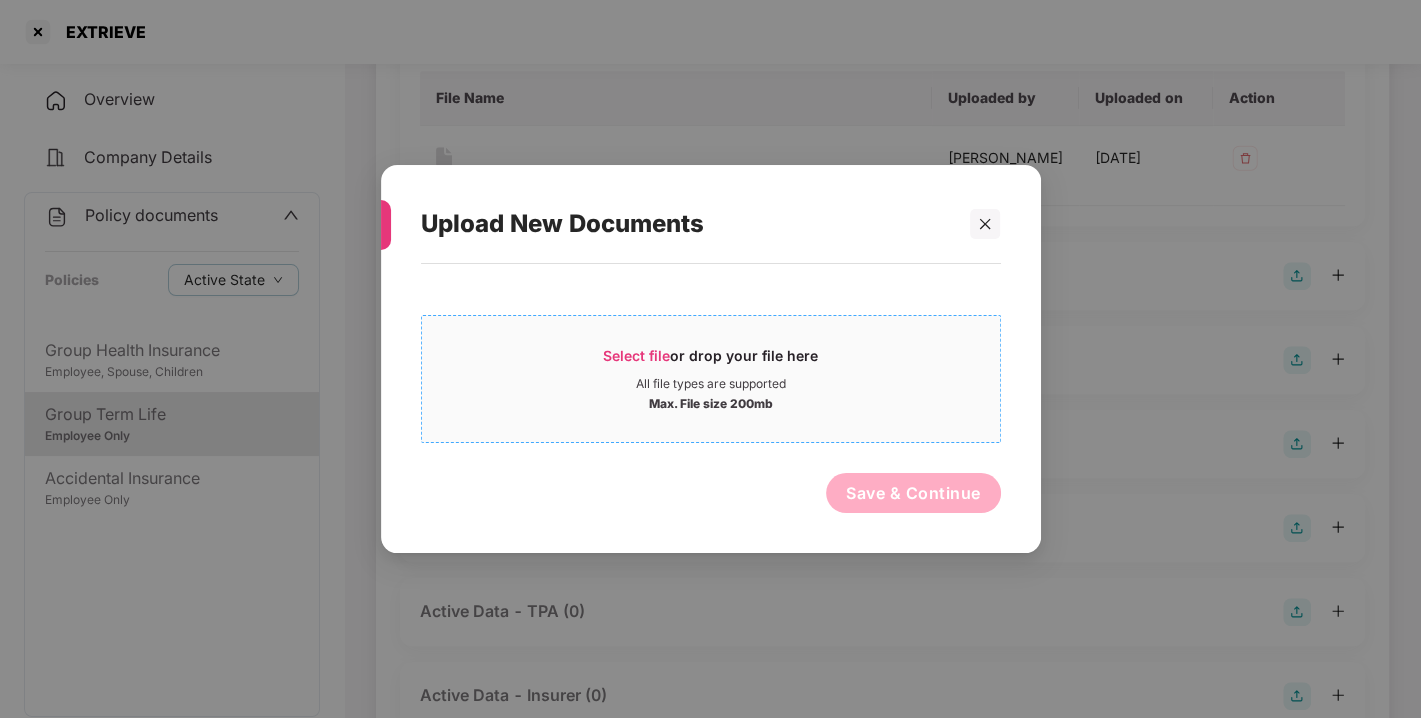 click on "Max. File size 200mb" at bounding box center (711, 402) 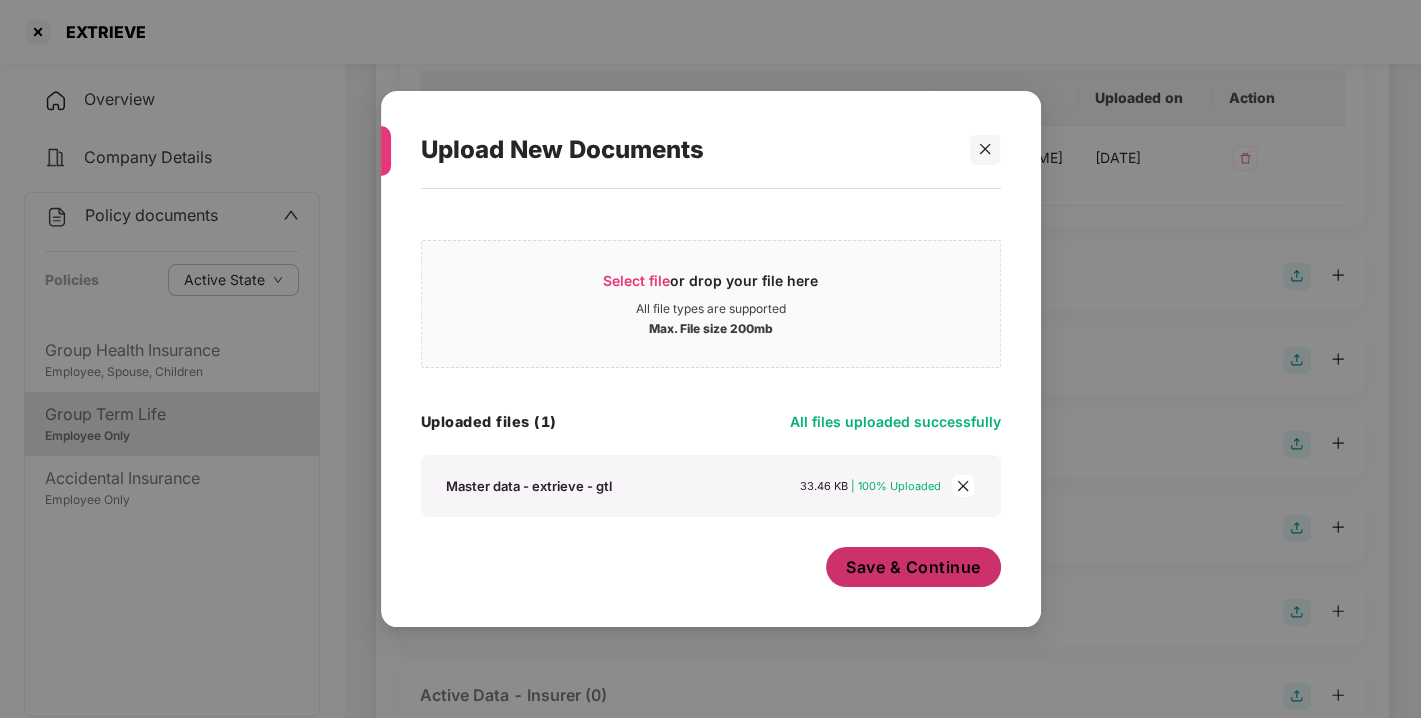 click on "Save & Continue" at bounding box center (913, 567) 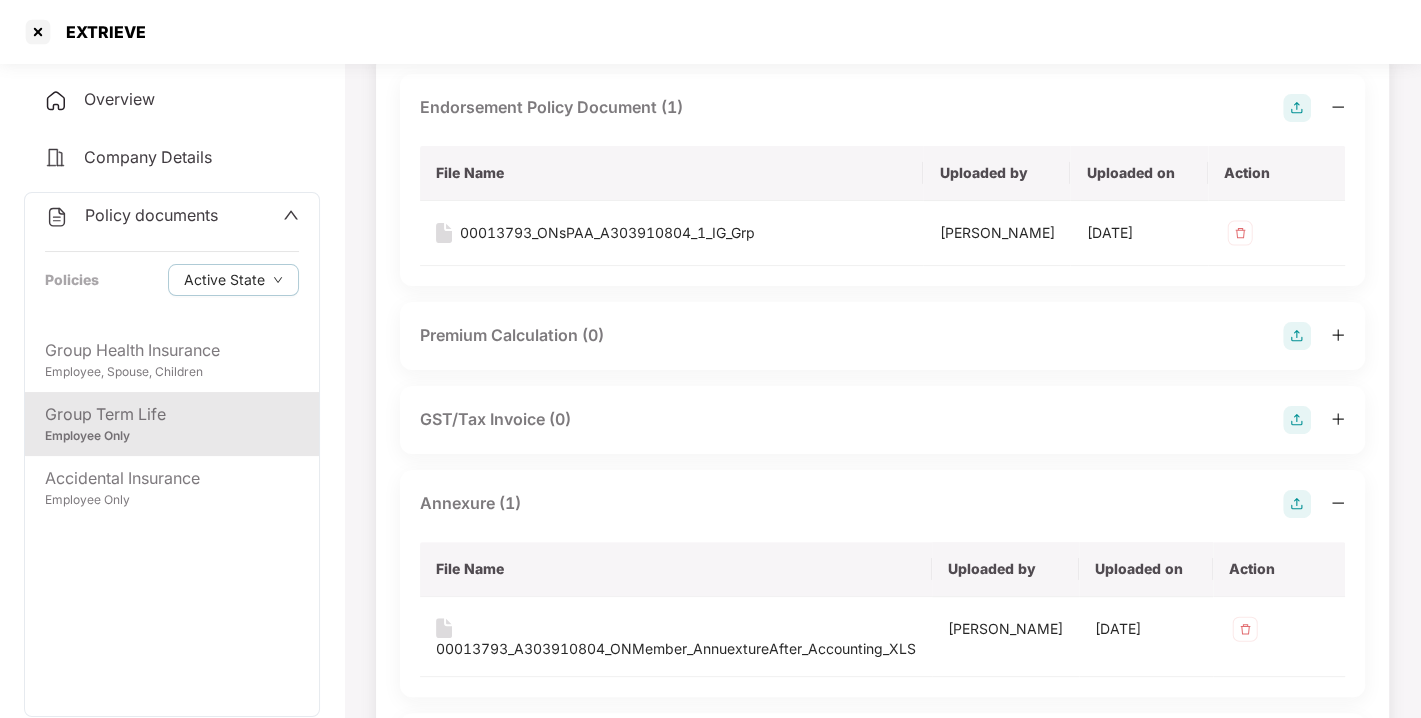 scroll, scrollTop: 0, scrollLeft: 0, axis: both 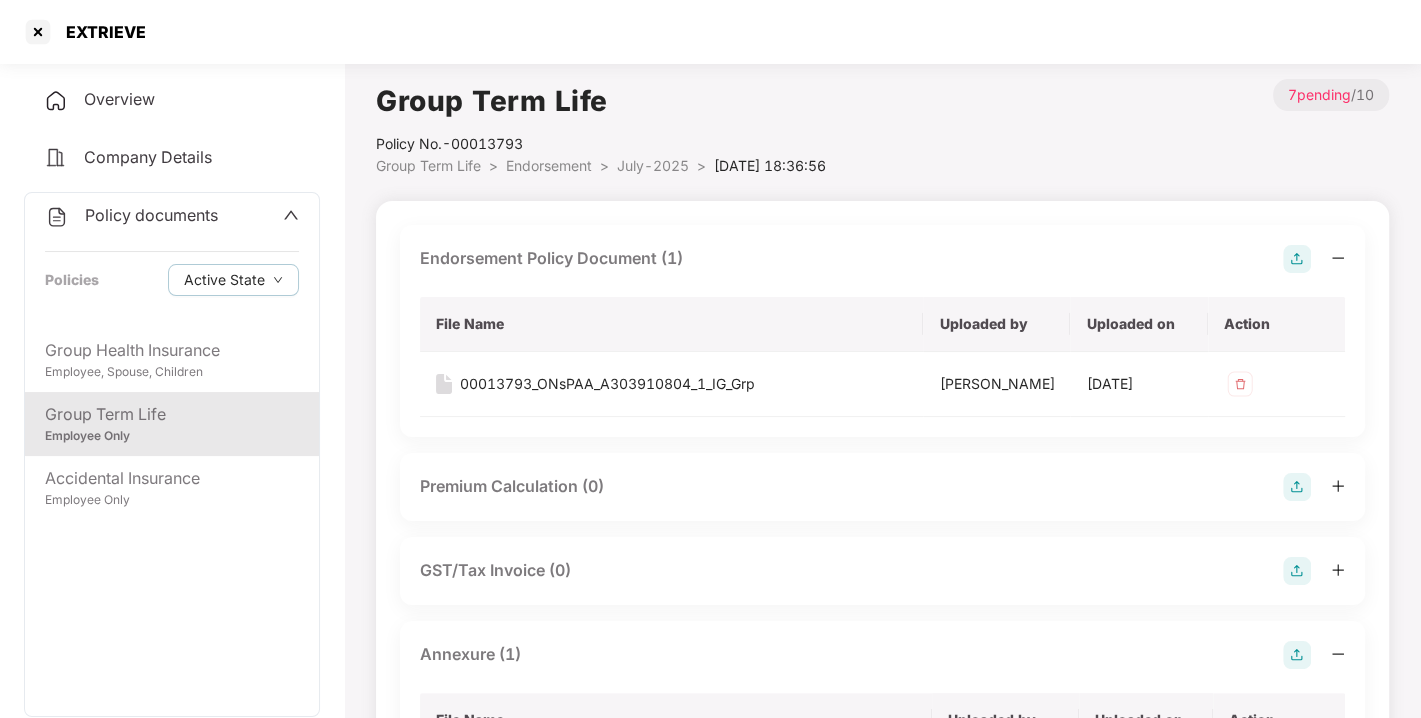 click on "July-2025 >" at bounding box center [665, 166] 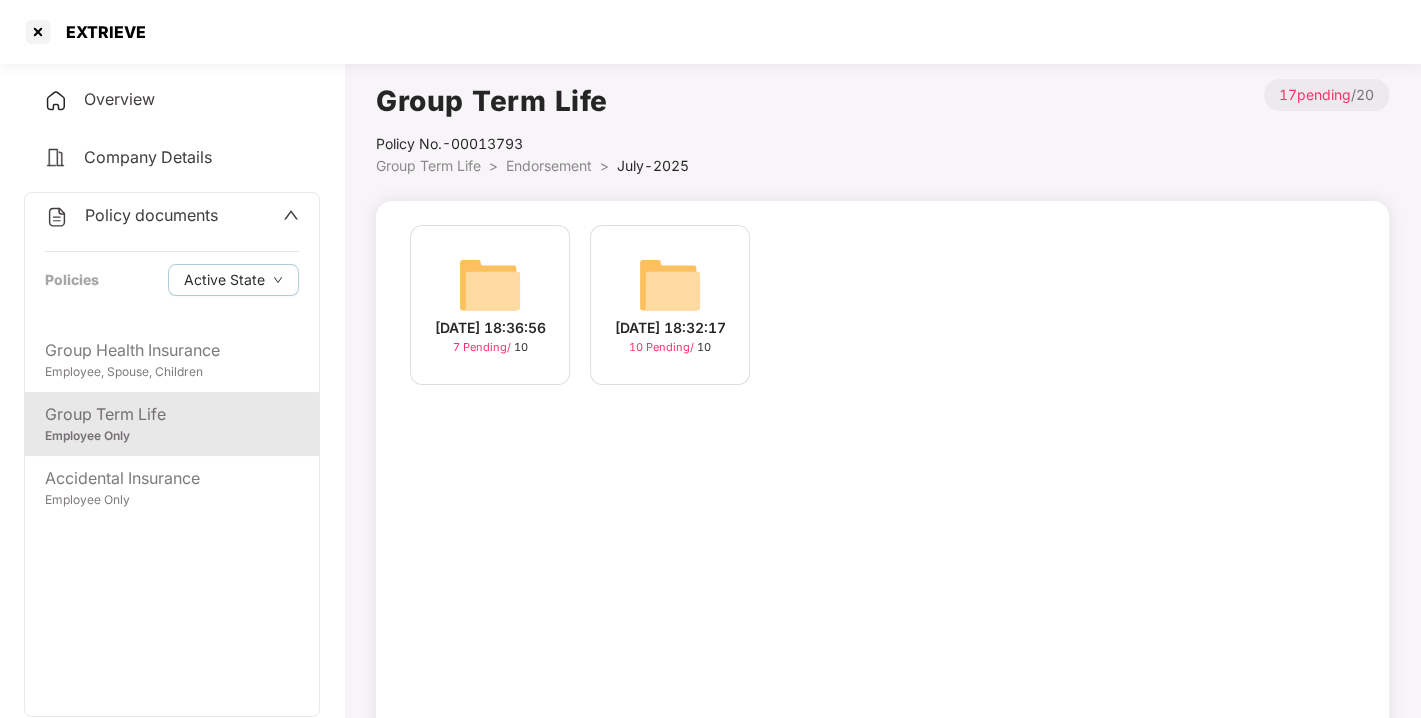 click on "[DATE] 18:32:17 10 Pending  /     10" at bounding box center [670, 305] 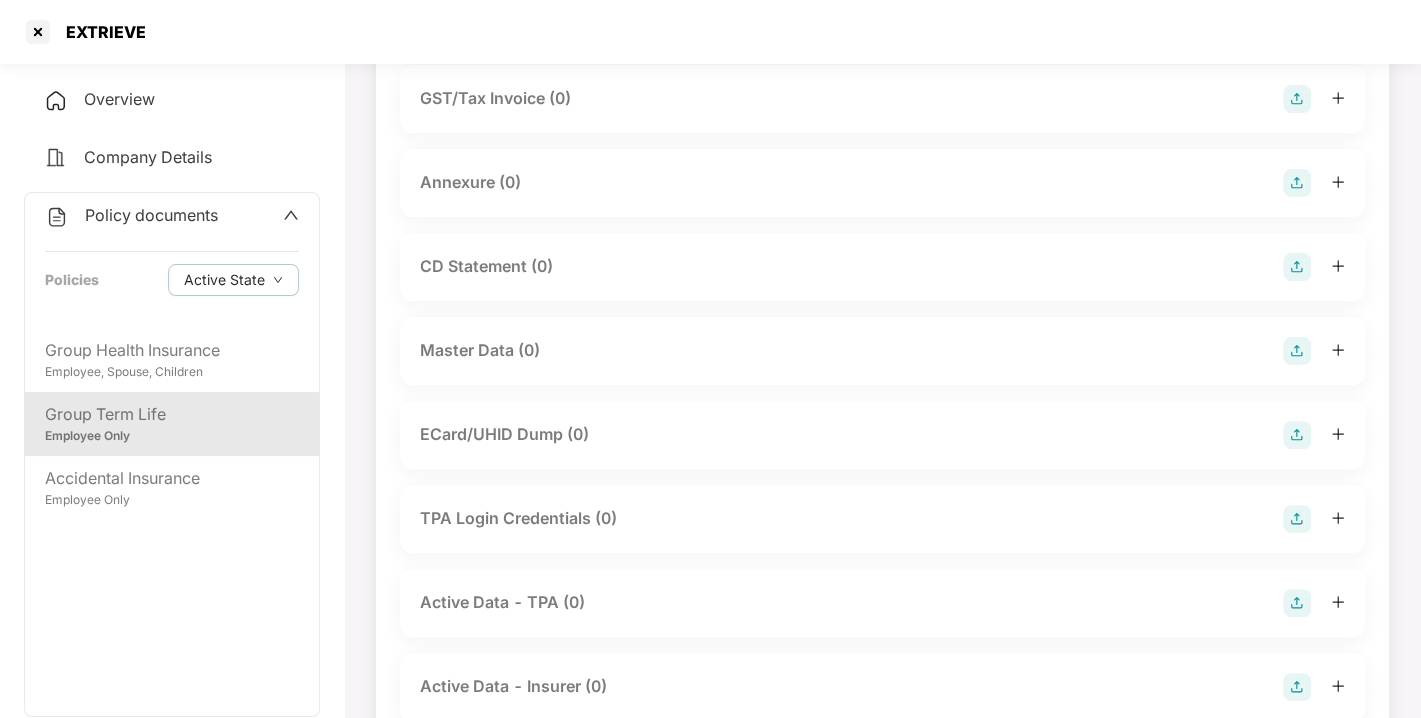 scroll, scrollTop: 330, scrollLeft: 0, axis: vertical 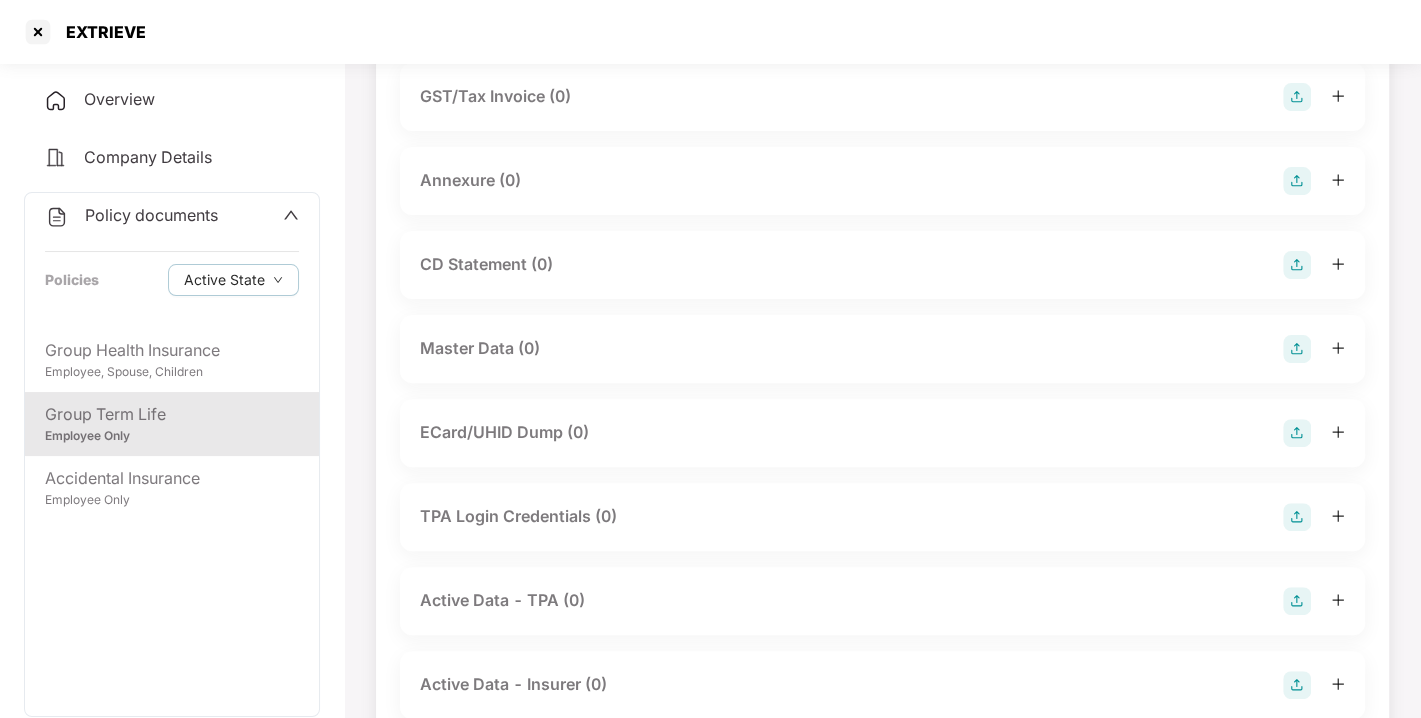 click at bounding box center (1297, 349) 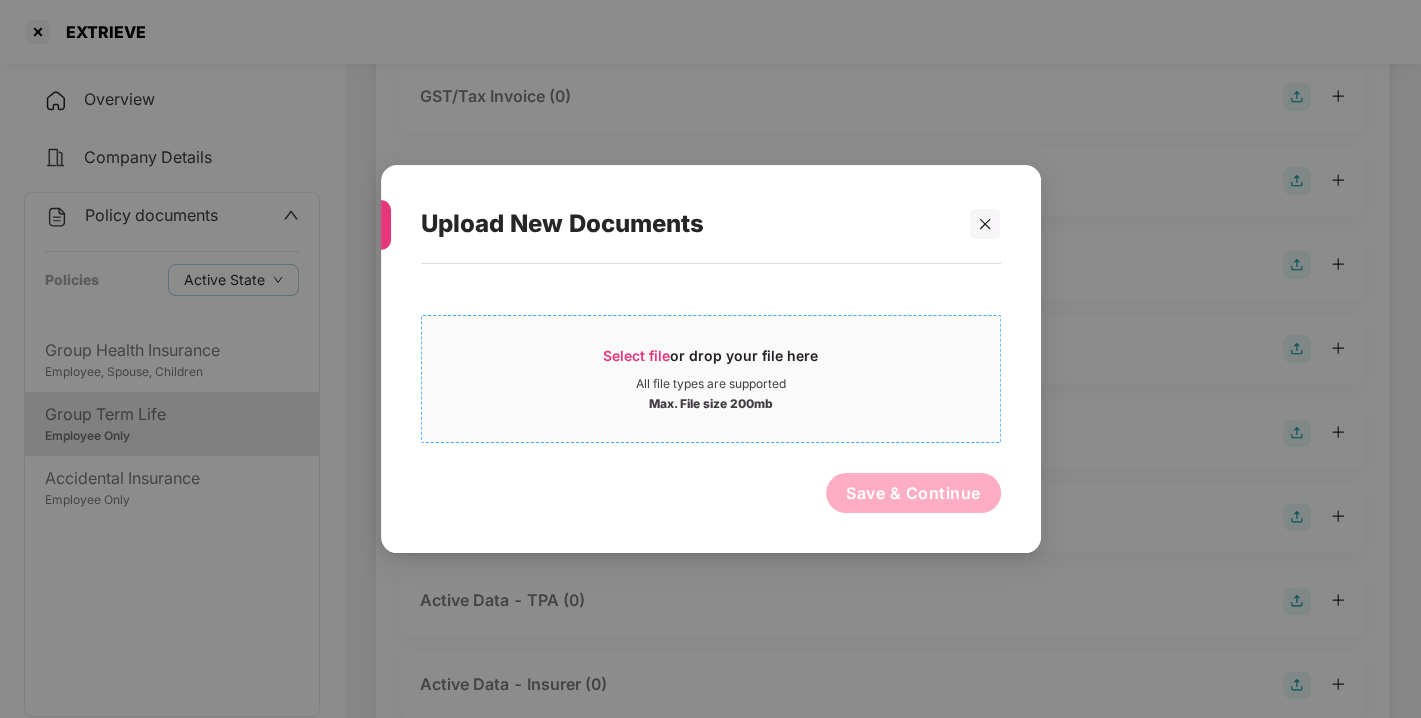 click on "Select file  or drop your file here" at bounding box center [711, 361] 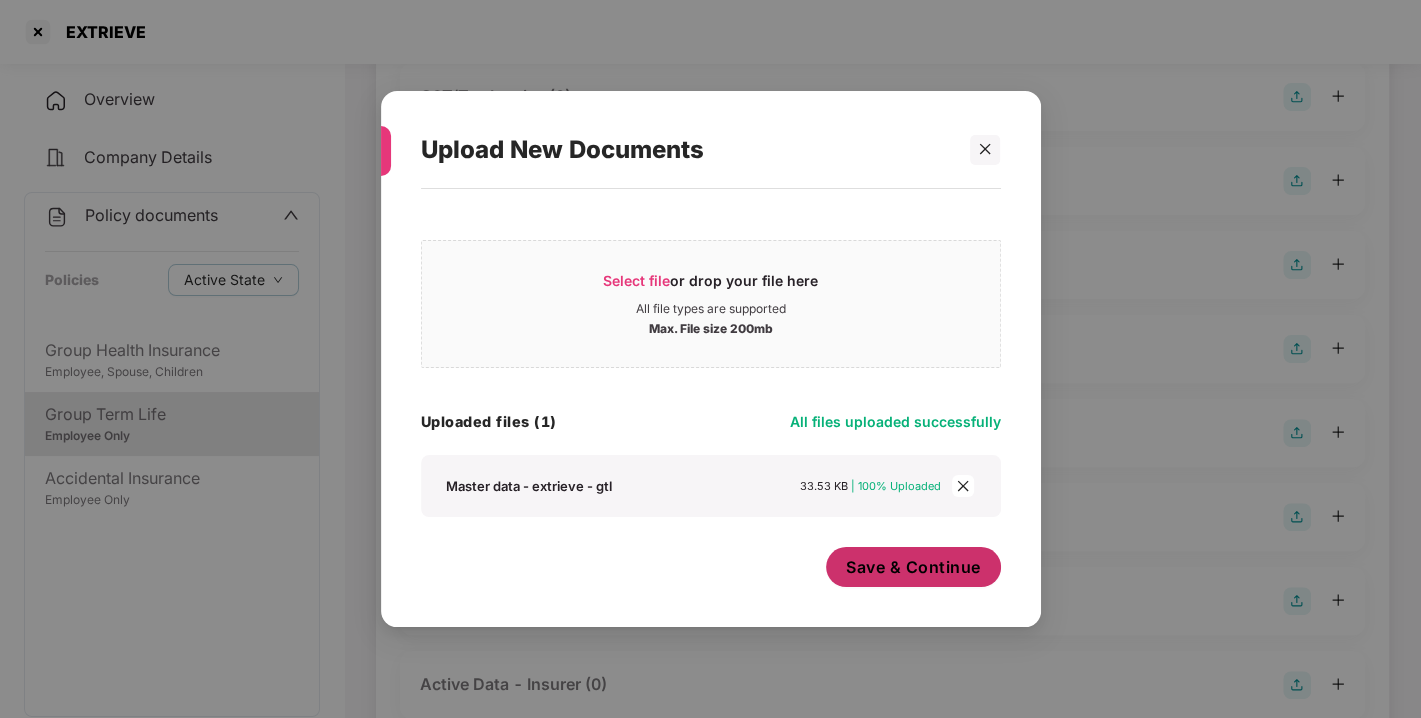 click on "Save & Continue" at bounding box center [913, 567] 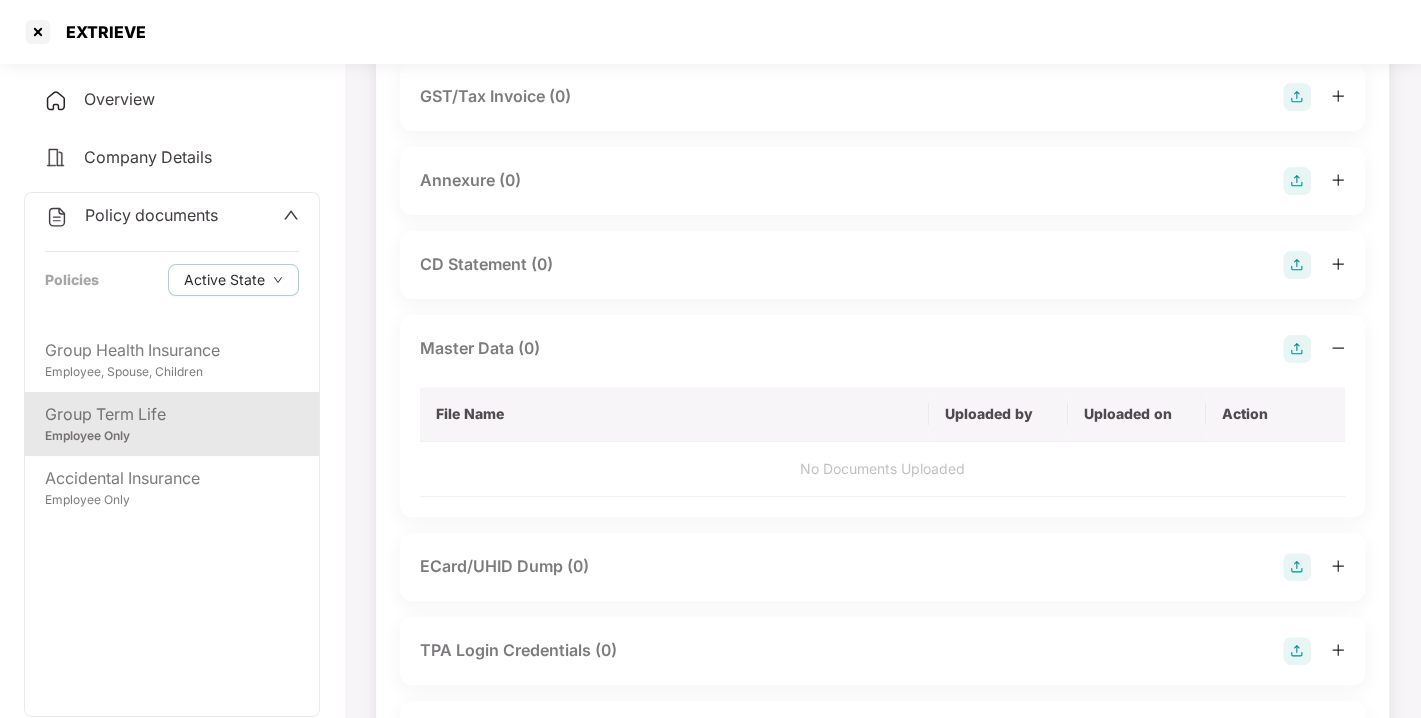 scroll, scrollTop: 0, scrollLeft: 0, axis: both 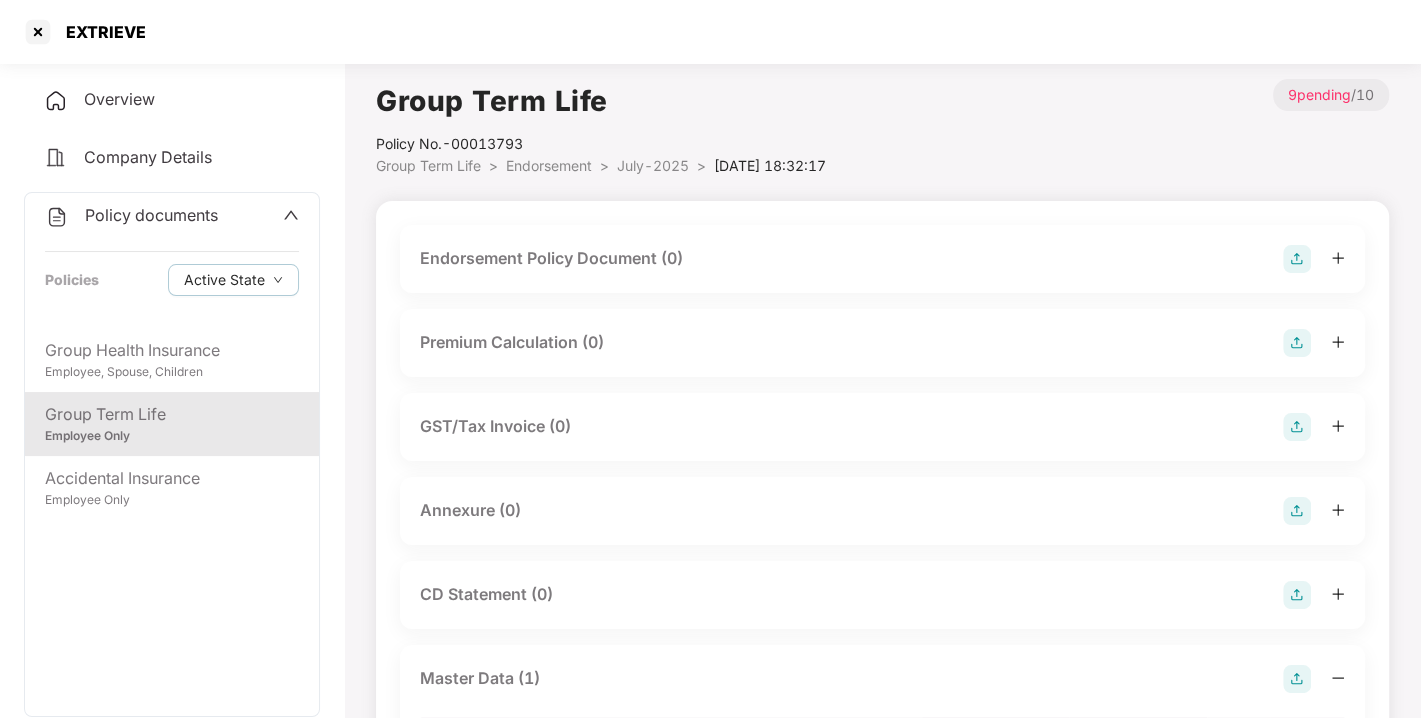 click at bounding box center (1297, 259) 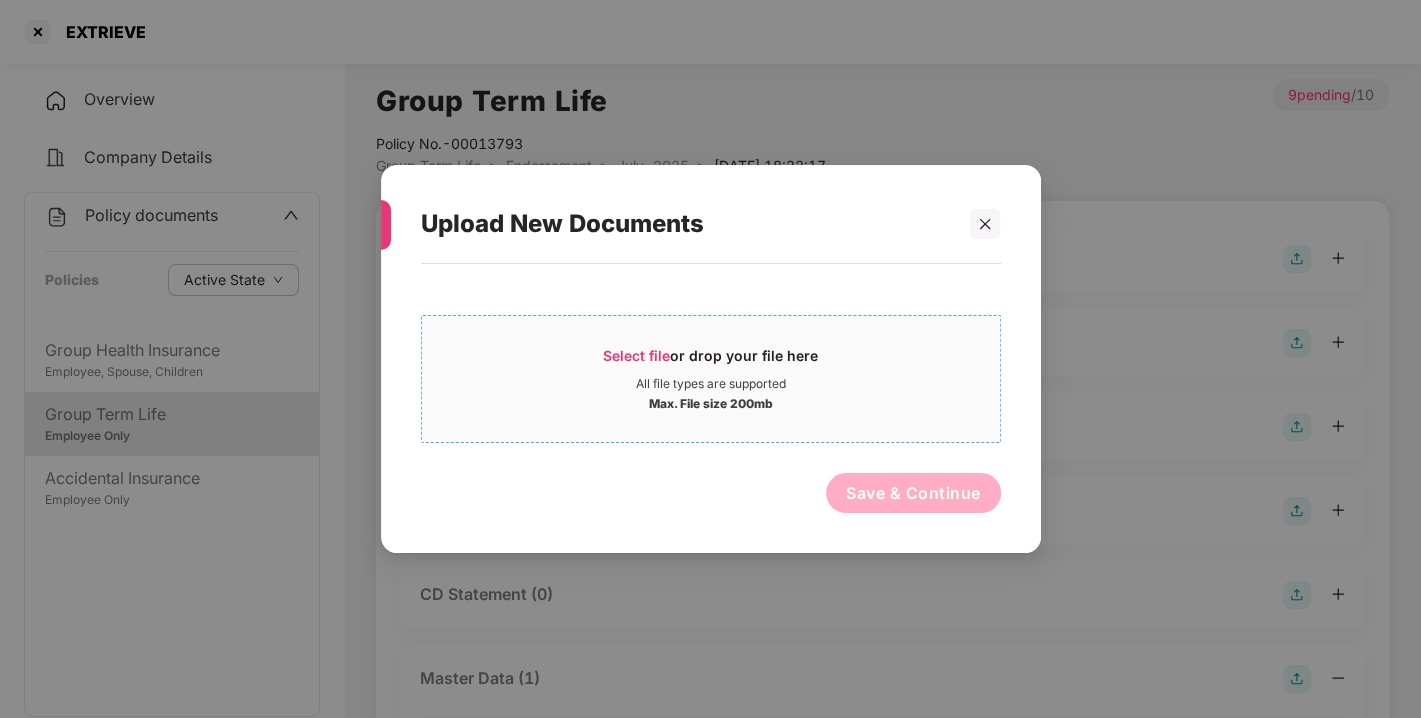 click on "Select file  or drop your file here" at bounding box center [711, 361] 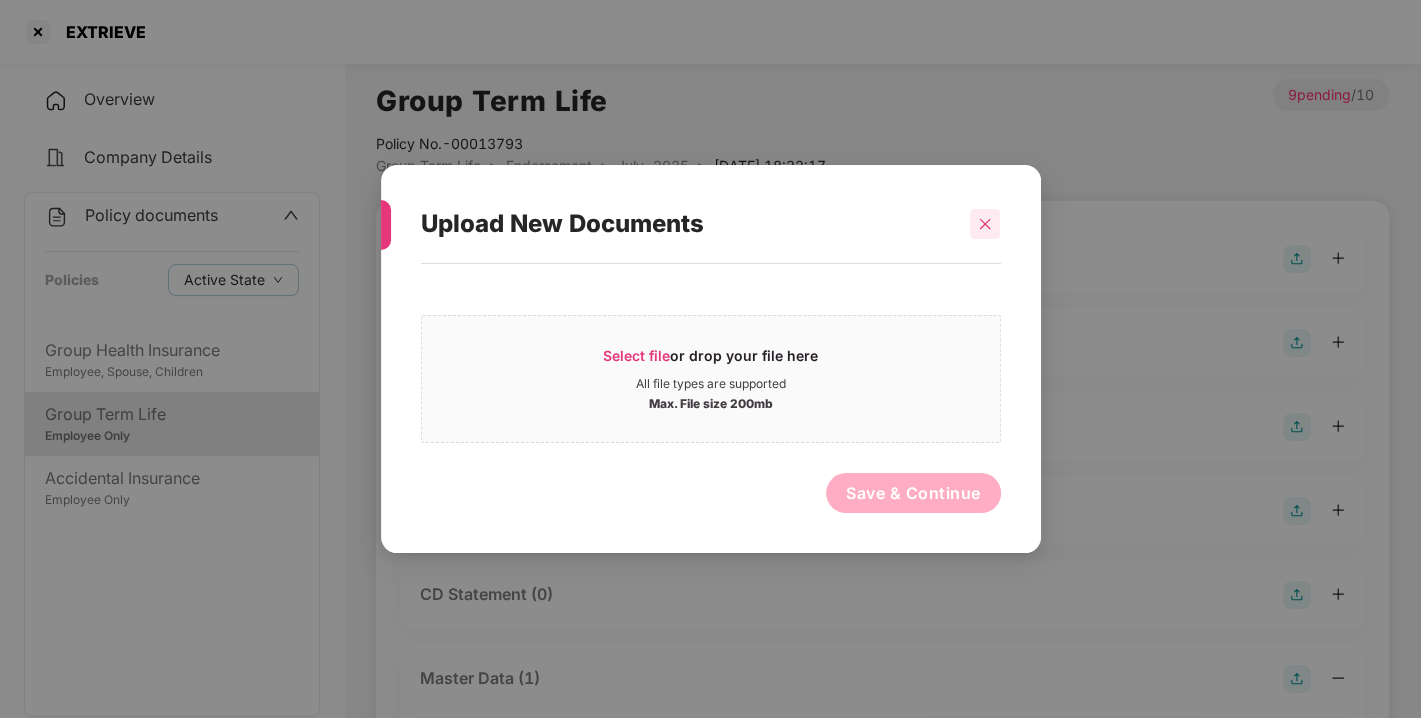 click 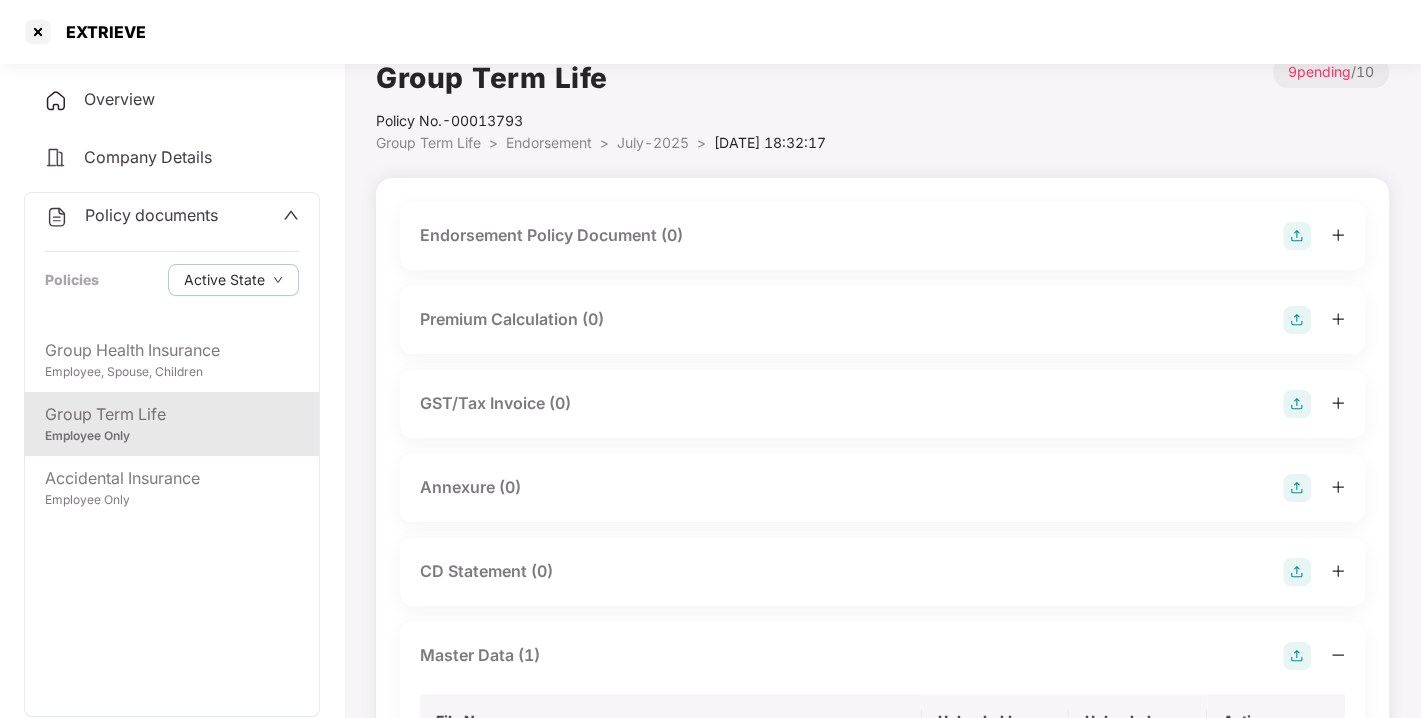 scroll, scrollTop: 0, scrollLeft: 0, axis: both 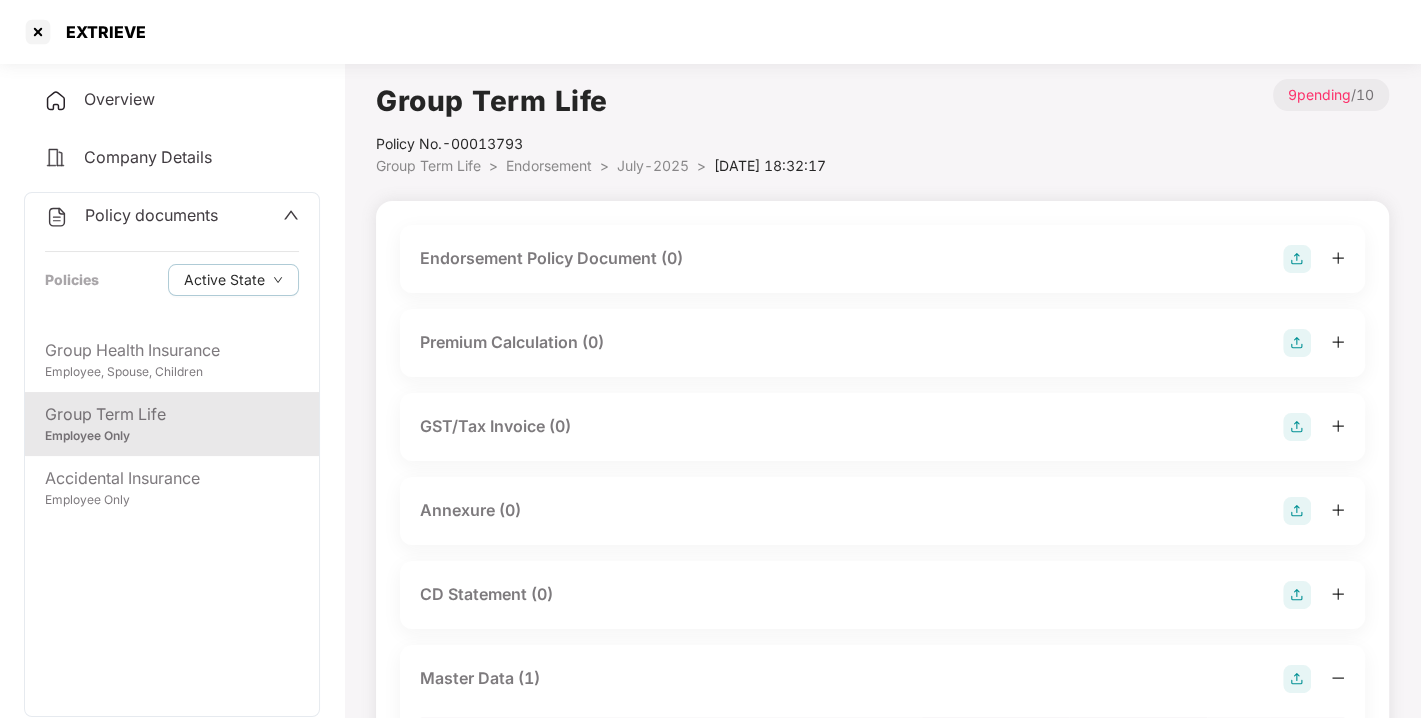 click at bounding box center (1297, 259) 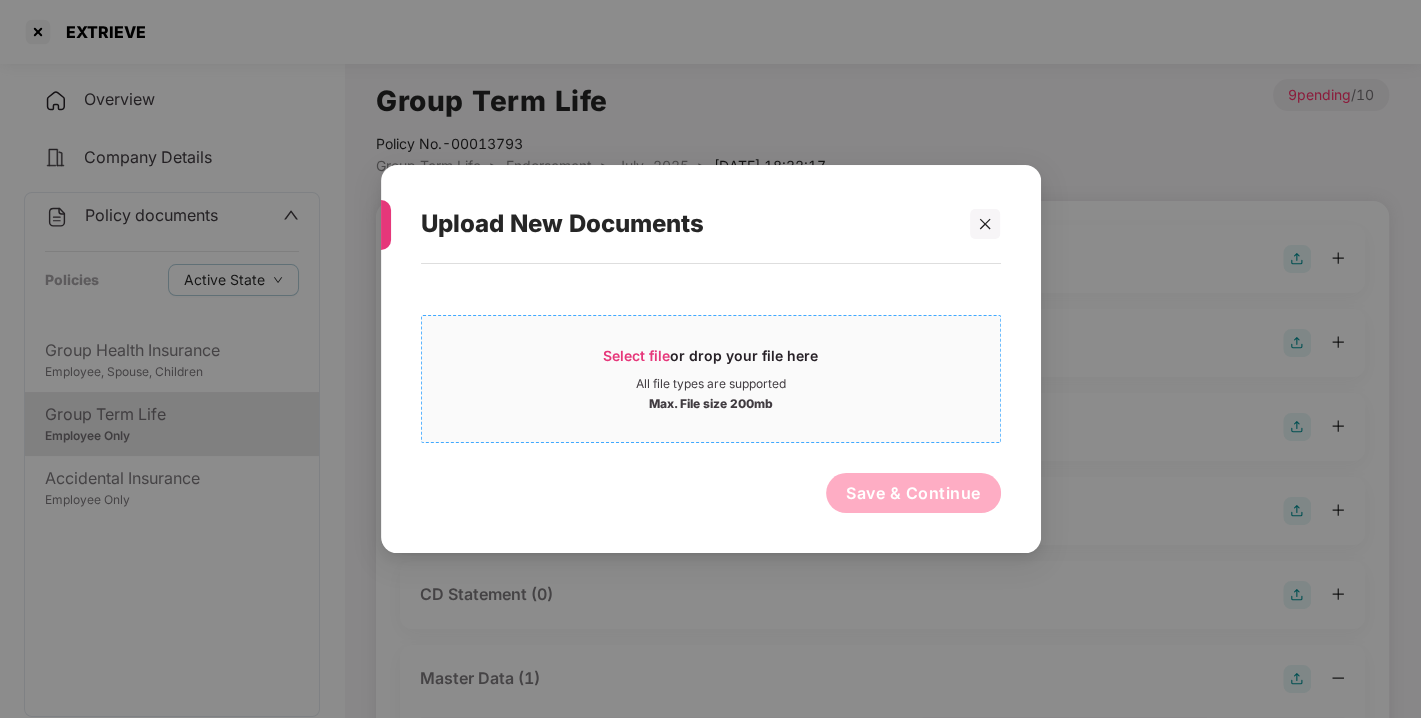 click on "Select file  or drop your file here" at bounding box center [711, 361] 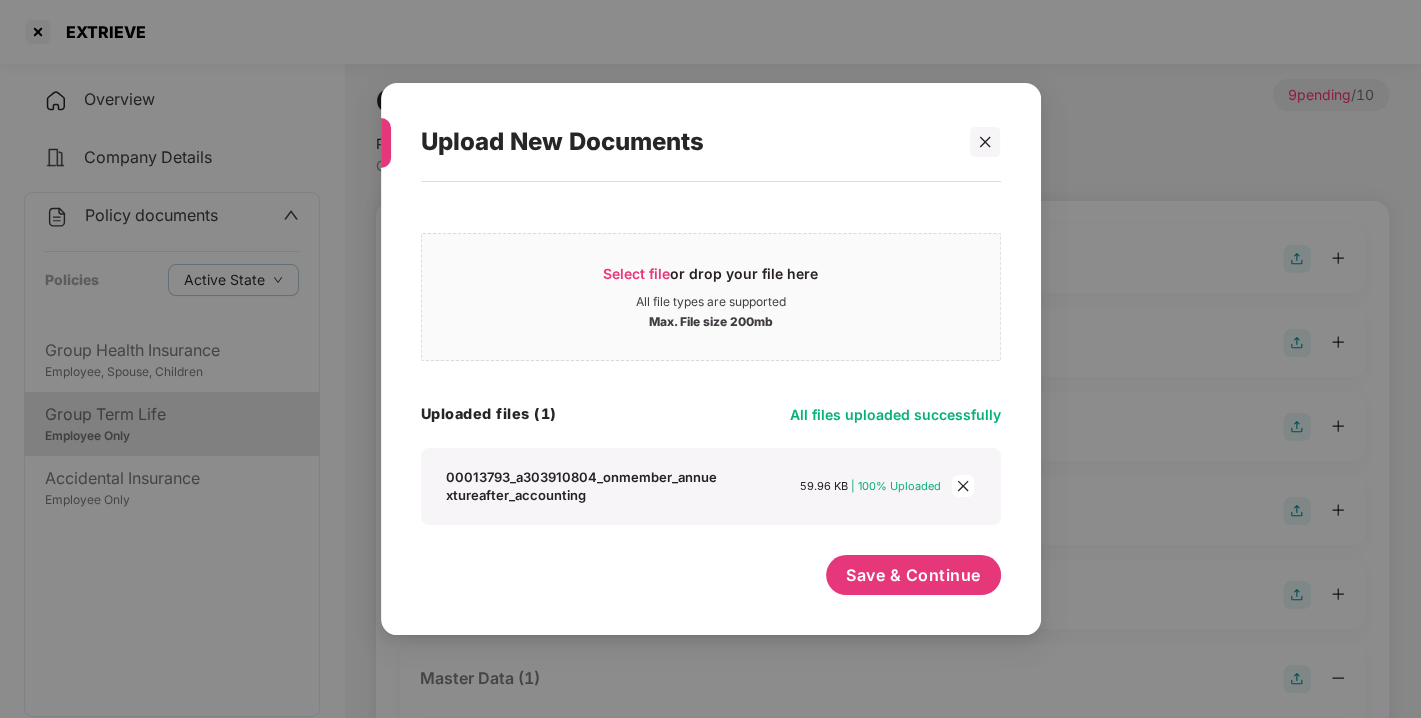 click 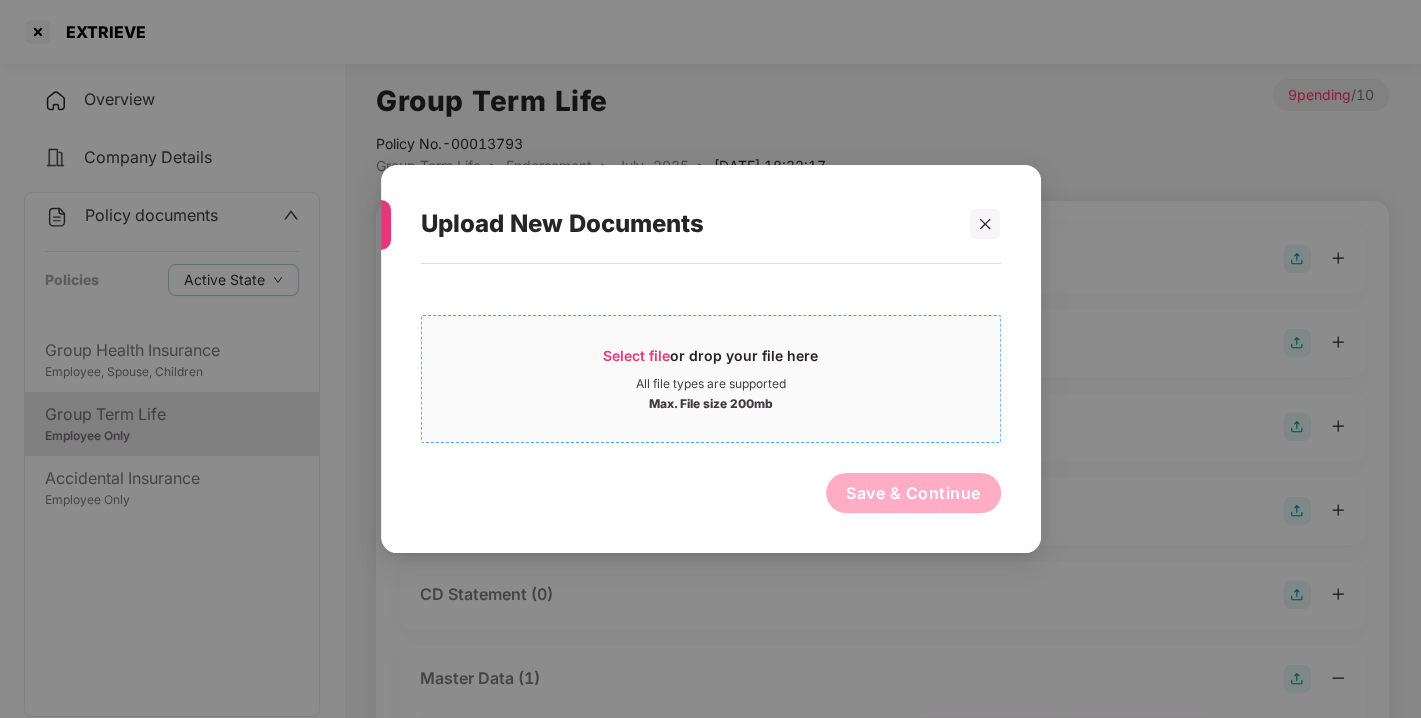click on "Select file" at bounding box center (636, 355) 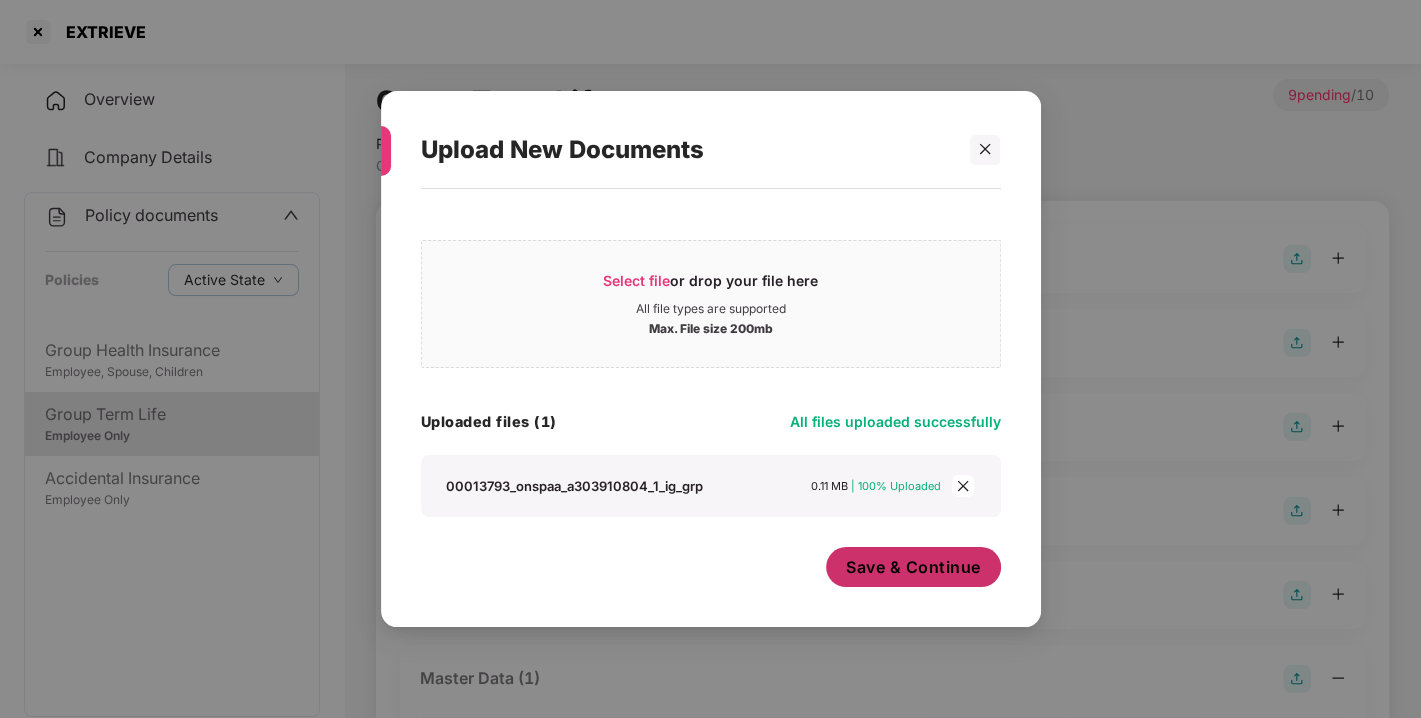 click on "Save & Continue" at bounding box center [913, 567] 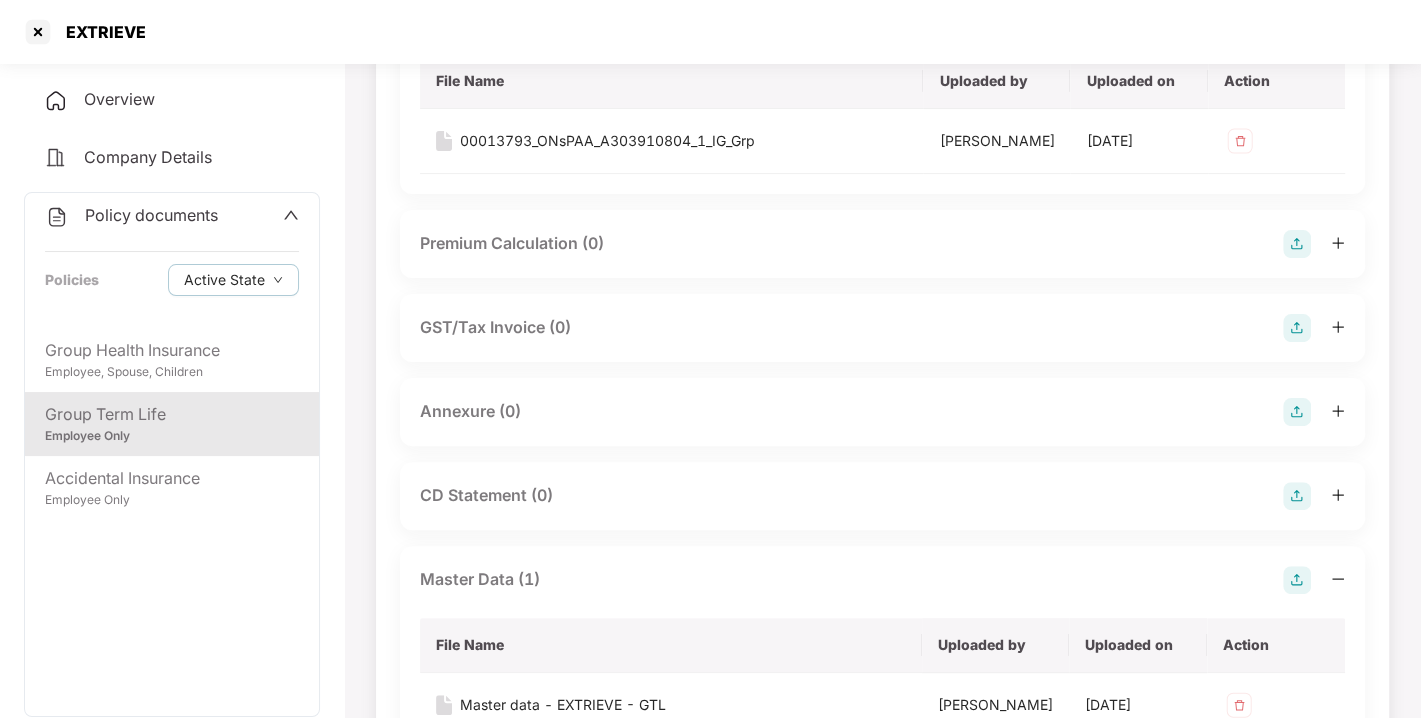 scroll, scrollTop: 248, scrollLeft: 0, axis: vertical 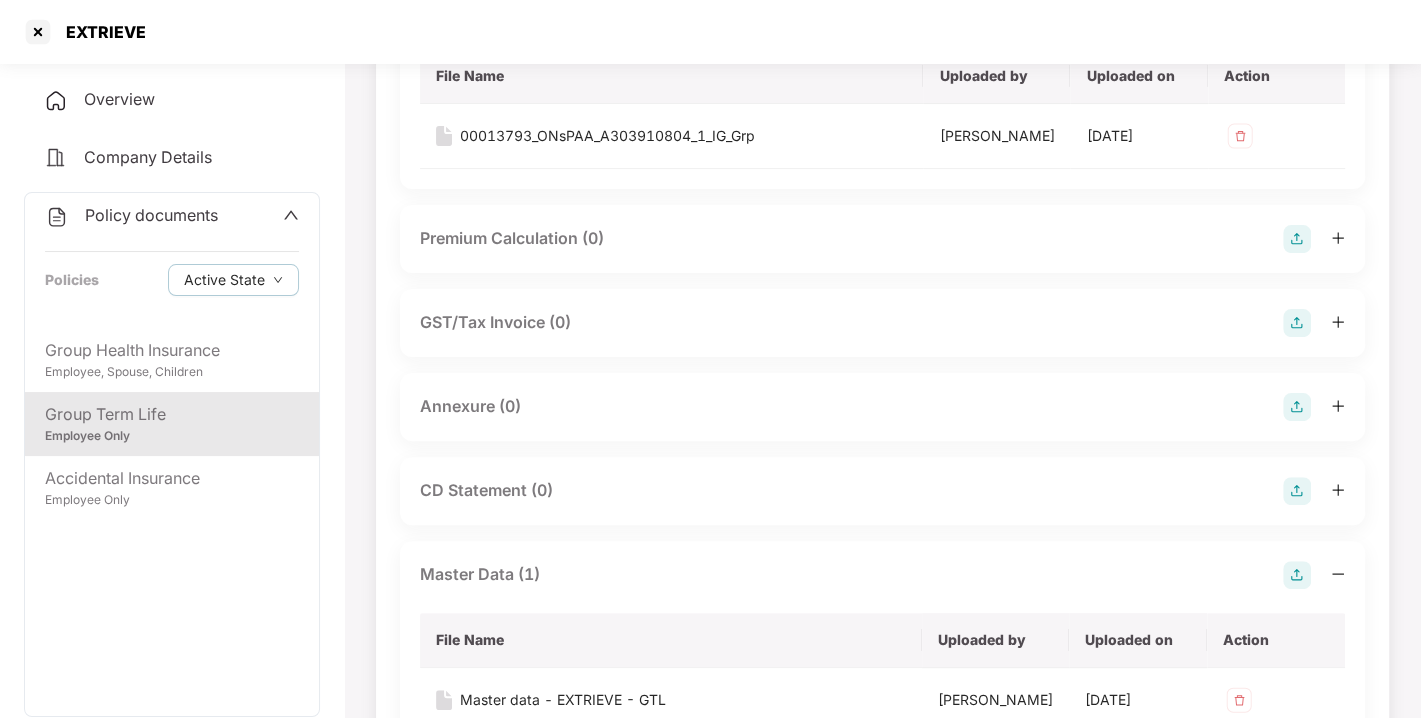 click at bounding box center (1297, 407) 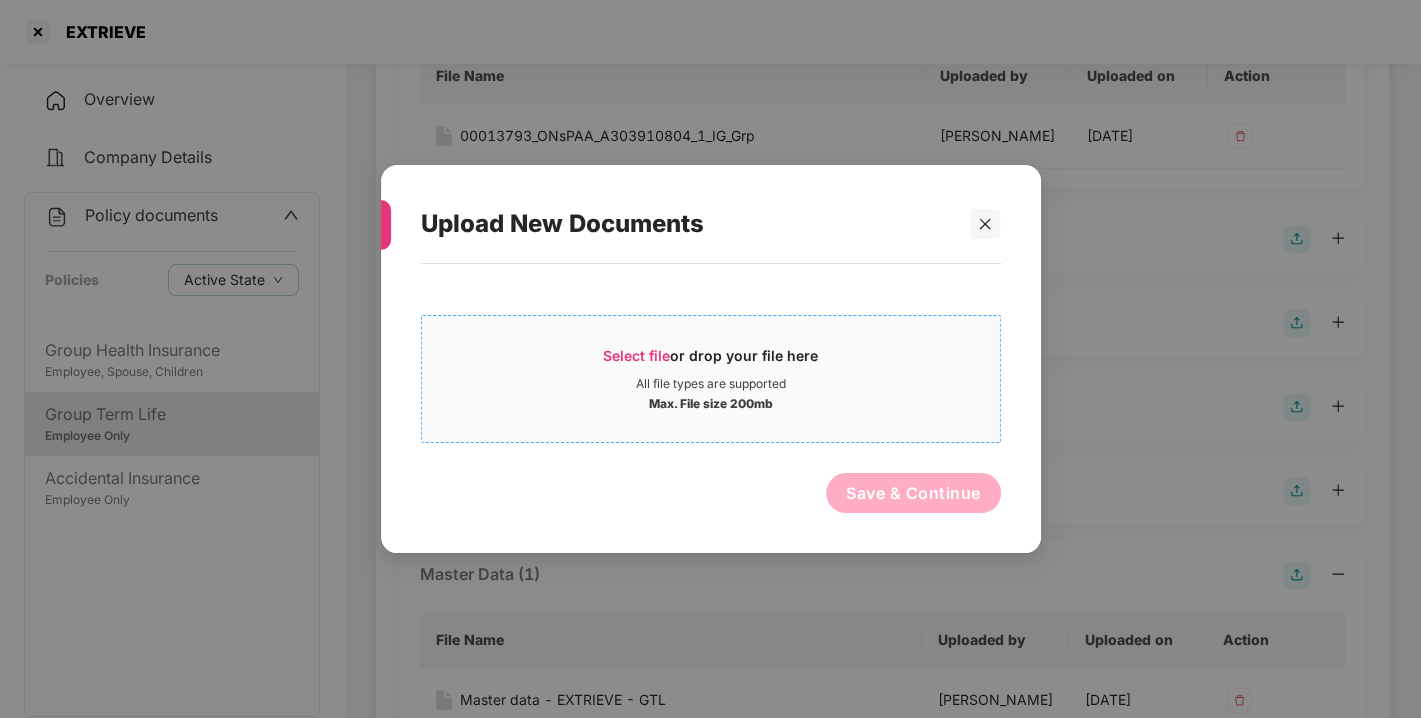 click on "Max. File size 200mb" at bounding box center (711, 402) 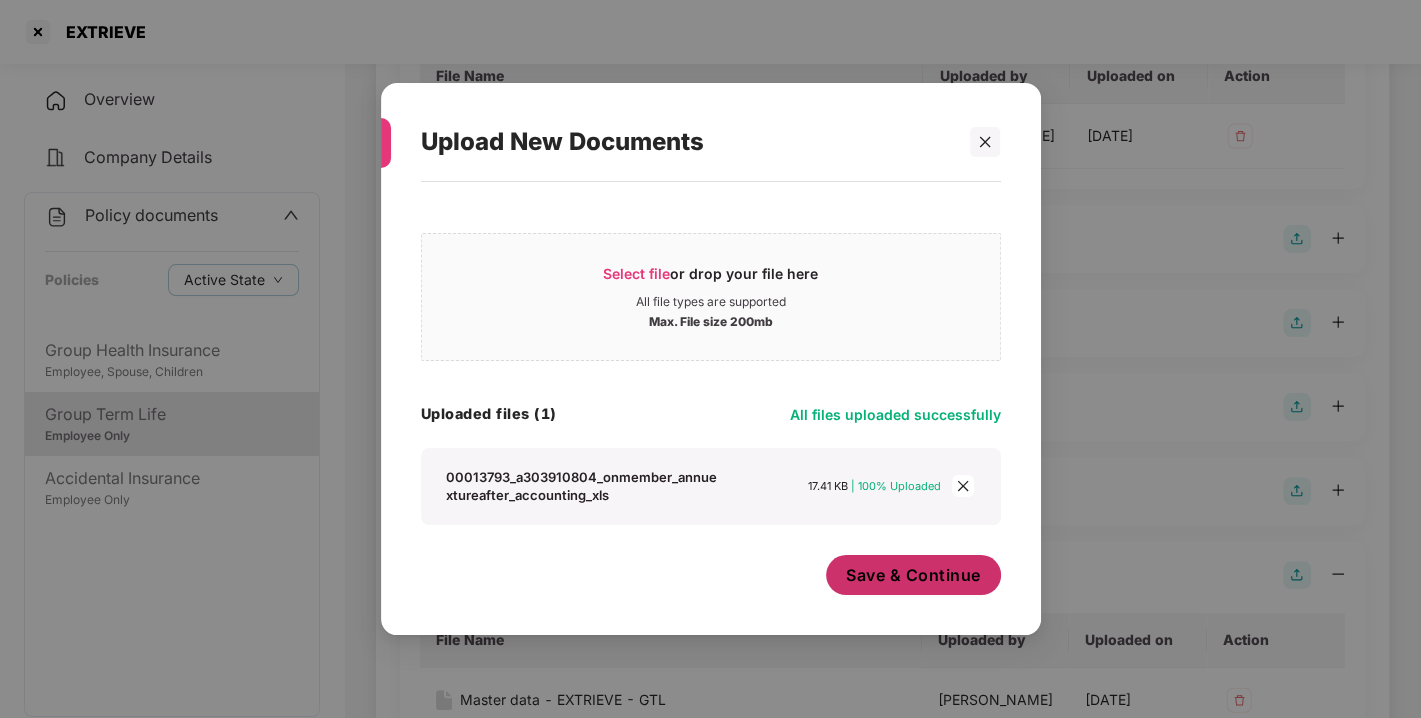 click on "Save & Continue" at bounding box center (913, 575) 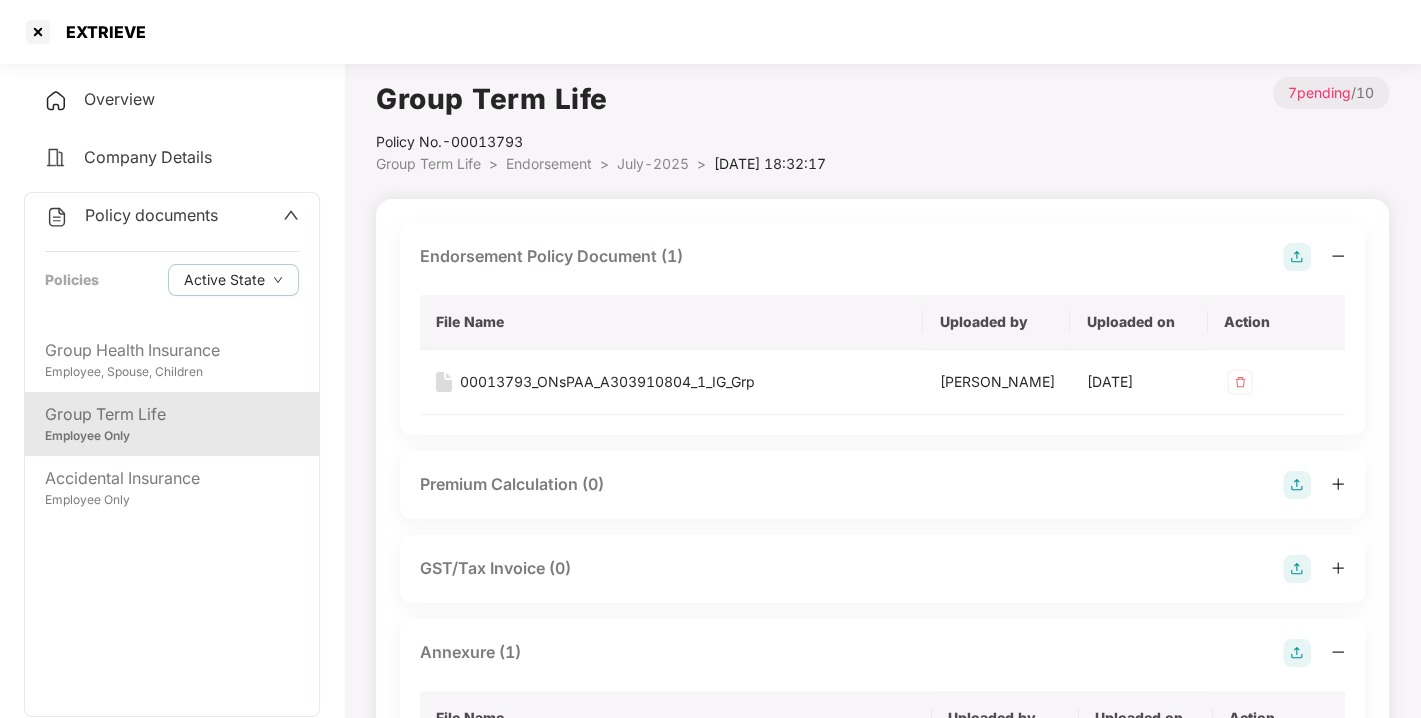 scroll, scrollTop: 1, scrollLeft: 0, axis: vertical 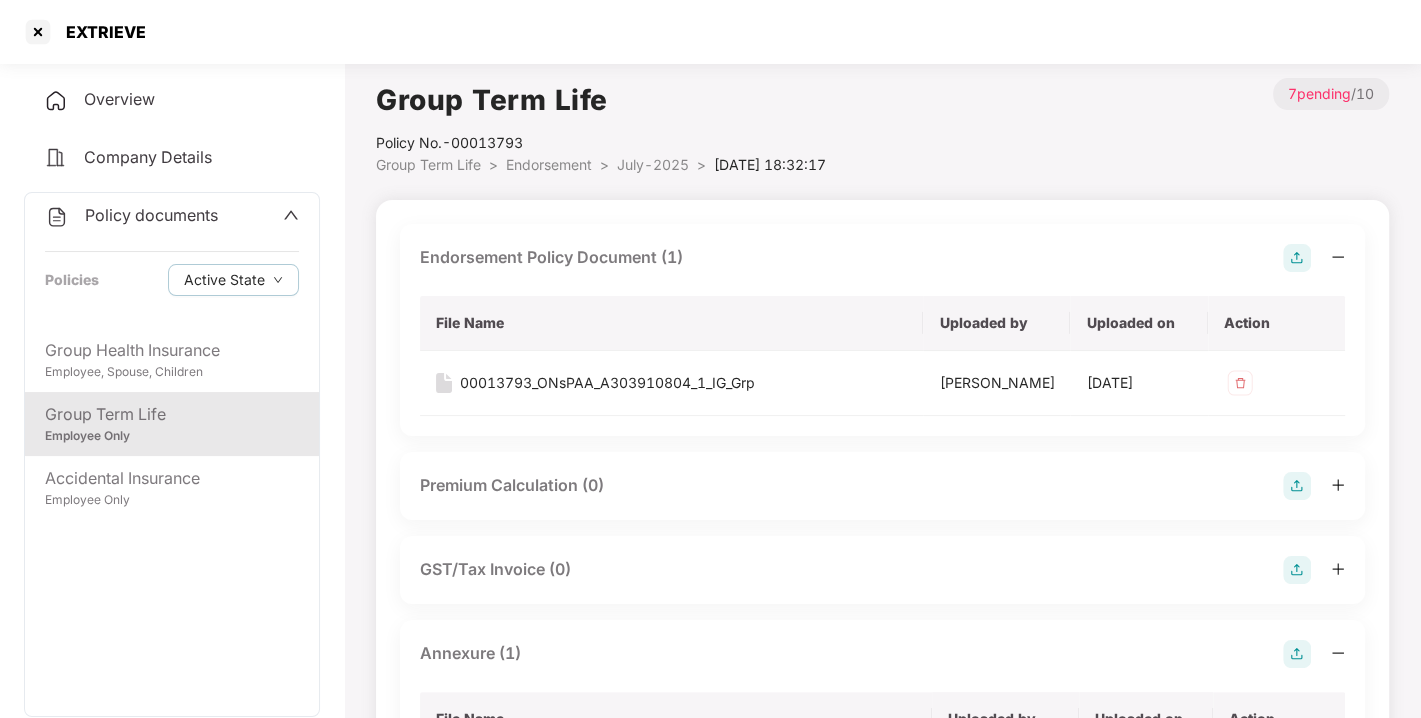 click at bounding box center (1297, 258) 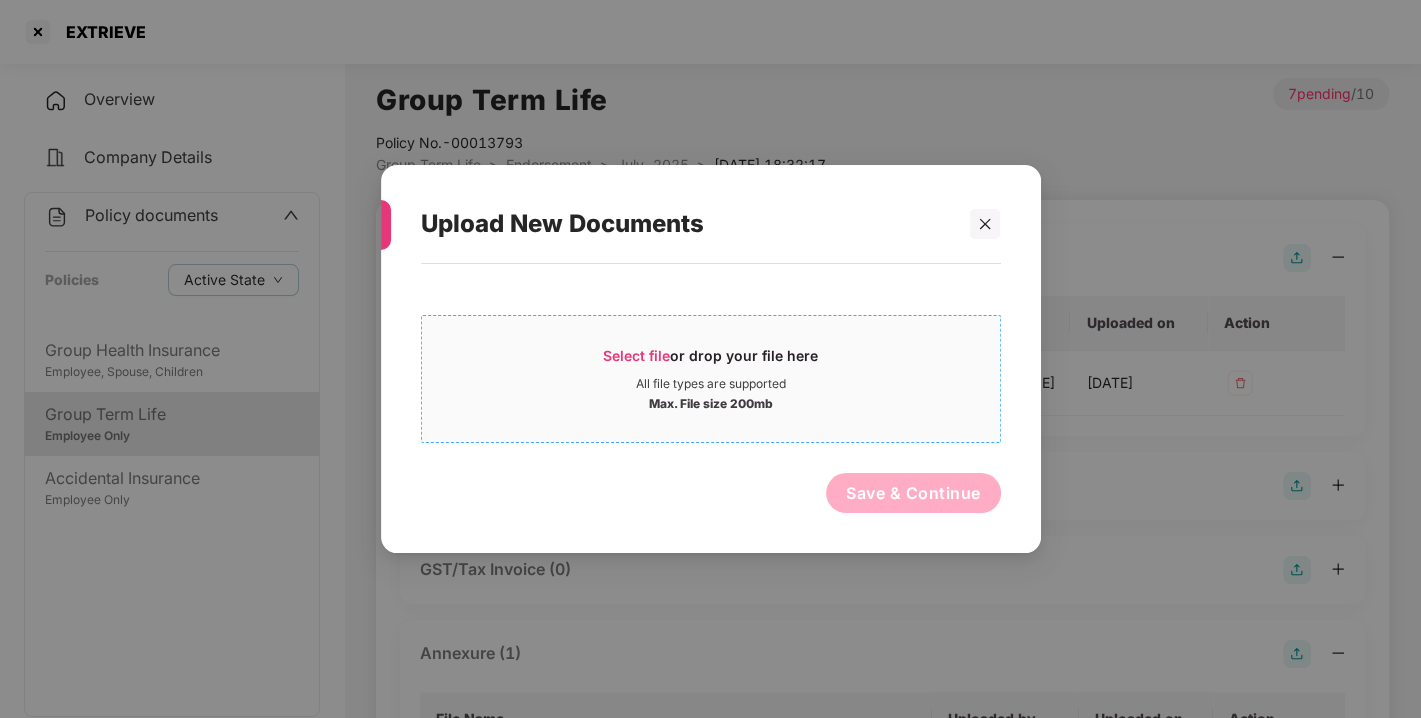 click on "All file types are supported" at bounding box center (711, 384) 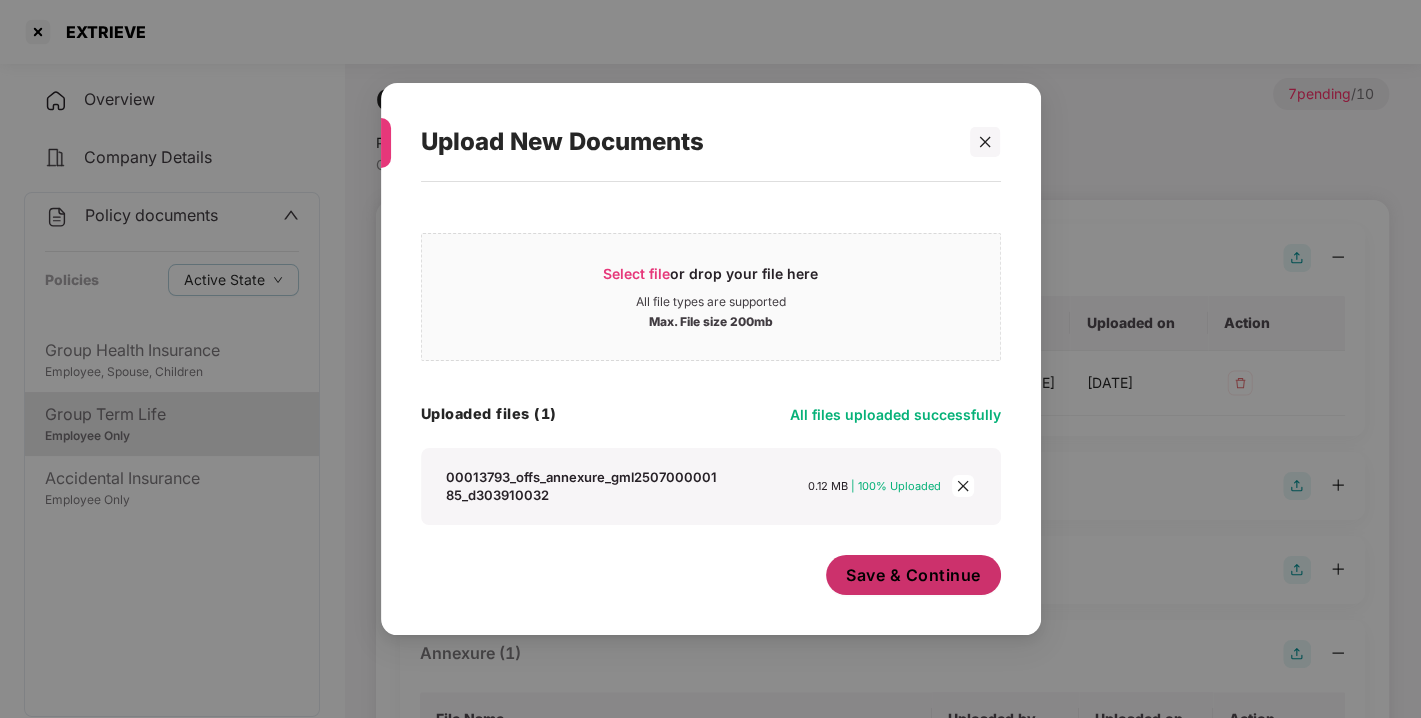 click on "Save & Continue" at bounding box center (913, 575) 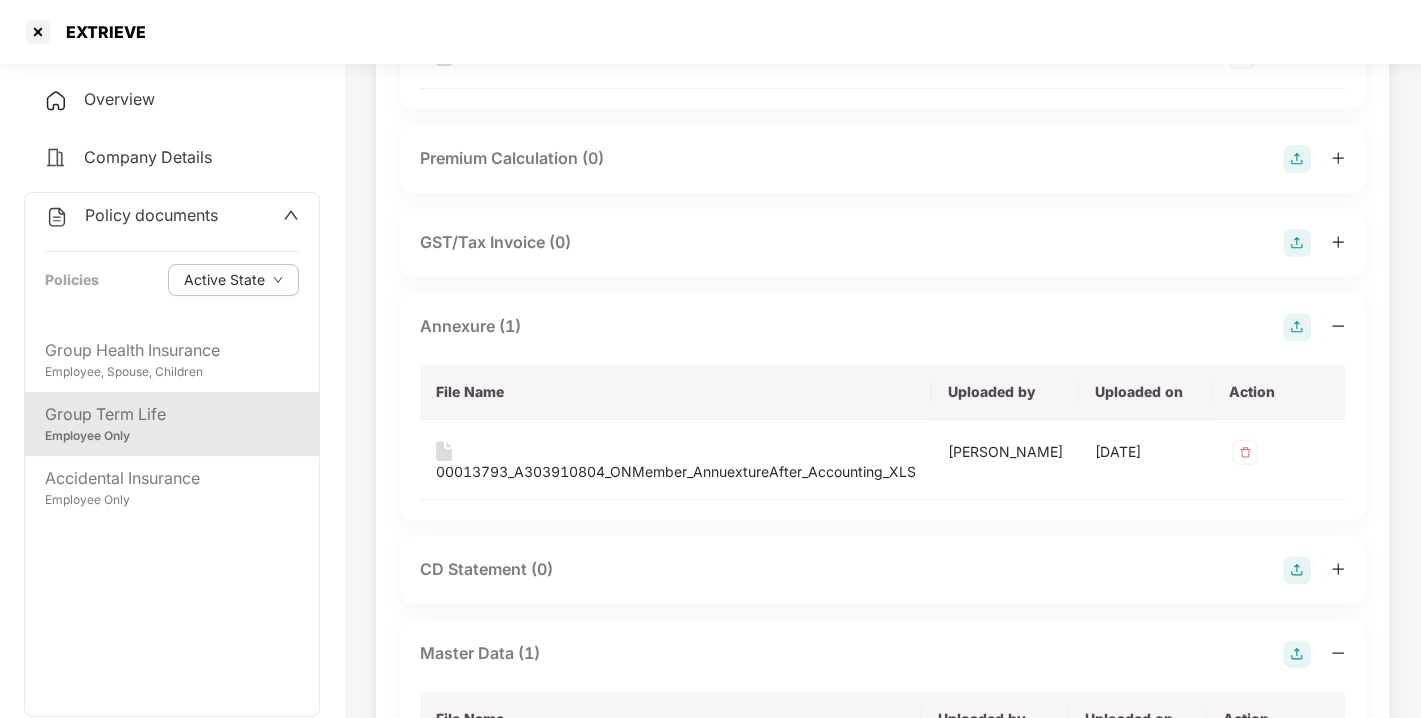 scroll, scrollTop: 392, scrollLeft: 0, axis: vertical 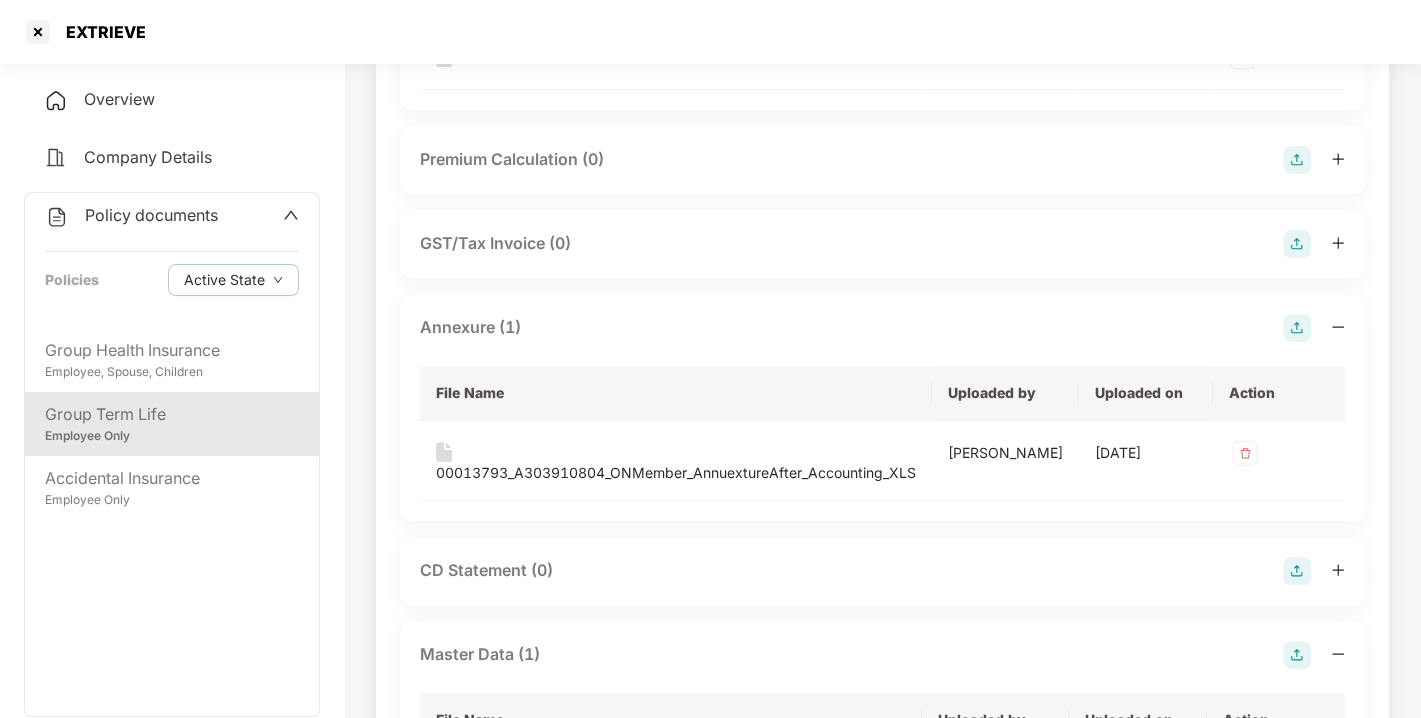 click at bounding box center (1297, 328) 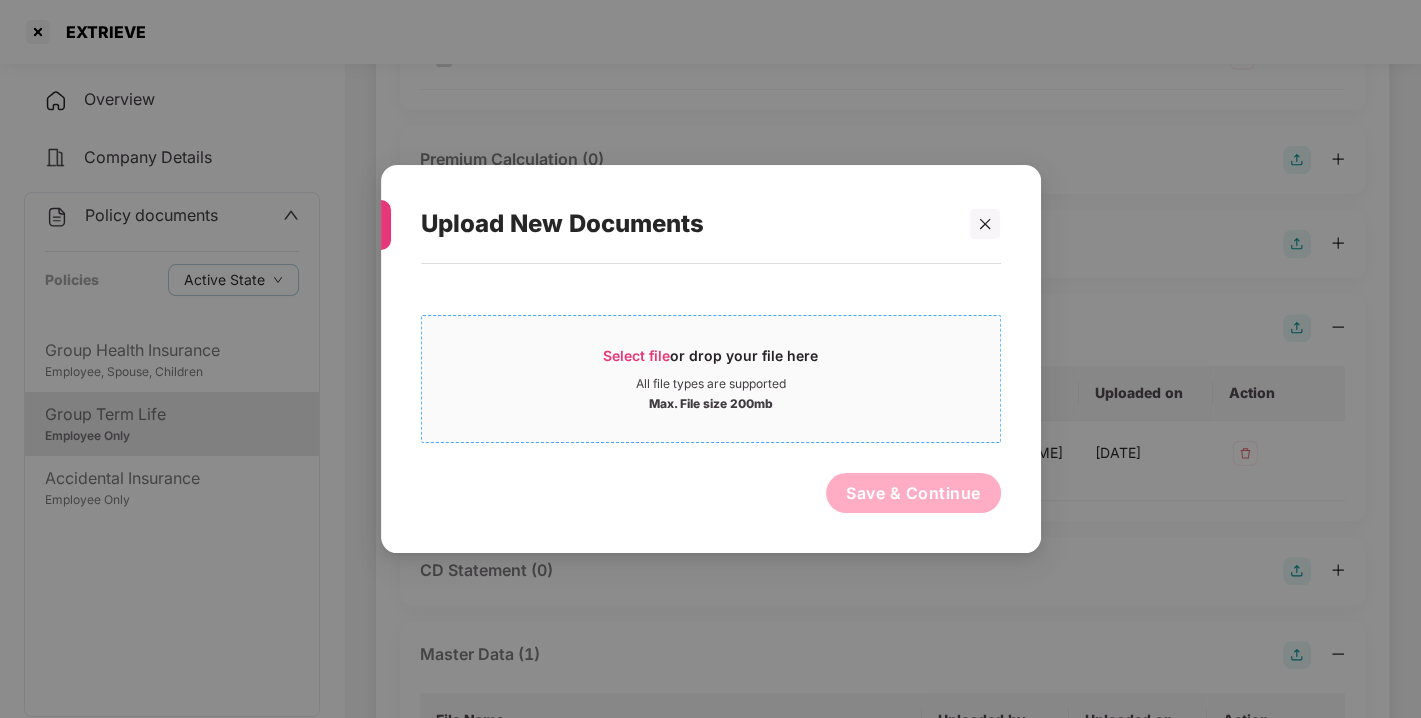 click on "Max. File size 200mb" at bounding box center [711, 402] 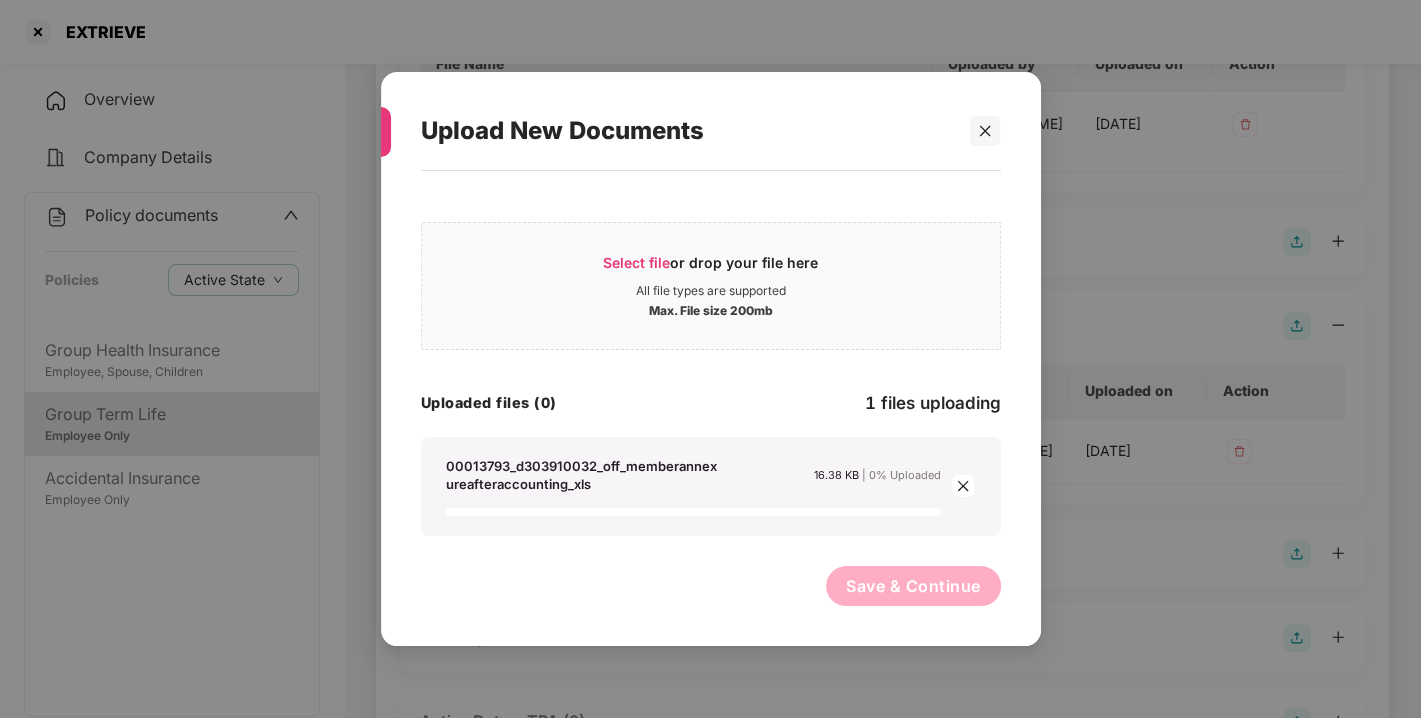 scroll, scrollTop: 731, scrollLeft: 0, axis: vertical 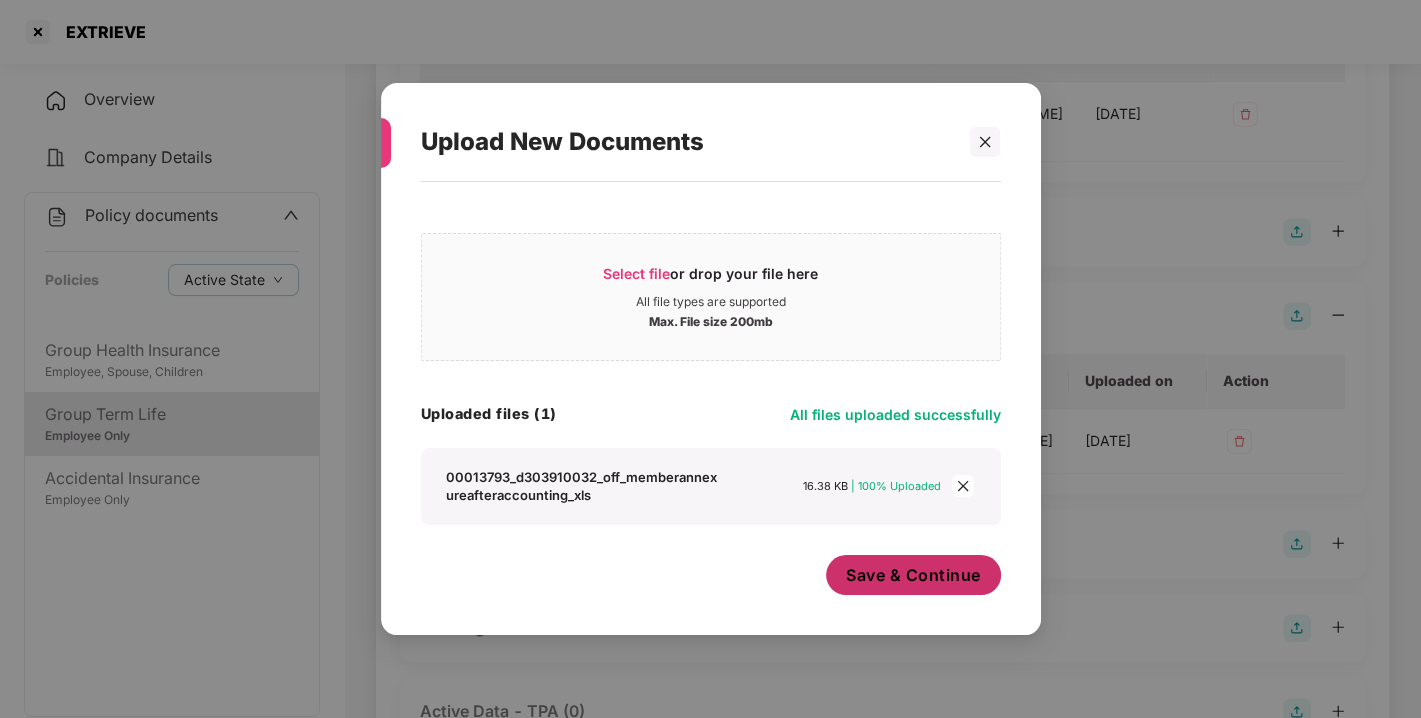 click on "Save & Continue" at bounding box center (913, 575) 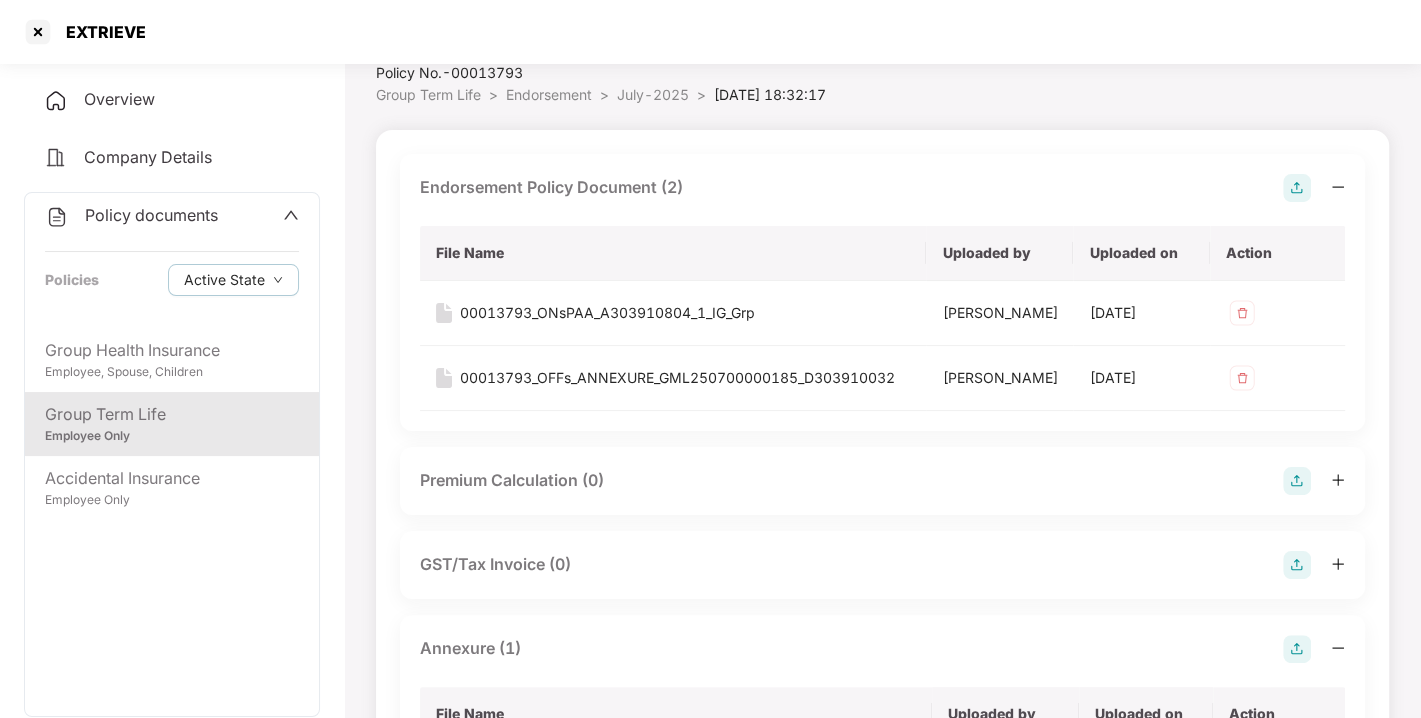 scroll, scrollTop: 0, scrollLeft: 0, axis: both 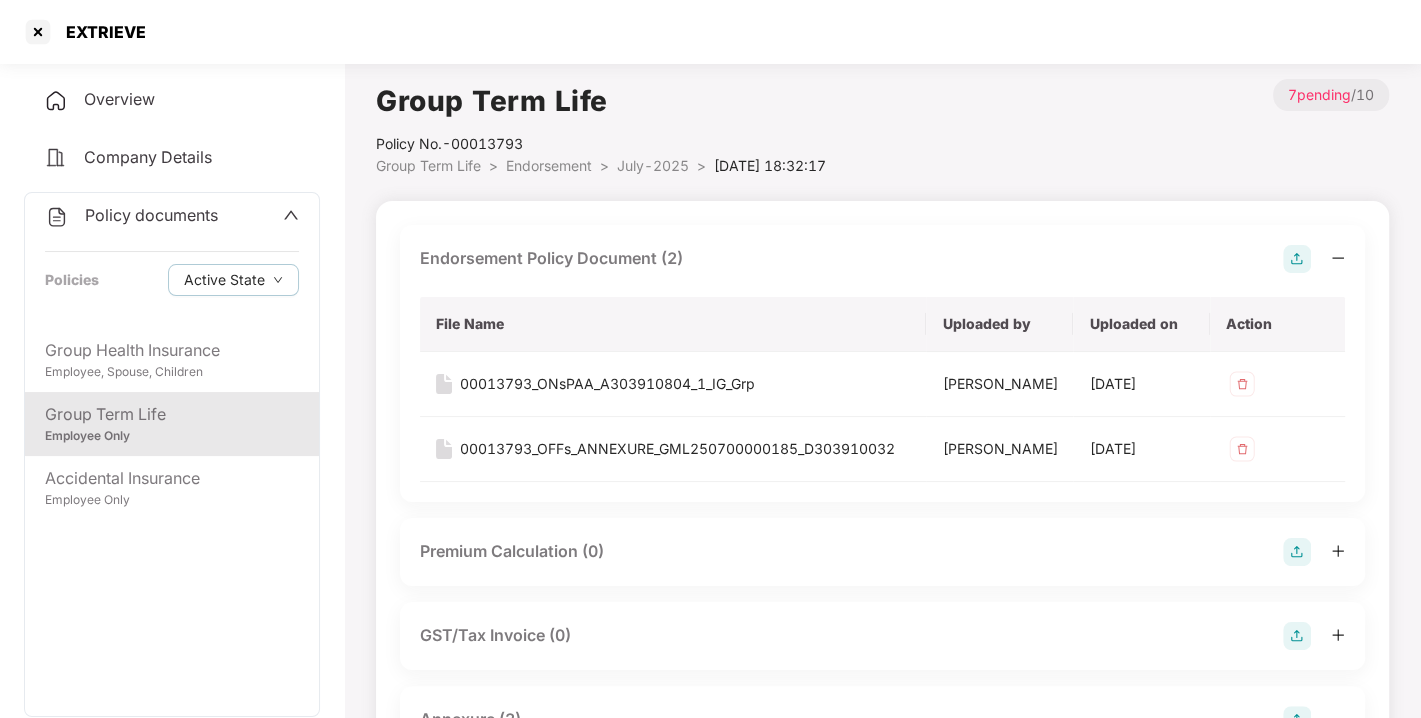 click on "Group Term Life Policy No.-  00013793 Group Term Life > Endorsement > July-2025 > [DATE] 18:32:17 > 7  pending  /  10 Endorsement Policy Document (2) File Name Uploaded by Uploaded on Action 00013793_ONsPAA_A303910804_1_IG_Grp [PERSON_NAME] Mali [DATE] 00013793_OFFs_ANNEXURE_GML250700000185_D303910032 [PERSON_NAME] [GEOGRAPHIC_DATA] [DATE] 1 Premium Calculation (0) GST/Tax Invoice (0) Annexure (2) File Name Uploaded by Uploaded on Action 00013793_A303910804_ONMember_AnnuextureAfter_Accounting_XLS [PERSON_NAME] [GEOGRAPHIC_DATA] [DATE] 00013793_D303910032_OFF_MemberAnnexureafterAccounting_XLS [PERSON_NAME] [GEOGRAPHIC_DATA] [DATE] 1 CD Statement (0) Master Data (1) File Name Uploaded by Uploaded on Action Master data - EXTRIEVE - GTL [PERSON_NAME] Mali [DATE] 1 ECard/UHID Dump (0) TPA Login Credentials (0) Active Data - TPA (0) Active Data - Insurer (0)" at bounding box center (882, 880) 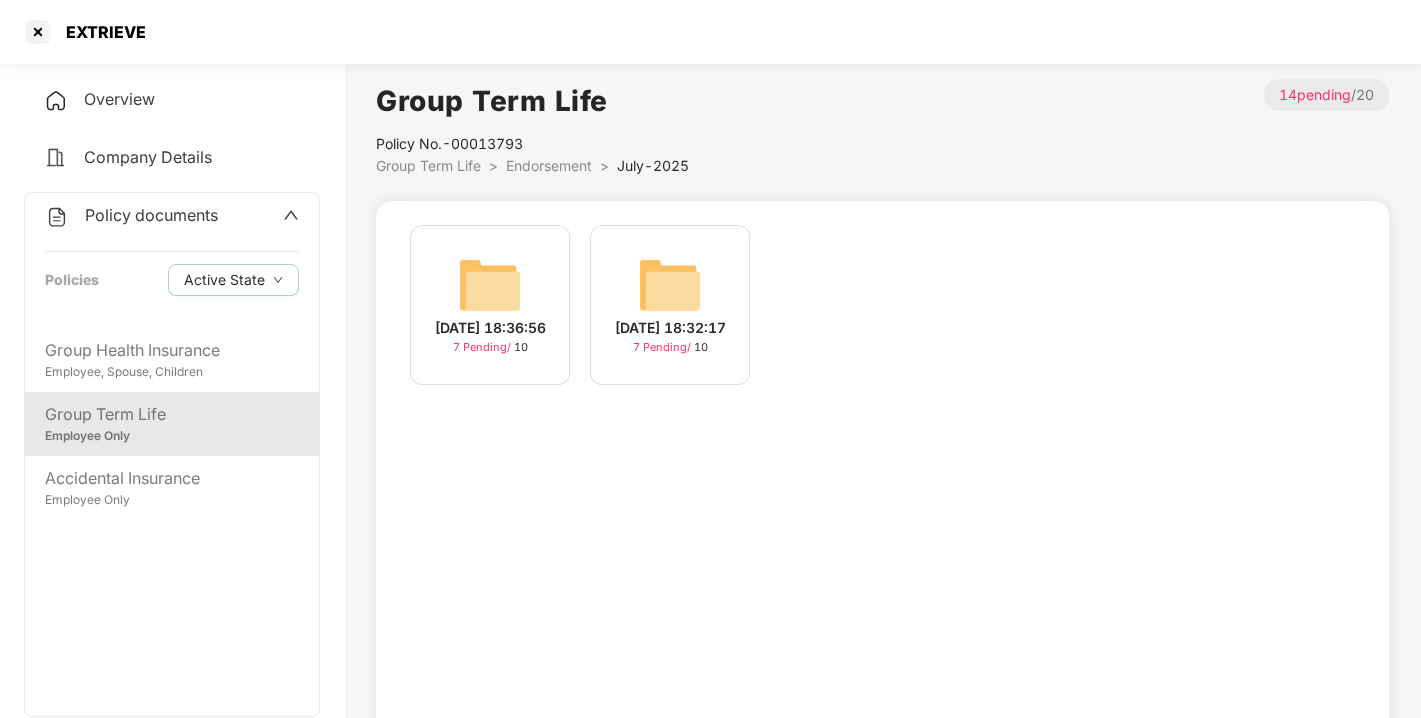 click at bounding box center (490, 285) 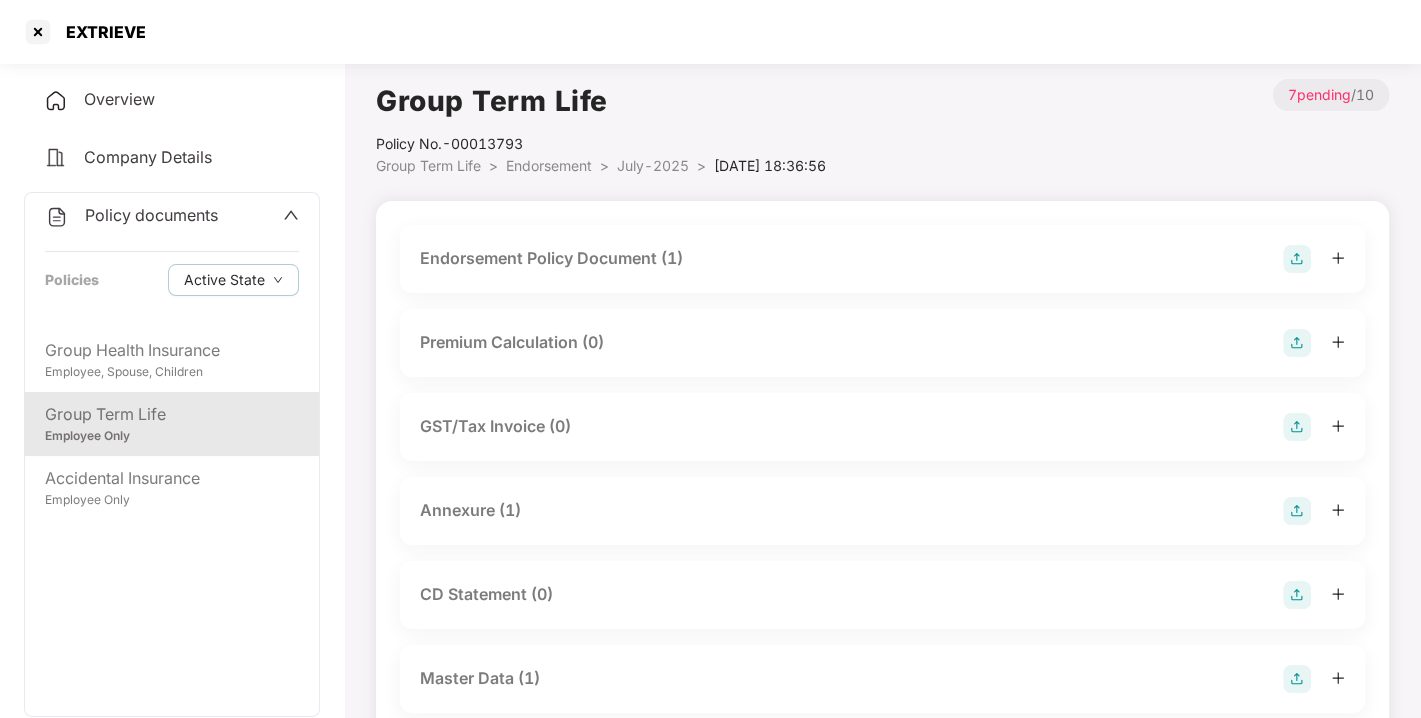 click on "Endorsement Policy Document (1)" at bounding box center [551, 258] 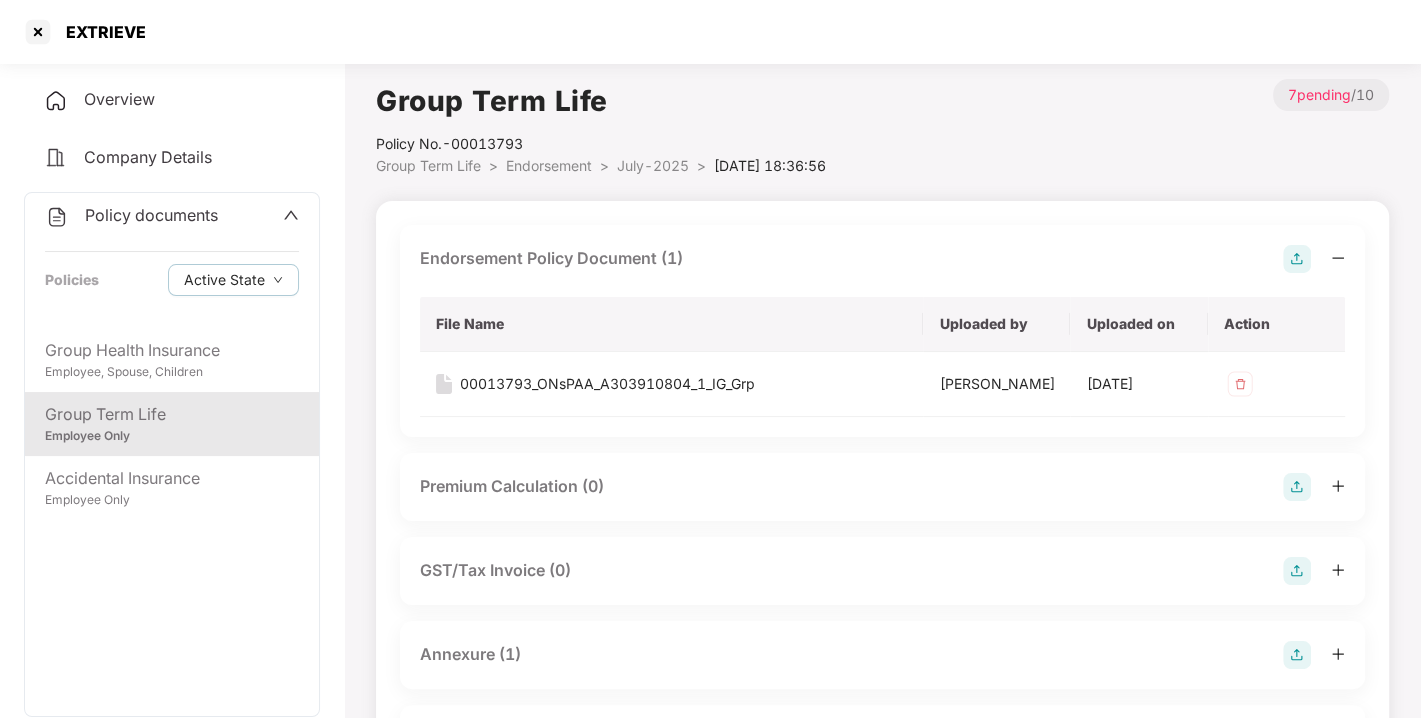 click at bounding box center [1297, 259] 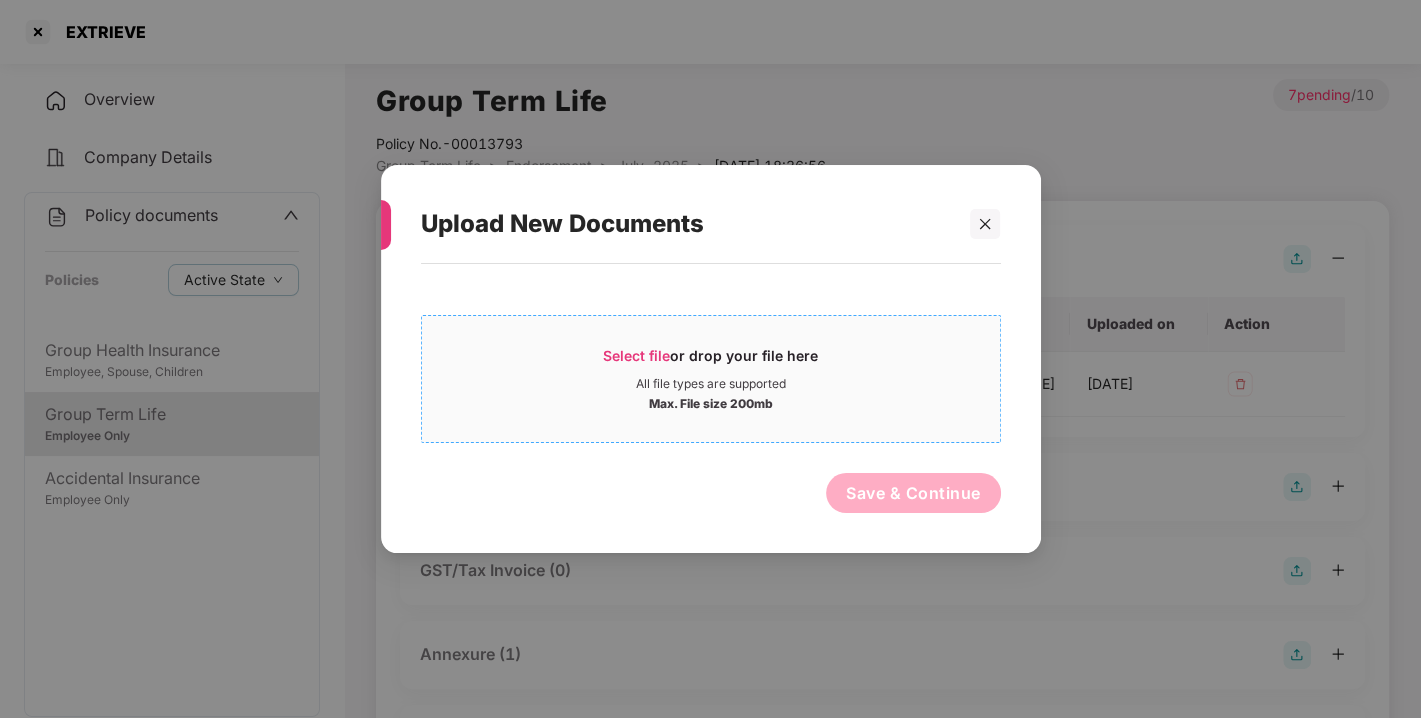 click on "All file types are supported" at bounding box center (711, 384) 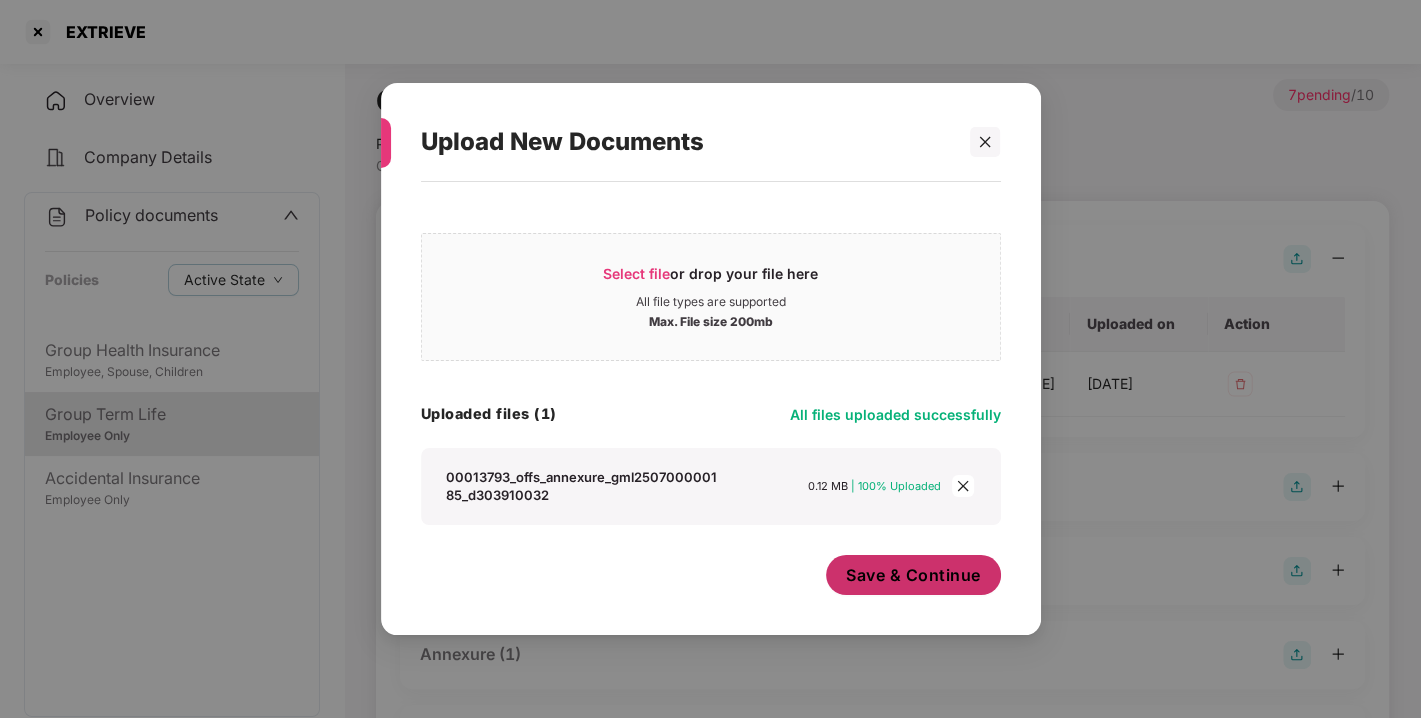click on "Save & Continue" at bounding box center (913, 575) 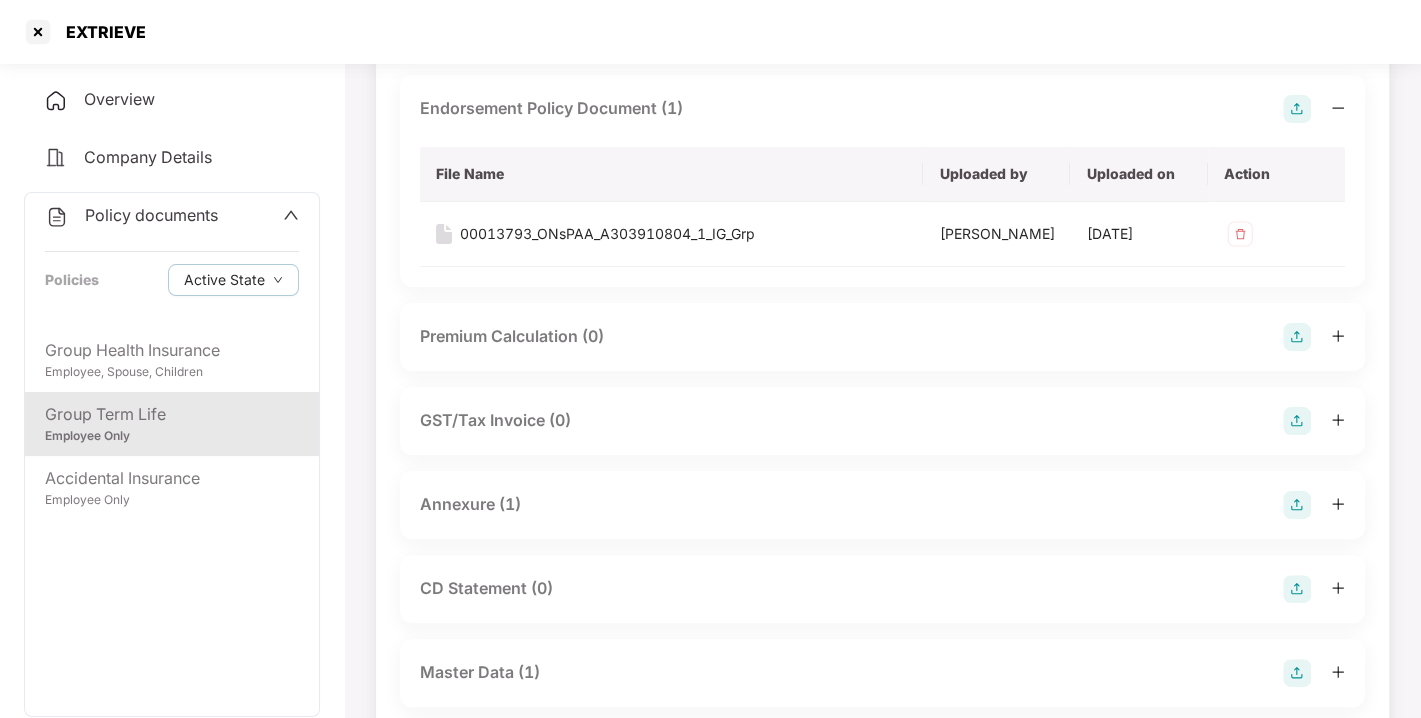 scroll, scrollTop: 392, scrollLeft: 0, axis: vertical 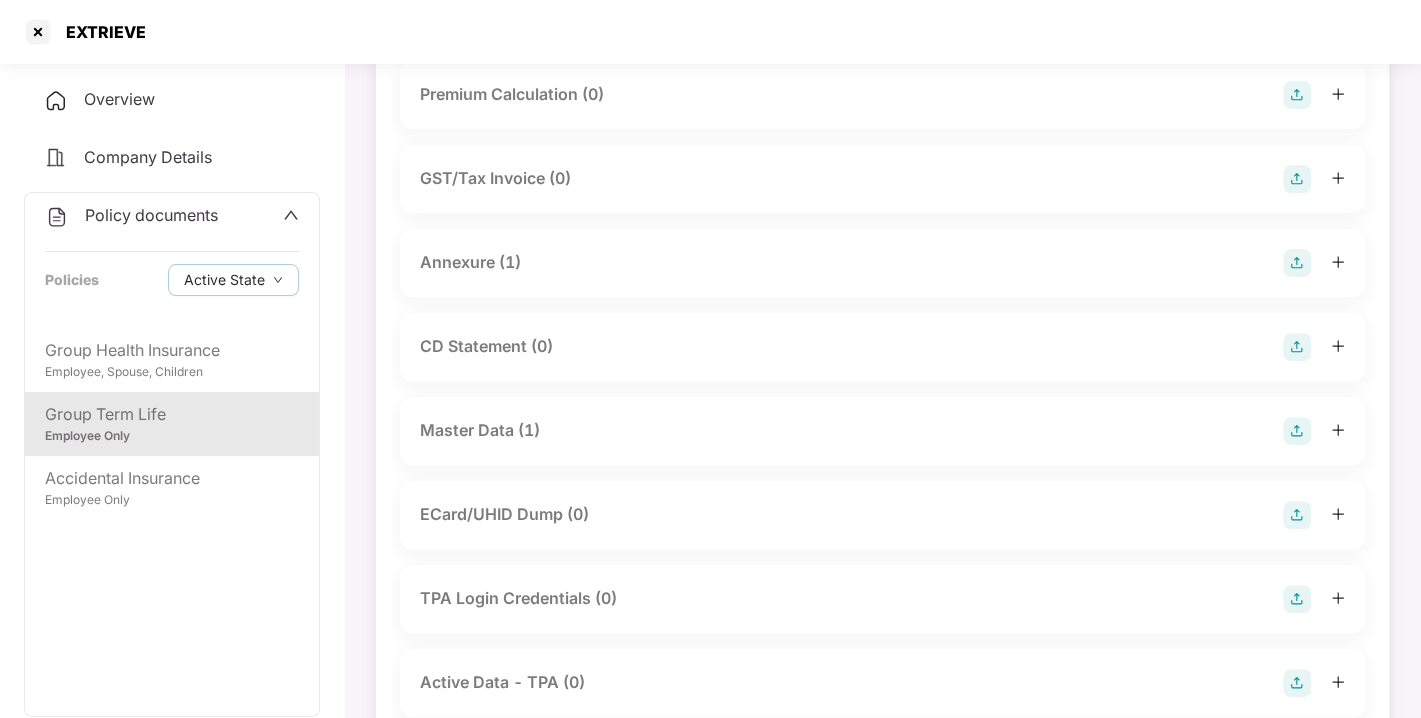 click at bounding box center [1297, 263] 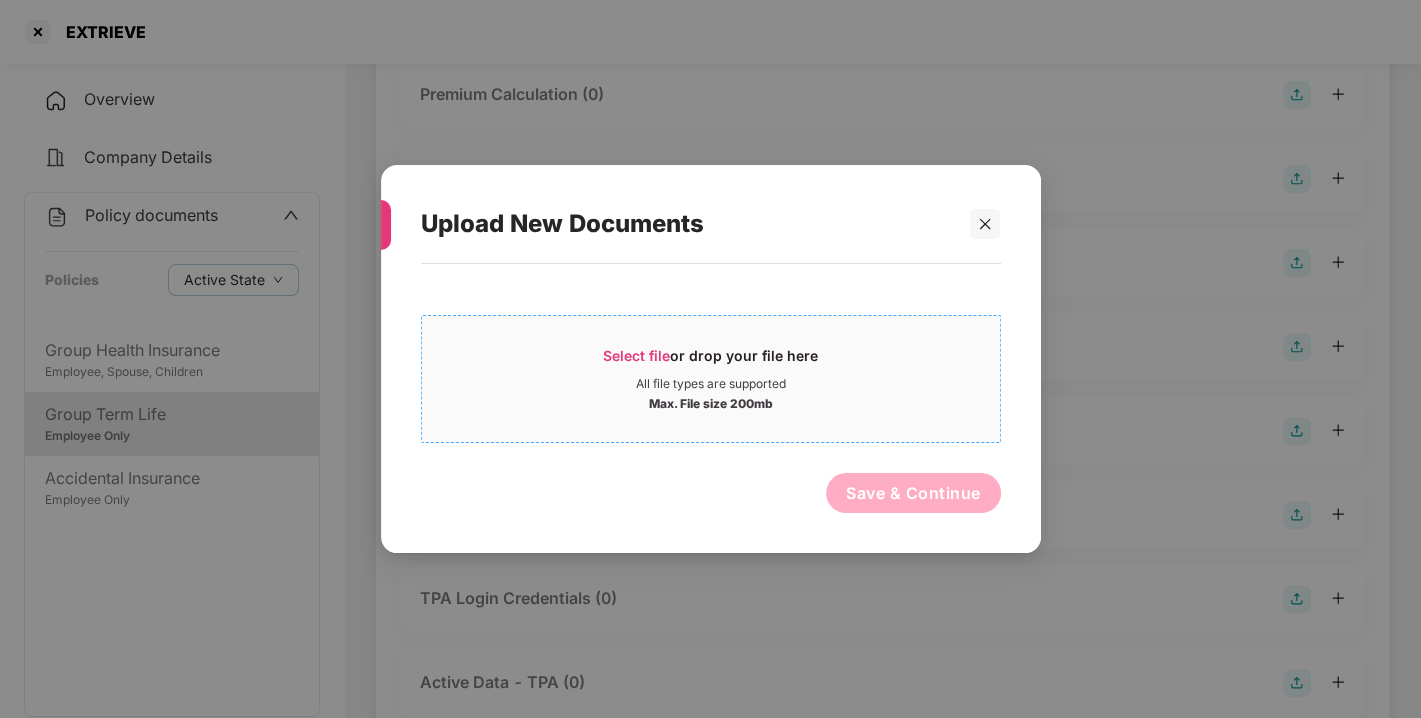 click on "Select file  or drop your file here" at bounding box center (711, 361) 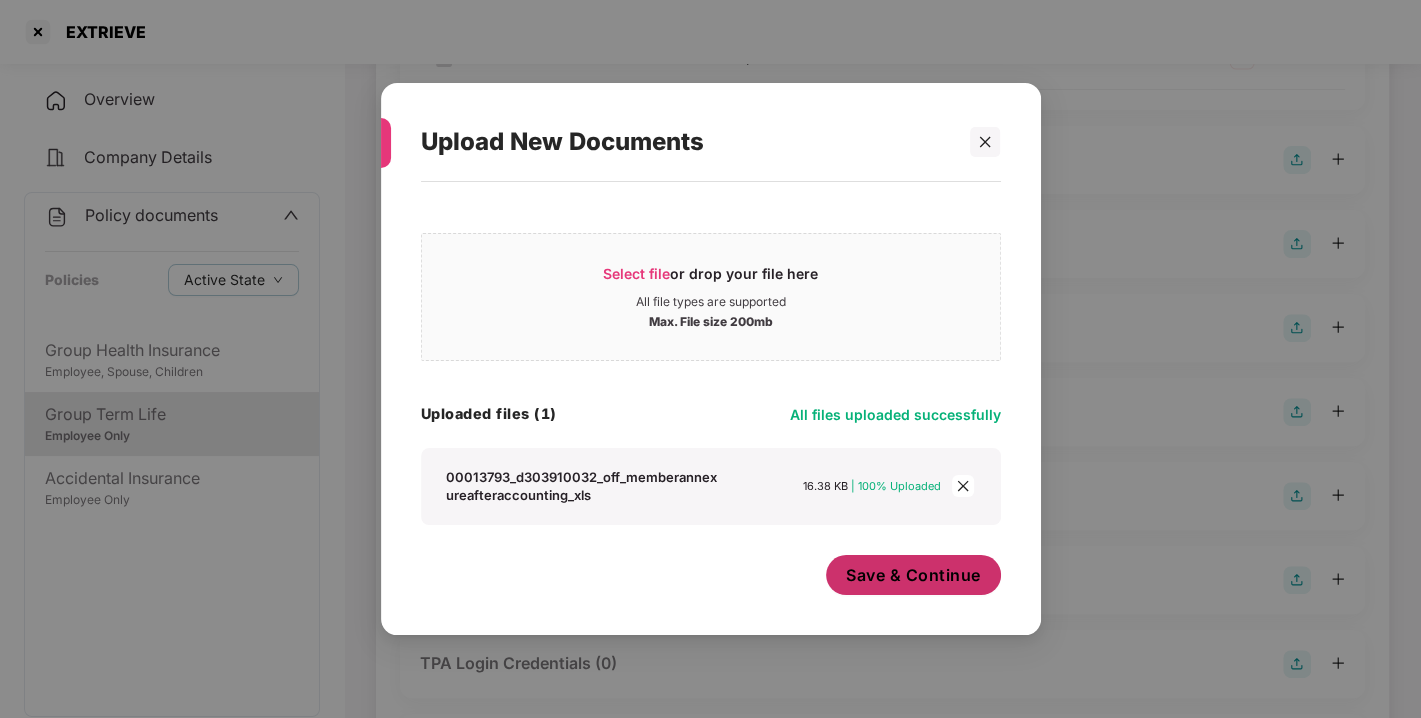 click on "Save & Continue" at bounding box center [913, 575] 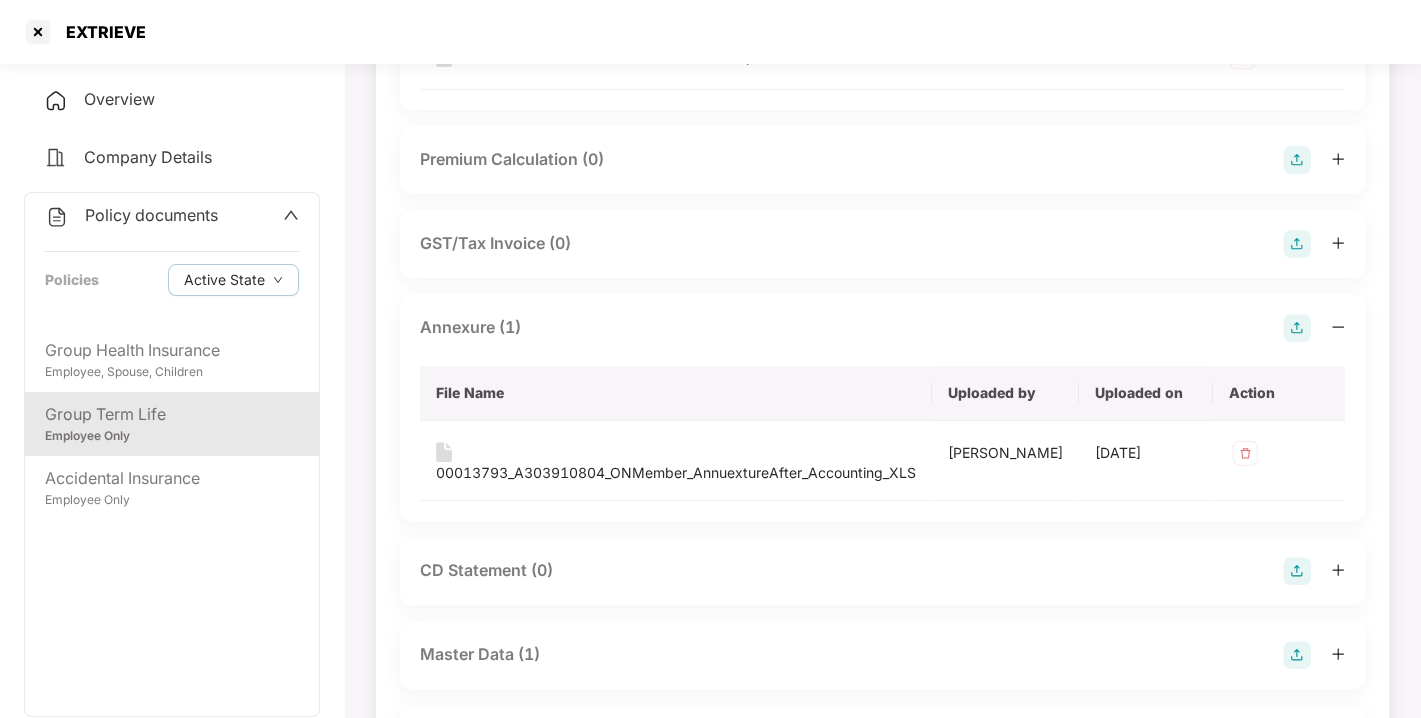 click on "Policy documents" at bounding box center [151, 215] 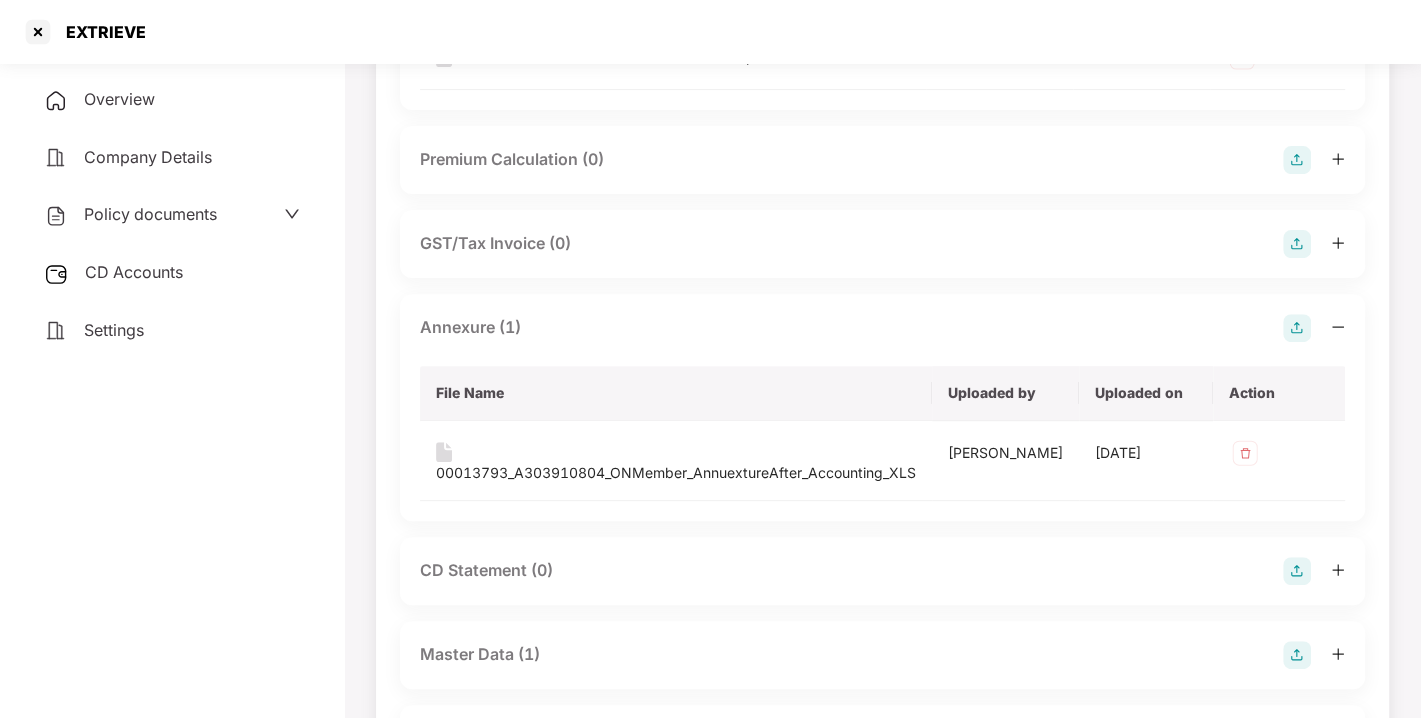 click on "CD Accounts" at bounding box center (134, 272) 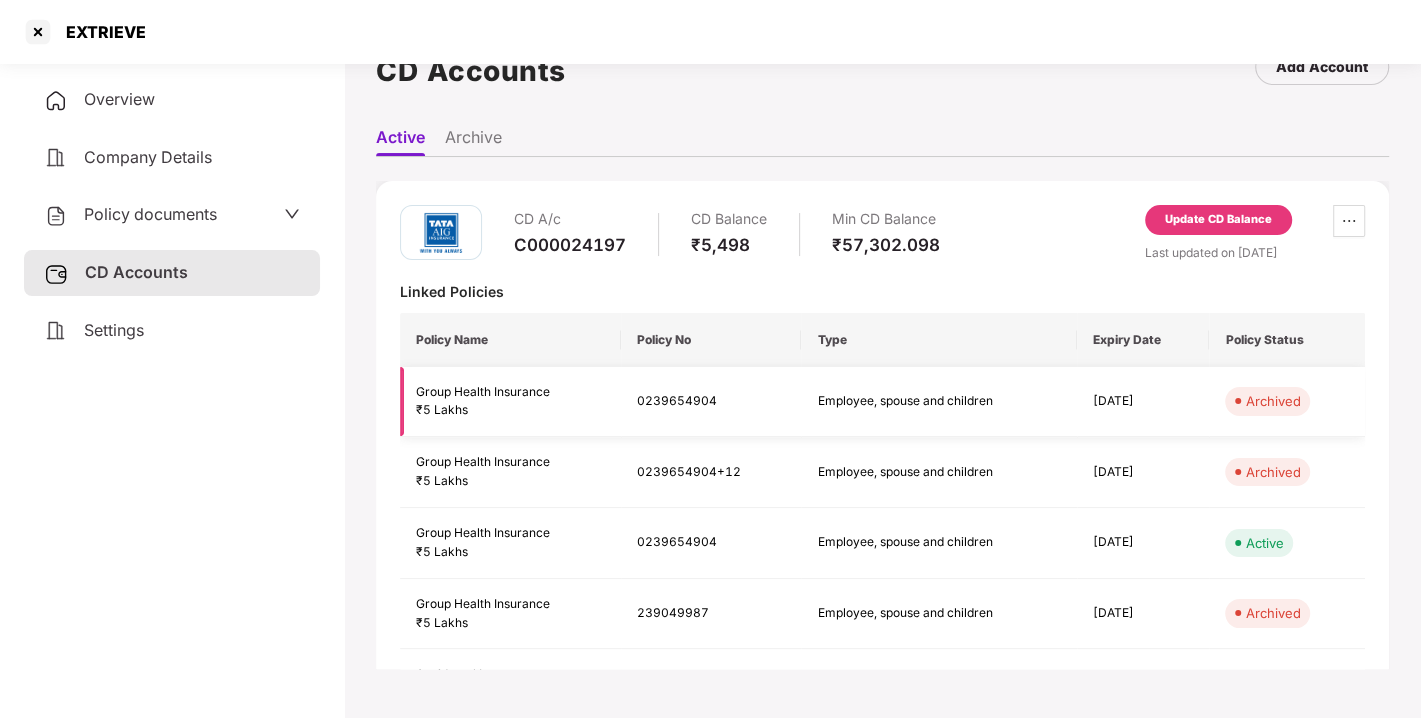 scroll, scrollTop: 471, scrollLeft: 0, axis: vertical 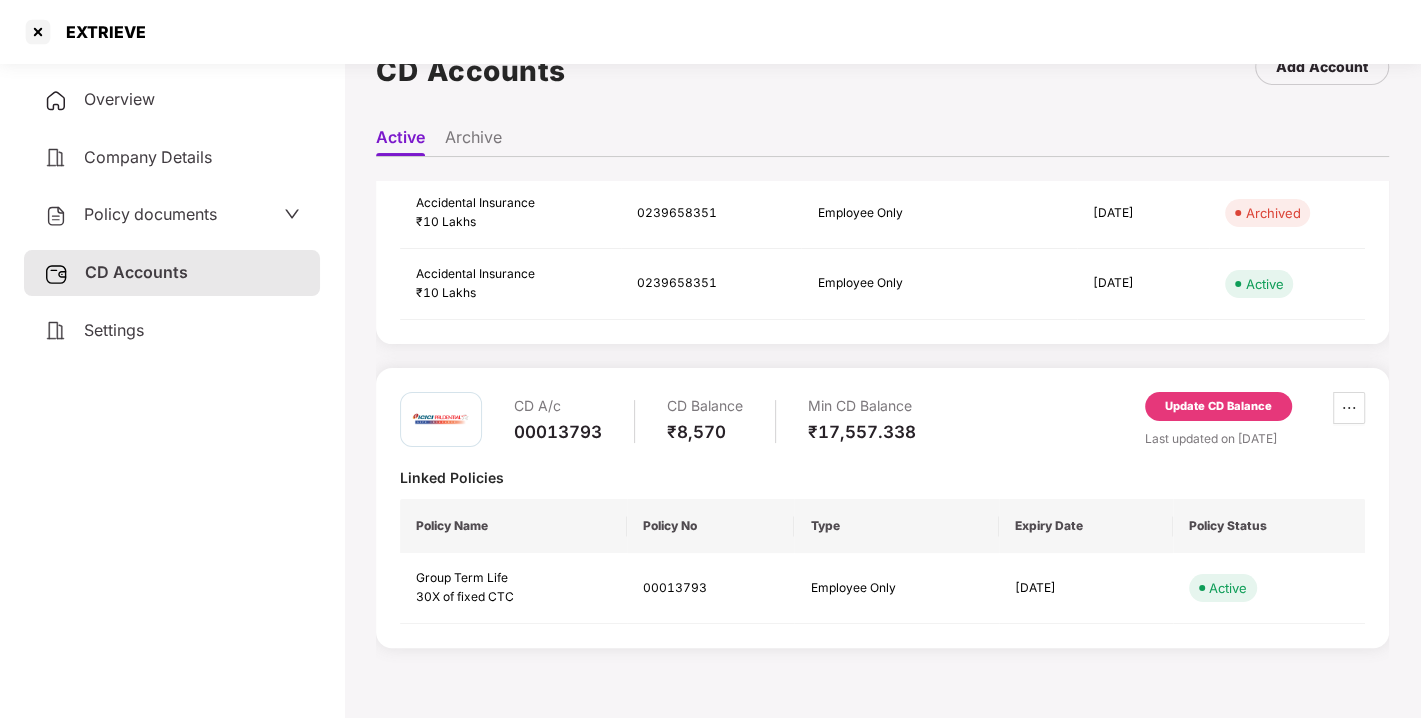 click on "Update CD Balance" at bounding box center (1218, 407) 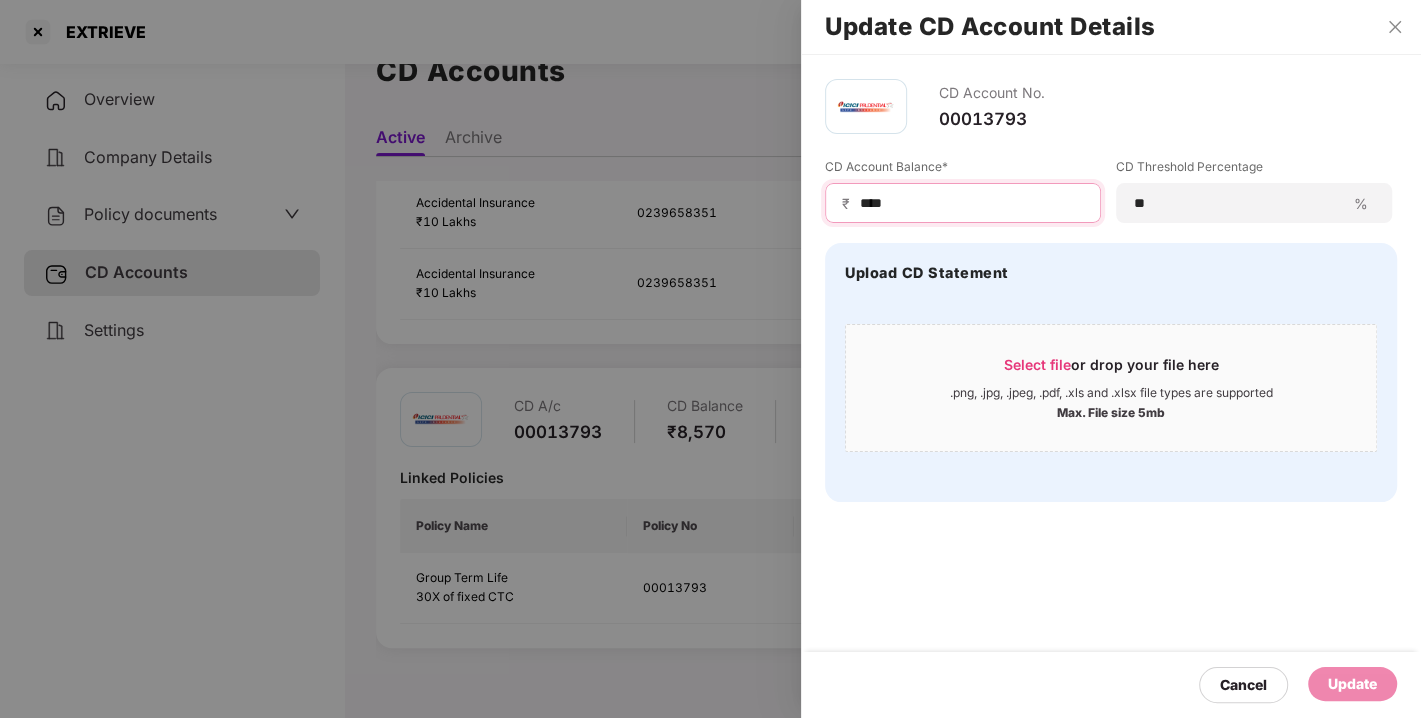 click on "****" at bounding box center [971, 203] 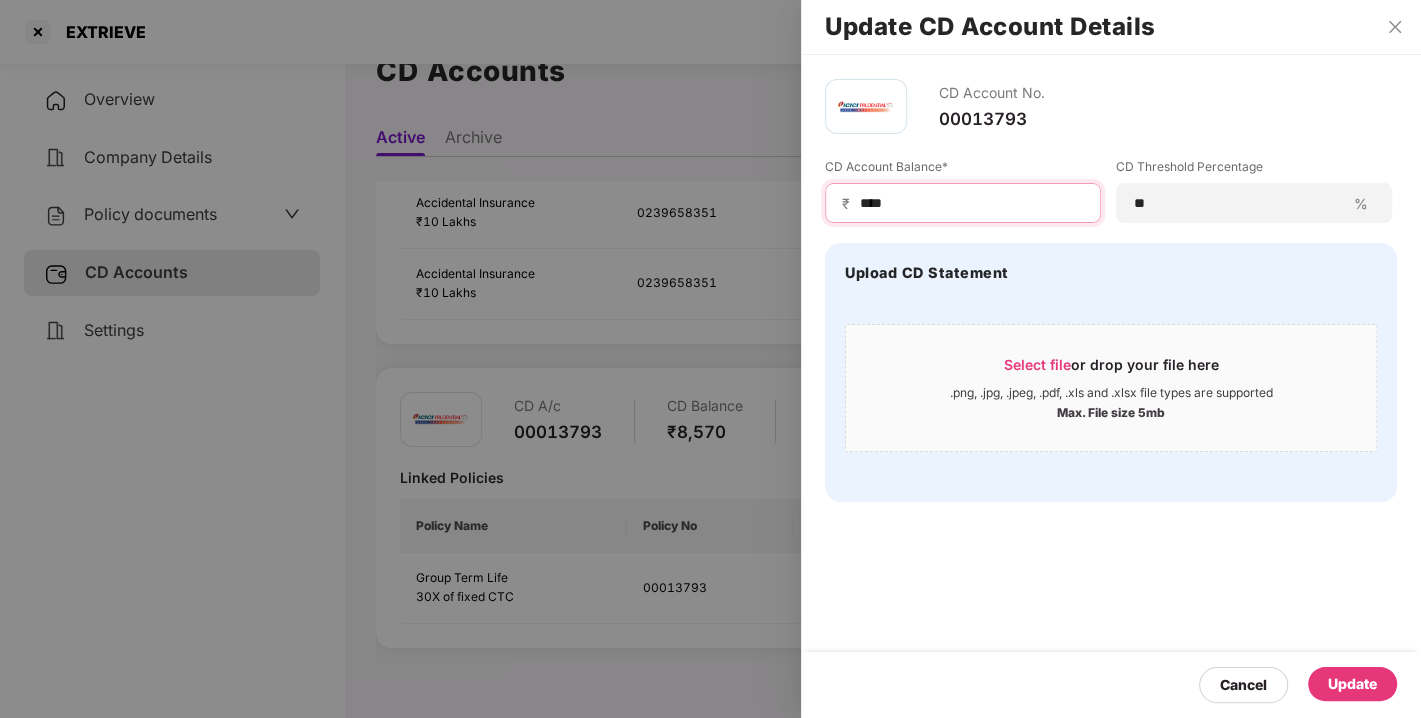 type on "****" 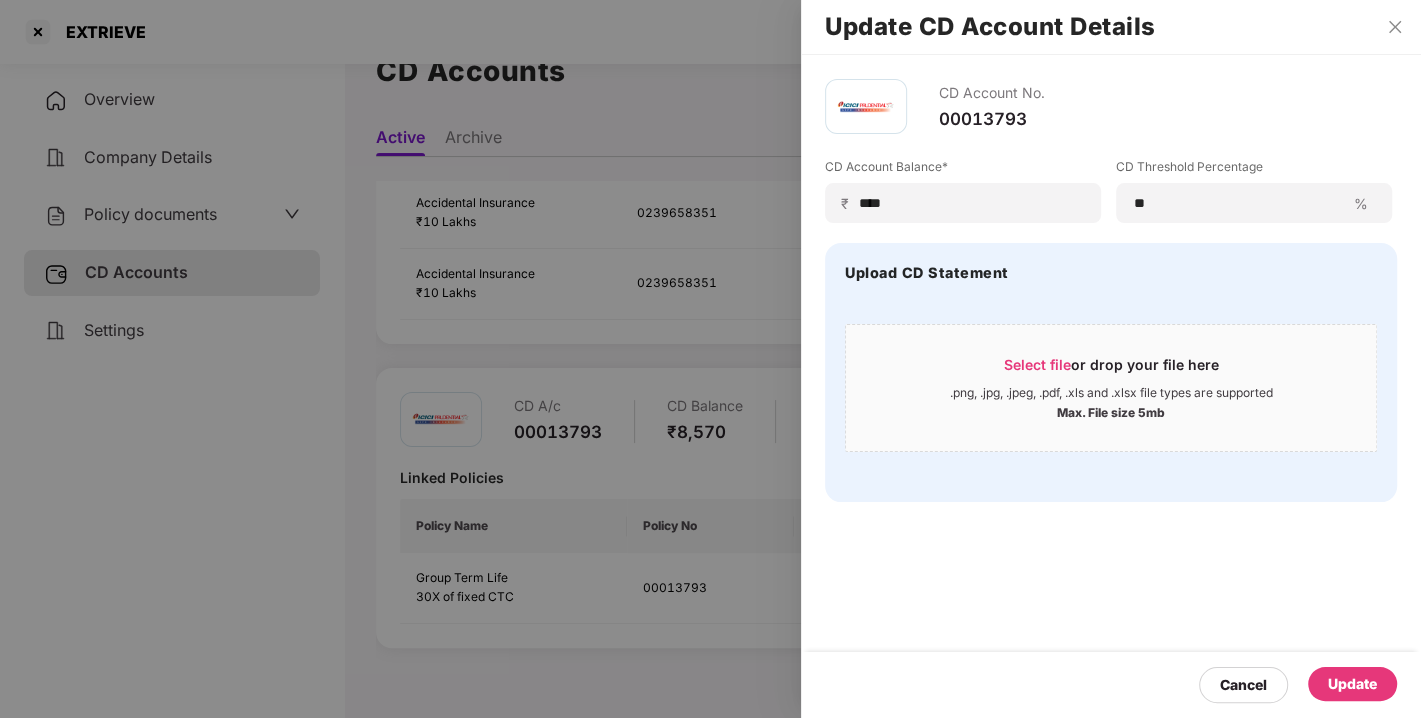 click on "Update" at bounding box center (1352, 684) 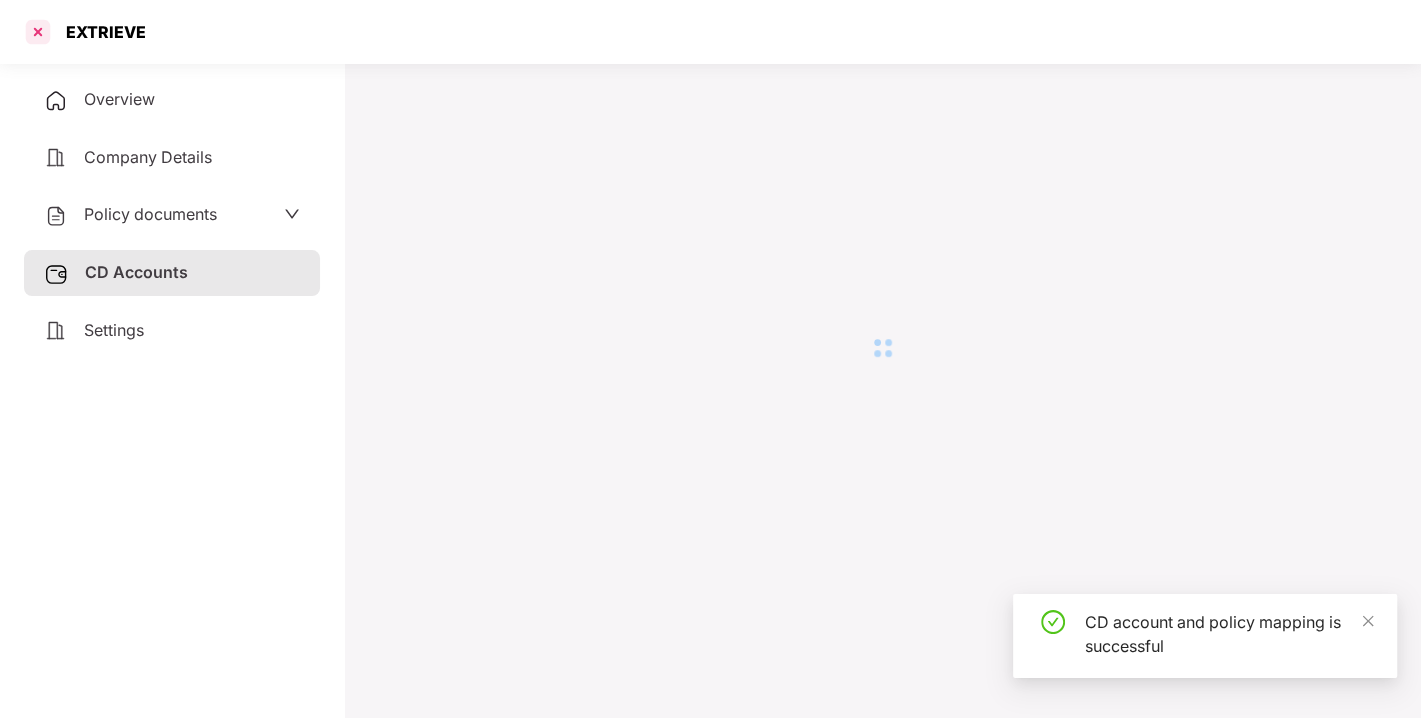 click at bounding box center [38, 32] 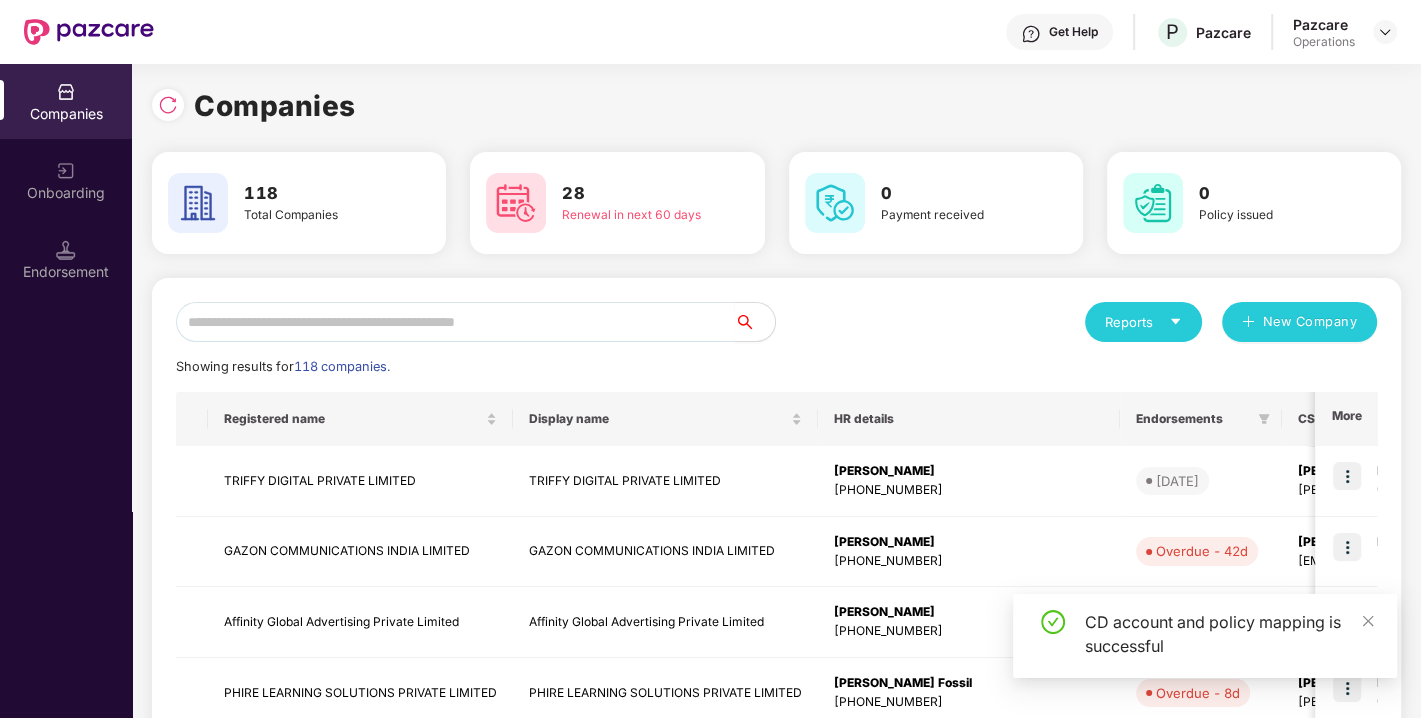 scroll, scrollTop: 0, scrollLeft: 0, axis: both 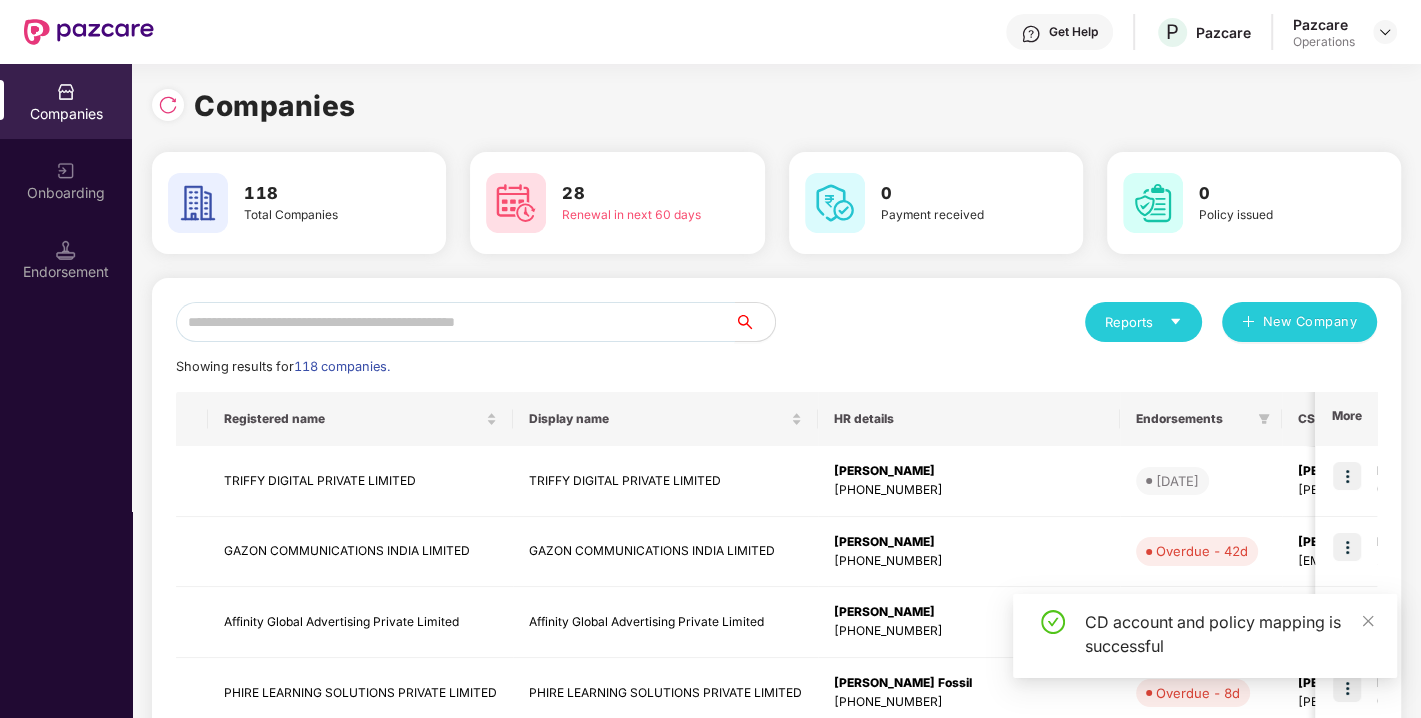 click at bounding box center [455, 322] 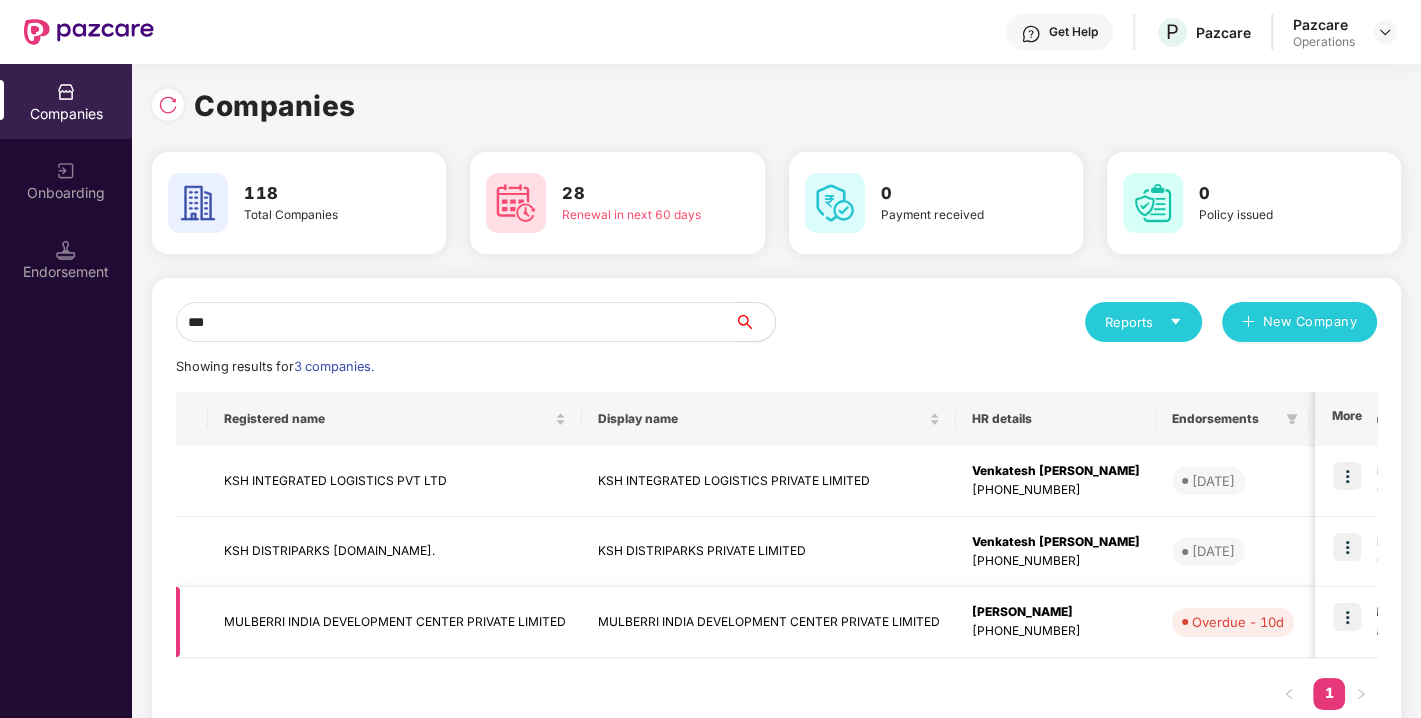 type on "***" 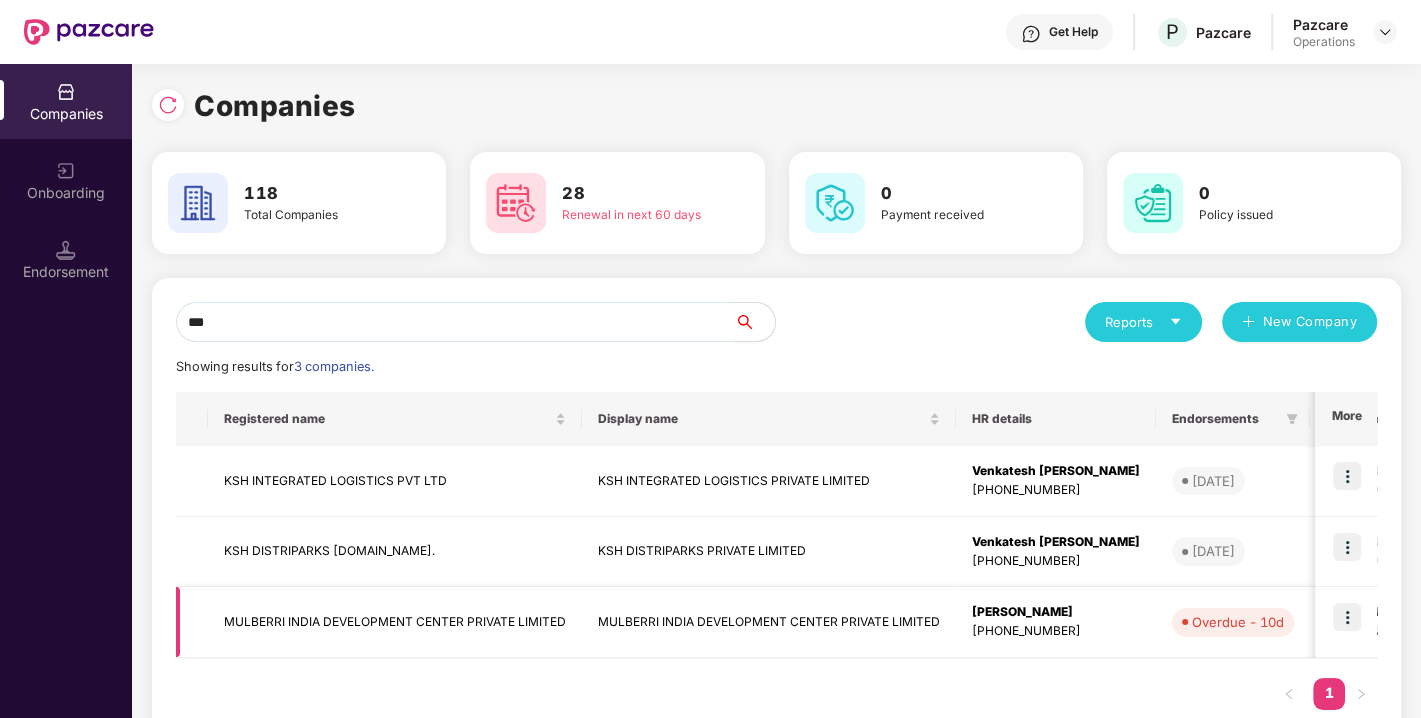 click at bounding box center (1347, 617) 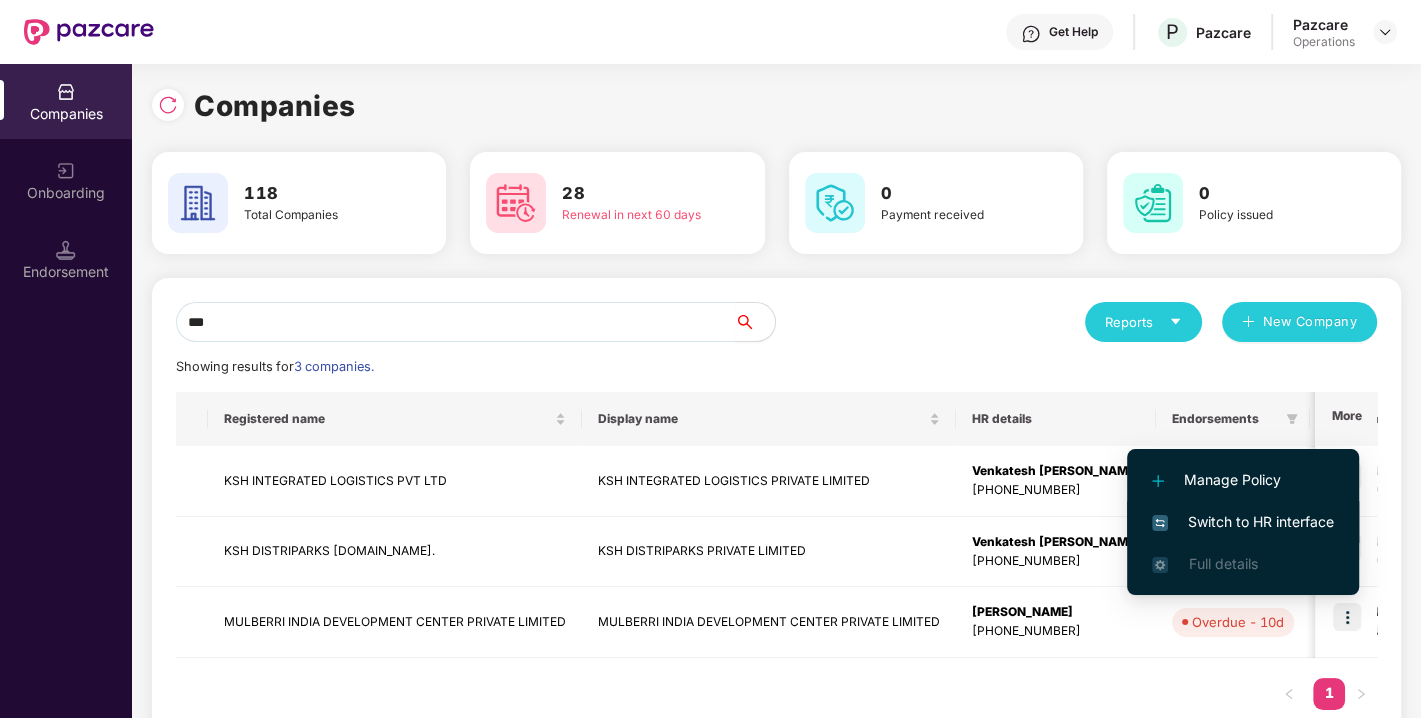 click on "Switch to HR interface" at bounding box center [1243, 522] 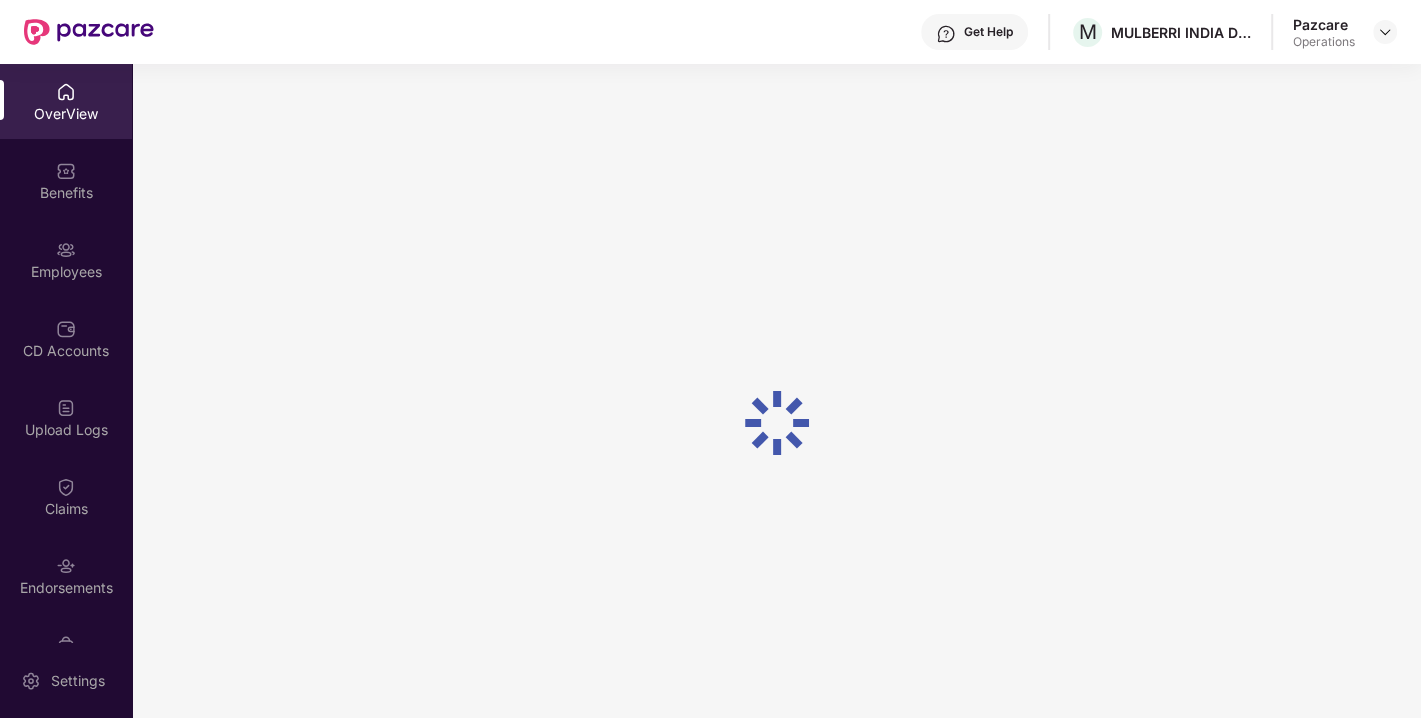 scroll, scrollTop: 52, scrollLeft: 0, axis: vertical 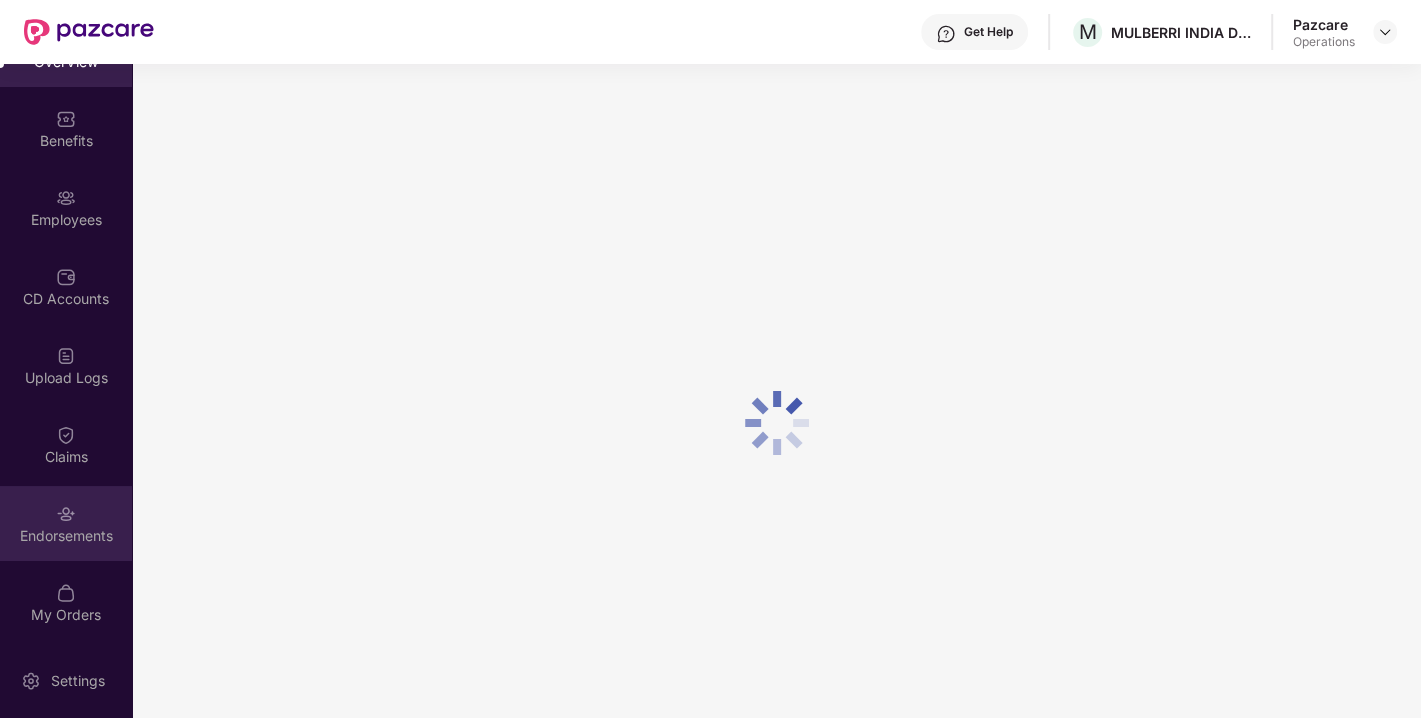 click at bounding box center (66, 514) 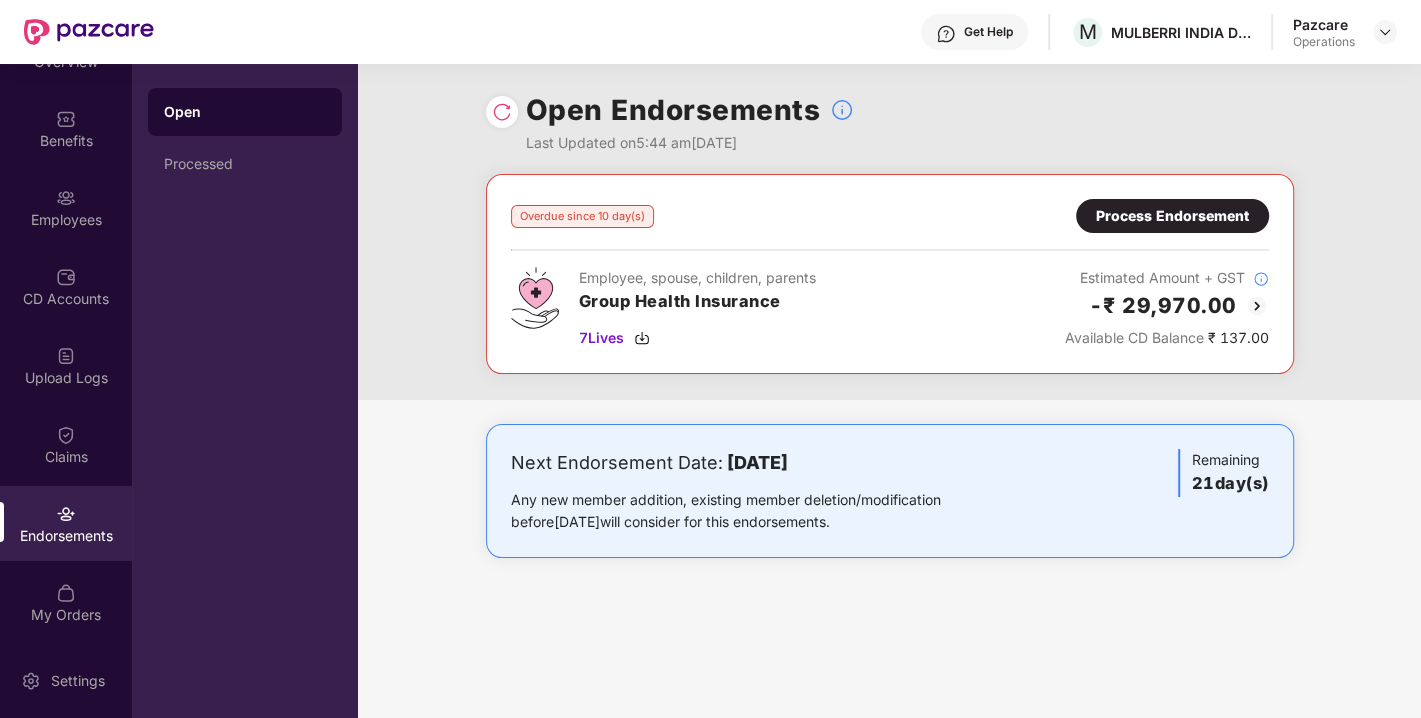 click on "Process Endorsement" at bounding box center (1172, 216) 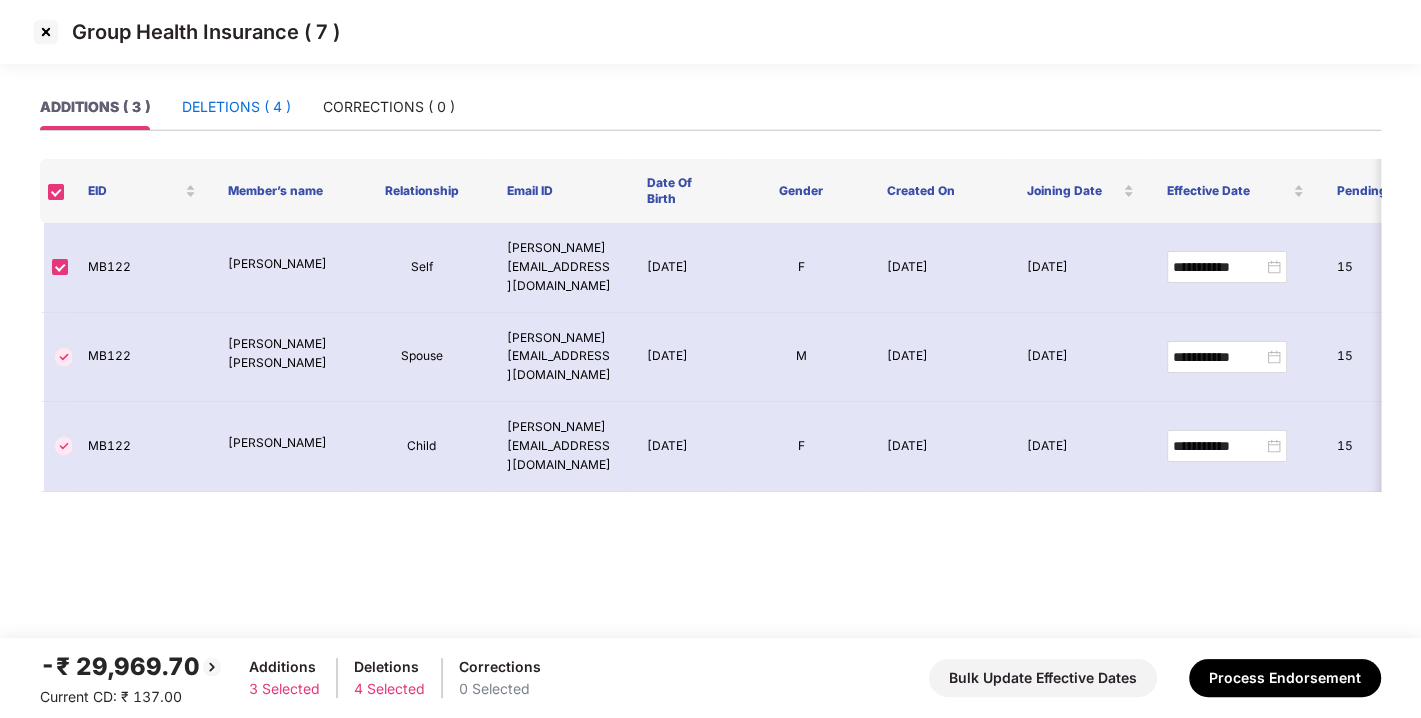 click on "DELETIONS ( 4 )" at bounding box center [236, 107] 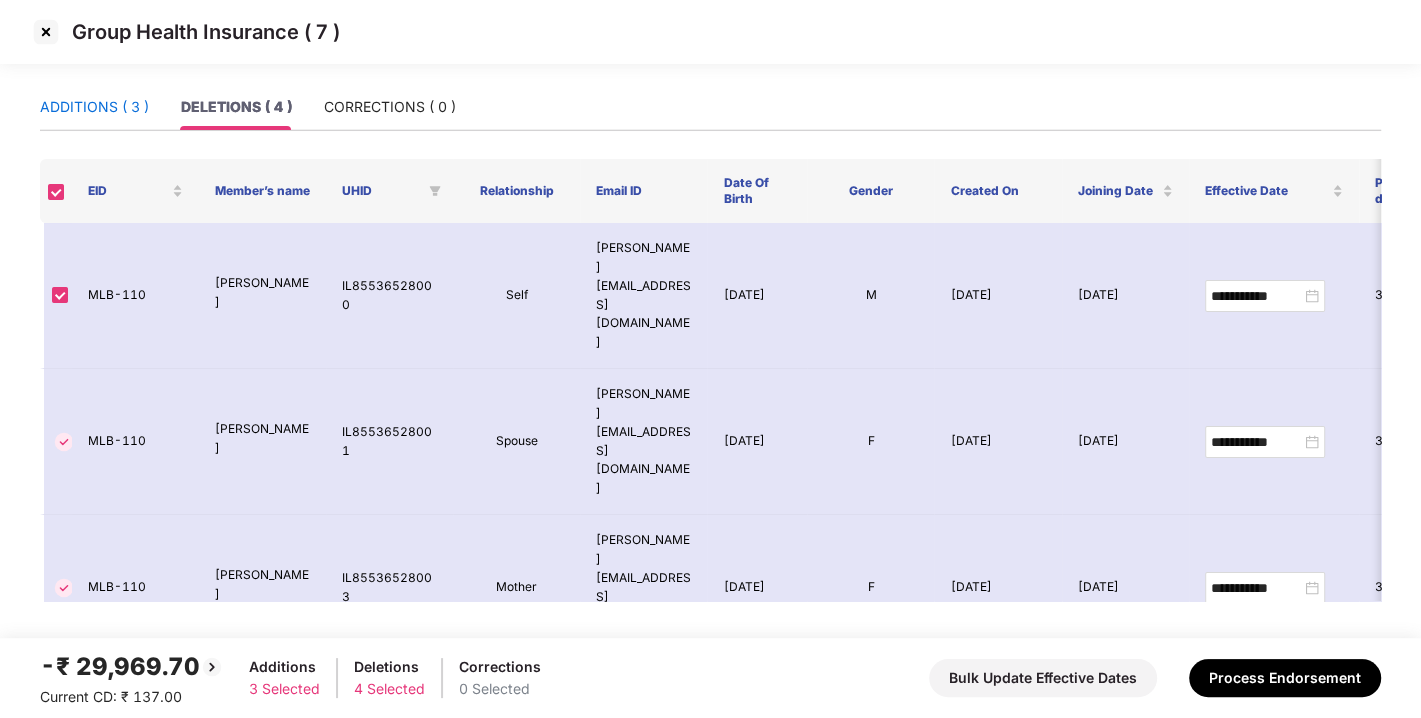 click on "ADDITIONS ( 3 )" at bounding box center [94, 107] 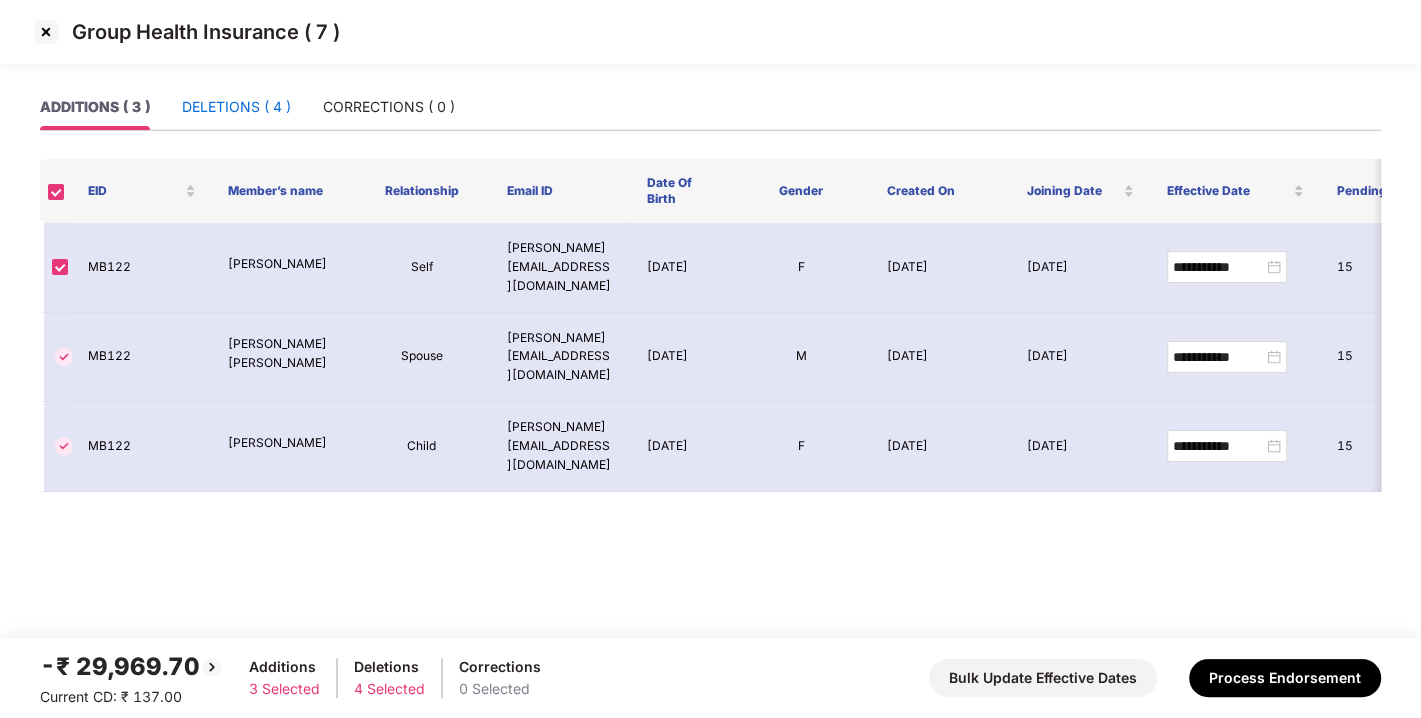 click on "DELETIONS ( 4 )" at bounding box center (236, 107) 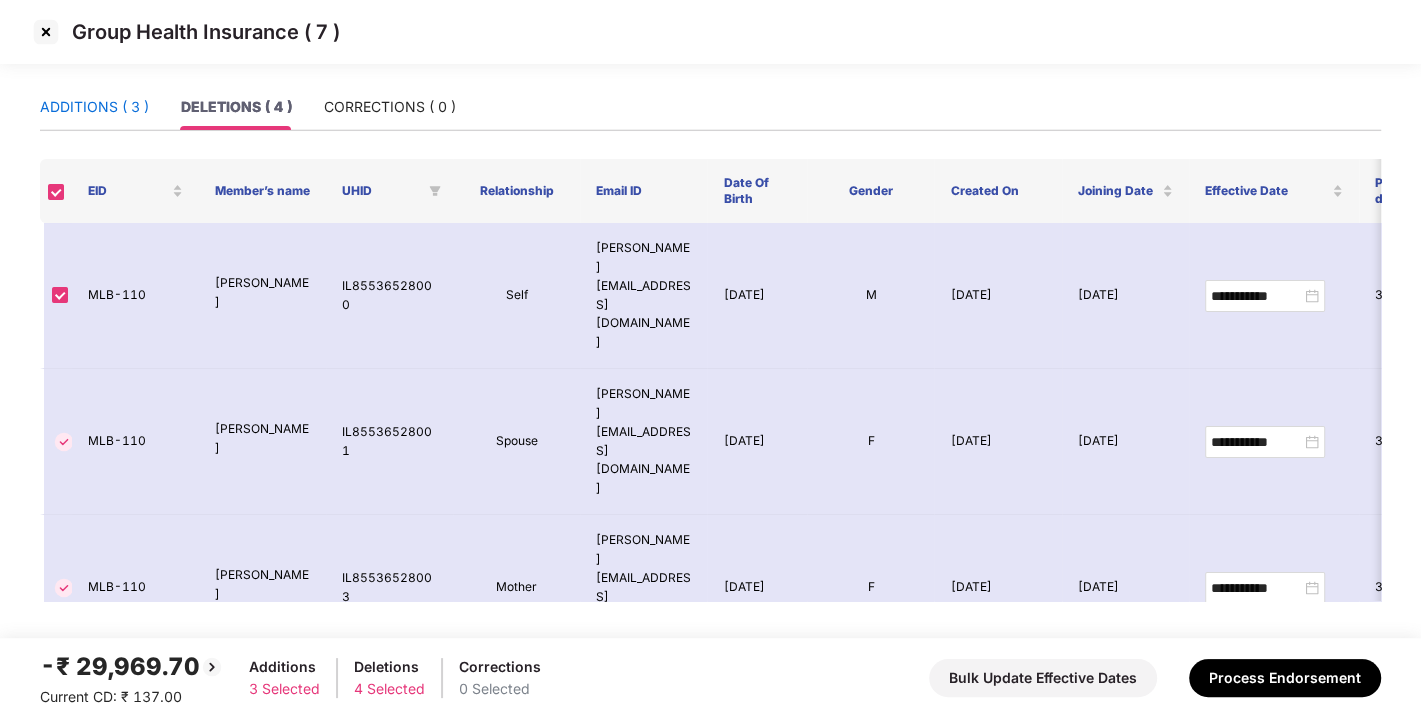 click on "ADDITIONS ( 3 )" at bounding box center (94, 107) 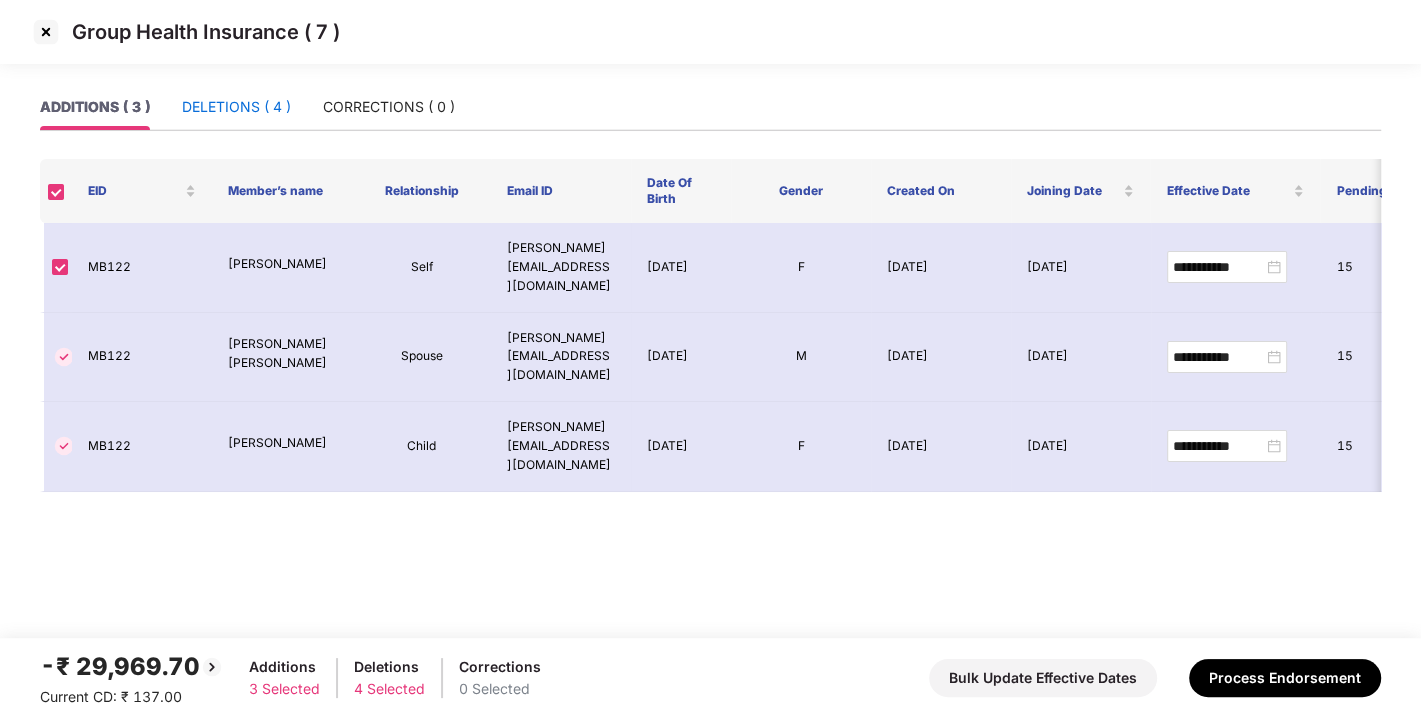 click on "DELETIONS ( 4 )" at bounding box center (236, 107) 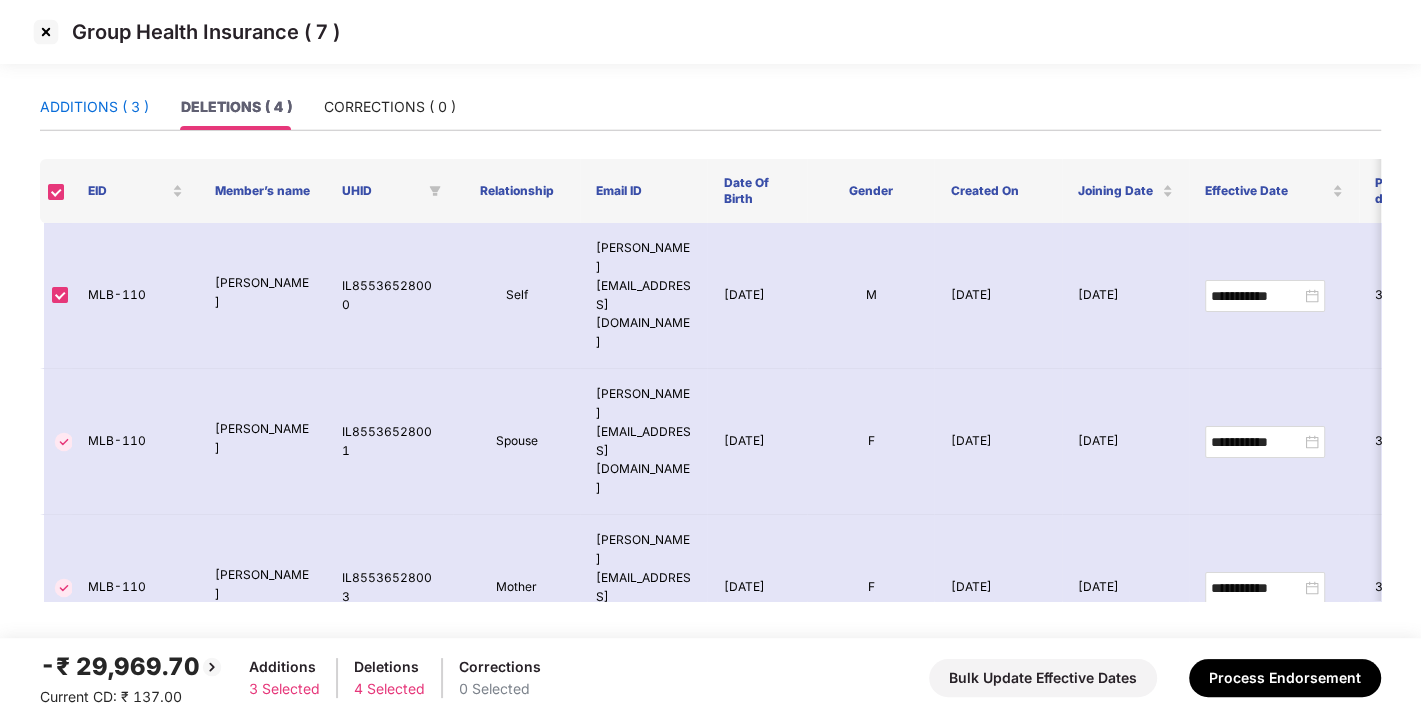 click on "ADDITIONS ( 3 )" at bounding box center (94, 107) 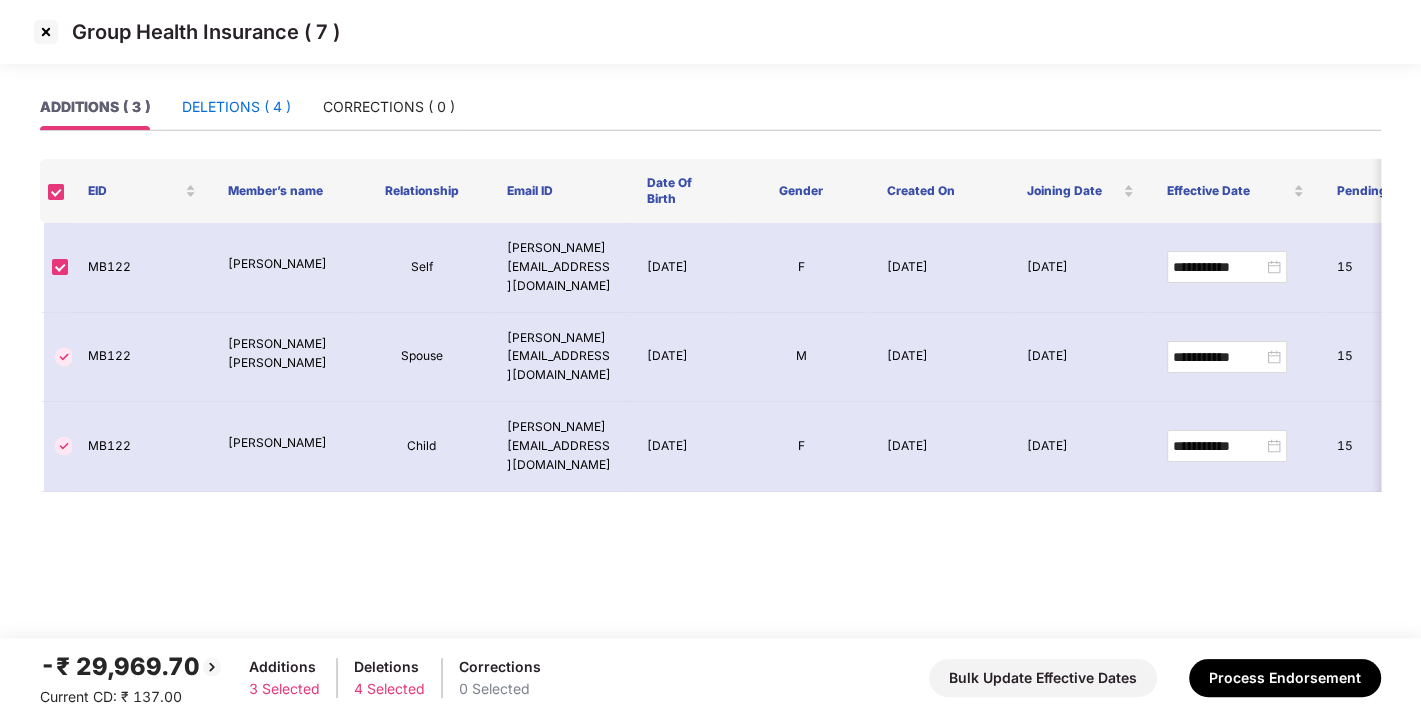 click on "DELETIONS ( 4 )" at bounding box center (236, 107) 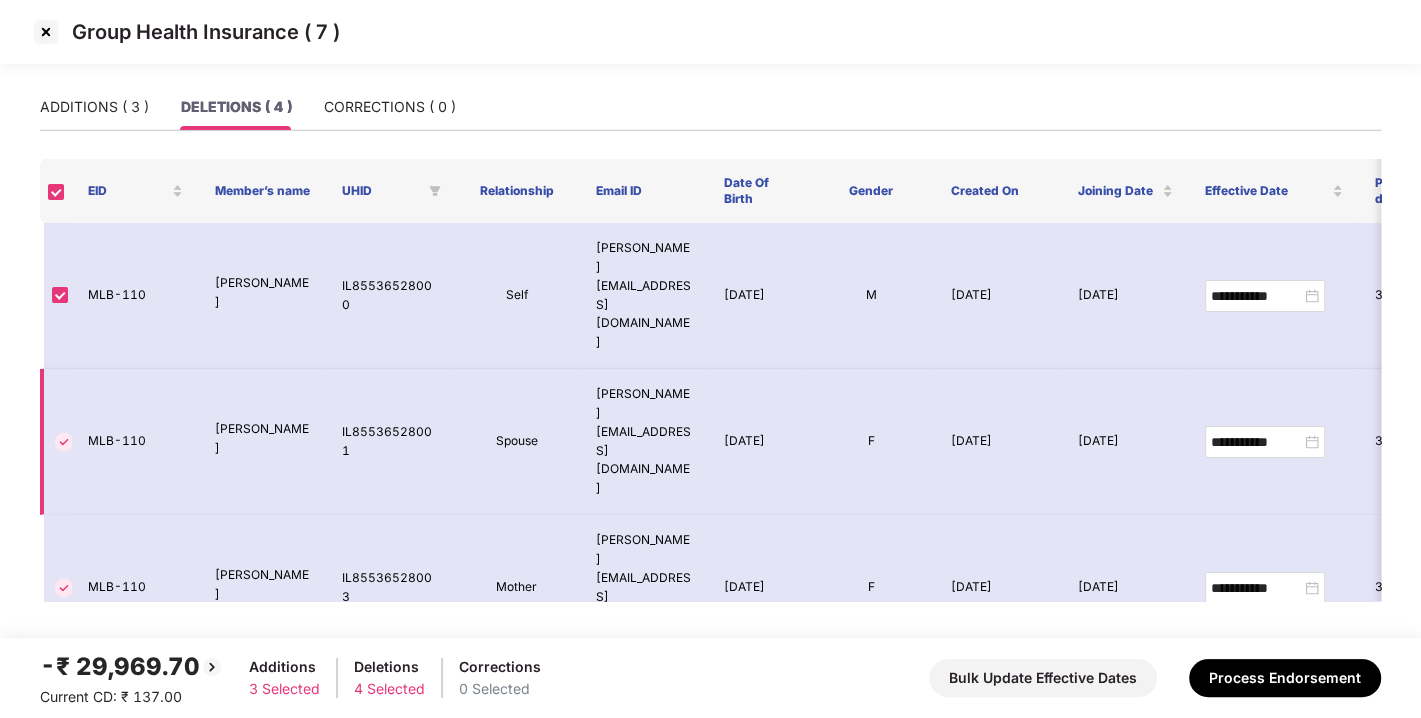 scroll, scrollTop: 0, scrollLeft: 360, axis: horizontal 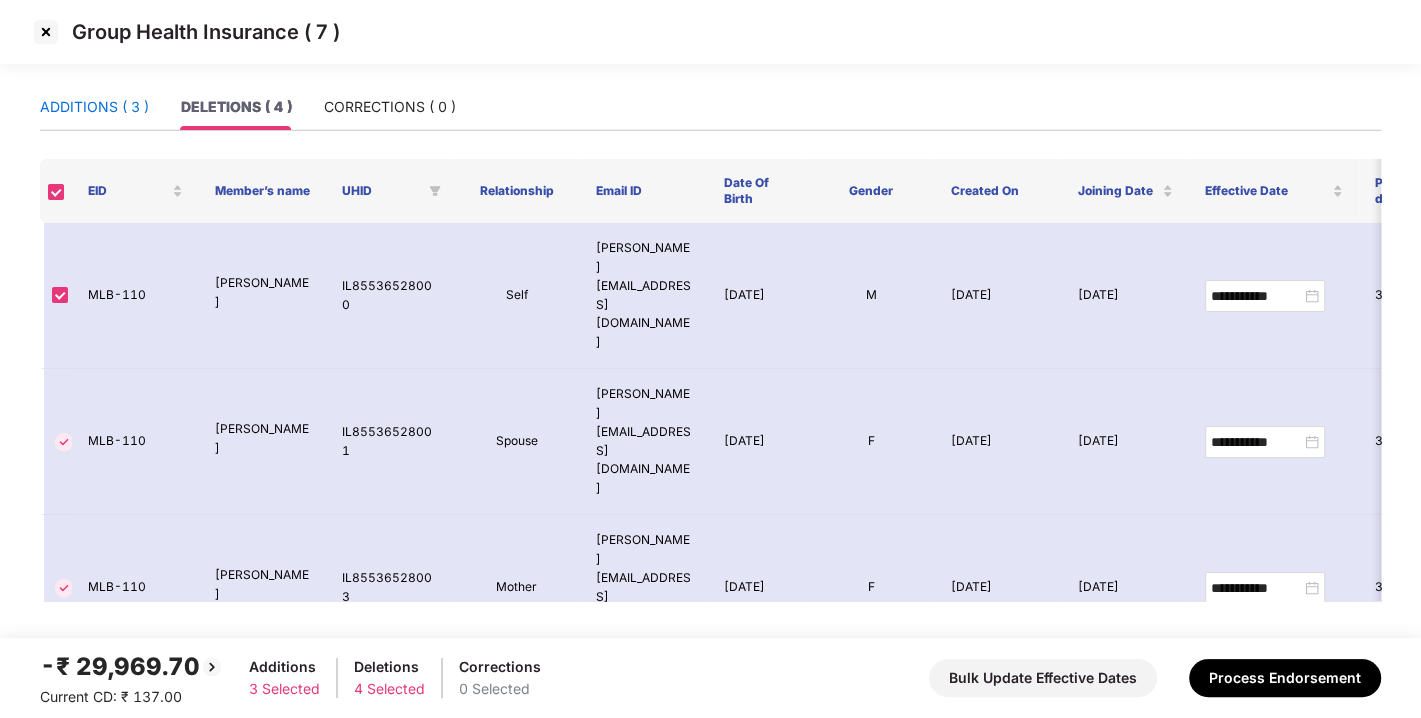 click on "ADDITIONS ( 3 )" at bounding box center (94, 107) 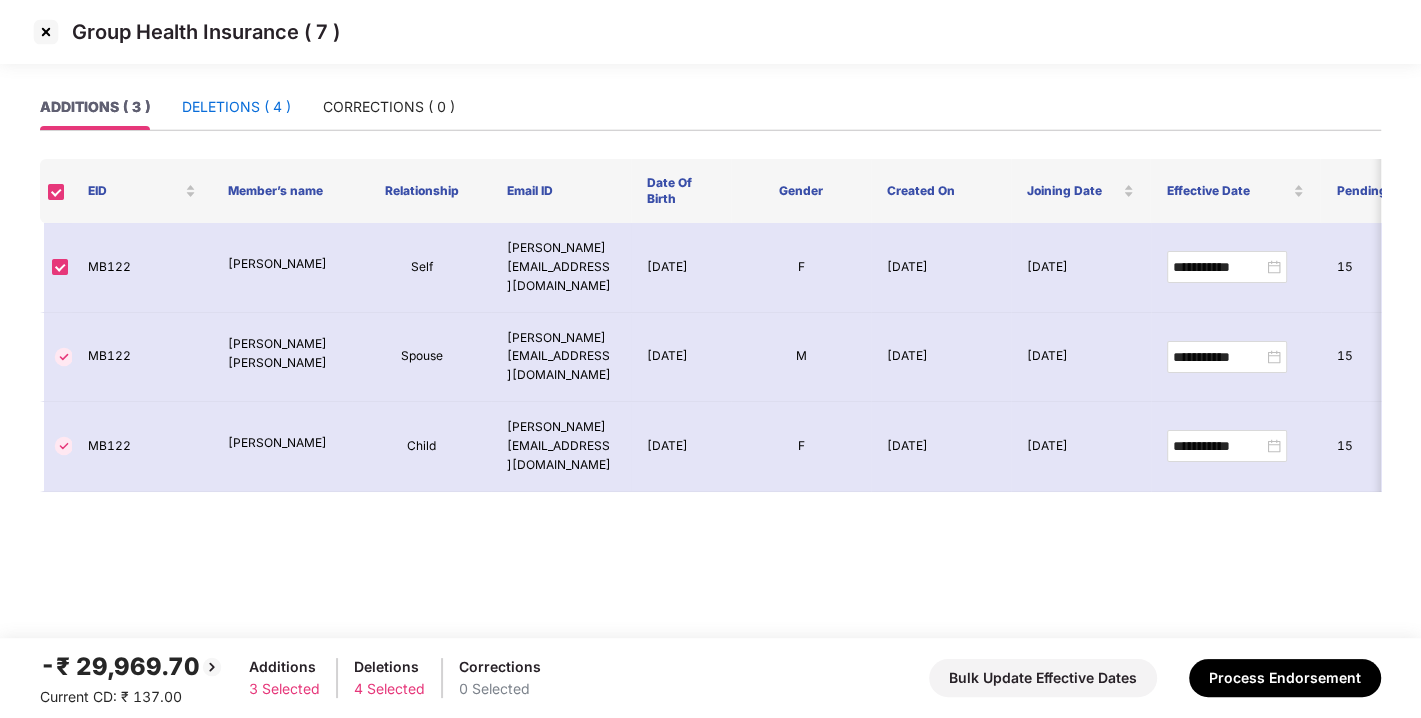 click on "DELETIONS ( 4 )" at bounding box center (236, 107) 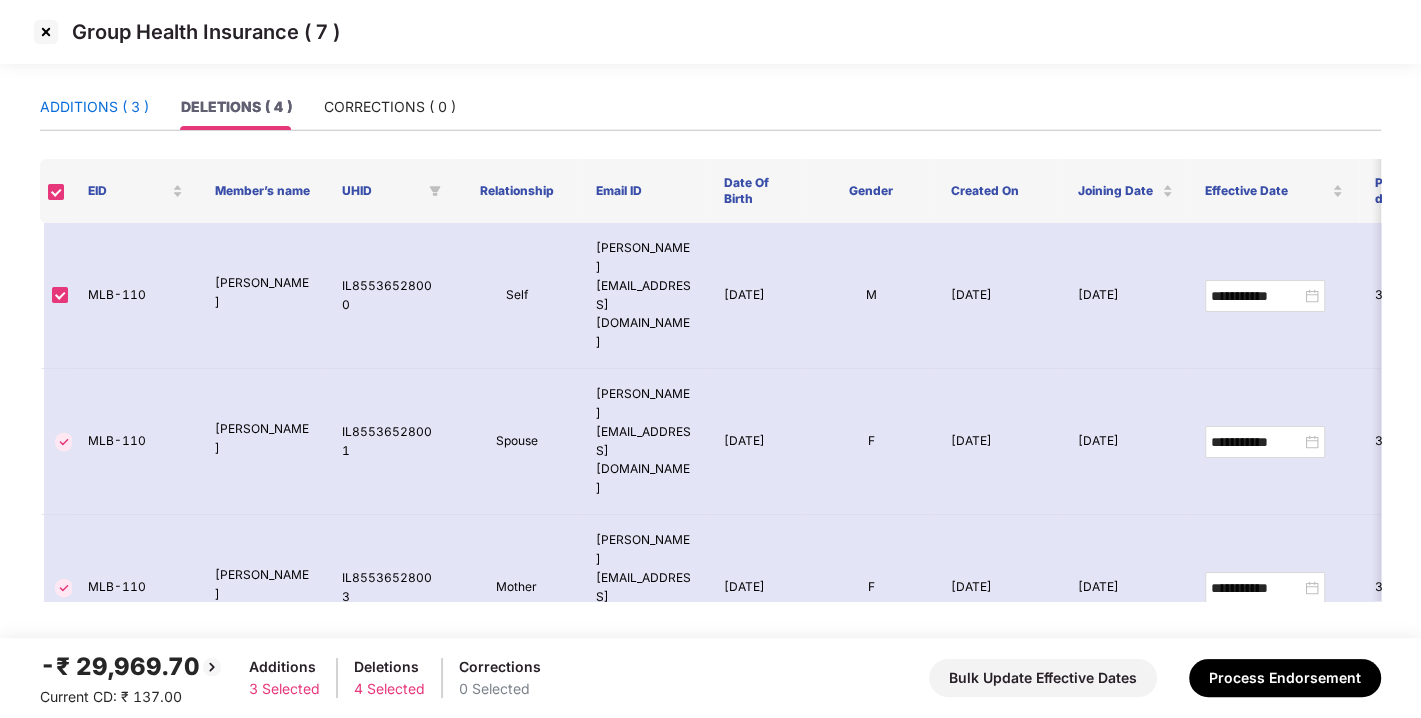 click on "ADDITIONS ( 3 )" at bounding box center (94, 107) 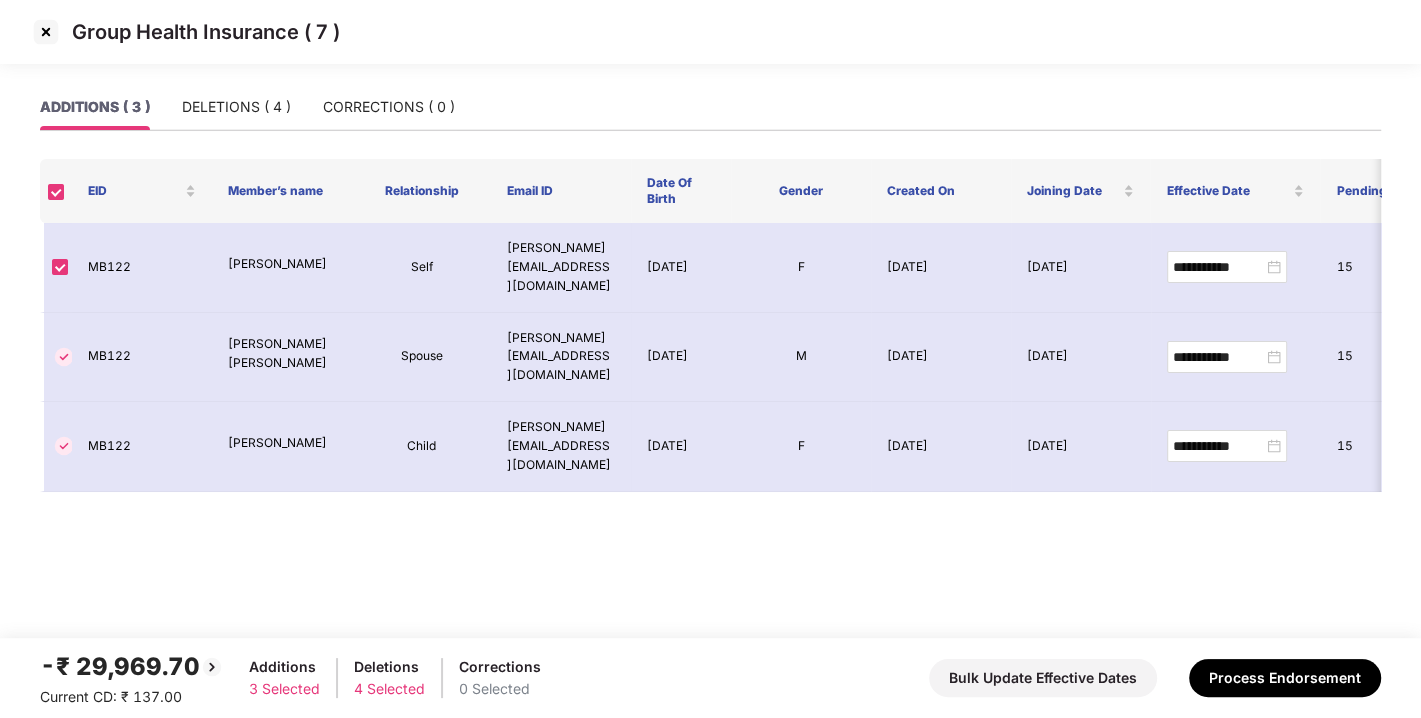 click at bounding box center [46, 32] 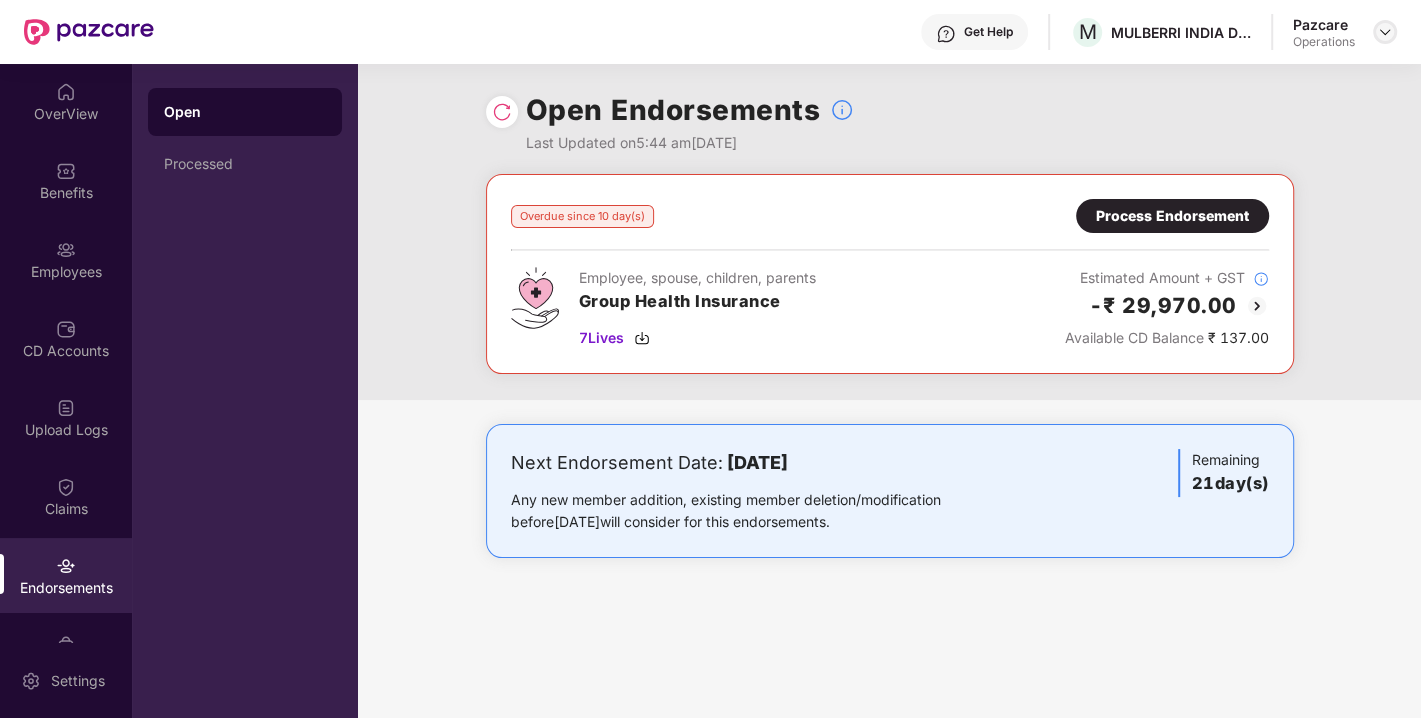 click at bounding box center (1385, 32) 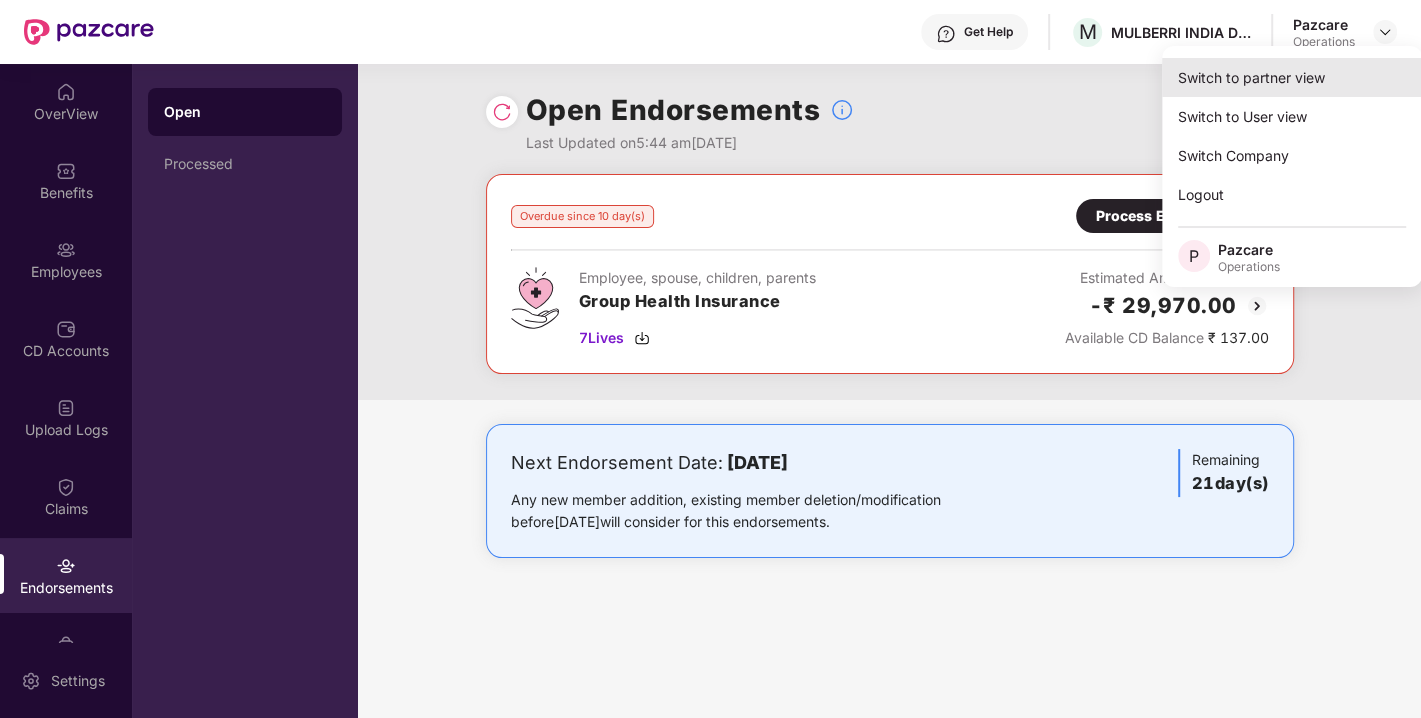 click on "Switch to partner view" at bounding box center [1292, 77] 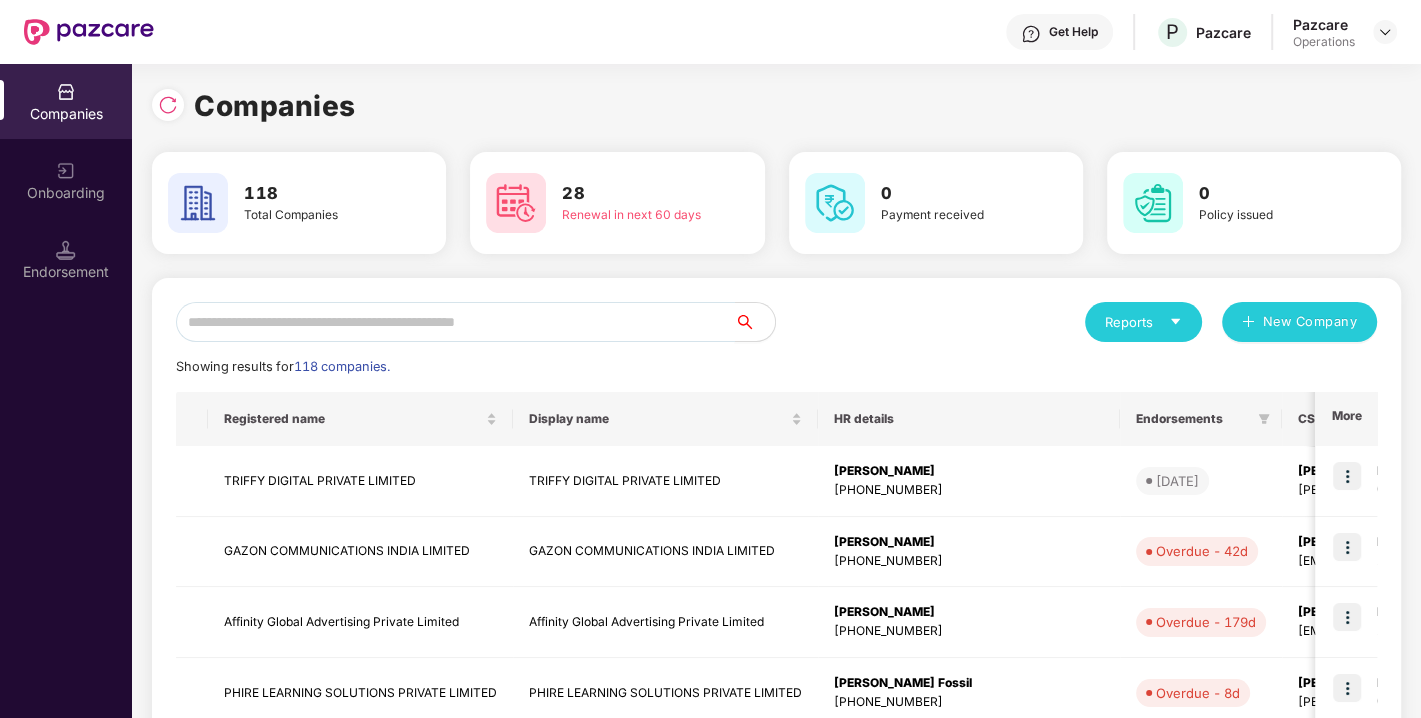 click at bounding box center [455, 322] 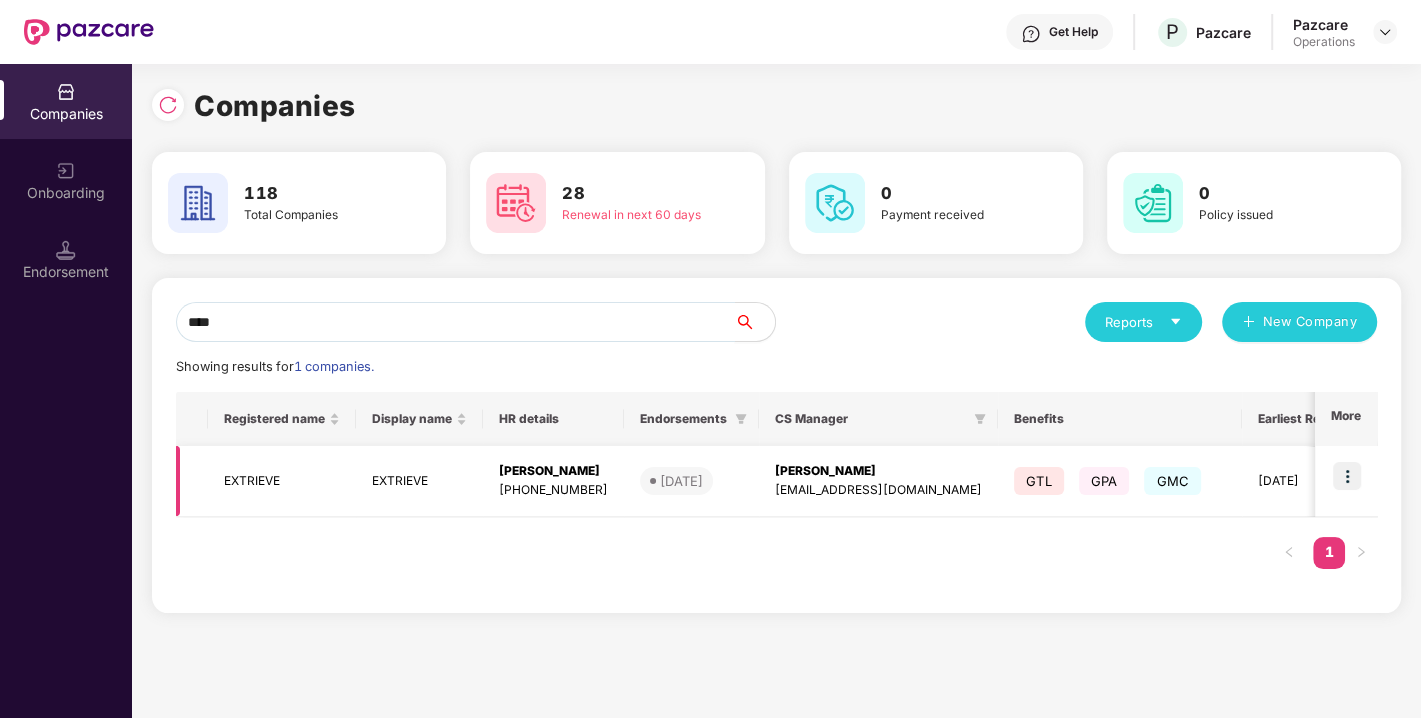 type on "****" 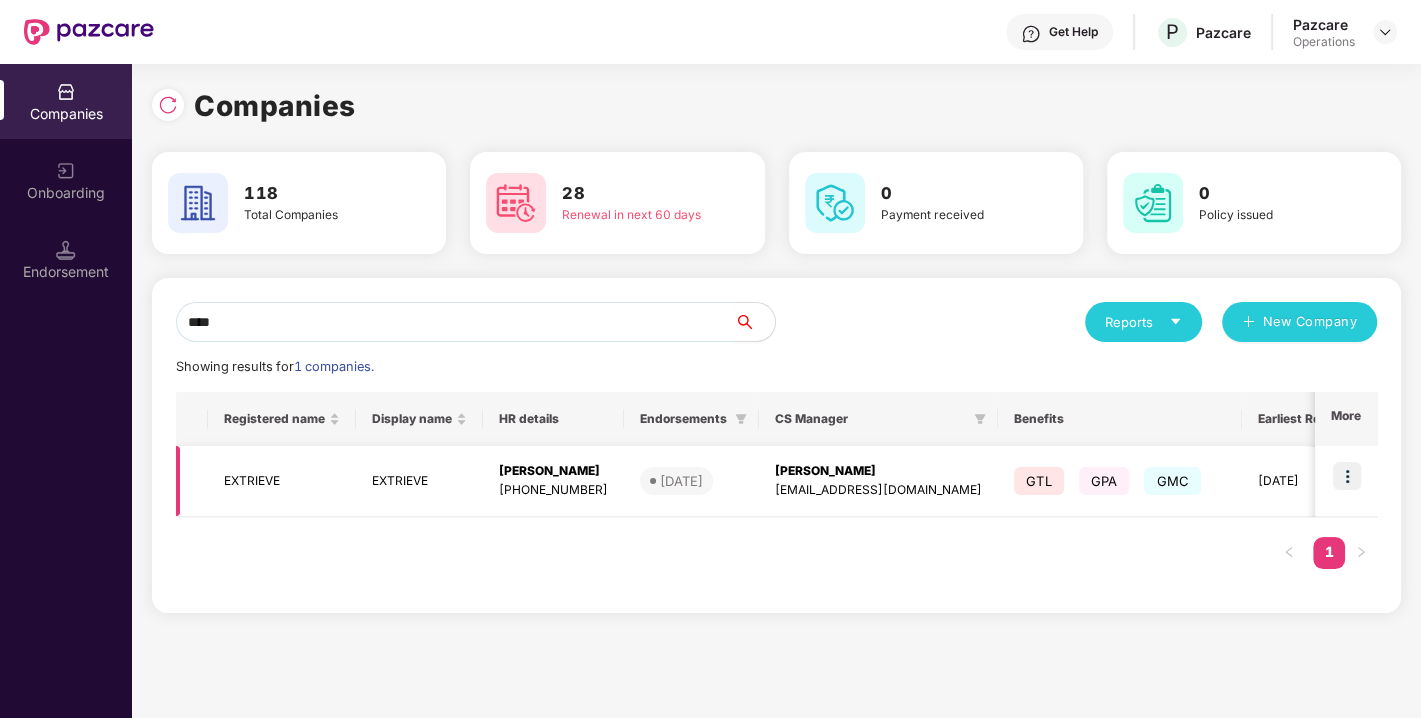 click at bounding box center [1347, 476] 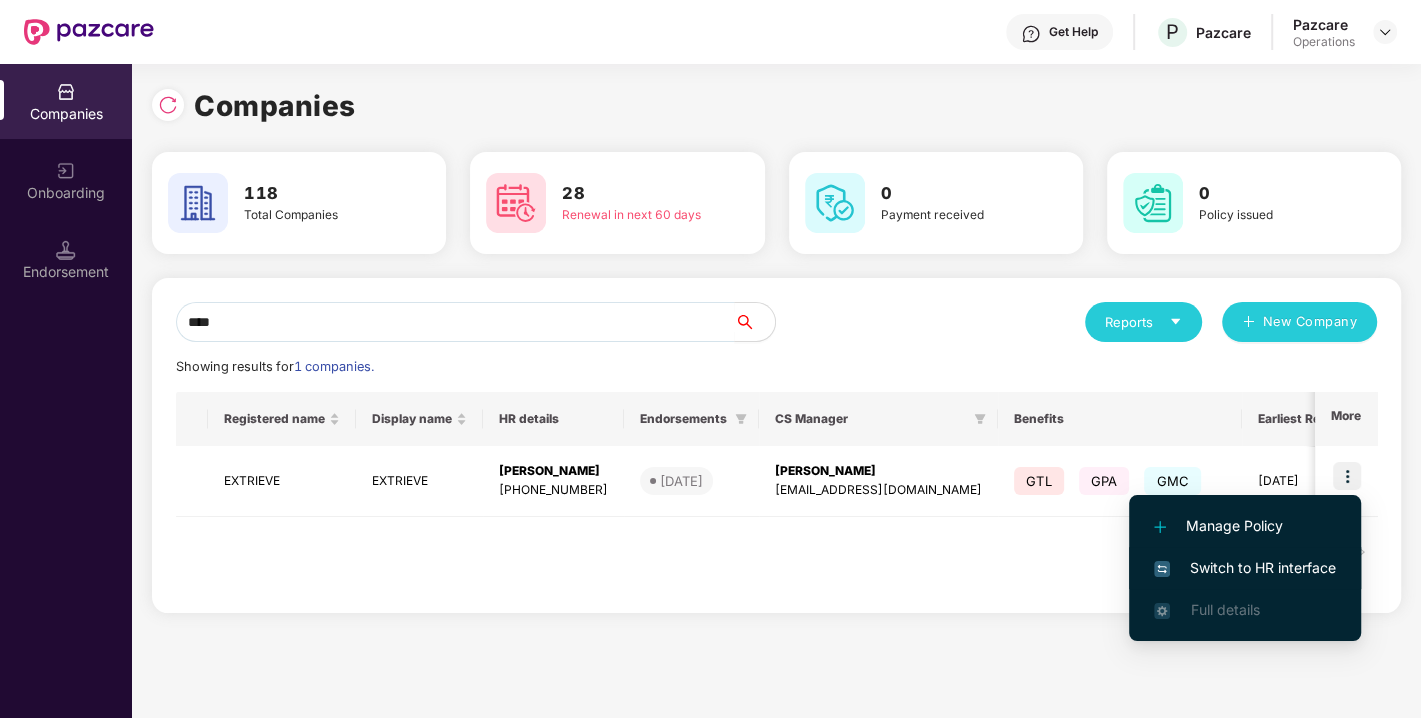 click on "Switch to HR interface" at bounding box center [1245, 568] 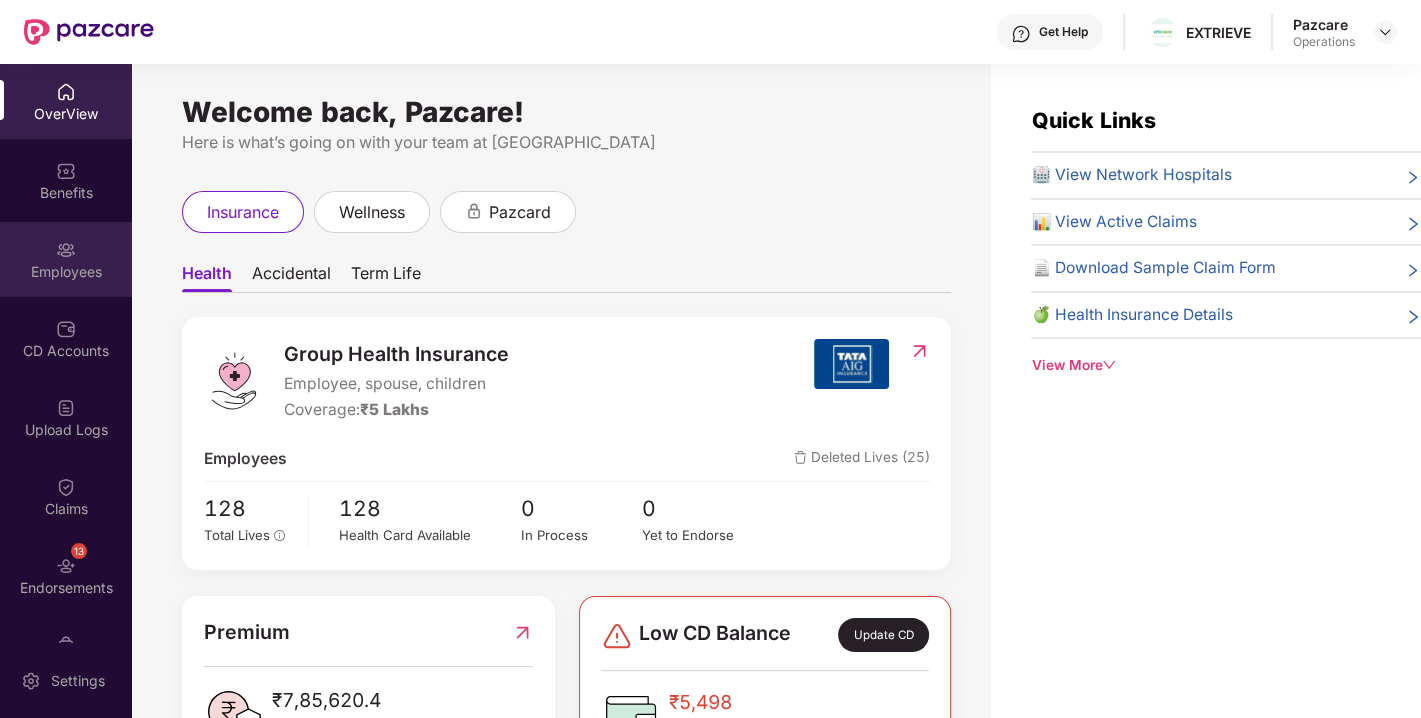 click on "Employees" at bounding box center [66, 259] 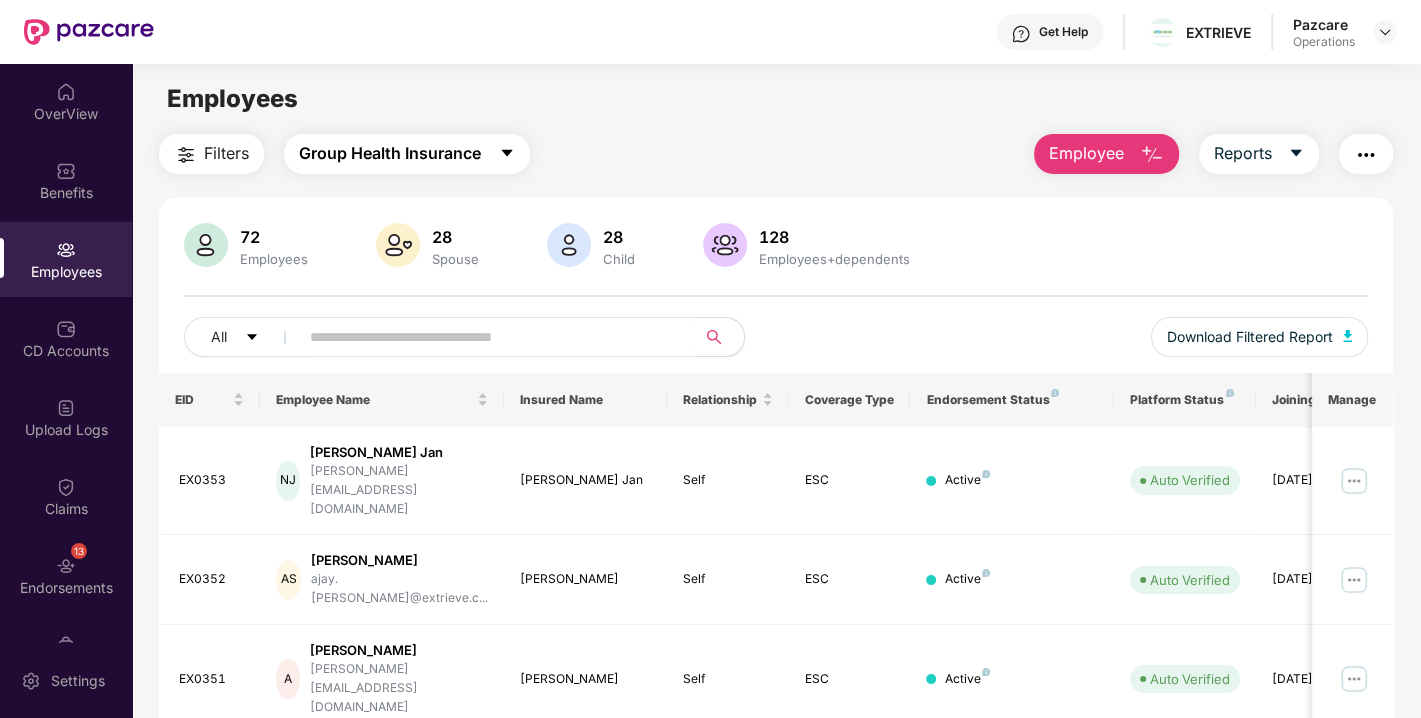 click on "Group Health Insurance" at bounding box center (407, 154) 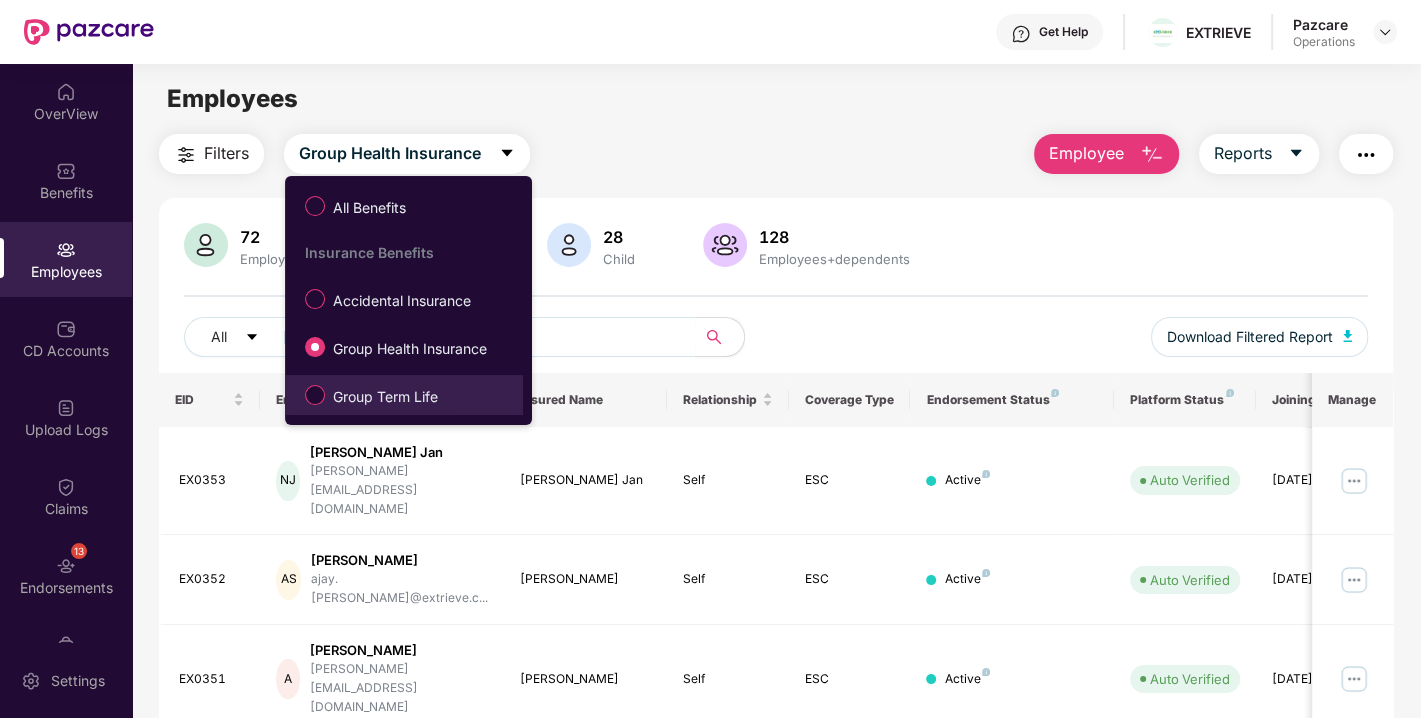 click on "Group Term Life" at bounding box center [385, 397] 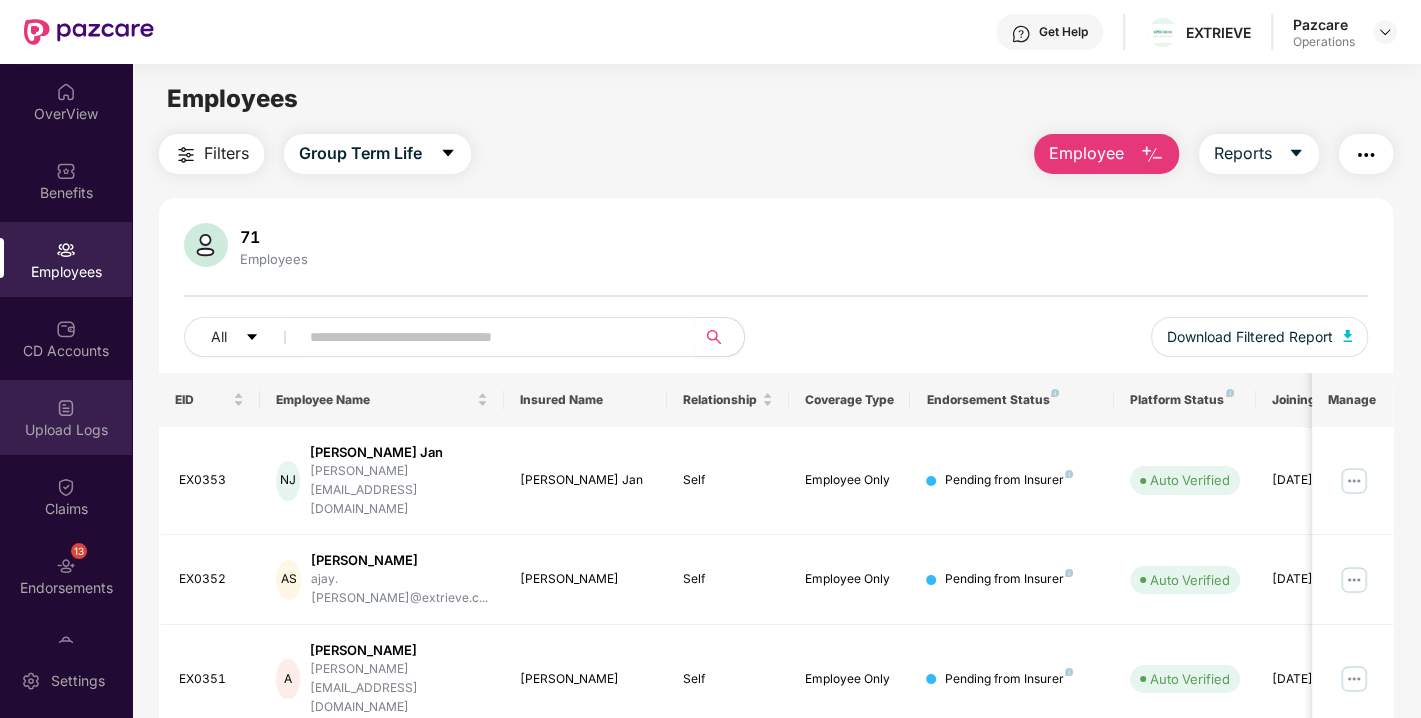 click on "Upload Logs" at bounding box center (66, 417) 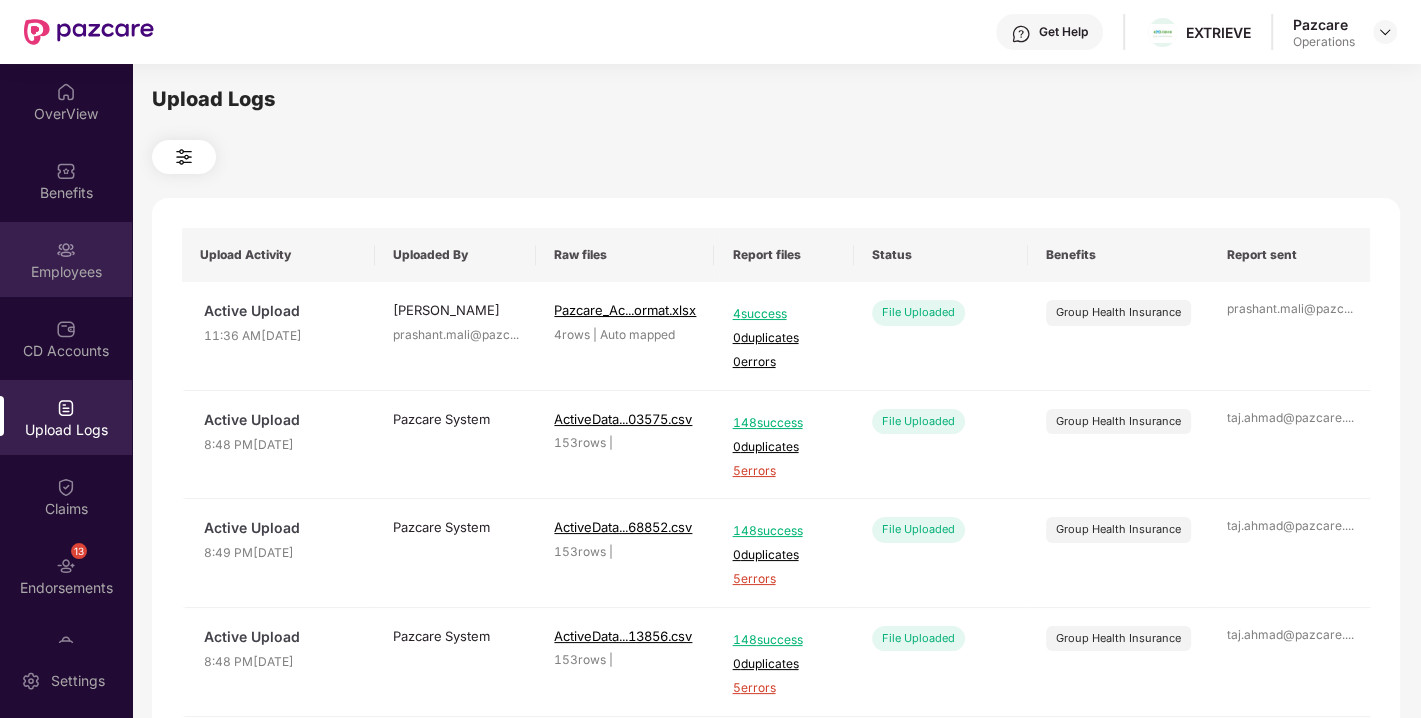 click on "Employees" at bounding box center [66, 272] 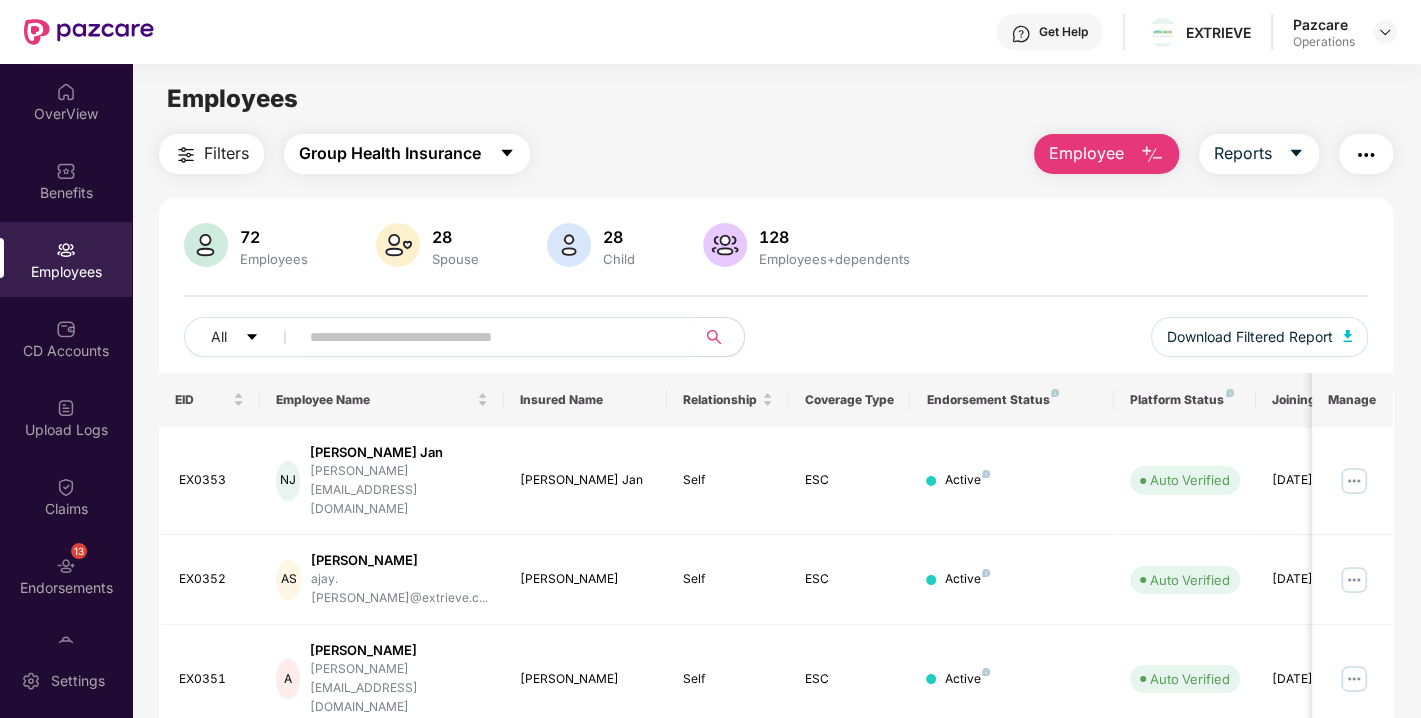 click on "Group Health Insurance" at bounding box center (407, 154) 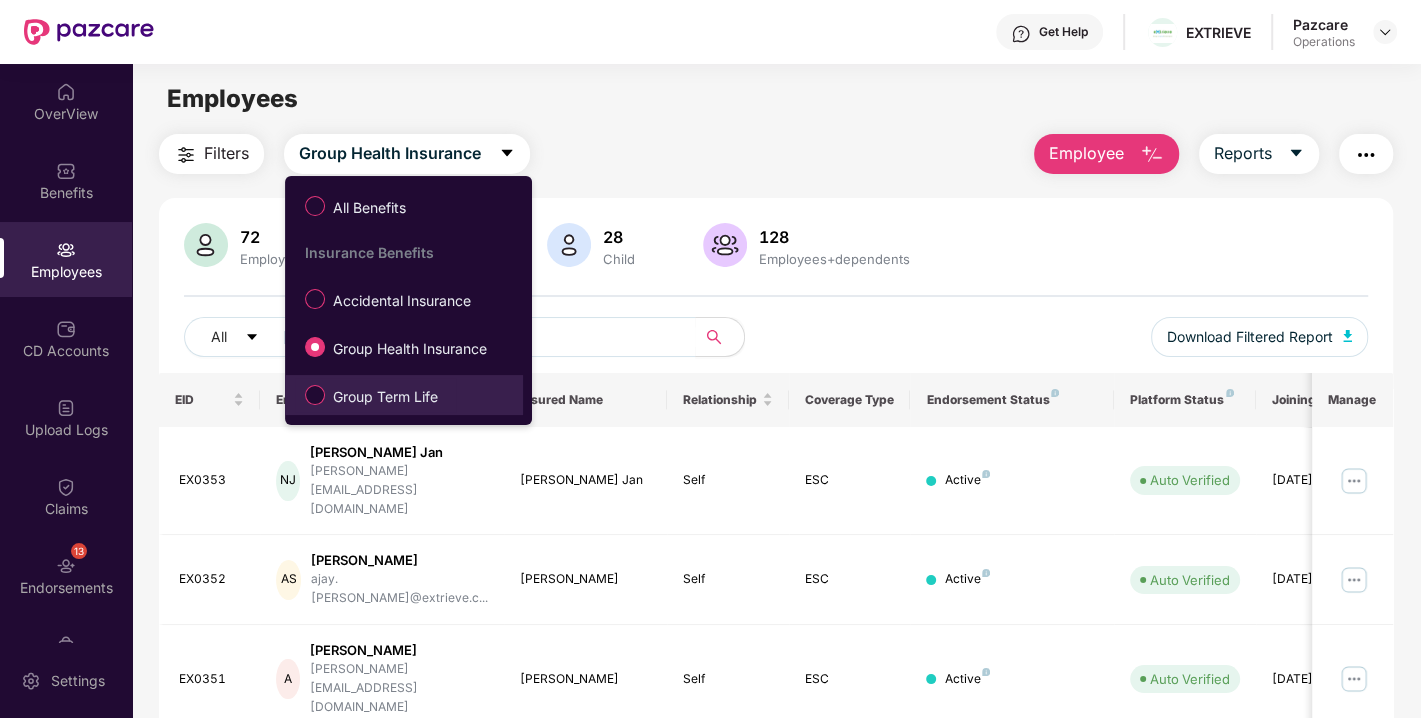 click on "Group Term Life" at bounding box center [375, 395] 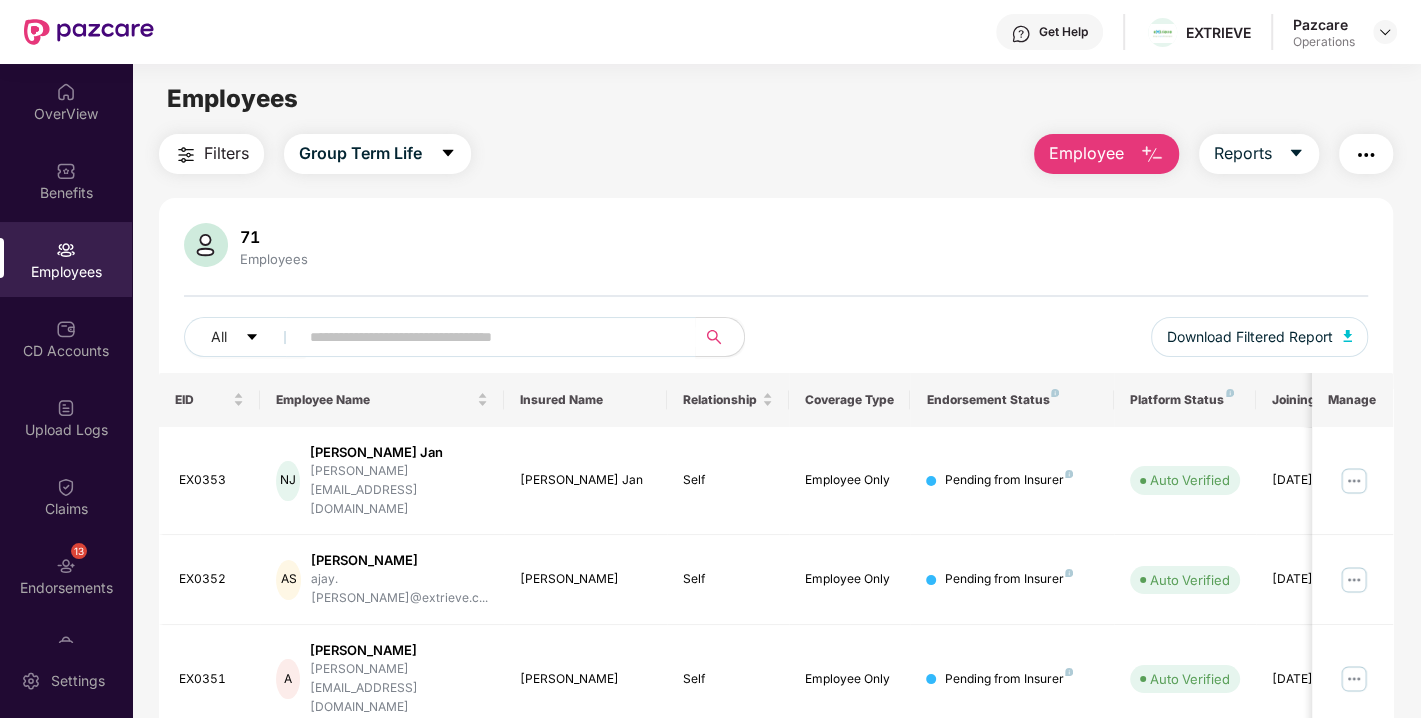 click on "Employee  Reports" at bounding box center [1203, 154] 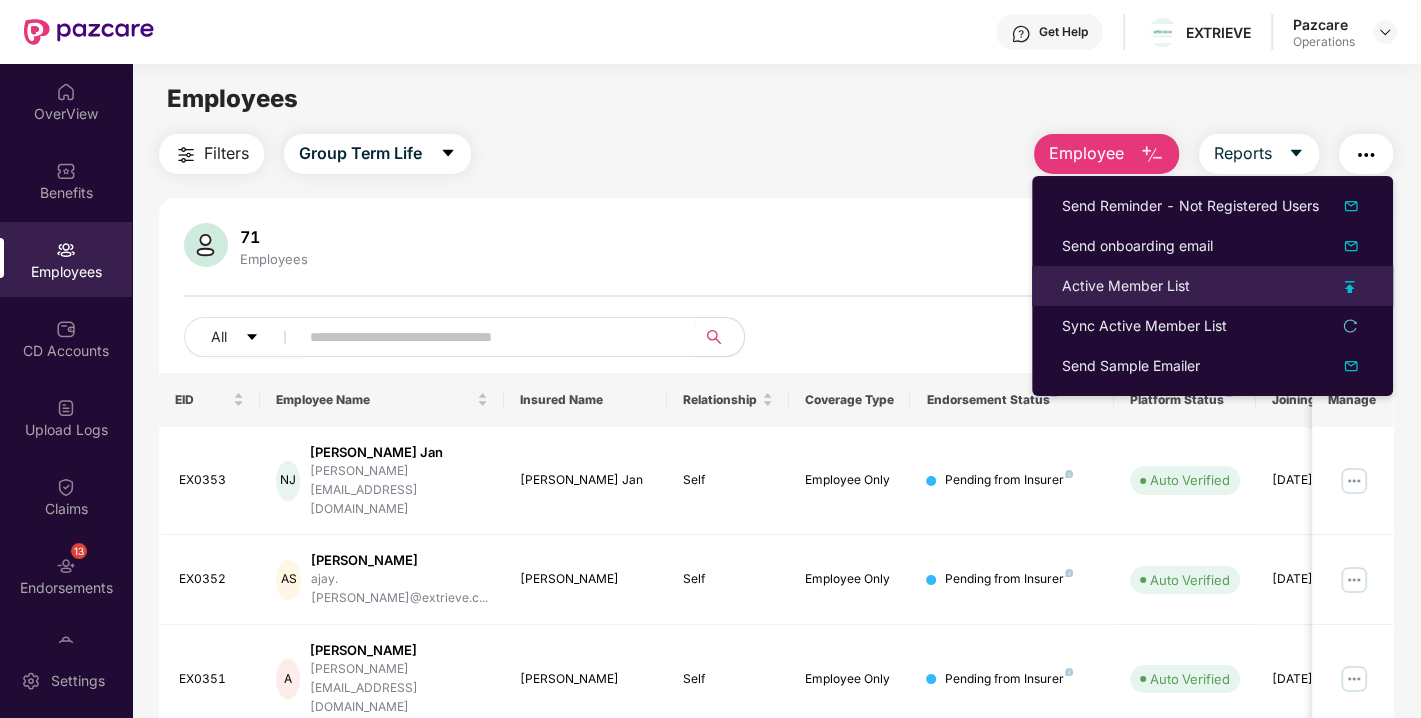 click on "Active Member List" at bounding box center (1126, 286) 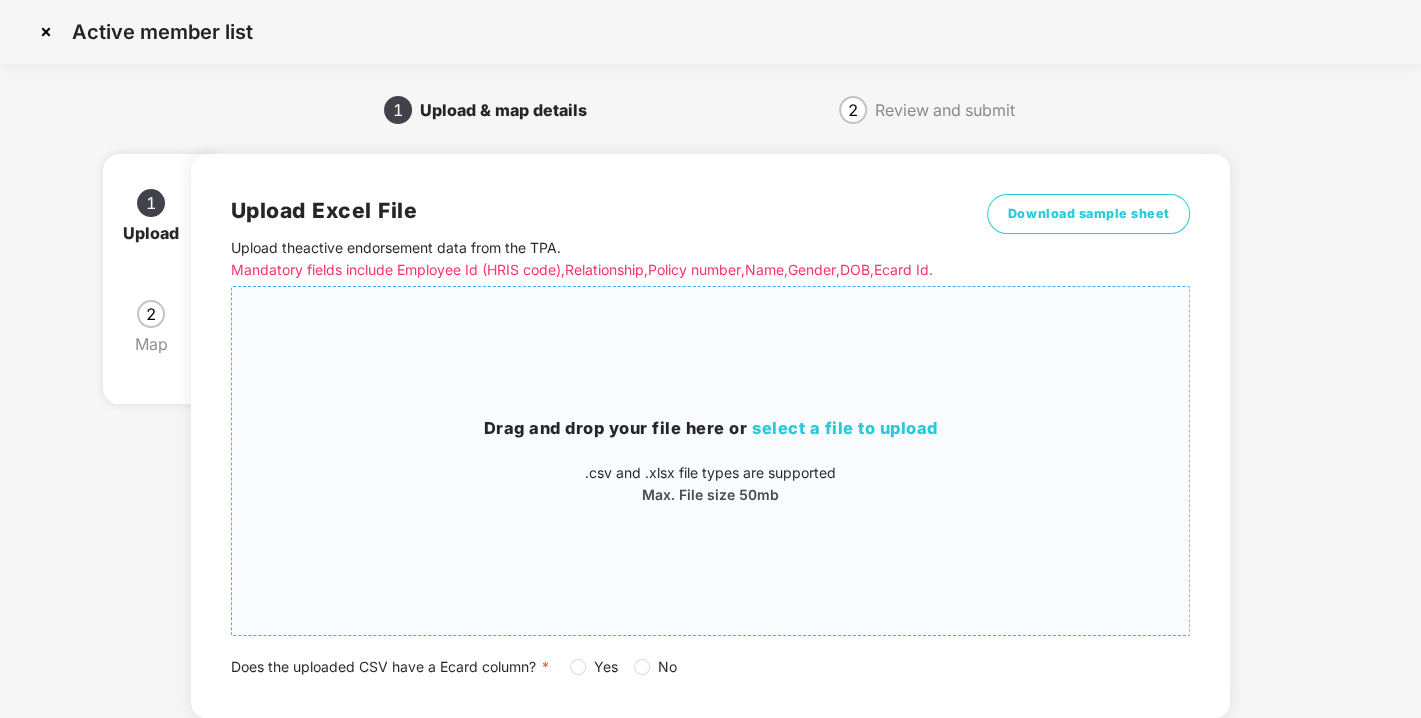 click on "Drag and drop your file here or  select a file to upload .csv and .xlsx file types are supported Max. File size 50mb" at bounding box center [711, 461] 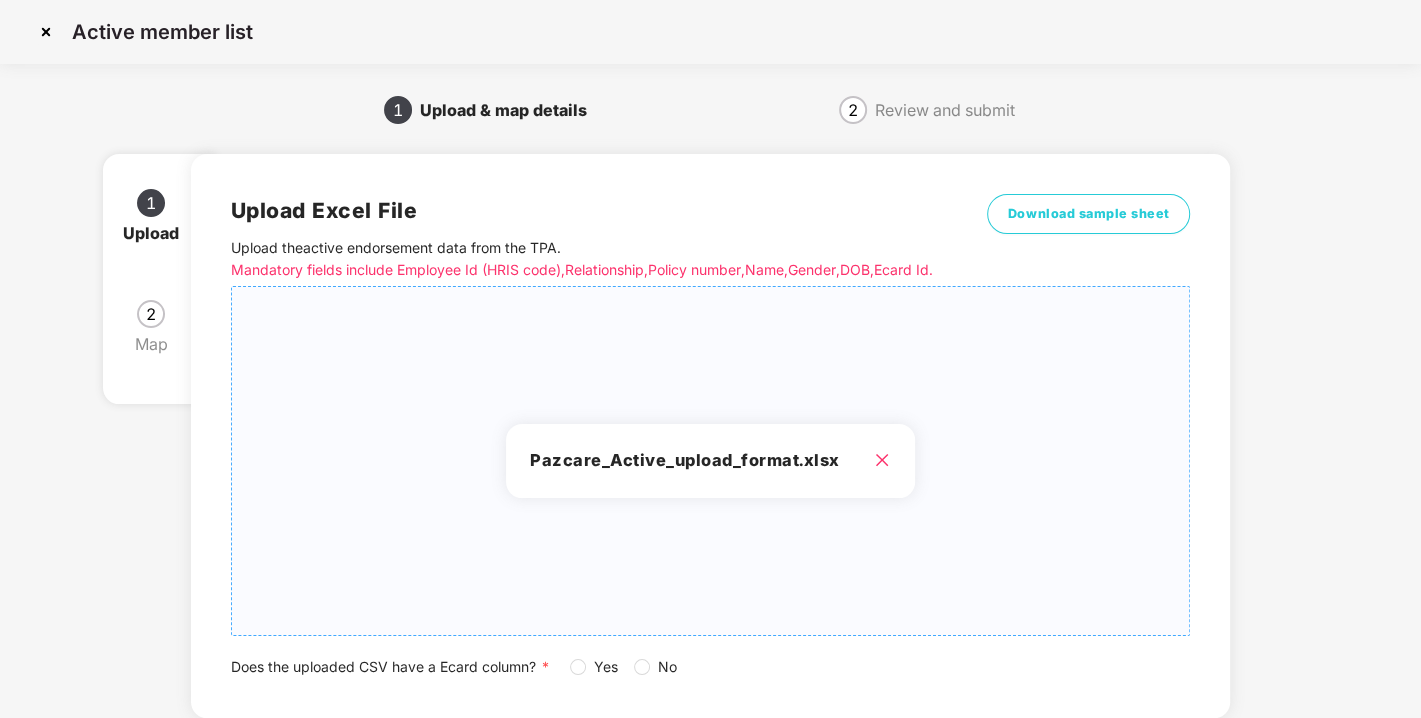 scroll, scrollTop: 147, scrollLeft: 0, axis: vertical 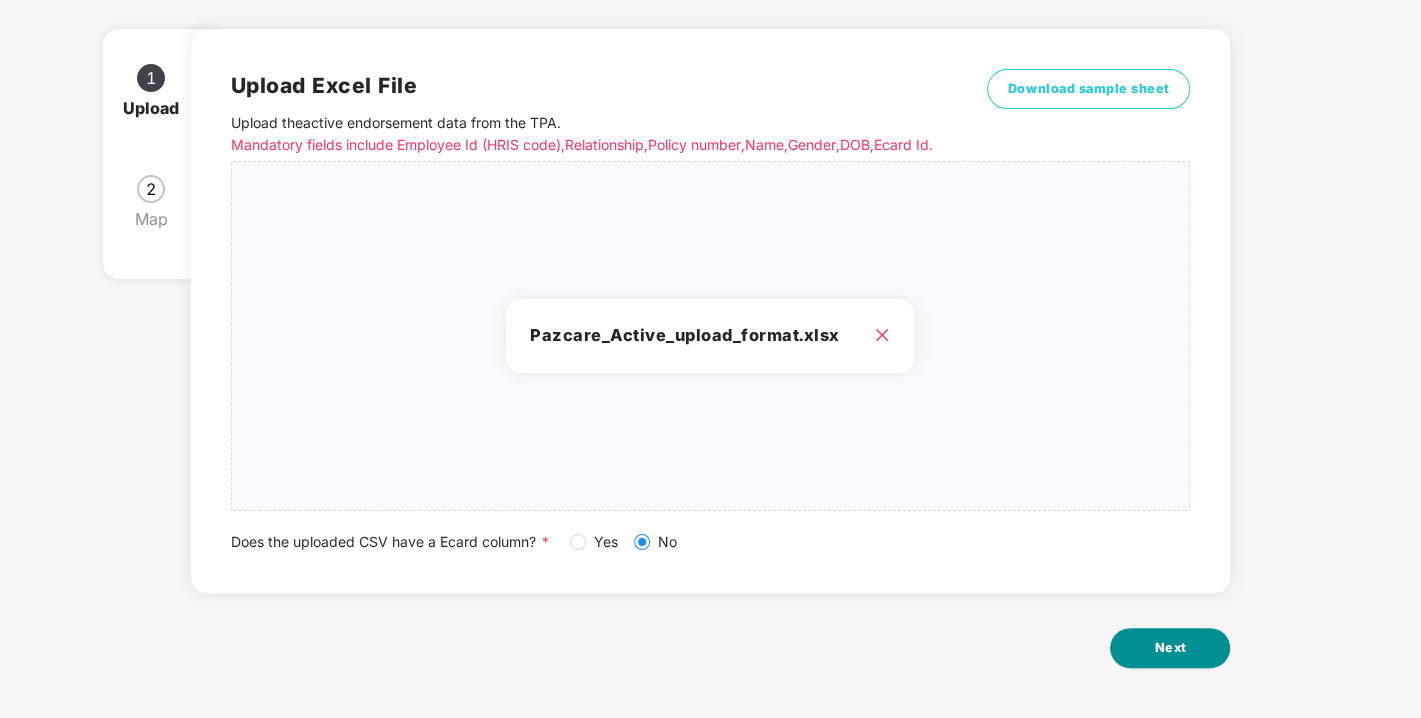 click on "Next" at bounding box center (1170, 648) 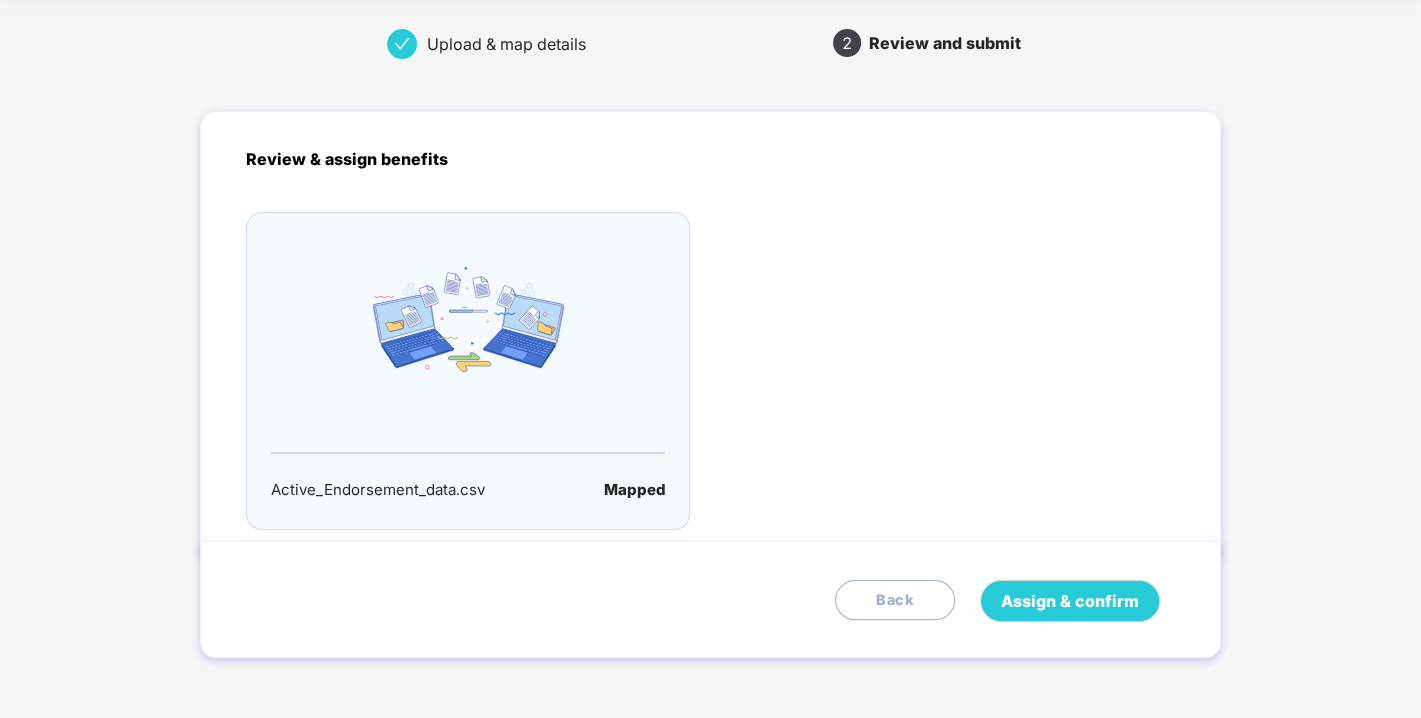scroll, scrollTop: 0, scrollLeft: 0, axis: both 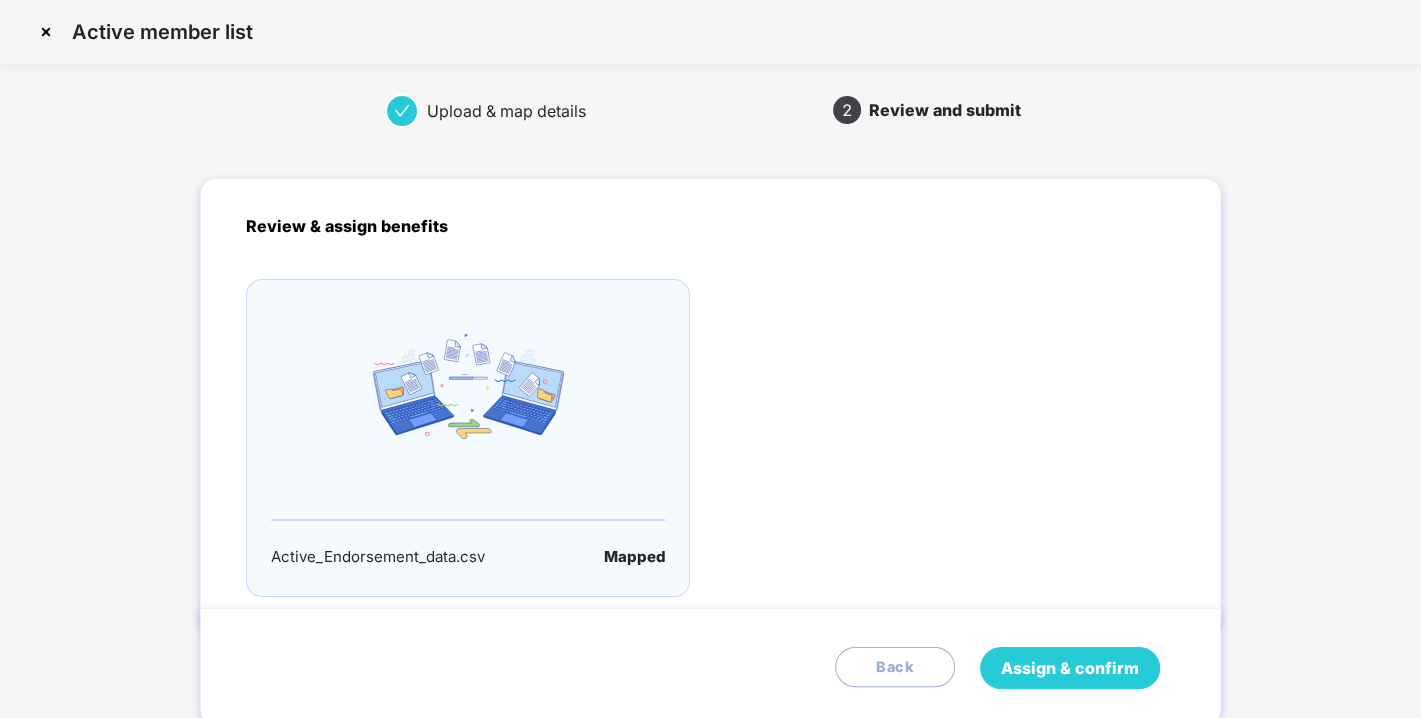 click on "Assign & confirm" at bounding box center [1070, 668] 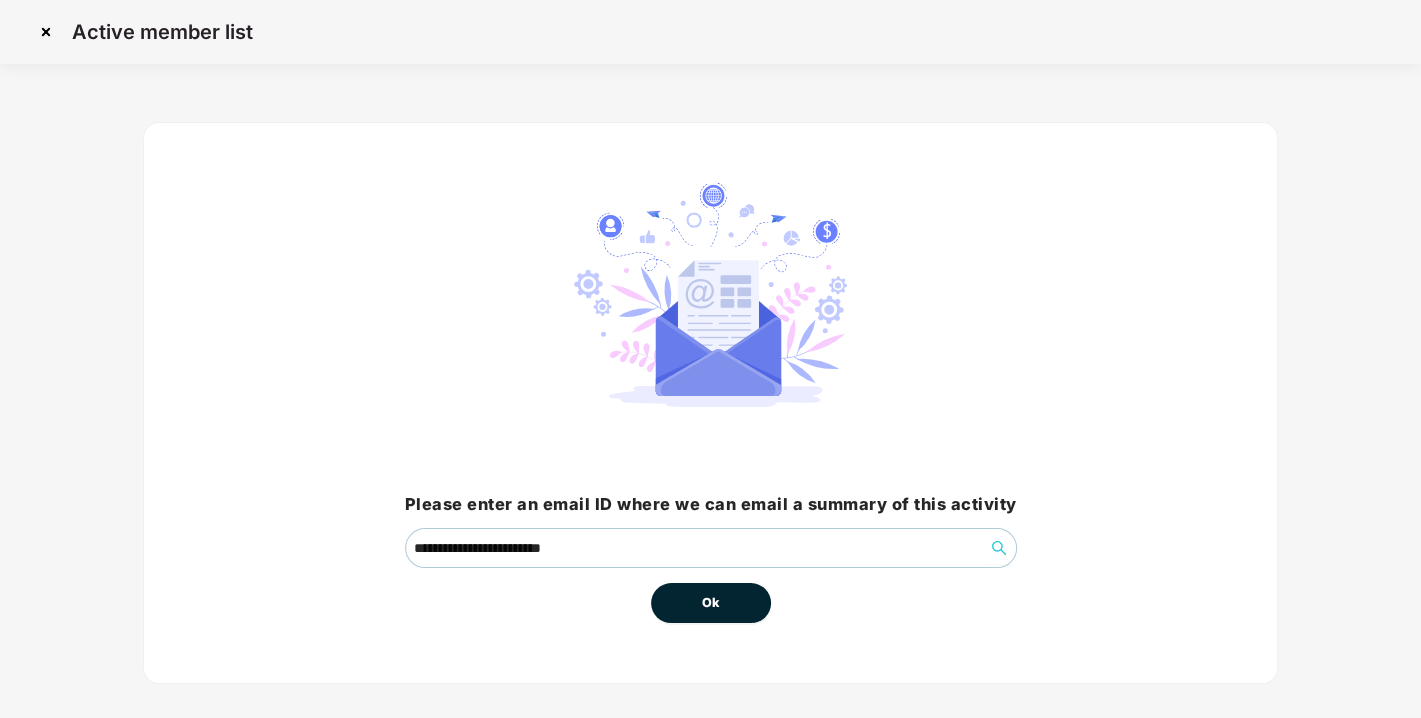 click on "Ok" at bounding box center (711, 603) 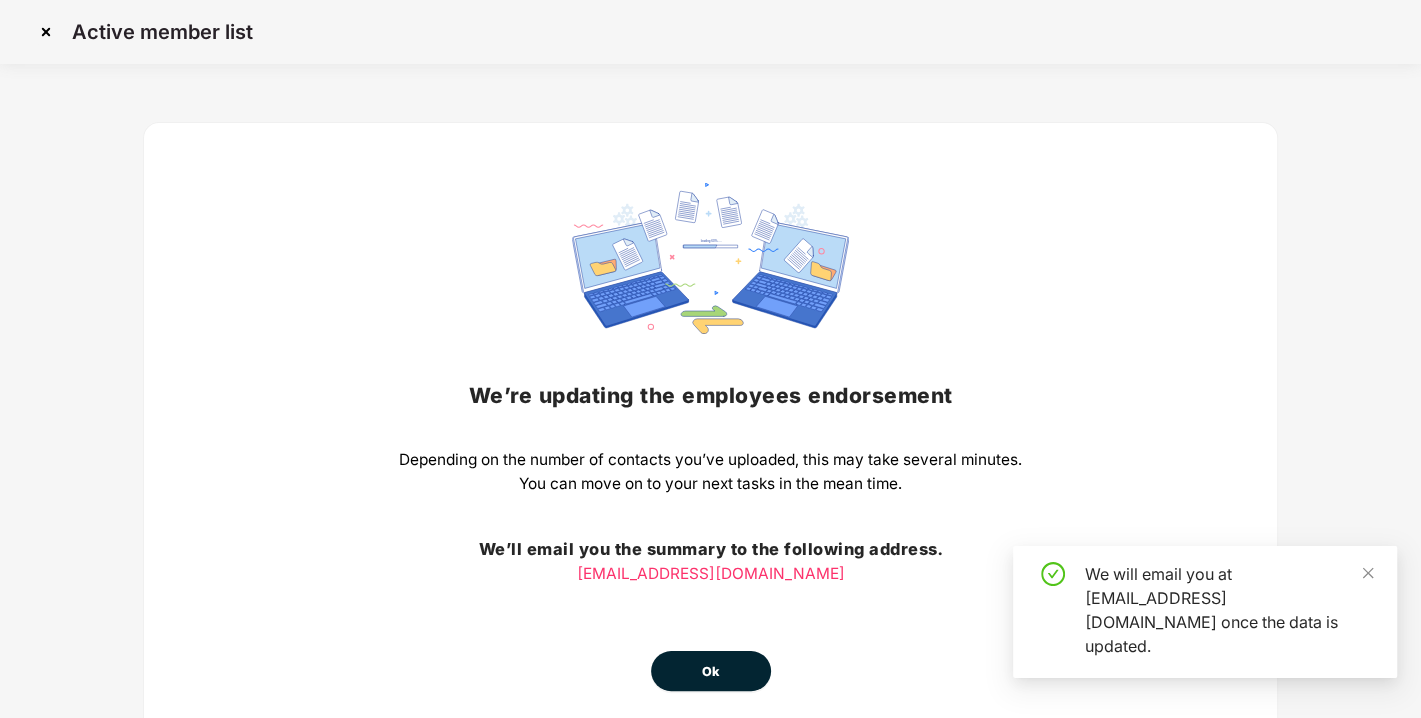 scroll, scrollTop: 88, scrollLeft: 0, axis: vertical 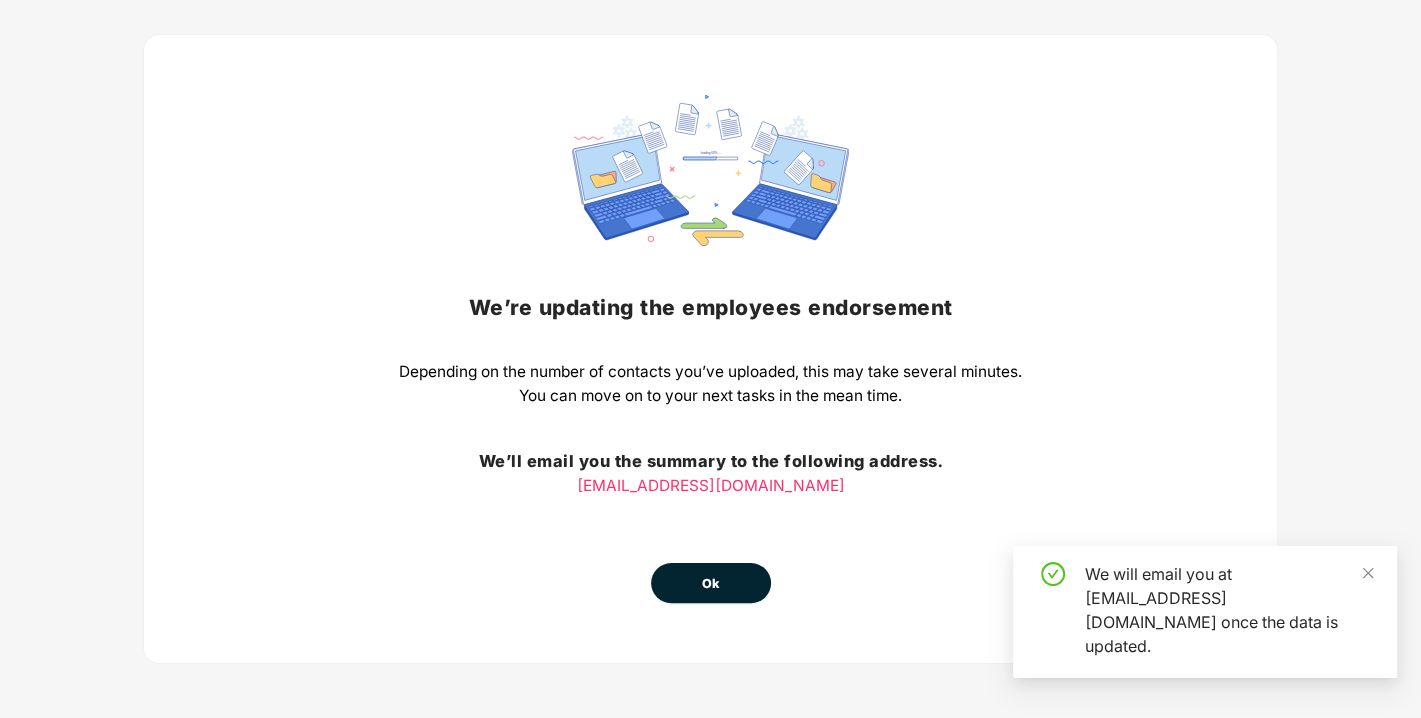 click on "Ok" at bounding box center (711, 584) 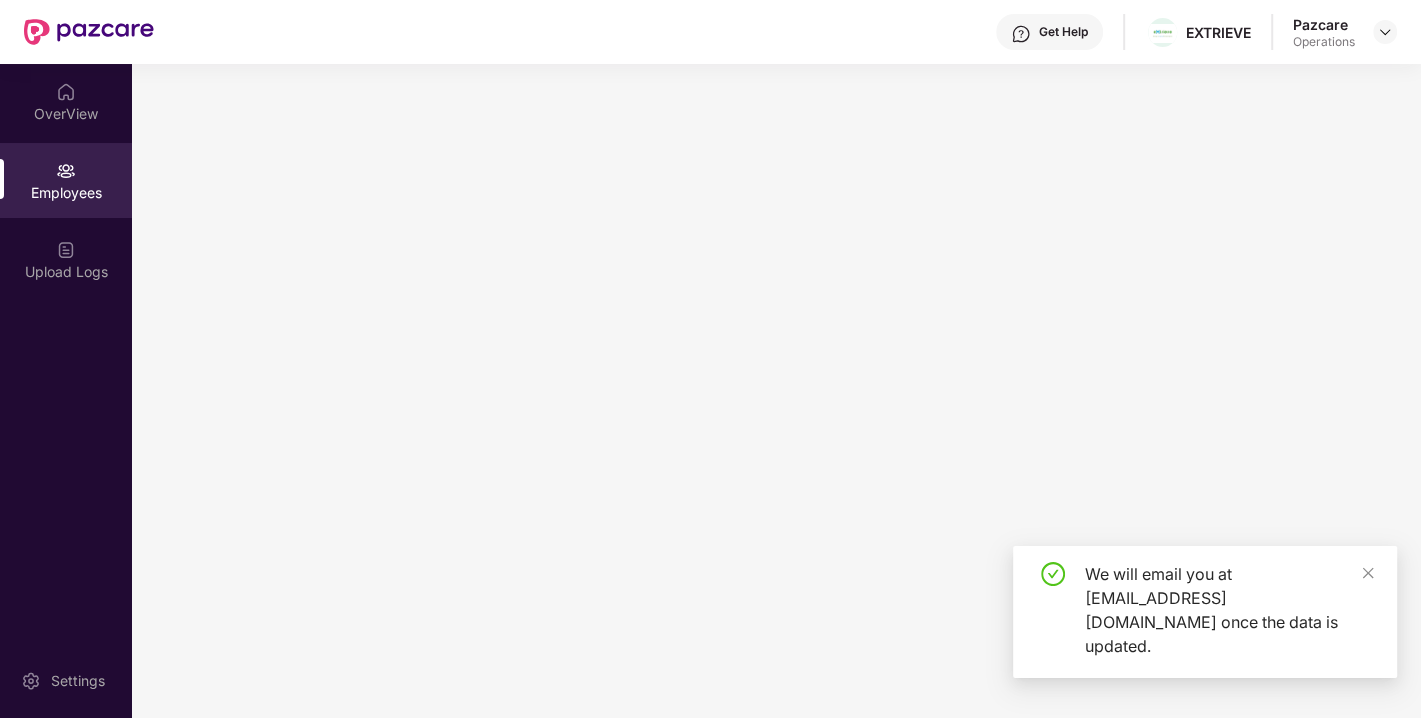 scroll, scrollTop: 0, scrollLeft: 0, axis: both 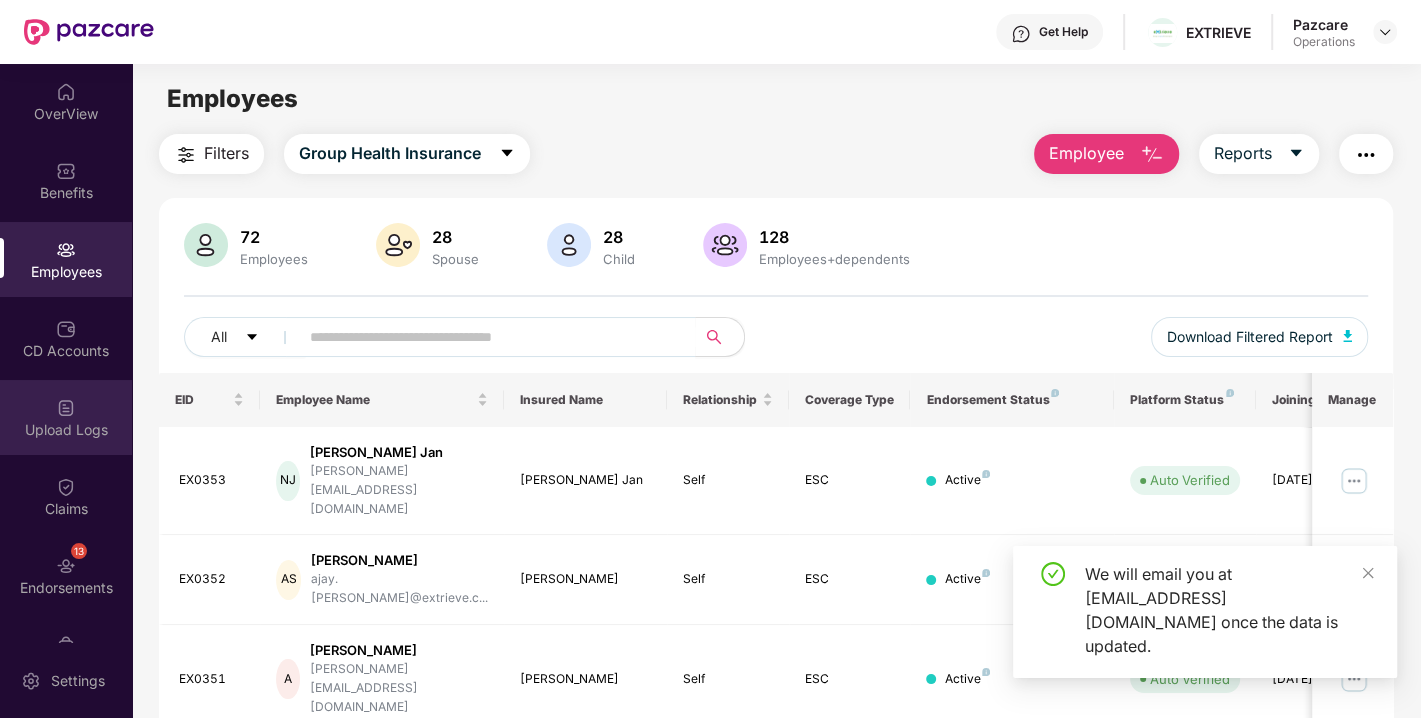 click on "Upload Logs" at bounding box center [66, 417] 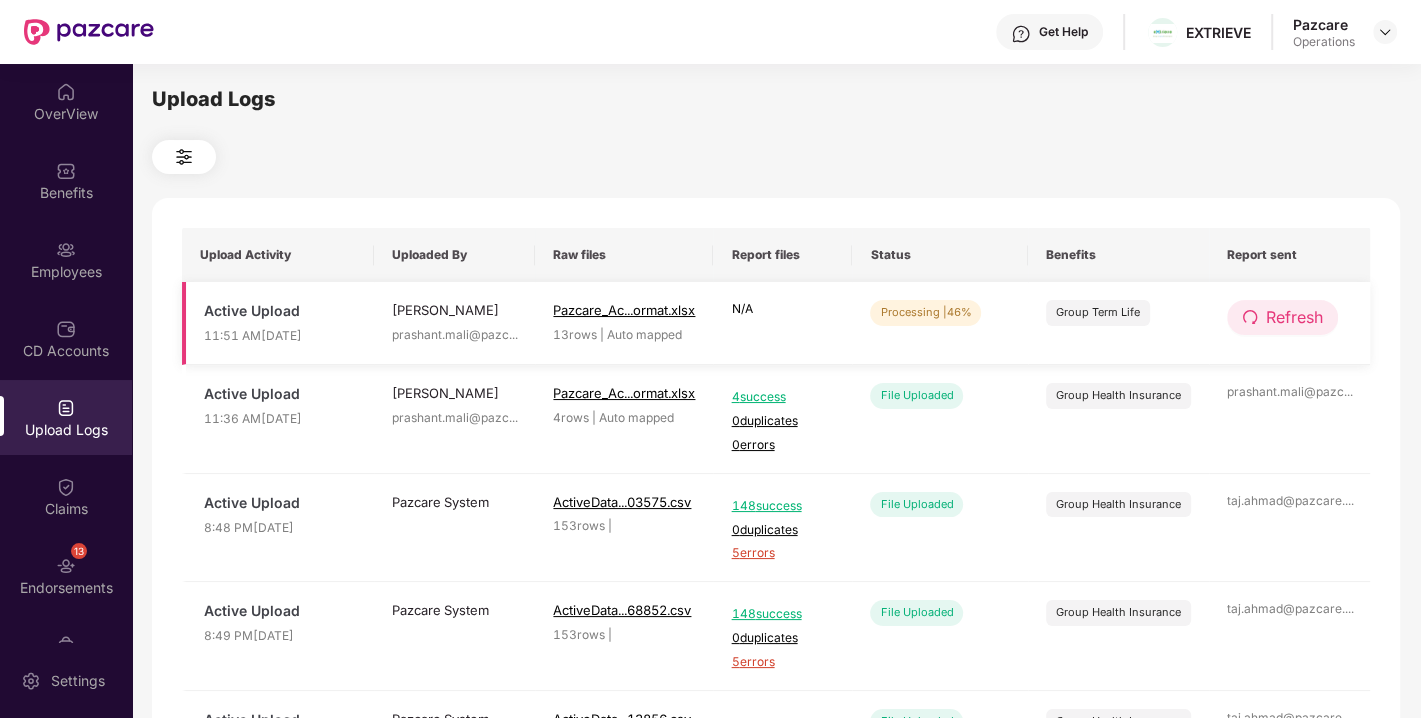click on "Refresh" at bounding box center (1294, 317) 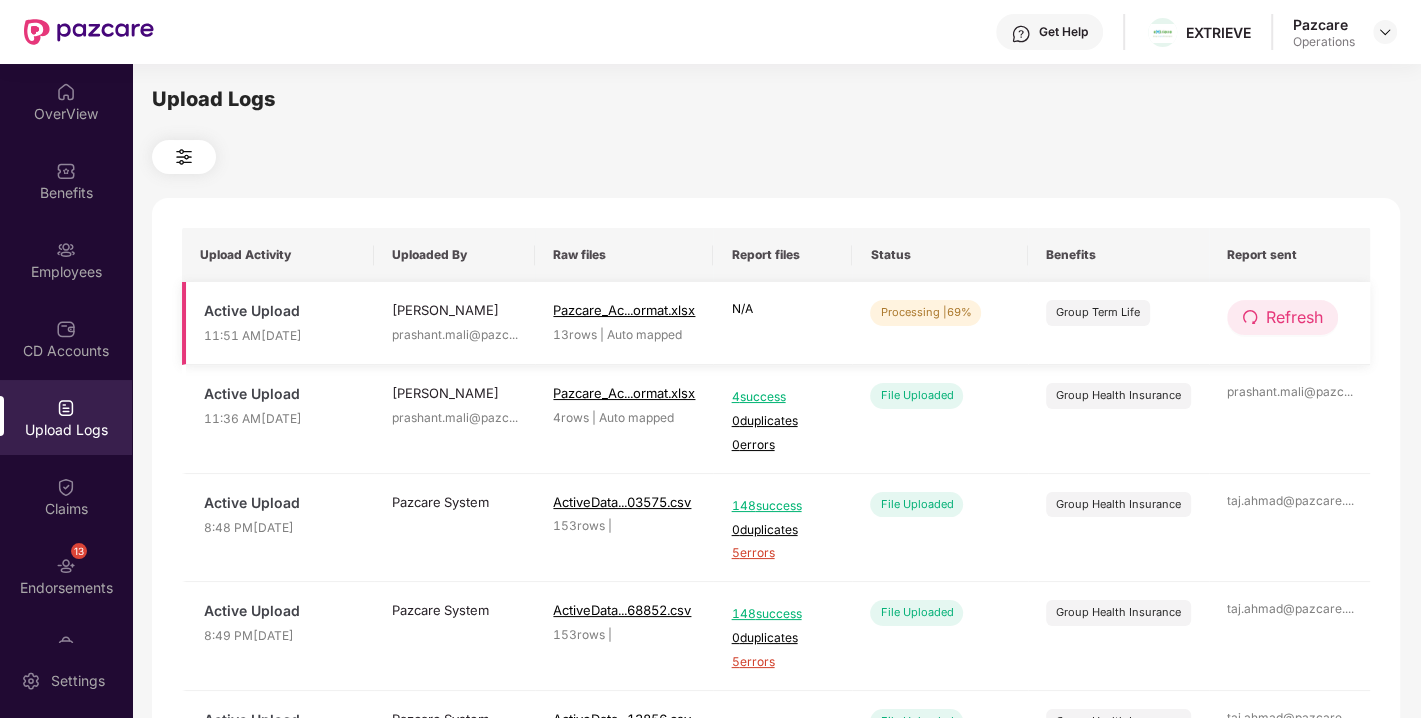 click on "Refresh" at bounding box center (1294, 317) 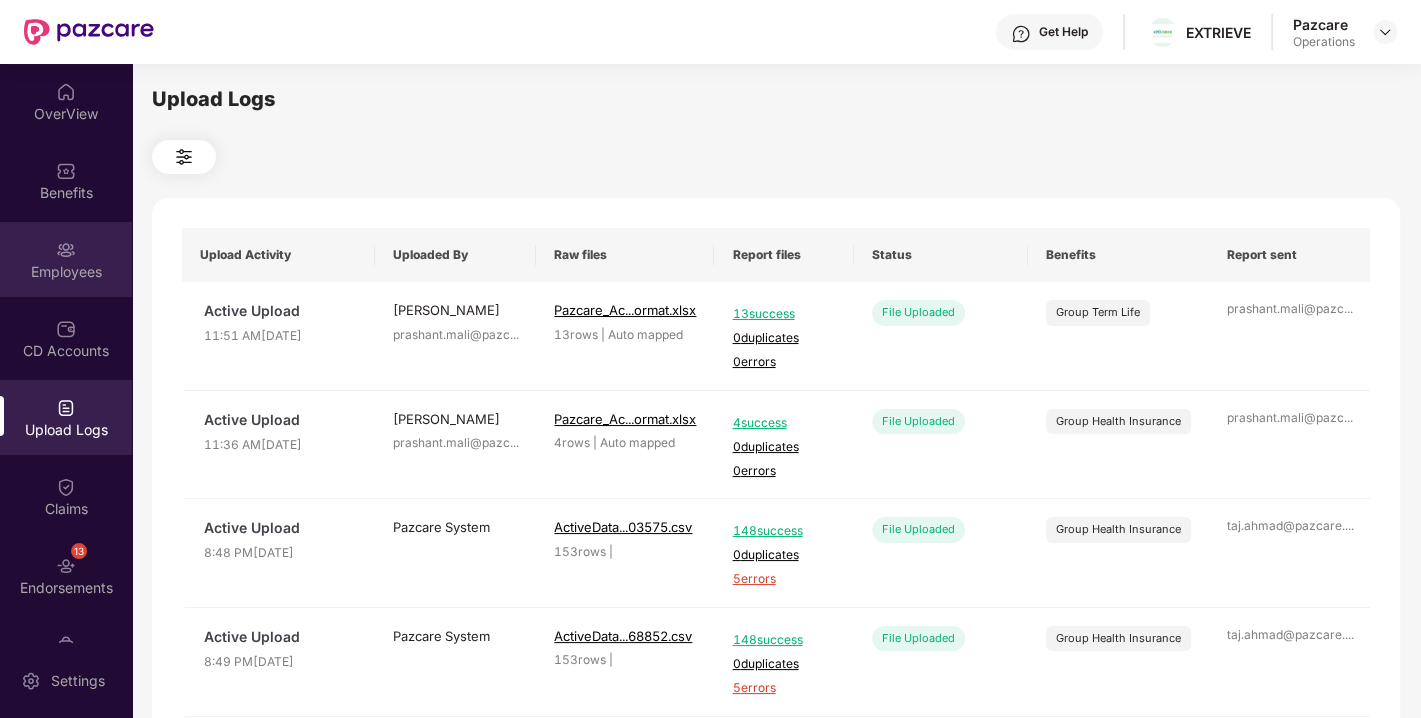 click on "Employees" at bounding box center (66, 272) 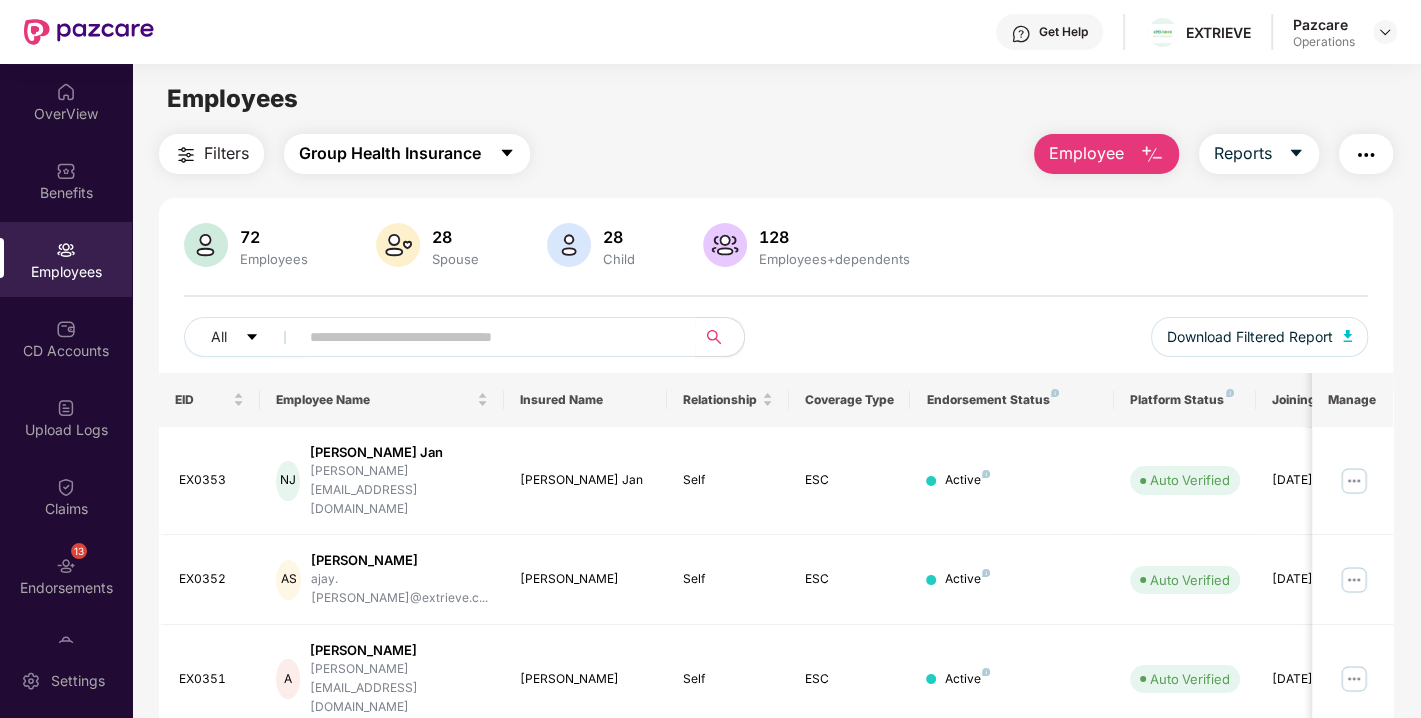 click on "Group Health Insurance" at bounding box center [390, 153] 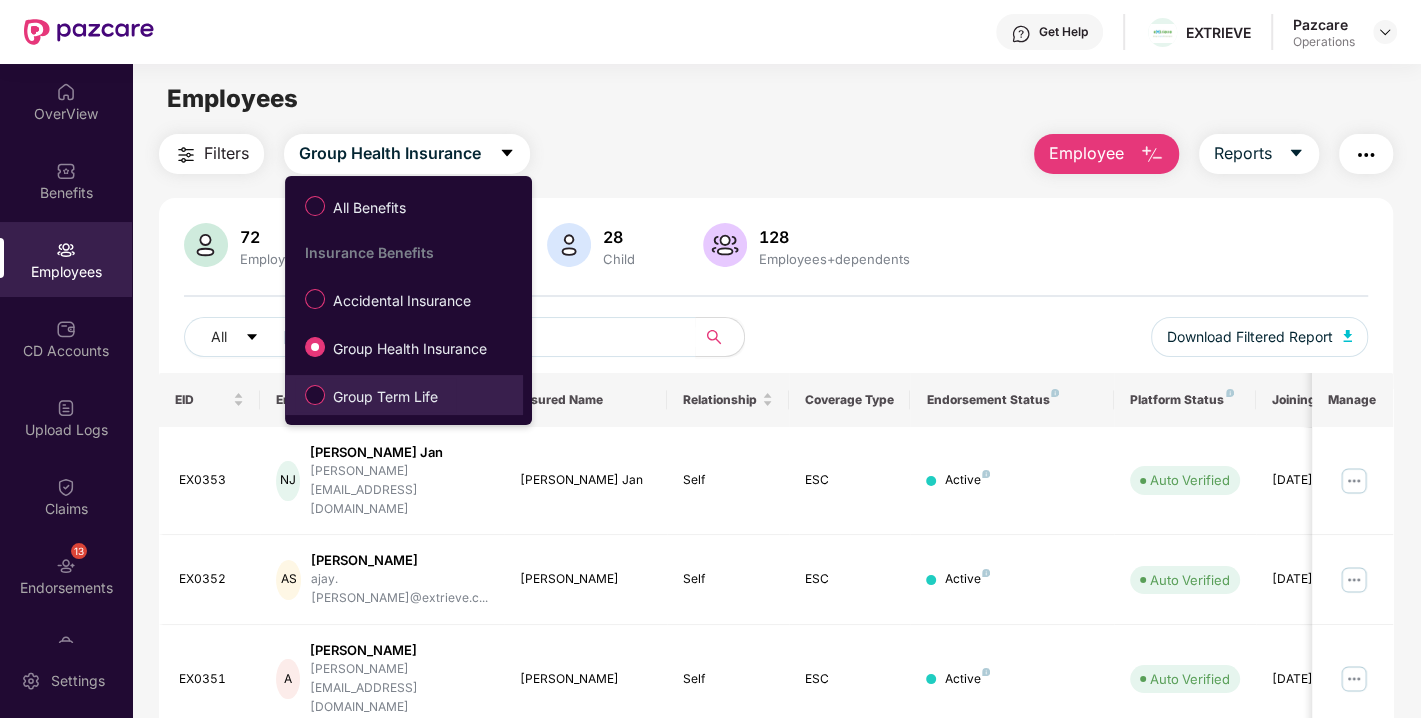 click on "Group Term Life" at bounding box center [385, 397] 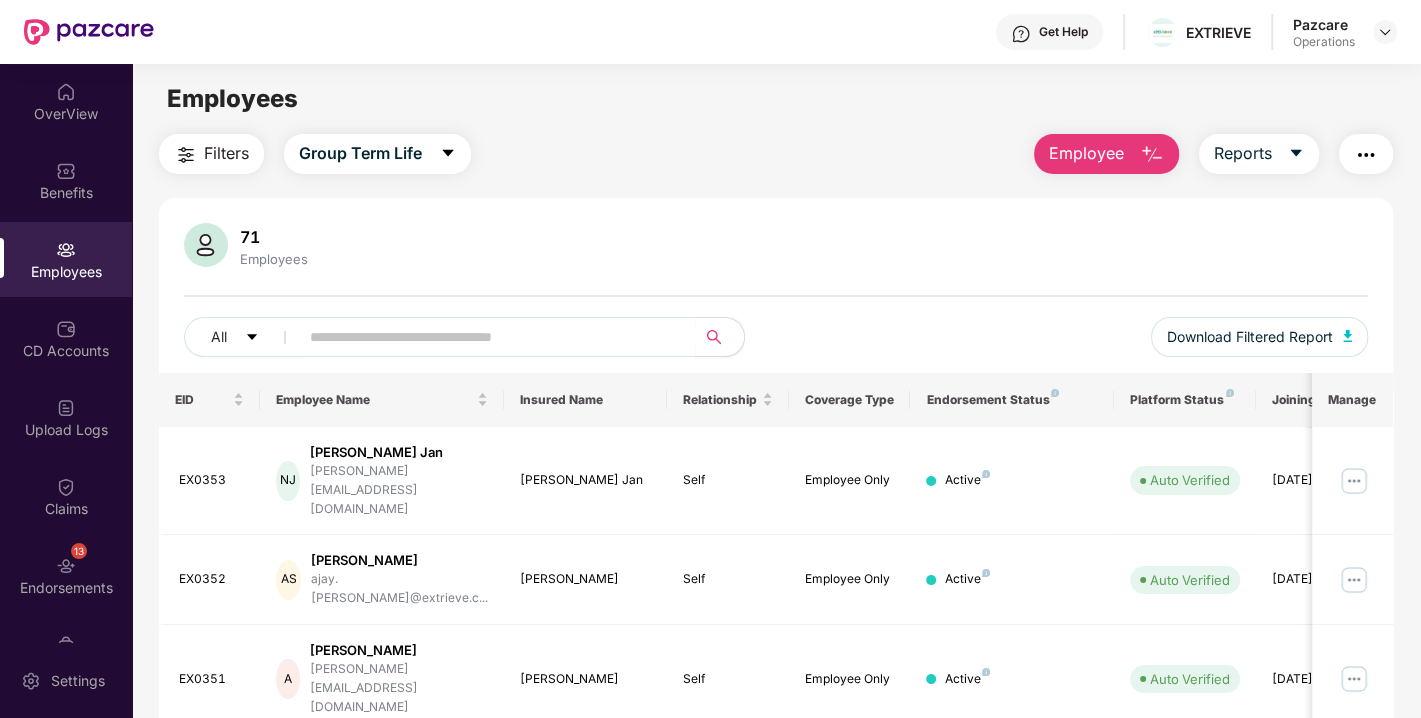 click on "Filters" at bounding box center (226, 153) 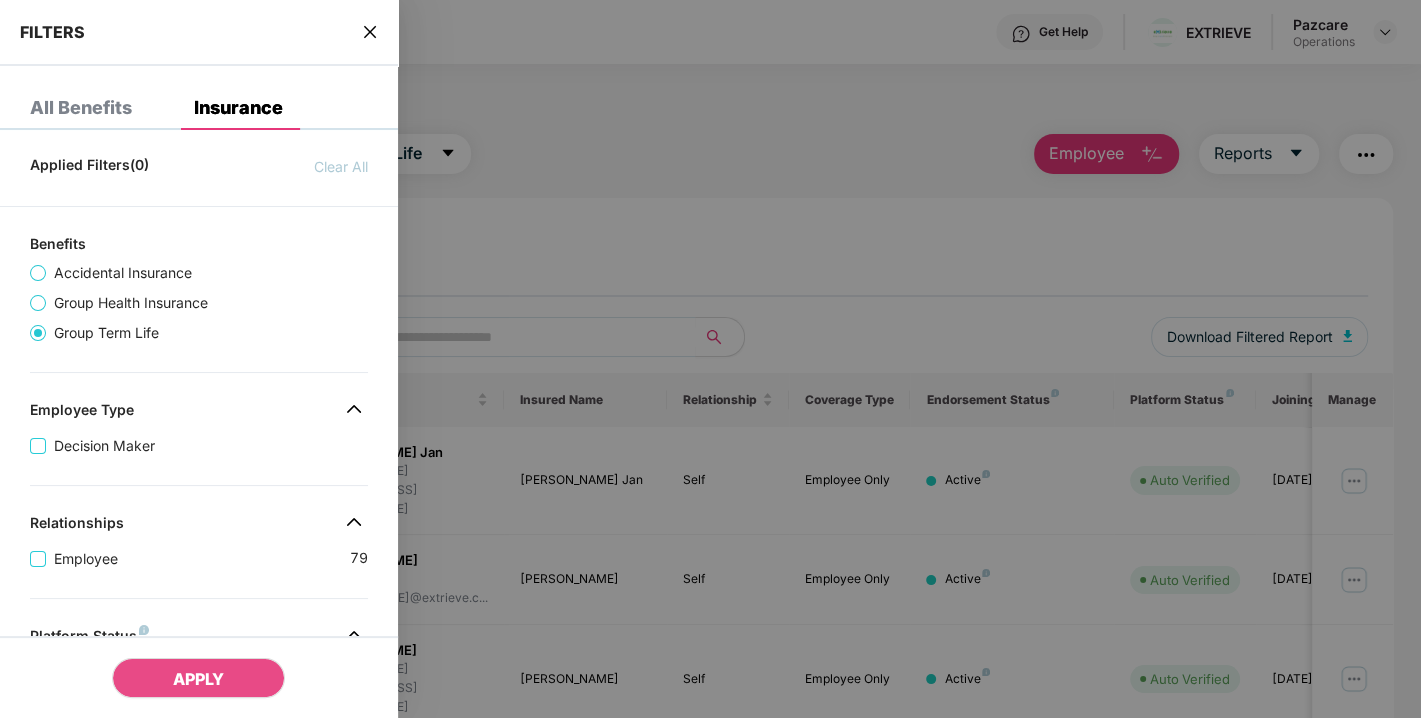 scroll, scrollTop: 537, scrollLeft: 0, axis: vertical 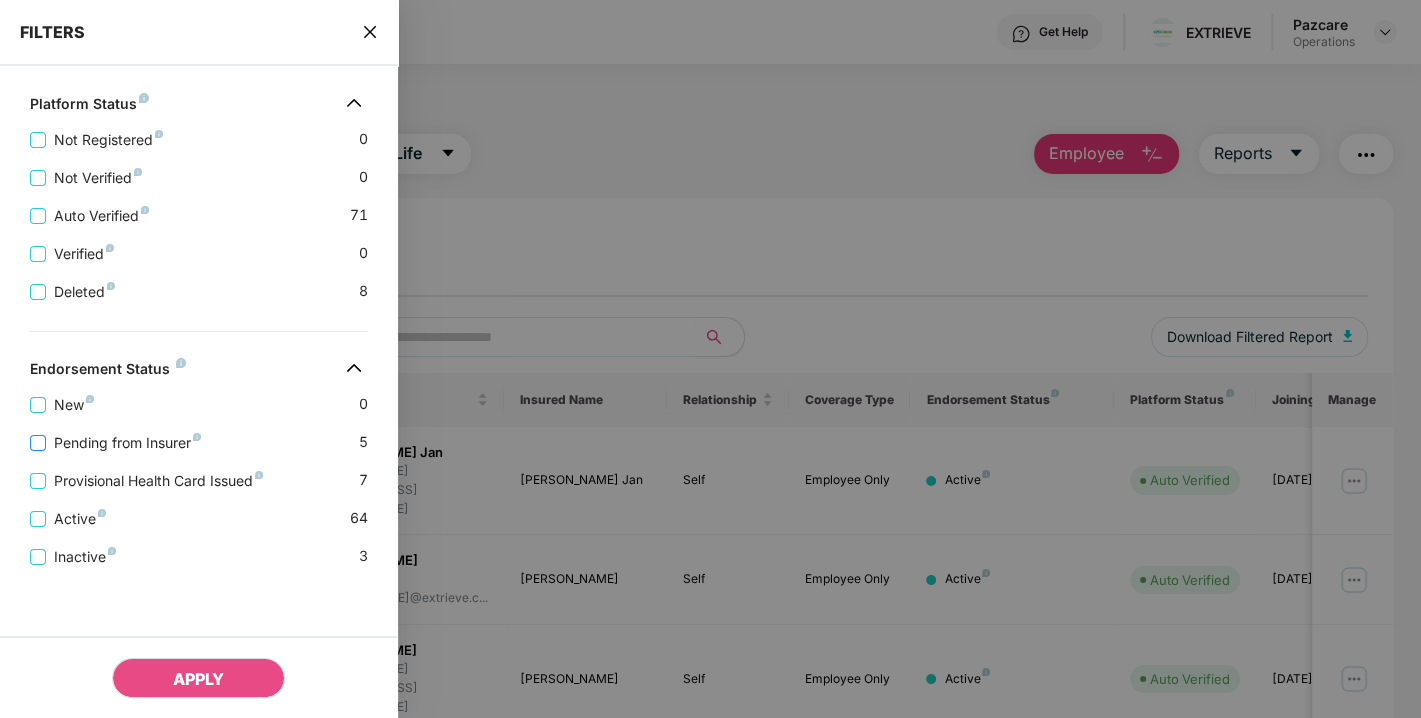 click on "Pending from Insurer" at bounding box center (127, 443) 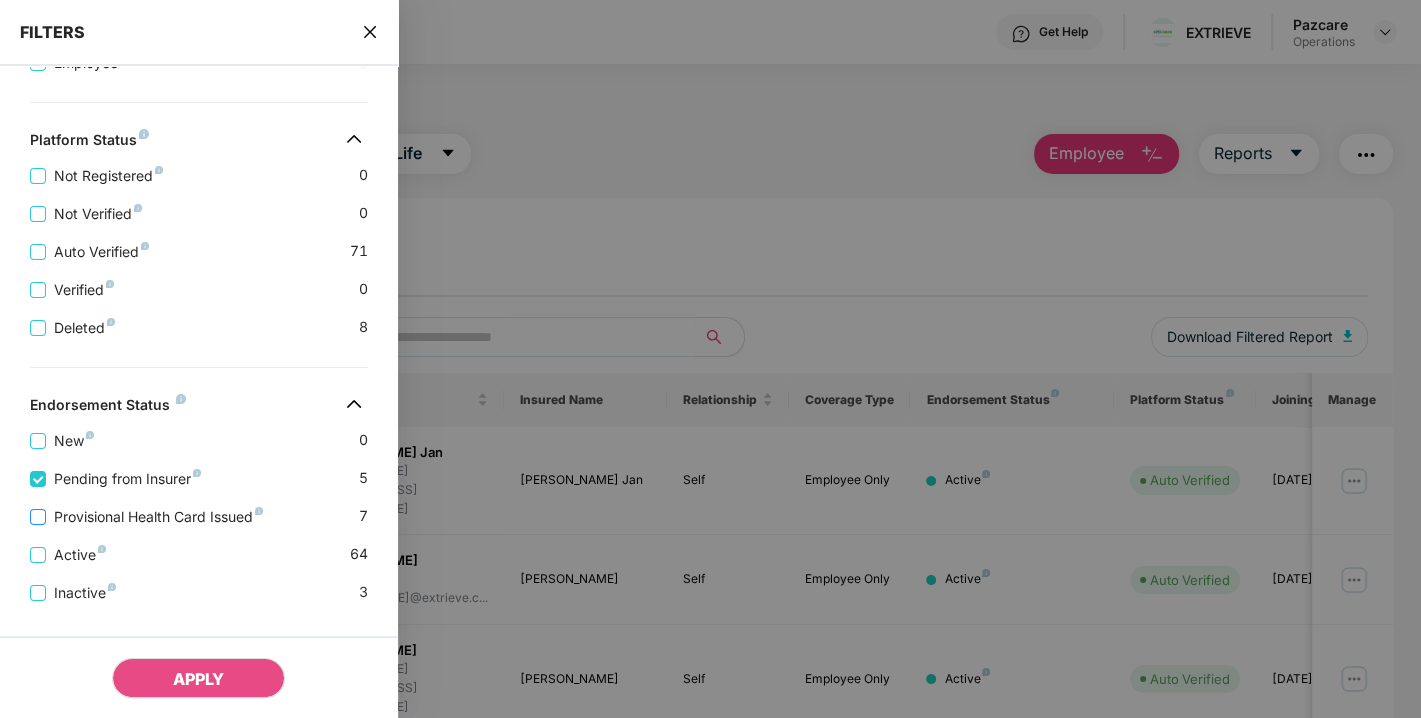 click on "Provisional Health Card Issued" at bounding box center [158, 517] 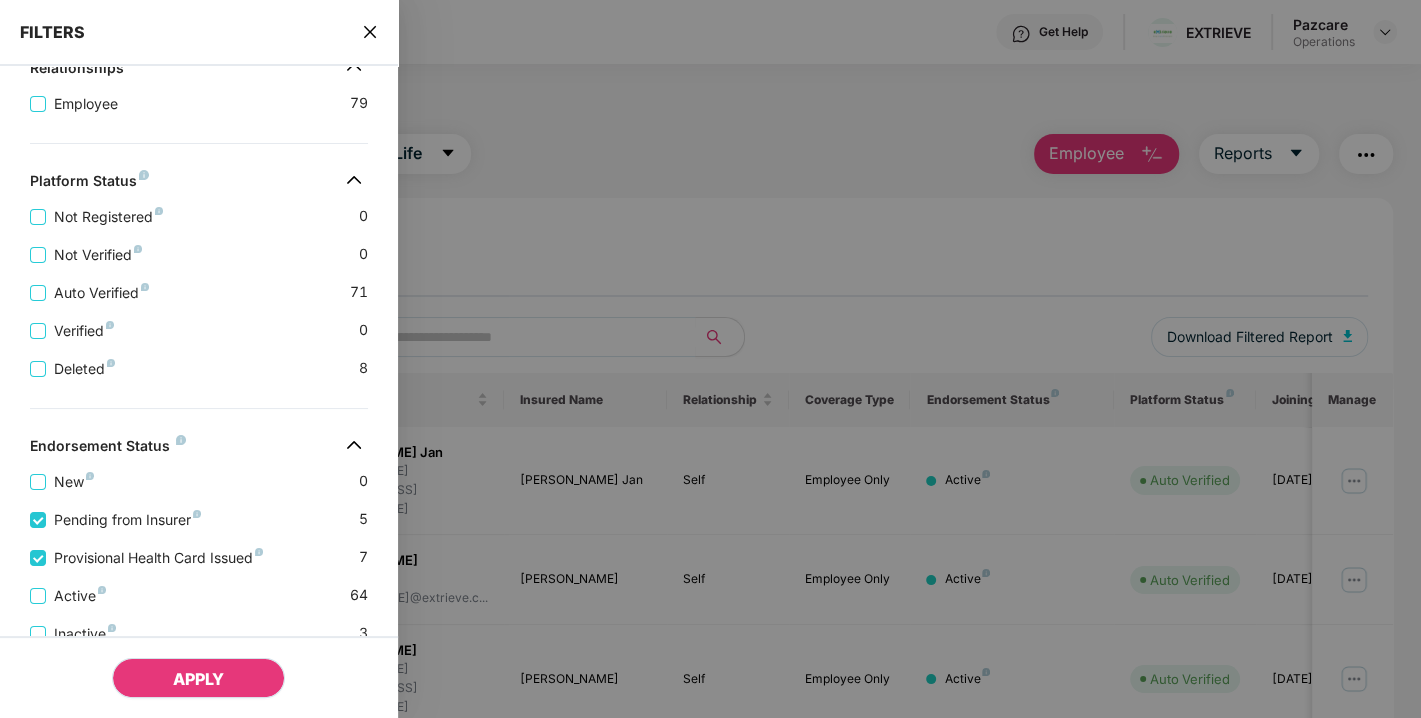 click on "APPLY" at bounding box center [198, 678] 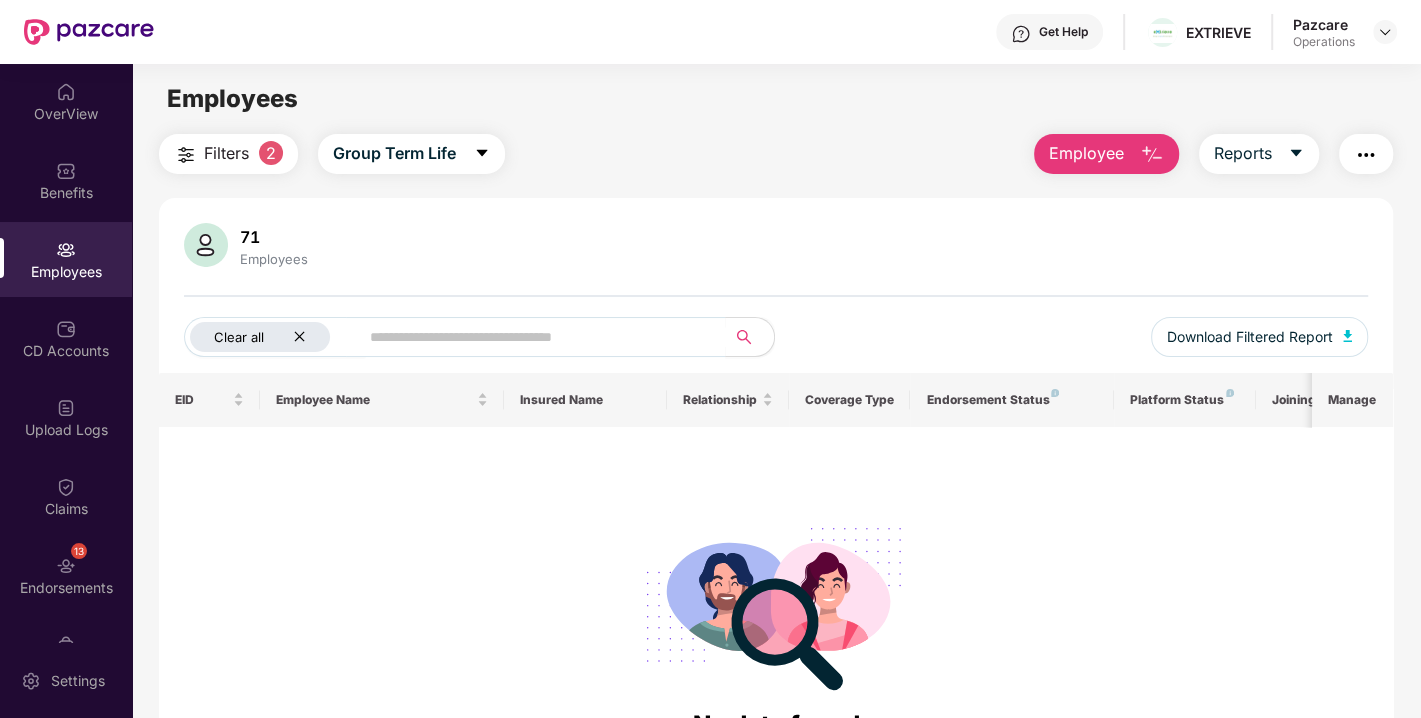 click 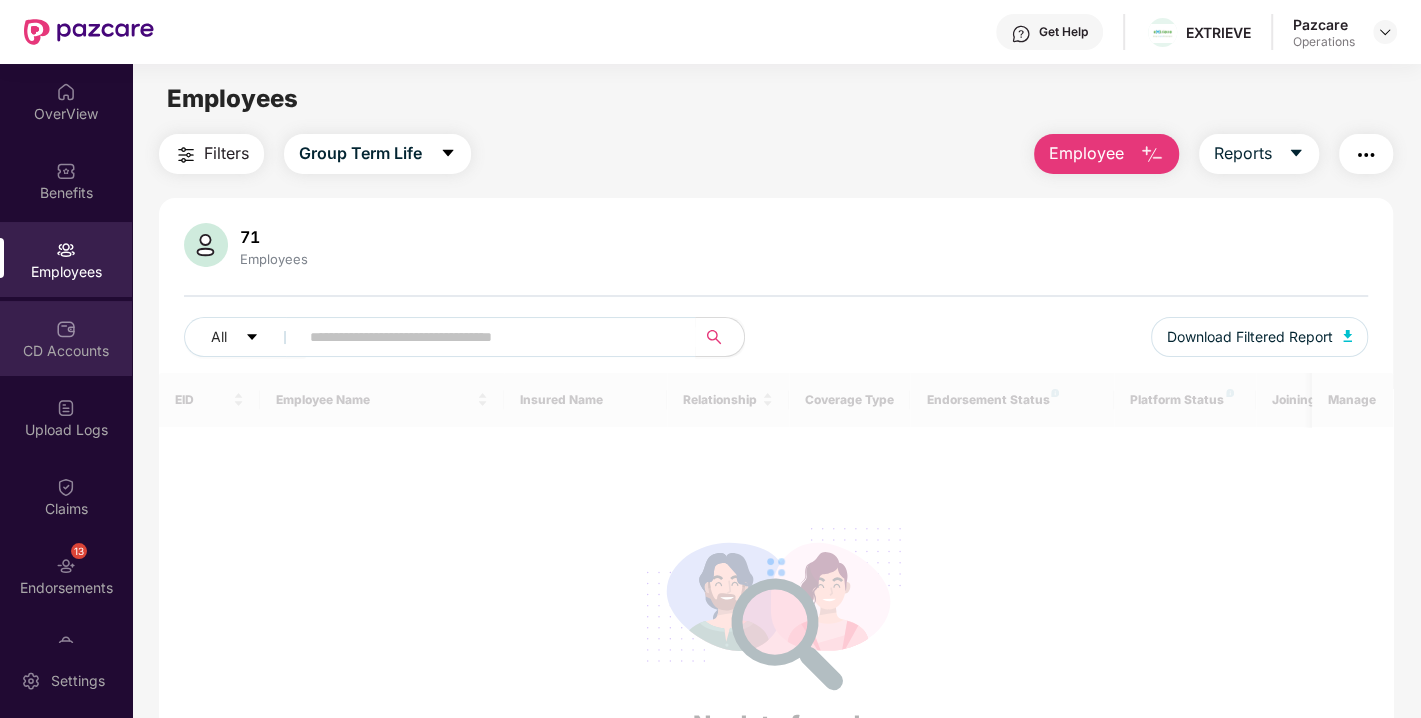 click on "CD Accounts" at bounding box center (66, 338) 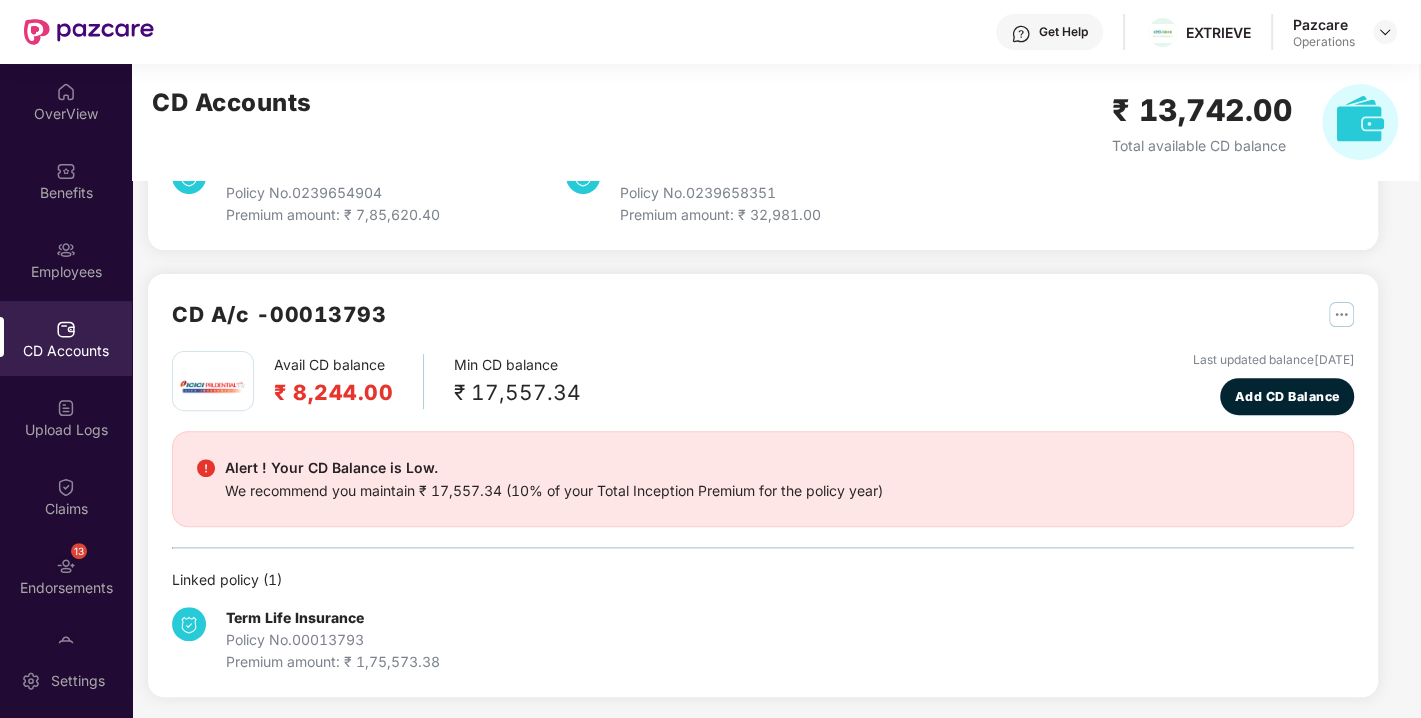 scroll, scrollTop: 0, scrollLeft: 0, axis: both 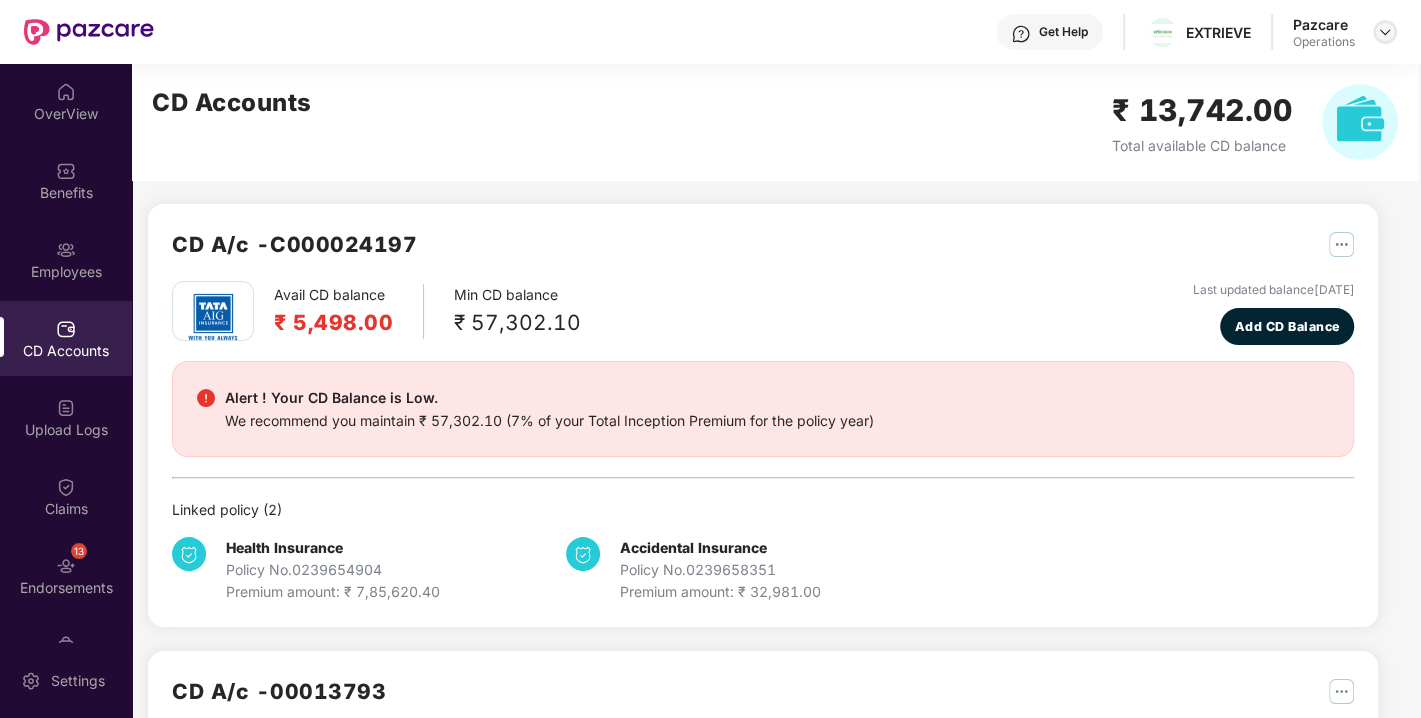 click at bounding box center [1385, 32] 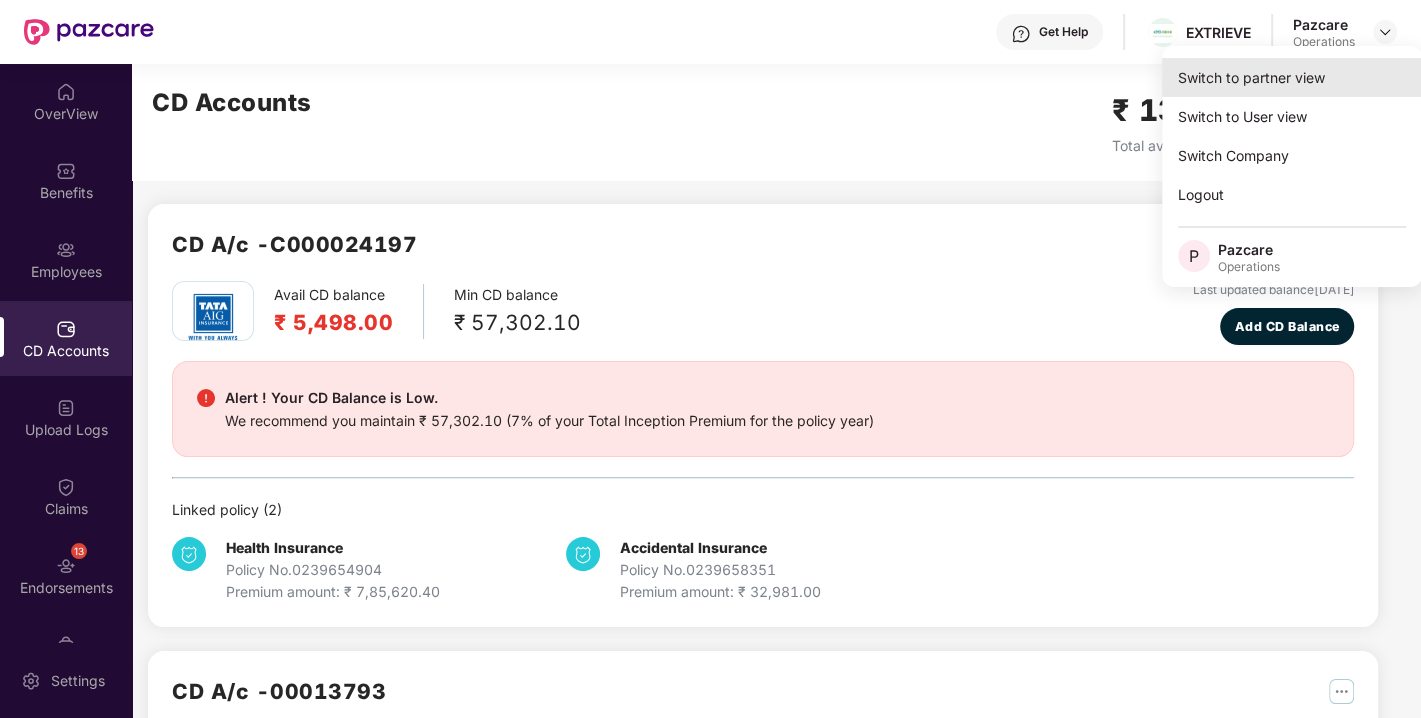 click on "Switch to partner view" at bounding box center [1292, 77] 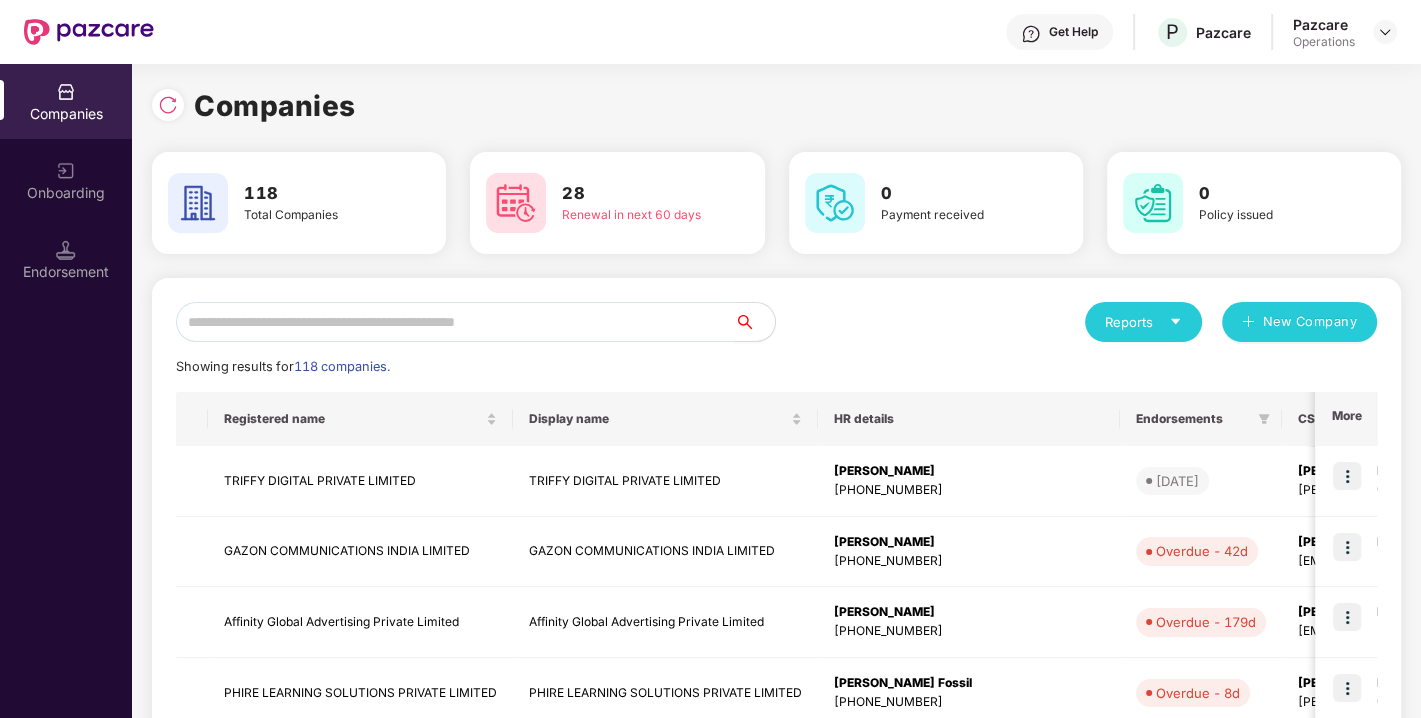 click at bounding box center (455, 322) 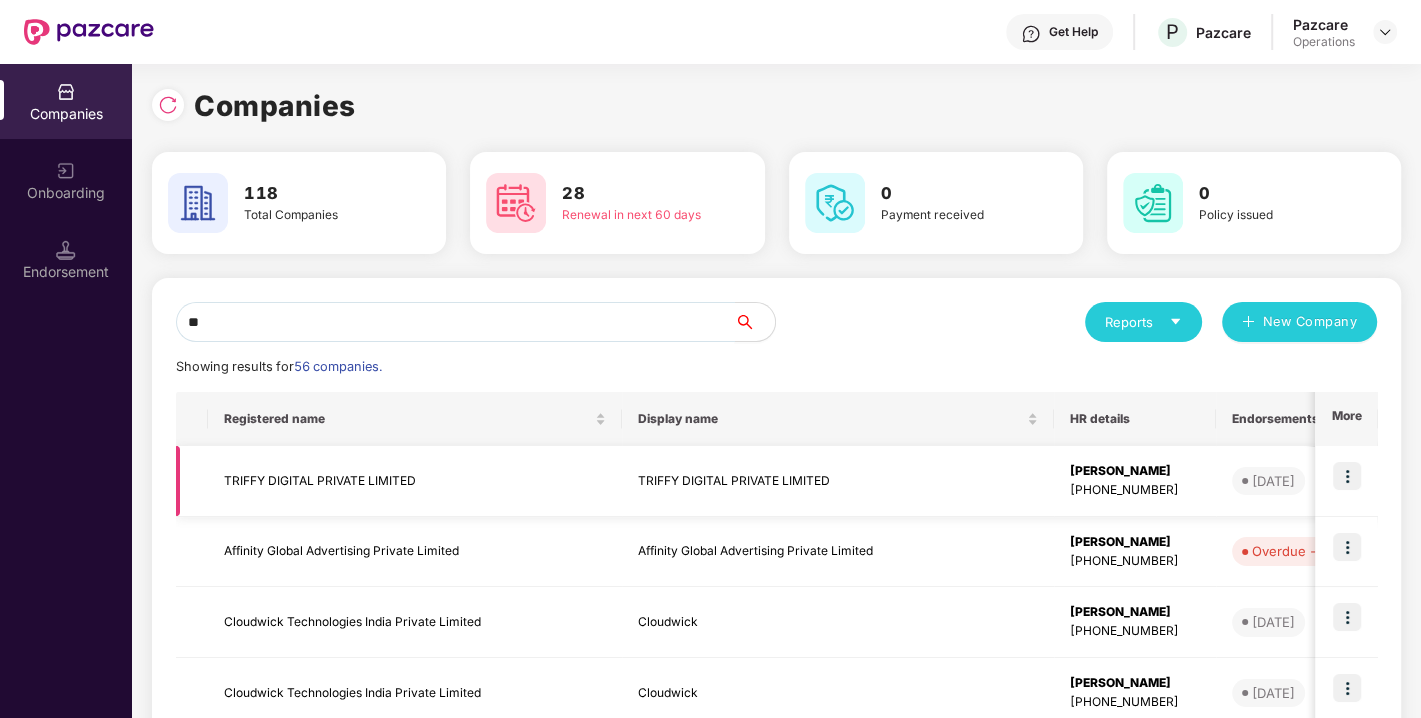 type on "*" 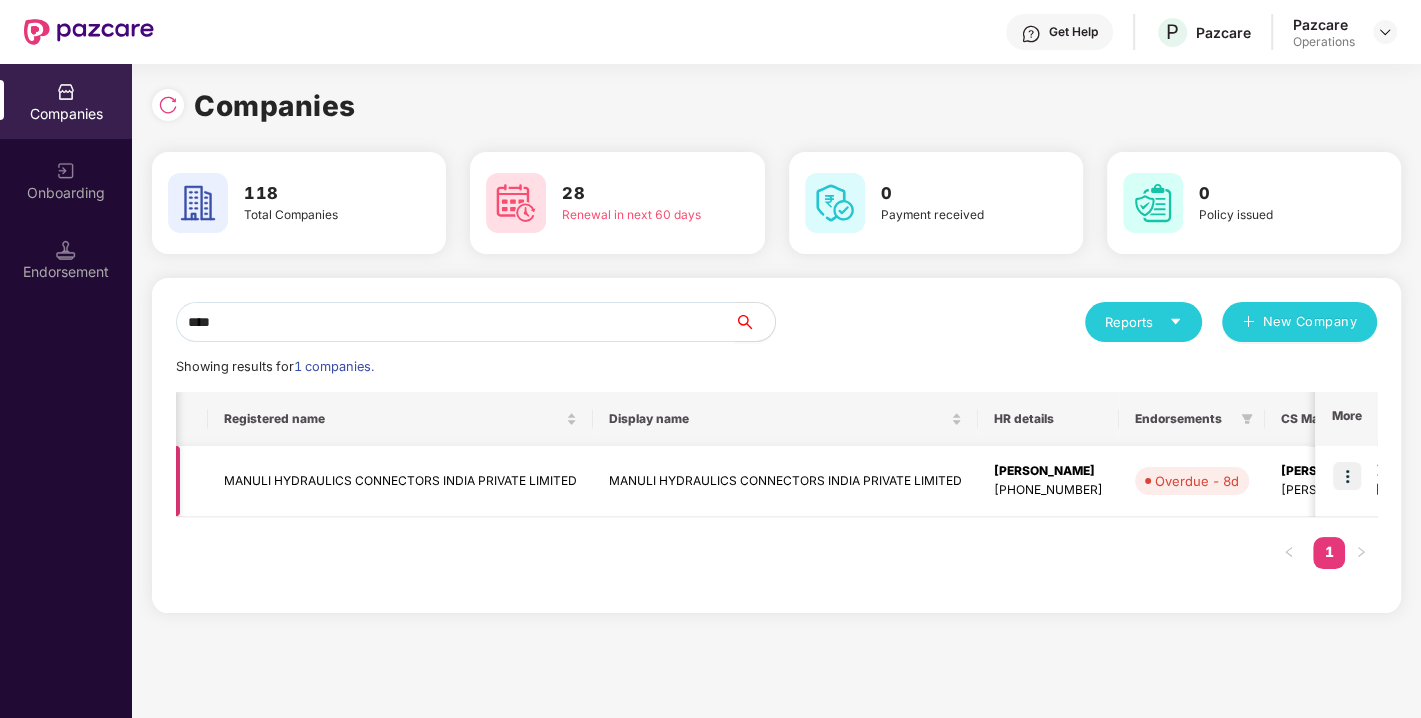 scroll, scrollTop: 0, scrollLeft: 640, axis: horizontal 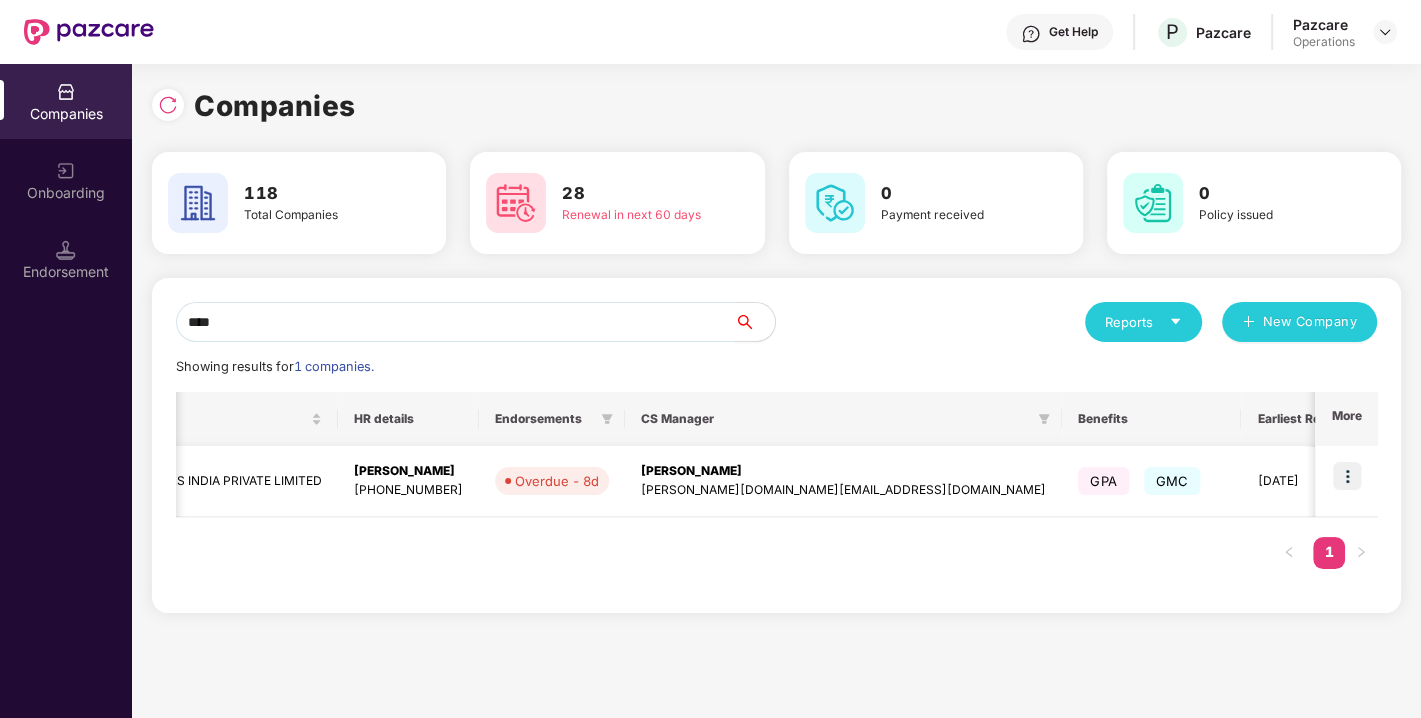 type on "****" 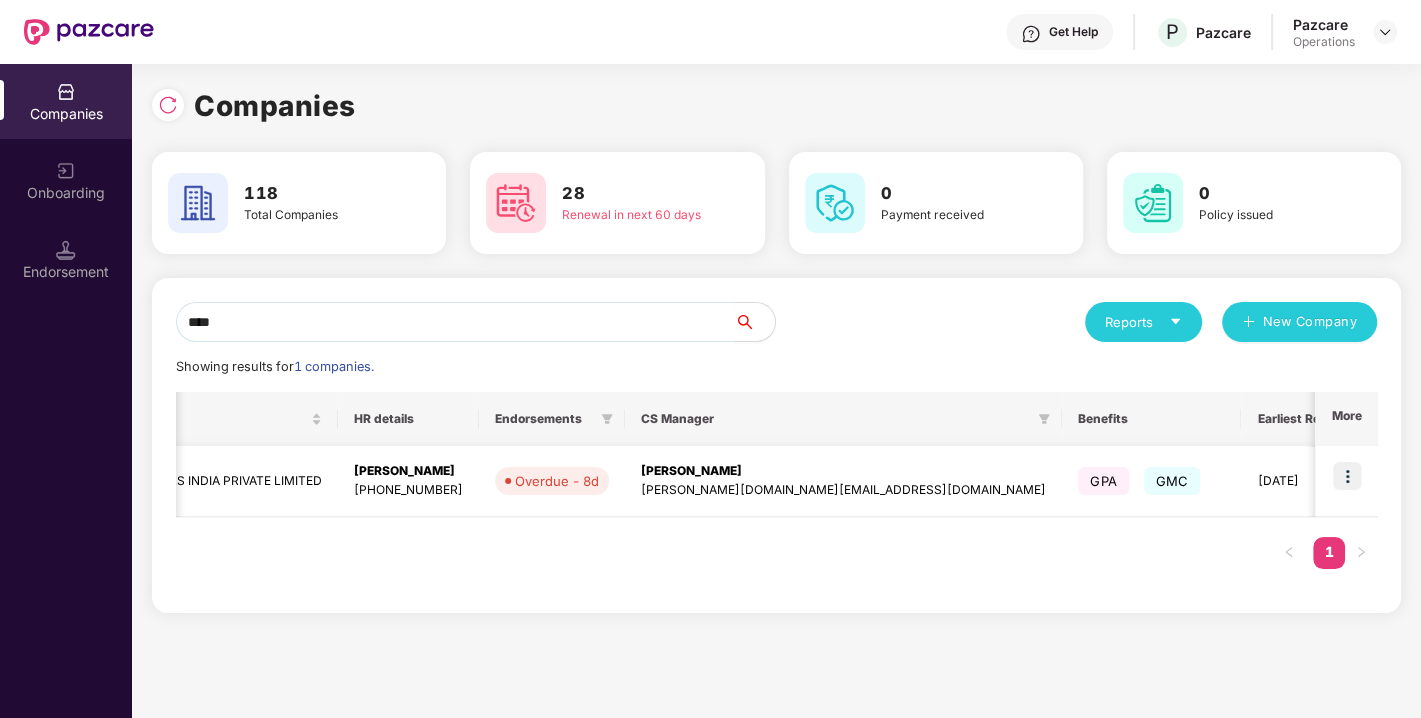 click at bounding box center [1347, 476] 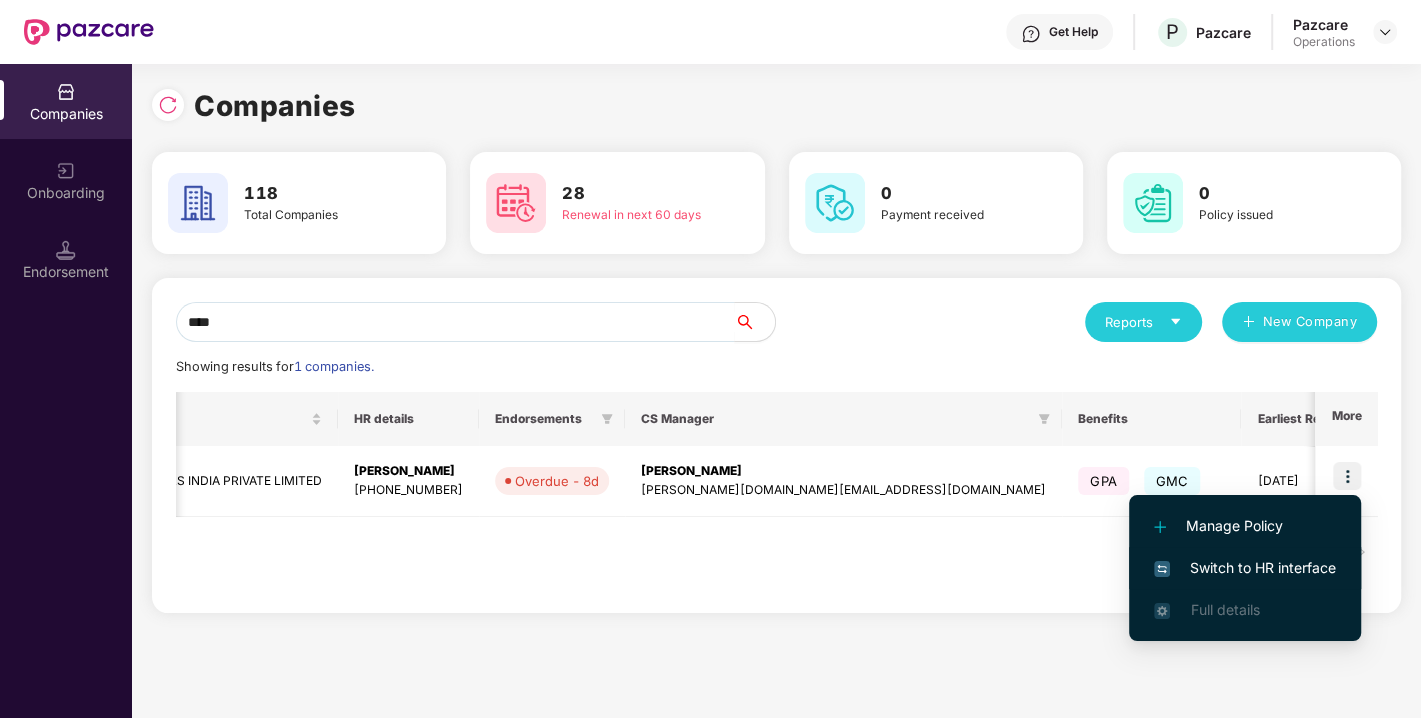 click on "Switch to HR interface" at bounding box center (1245, 568) 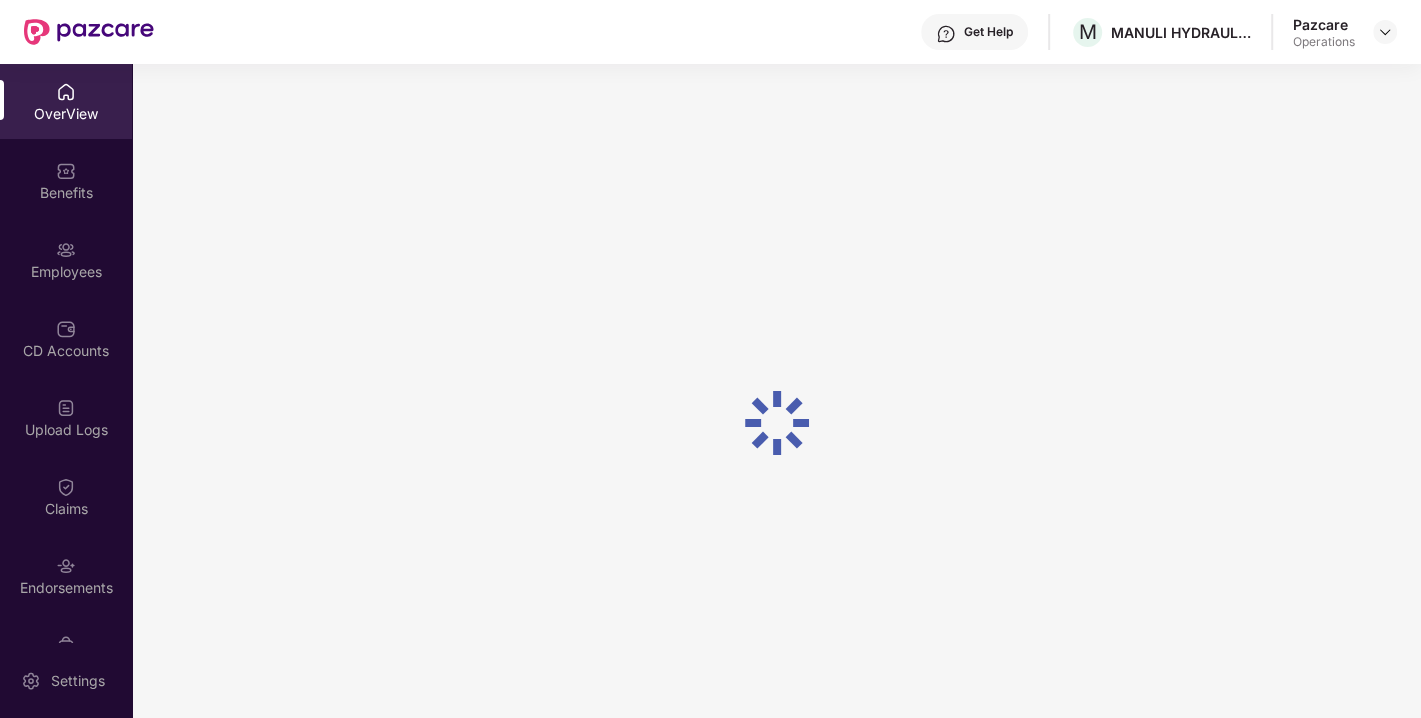 scroll, scrollTop: 52, scrollLeft: 0, axis: vertical 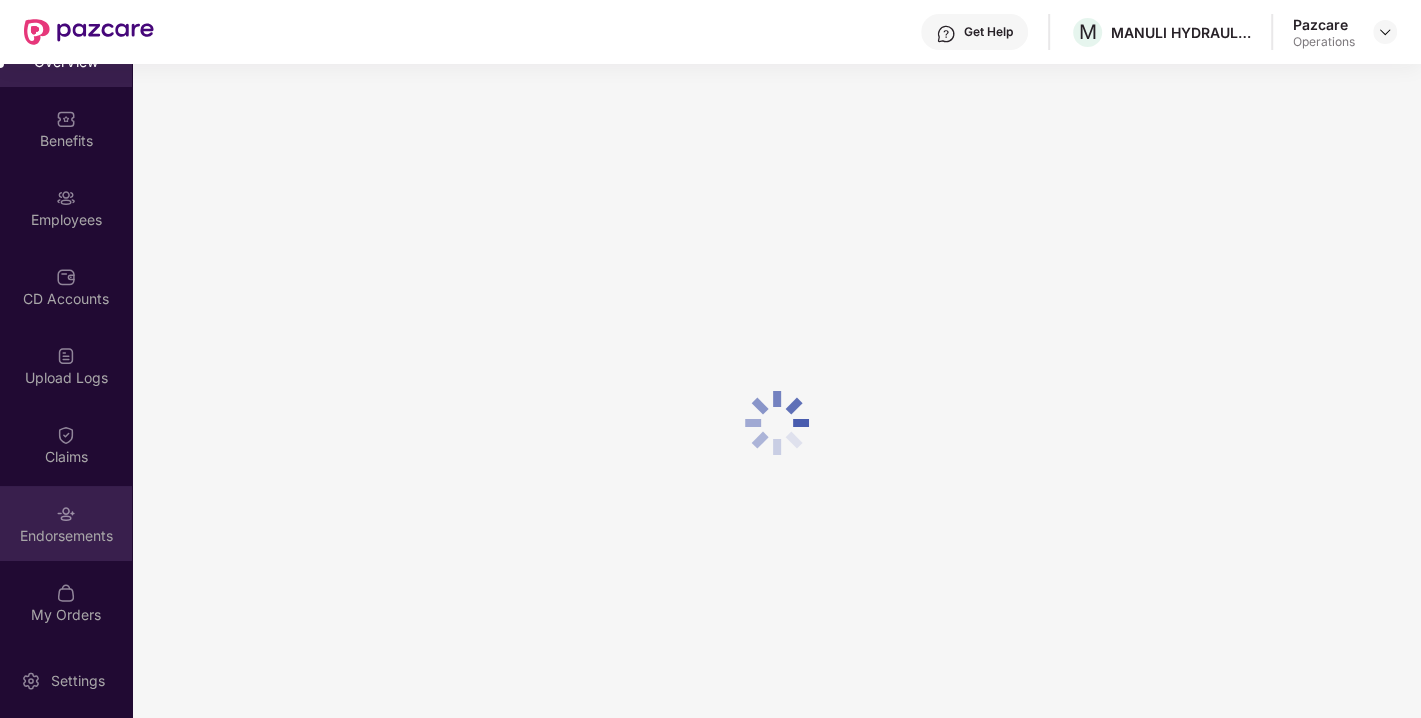 click on "Endorsements" at bounding box center (66, 523) 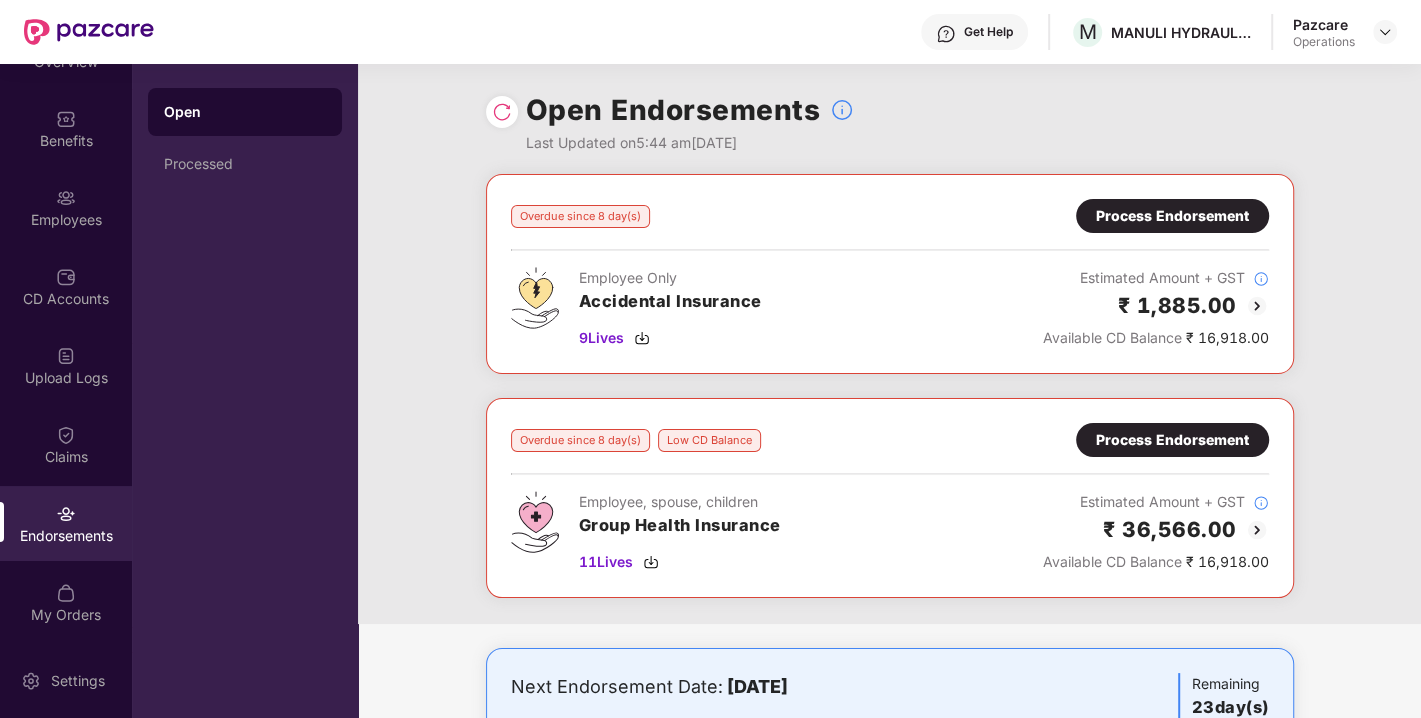 click on "Process Endorsement" at bounding box center (1172, 440) 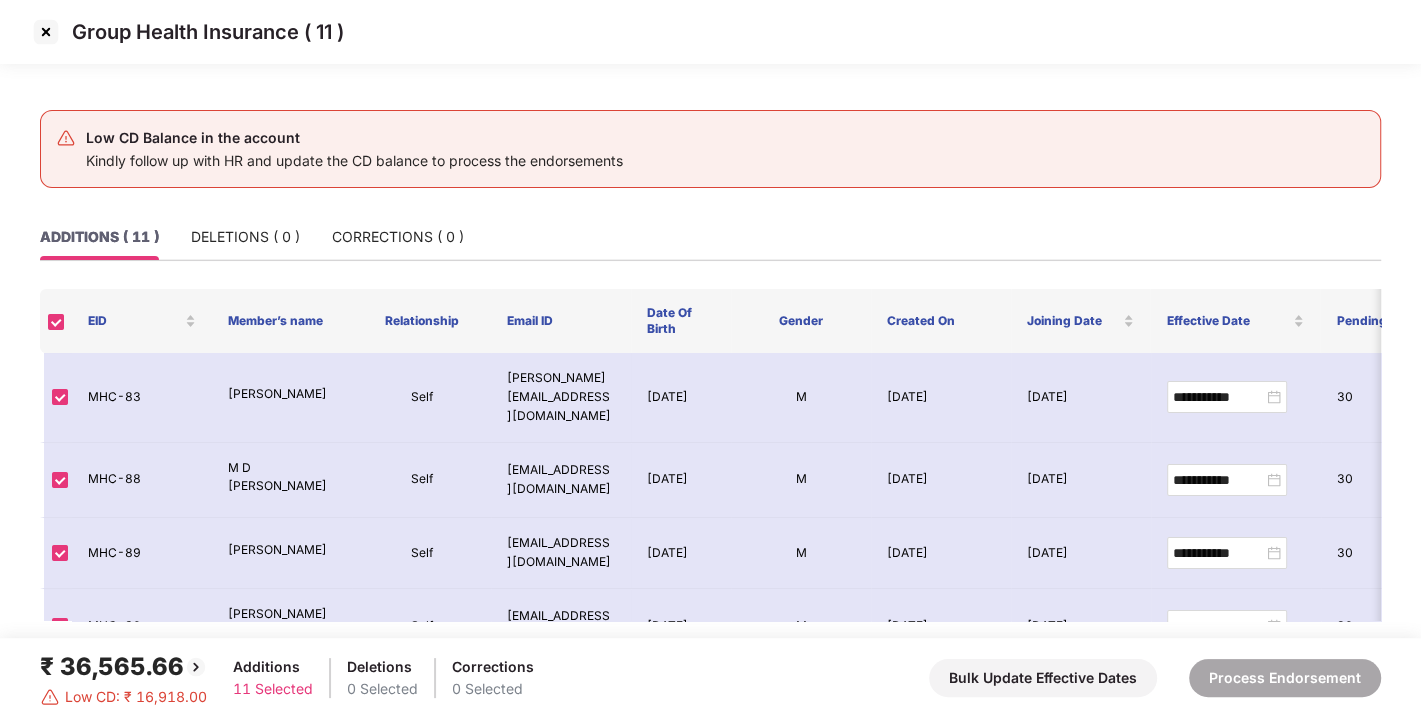 click at bounding box center [46, 32] 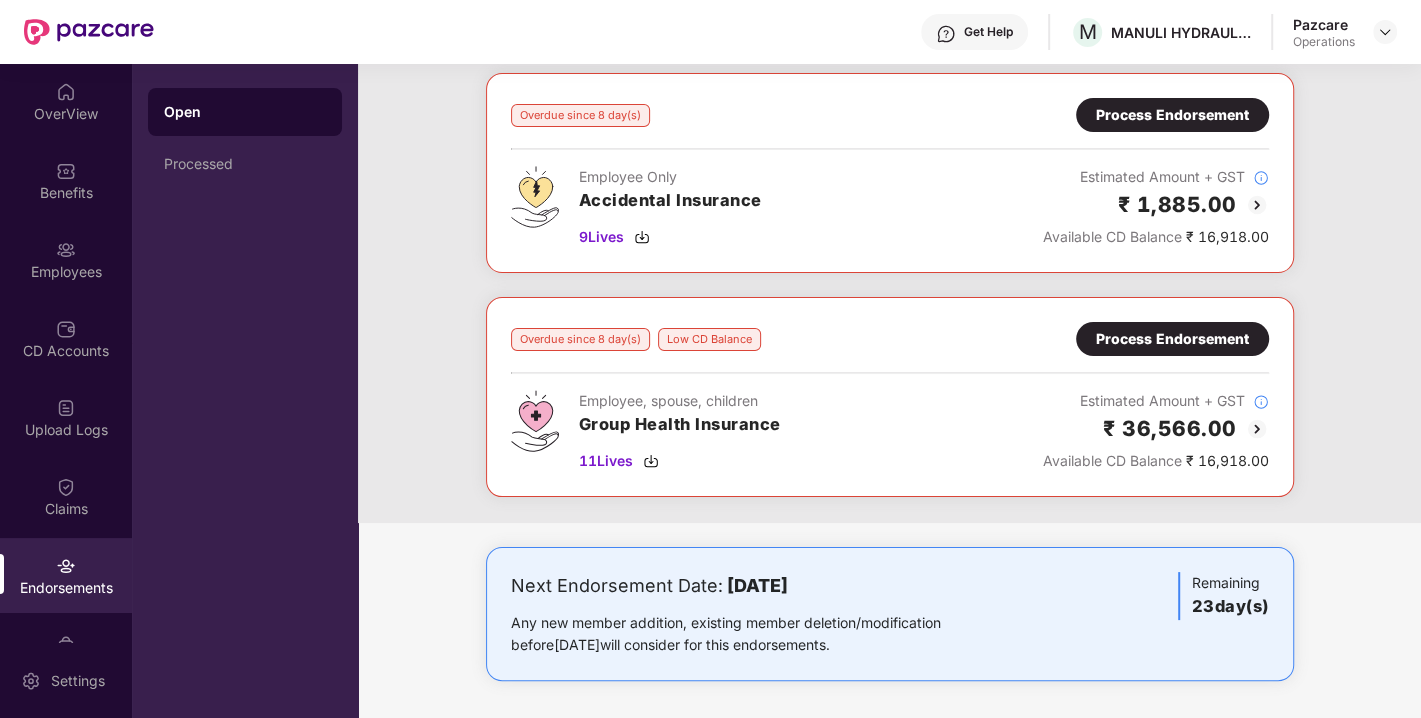scroll, scrollTop: 0, scrollLeft: 0, axis: both 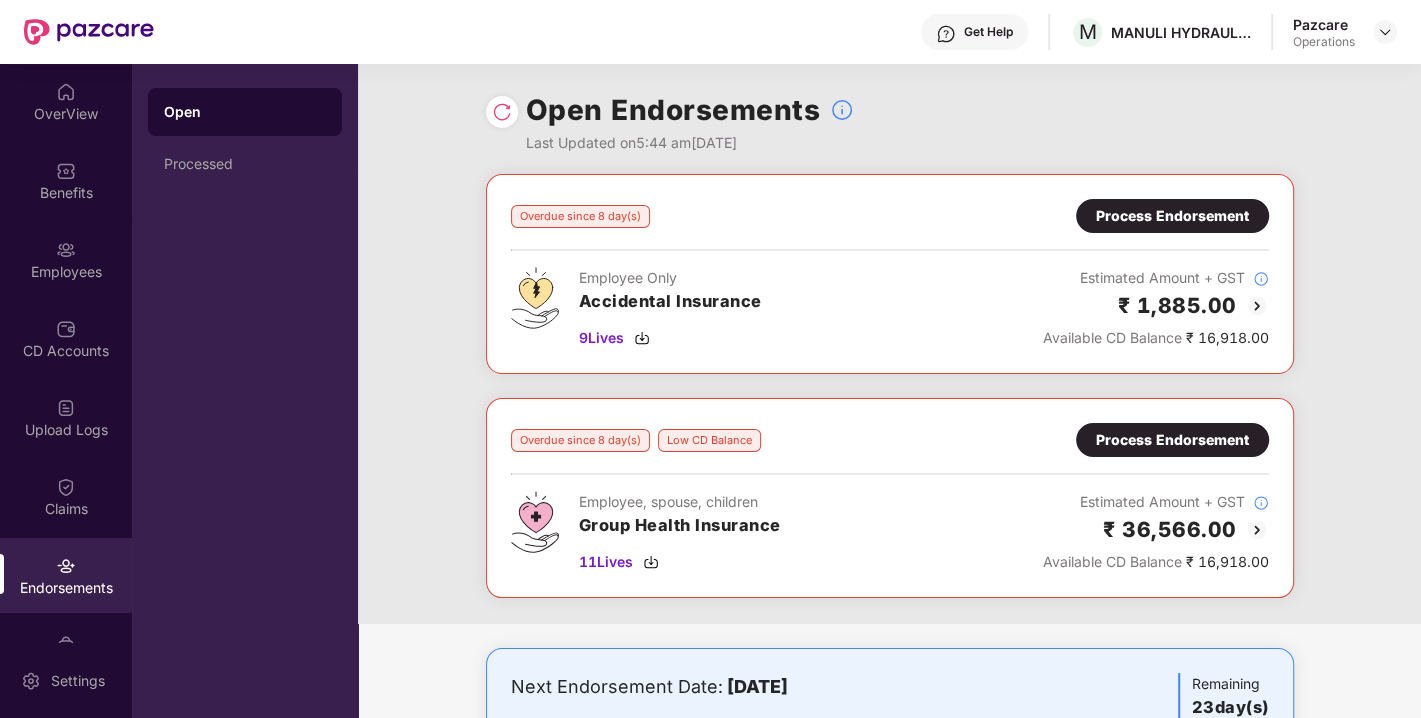 click on "Process Endorsement" at bounding box center (1172, 440) 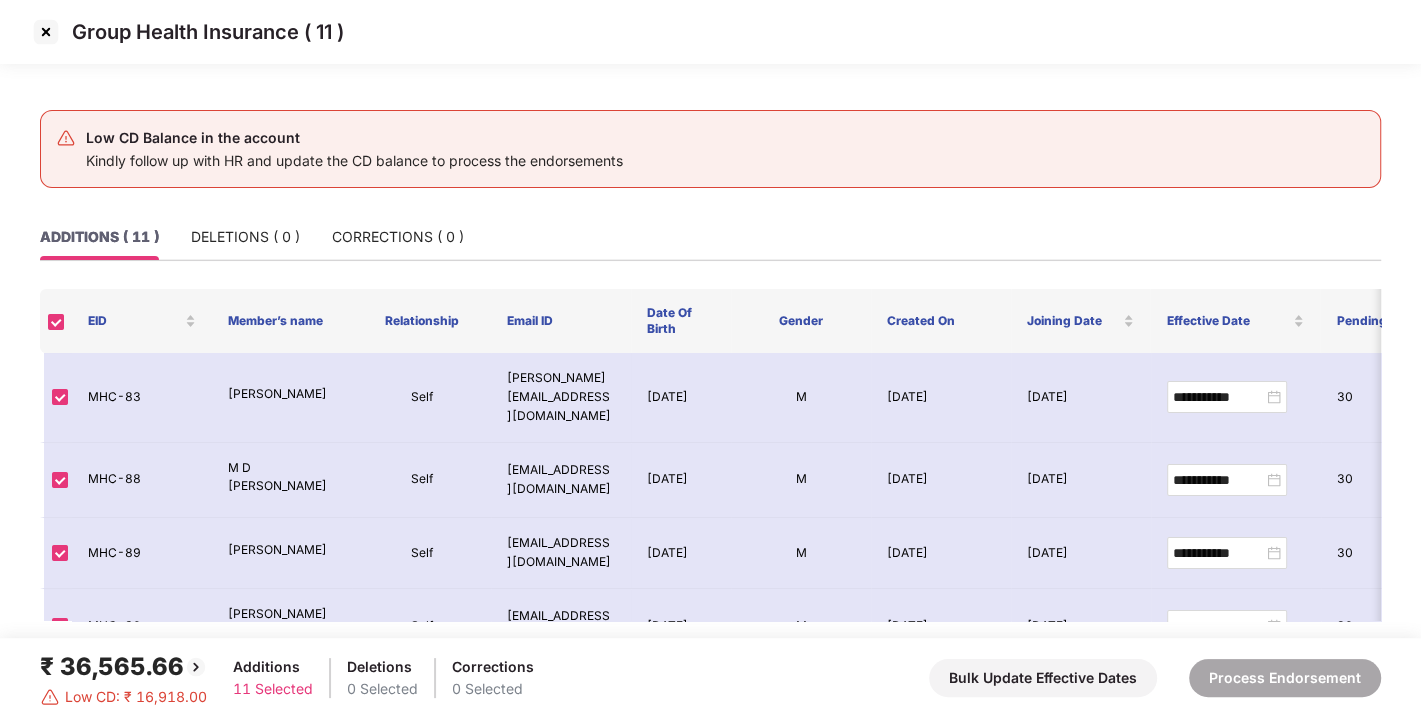 click at bounding box center (46, 32) 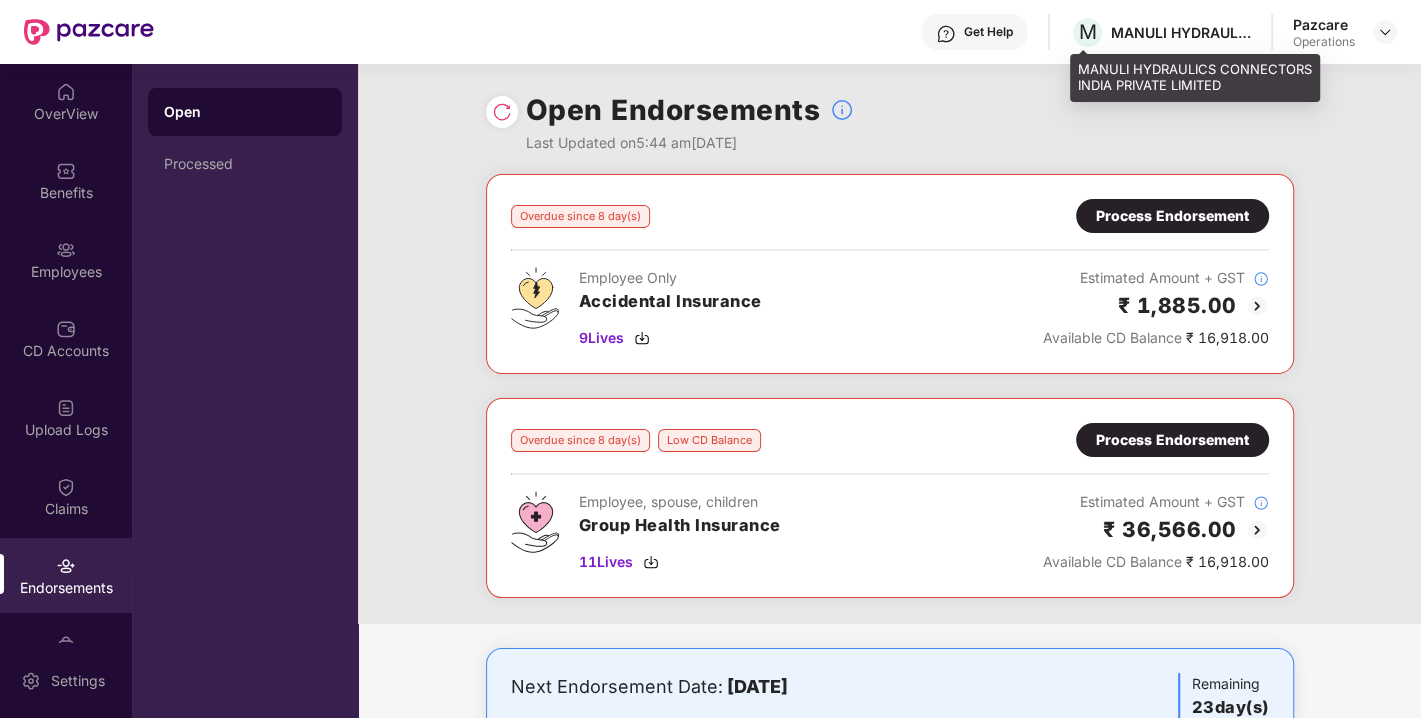 click on "MANULI HYDRAULICS CONNECTORS INDIA PRIVATE LIMITED" at bounding box center (1181, 32) 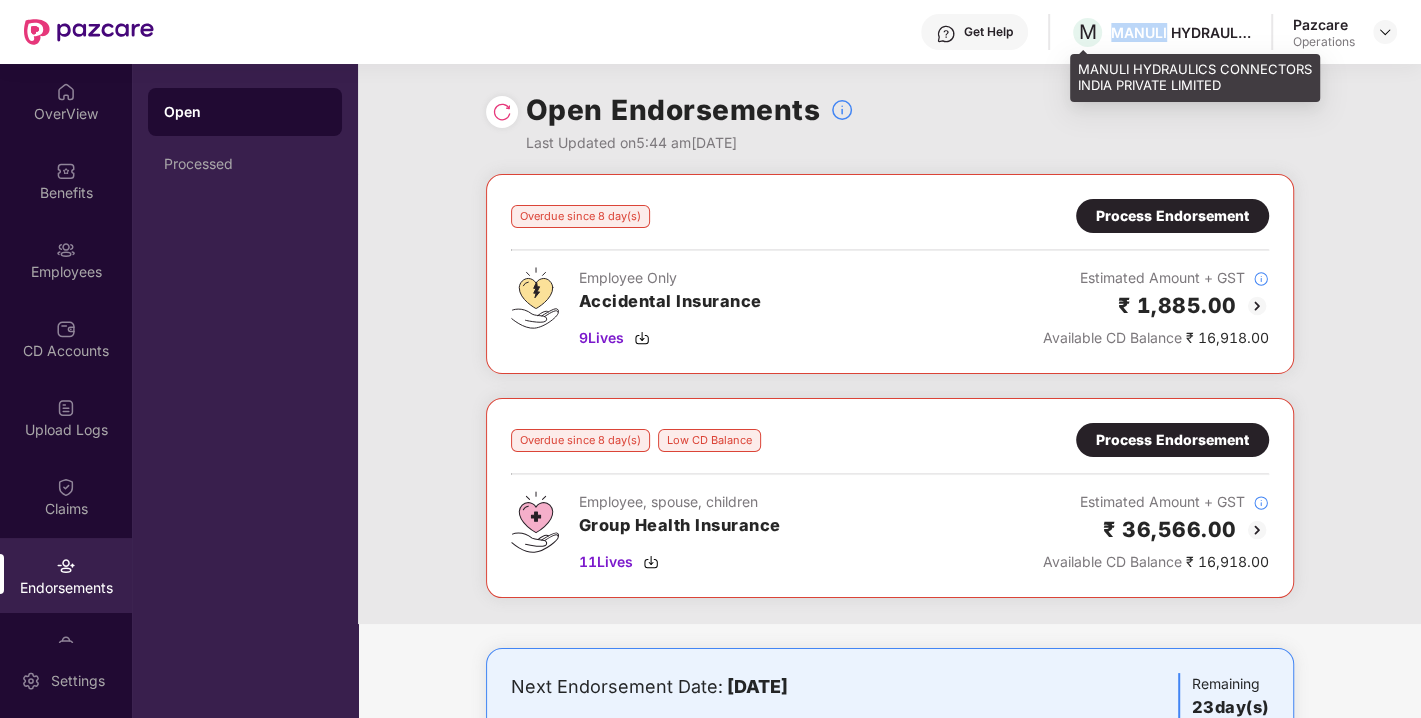 copy on "MANULI" 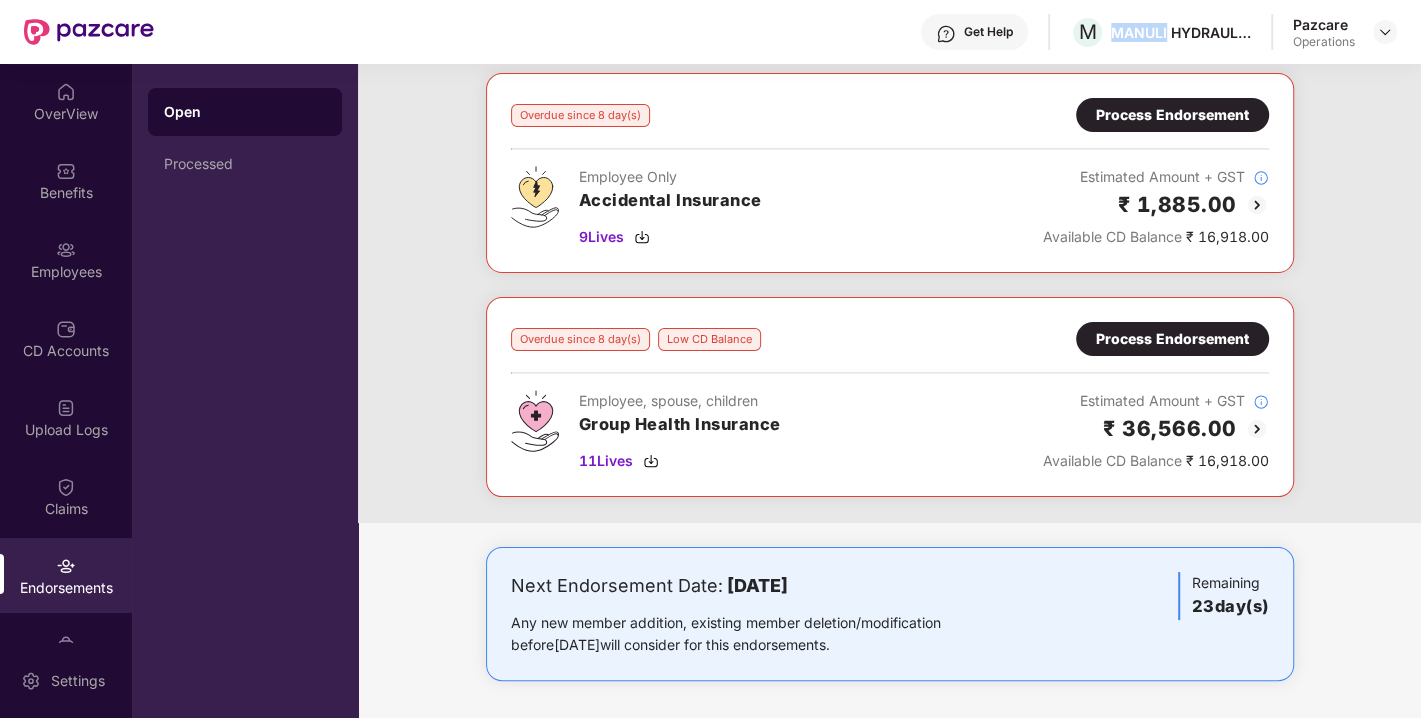 scroll, scrollTop: 100, scrollLeft: 0, axis: vertical 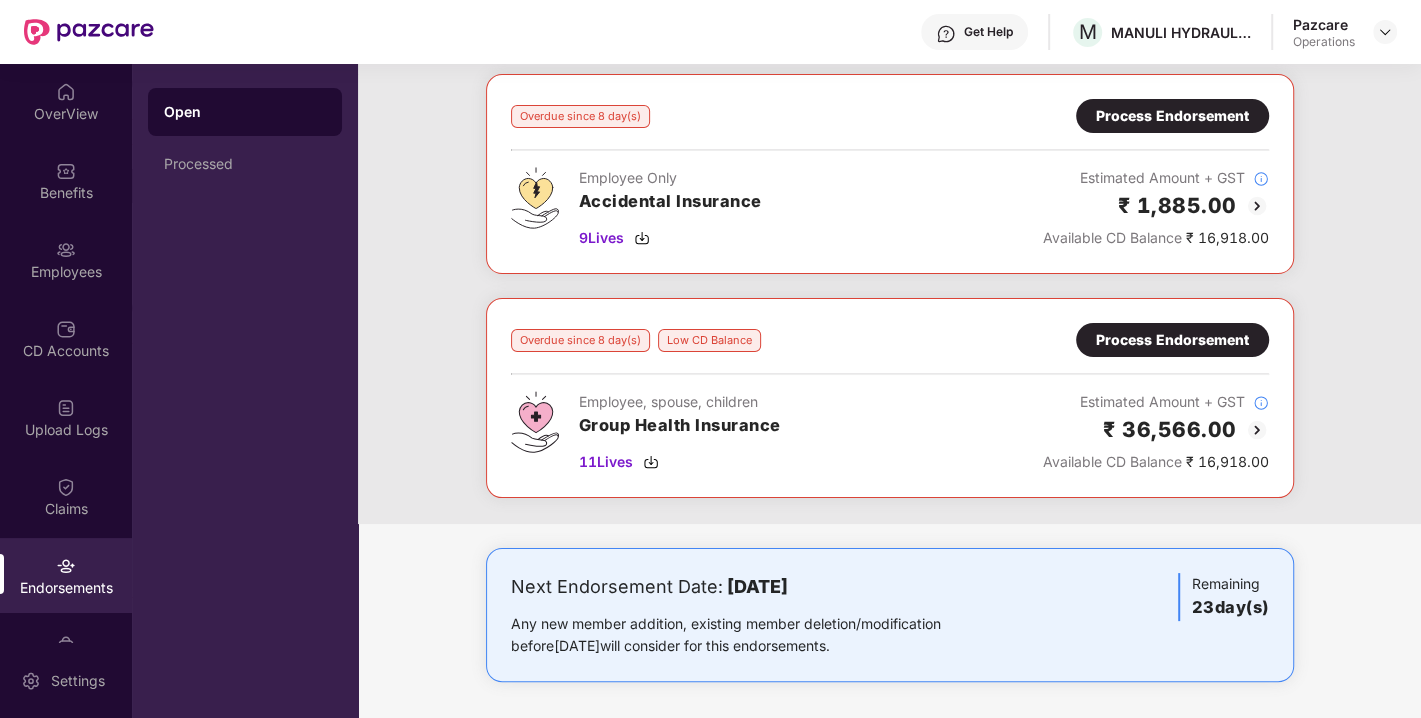 click on "Process Endorsement" at bounding box center [1172, 340] 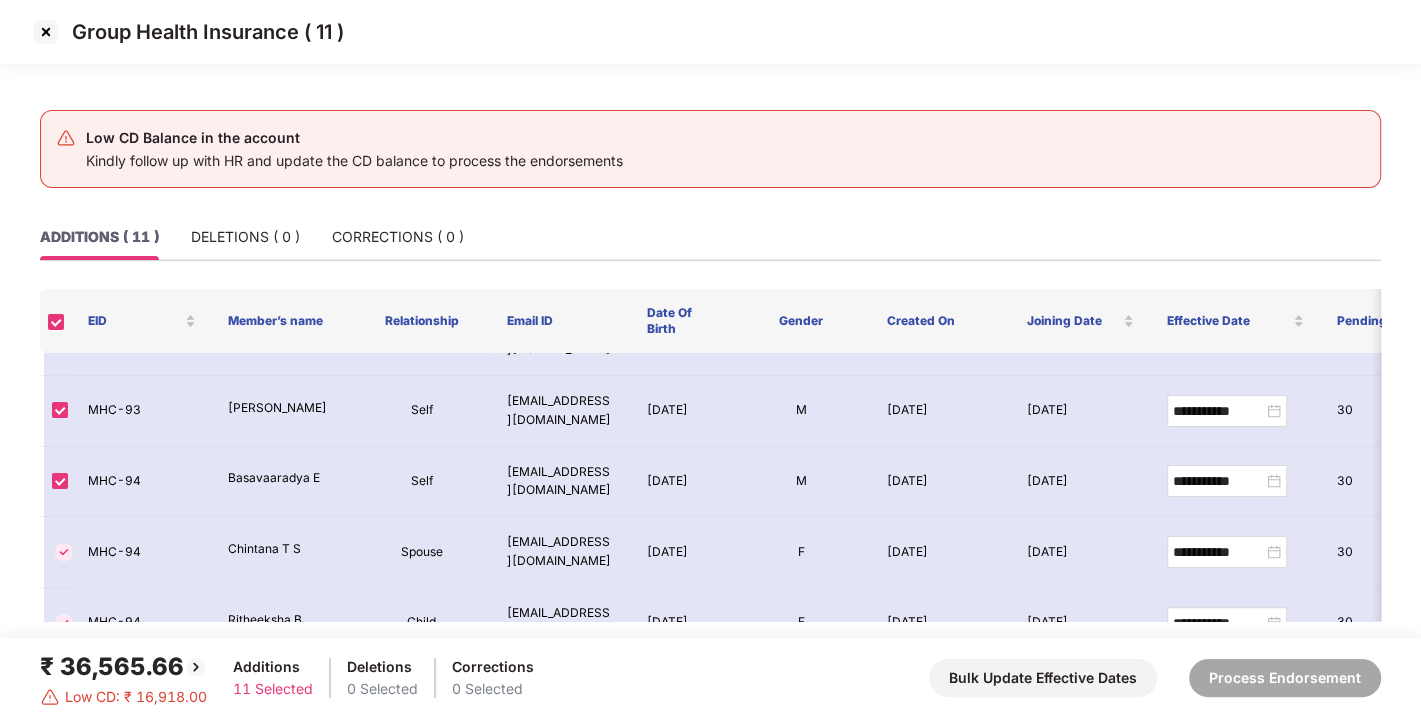 scroll, scrollTop: 0, scrollLeft: 0, axis: both 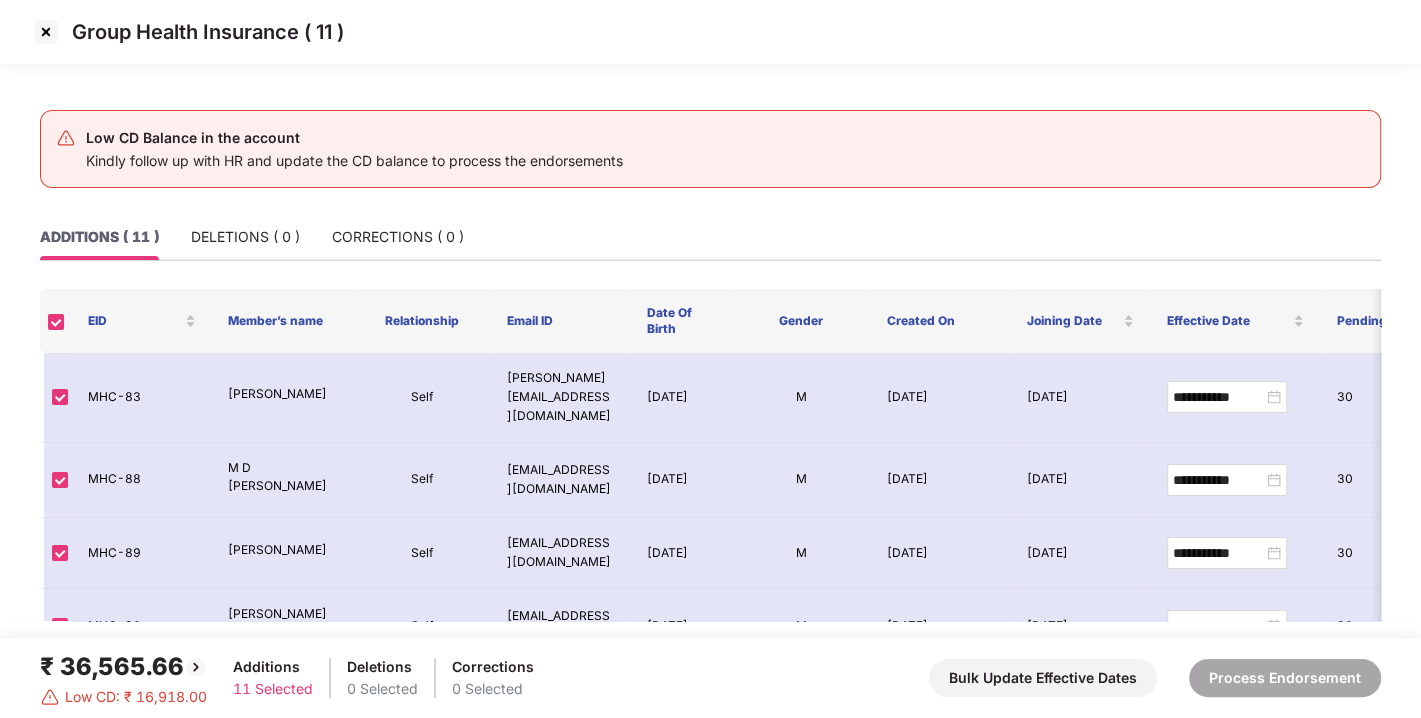 click at bounding box center (46, 32) 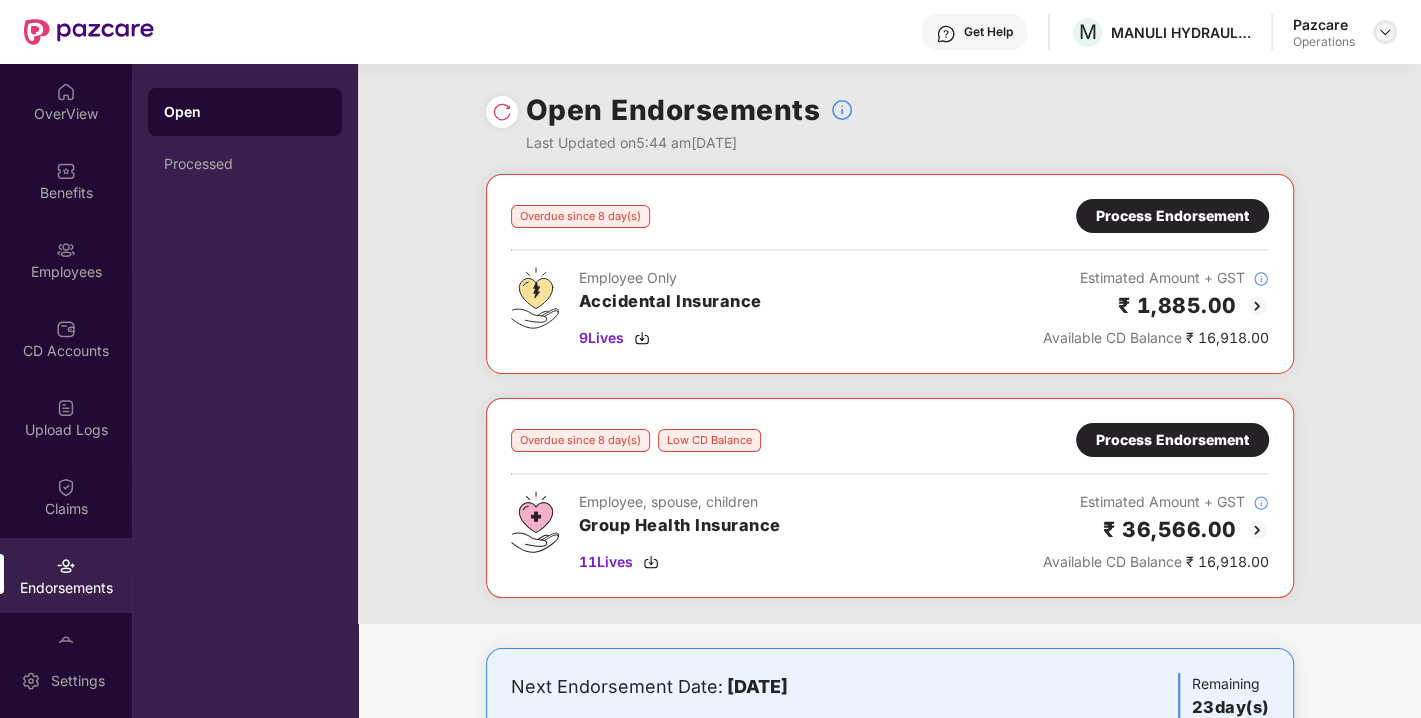 click at bounding box center (1385, 32) 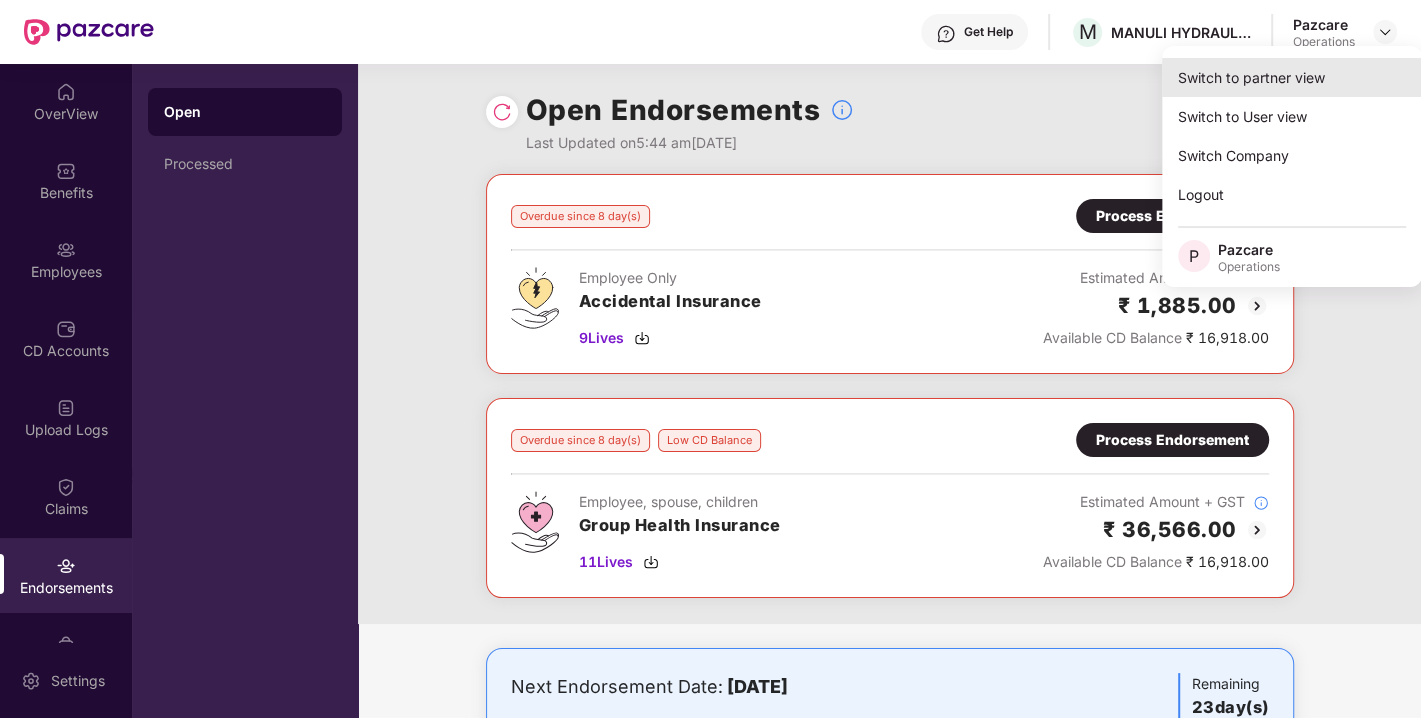 click on "Switch to partner view" at bounding box center (1292, 77) 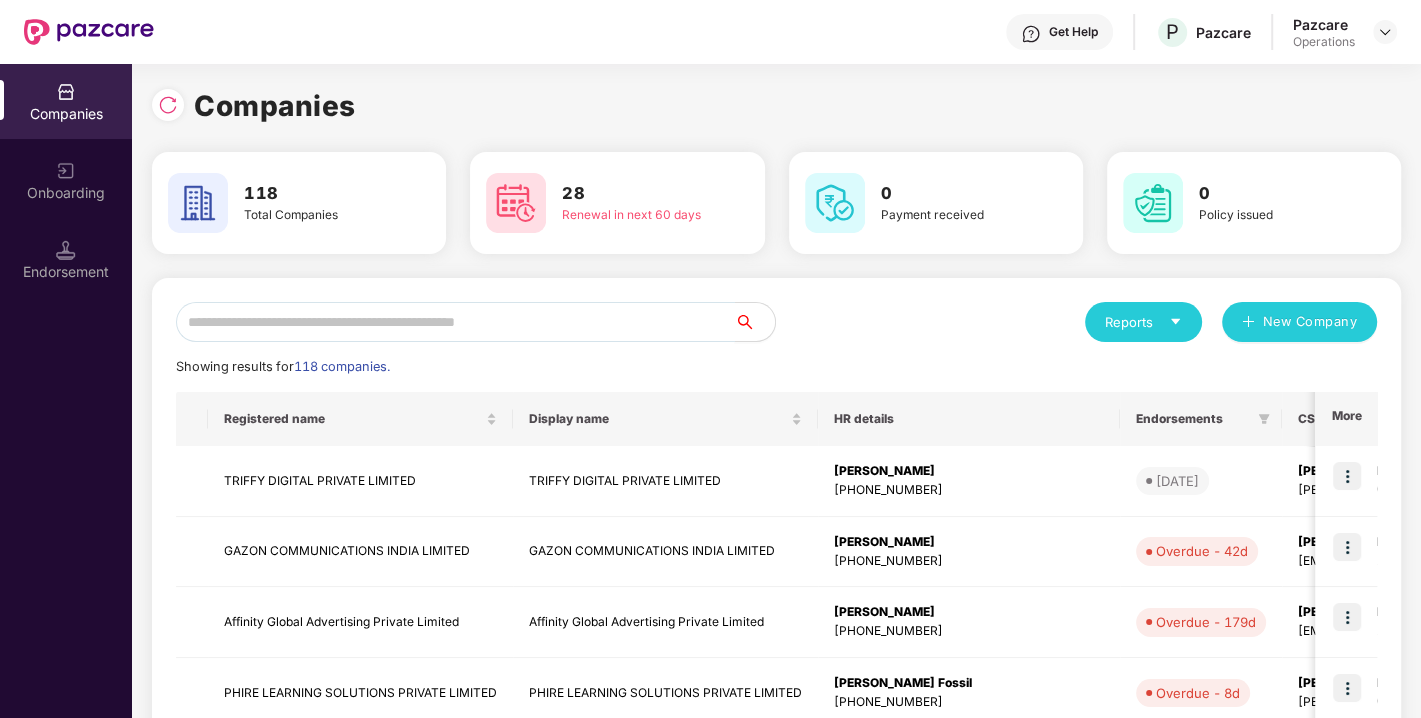 click at bounding box center [455, 322] 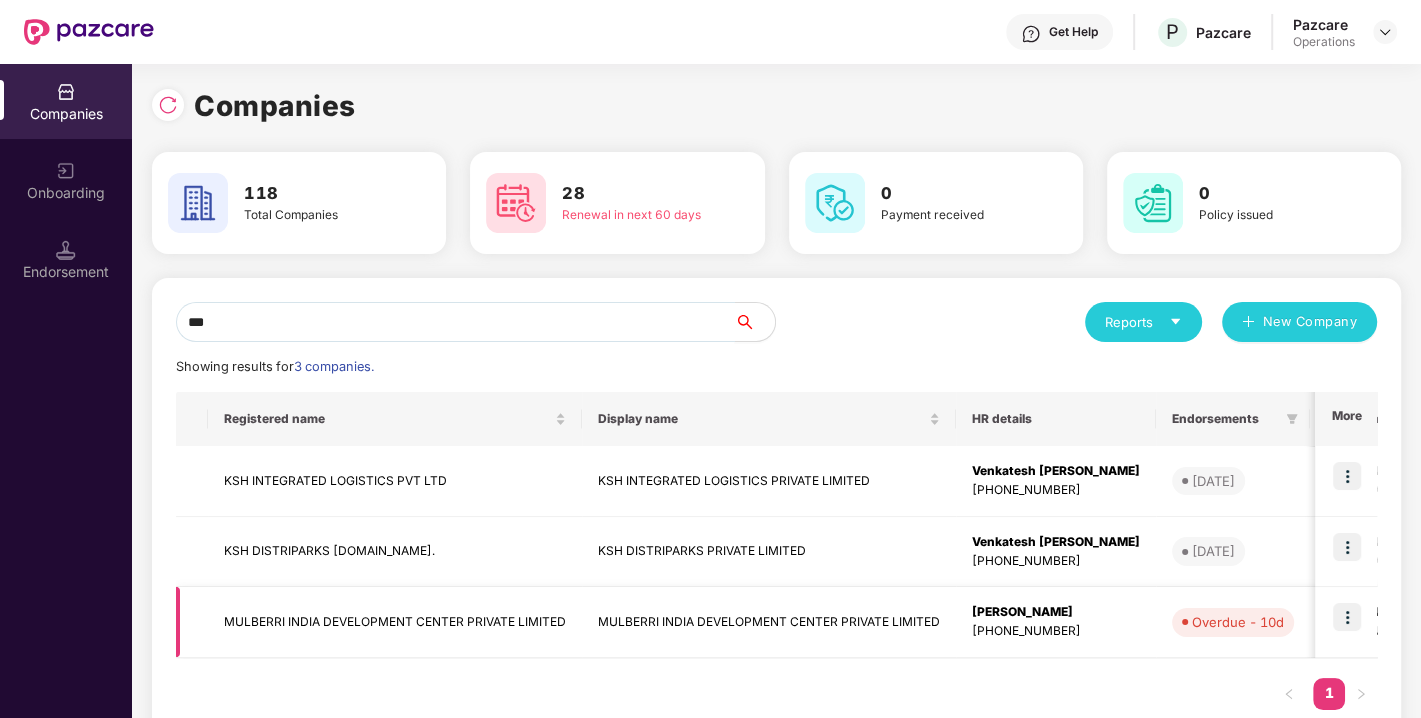 type on "***" 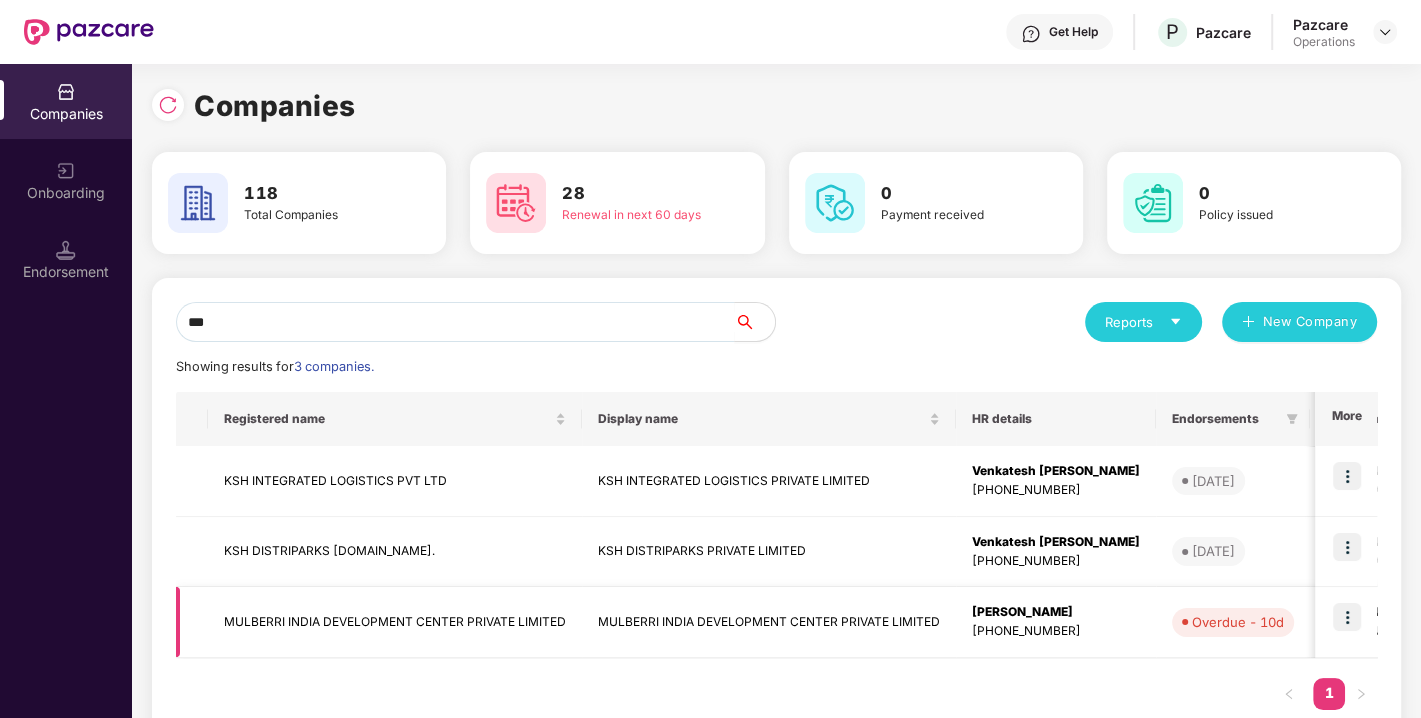click at bounding box center [1347, 617] 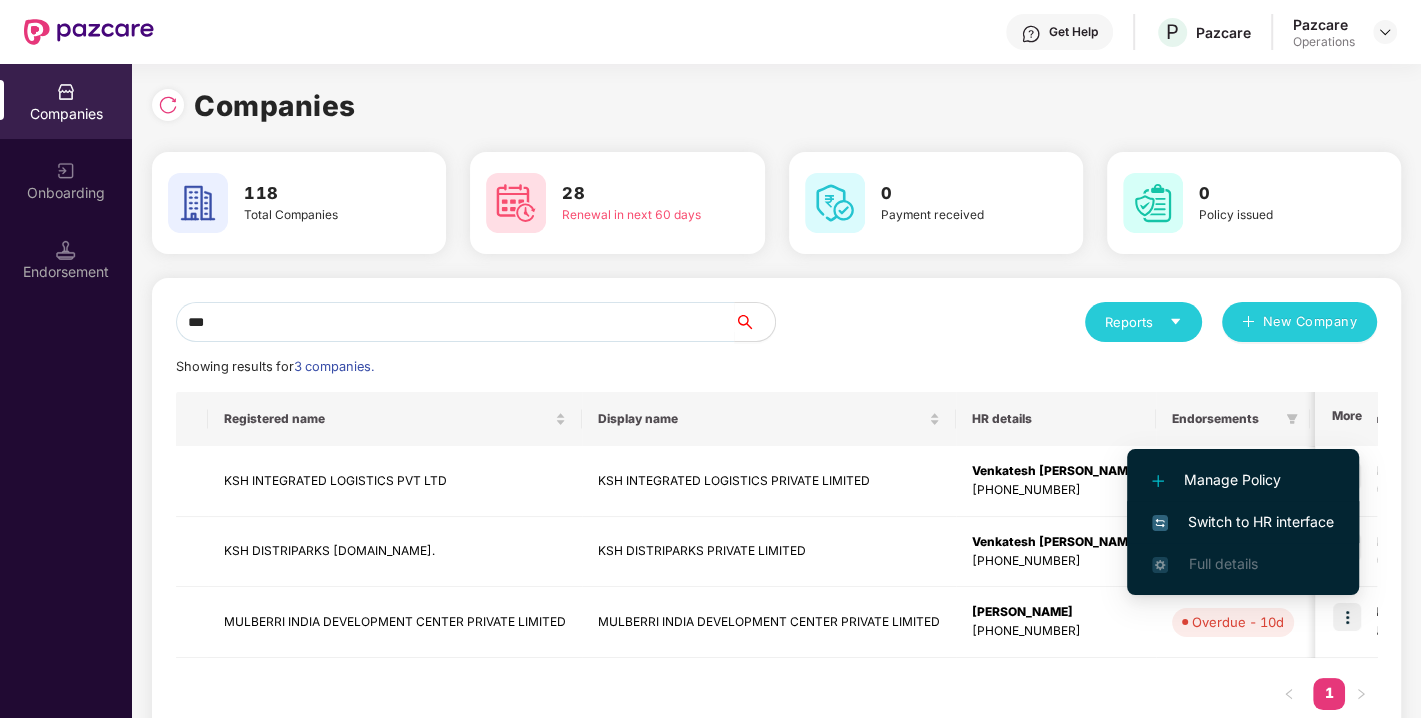 click on "Switch to HR interface" at bounding box center [1243, 522] 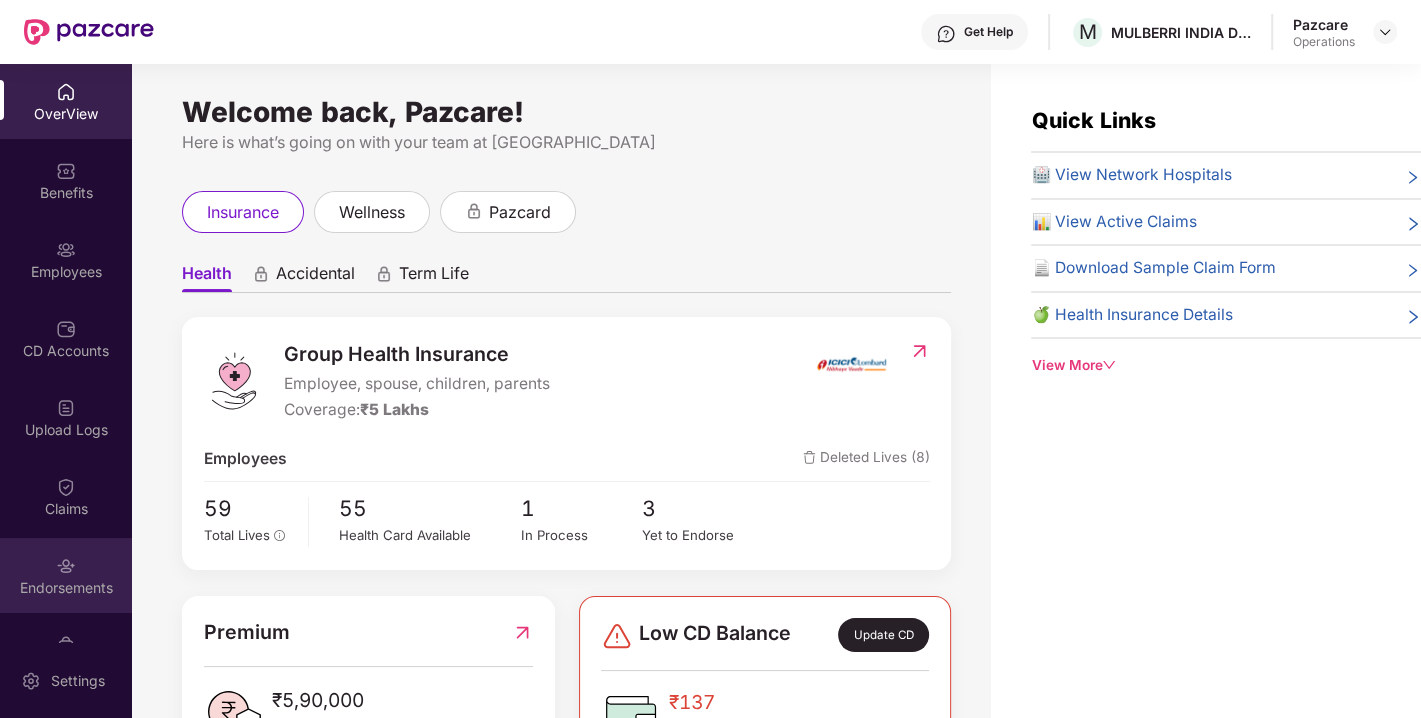 click on "Endorsements" at bounding box center (66, 575) 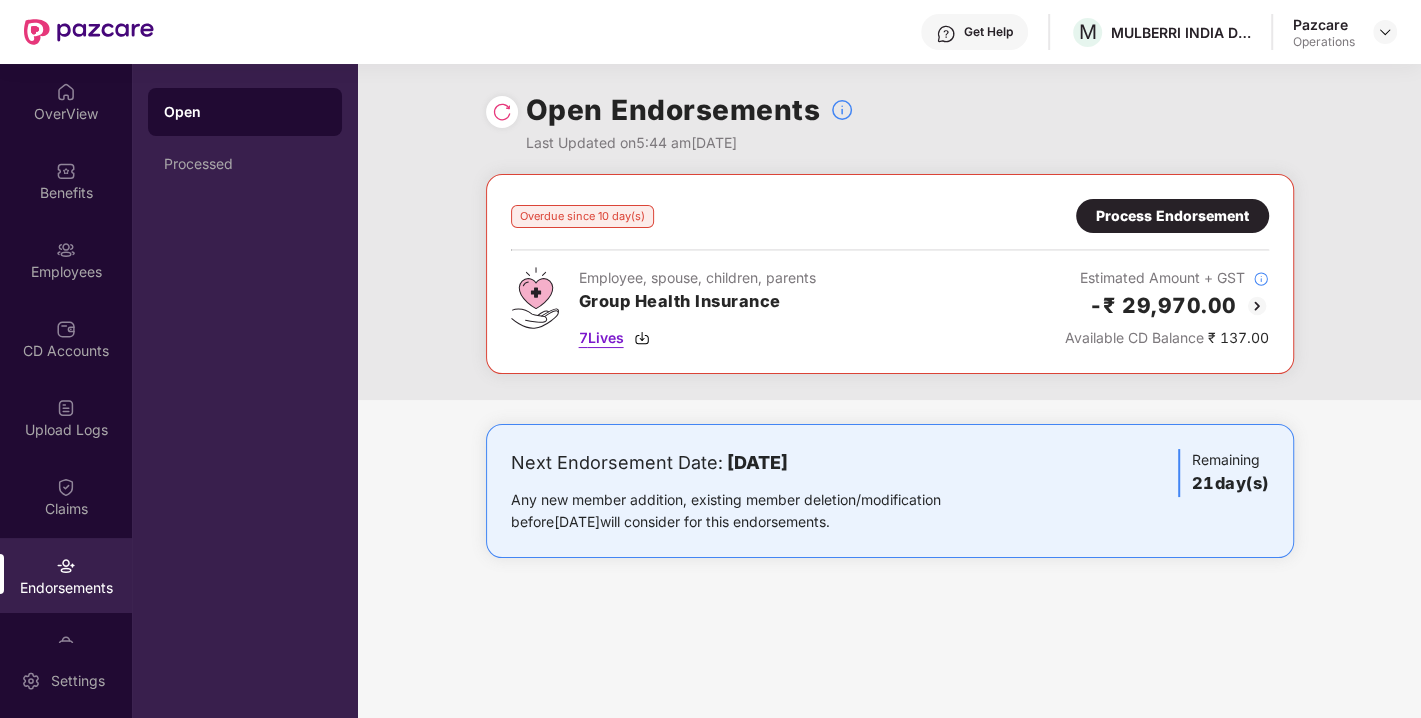 click on "7  Lives" at bounding box center (601, 338) 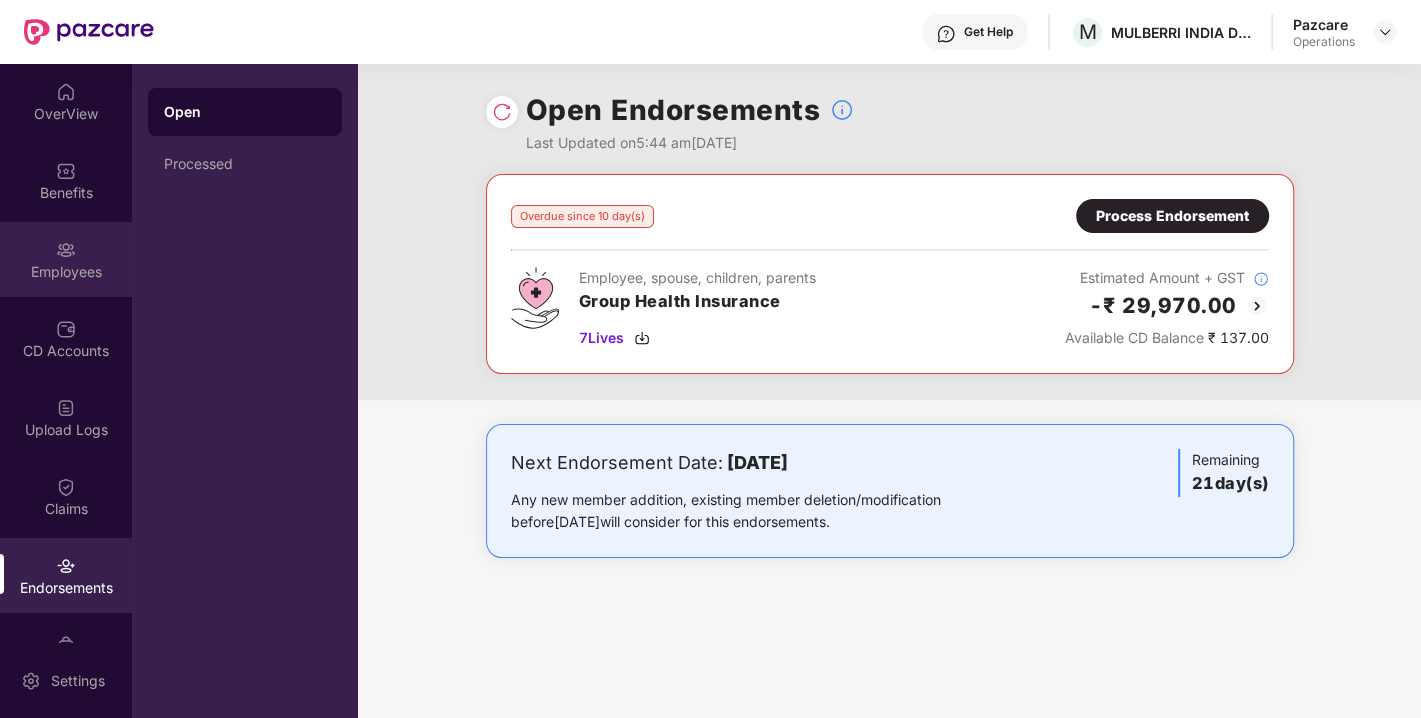 click at bounding box center [66, 250] 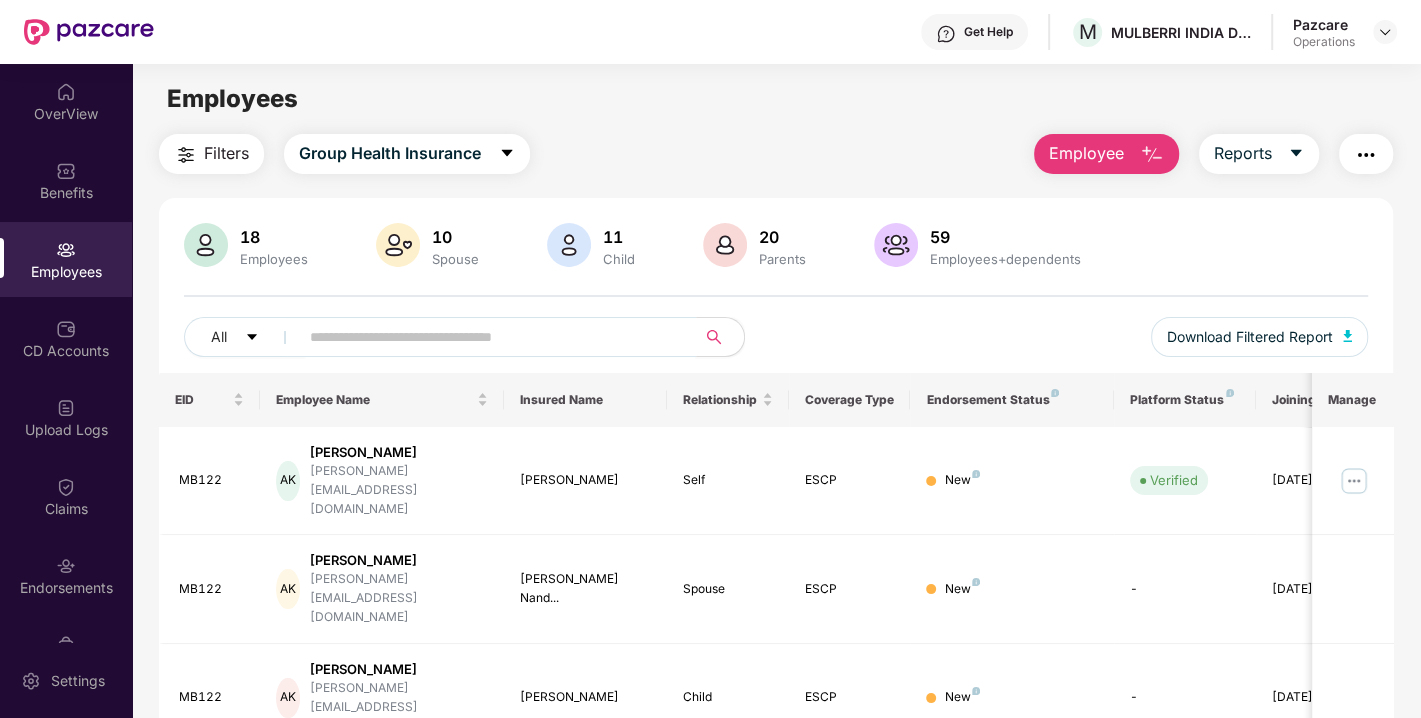 paste on "*****" 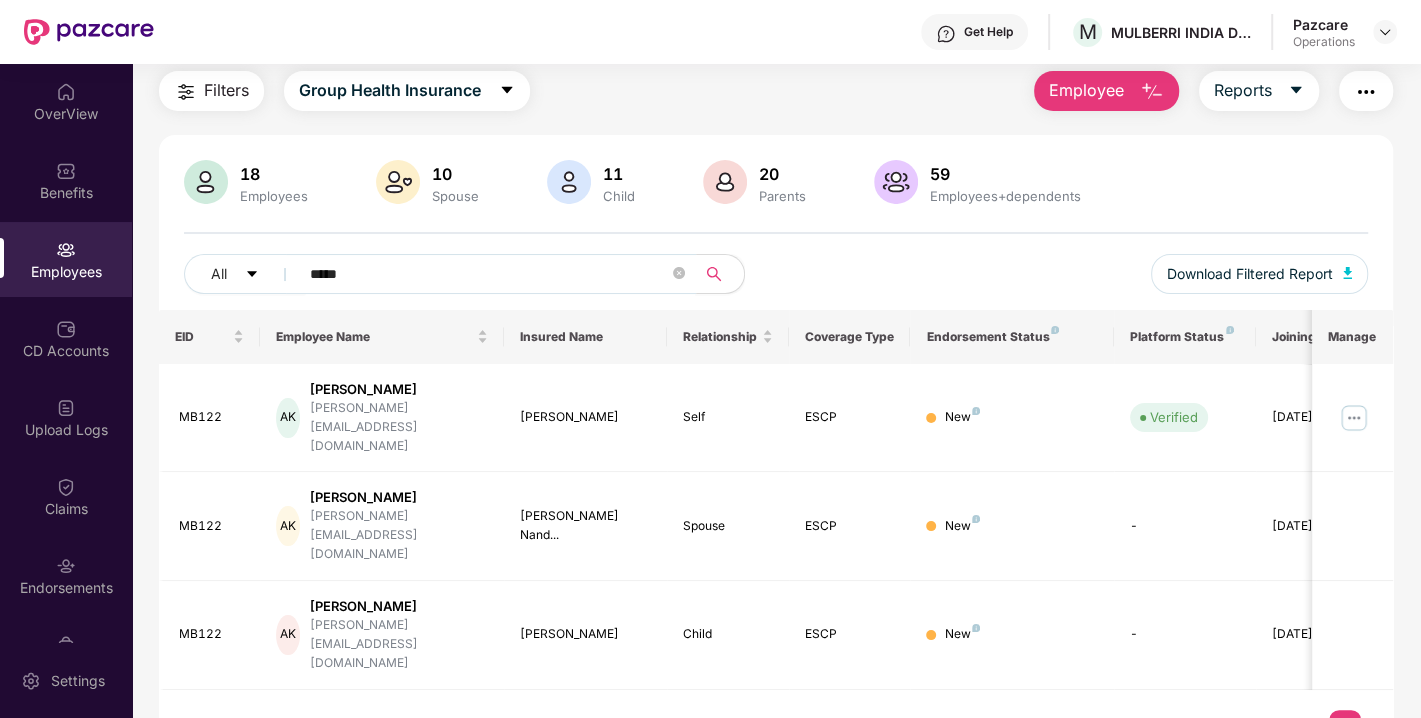 scroll, scrollTop: 0, scrollLeft: 0, axis: both 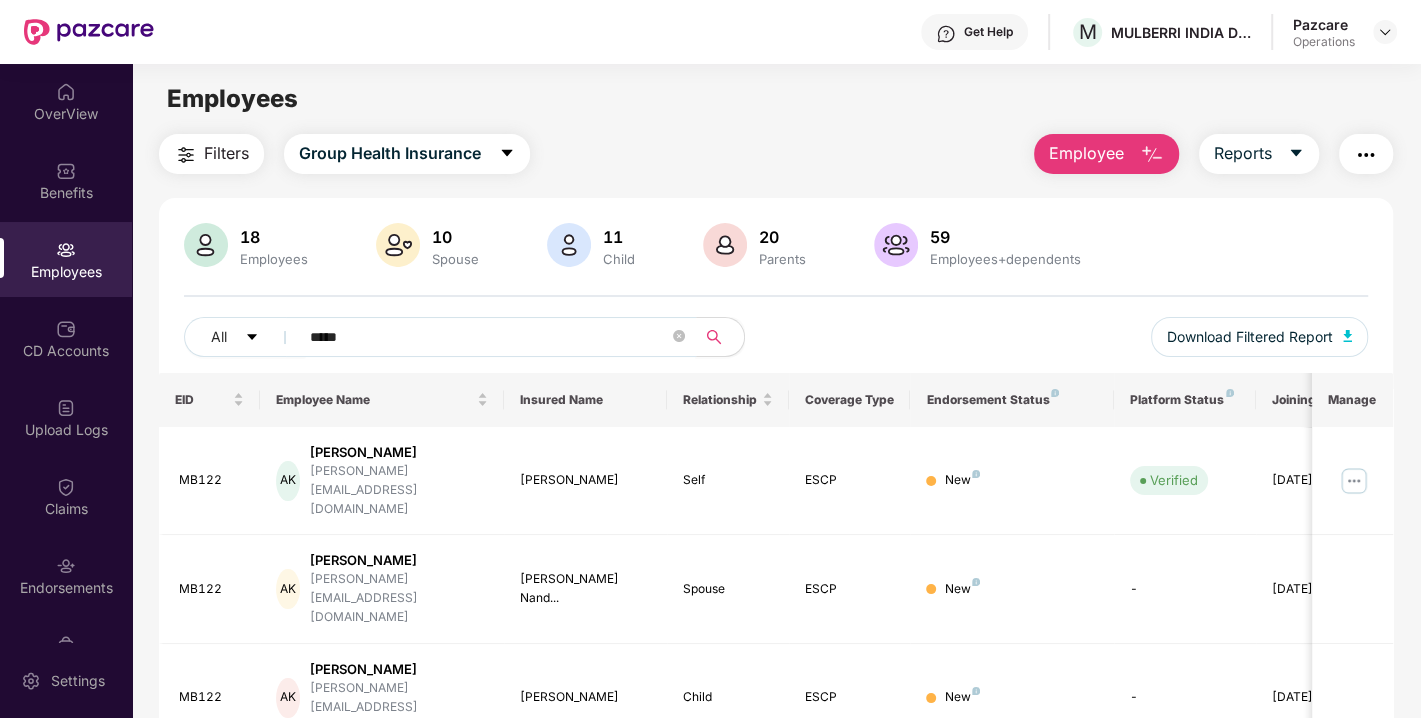 type on "*****" 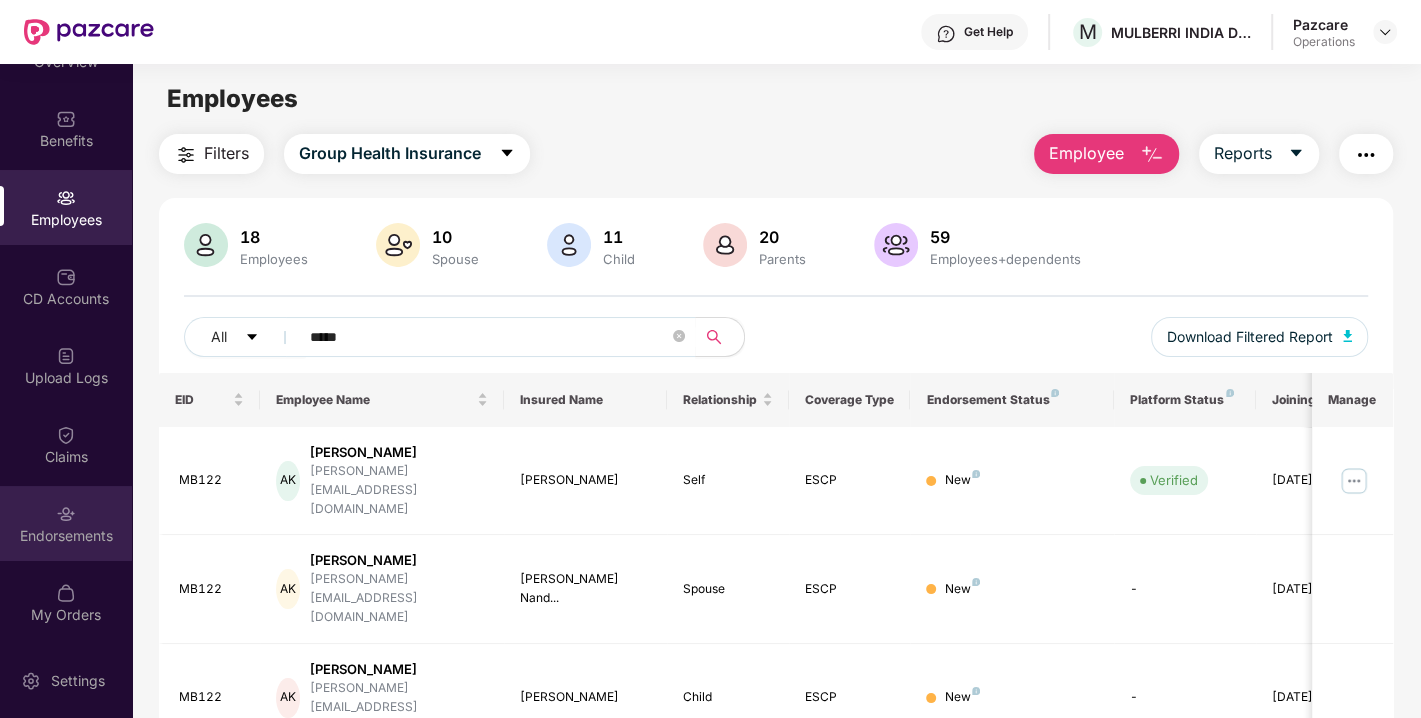 click on "Endorsements" at bounding box center [66, 523] 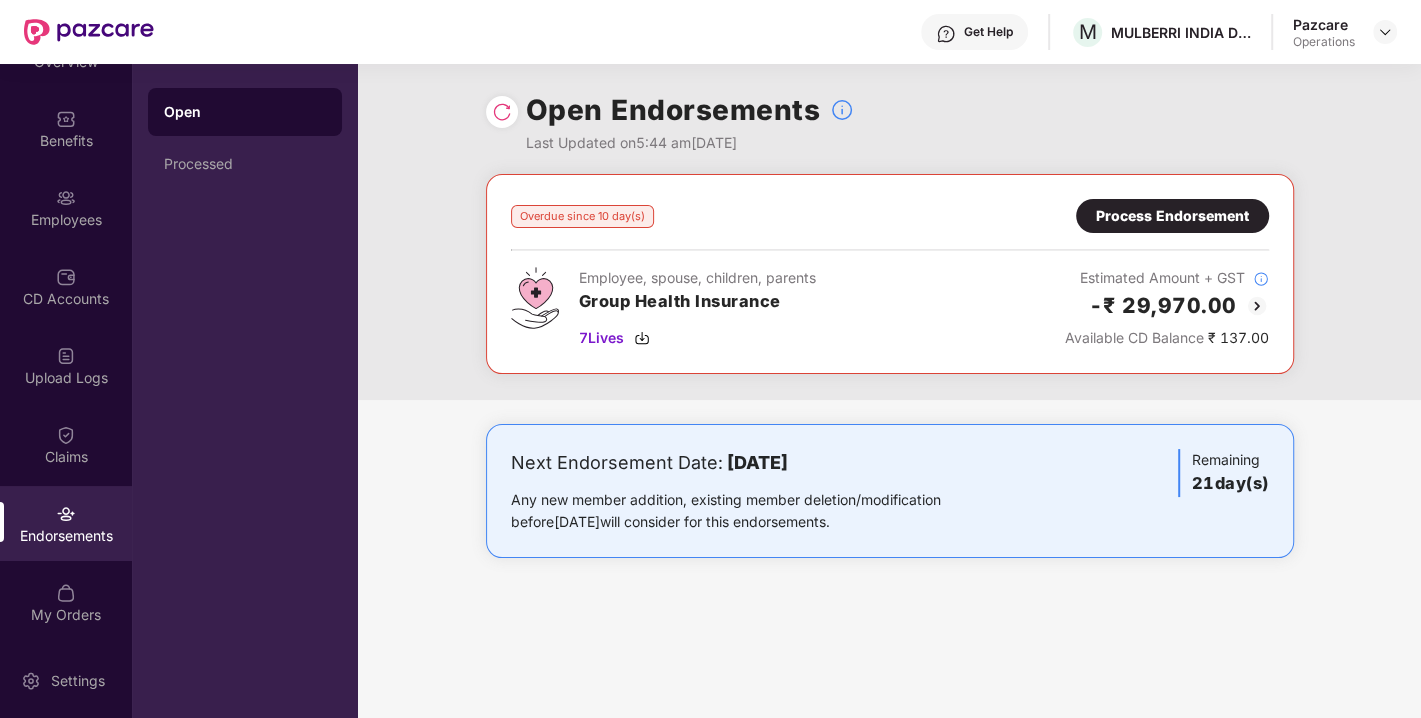 click on "Process Endorsement" at bounding box center [1172, 216] 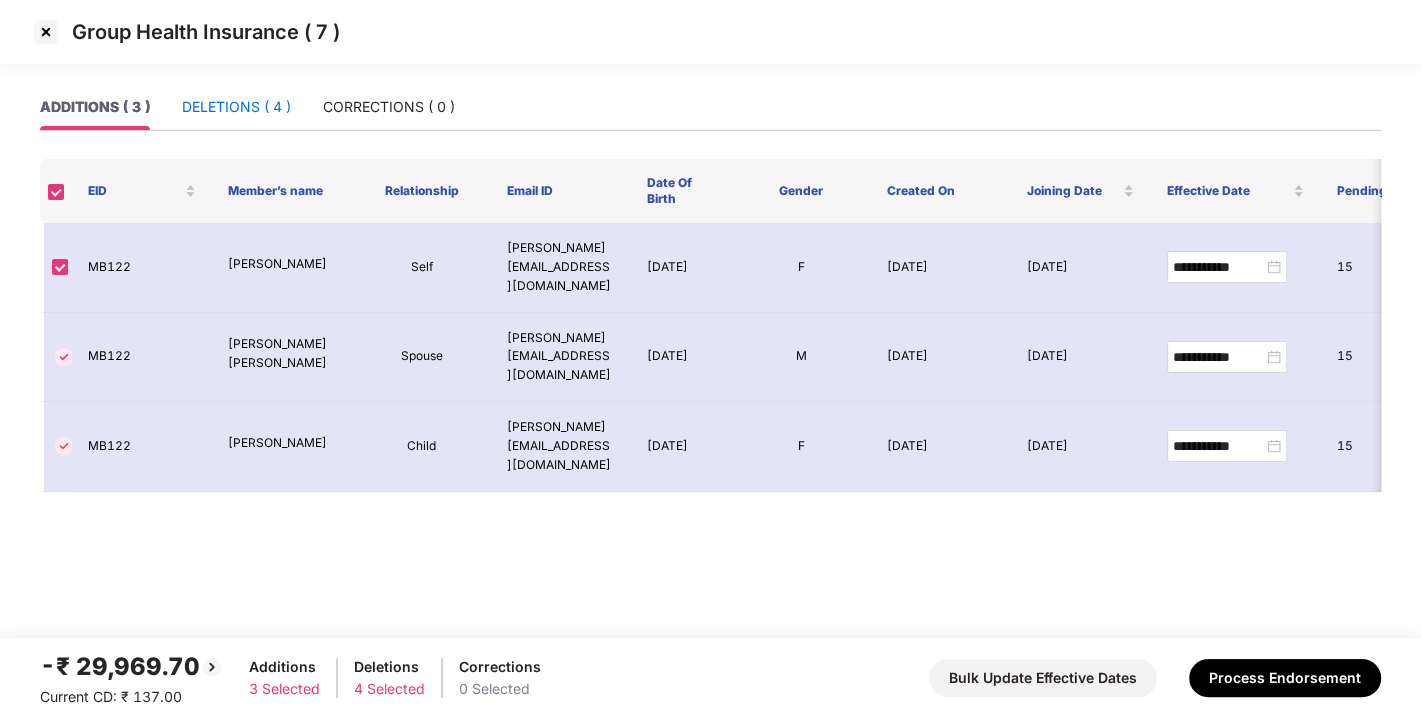 click on "DELETIONS ( 4 )" at bounding box center (236, 107) 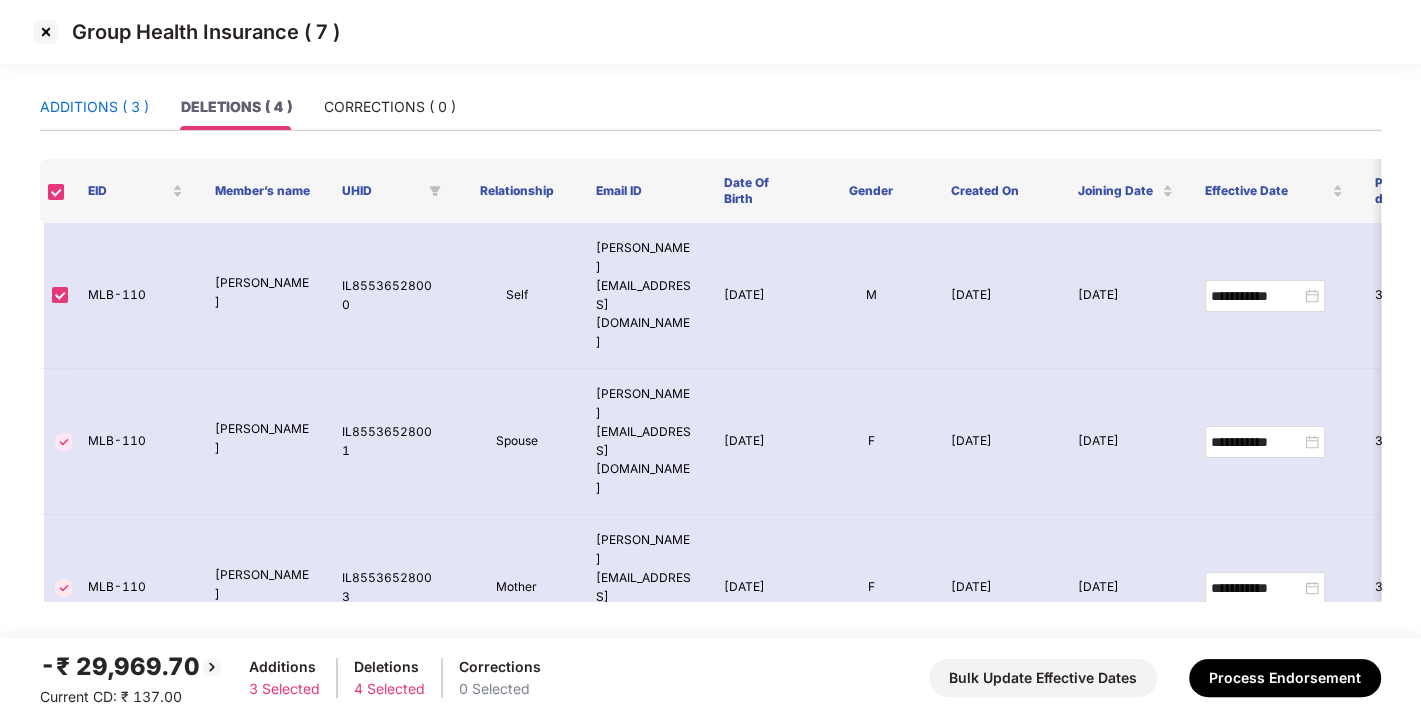click on "ADDITIONS ( 3 )" at bounding box center [94, 107] 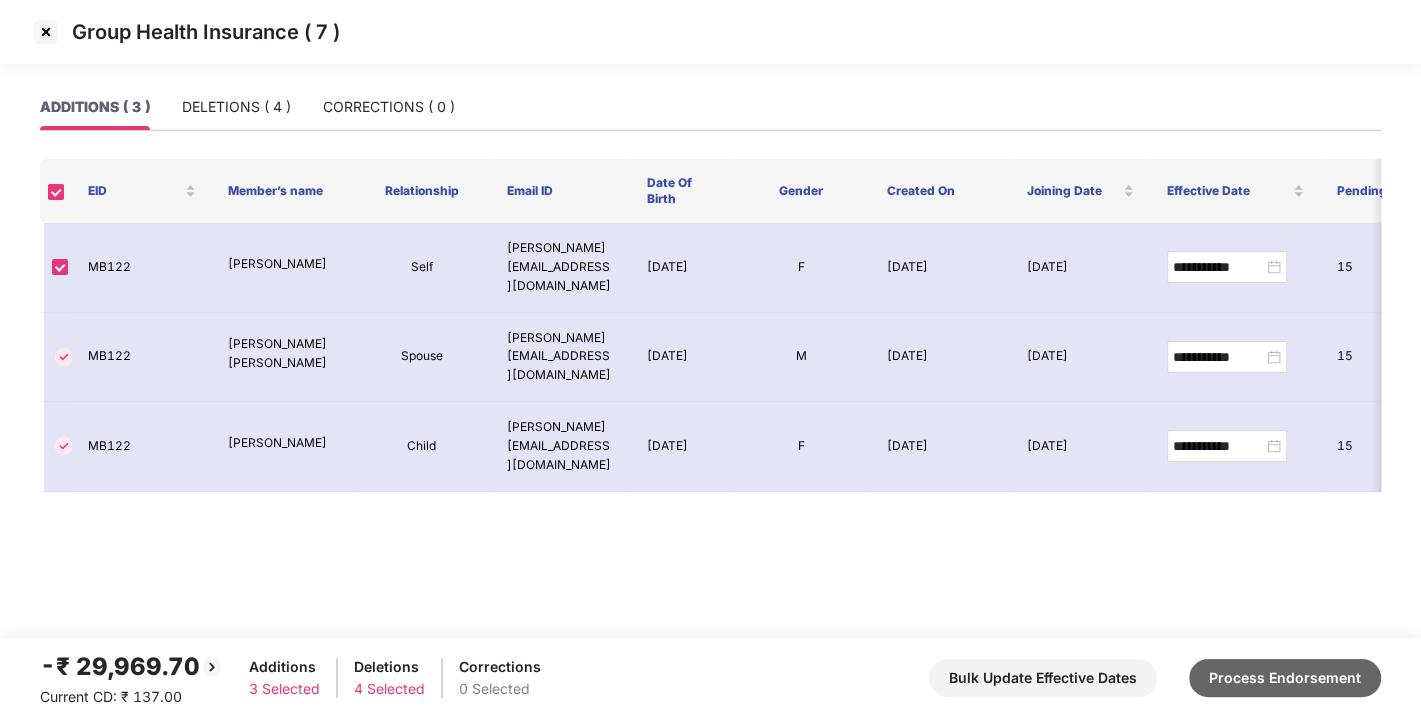 click on "Process Endorsement" at bounding box center [1285, 678] 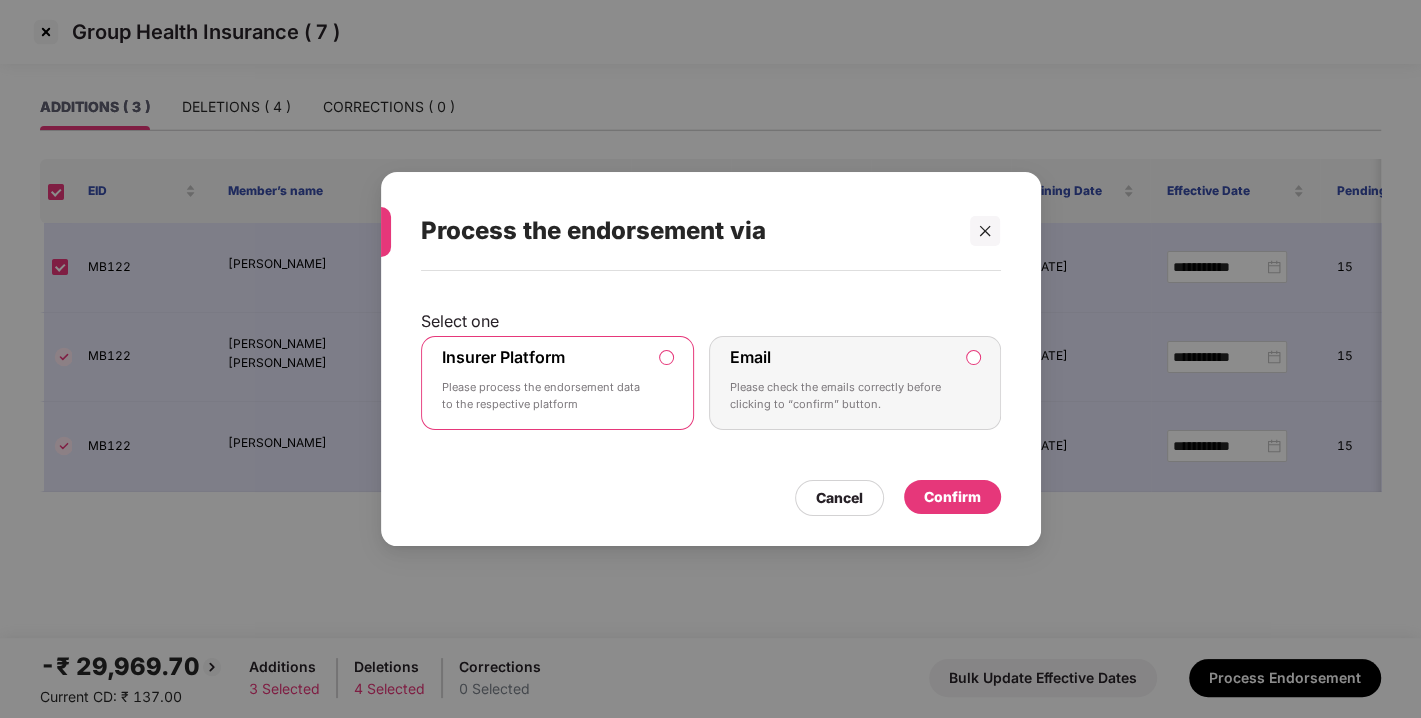 click on "Insurer Platform Please process the endorsement data to the respective platform" at bounding box center (558, 383) 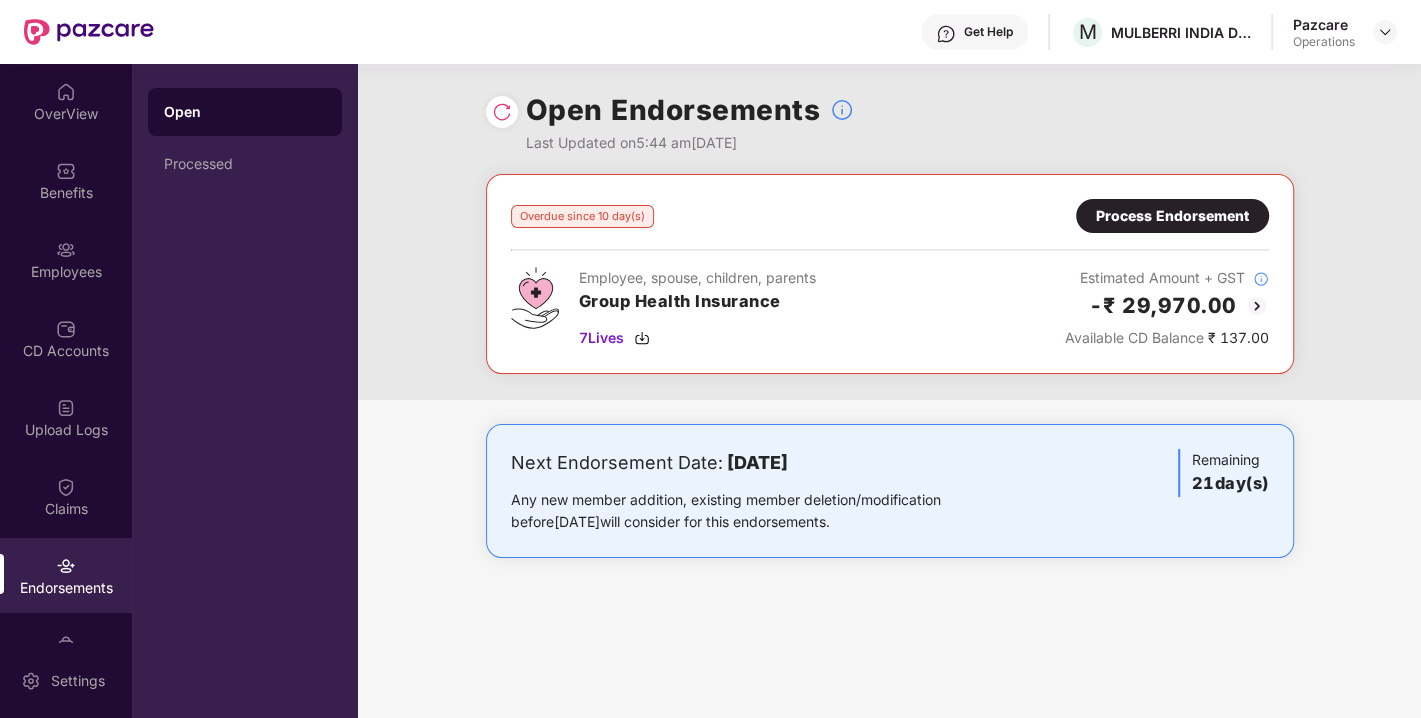 click at bounding box center (502, 112) 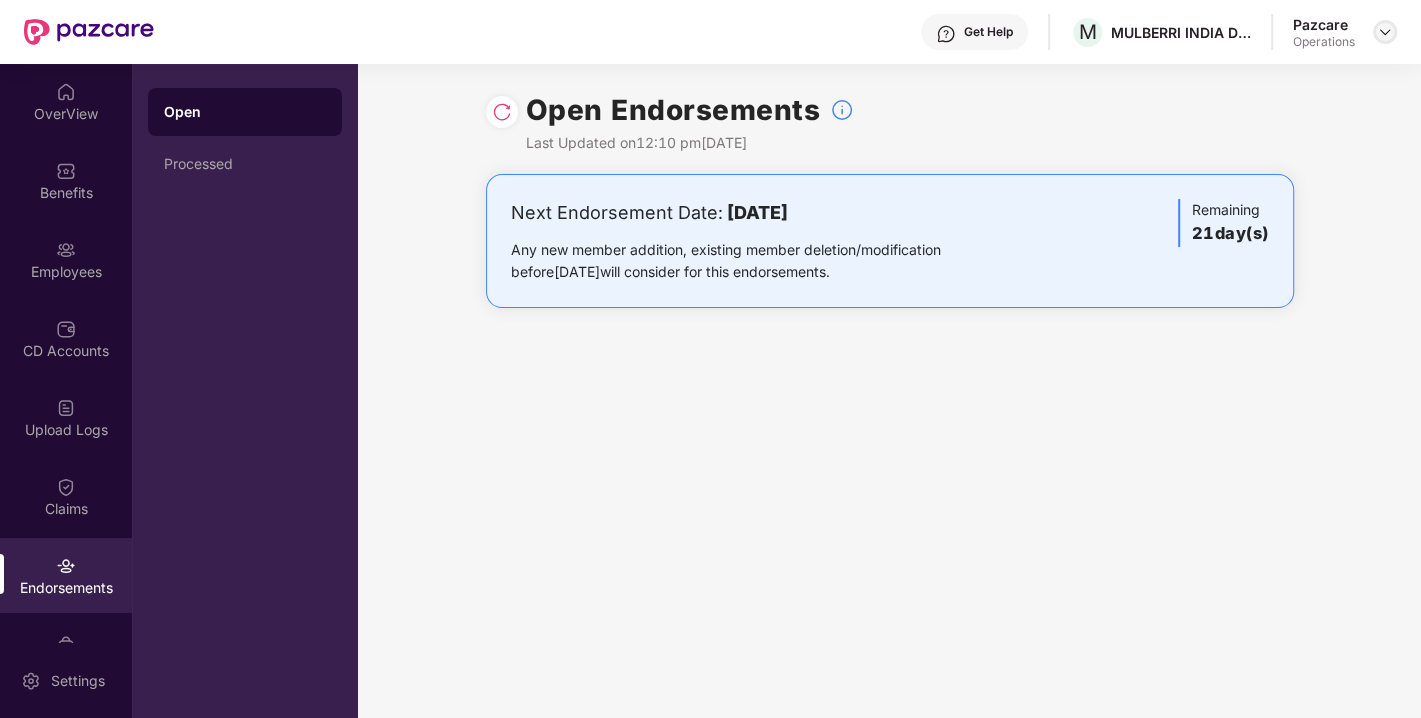 click at bounding box center [1385, 32] 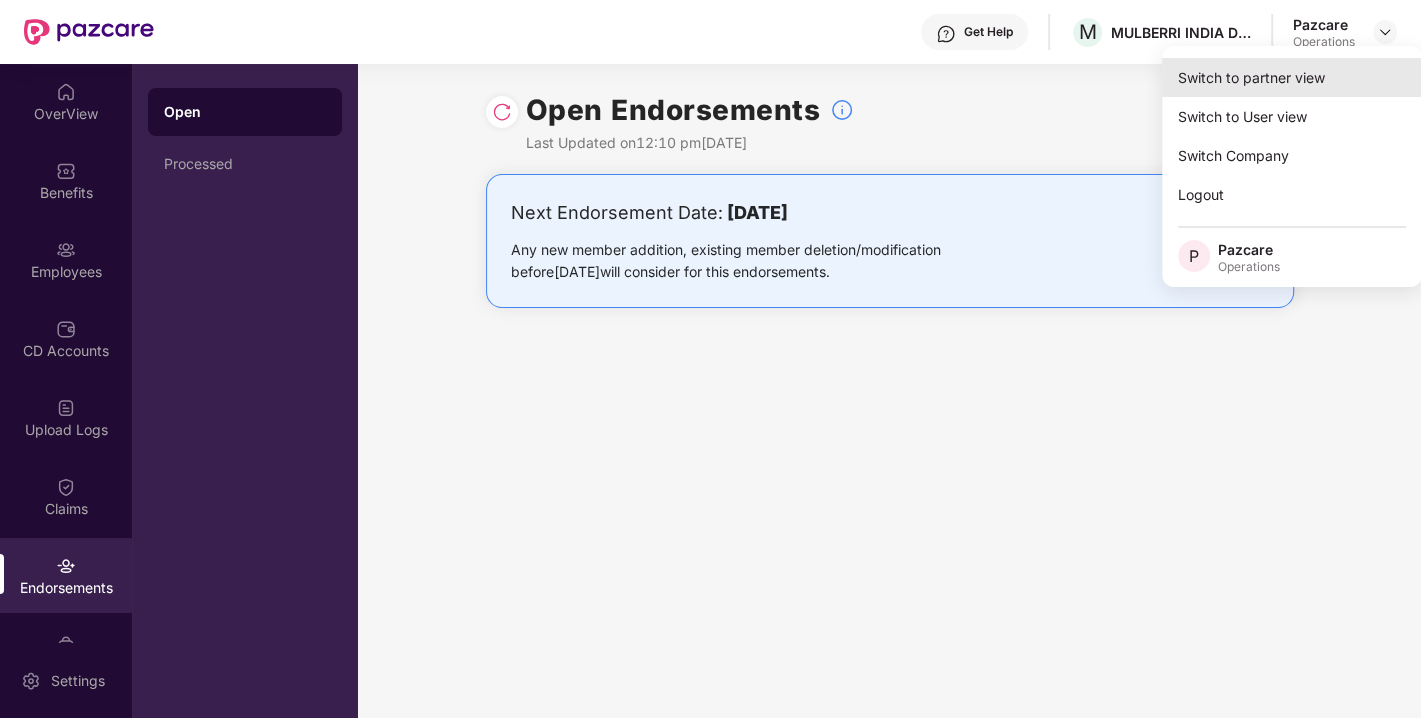 click on "Switch to partner view" at bounding box center [1292, 77] 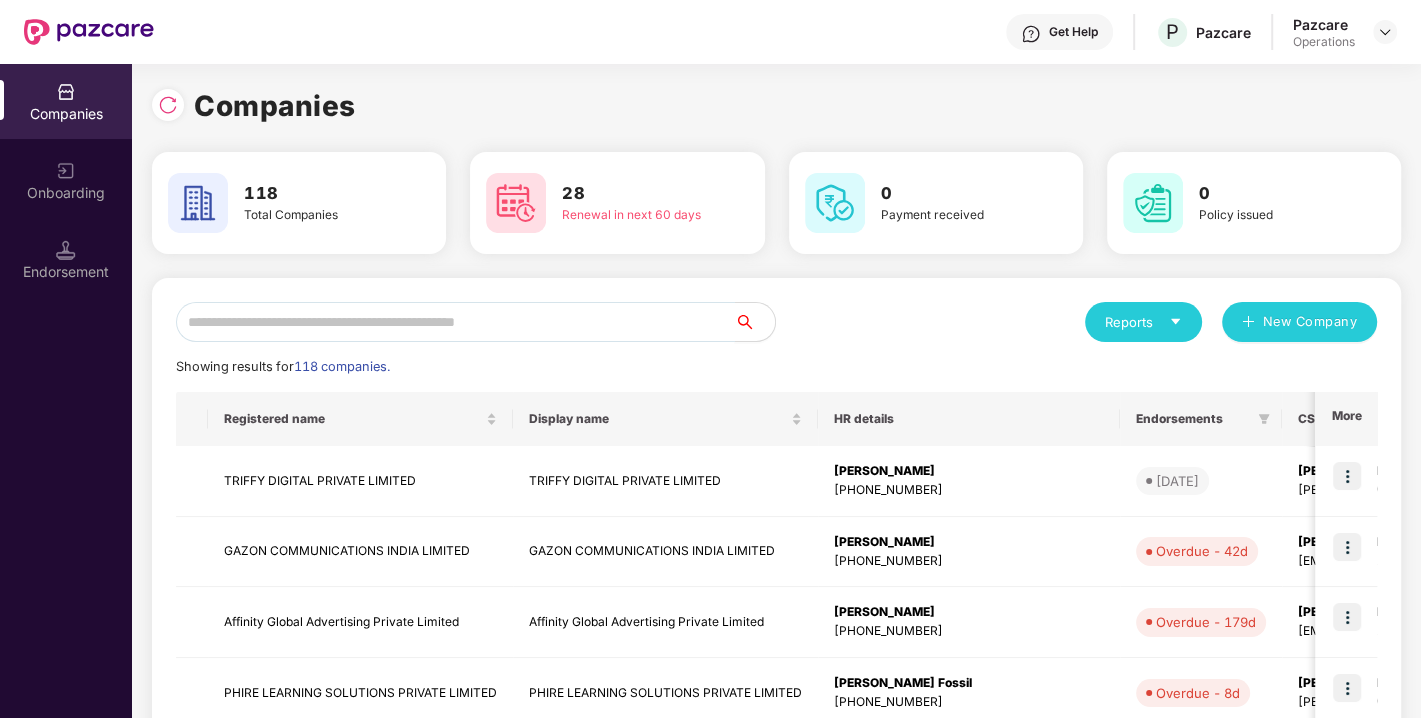 click at bounding box center [455, 322] 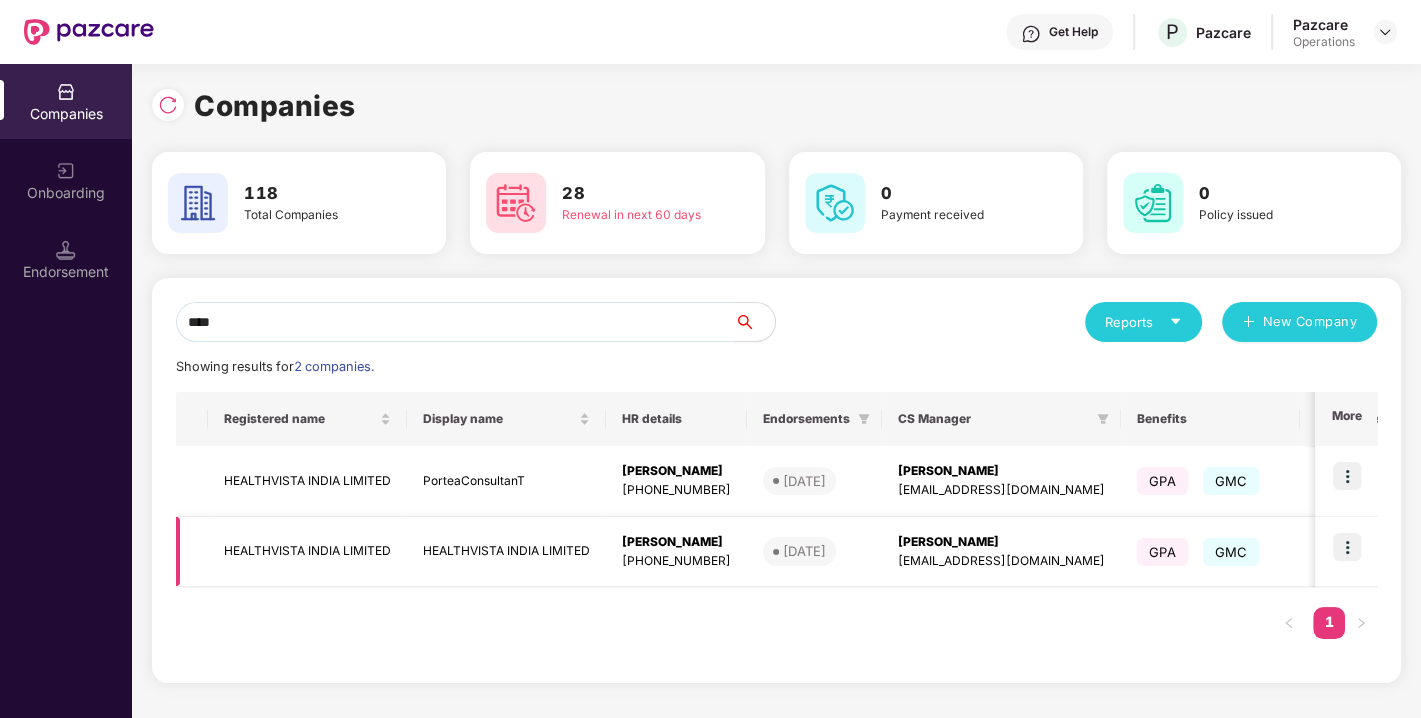 type on "****" 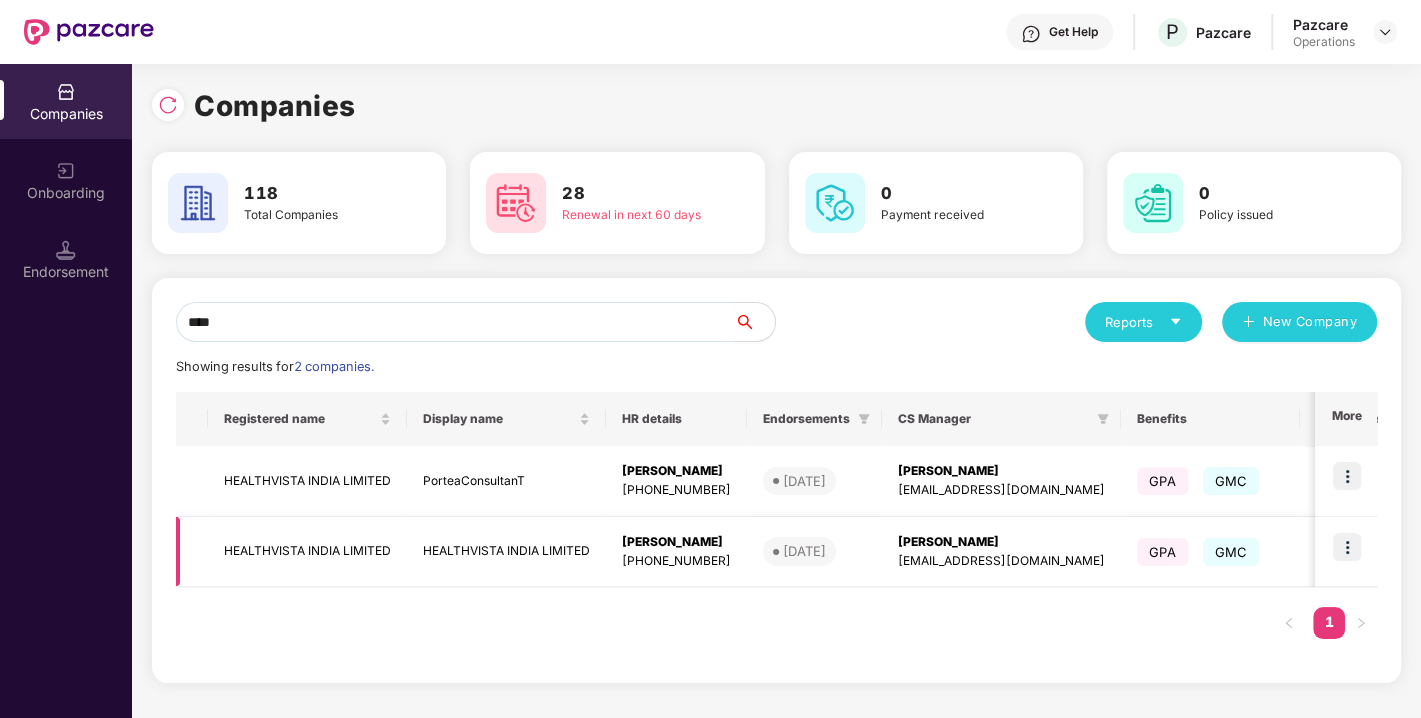 click at bounding box center [1347, 547] 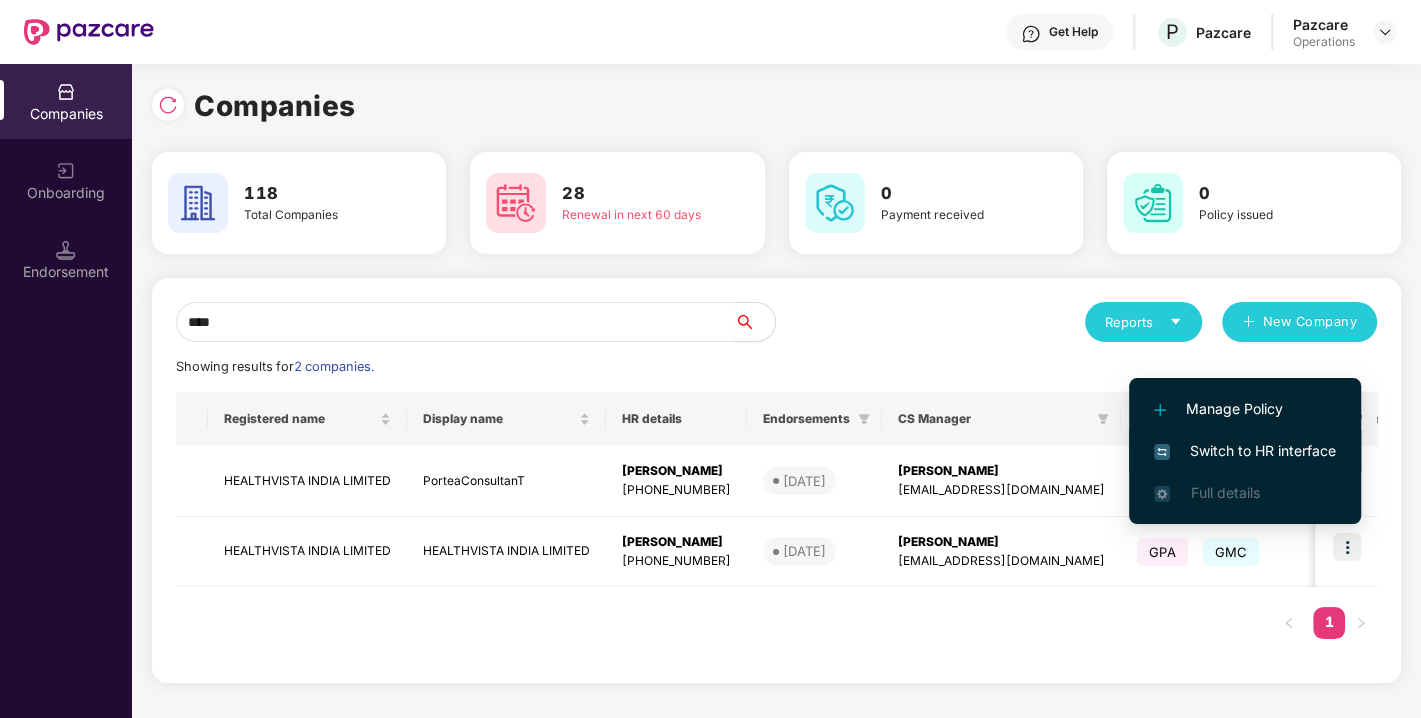 click on "Switch to HR interface" at bounding box center (1245, 451) 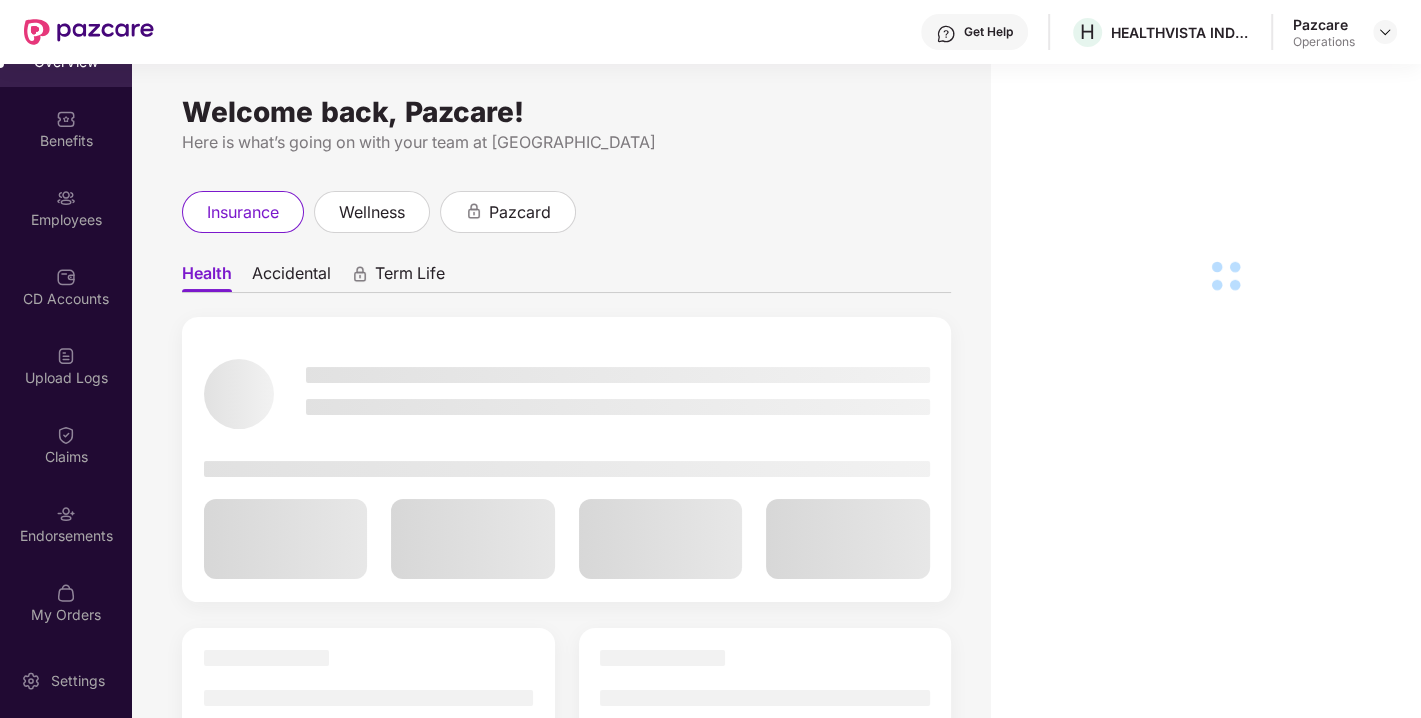 scroll, scrollTop: 0, scrollLeft: 0, axis: both 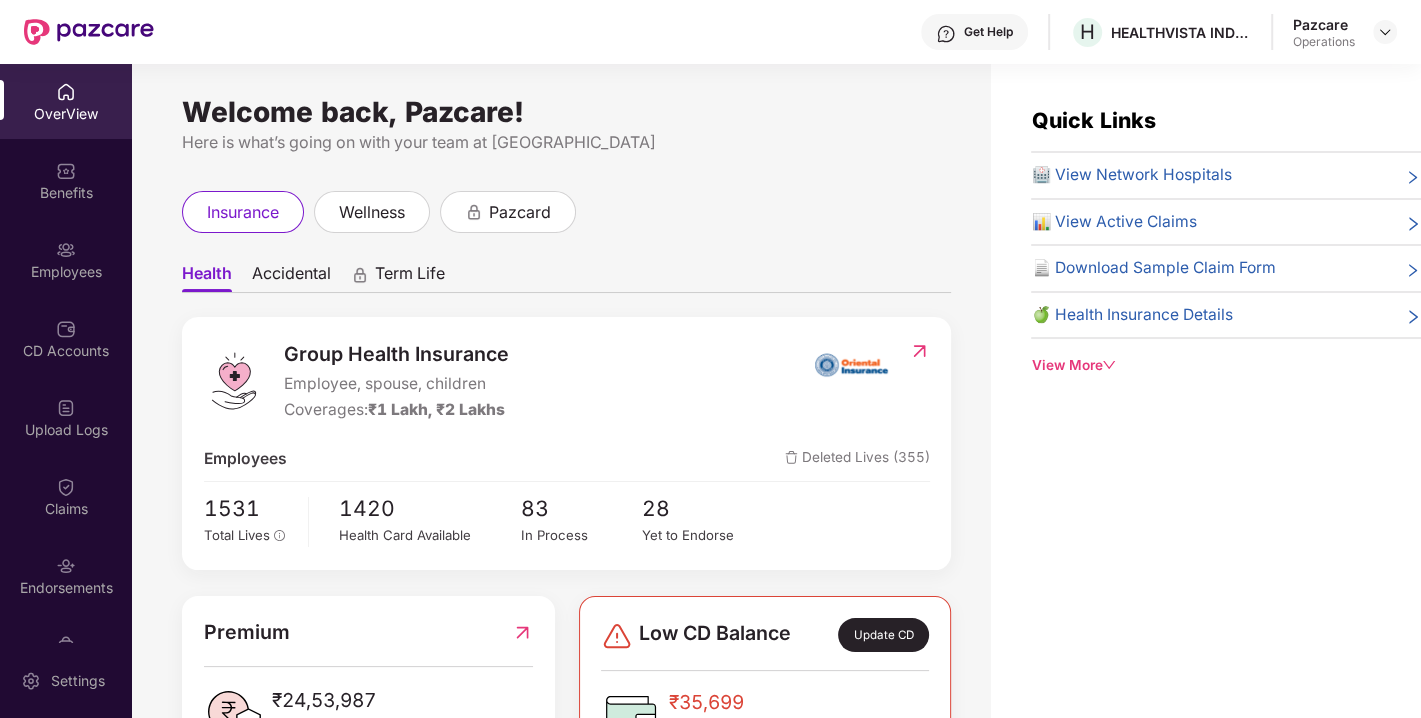 click at bounding box center (66, 250) 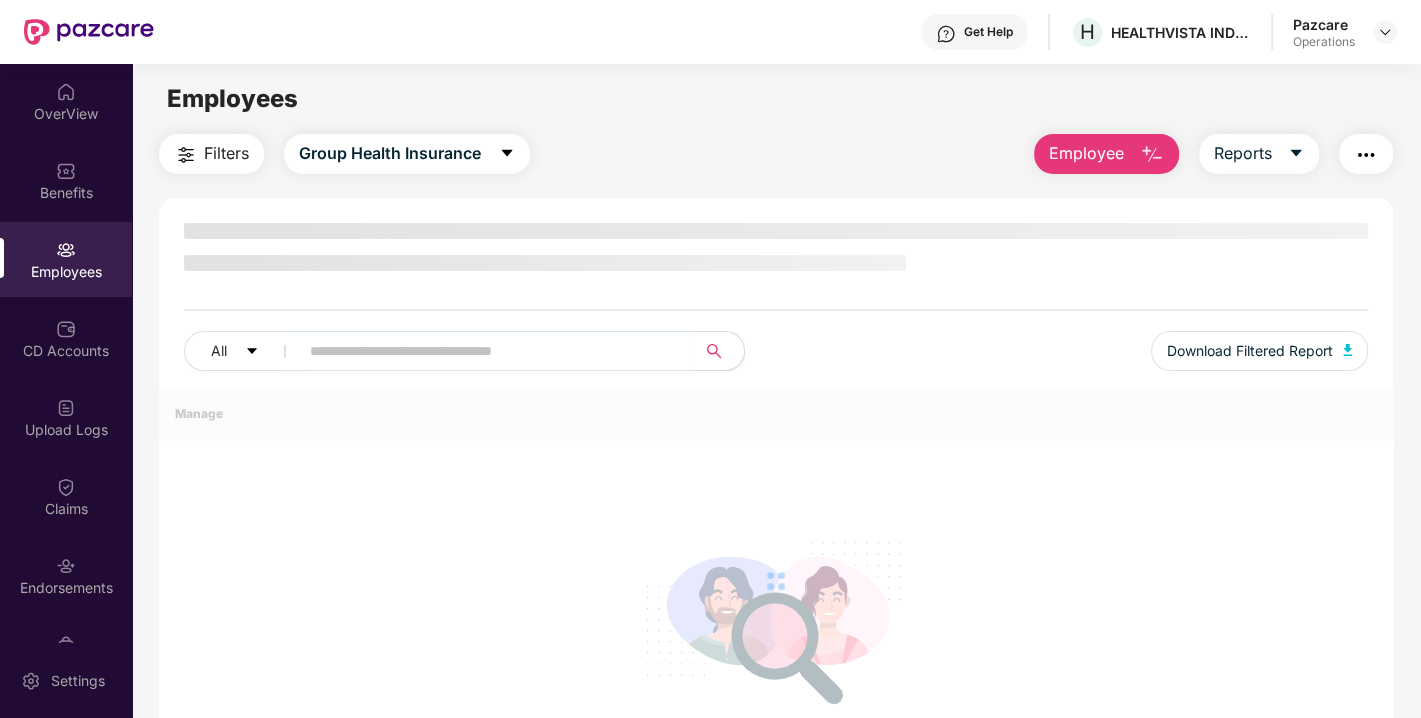 scroll, scrollTop: 52, scrollLeft: 0, axis: vertical 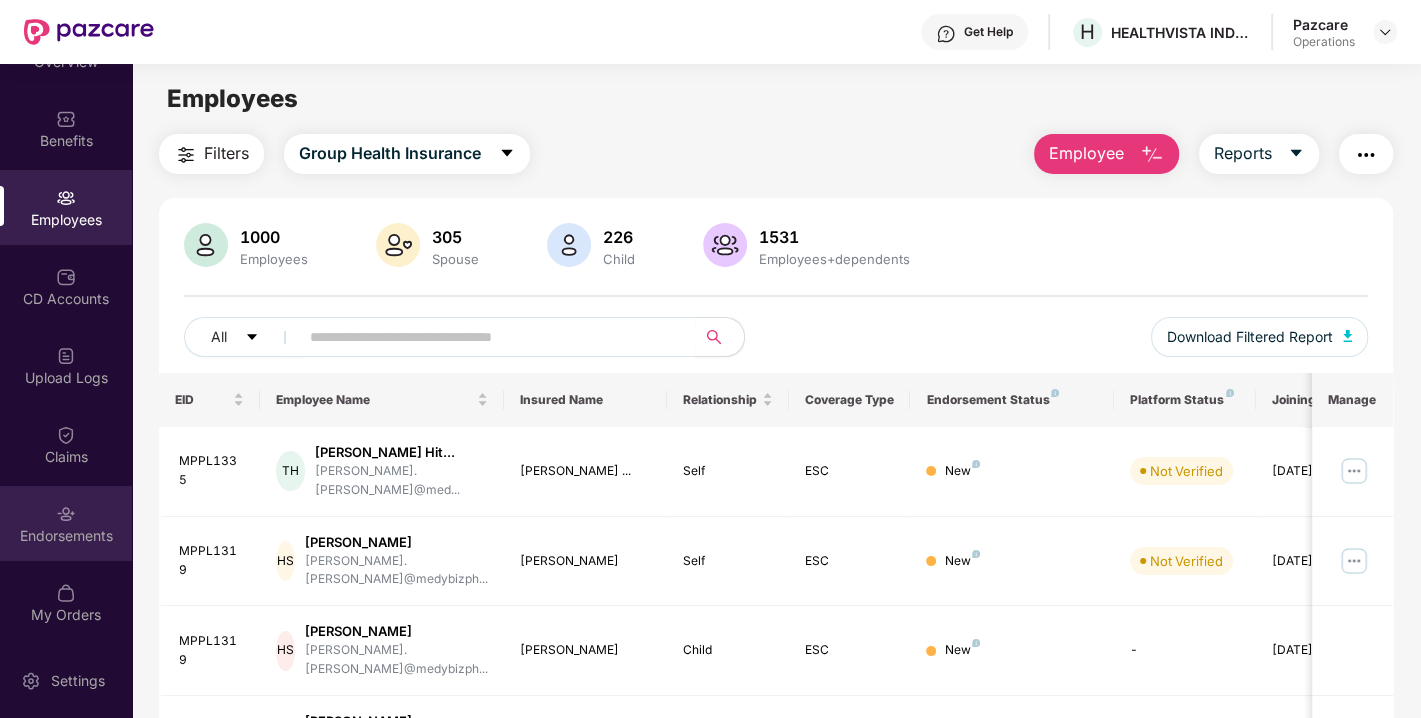 click on "Endorsements" at bounding box center [66, 523] 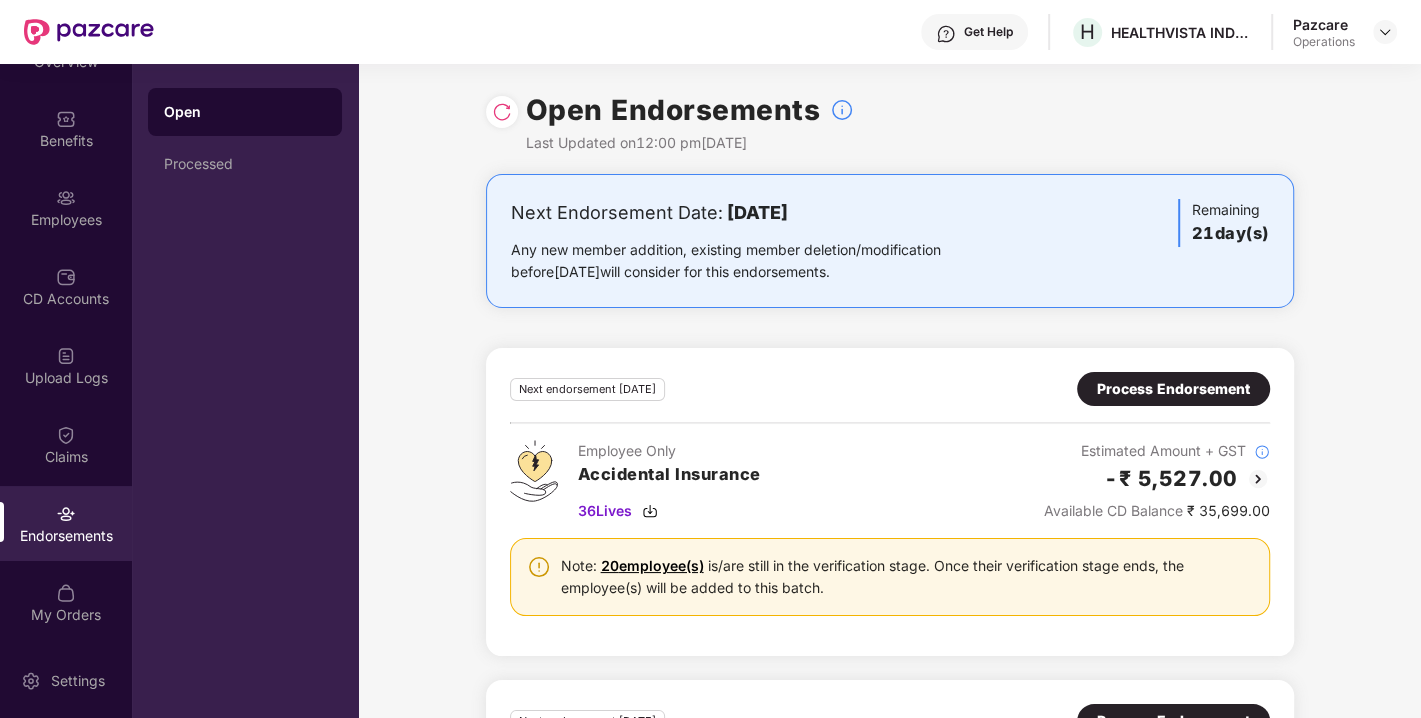 scroll, scrollTop: 291, scrollLeft: 0, axis: vertical 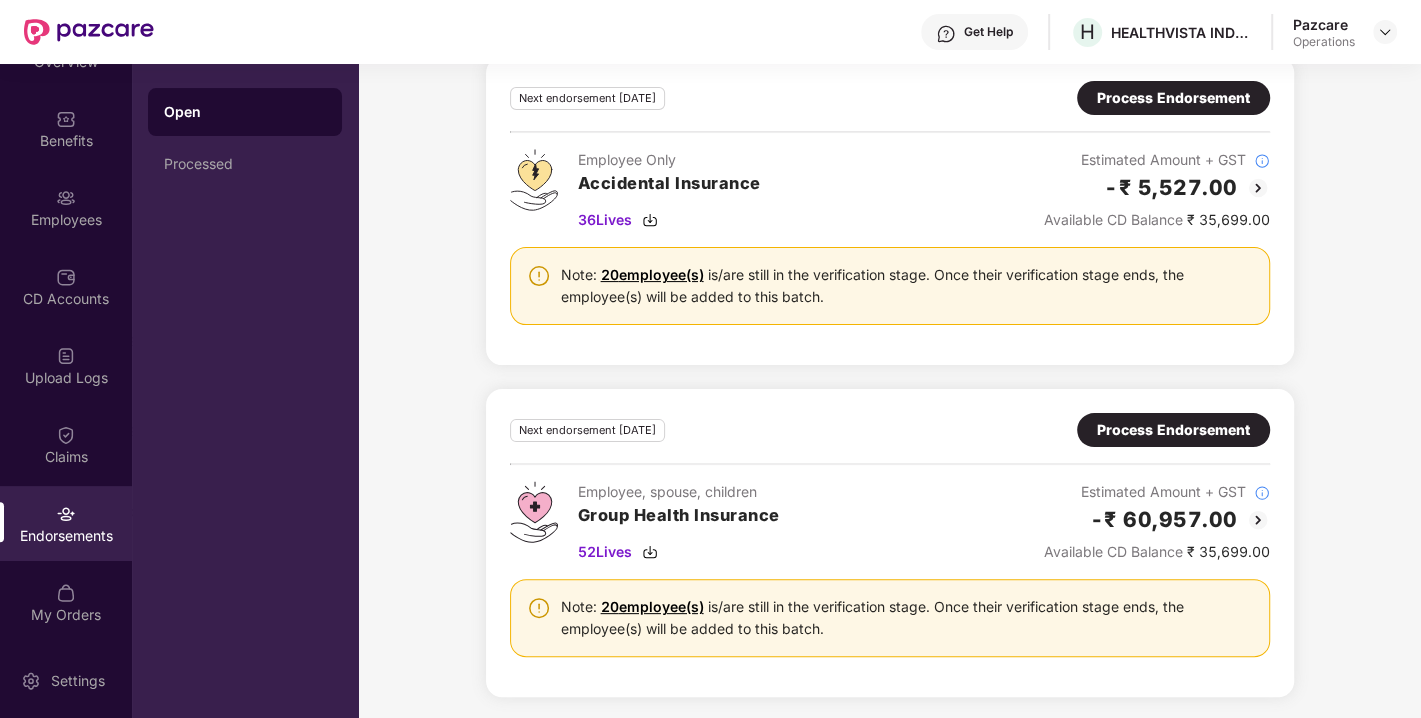 click on "Process Endorsement" at bounding box center (1173, 430) 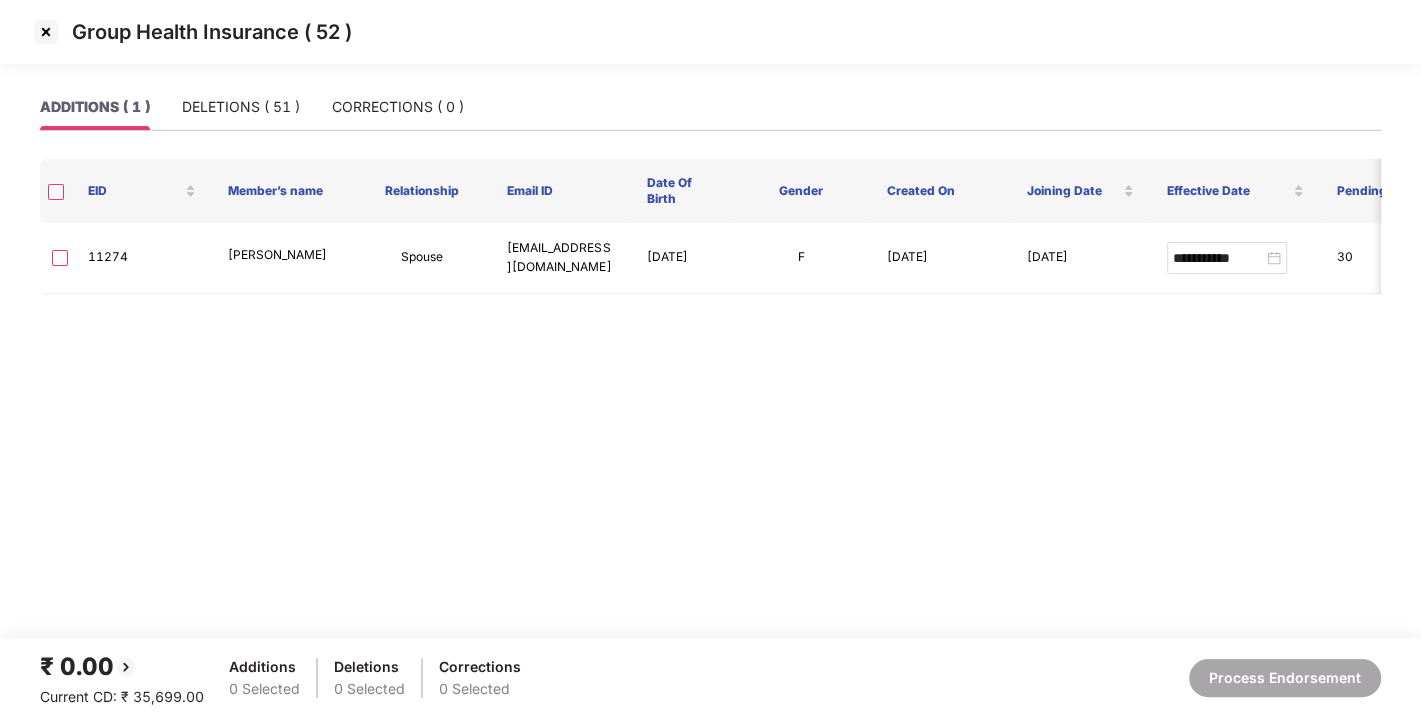 click at bounding box center (46, 32) 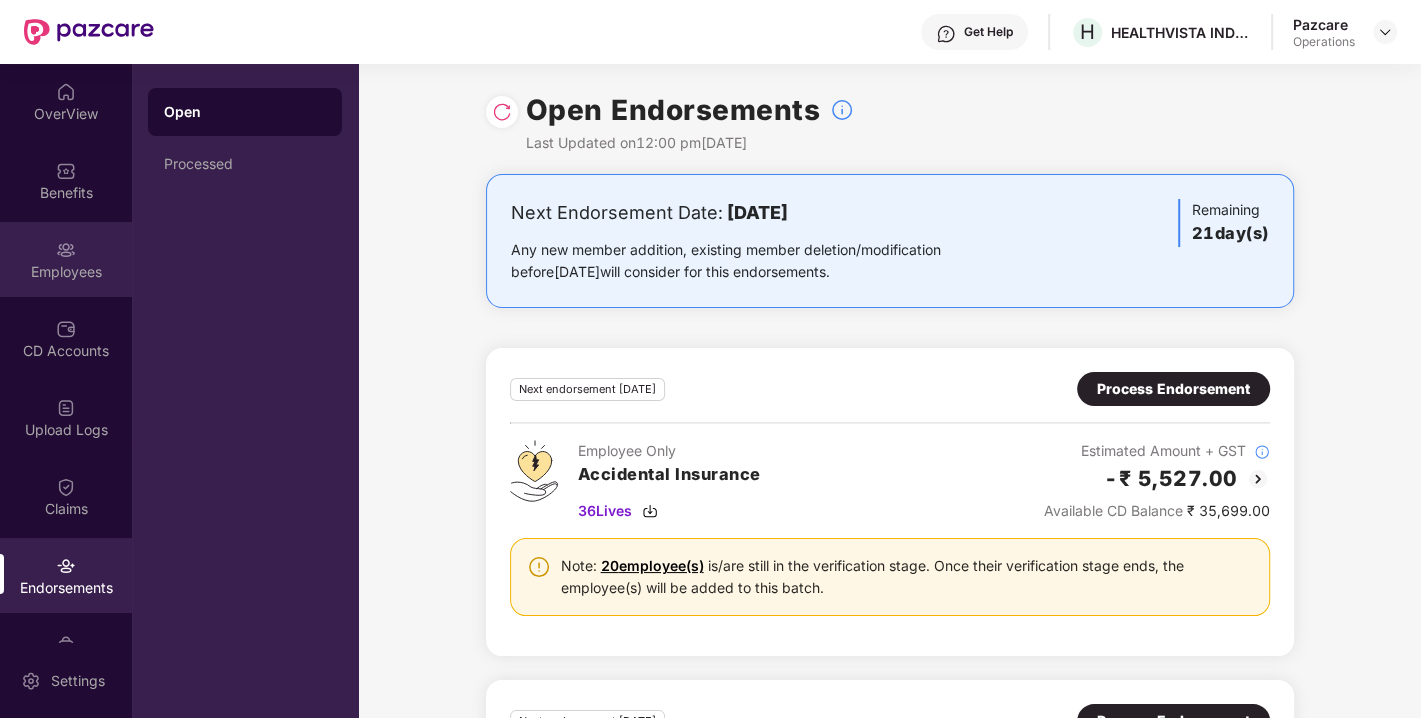click on "Employees" at bounding box center (66, 259) 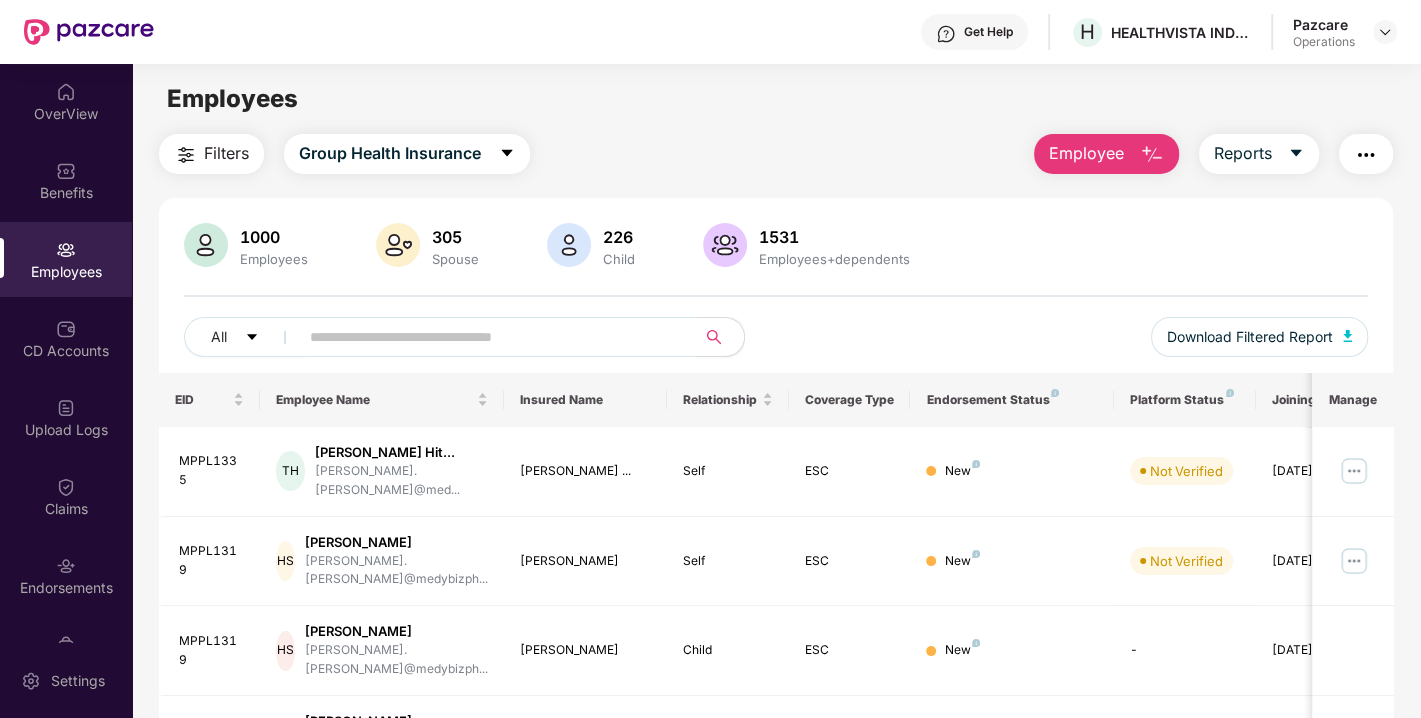click at bounding box center (489, 337) 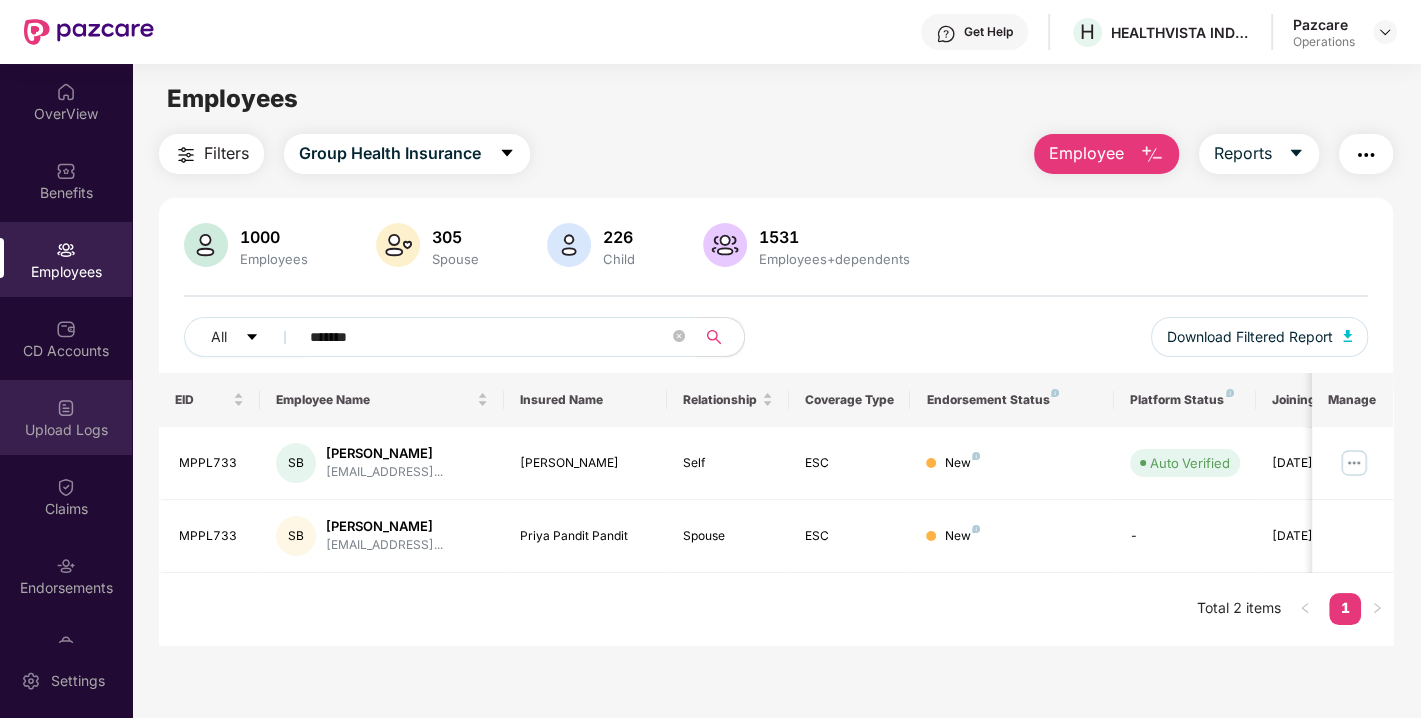scroll, scrollTop: 52, scrollLeft: 0, axis: vertical 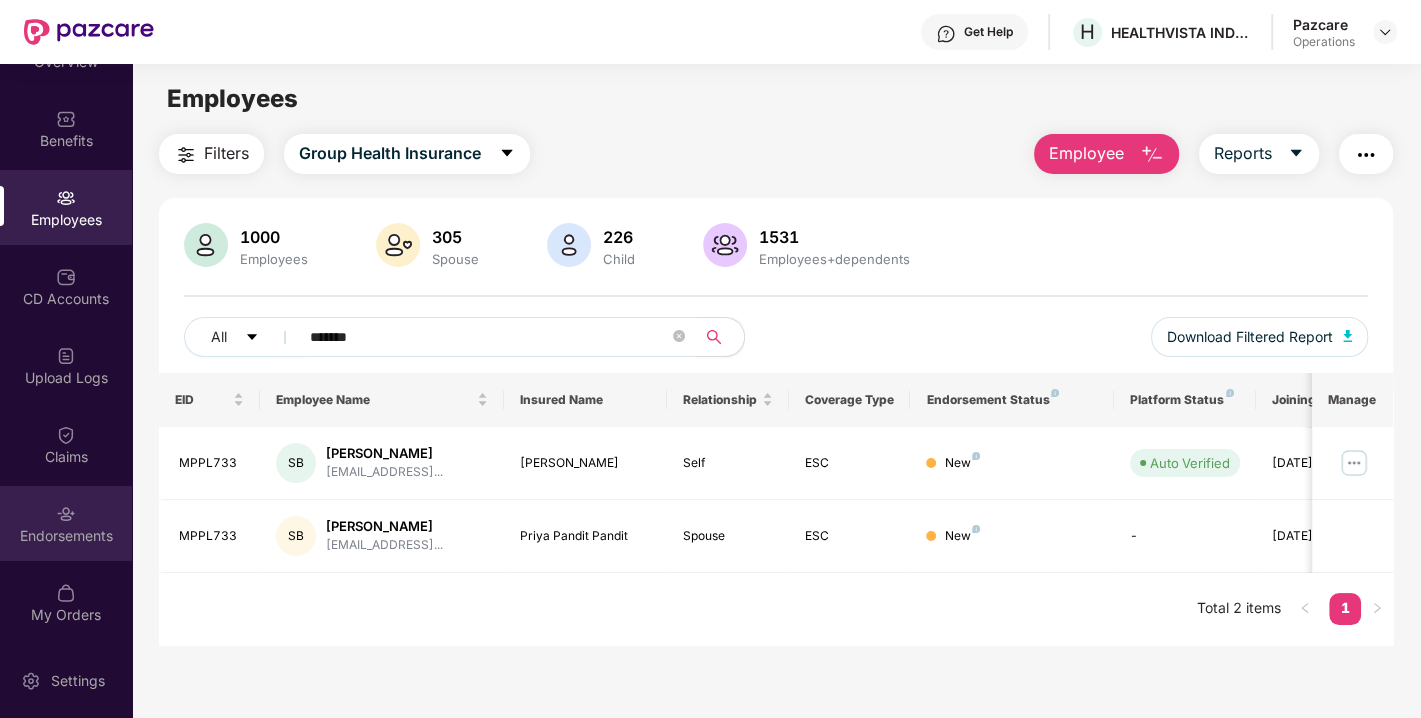 type on "*******" 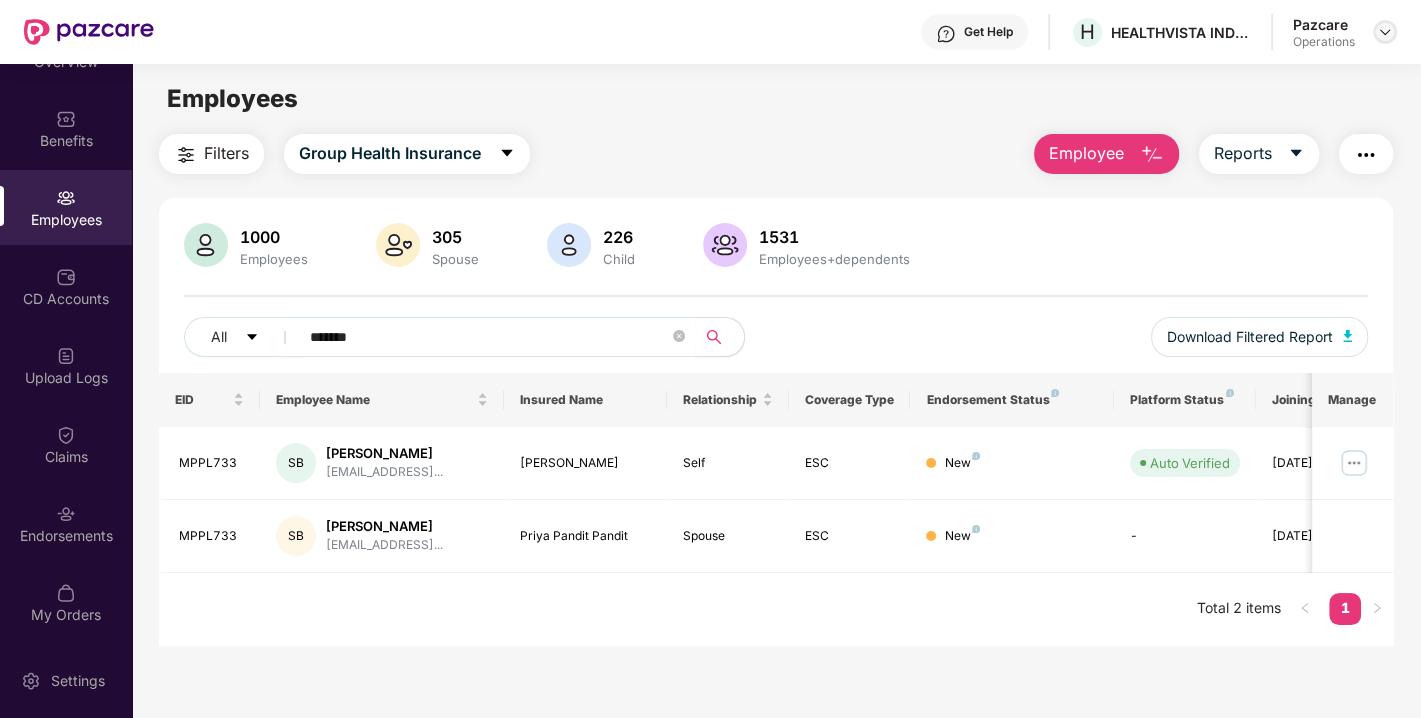 click at bounding box center (1385, 32) 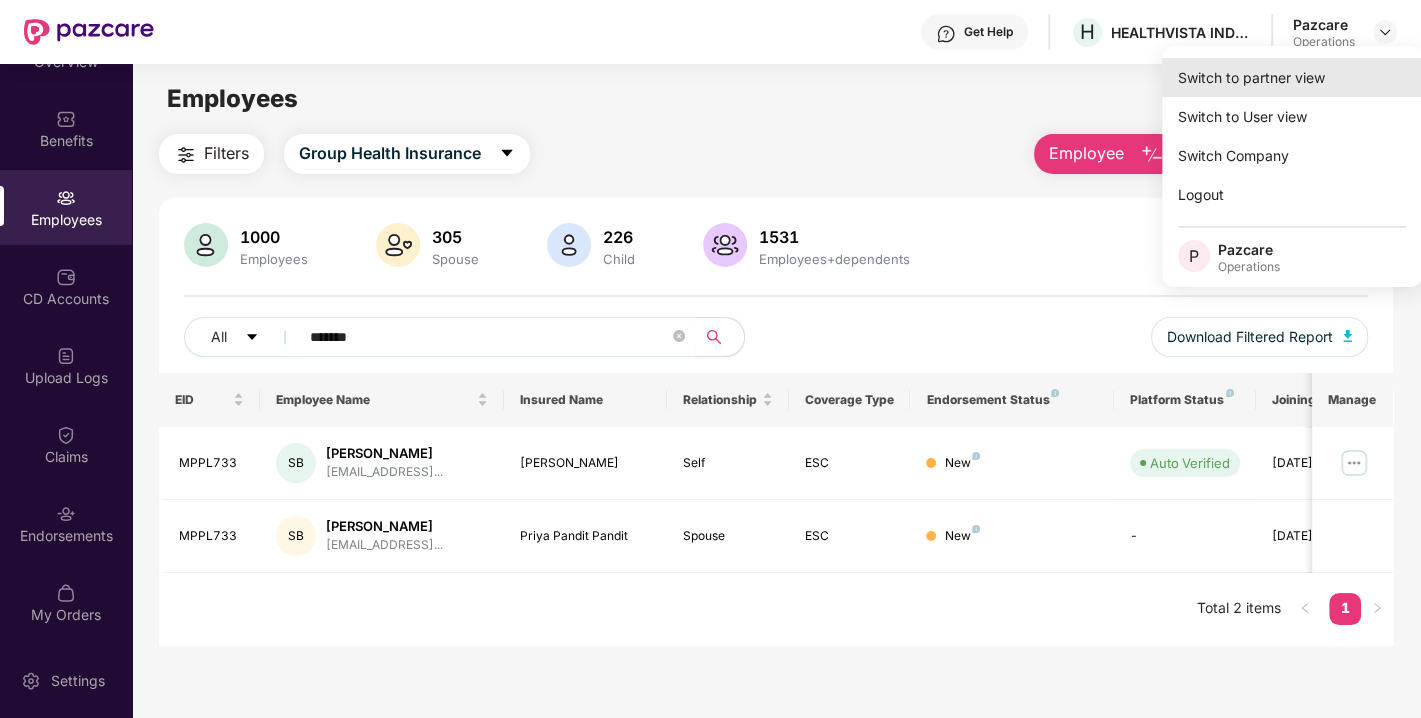 click on "Switch to partner view" at bounding box center [1292, 77] 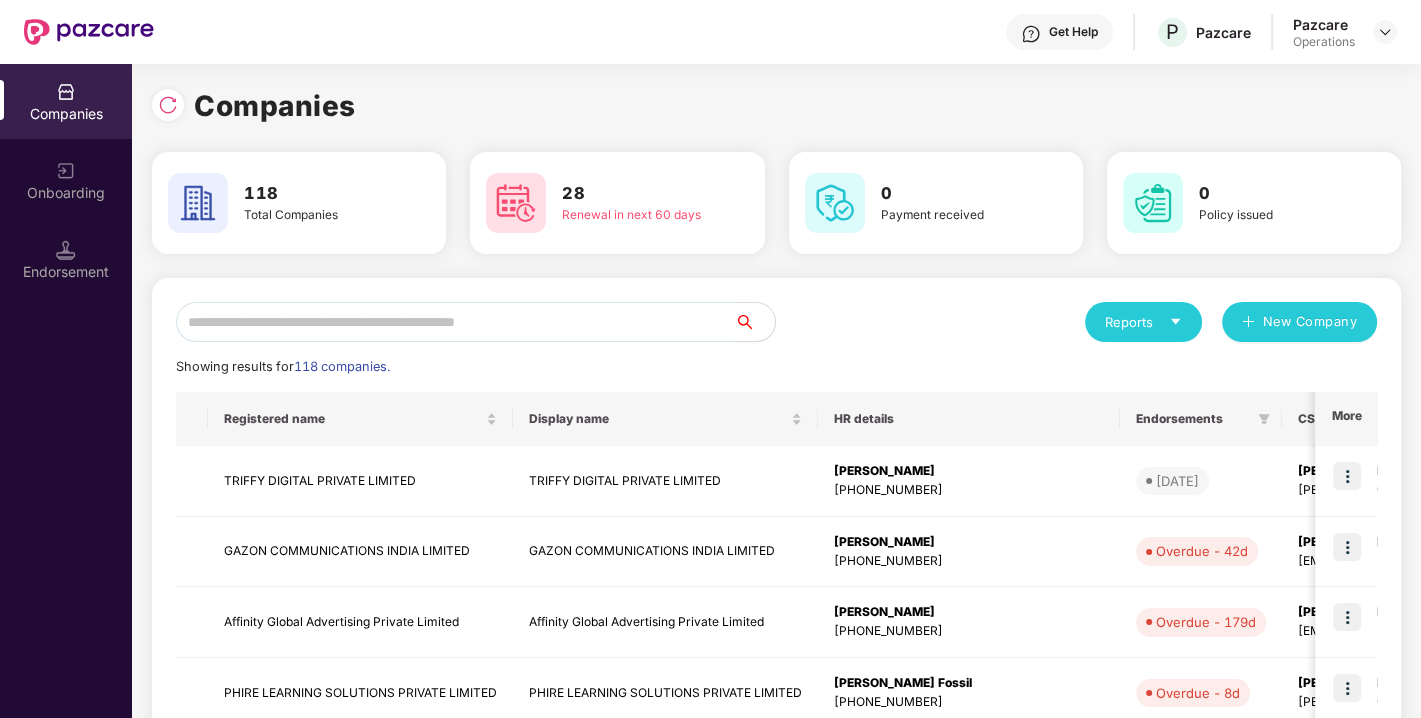 click at bounding box center (455, 322) 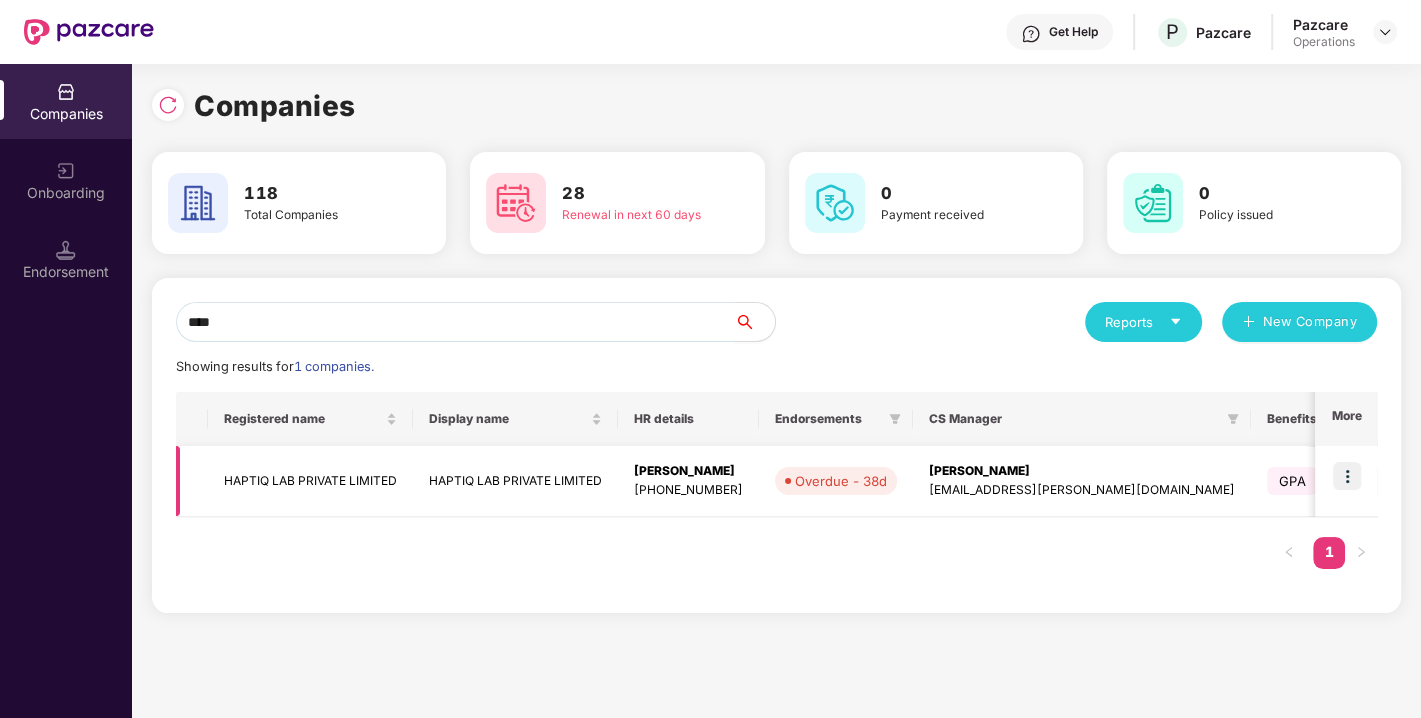 type on "****" 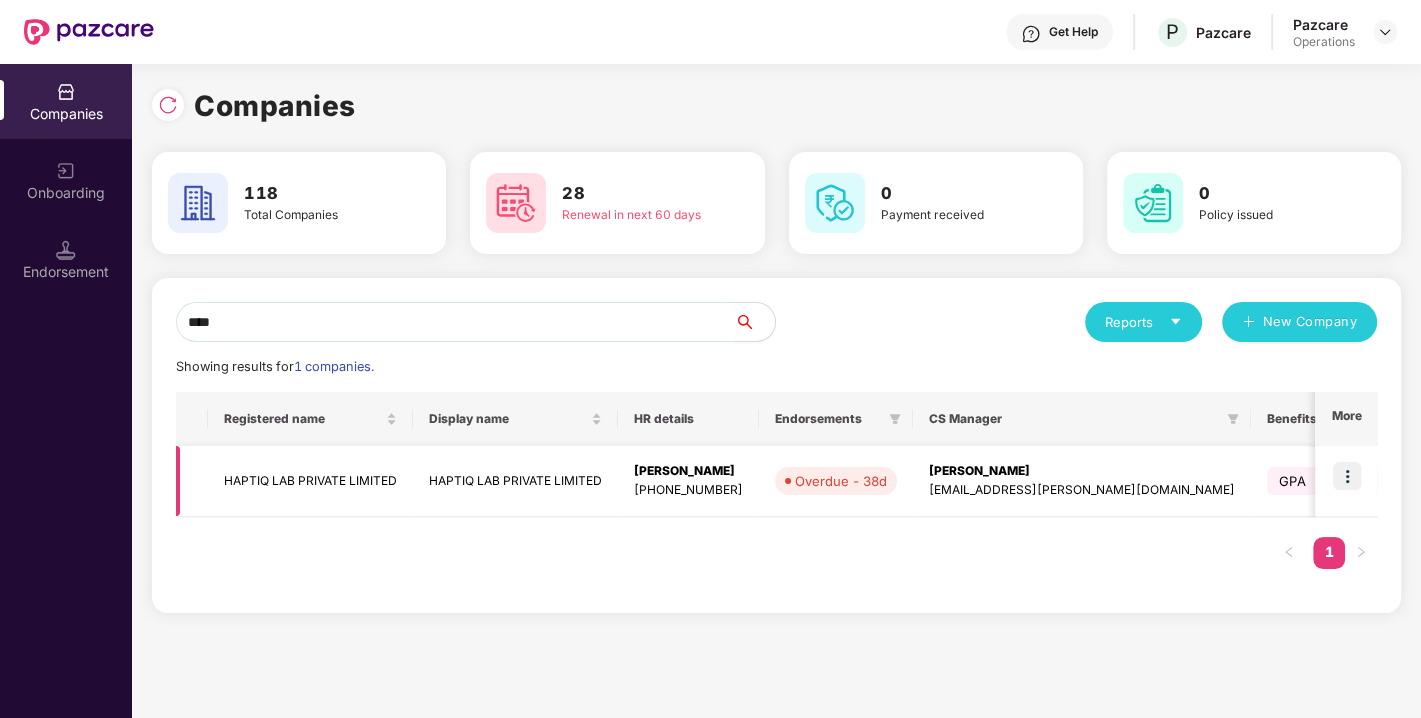 click on "HAPTIQ LAB PRIVATE LIMITED" at bounding box center [310, 481] 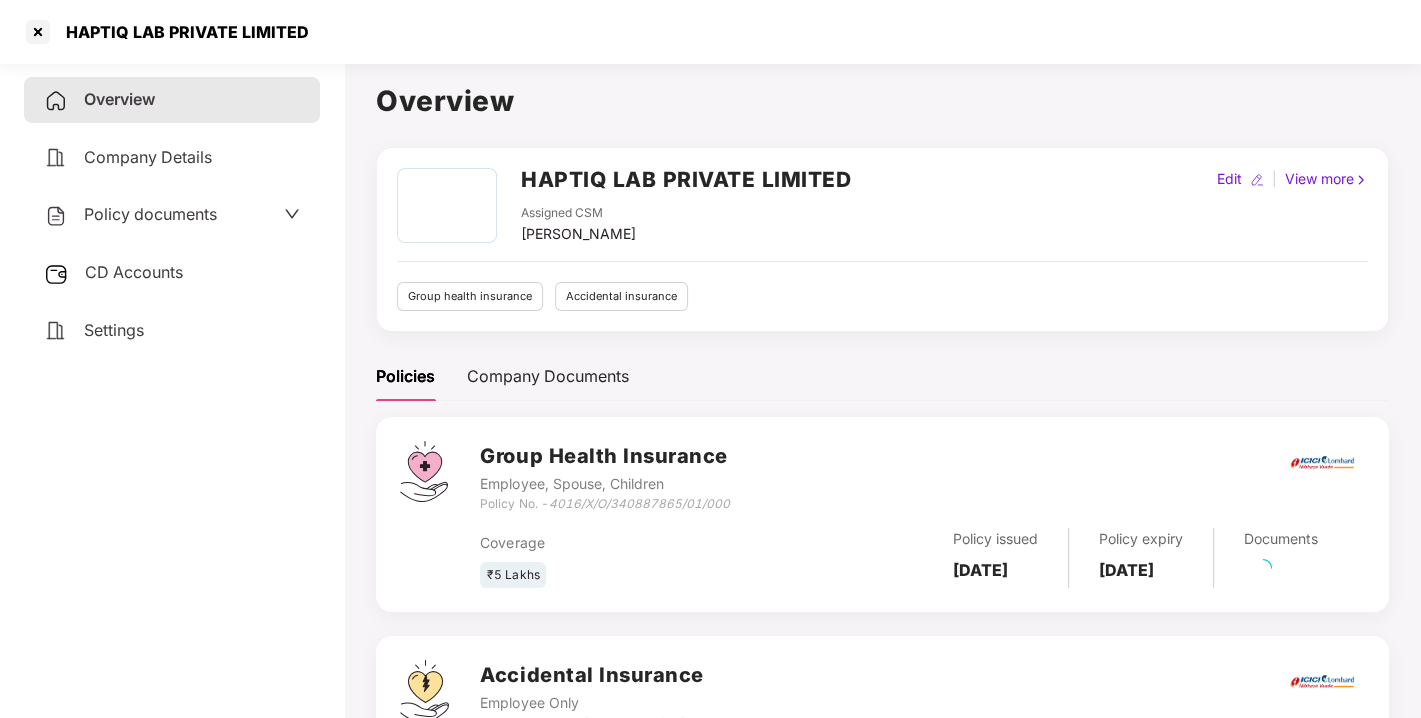 click on "Policy documents" at bounding box center (150, 214) 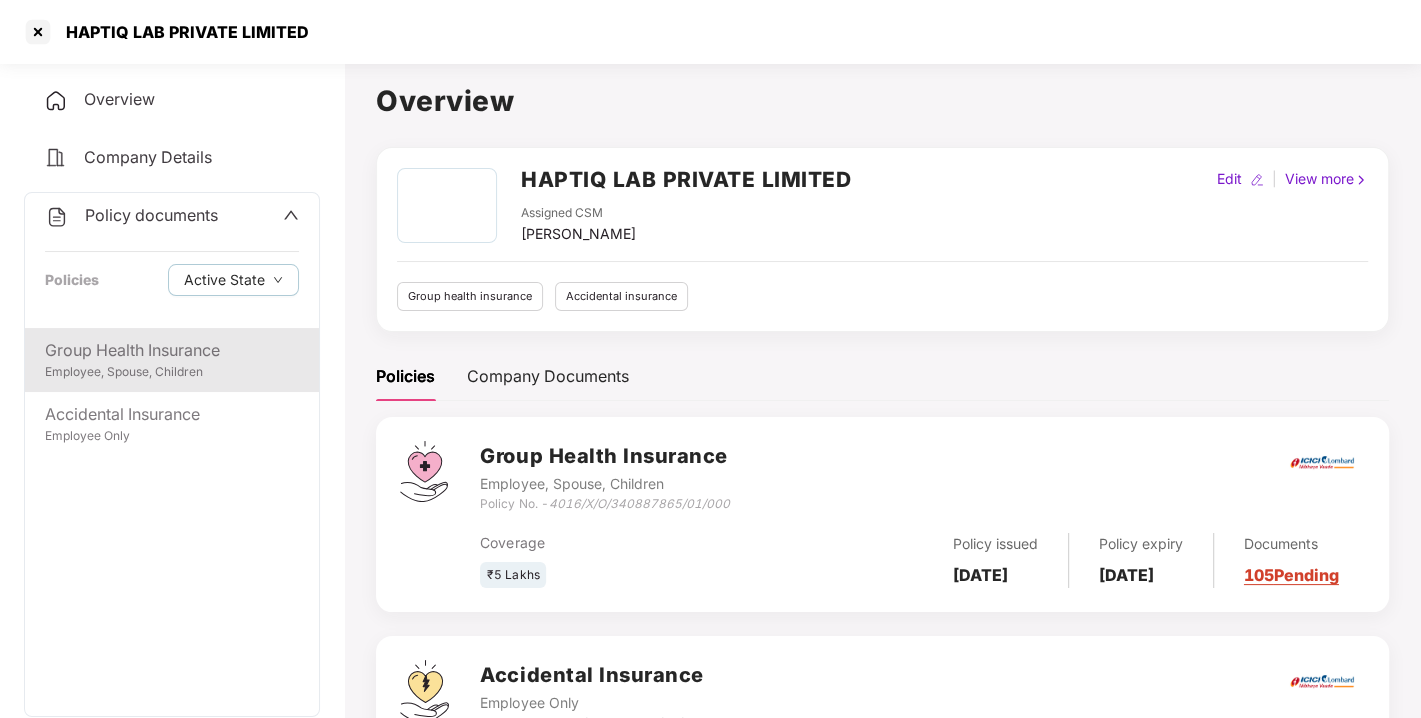 click on "Group Health Insurance" at bounding box center [172, 350] 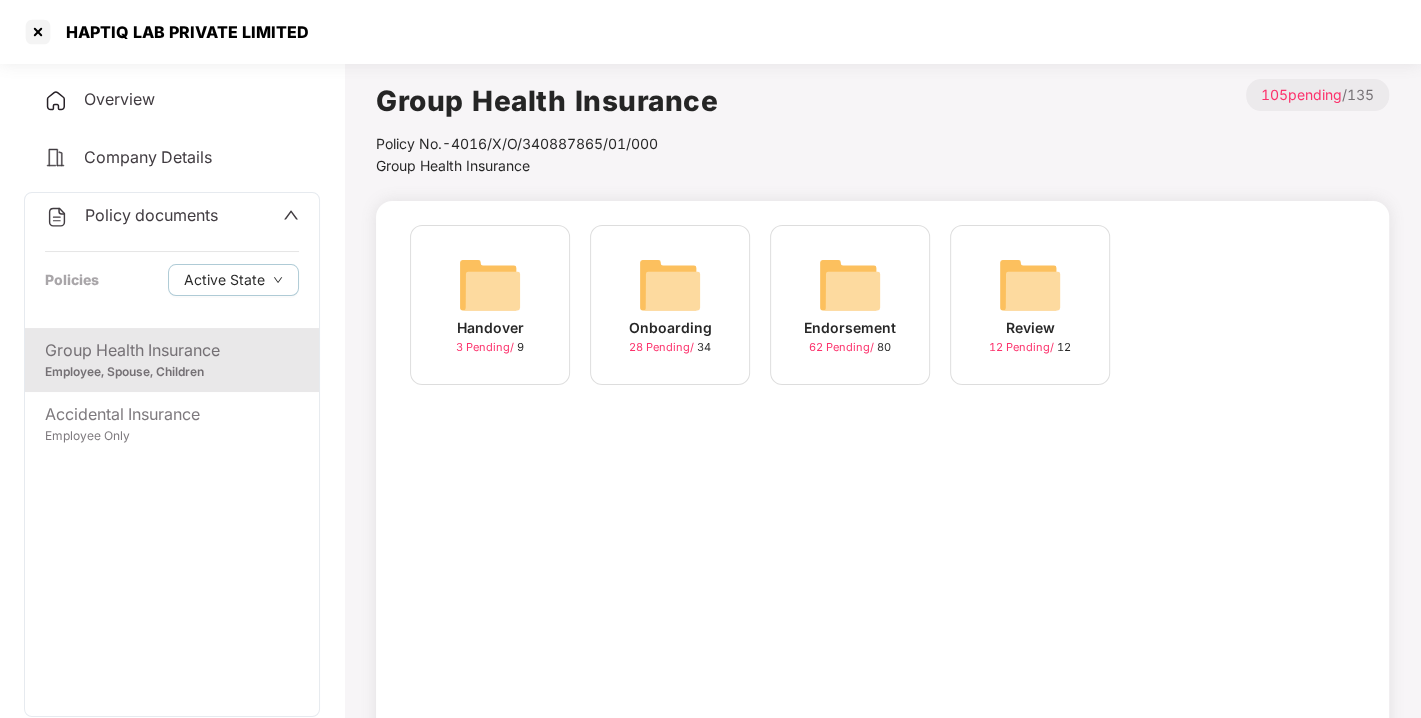 click at bounding box center [850, 285] 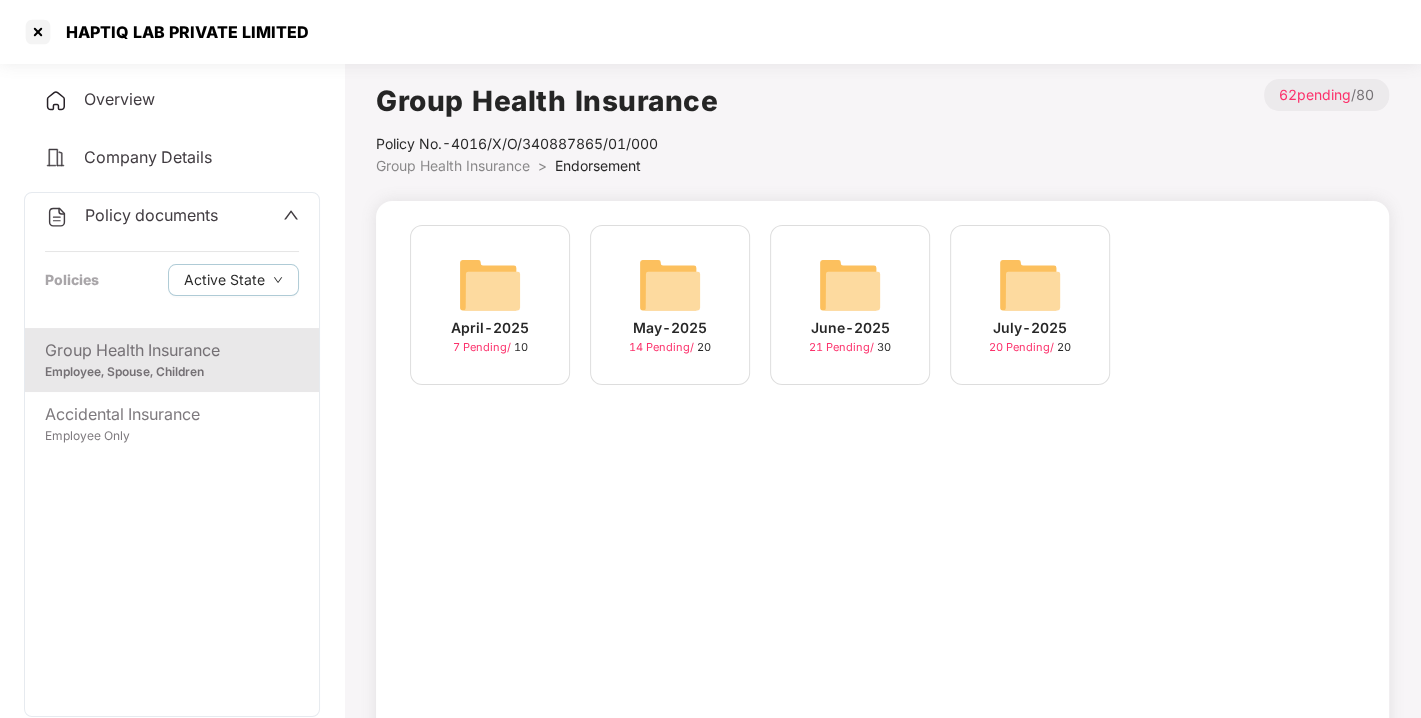 click at bounding box center (1030, 285) 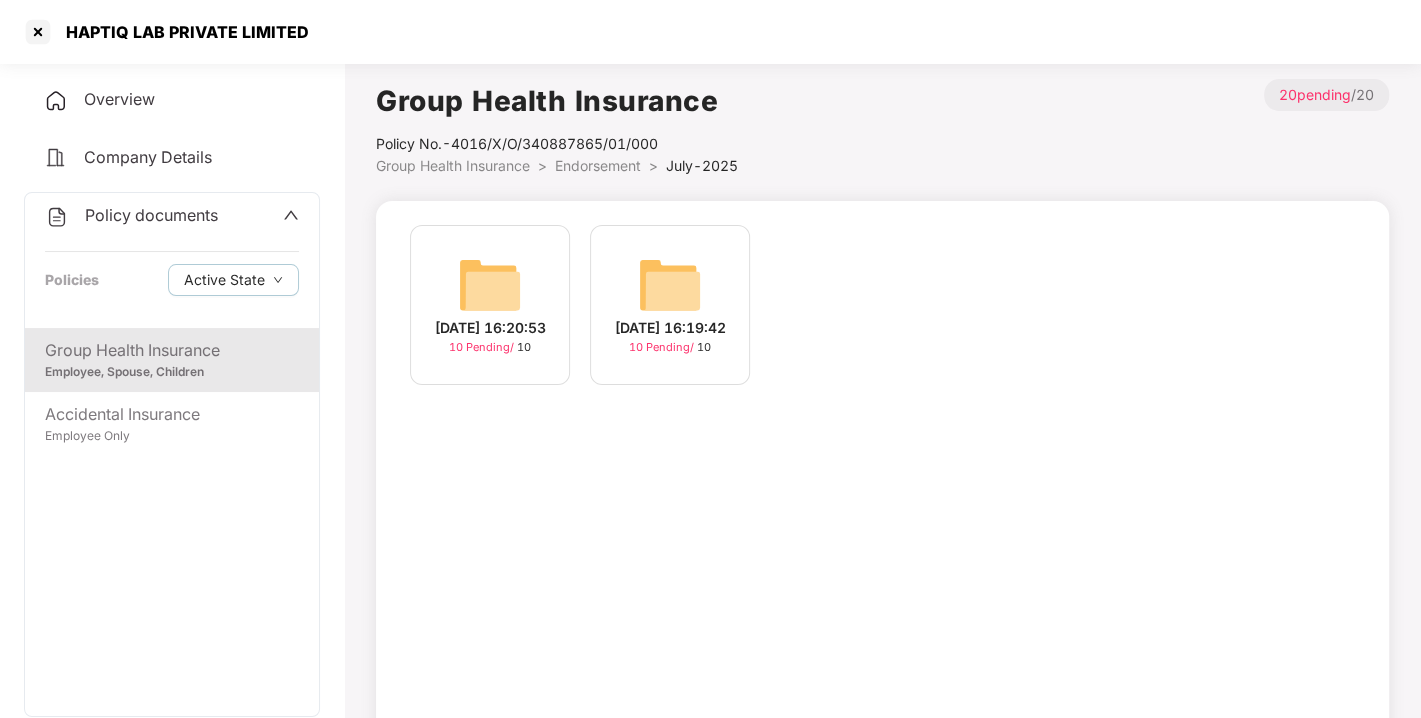 click at bounding box center (490, 285) 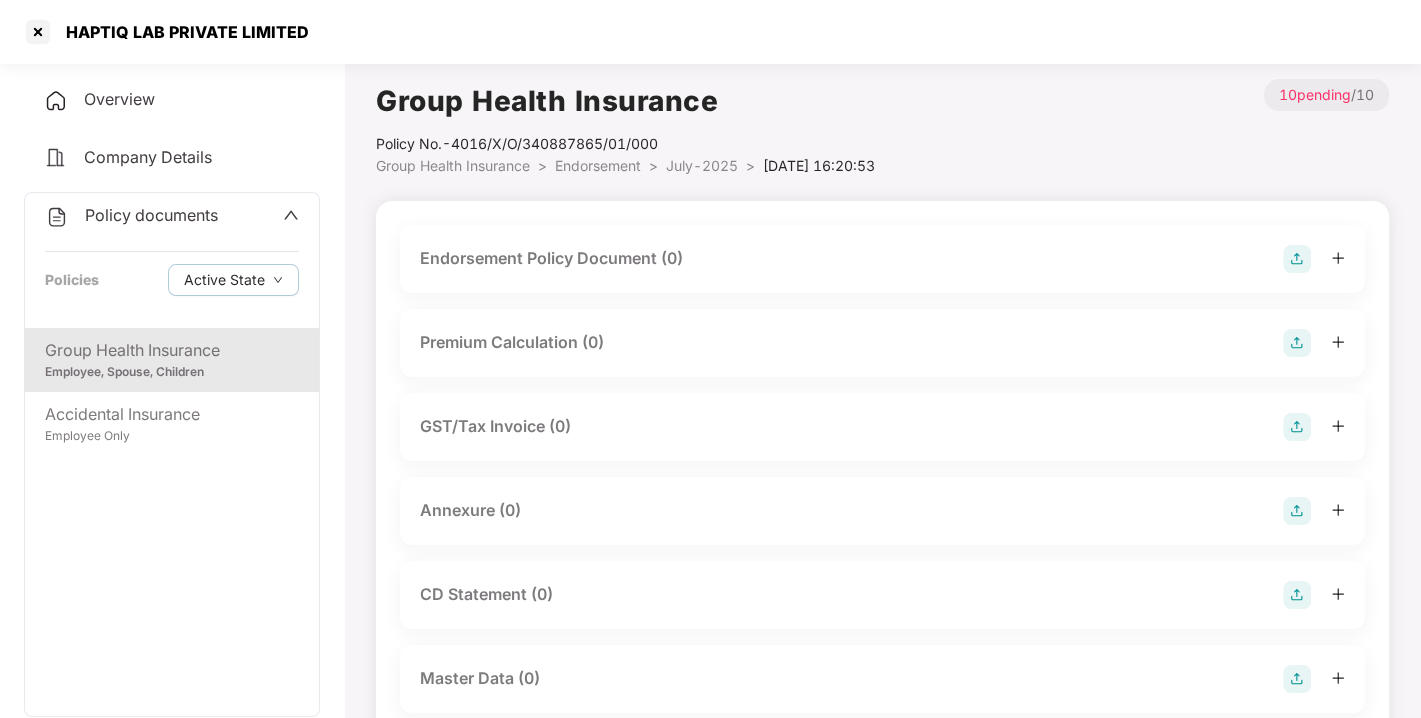 click at bounding box center (1297, 259) 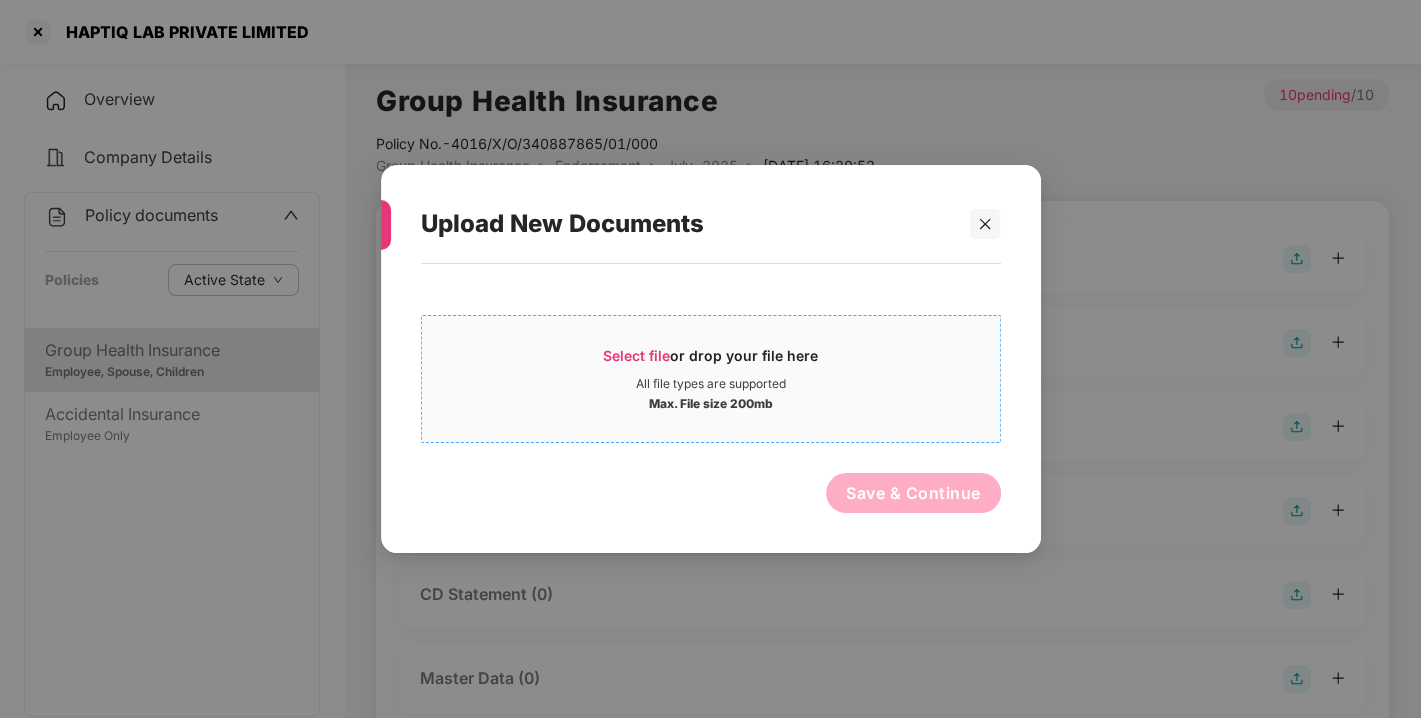click on "All file types are supported" at bounding box center [711, 384] 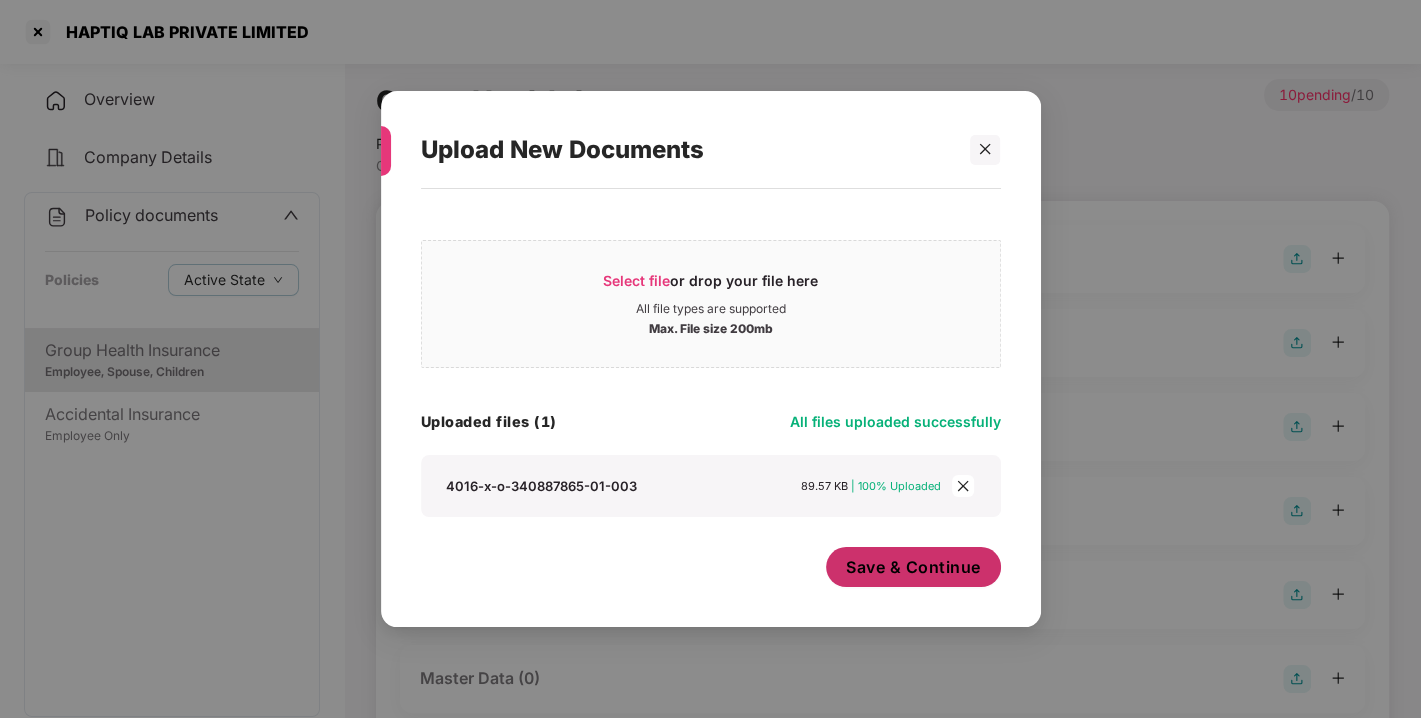 click on "Save & Continue" at bounding box center (913, 567) 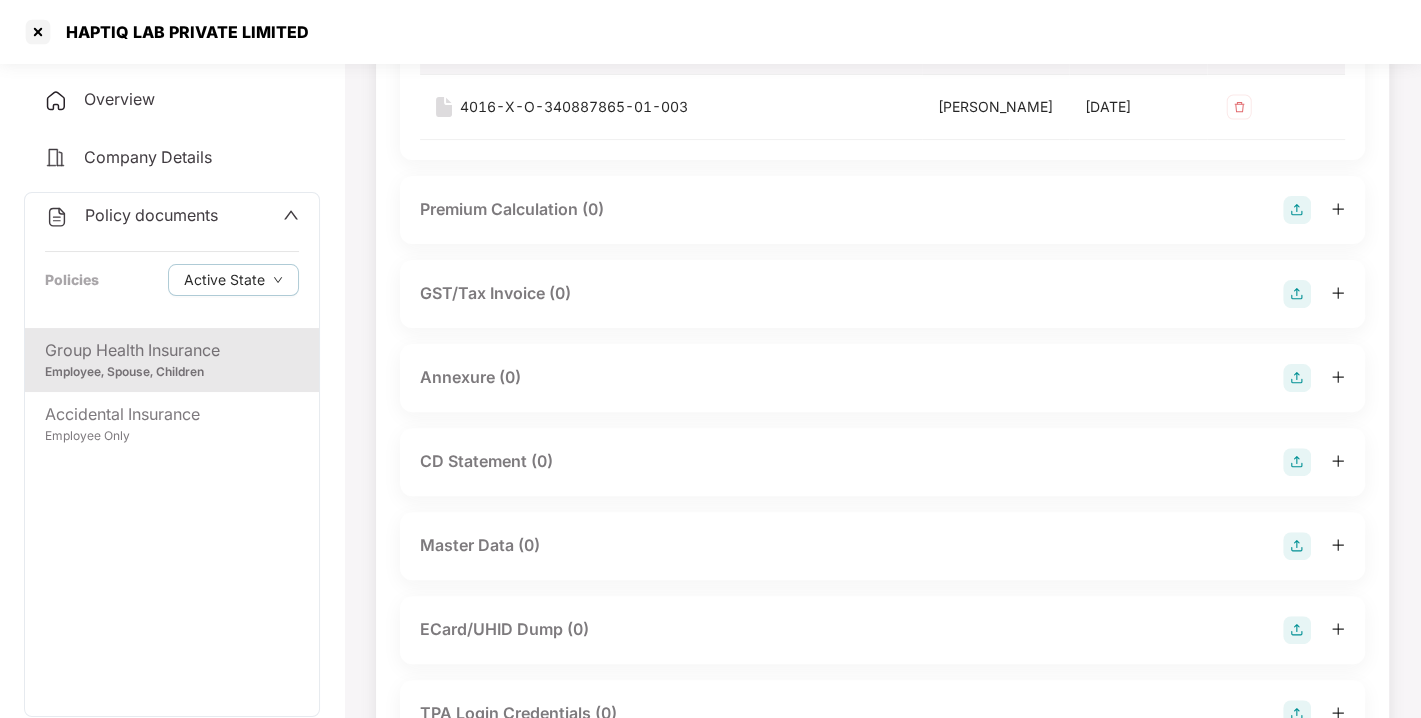 scroll, scrollTop: 281, scrollLeft: 0, axis: vertical 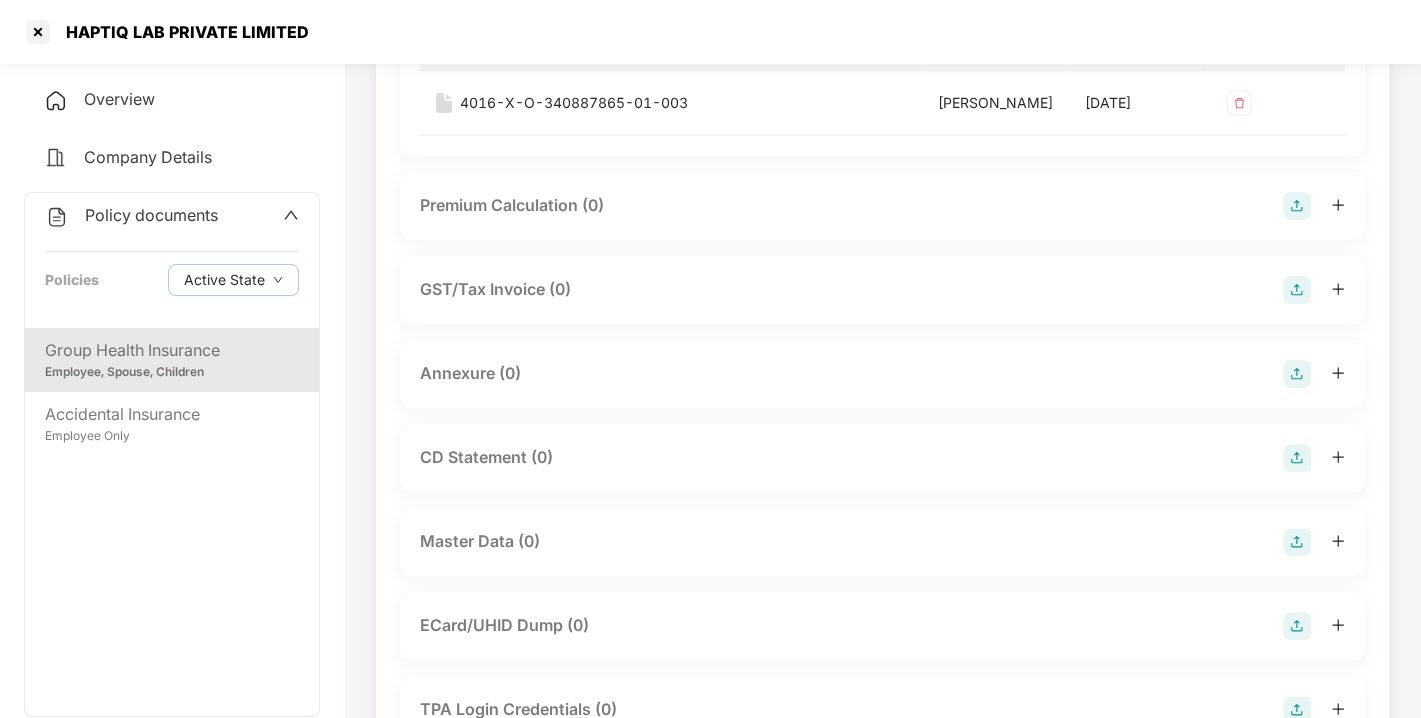 click at bounding box center [1297, 374] 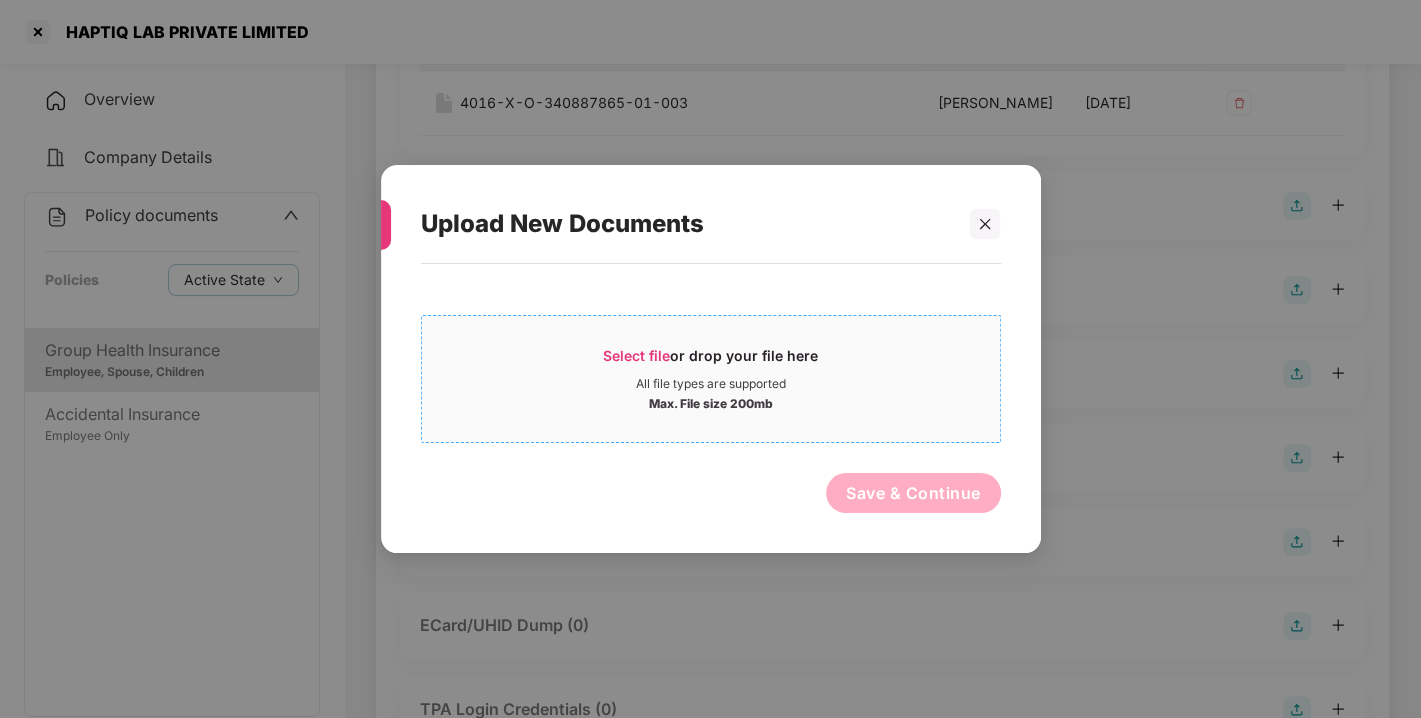 click on "Max. File size 200mb" at bounding box center [711, 402] 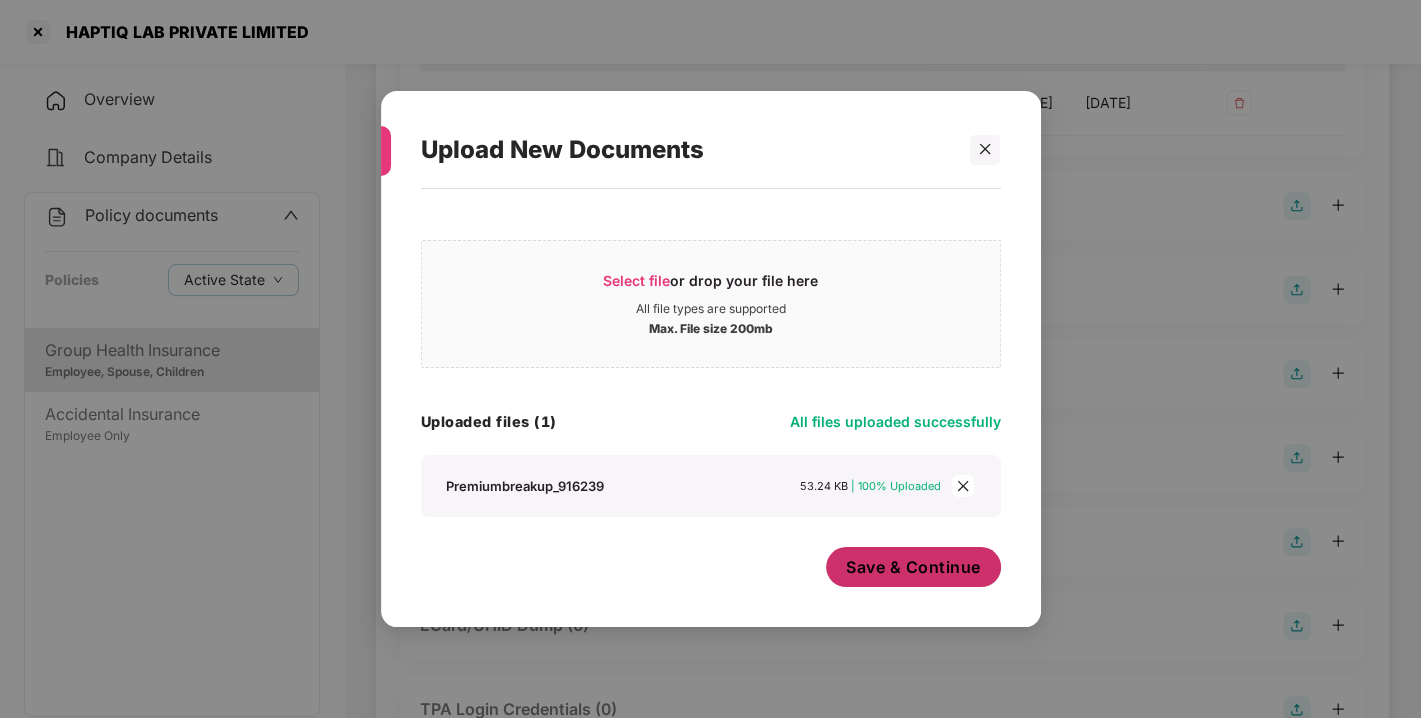 click on "Save & Continue" at bounding box center (913, 567) 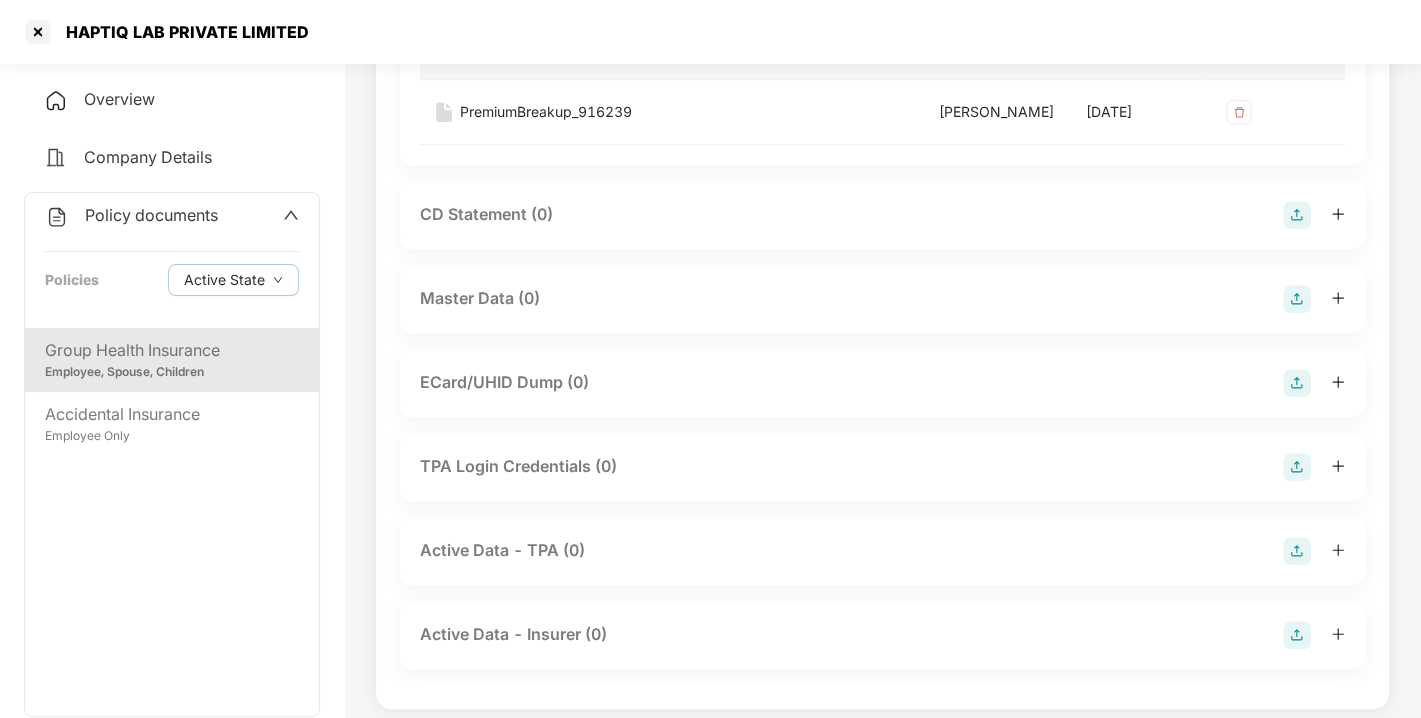 scroll, scrollTop: 508, scrollLeft: 0, axis: vertical 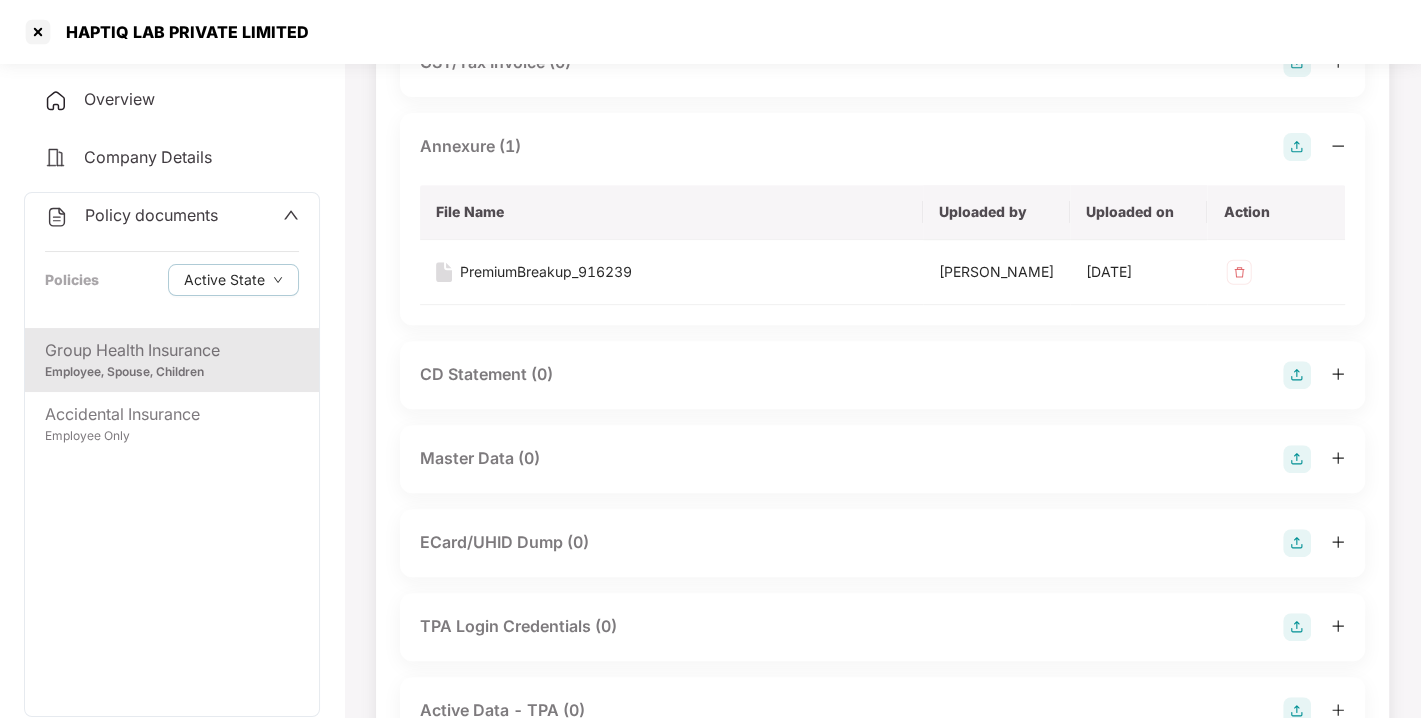 click at bounding box center [1297, 459] 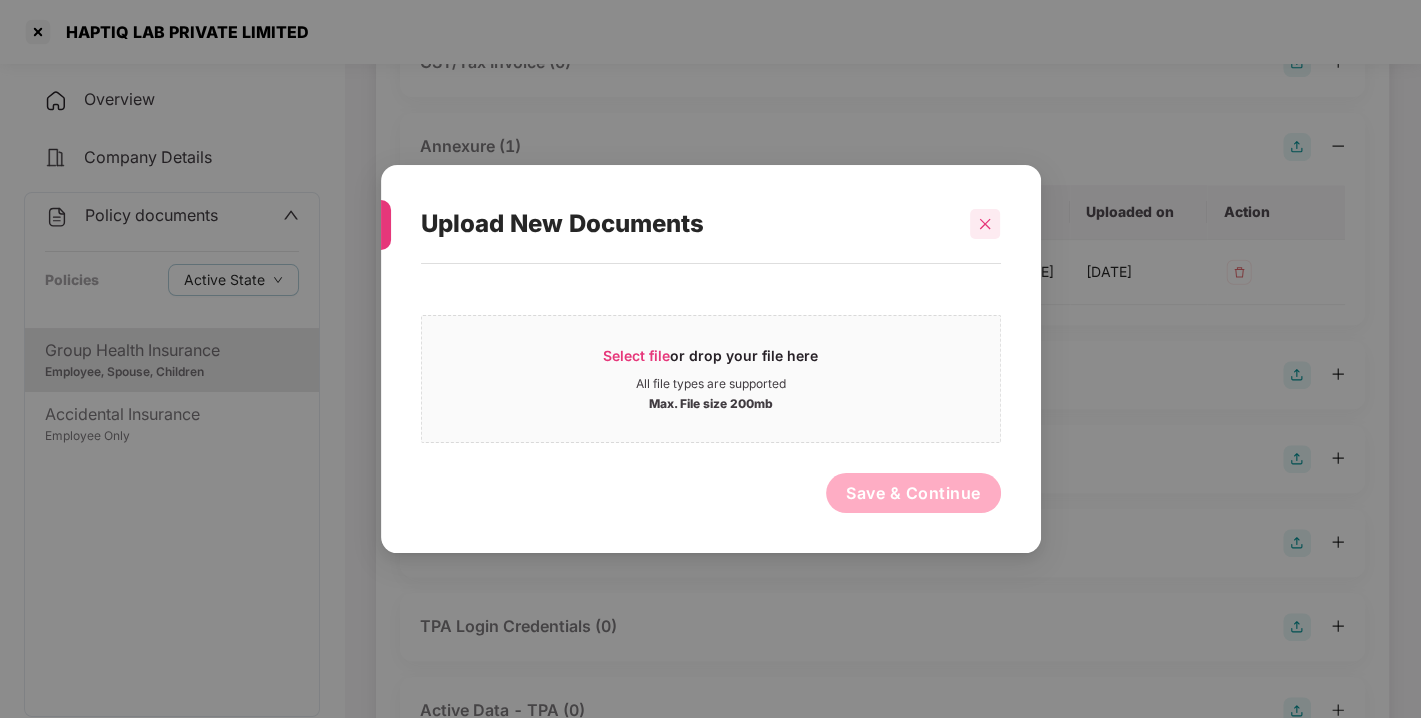 click at bounding box center (985, 224) 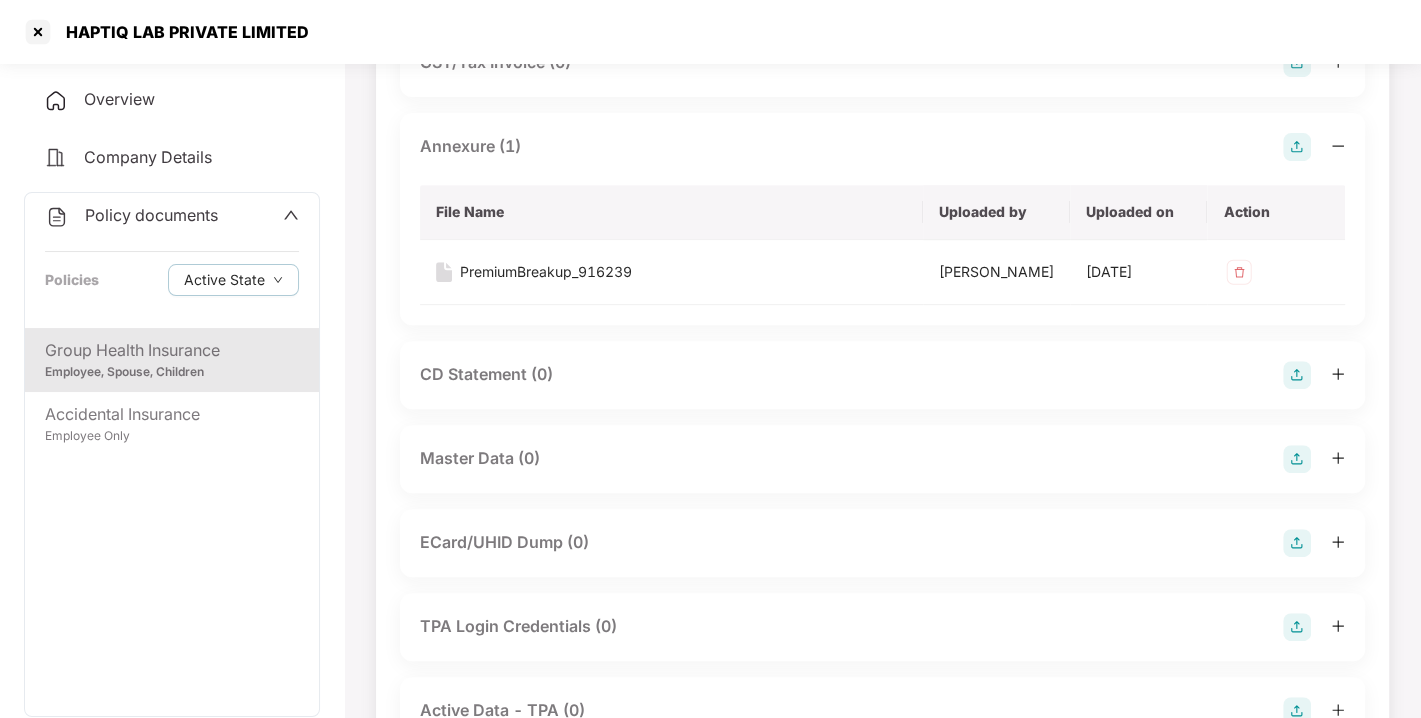scroll, scrollTop: 0, scrollLeft: 0, axis: both 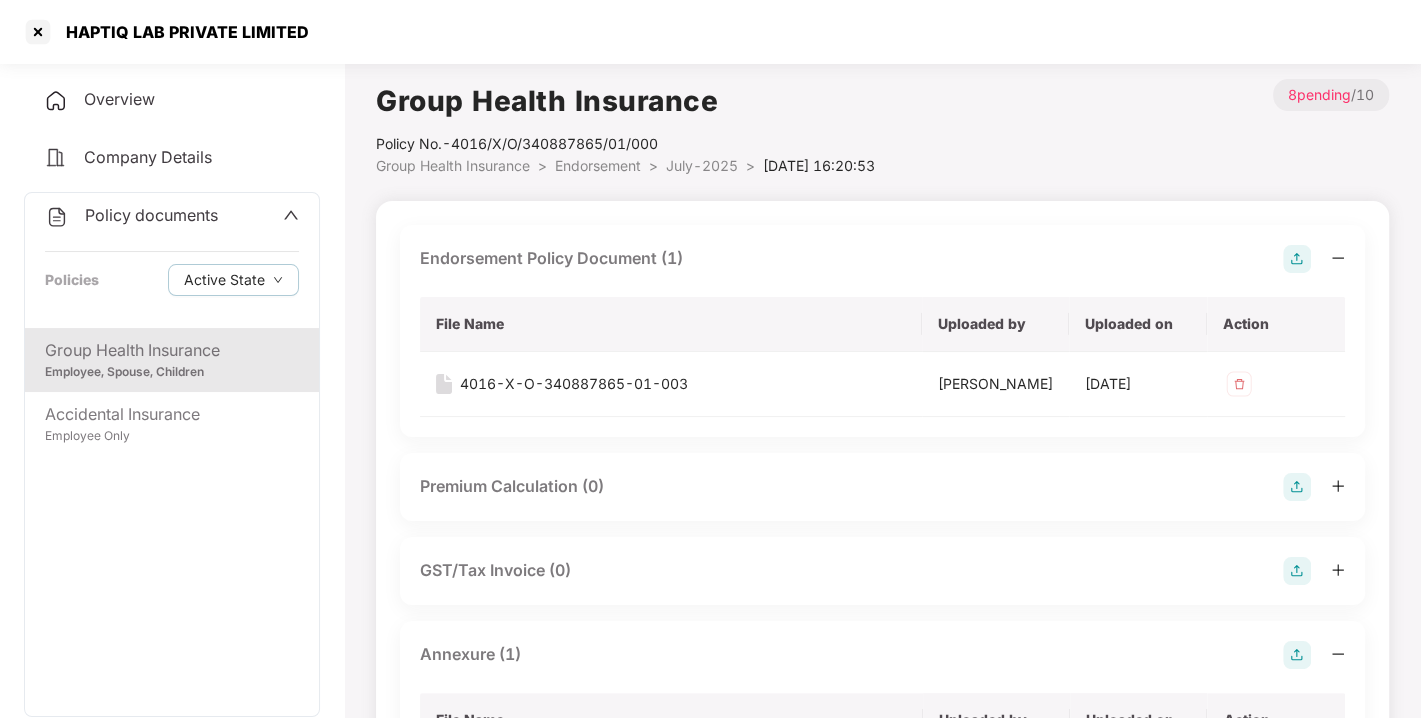 click on "July-2025" at bounding box center [702, 165] 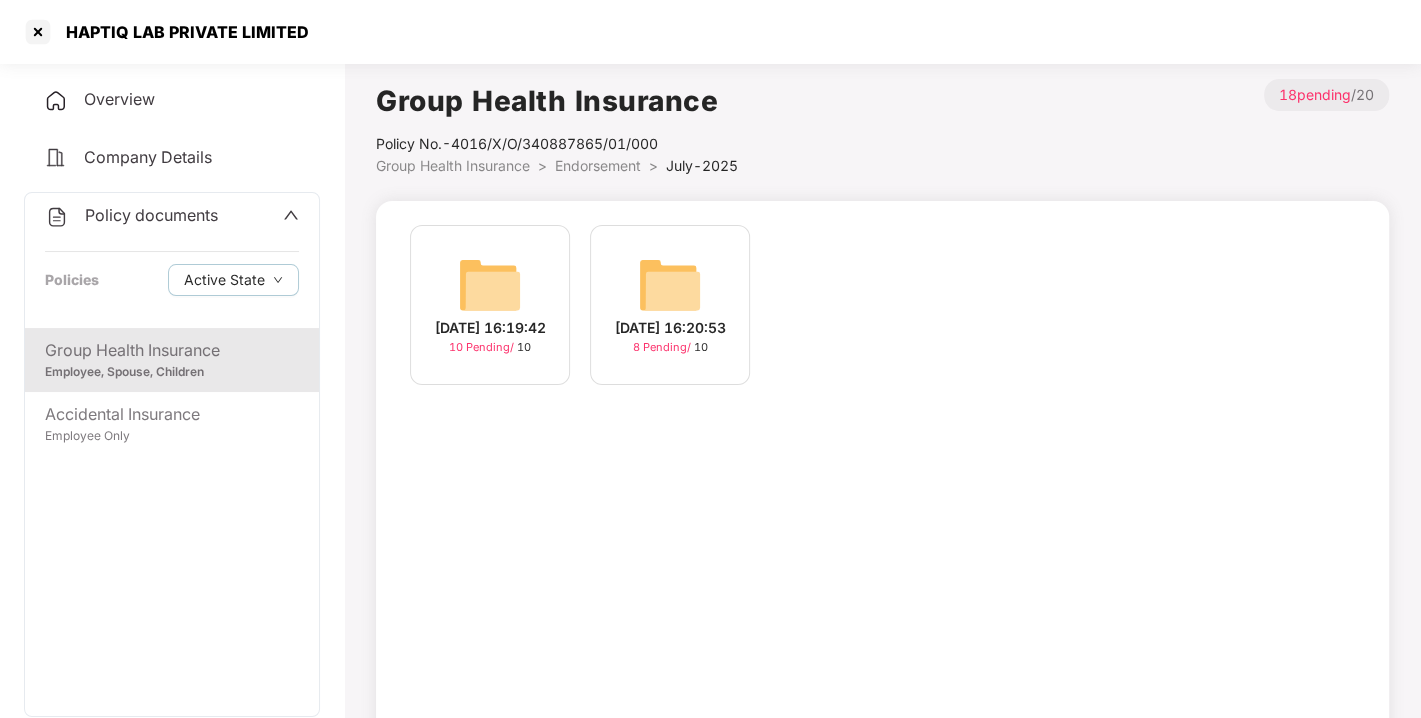 click at bounding box center [490, 285] 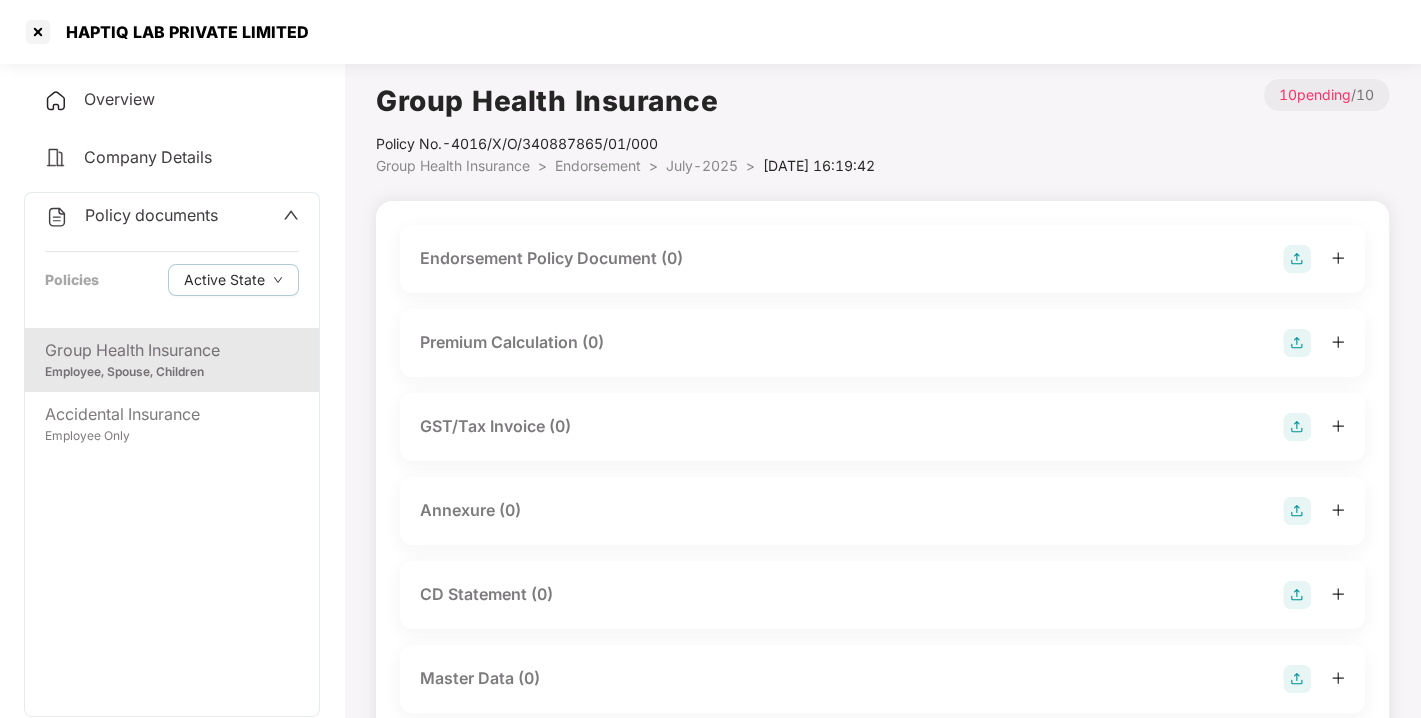 click at bounding box center [1297, 259] 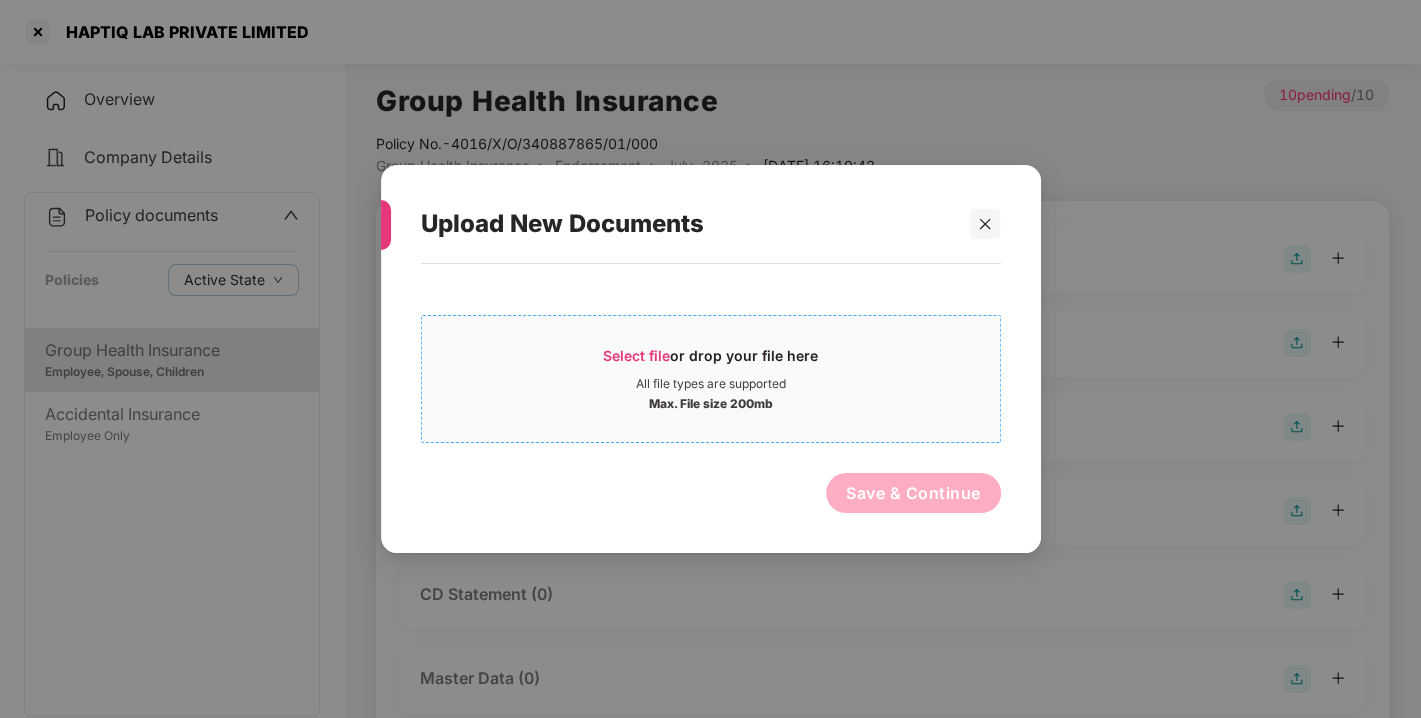 click on "Select file  or drop your file here All file types are supported Max. File size 200mb" at bounding box center (711, 379) 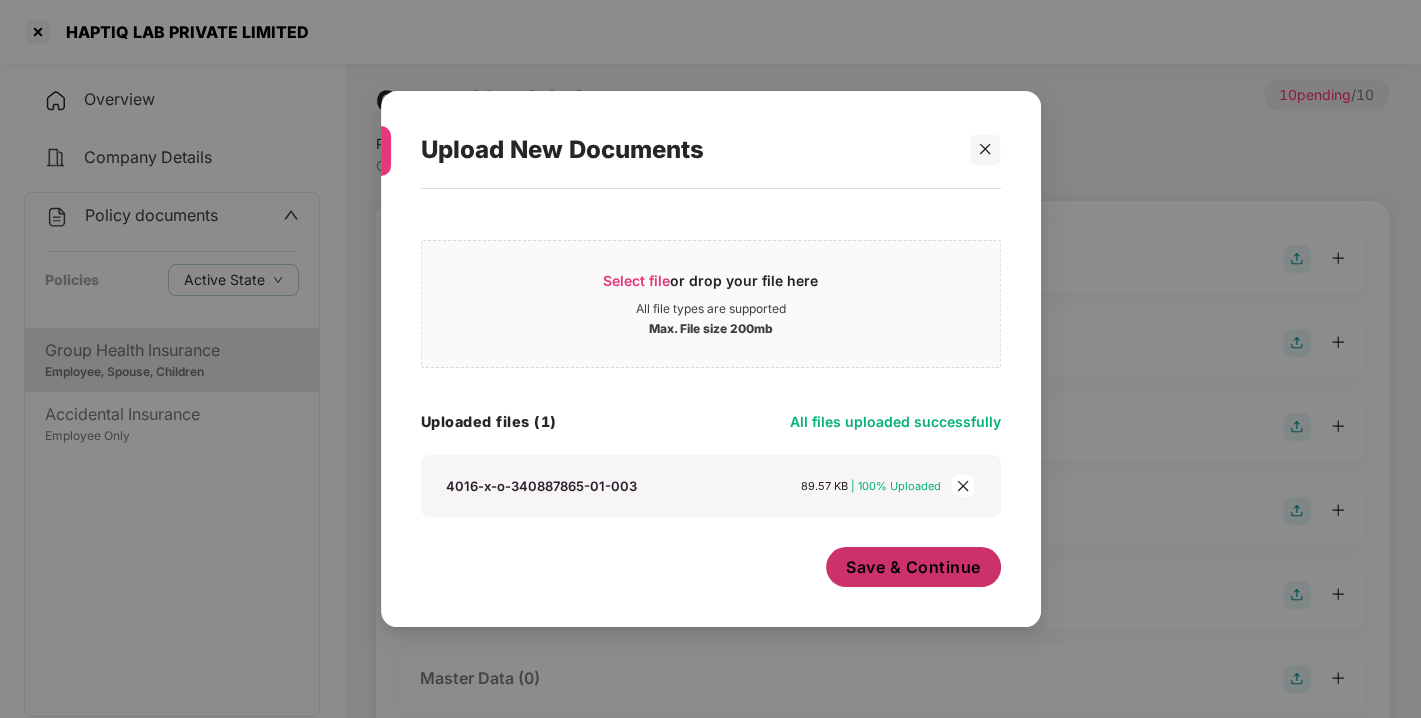click on "Save & Continue" at bounding box center (913, 567) 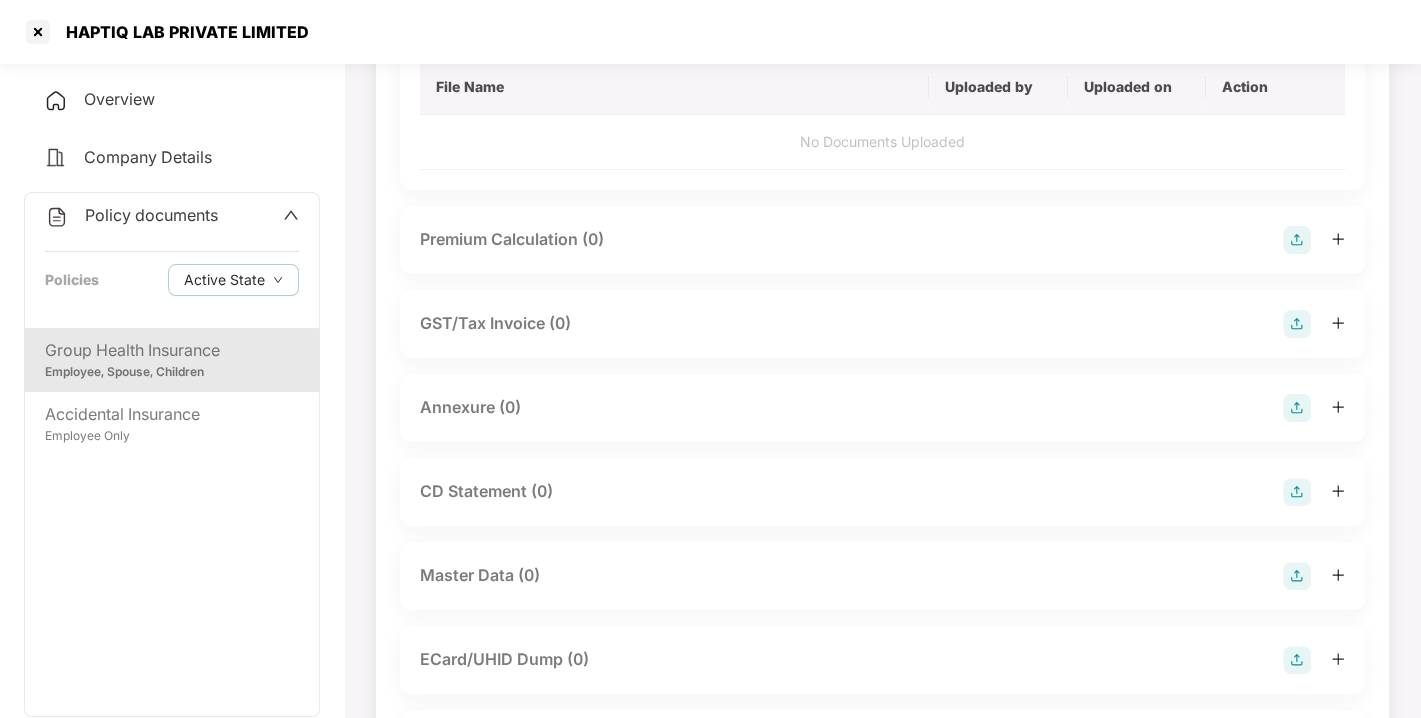 scroll, scrollTop: 268, scrollLeft: 0, axis: vertical 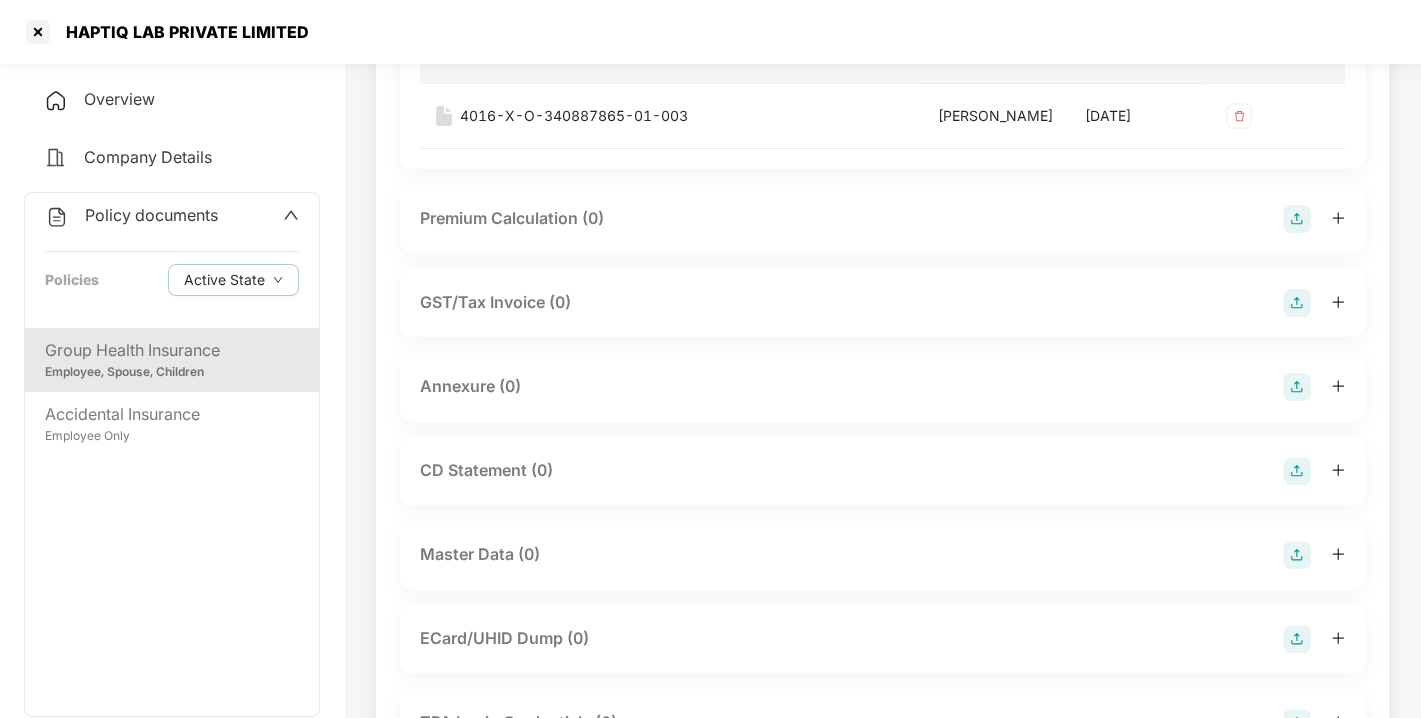 click at bounding box center [1297, 387] 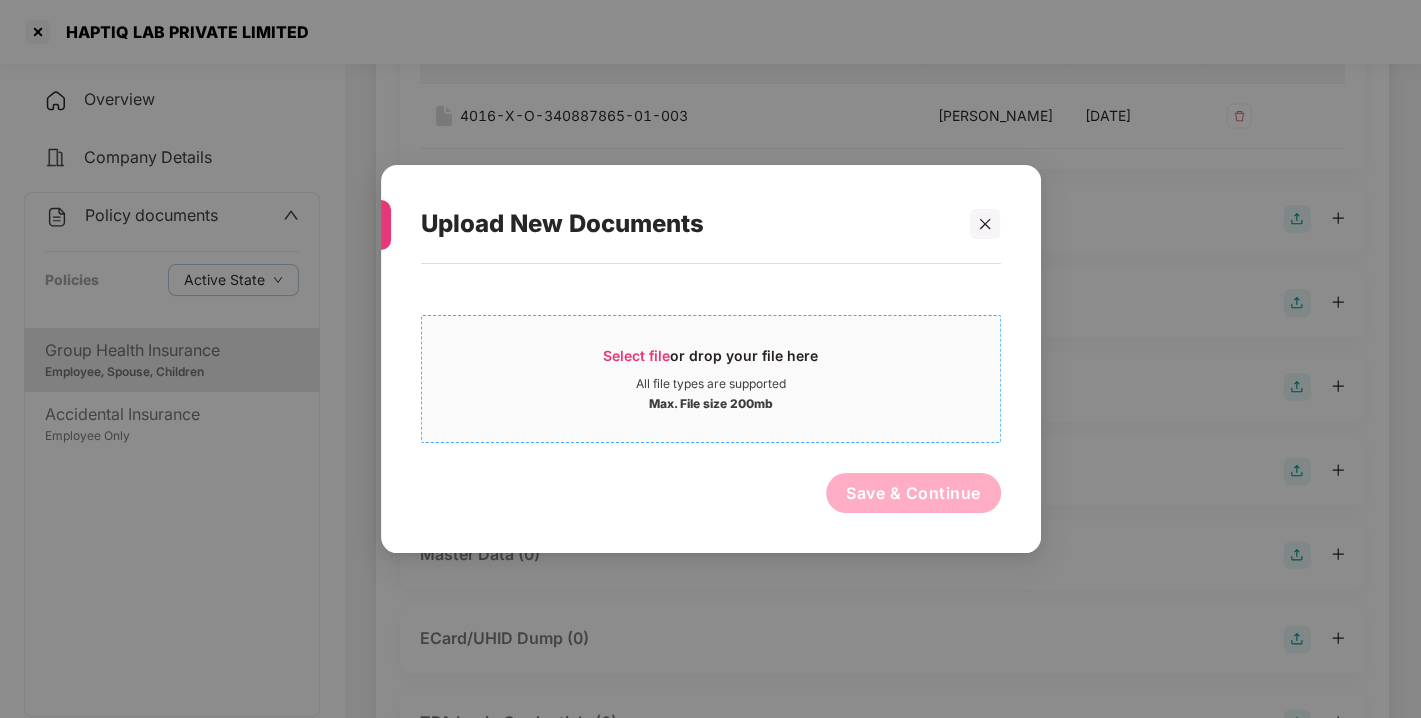 click on "All file types are supported" at bounding box center [711, 384] 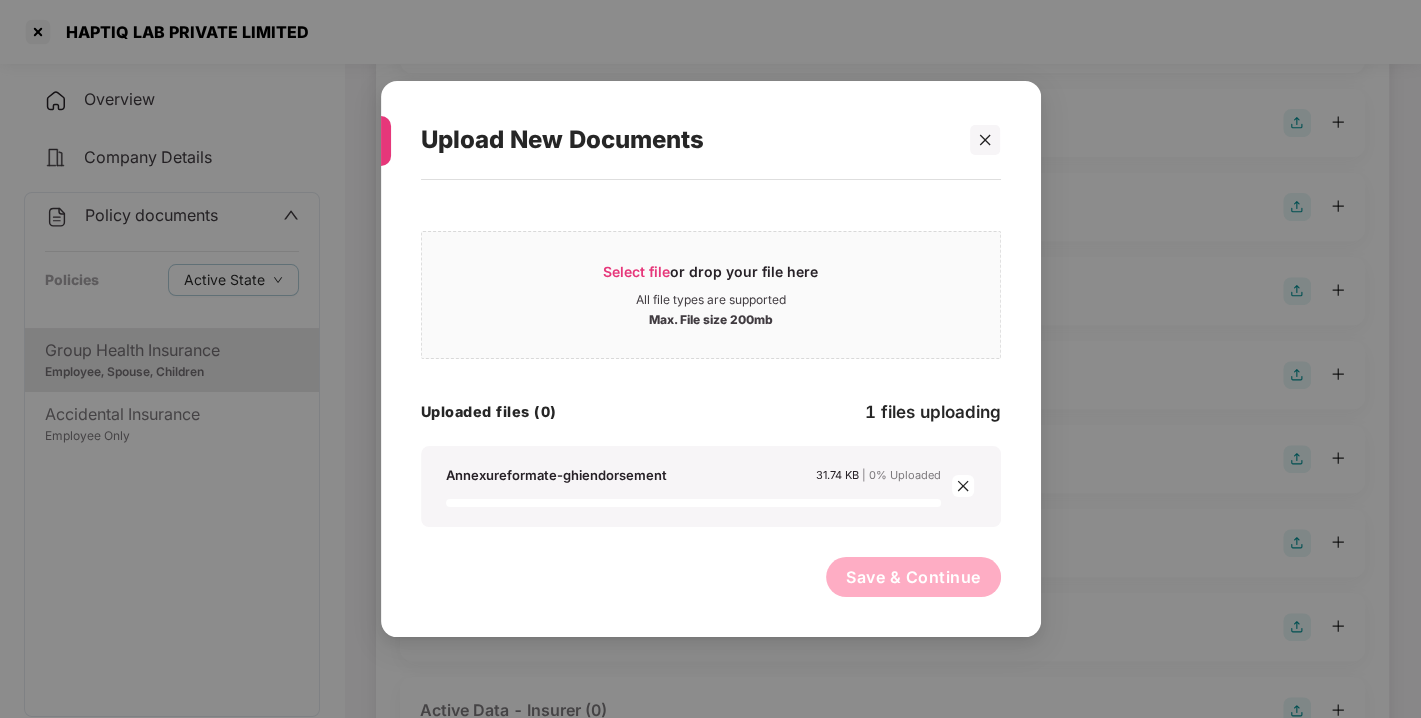 scroll, scrollTop: 450, scrollLeft: 0, axis: vertical 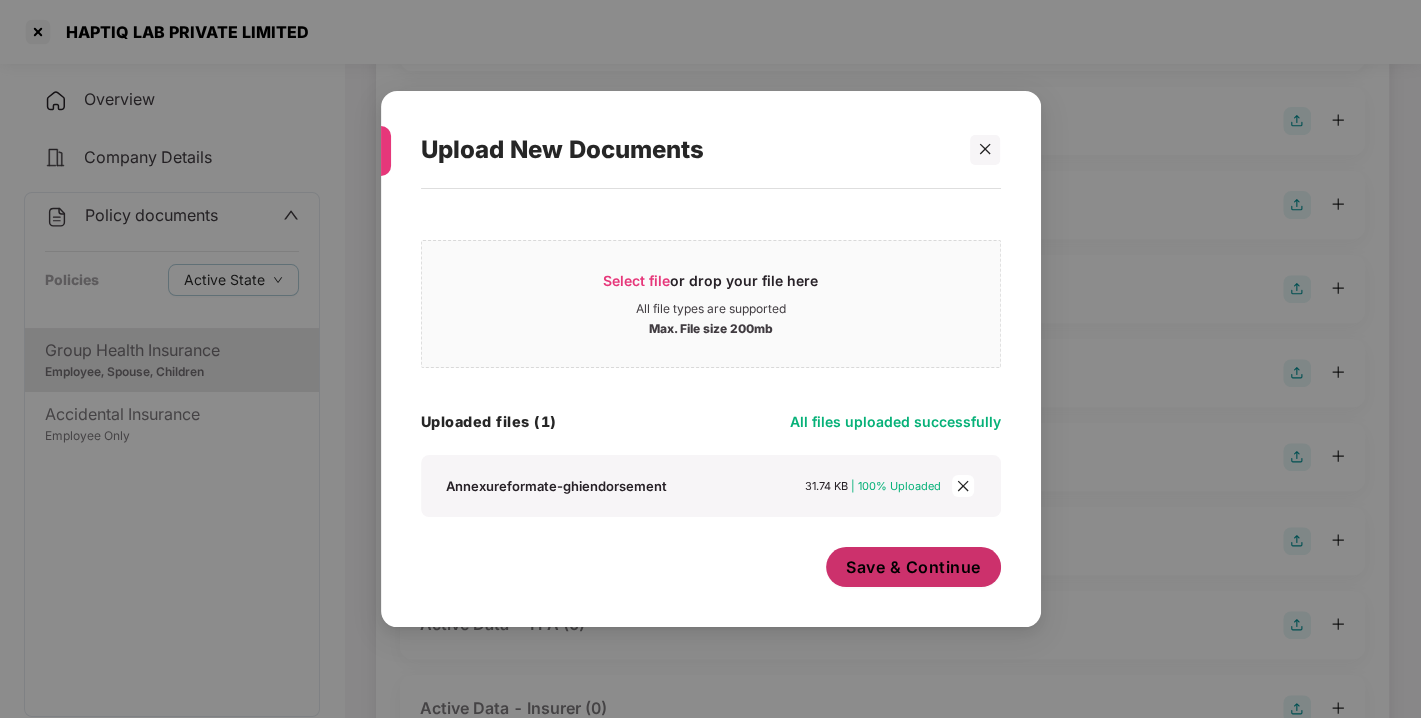 click on "Save & Continue" at bounding box center [913, 567] 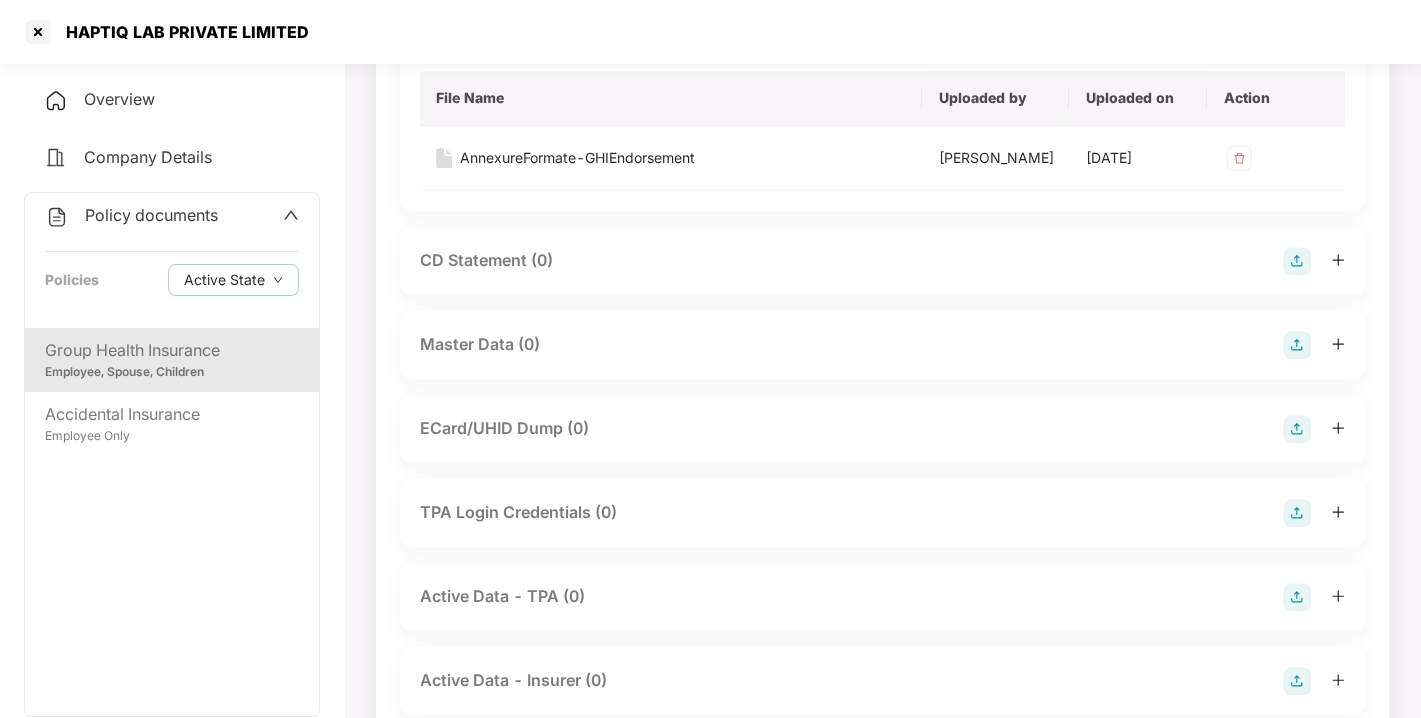 scroll, scrollTop: 633, scrollLeft: 0, axis: vertical 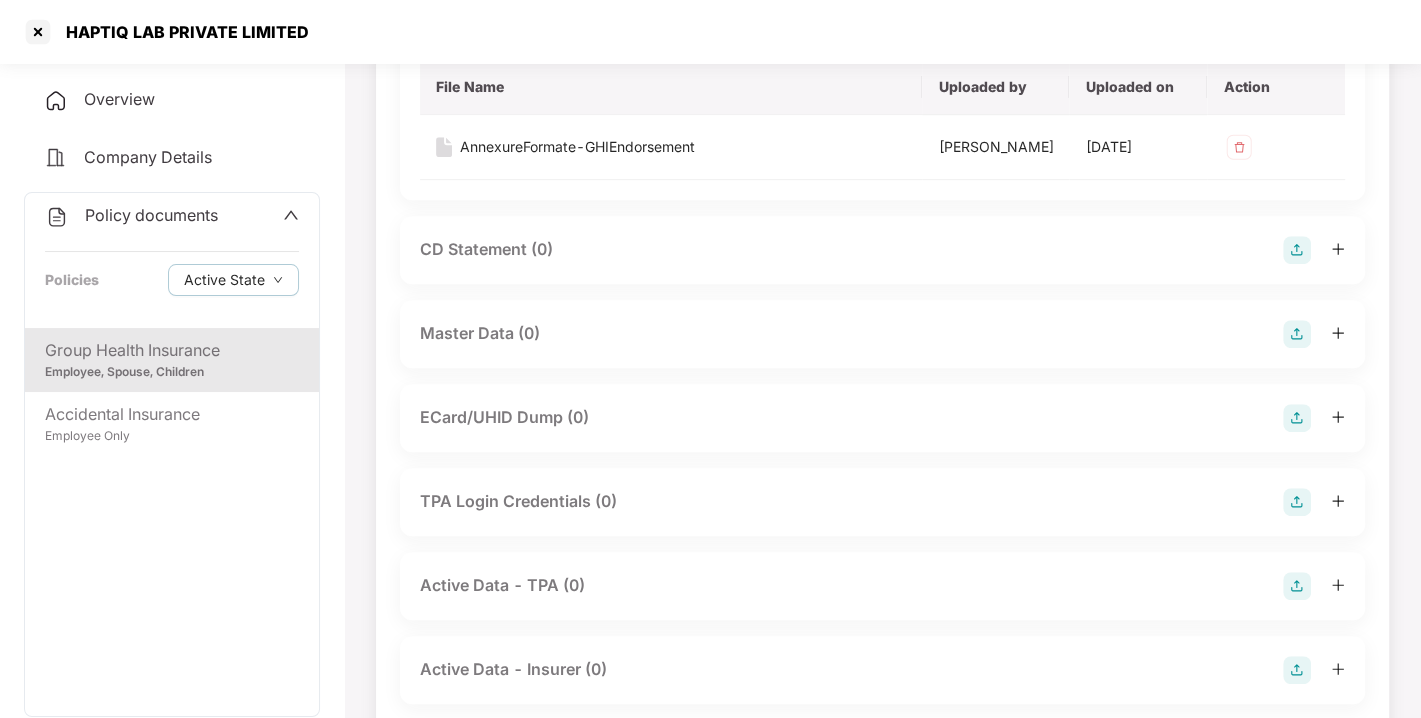 click at bounding box center (1297, 334) 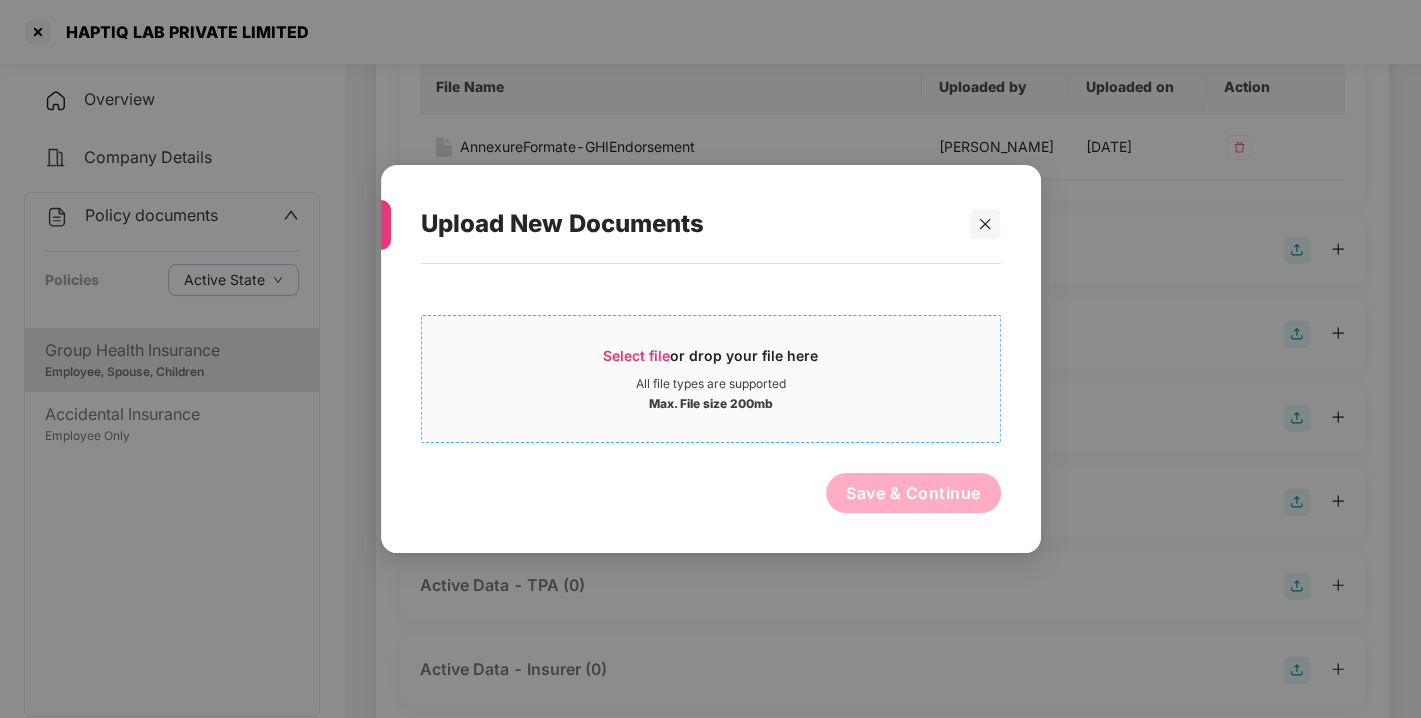 click on "All file types are supported" at bounding box center [711, 384] 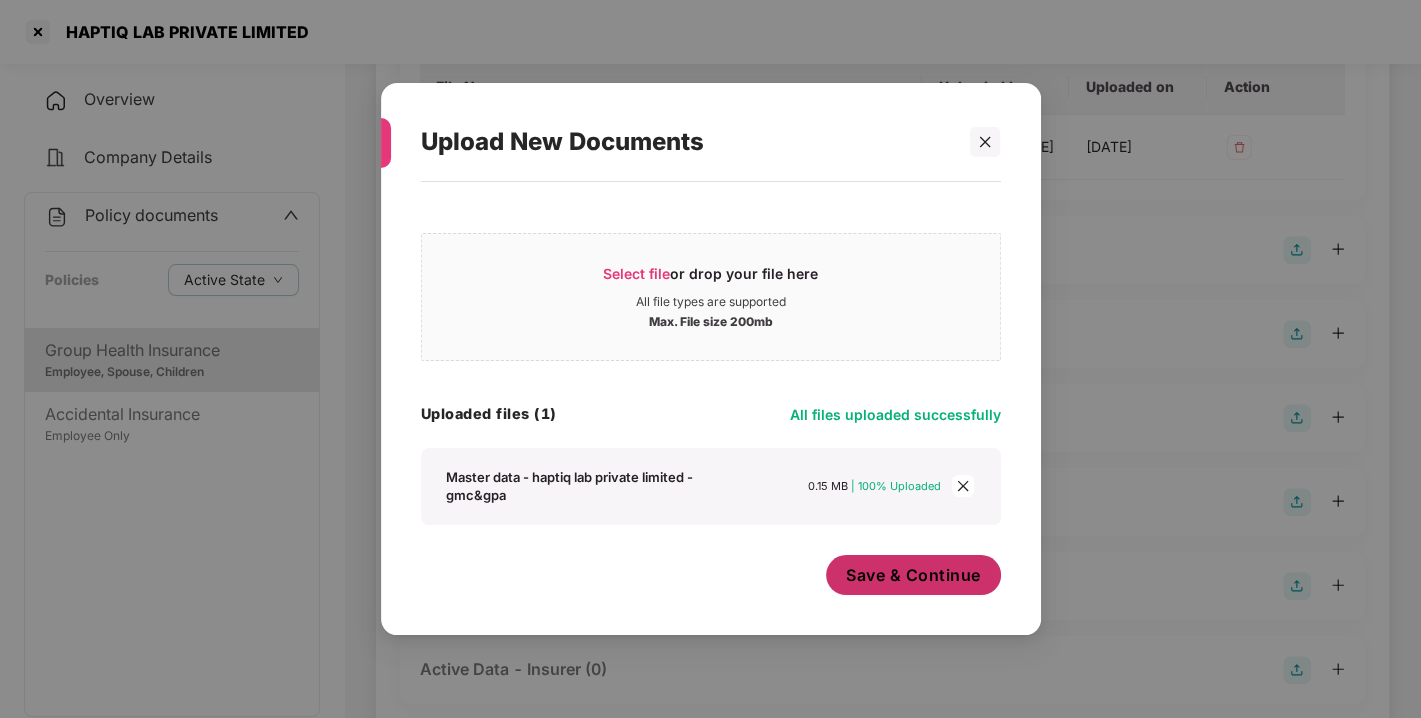 click on "Save & Continue" at bounding box center [913, 575] 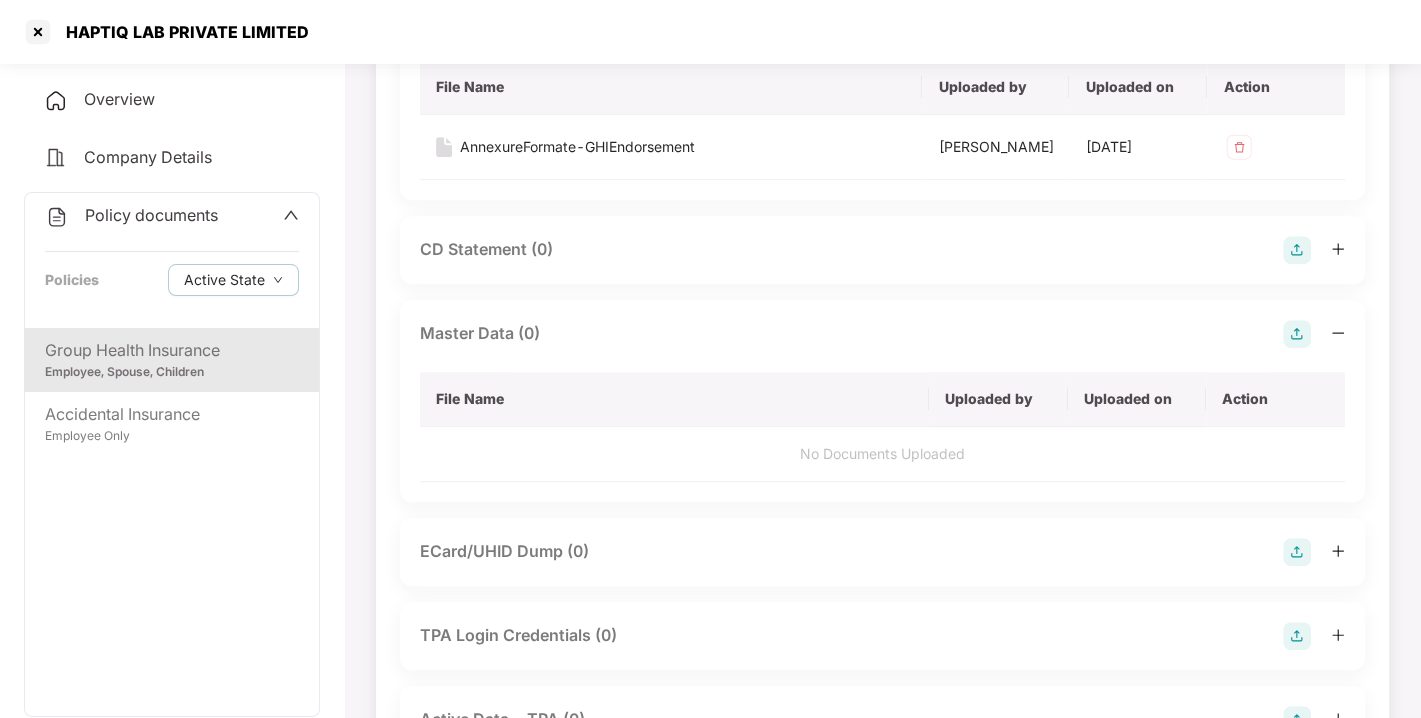 scroll, scrollTop: 0, scrollLeft: 0, axis: both 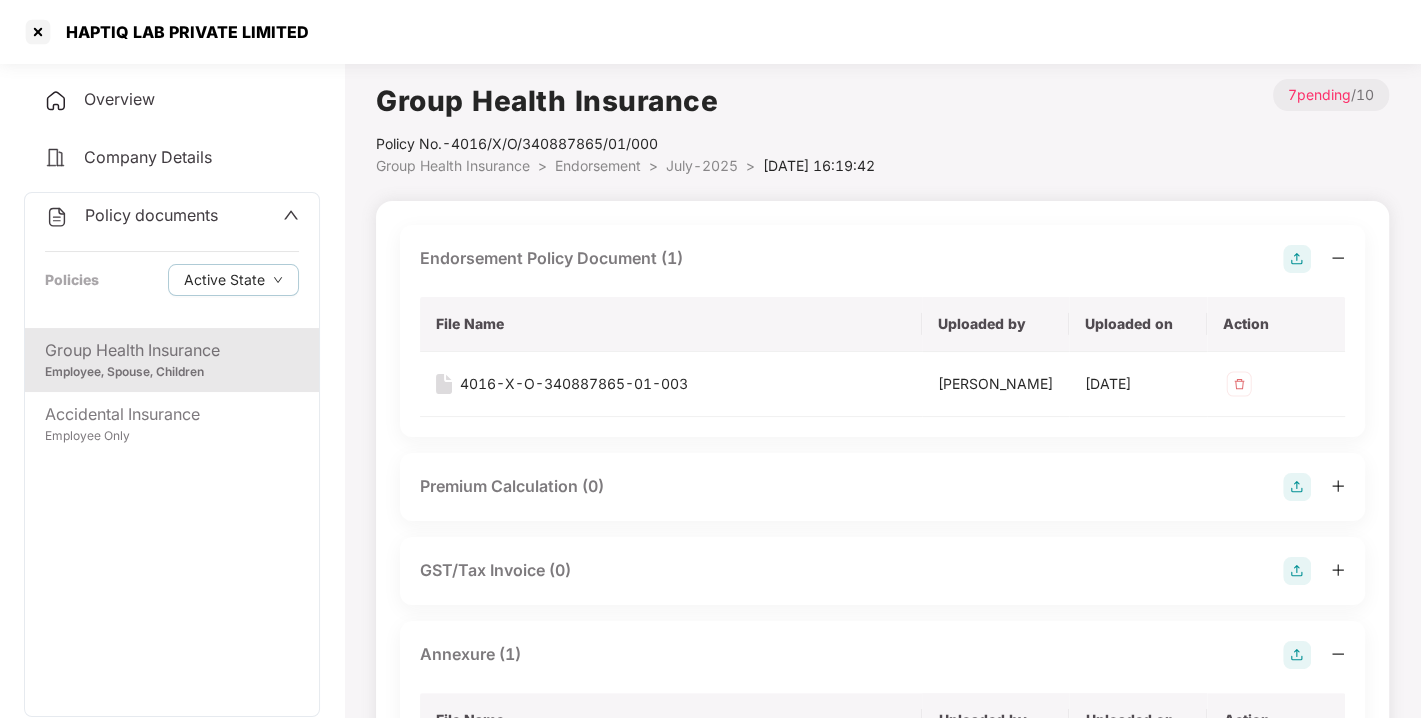 click on "July-2025" at bounding box center [702, 165] 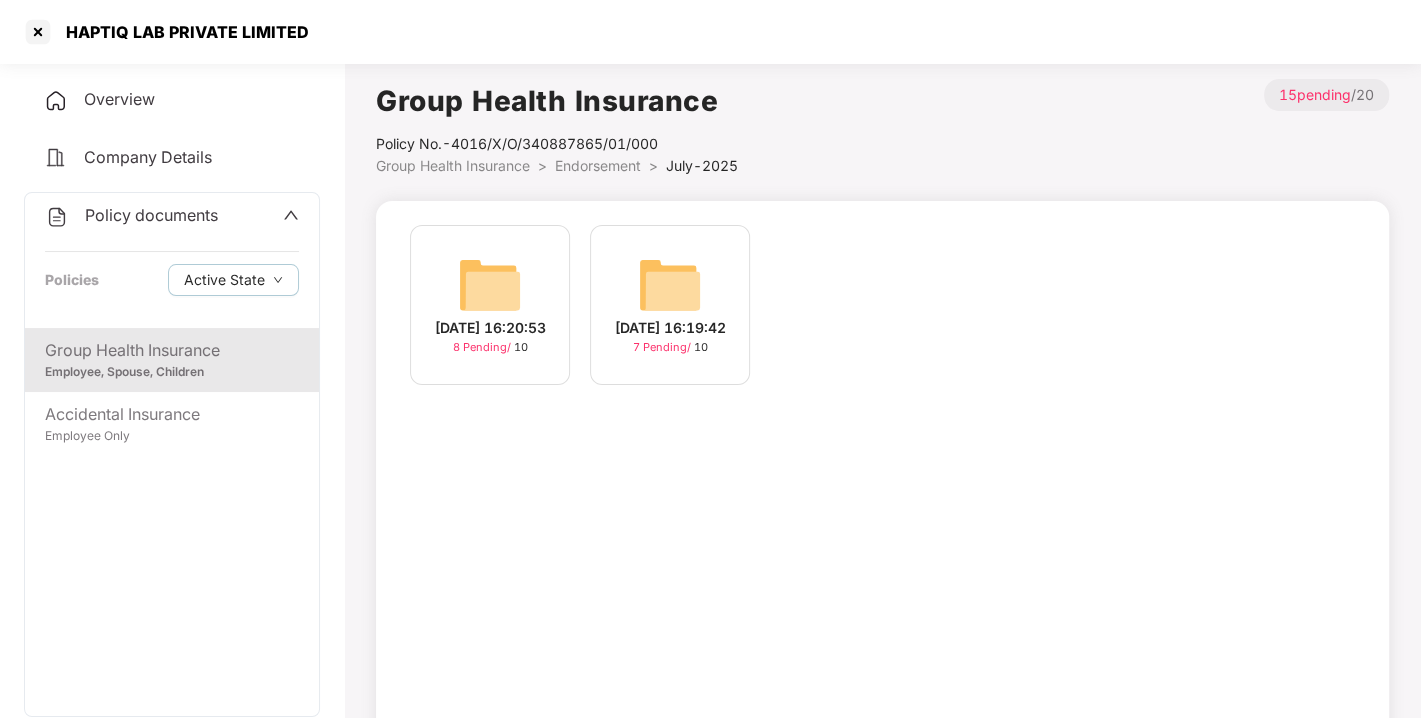click at bounding box center [670, 285] 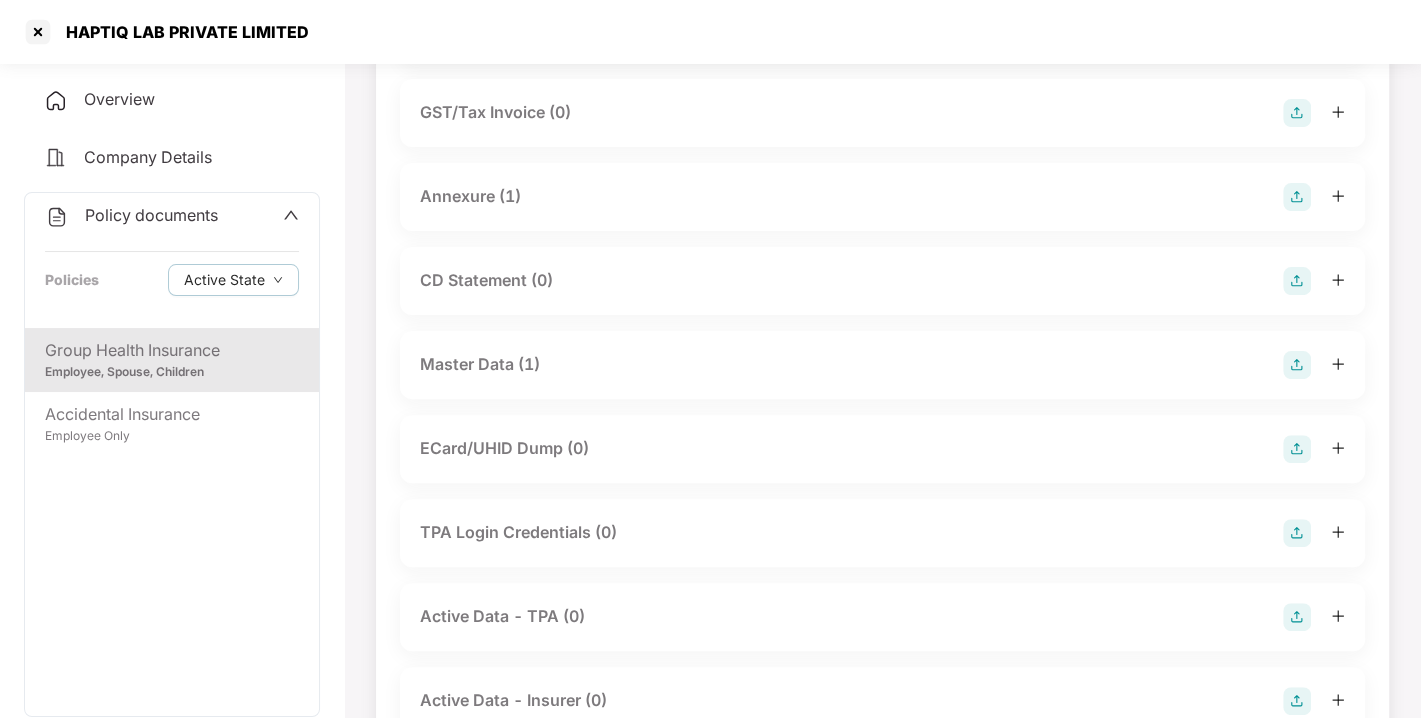 scroll, scrollTop: 0, scrollLeft: 0, axis: both 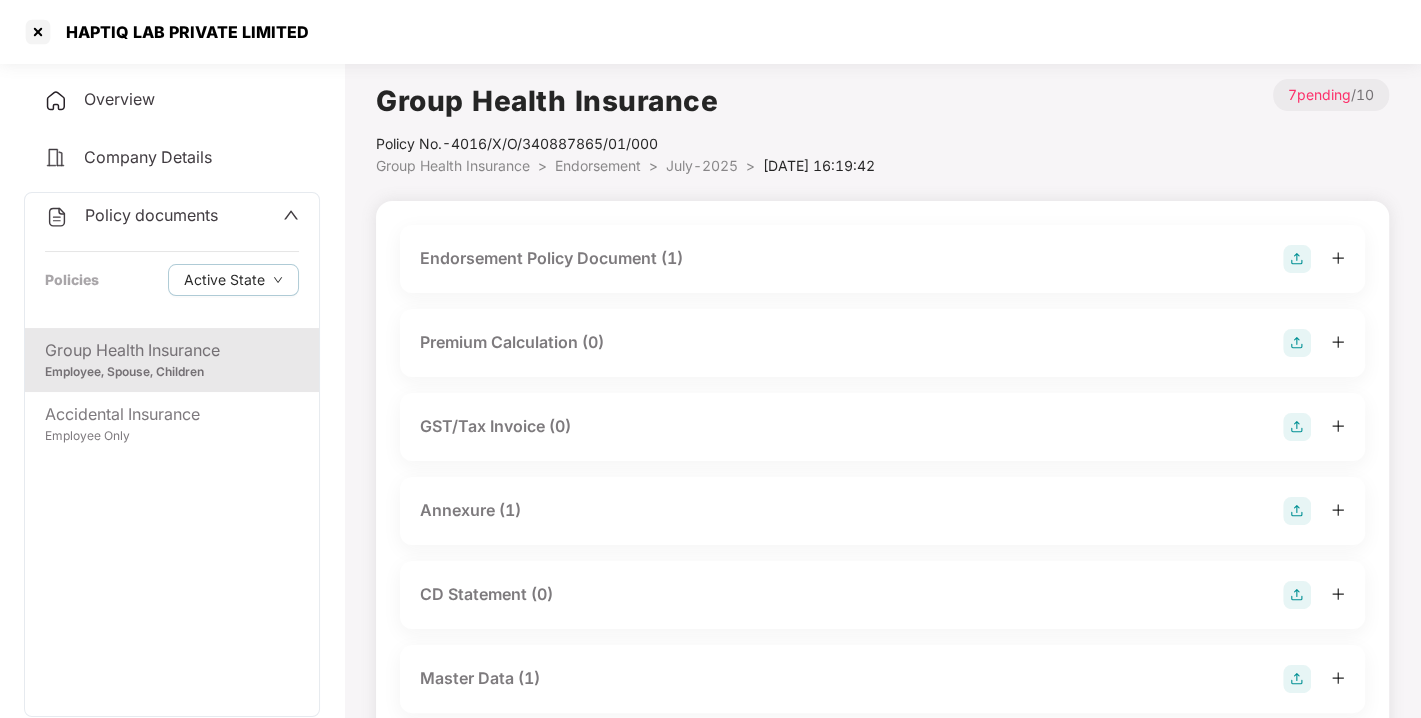 click on "July-2025" at bounding box center (702, 165) 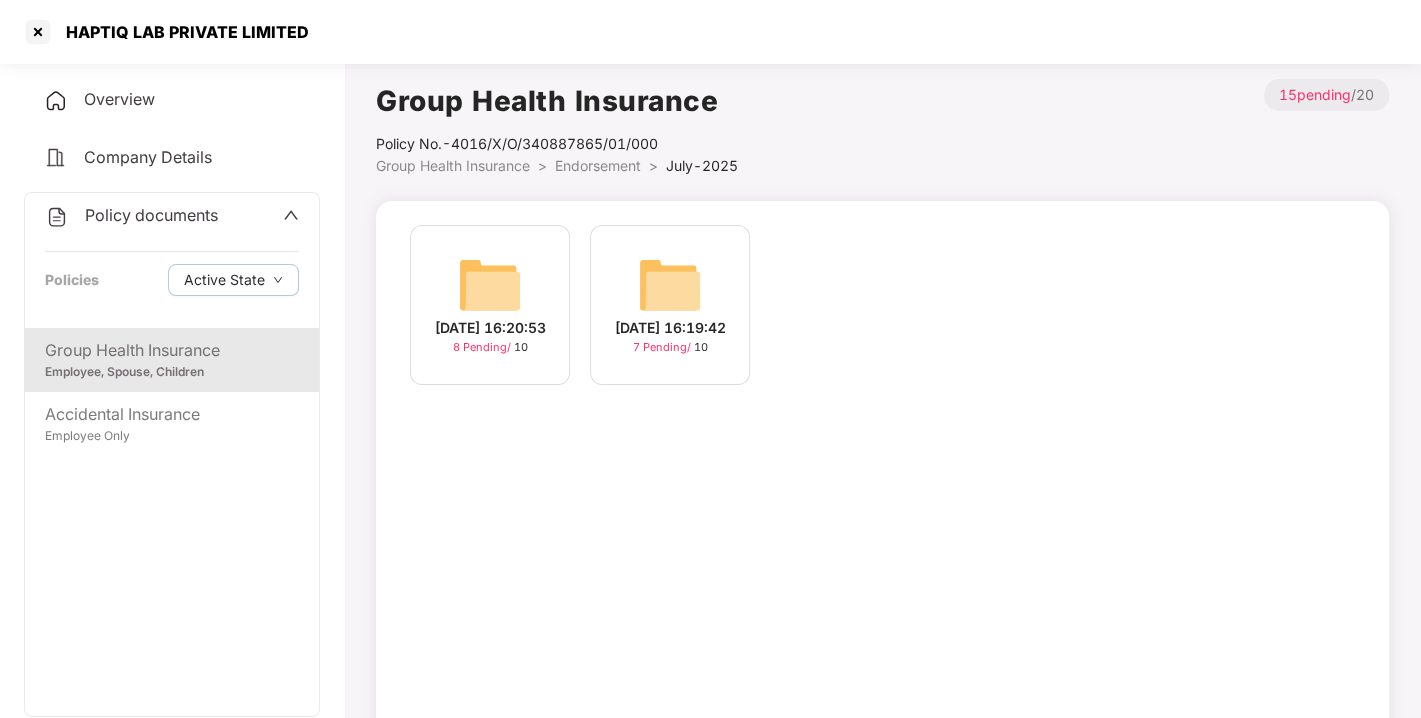 click at bounding box center (490, 285) 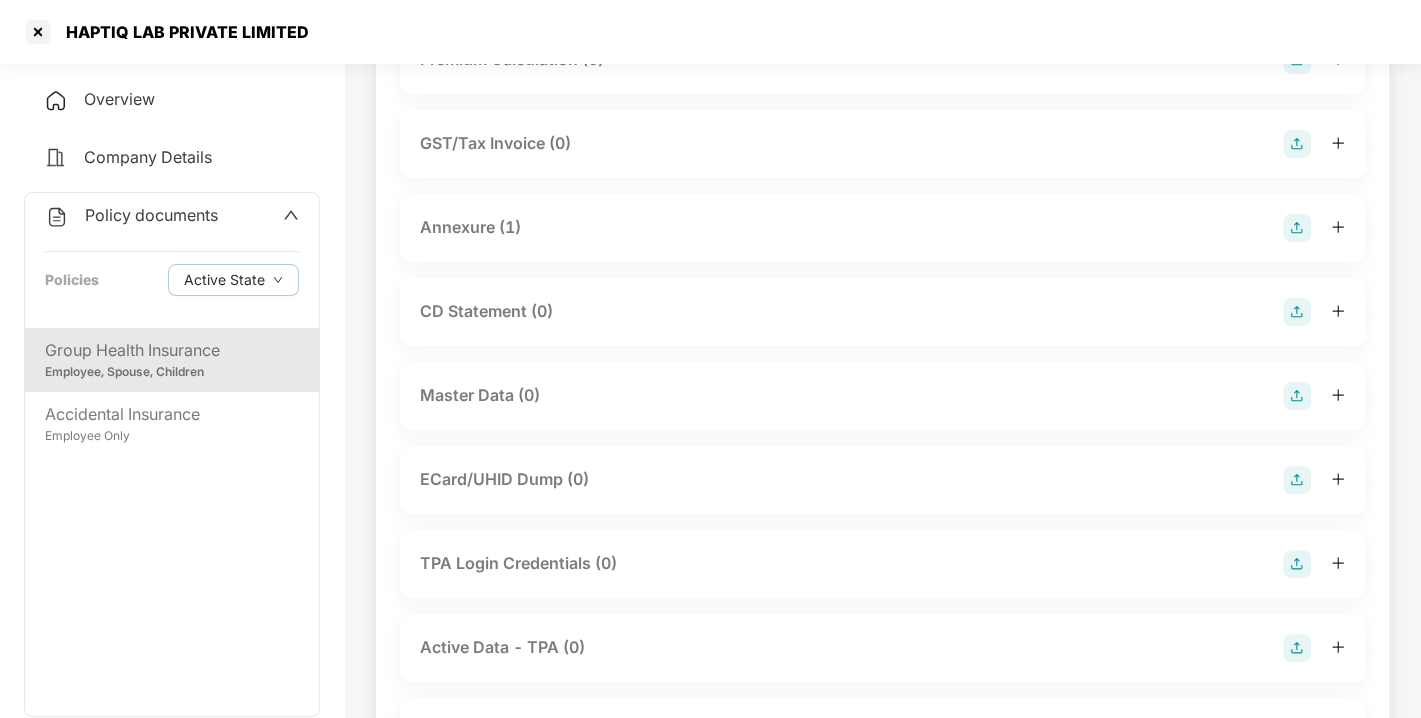 scroll, scrollTop: 284, scrollLeft: 0, axis: vertical 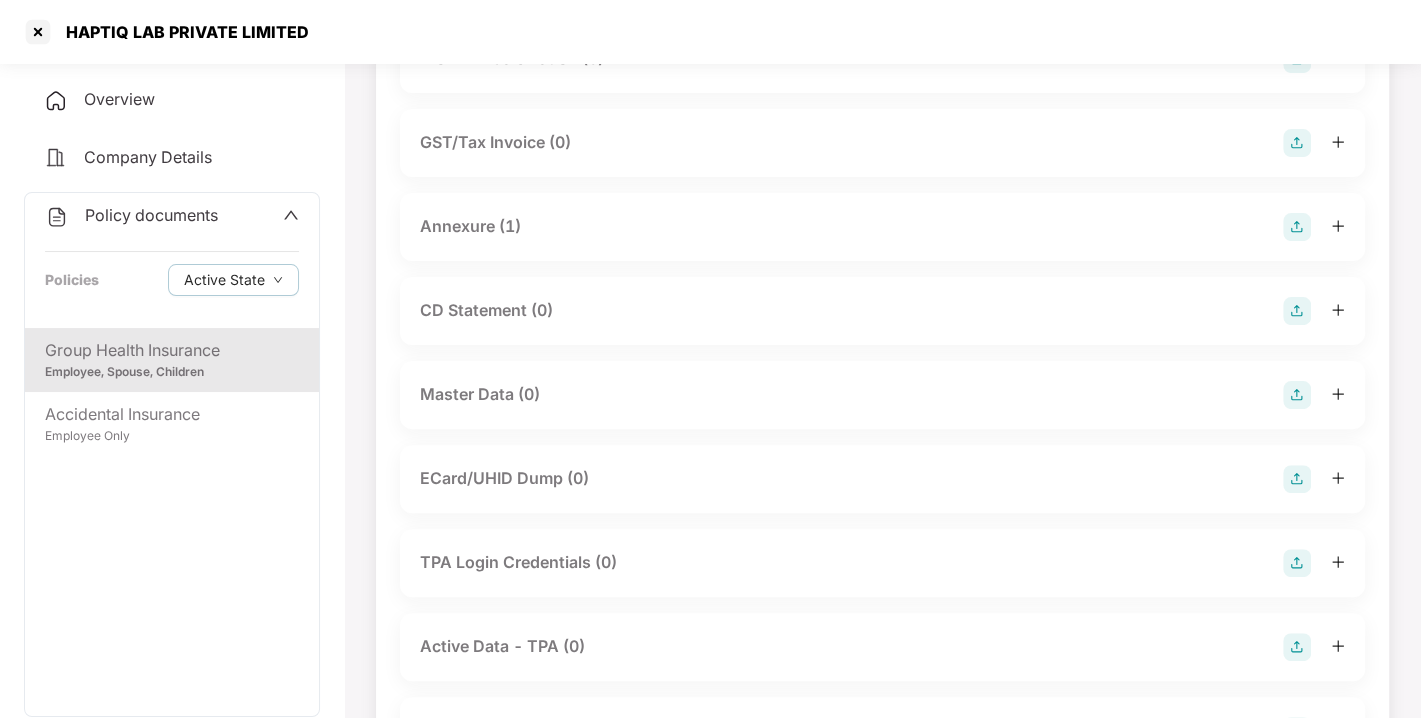 click at bounding box center (1297, 395) 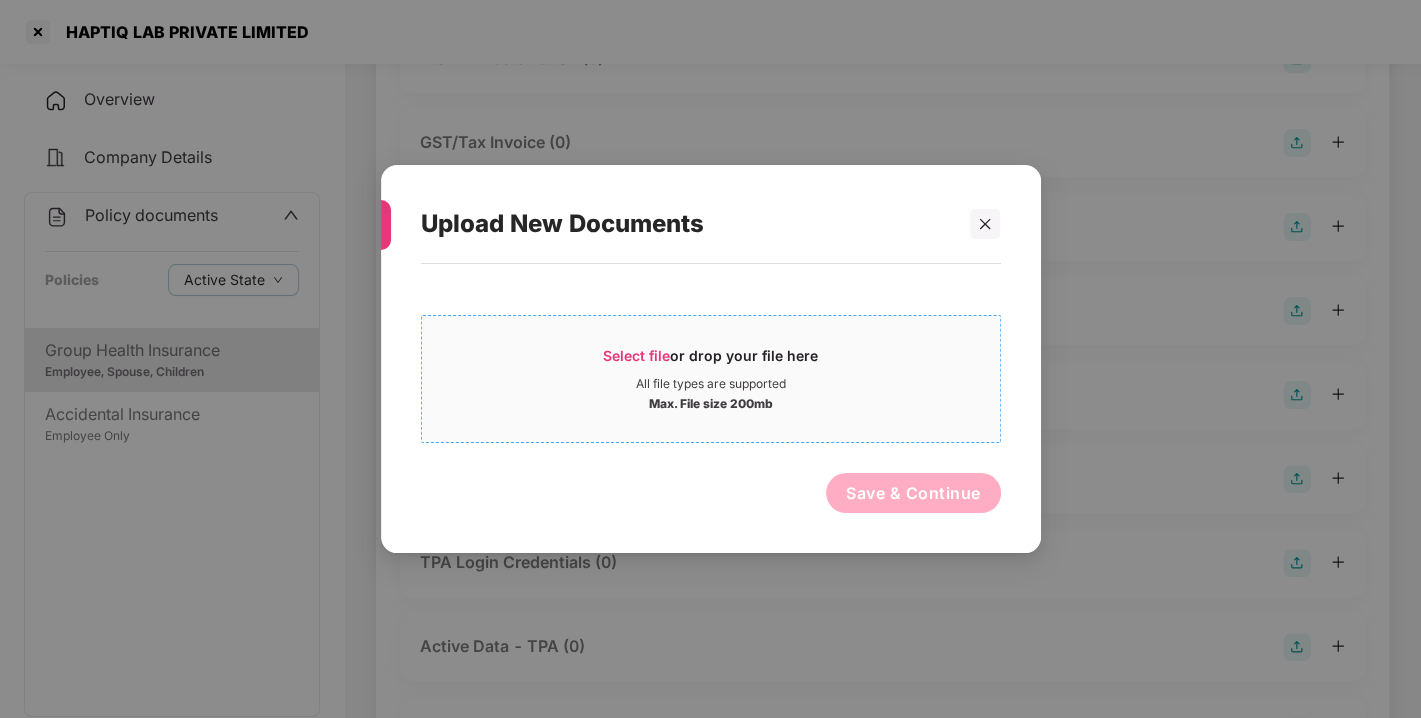 click on "Select file  or drop your file here" at bounding box center (711, 361) 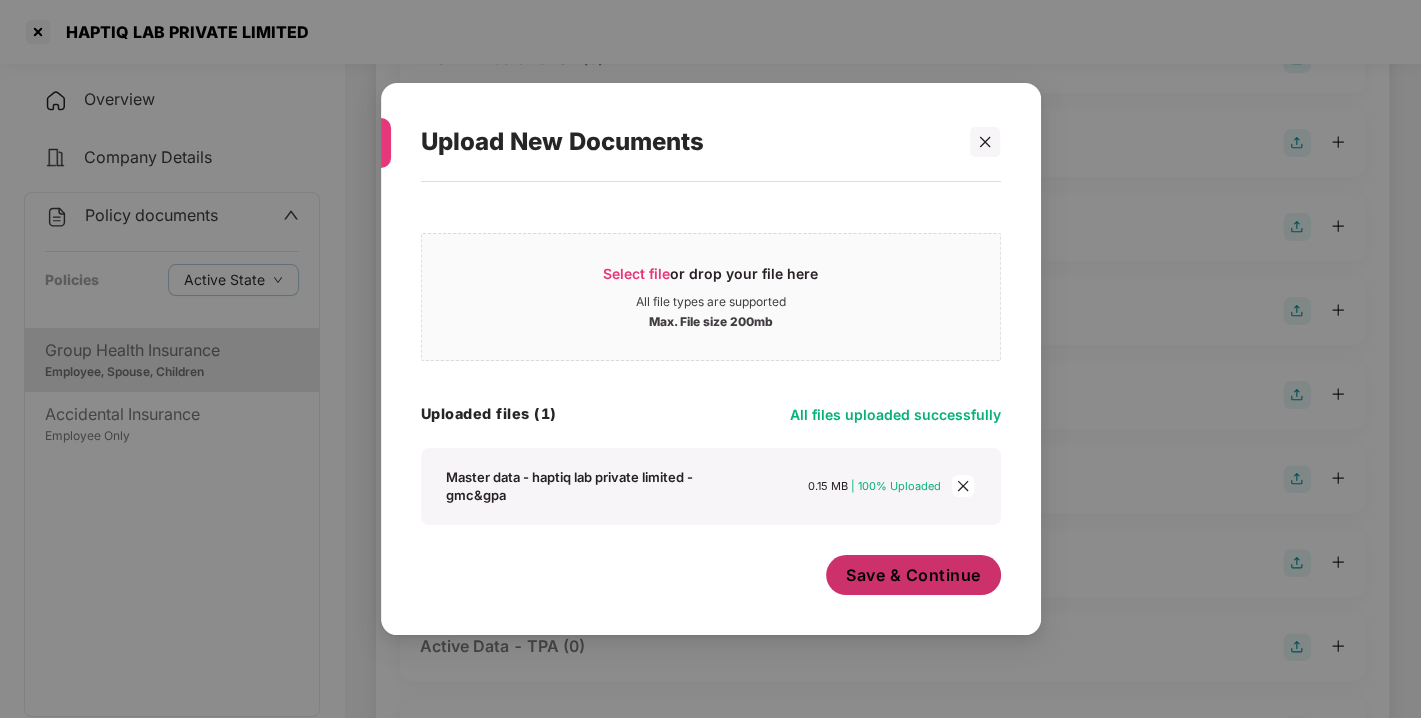 click on "Save & Continue" at bounding box center (913, 575) 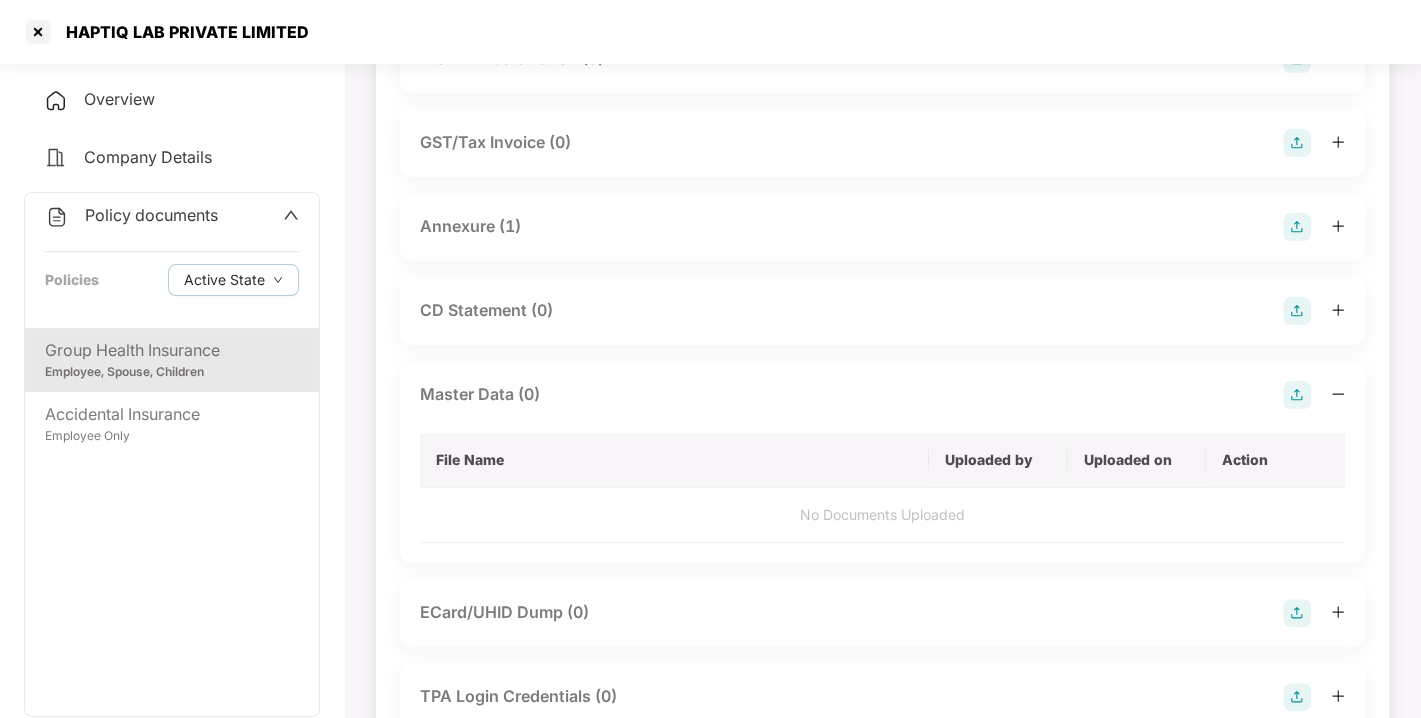 scroll, scrollTop: 0, scrollLeft: 0, axis: both 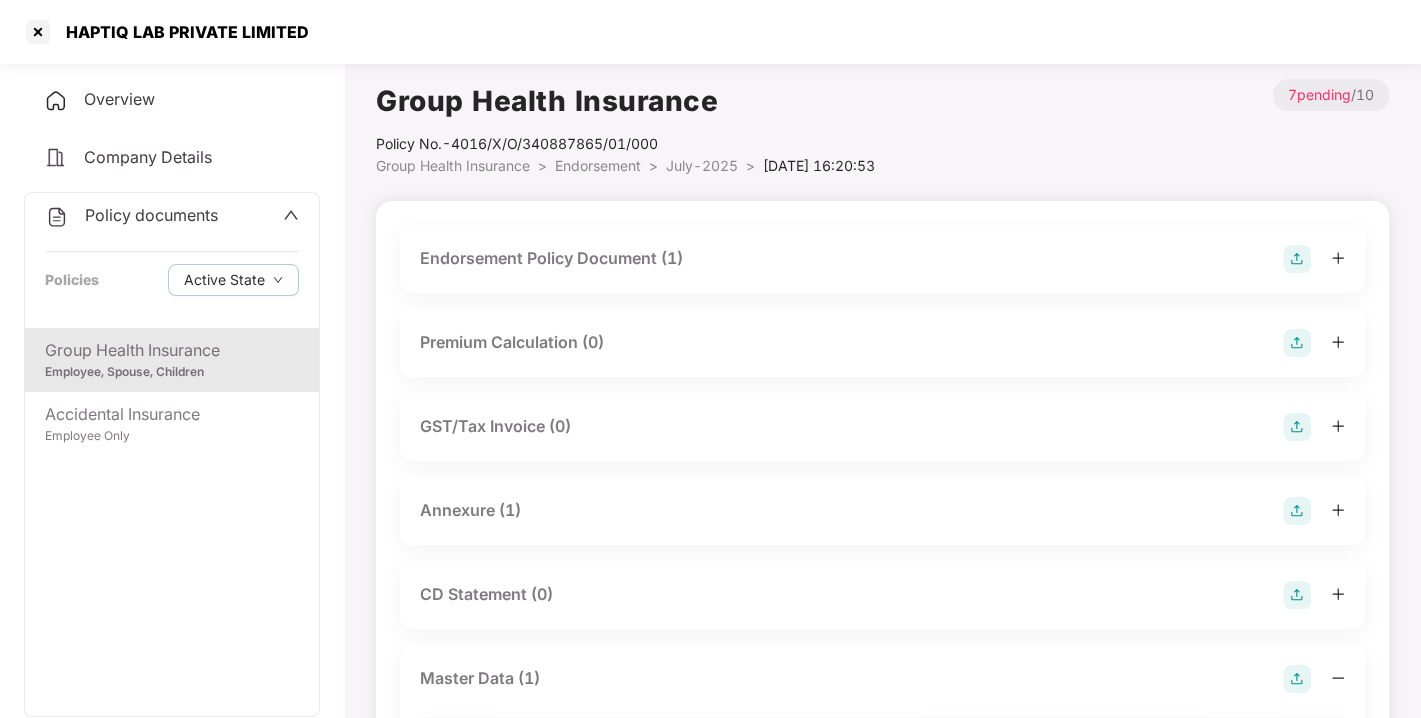 click on "July-2025" at bounding box center [702, 165] 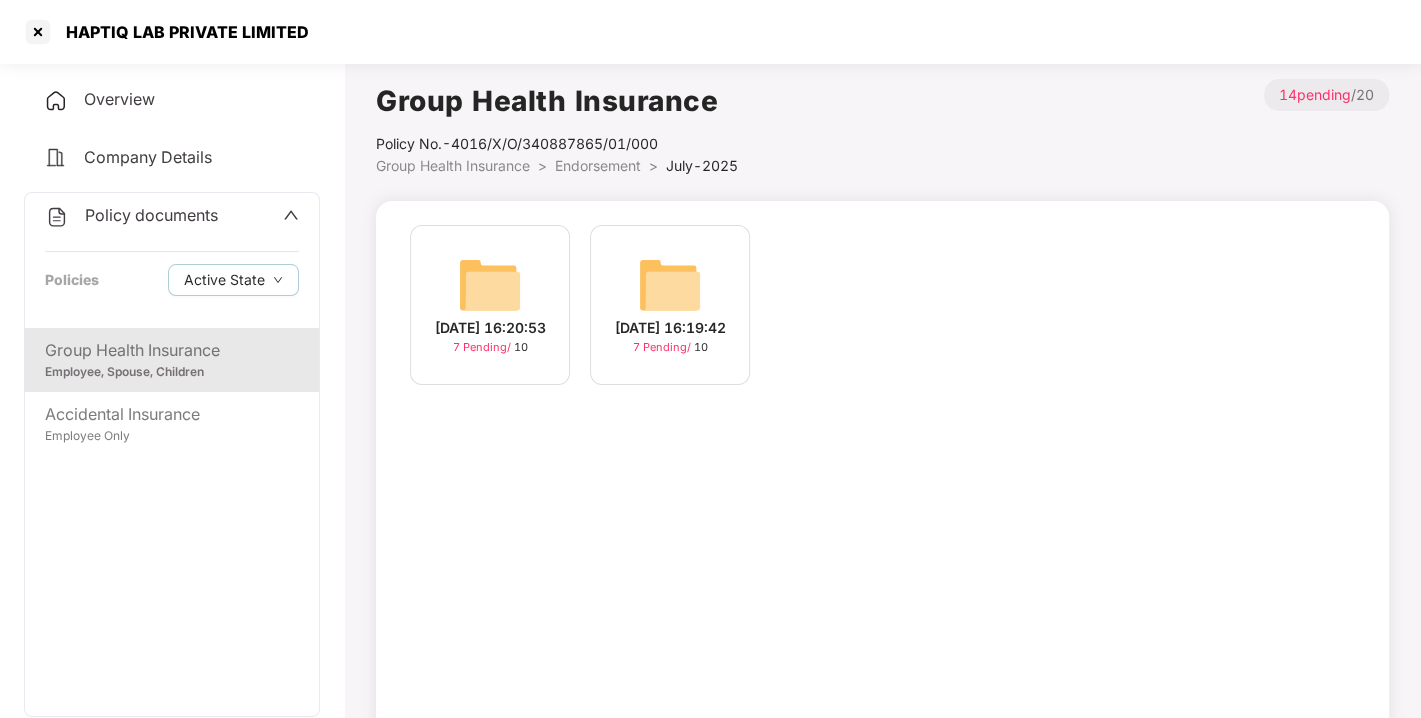 click on "Endorsement" at bounding box center (598, 165) 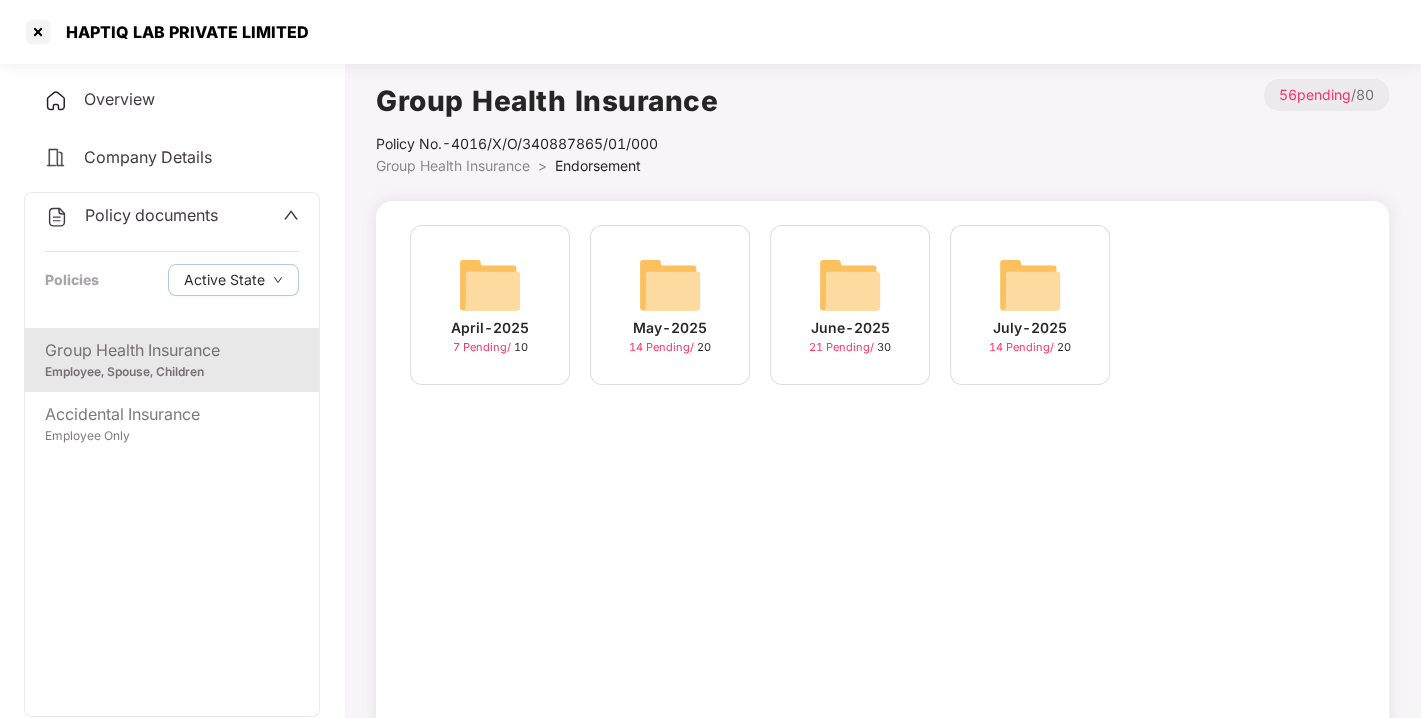 click at bounding box center (850, 285) 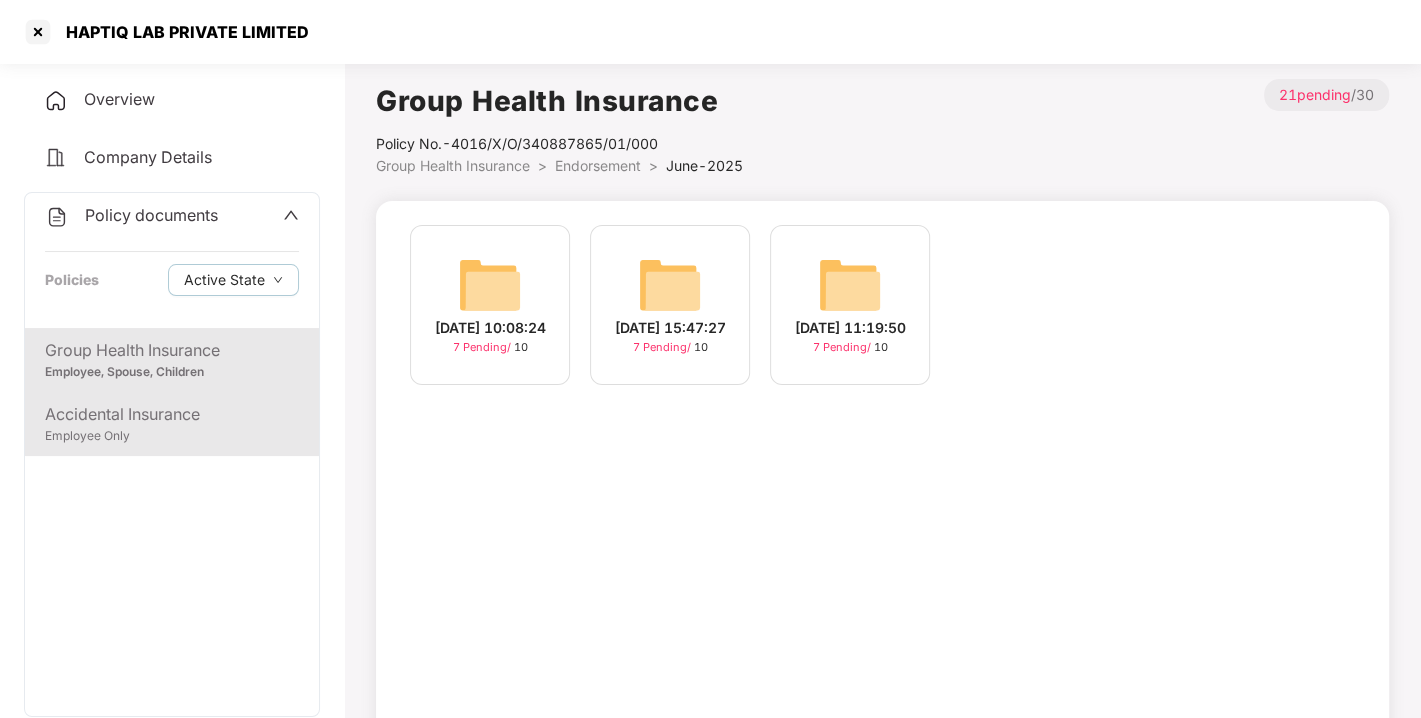 click on "Employee Only" at bounding box center (172, 436) 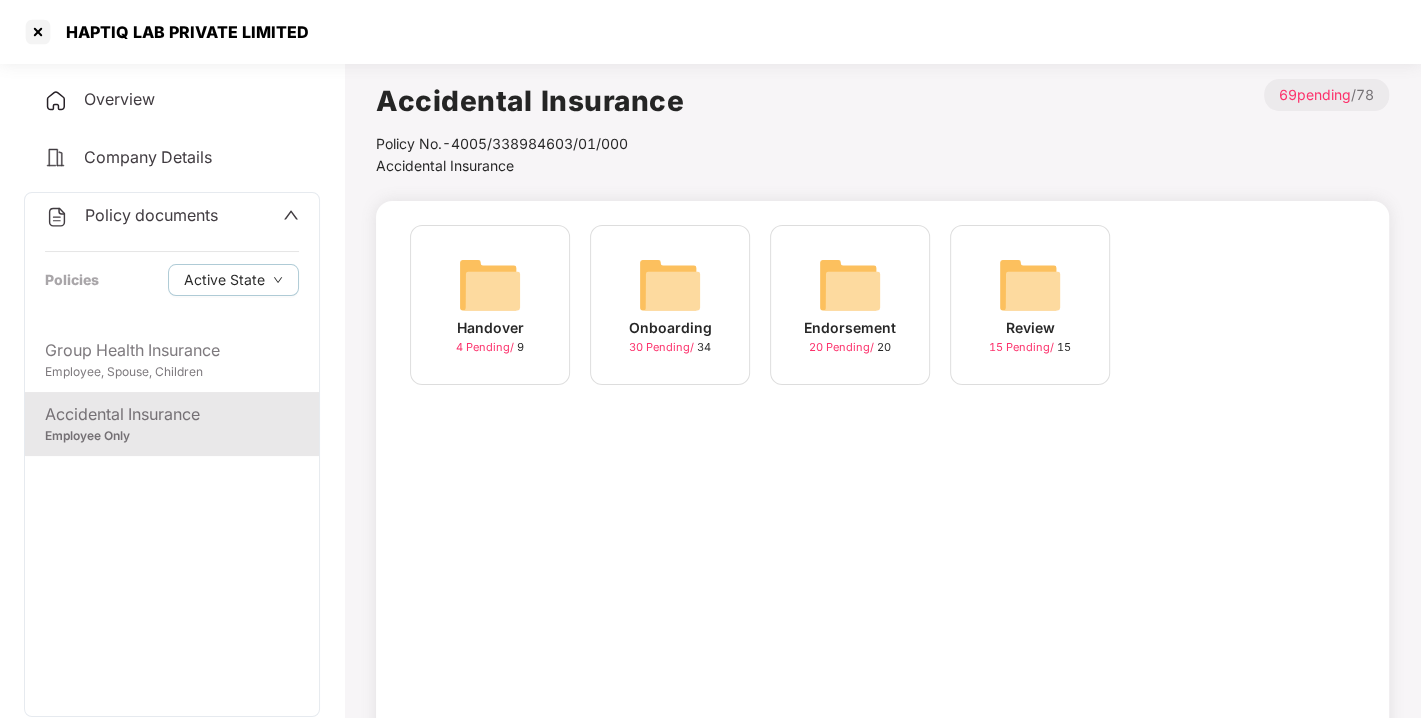 click at bounding box center [850, 285] 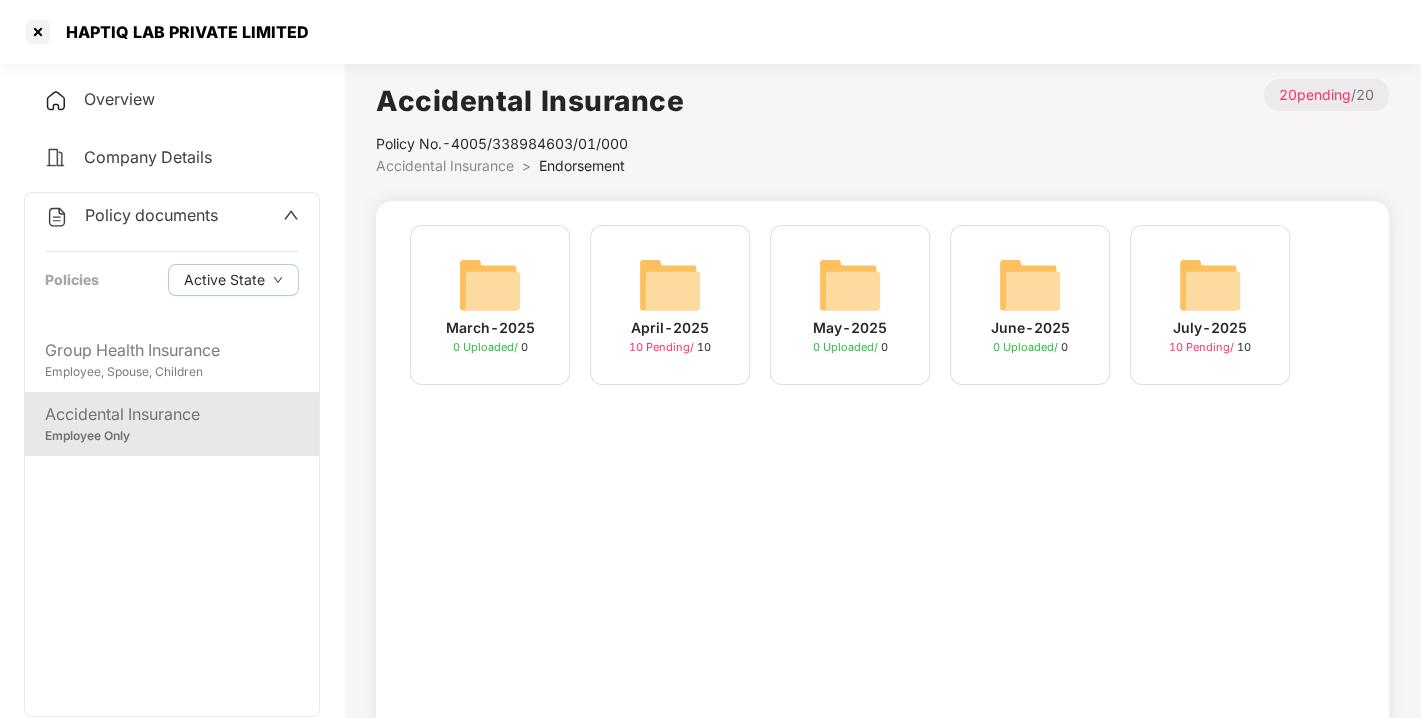 click at bounding box center [1210, 285] 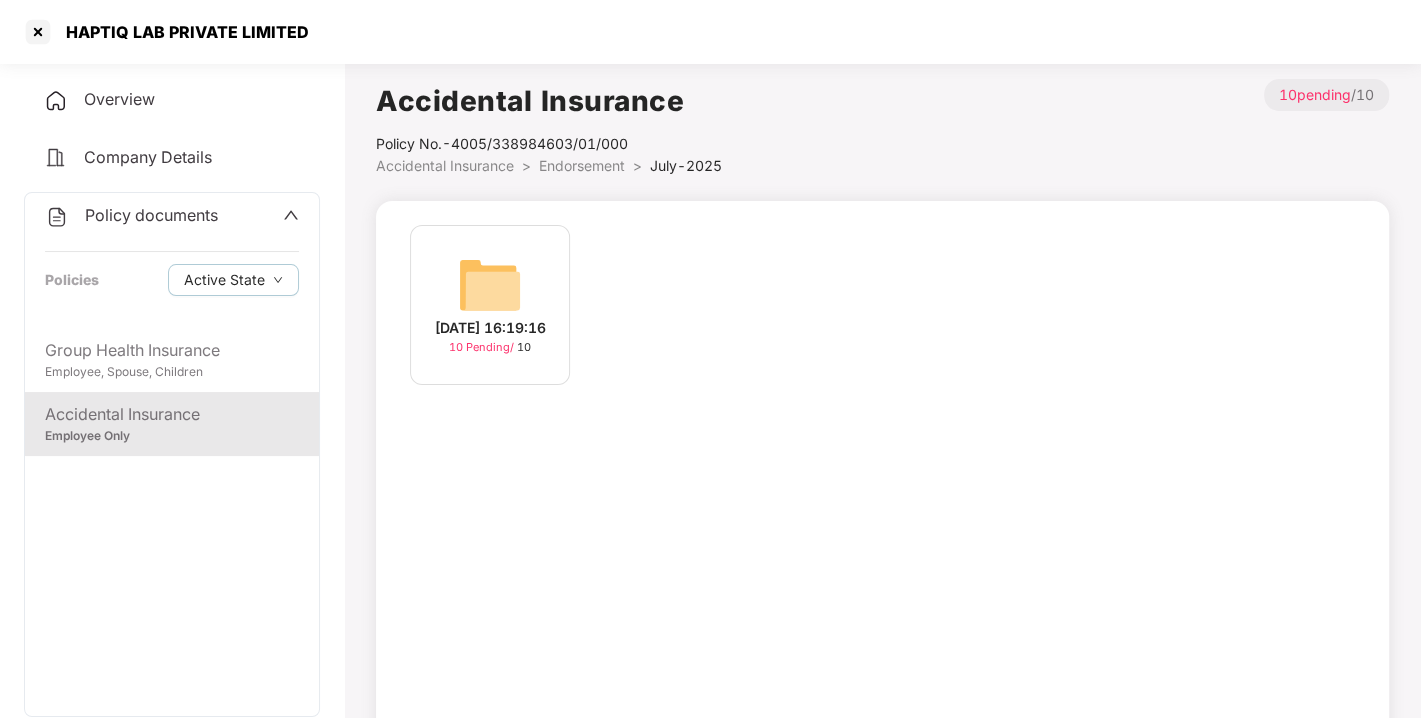click on "[DATE] 16:19:16 10 Pending  /     10" at bounding box center [490, 305] 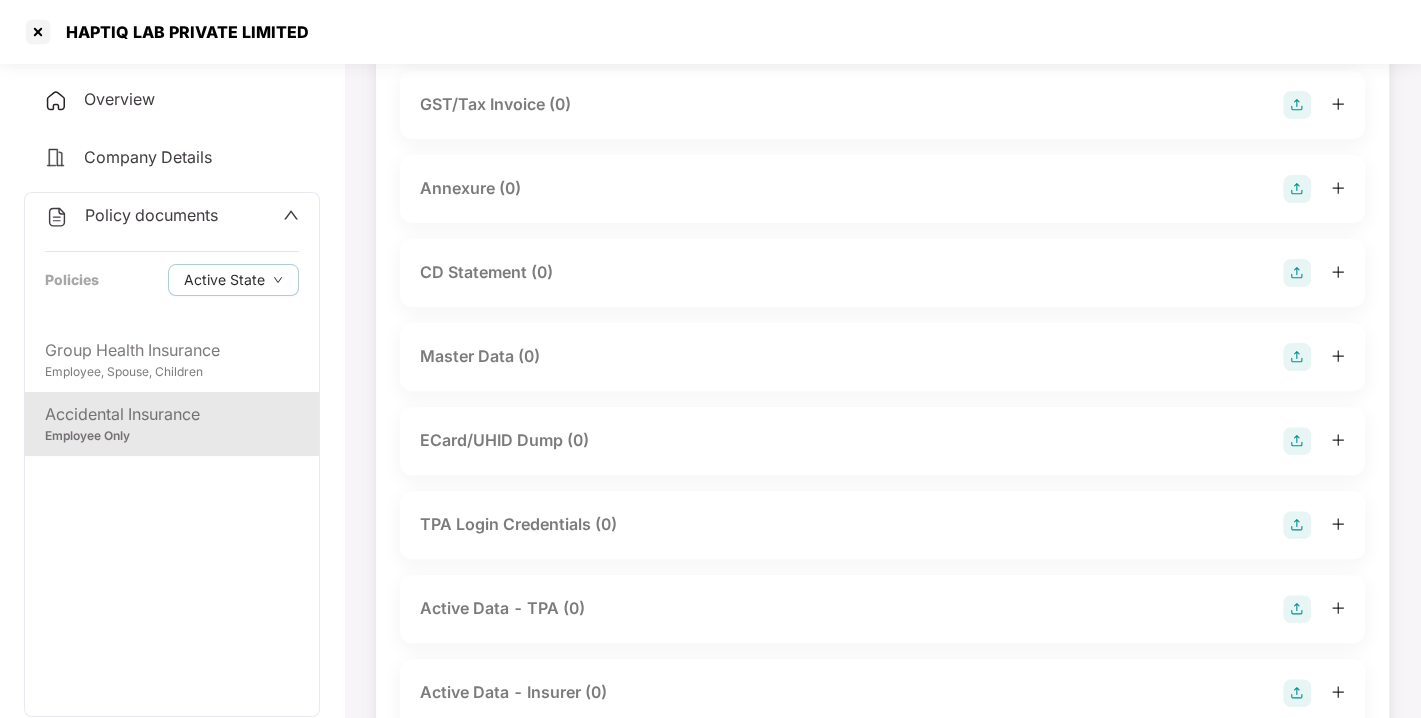scroll, scrollTop: 0, scrollLeft: 0, axis: both 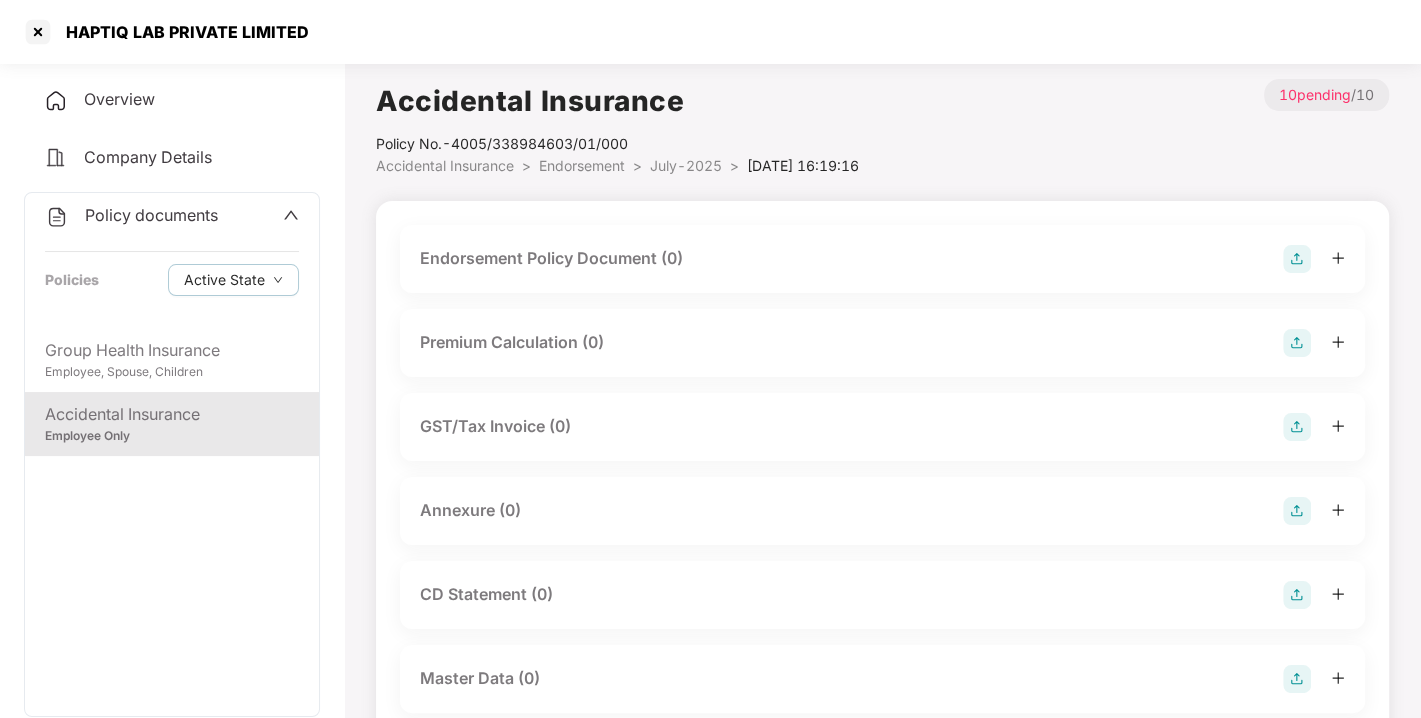click at bounding box center [1297, 259] 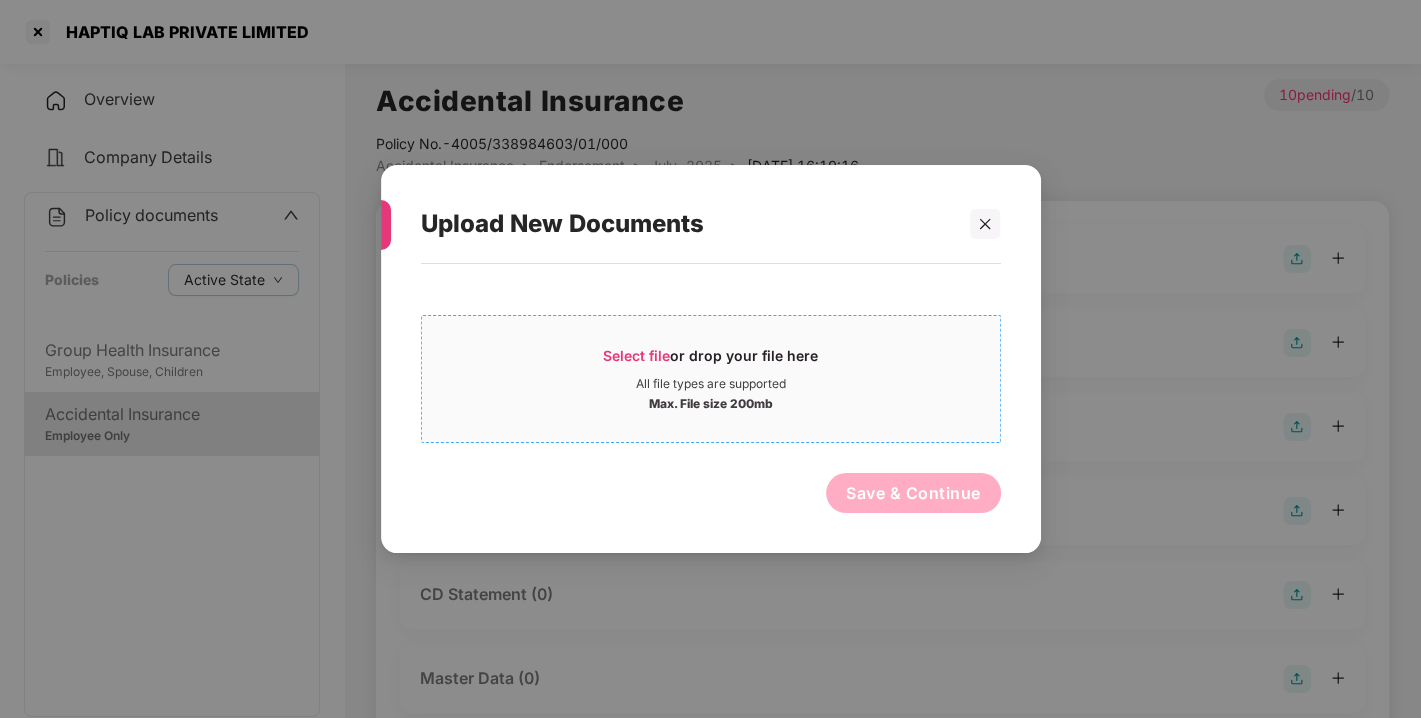 click on "All file types are supported" at bounding box center [711, 384] 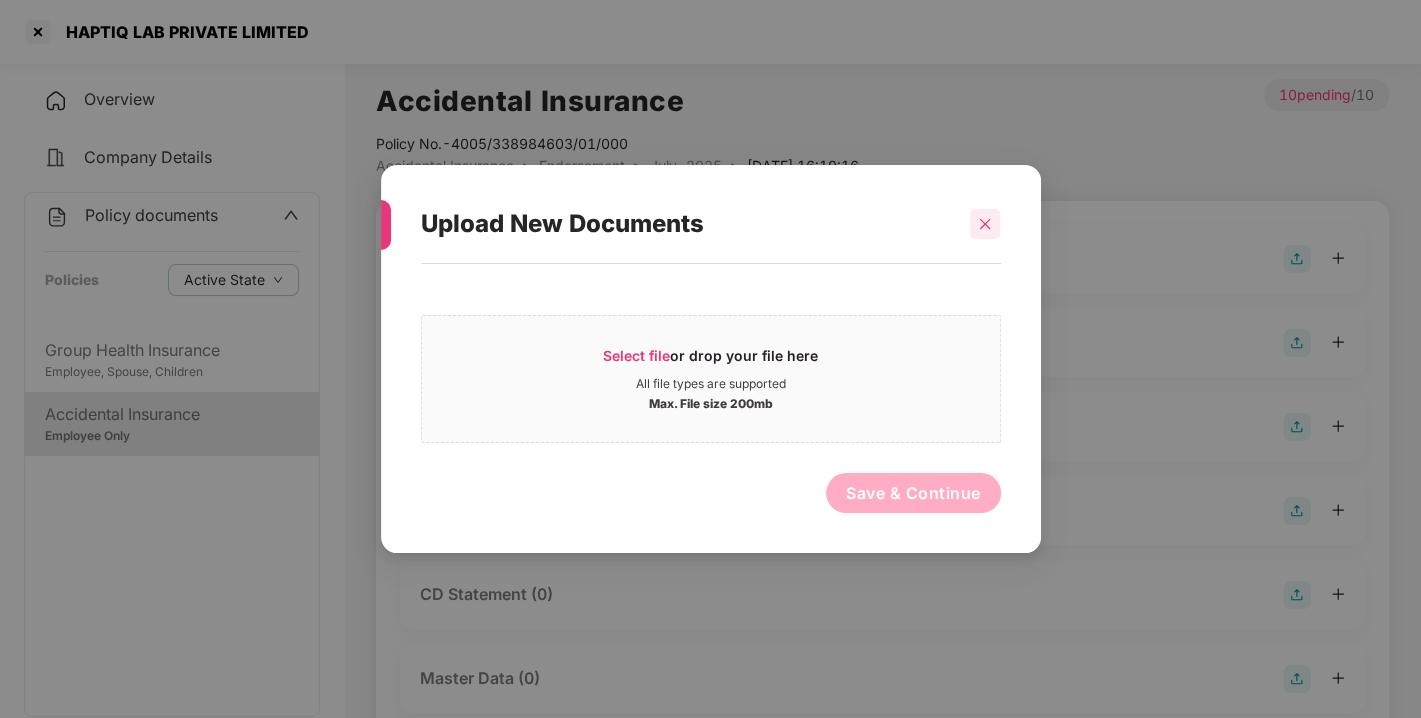 click 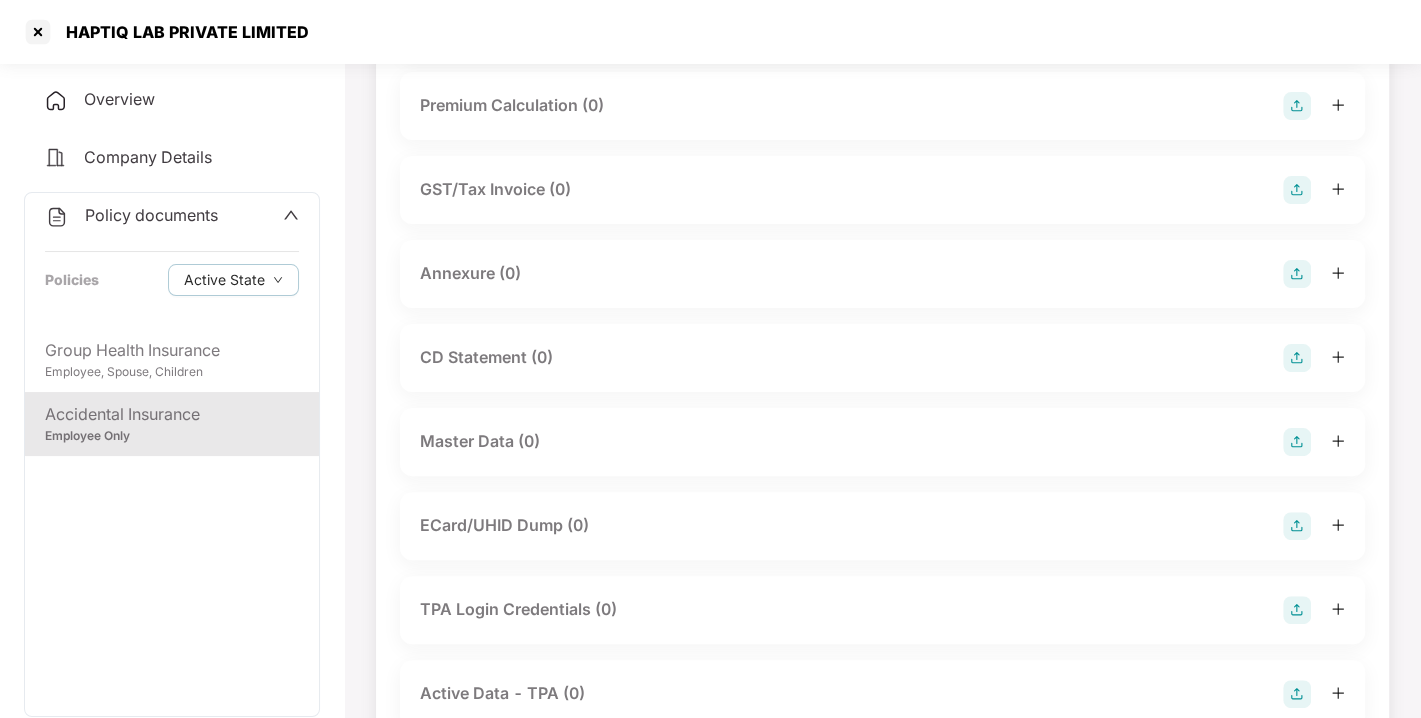 scroll, scrollTop: 240, scrollLeft: 0, axis: vertical 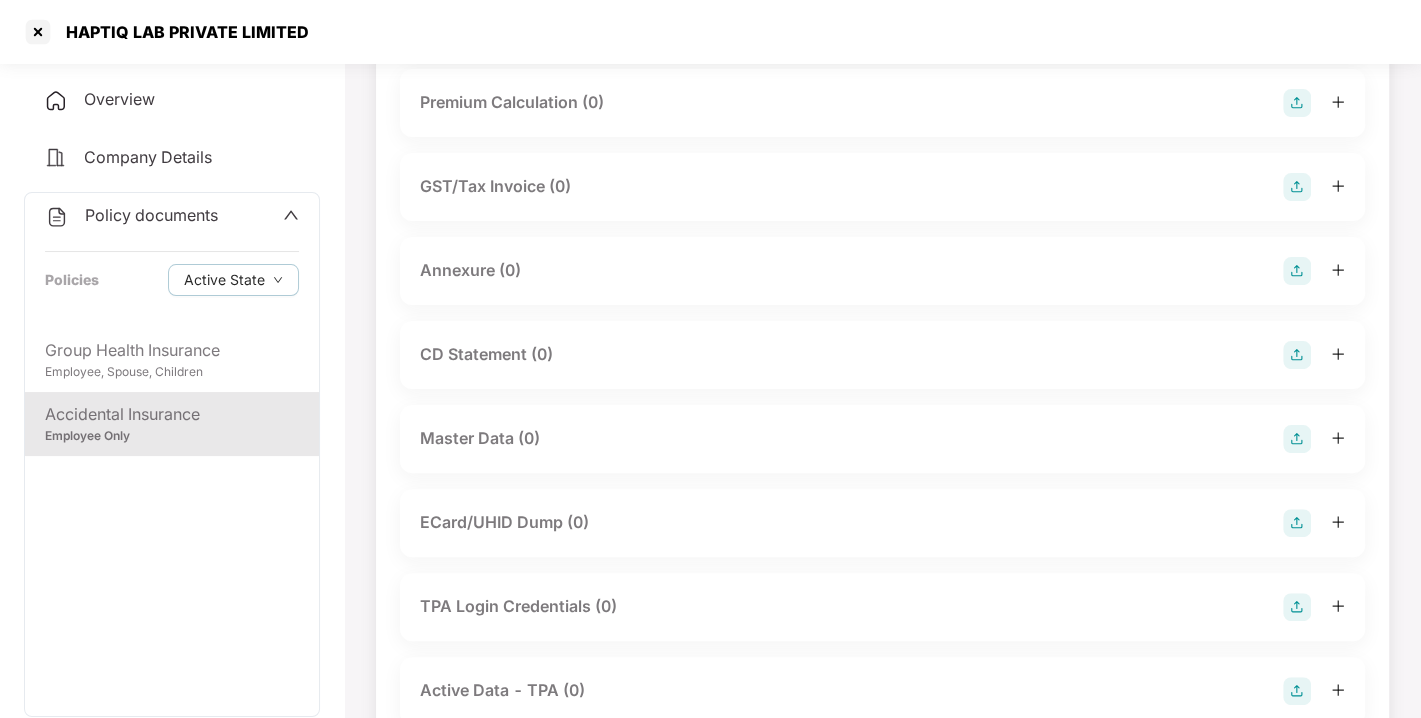 click at bounding box center [1297, 439] 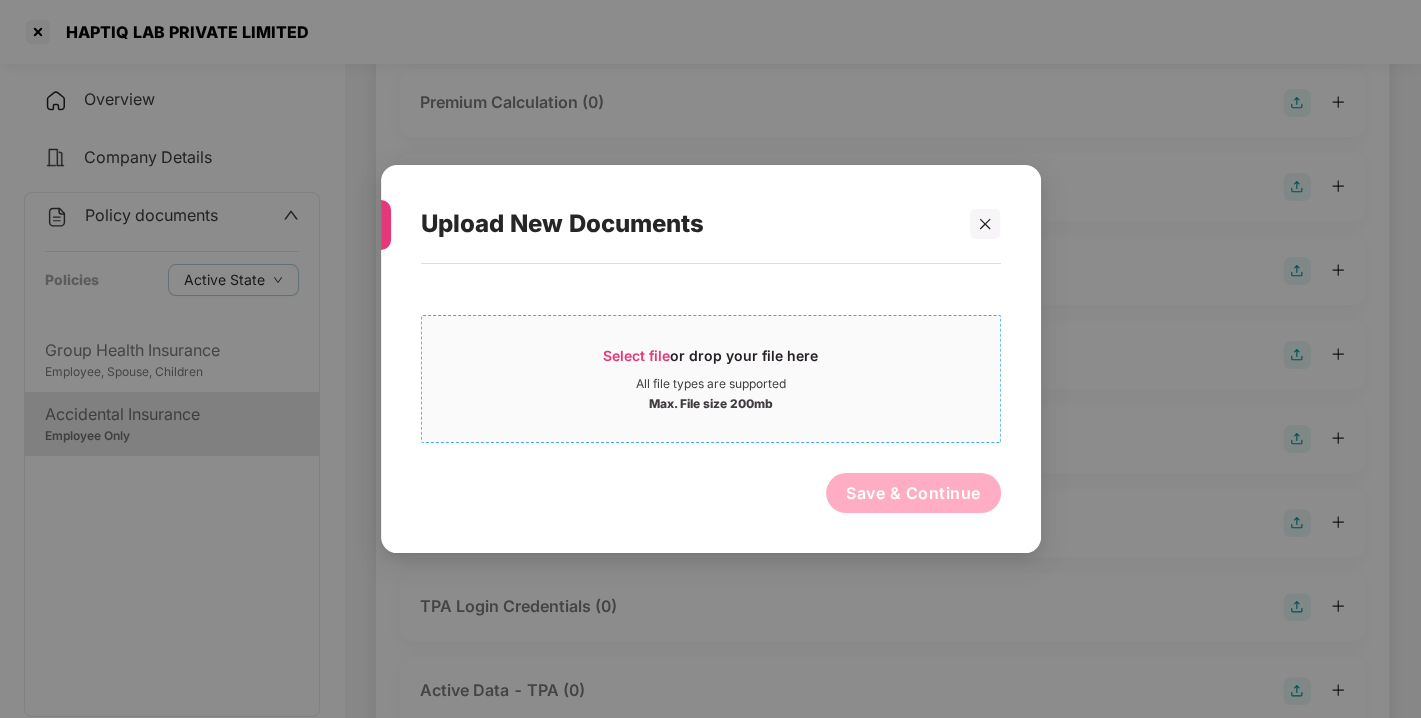 click on "All file types are supported" at bounding box center [711, 384] 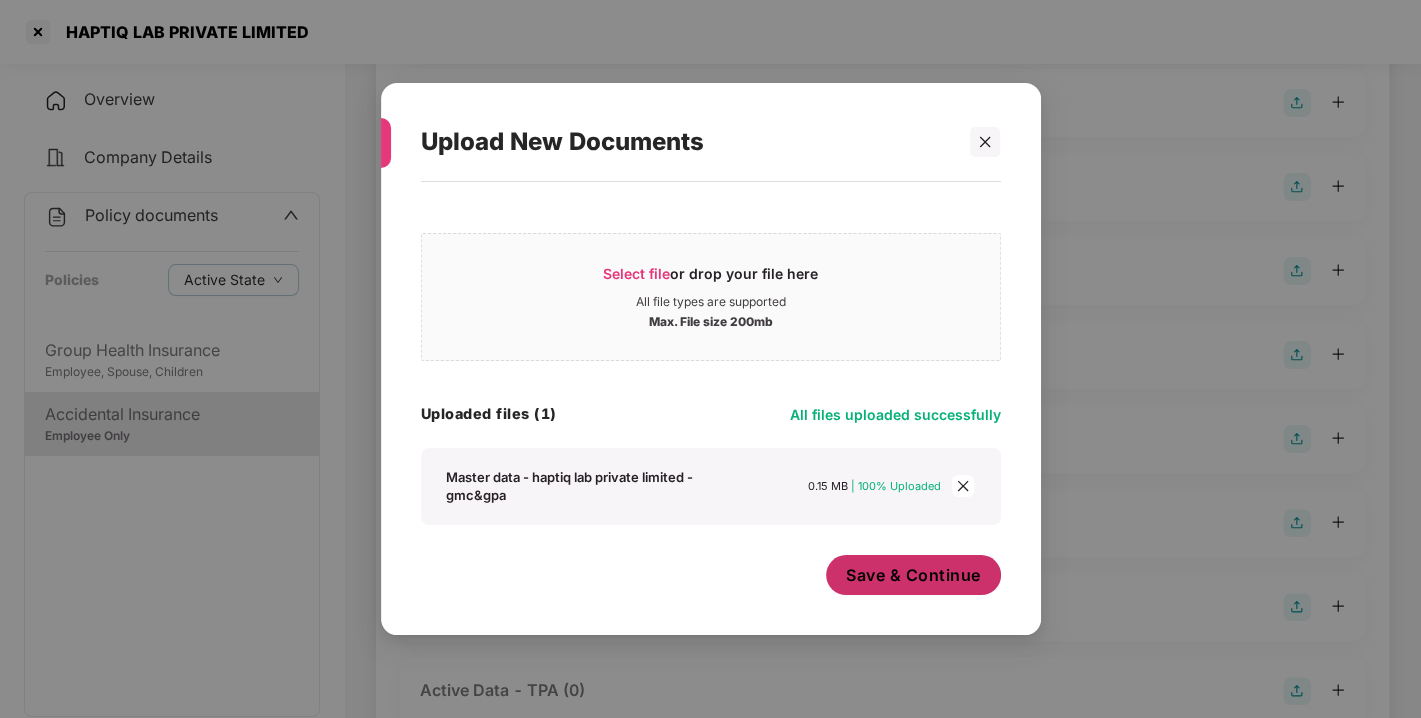 click on "Save & Continue" at bounding box center (913, 575) 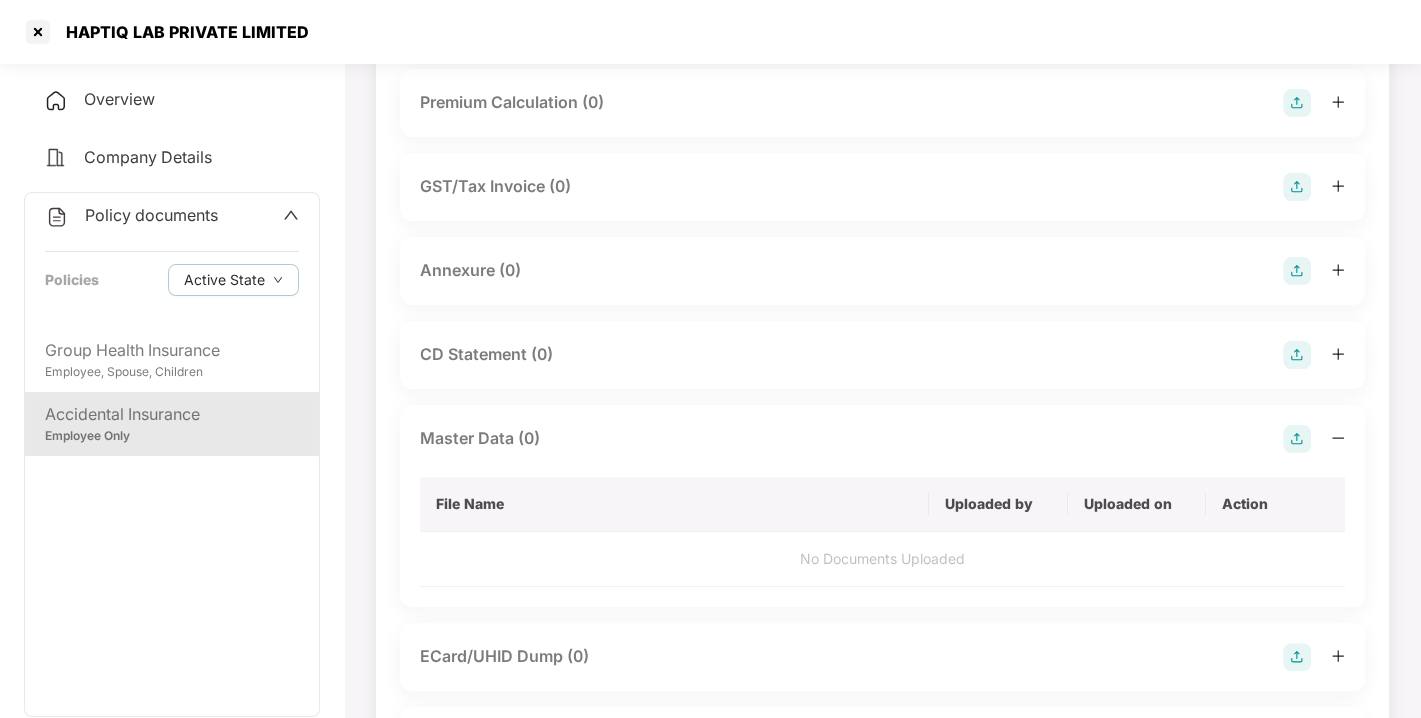 scroll, scrollTop: 0, scrollLeft: 0, axis: both 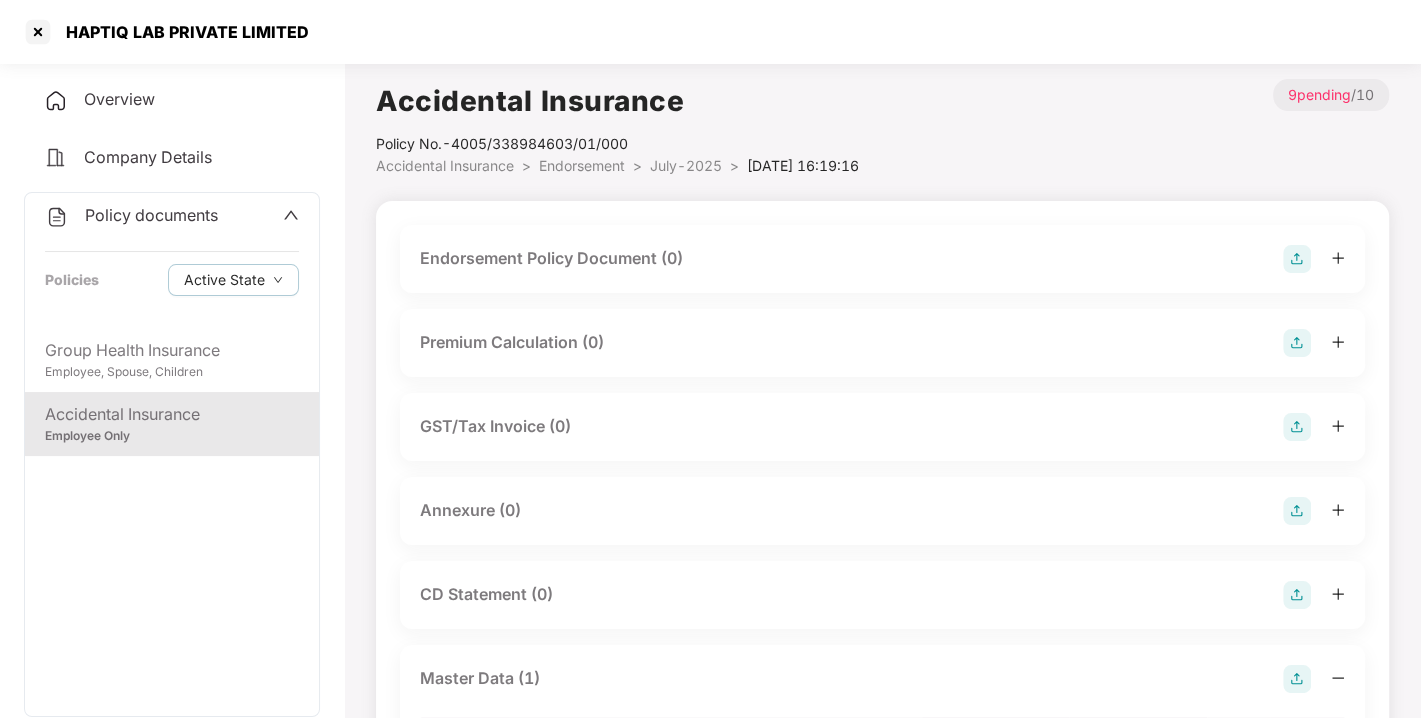 click at bounding box center (1297, 259) 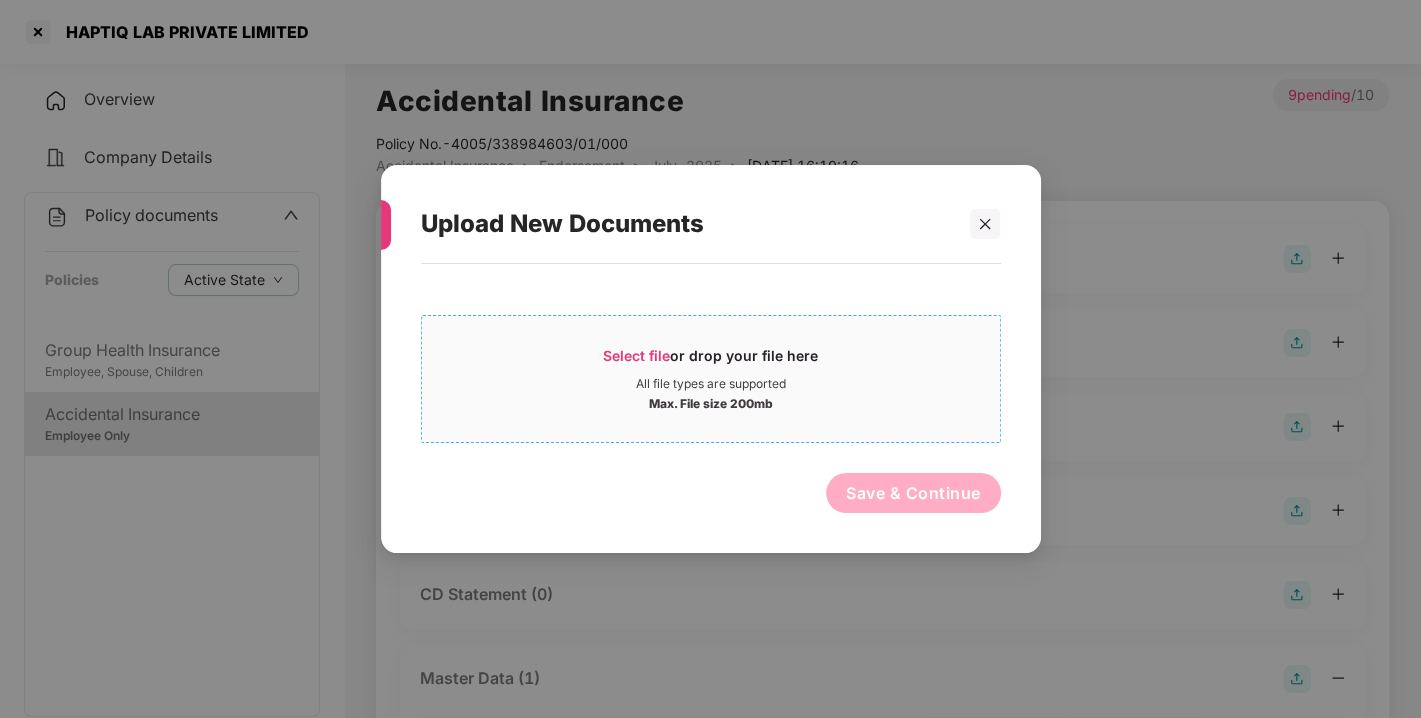 click on "Select file  or drop your file here All file types are supported Max. File size 200mb" at bounding box center (711, 379) 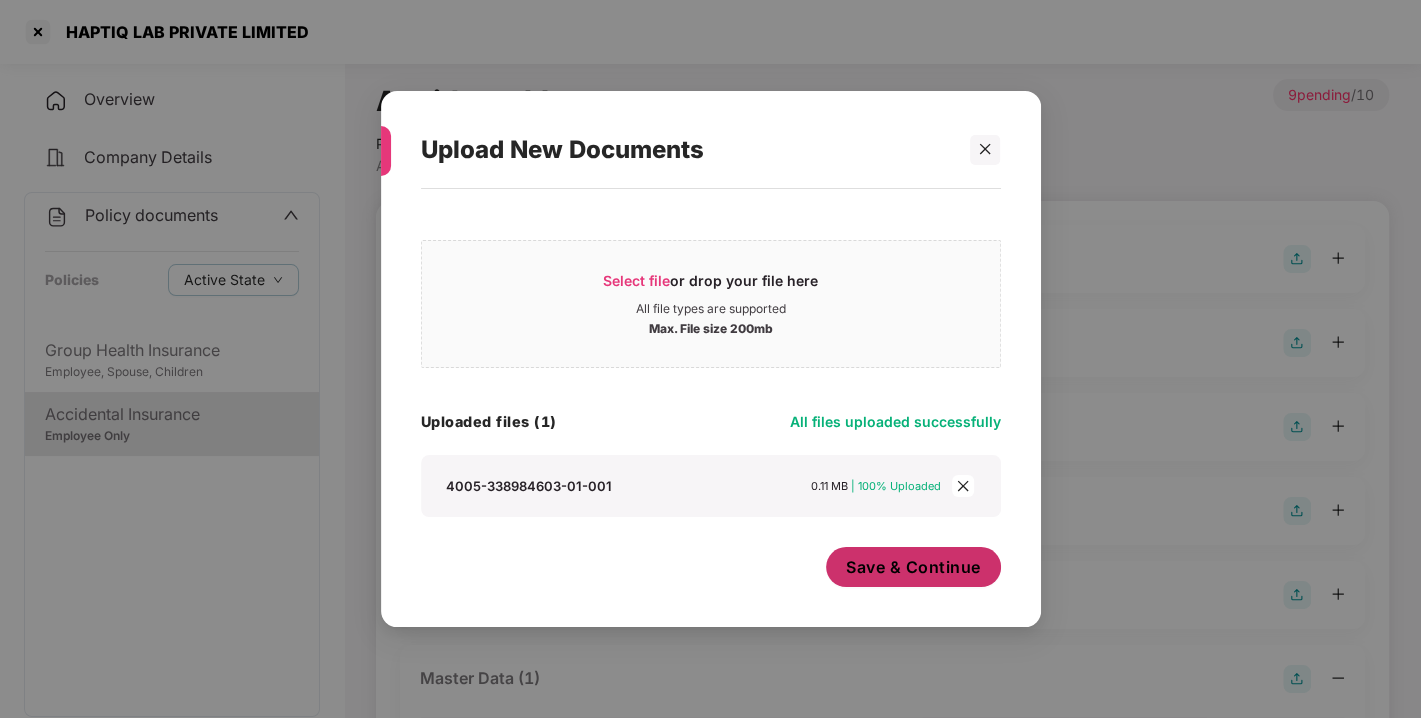 click on "Save & Continue" at bounding box center [913, 567] 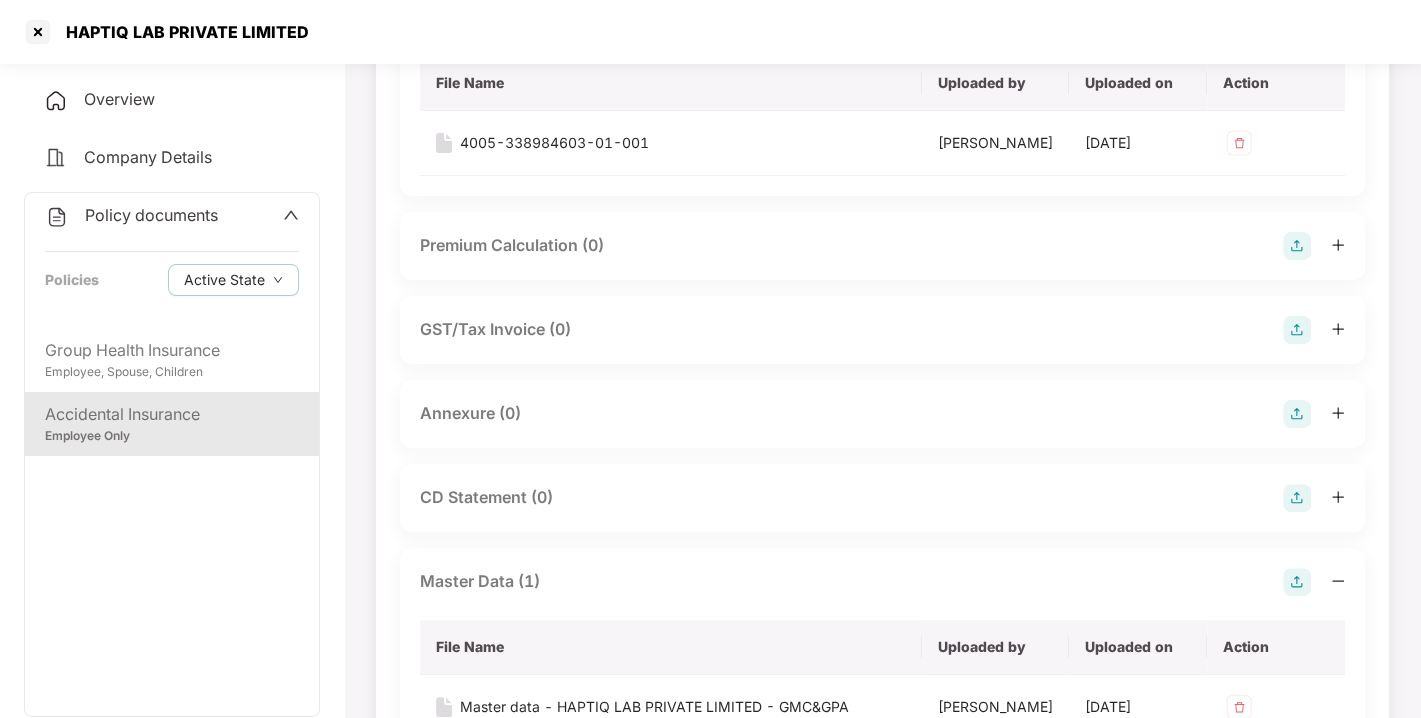 scroll, scrollTop: 246, scrollLeft: 0, axis: vertical 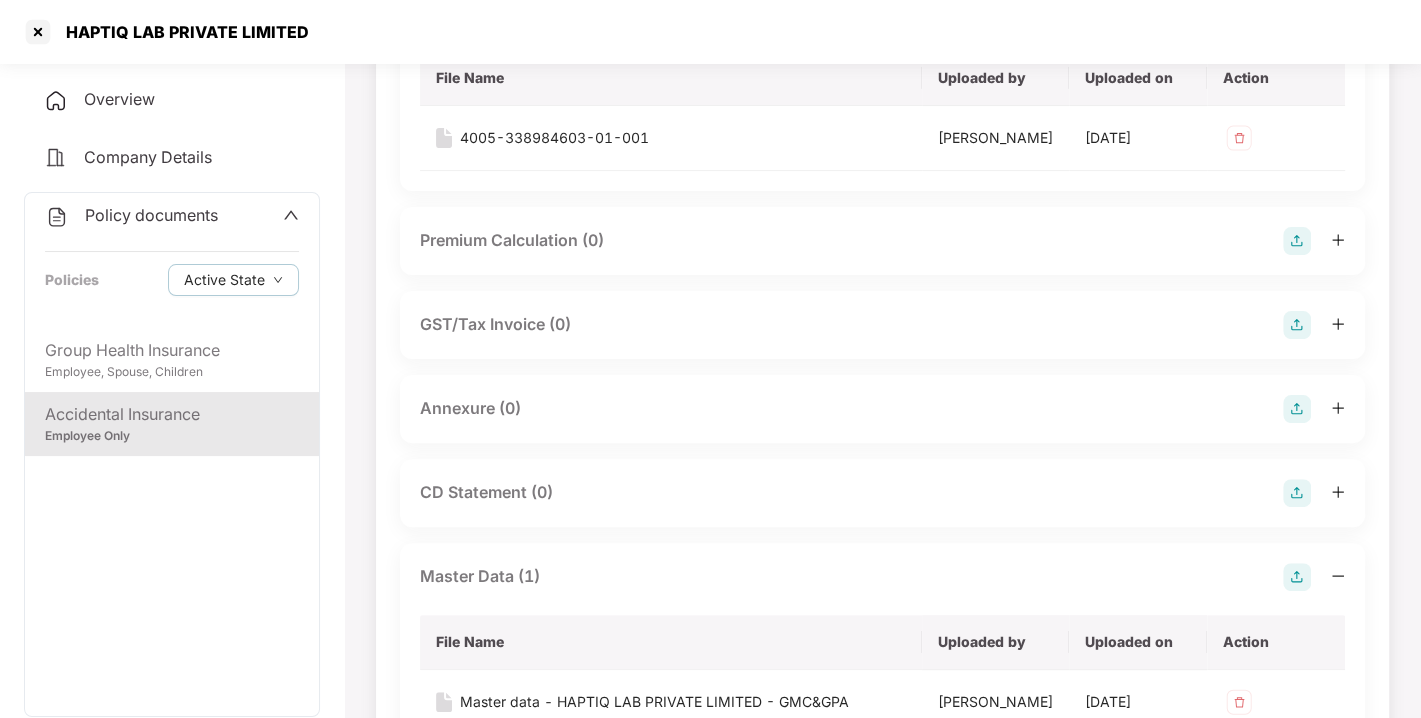 click at bounding box center [1297, 409] 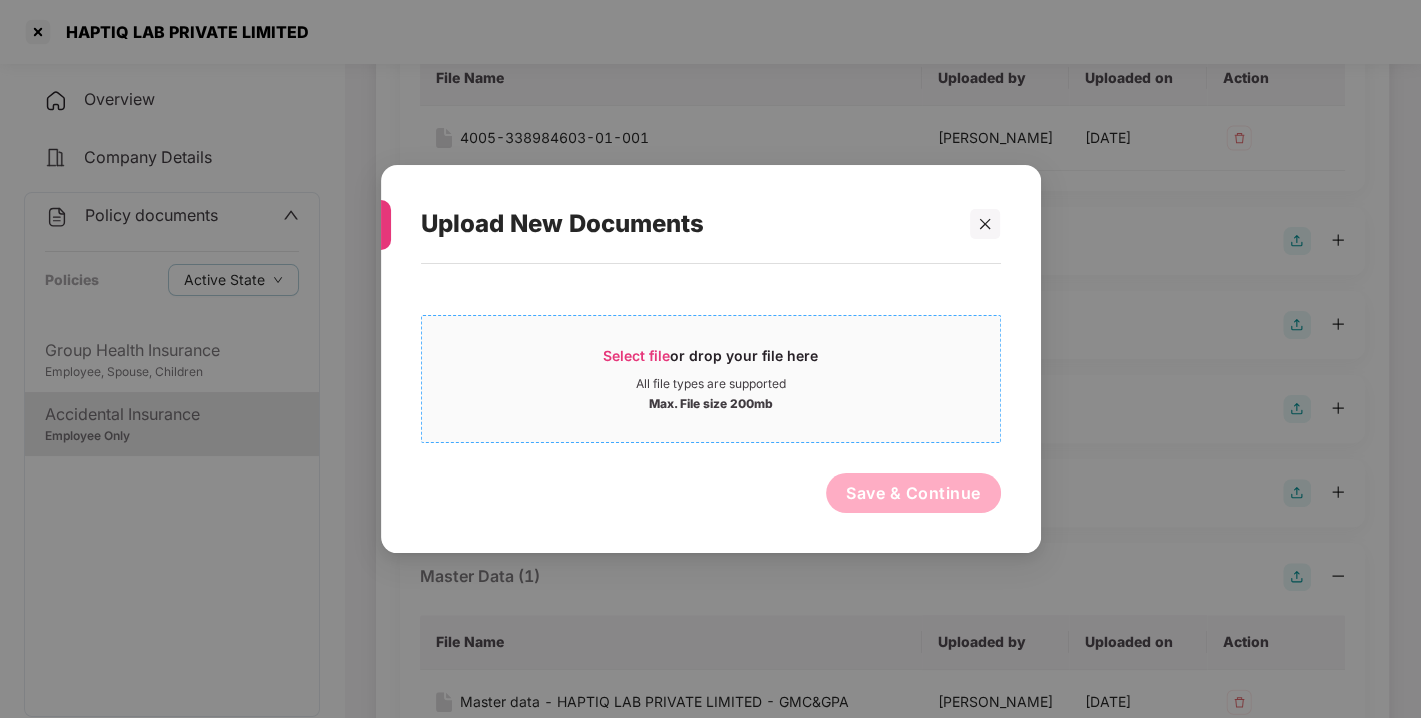 click on "Select file  or drop your file here All file types are supported Max. File size 200mb" at bounding box center (711, 379) 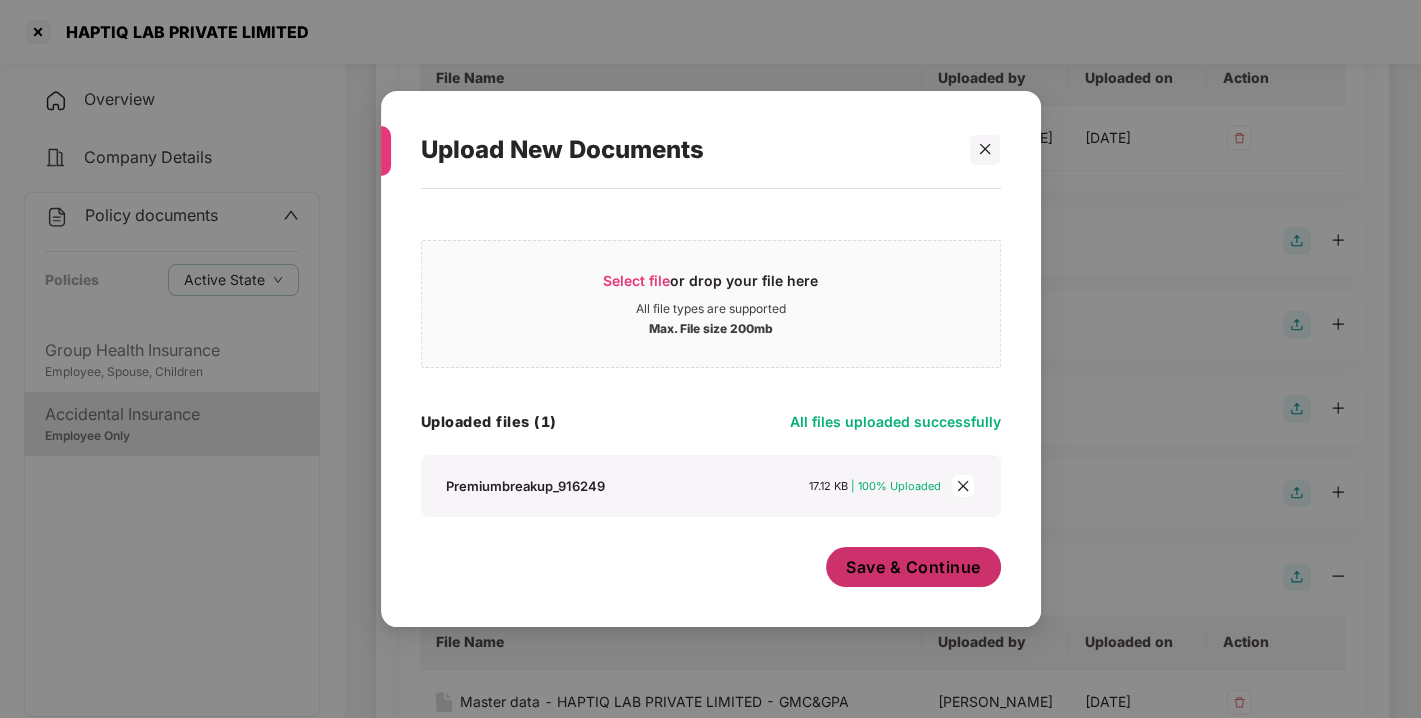 click on "Save & Continue" at bounding box center [913, 567] 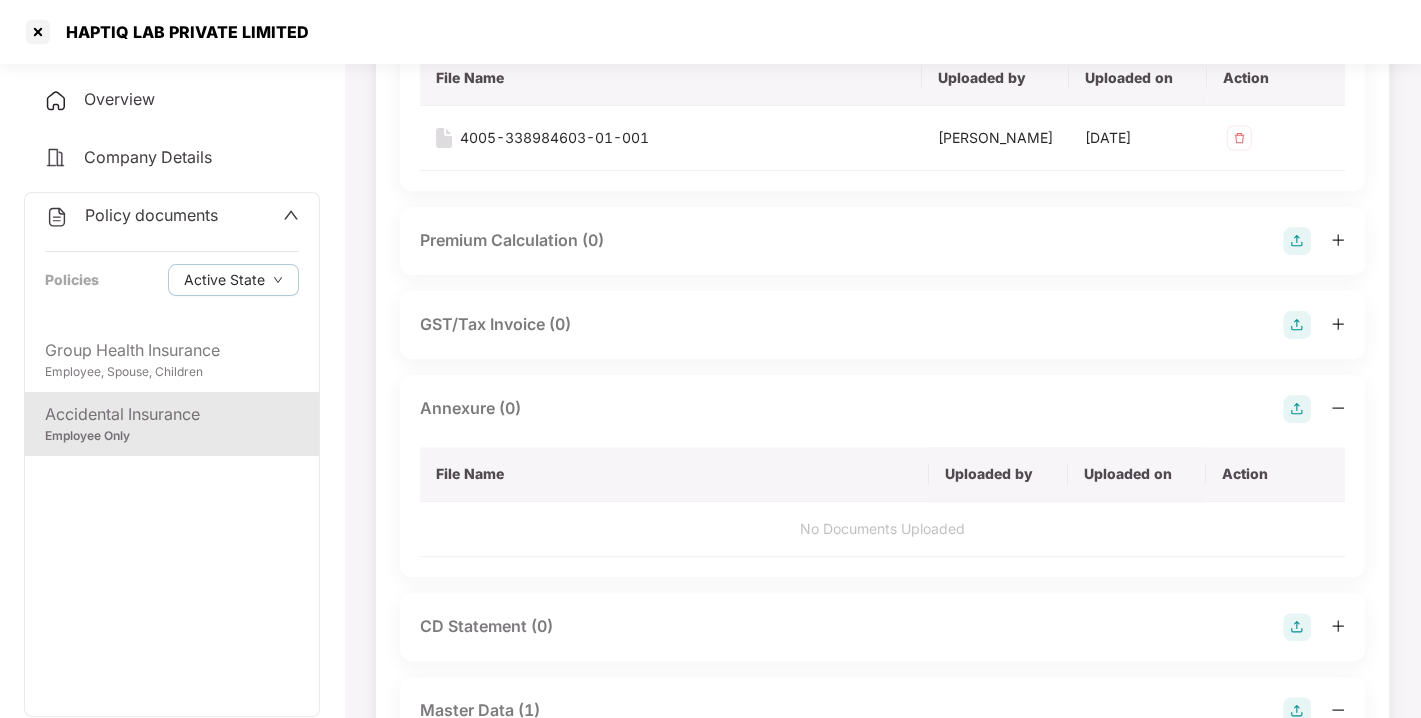 scroll, scrollTop: 0, scrollLeft: 0, axis: both 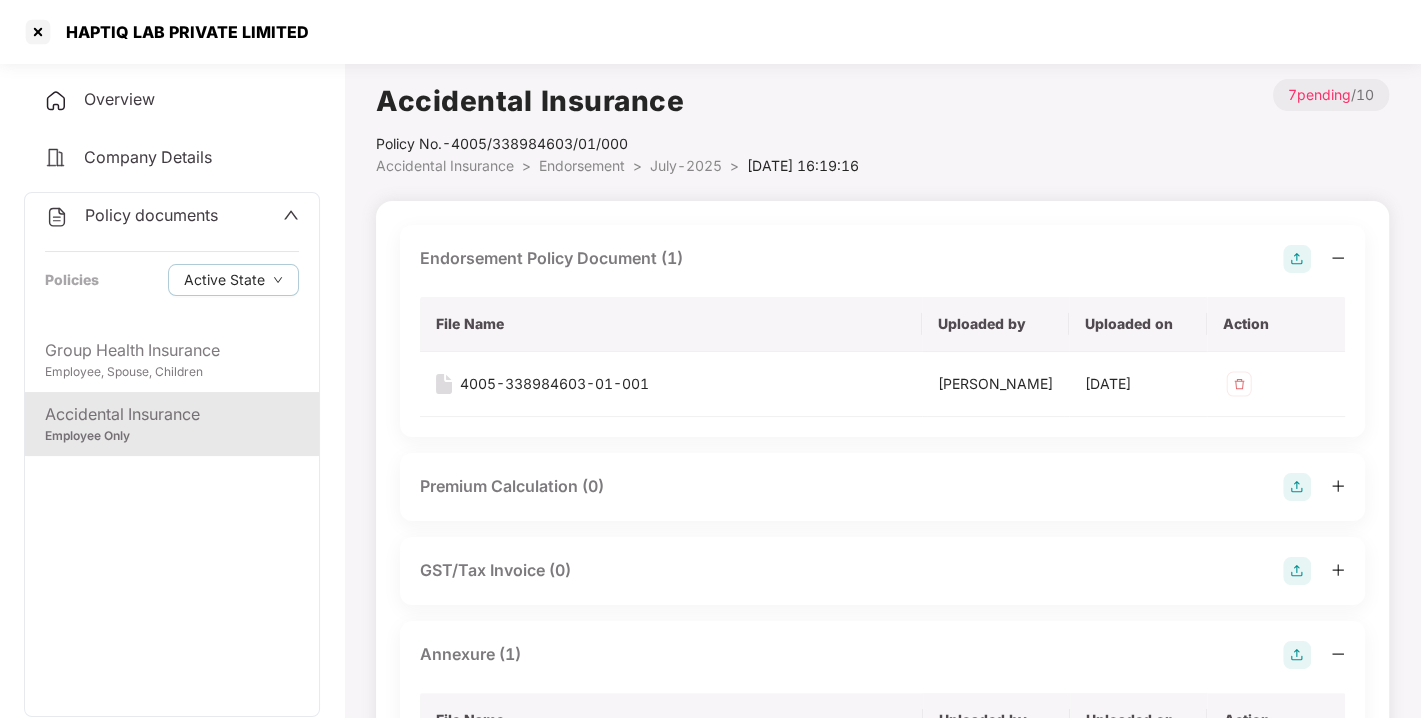 click on "July-2025" at bounding box center [686, 165] 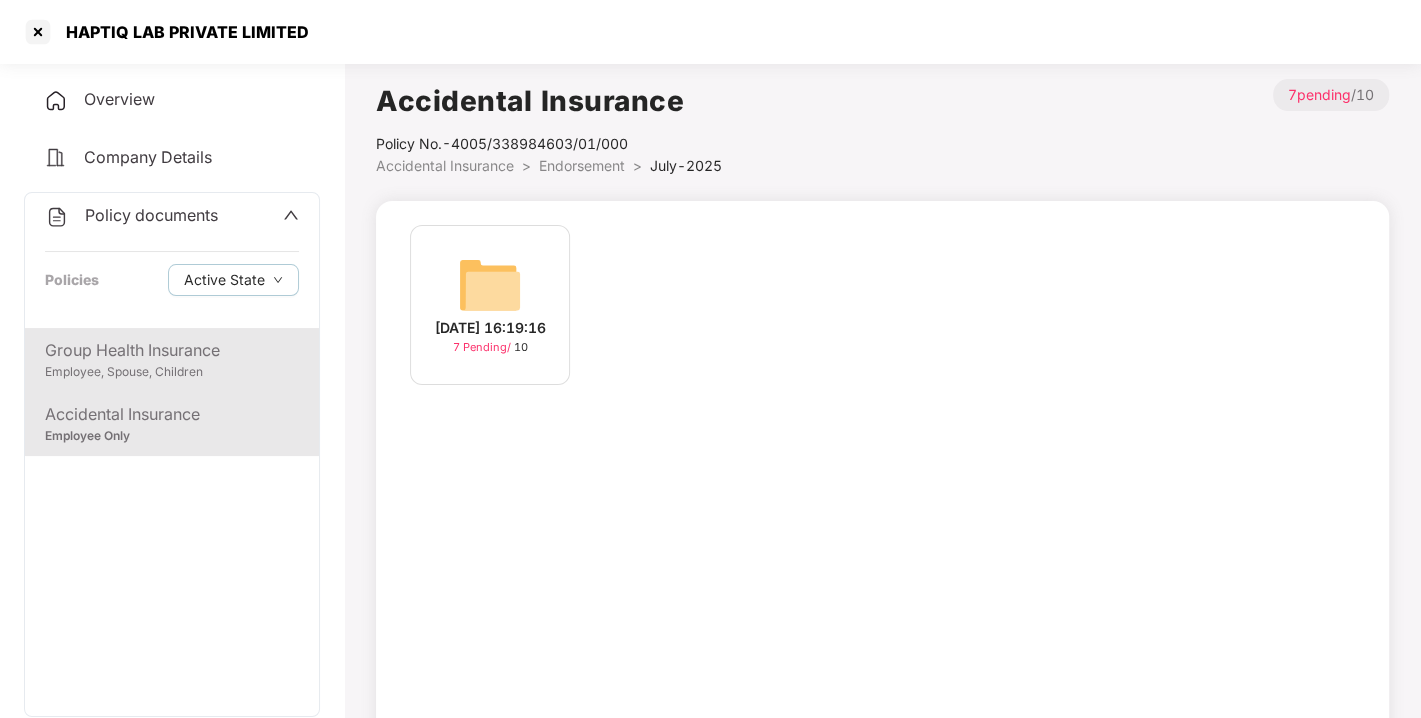 click on "Employee, Spouse, Children" at bounding box center (172, 372) 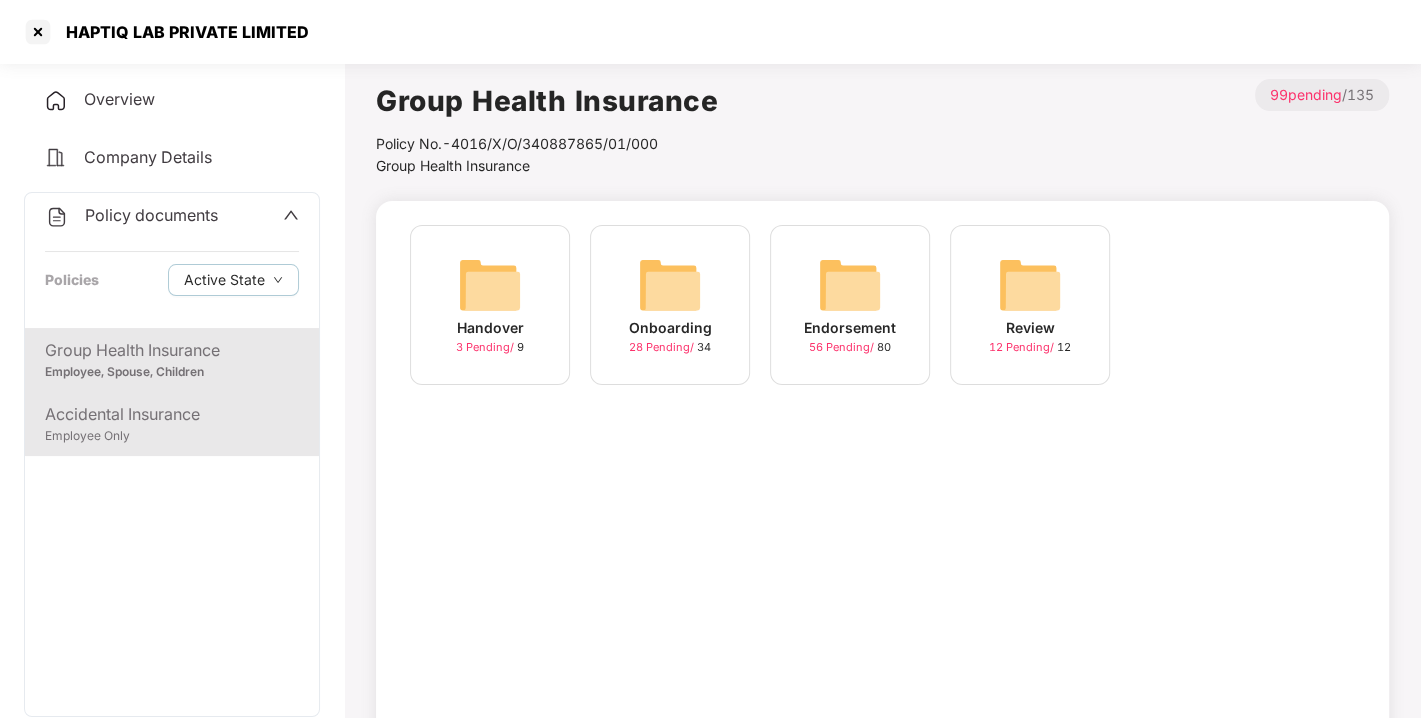 click on "Accidental Insurance" at bounding box center [172, 414] 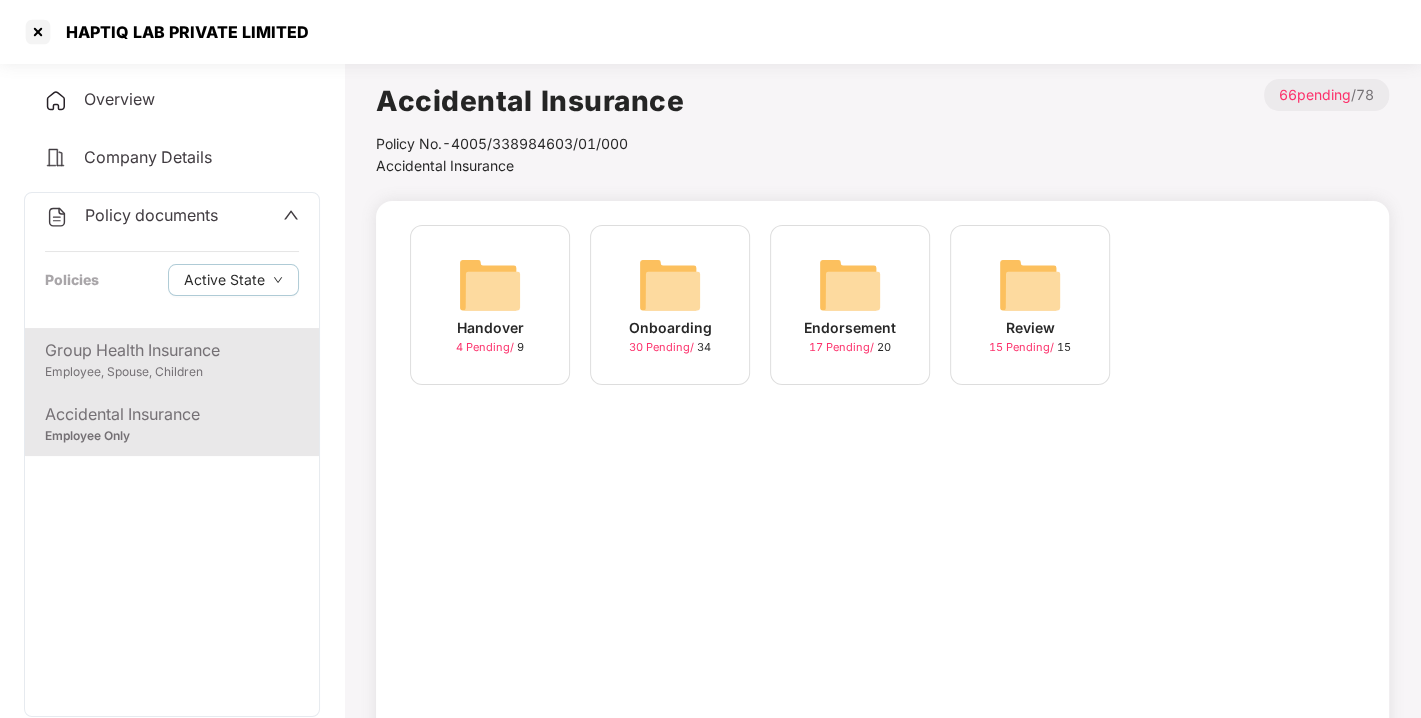 click on "Employee, Spouse, Children" at bounding box center (172, 372) 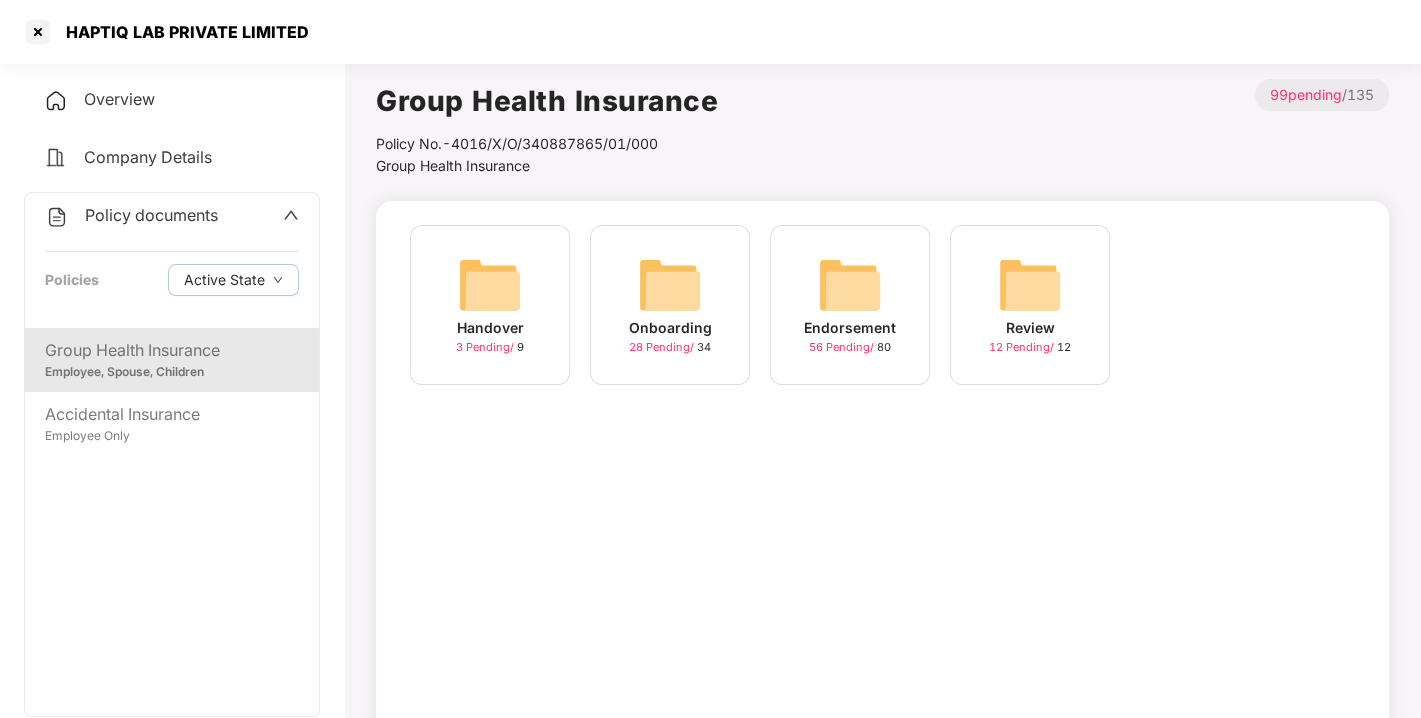 click on "Policy documents Policies Active State" at bounding box center [172, 260] 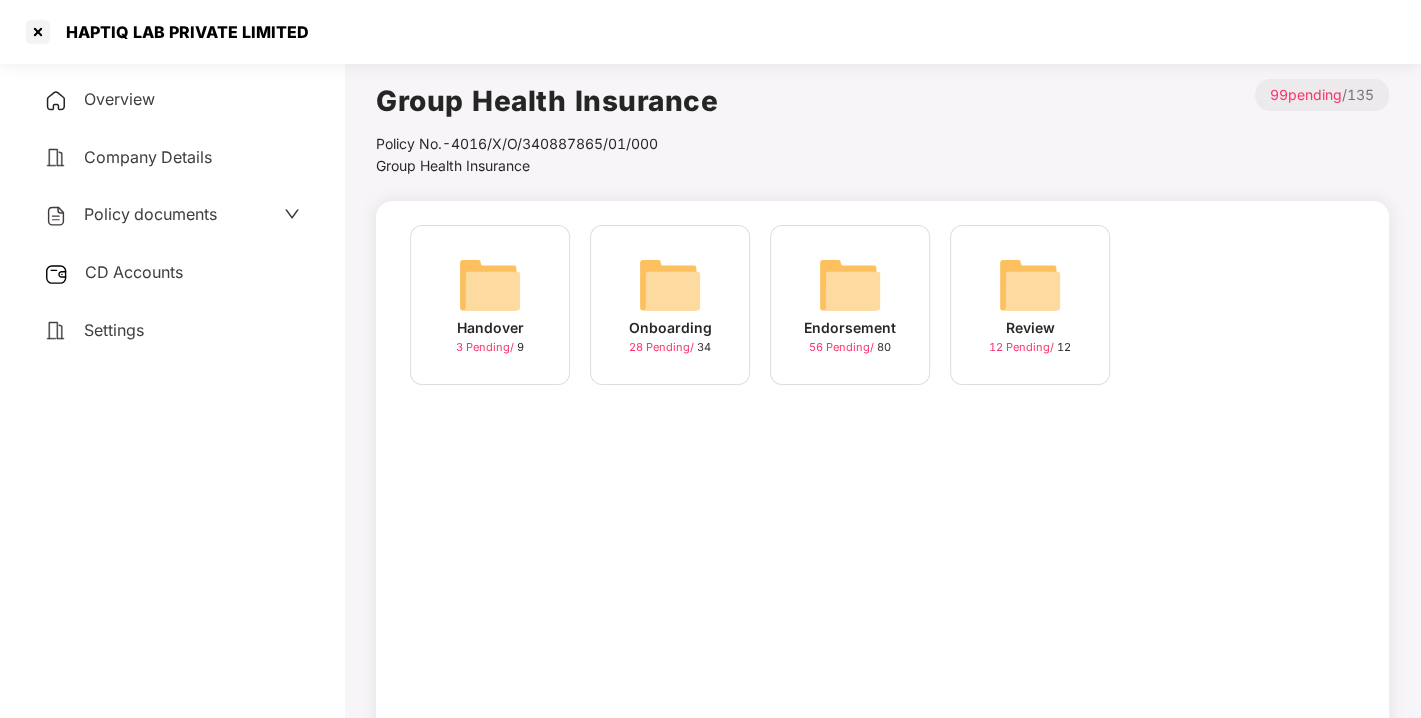 click on "CD Accounts" at bounding box center (134, 272) 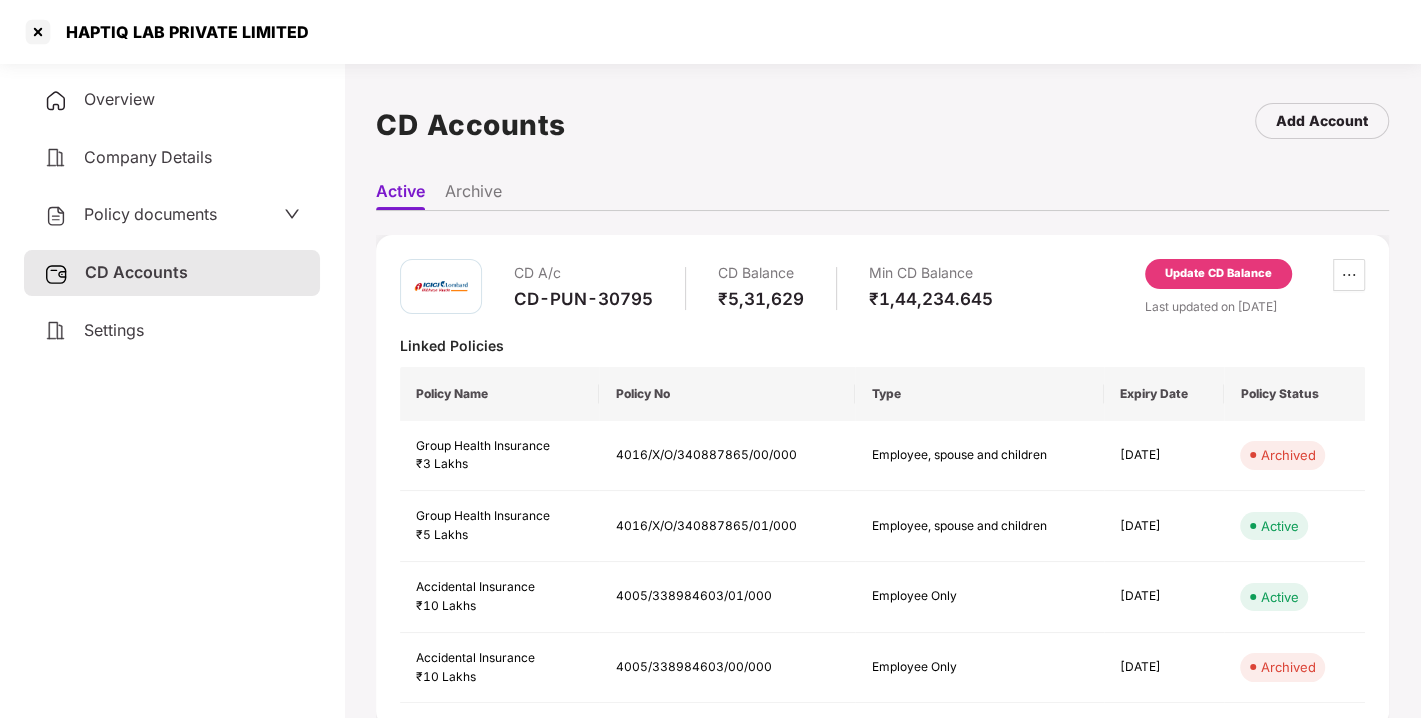click on "Update CD Balance" at bounding box center [1218, 274] 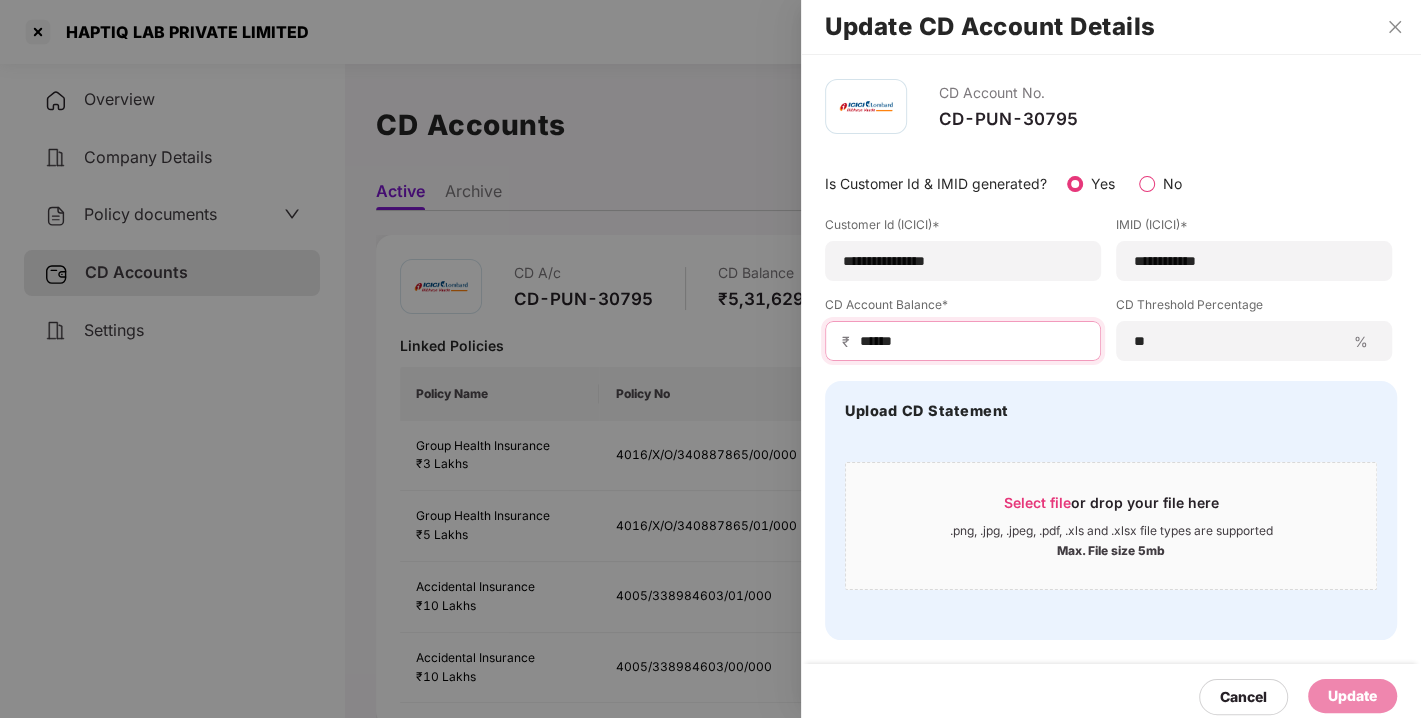 click on "******" at bounding box center (971, 341) 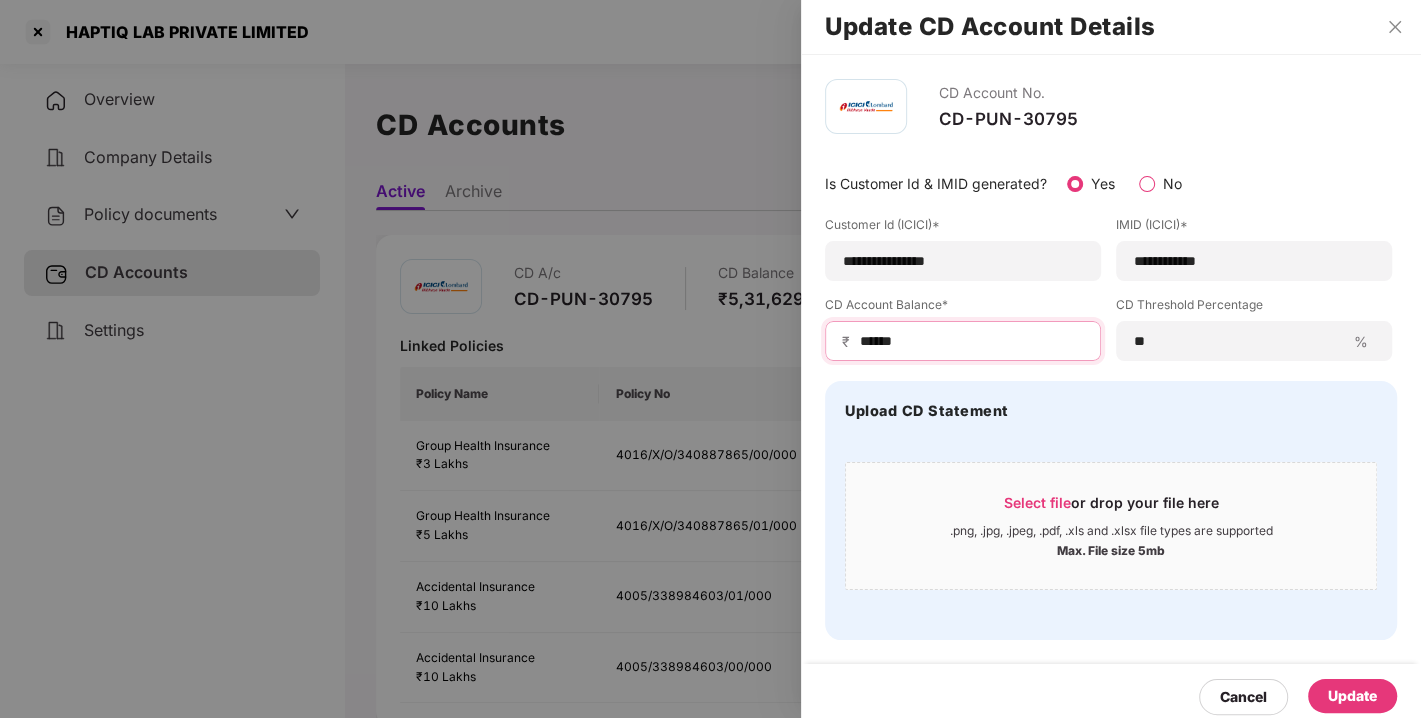type on "******" 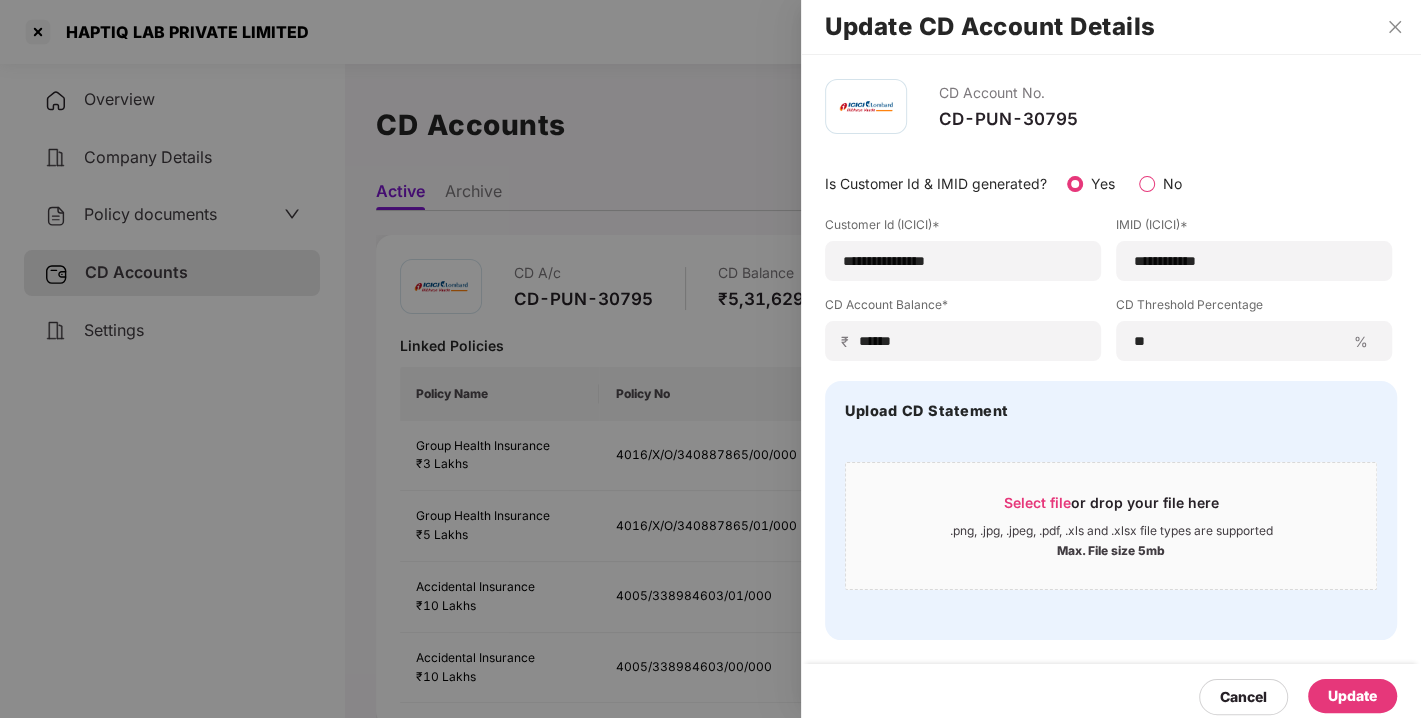 click on "Update" at bounding box center [1352, 696] 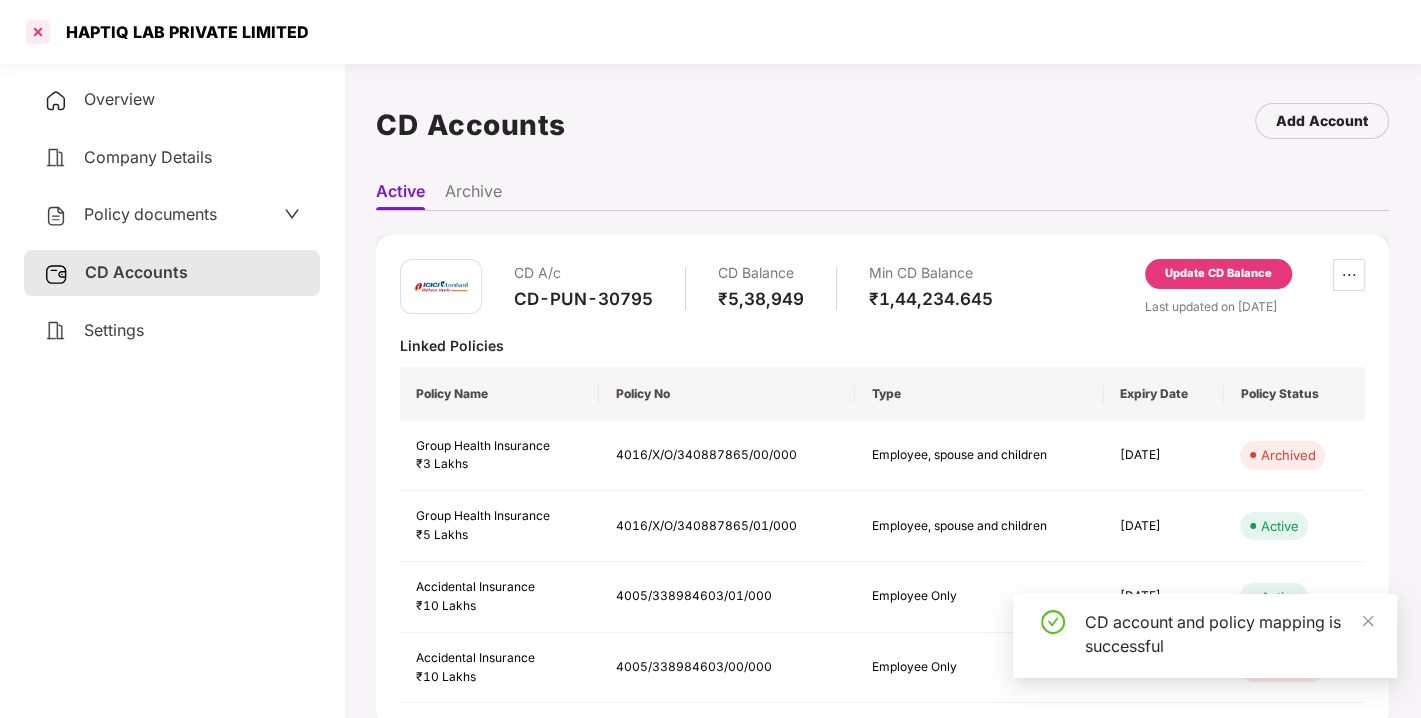 click at bounding box center (38, 32) 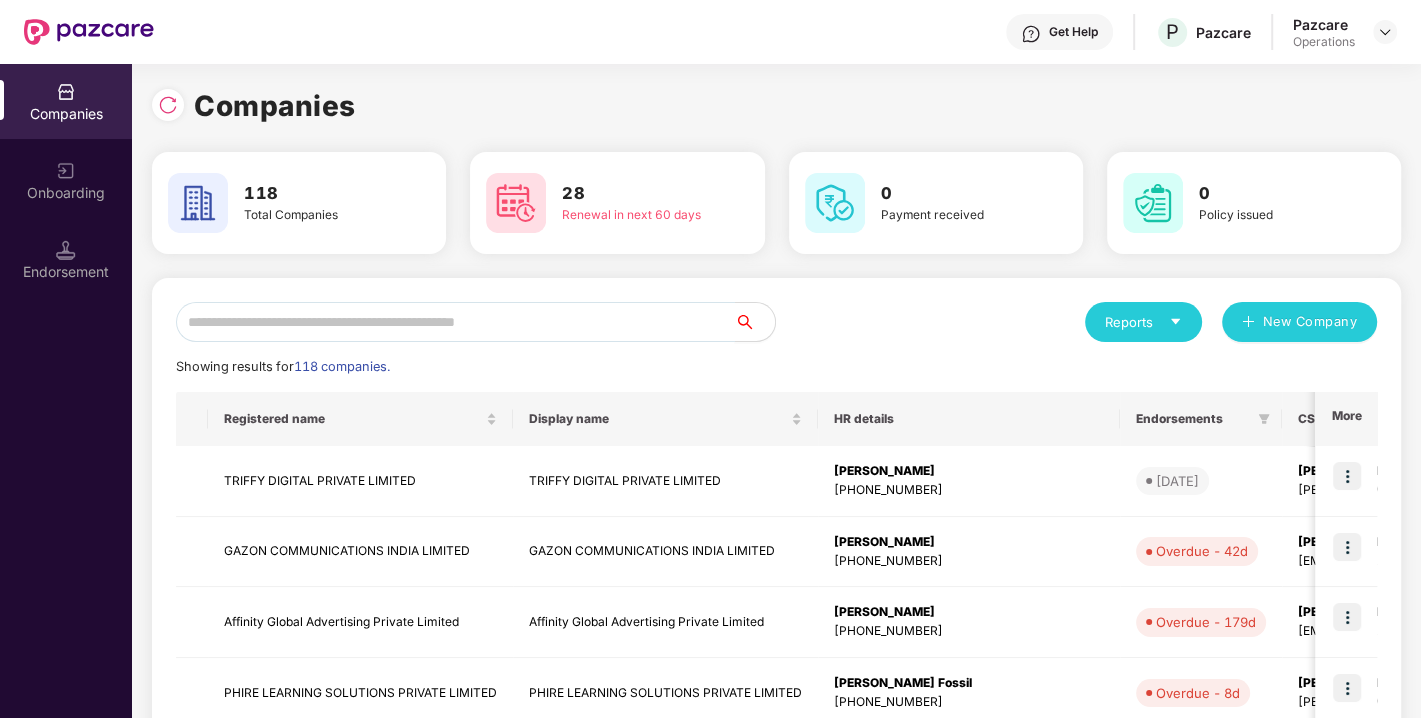 click at bounding box center [455, 322] 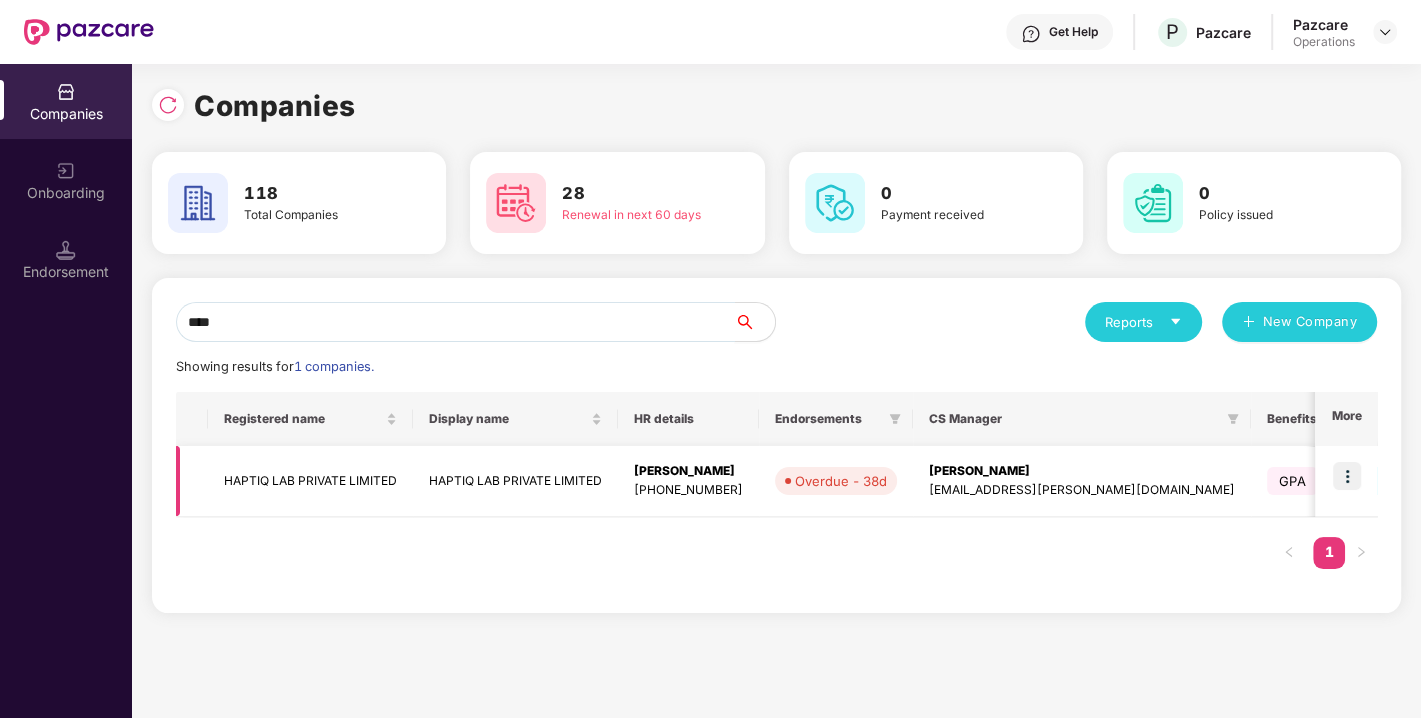 type on "****" 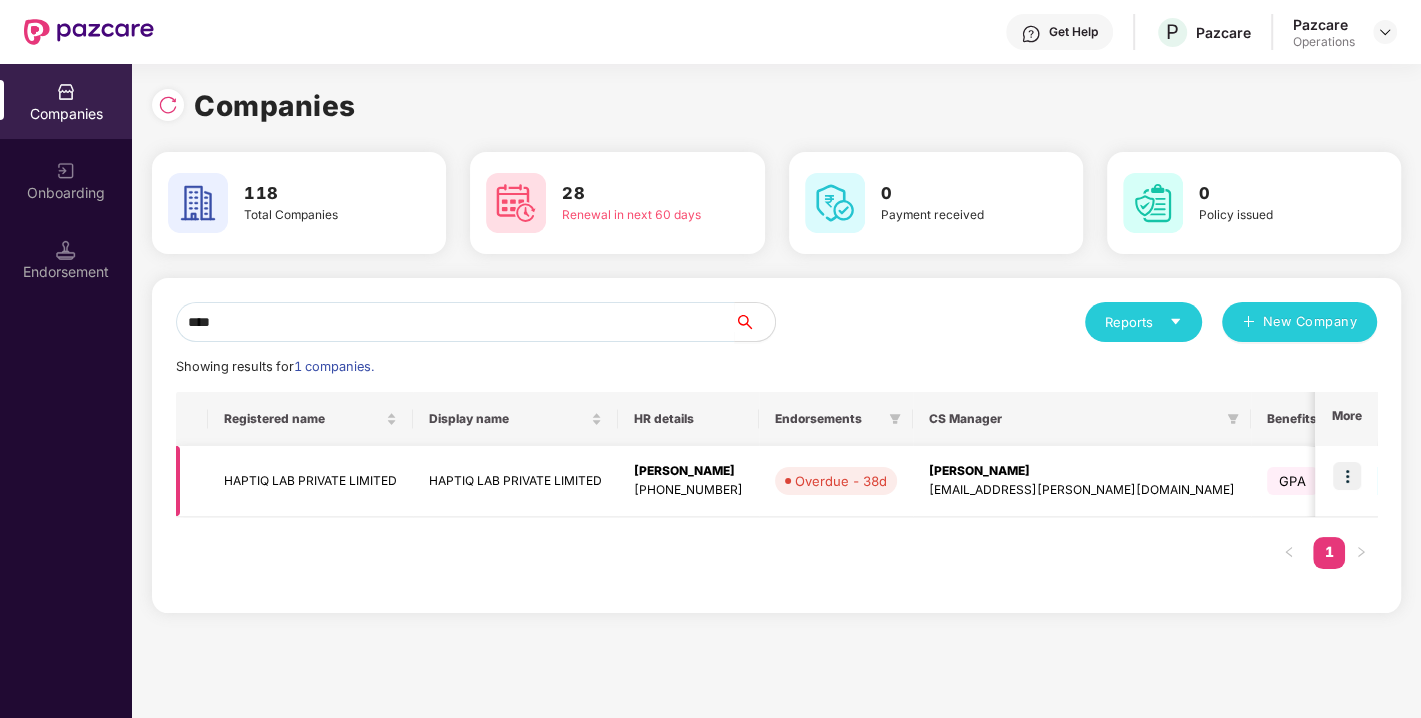 click at bounding box center (1347, 476) 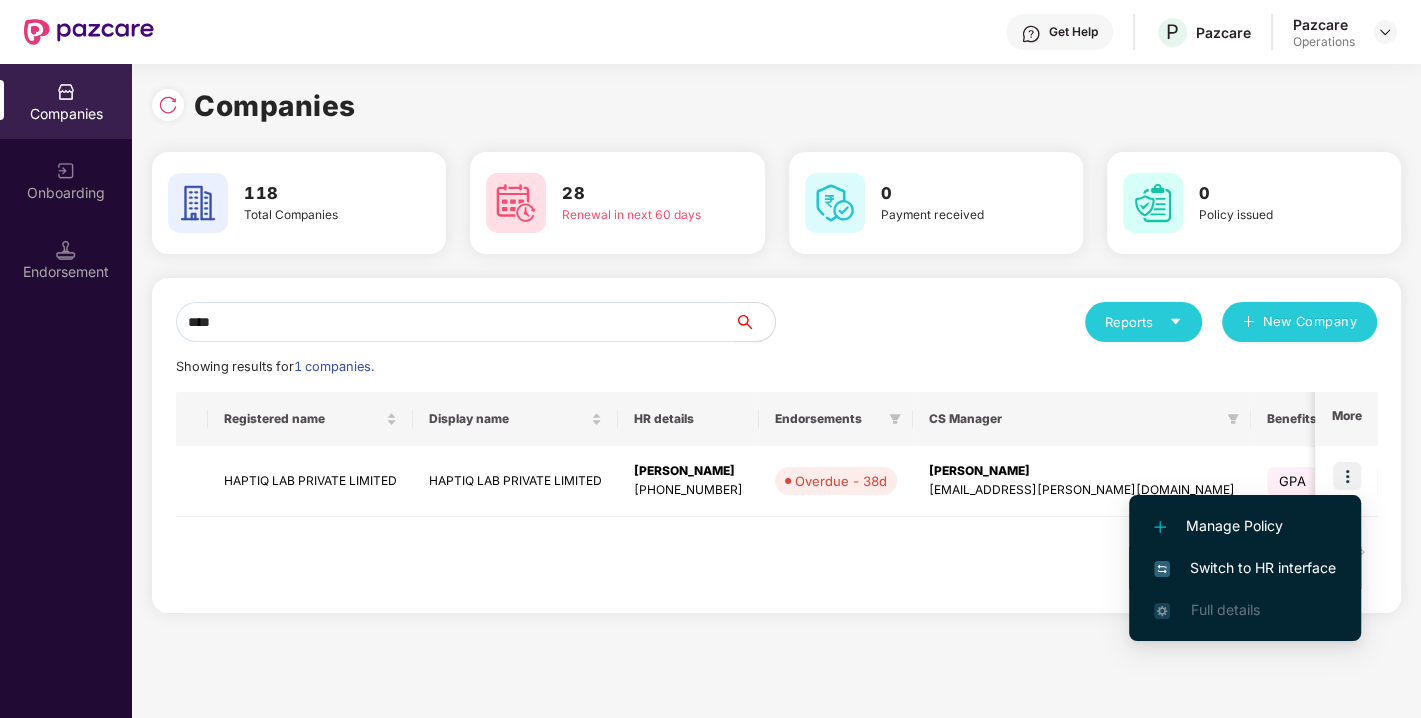 click on "Switch to HR interface" at bounding box center (1245, 568) 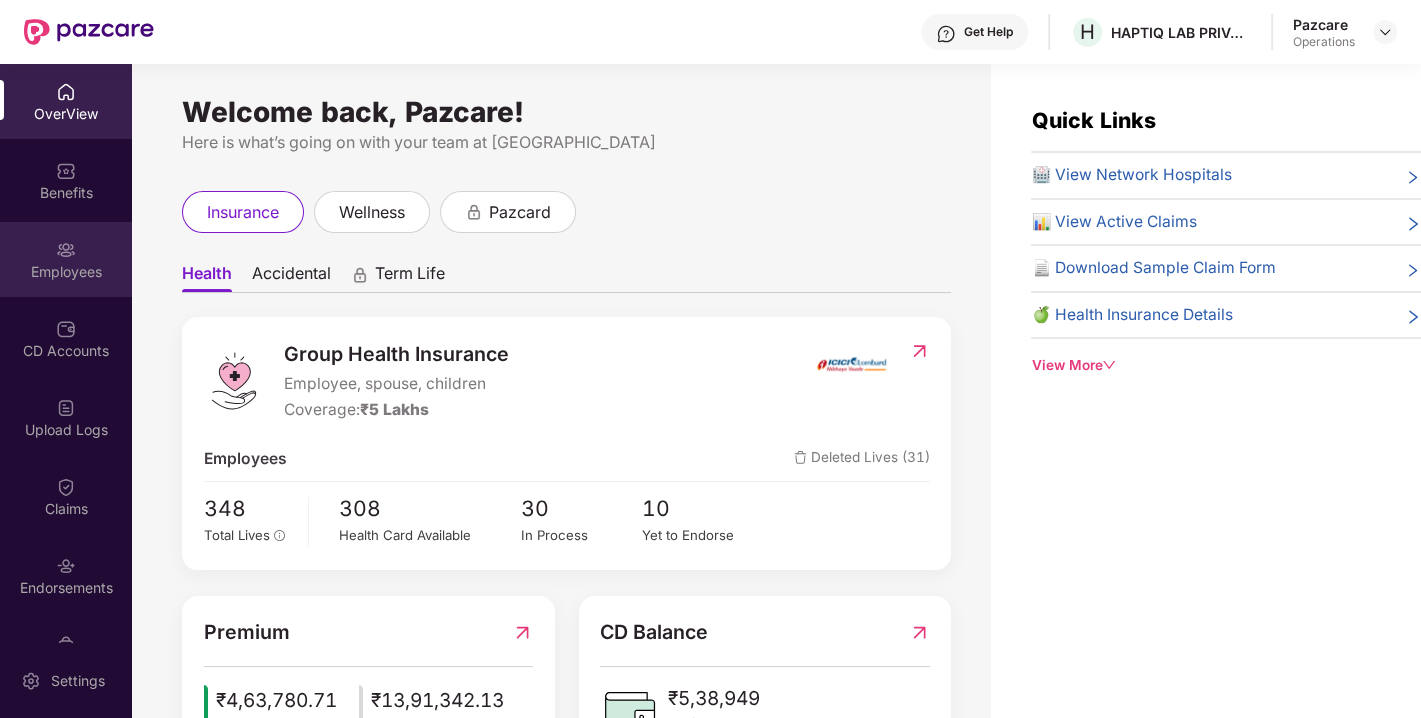 click on "Employees" at bounding box center [66, 259] 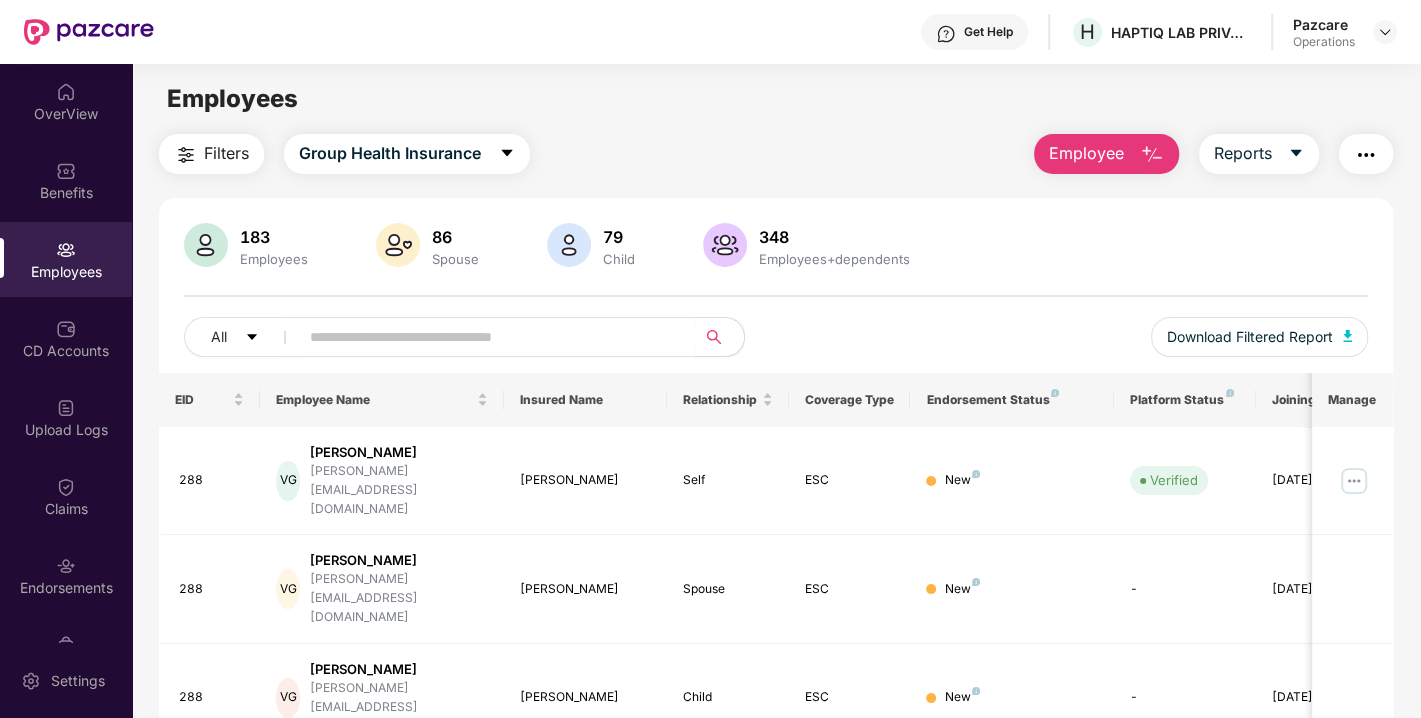 click on "Filters" at bounding box center [226, 153] 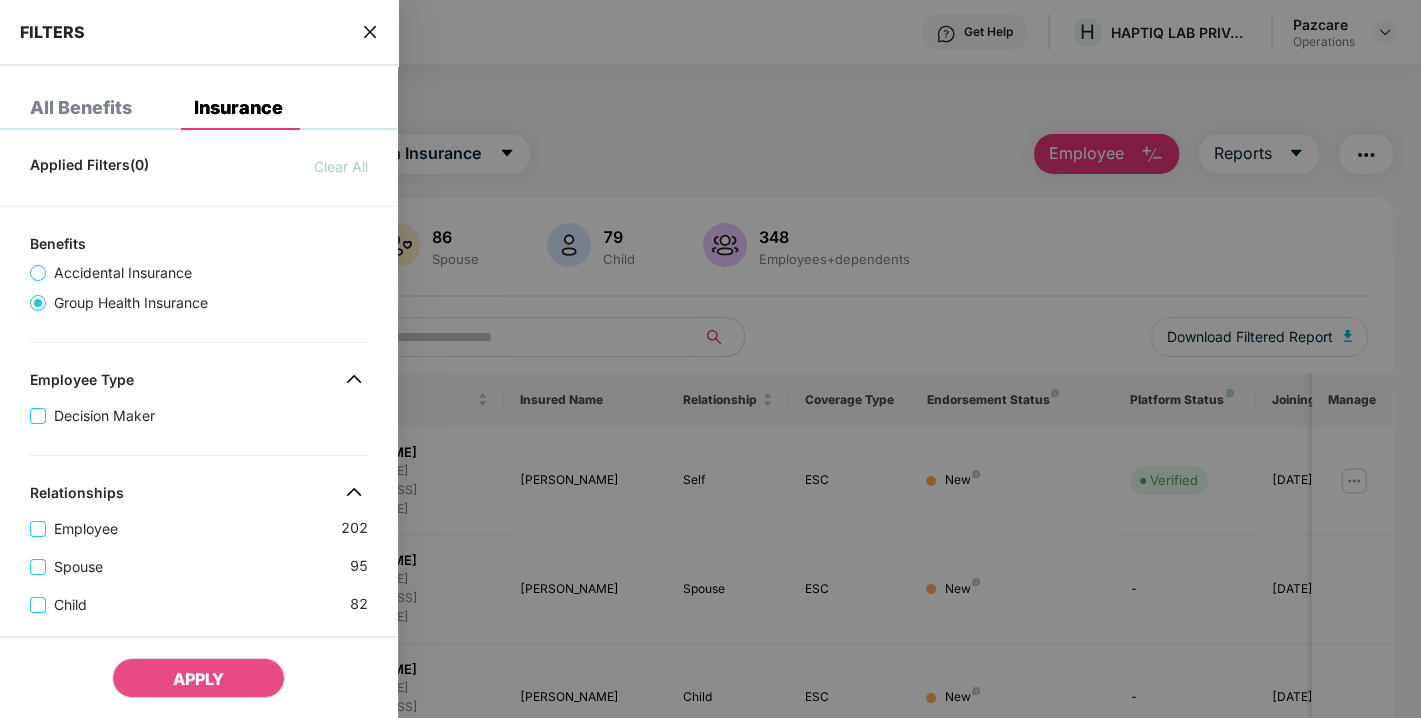 scroll, scrollTop: 583, scrollLeft: 0, axis: vertical 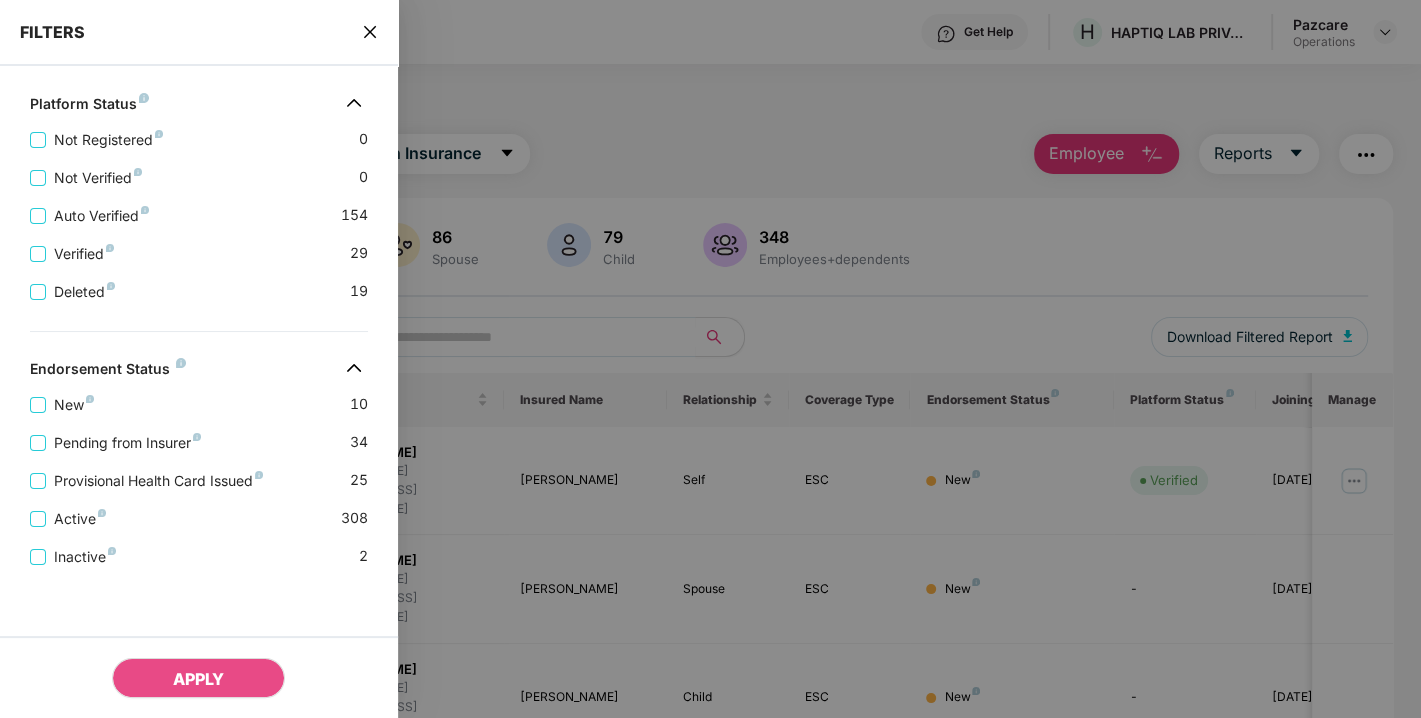 click 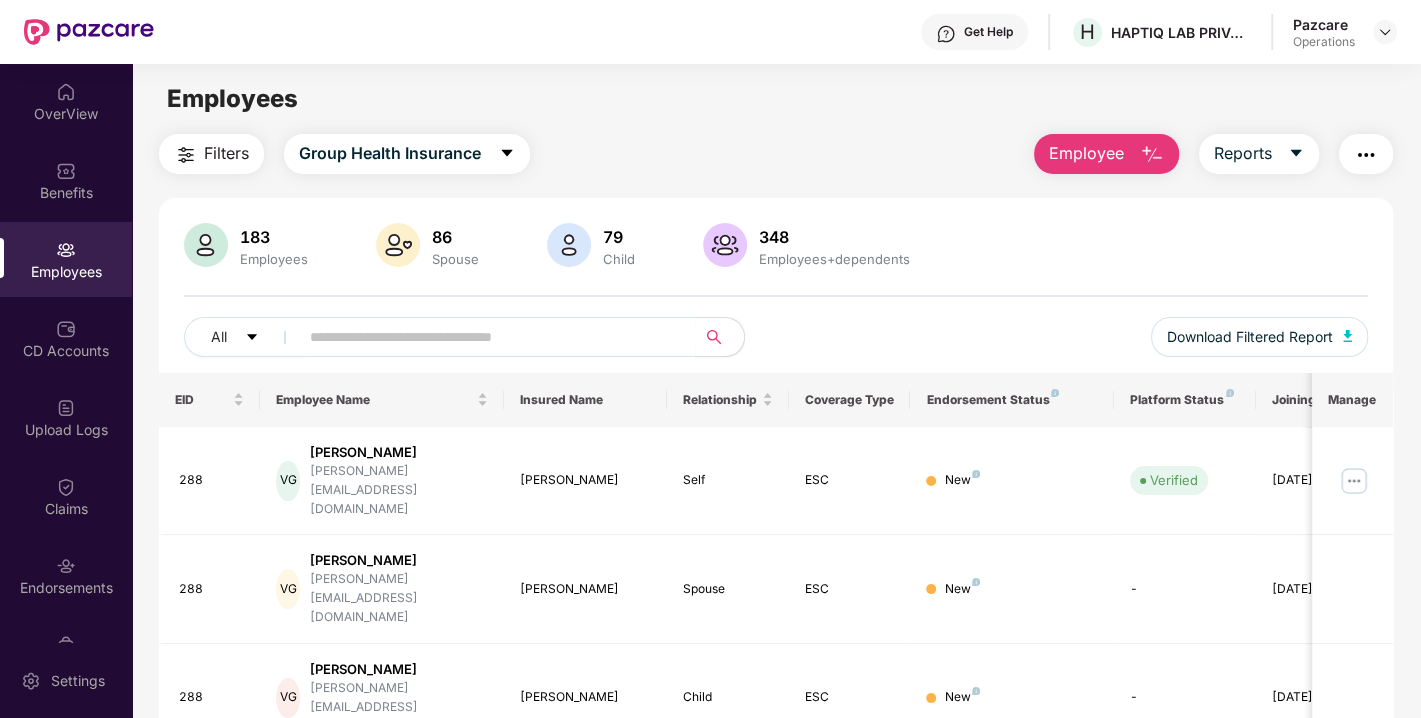 drag, startPoint x: 1380, startPoint y: 130, endPoint x: 1364, endPoint y: 169, distance: 42.154476 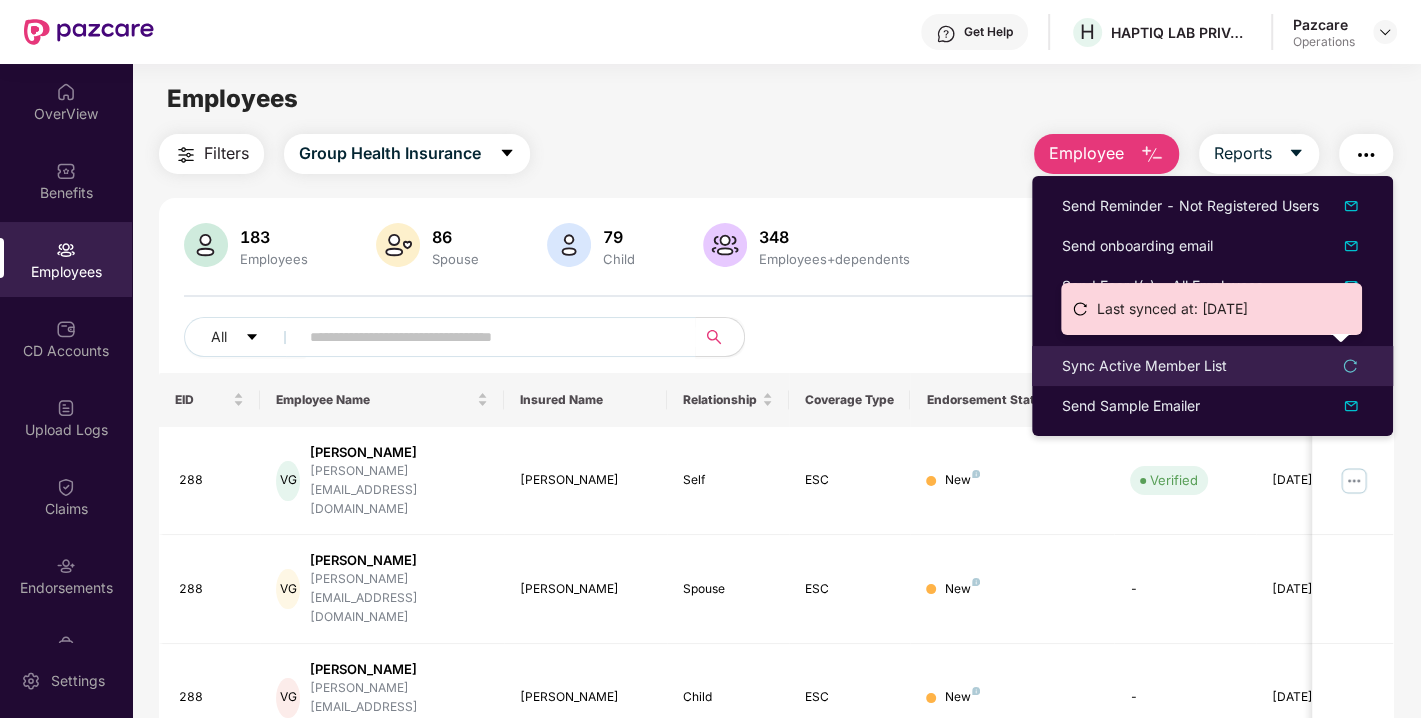 click on "Sync Active Member List" at bounding box center (1144, 366) 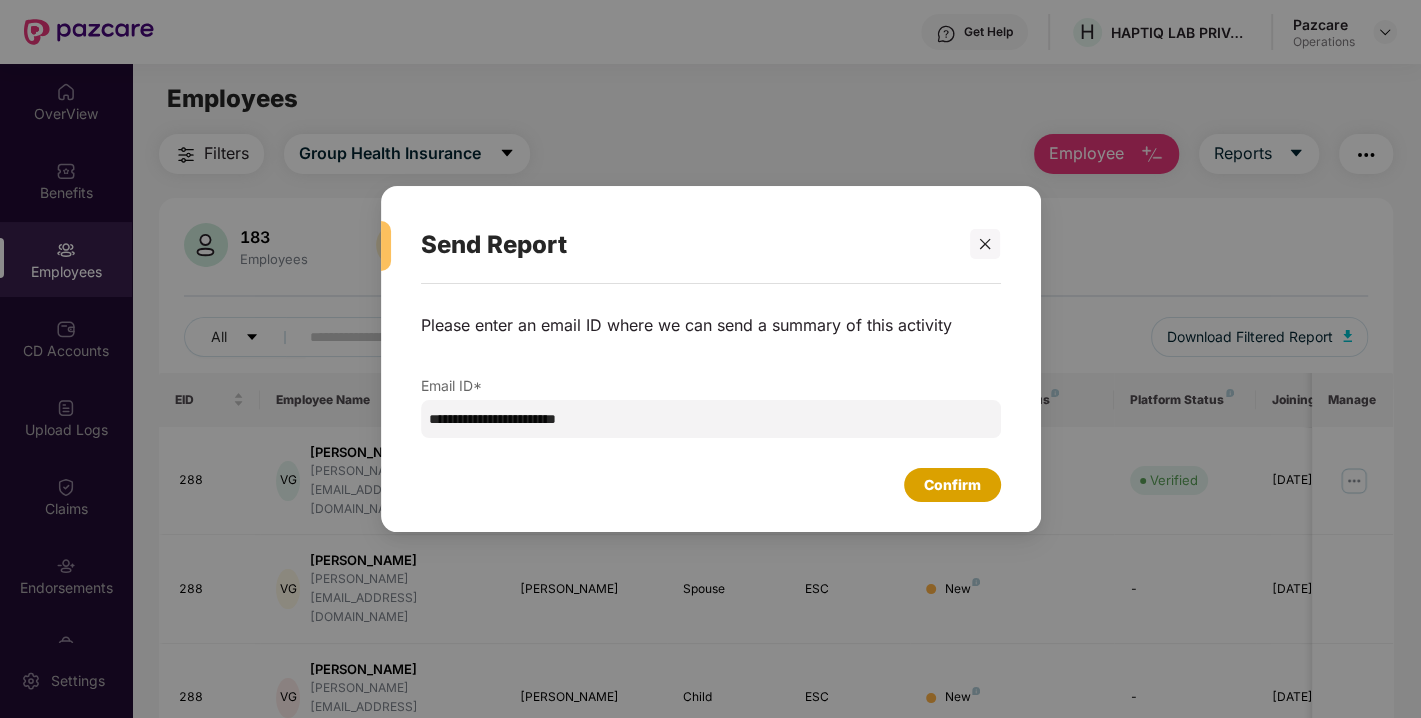 click on "Confirm" at bounding box center (952, 485) 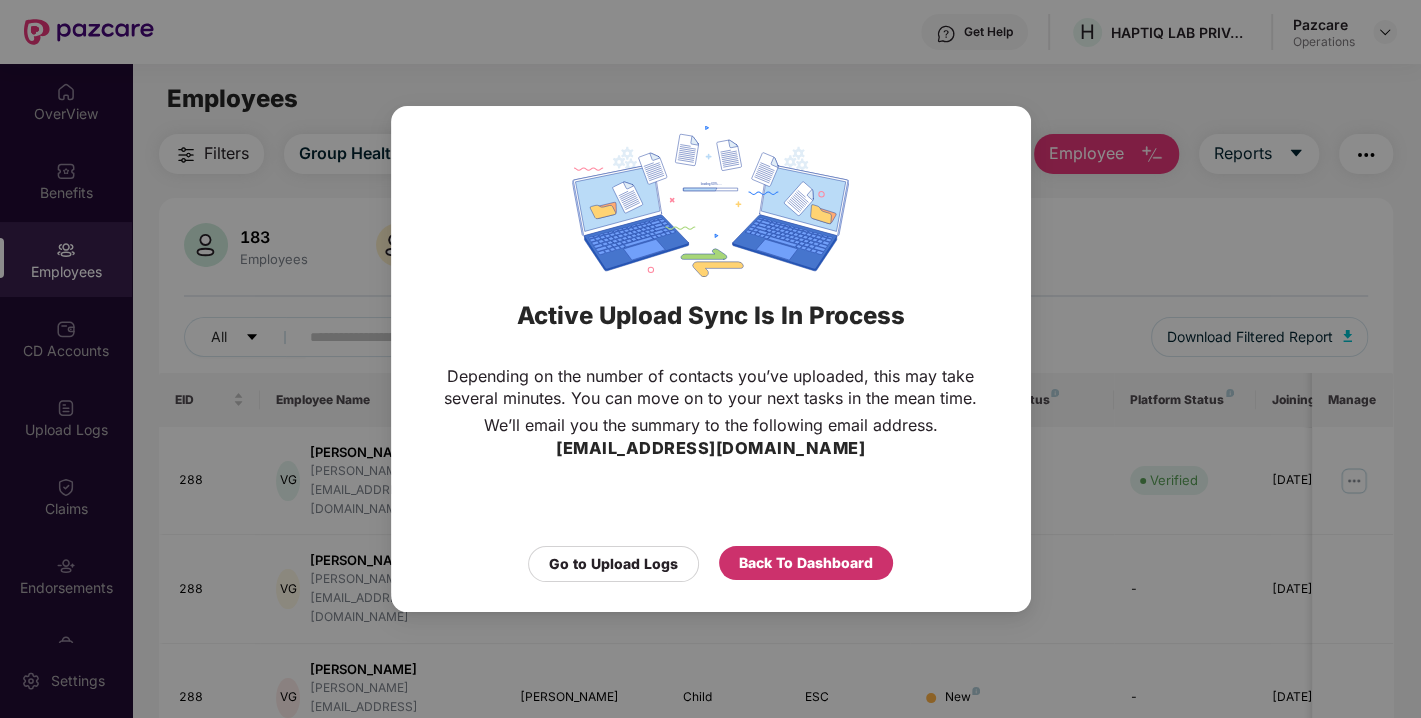 click on "Back To Dashboard" at bounding box center [806, 563] 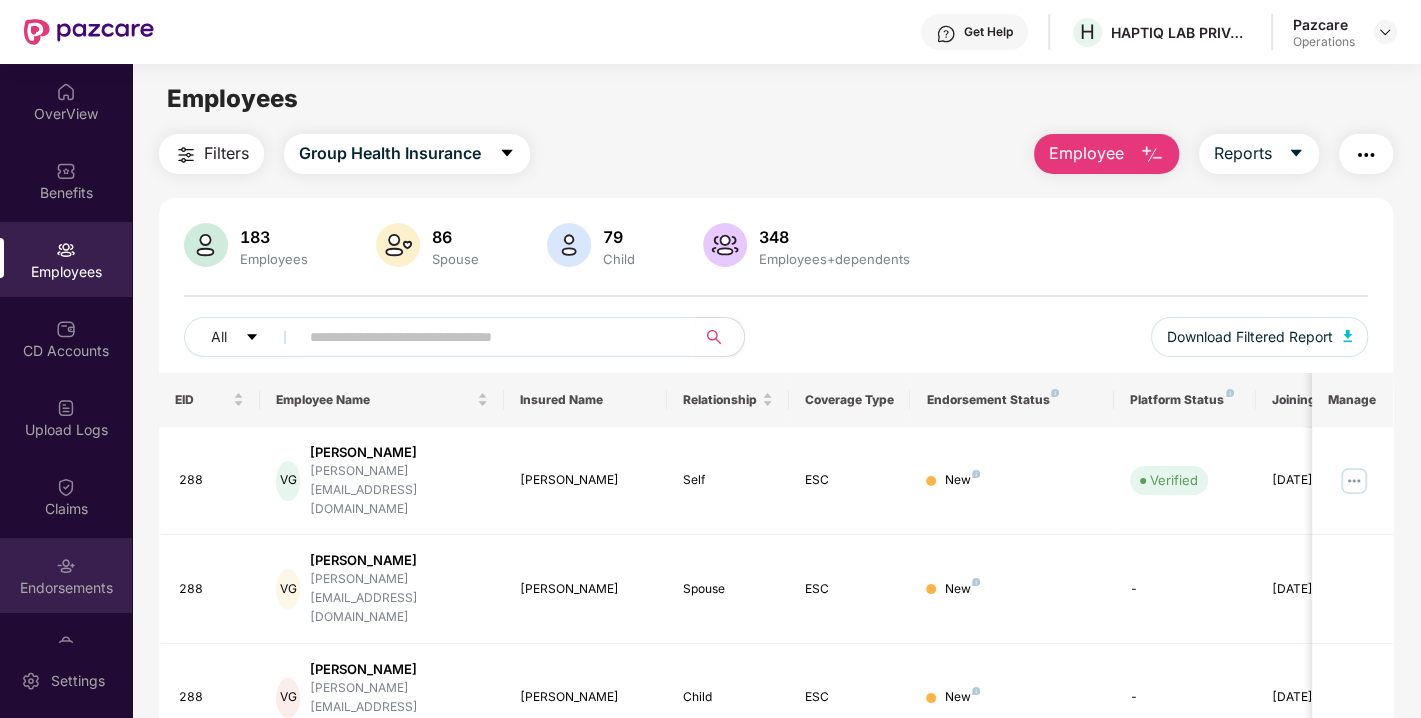 click on "Endorsements" at bounding box center [66, 575] 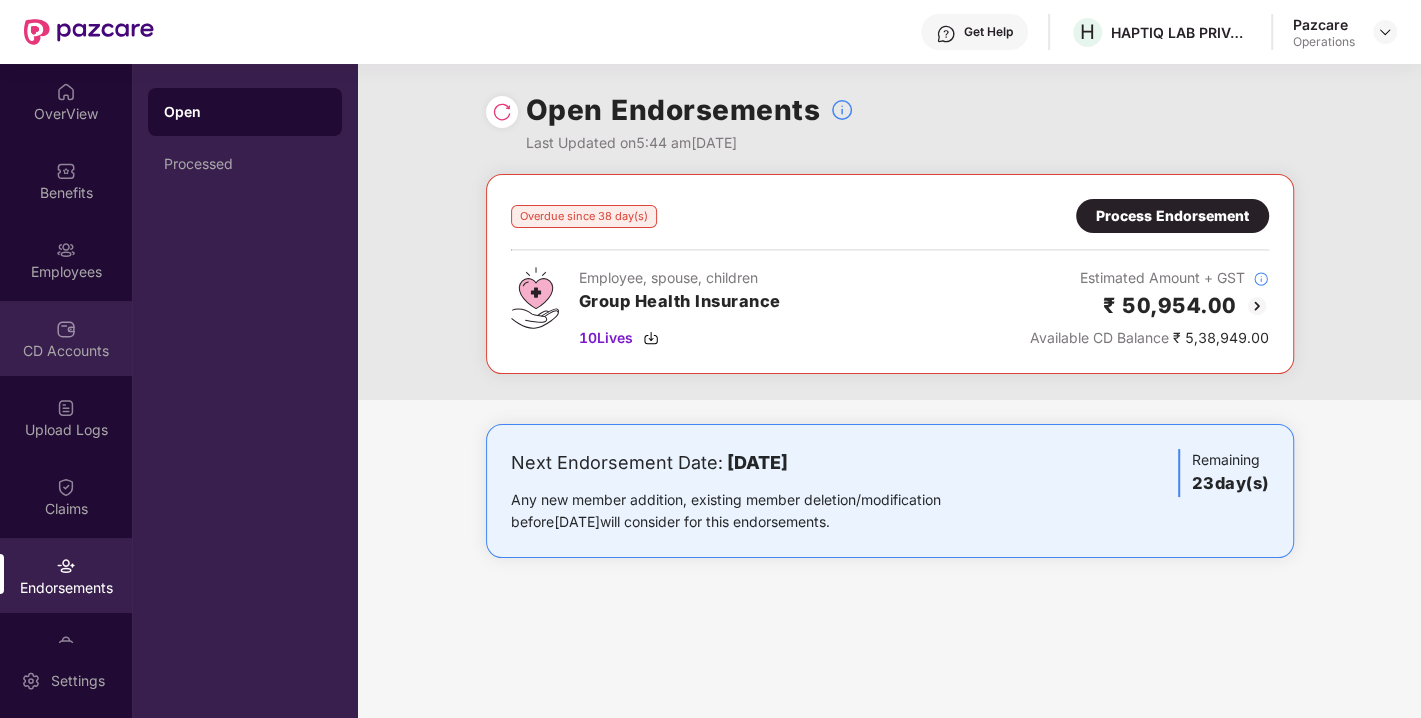 click on "CD Accounts" at bounding box center [66, 338] 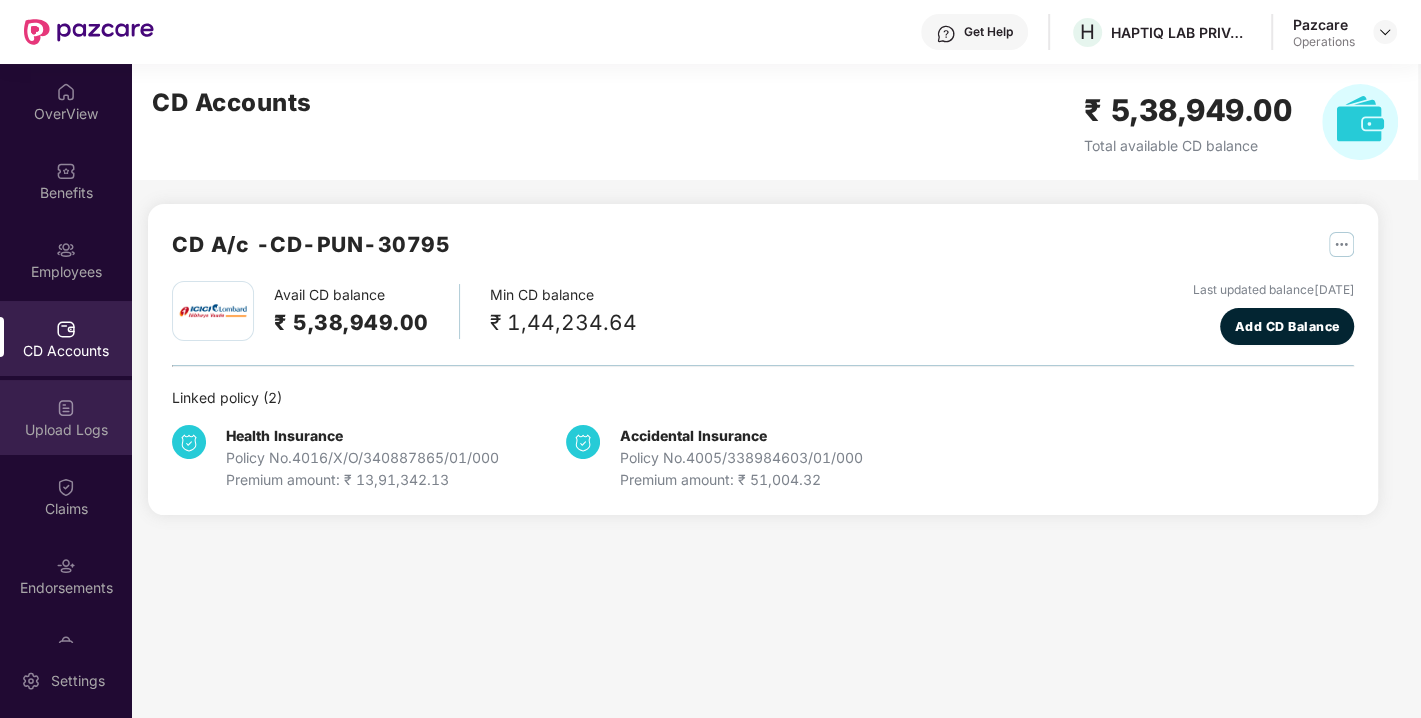 click on "Upload Logs" at bounding box center [66, 417] 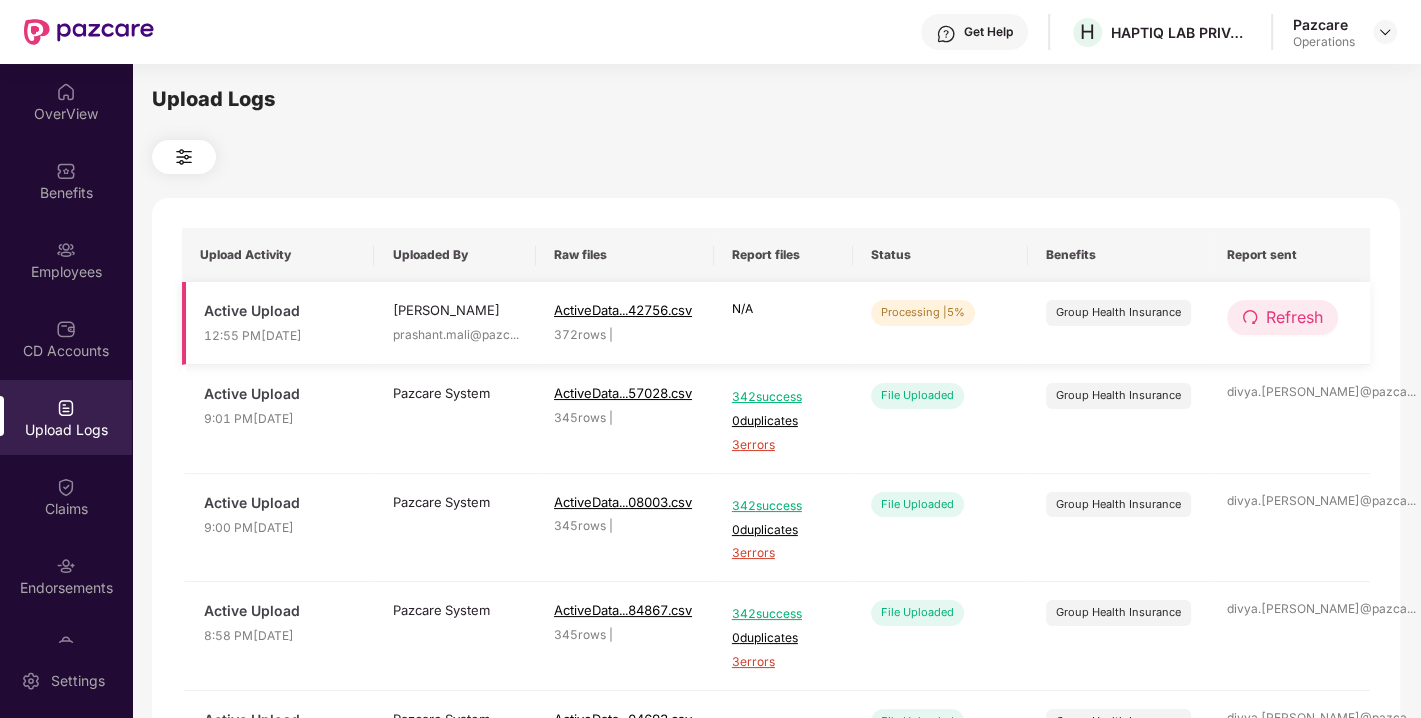 click on "Refresh" at bounding box center (1294, 317) 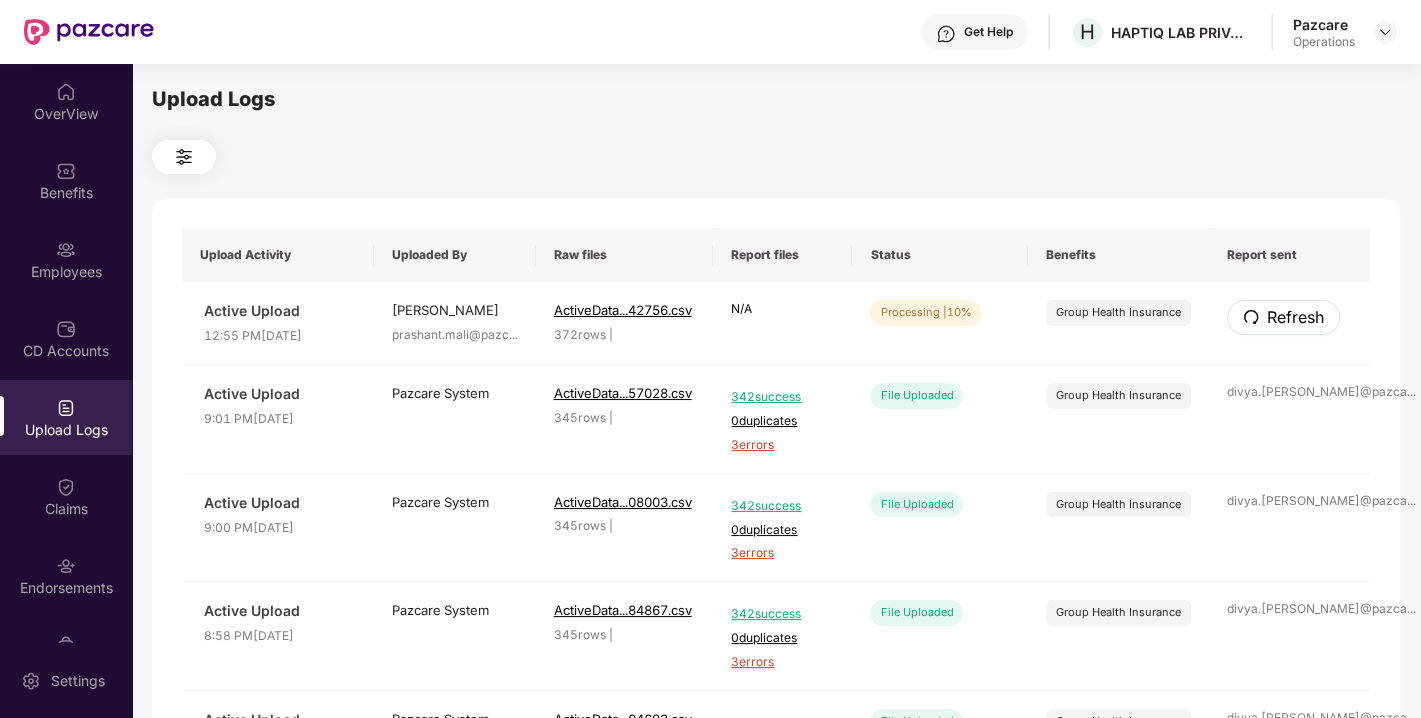 click on "Refresh" at bounding box center (1295, 317) 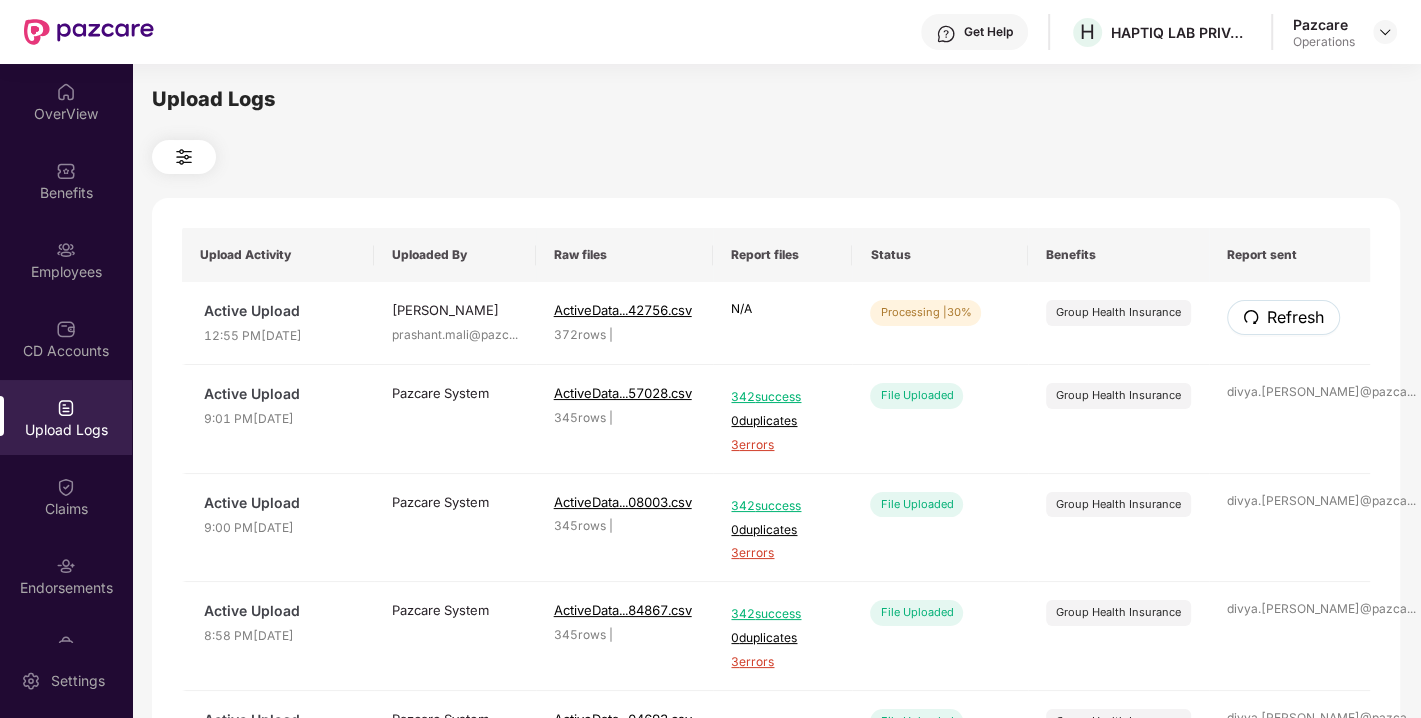 click on "Refresh" at bounding box center [1295, 317] 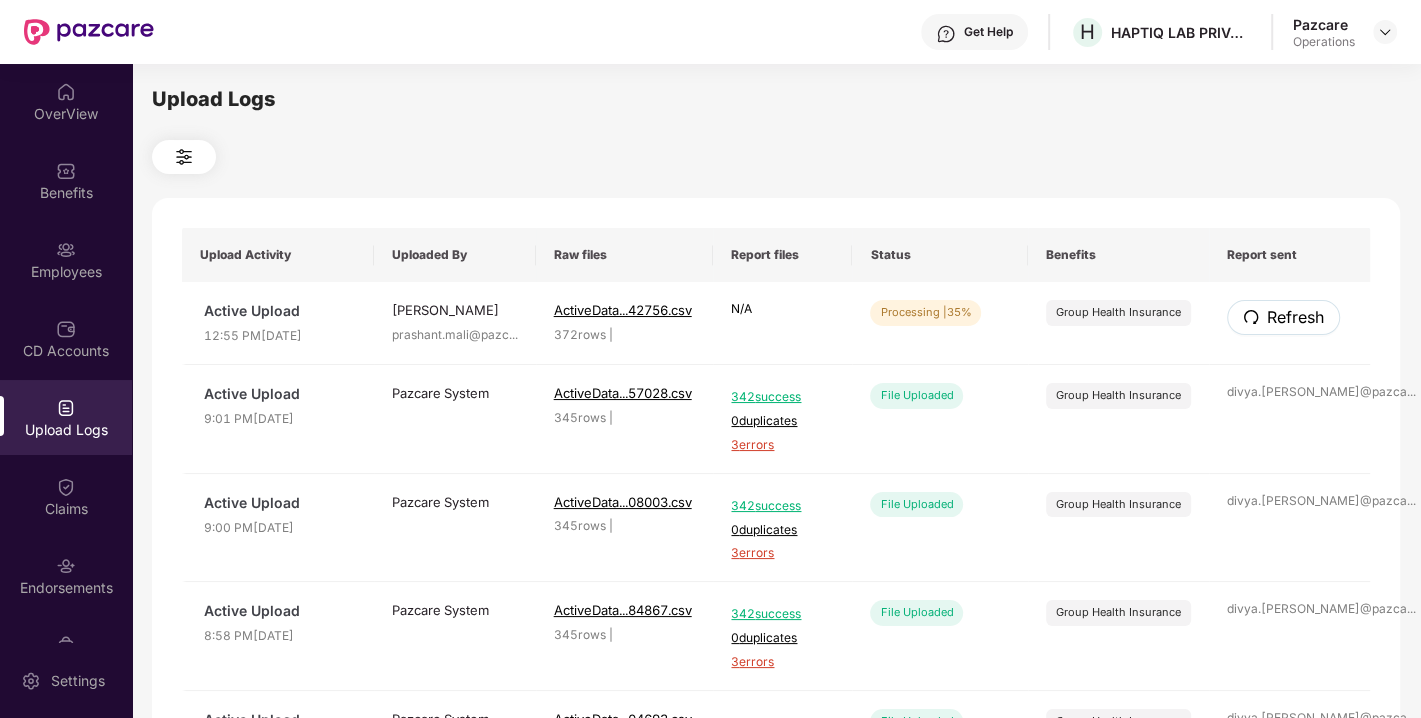 click on "Refresh" at bounding box center (1295, 317) 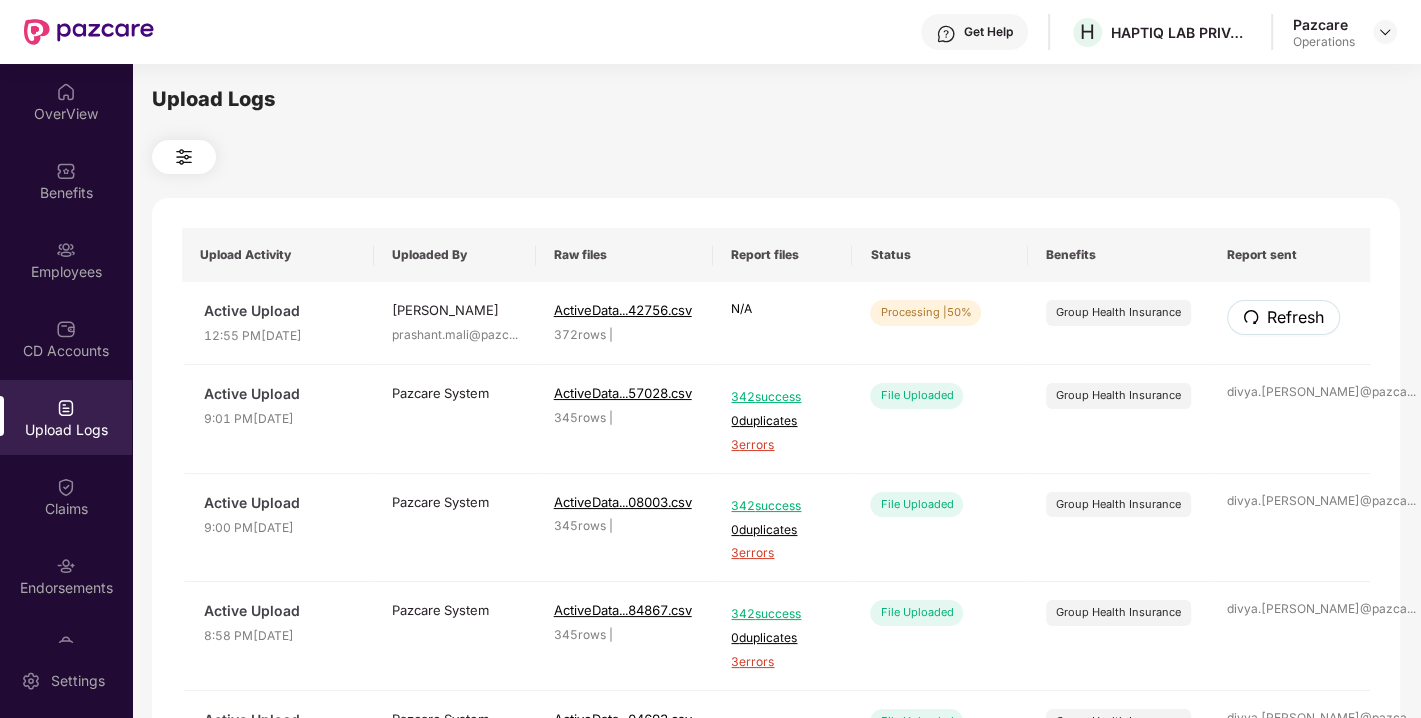 click on "Refresh" at bounding box center [1295, 317] 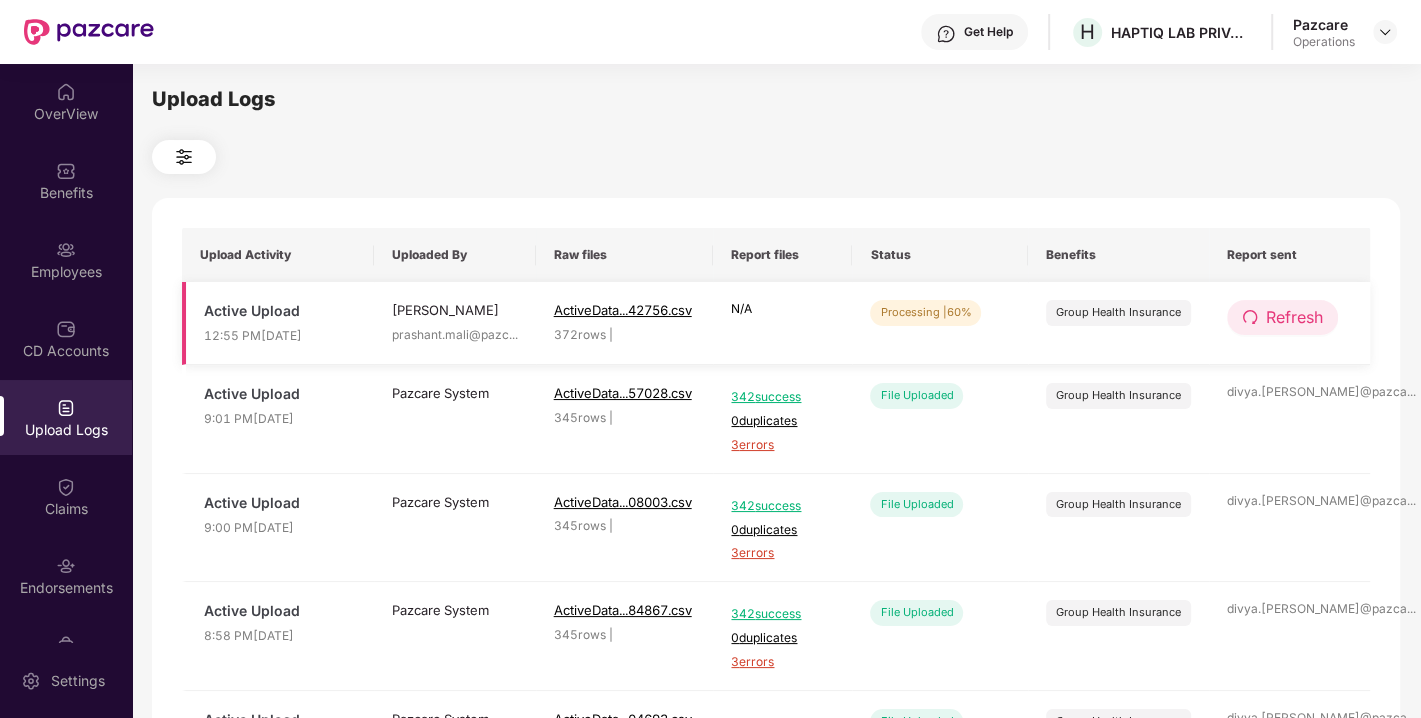 click on "Refresh" at bounding box center [1294, 317] 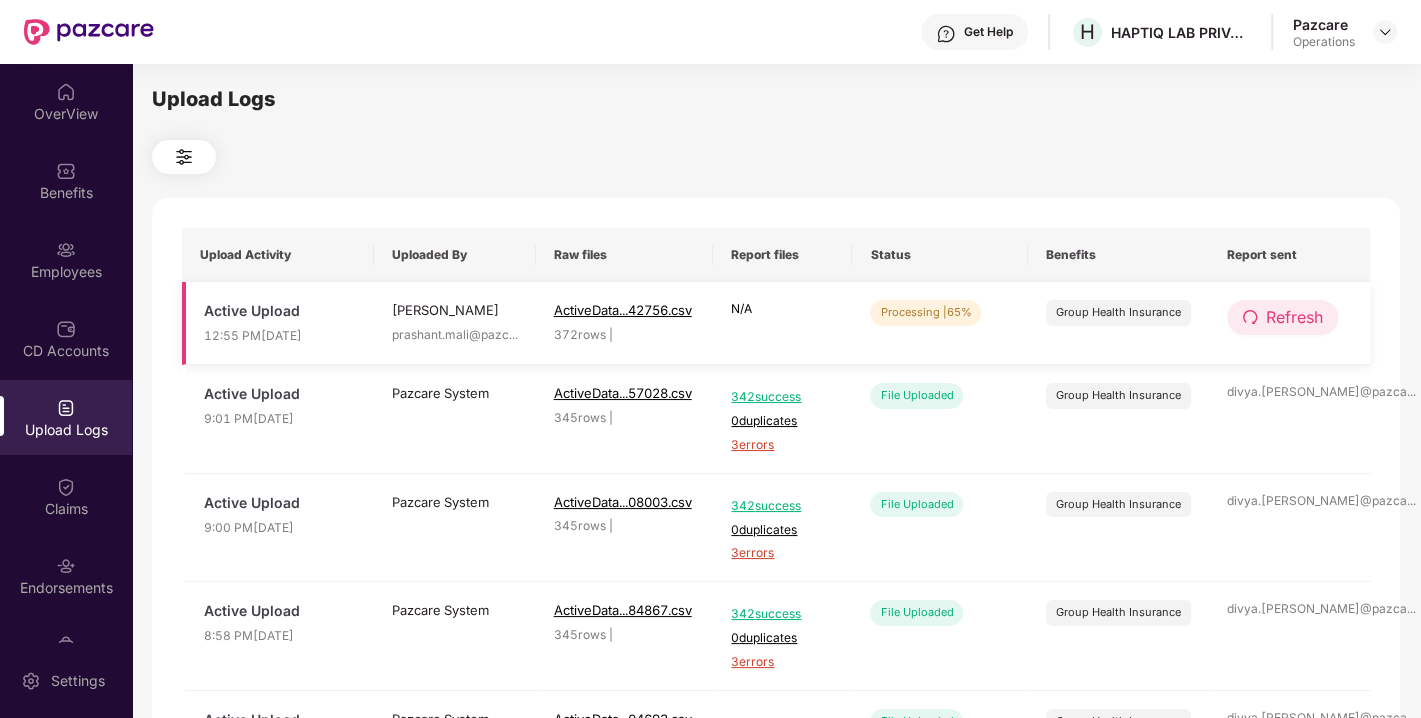 click on "Refresh" at bounding box center [1294, 317] 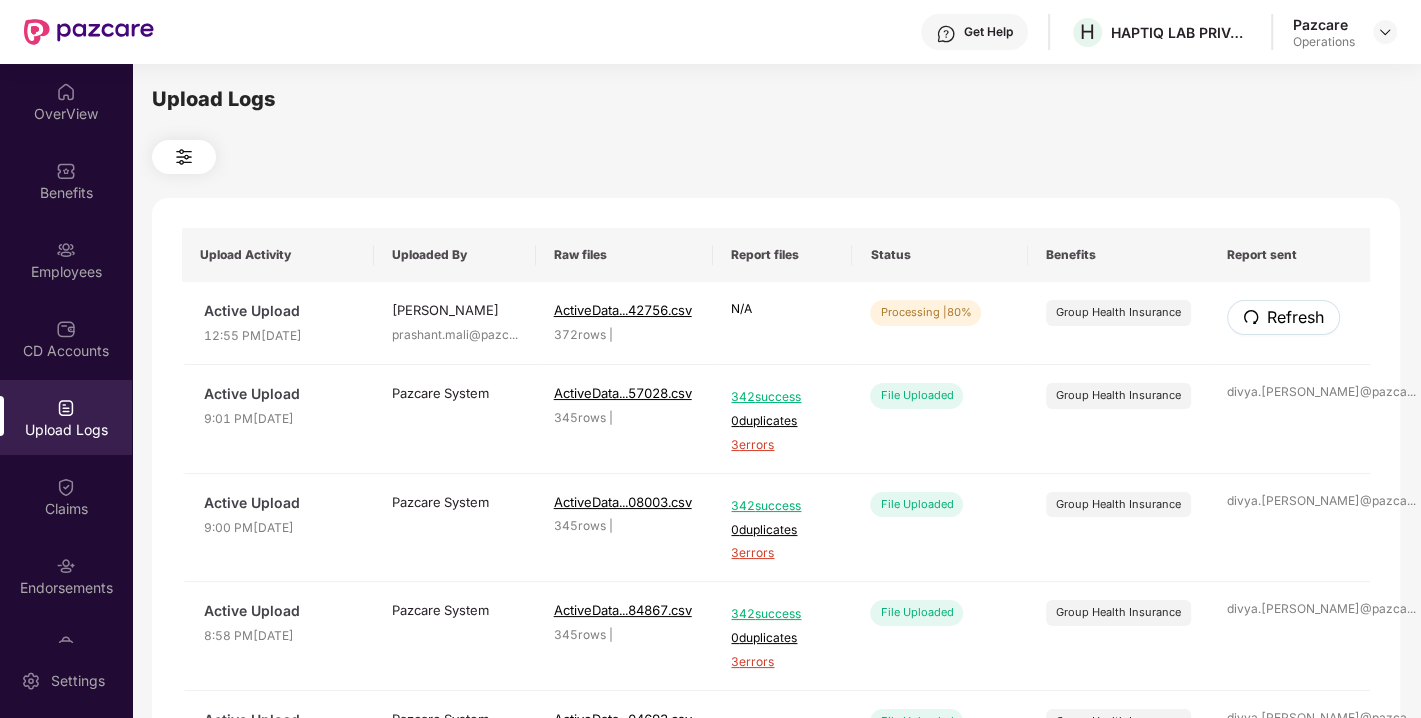 click on "Refresh" at bounding box center [1295, 317] 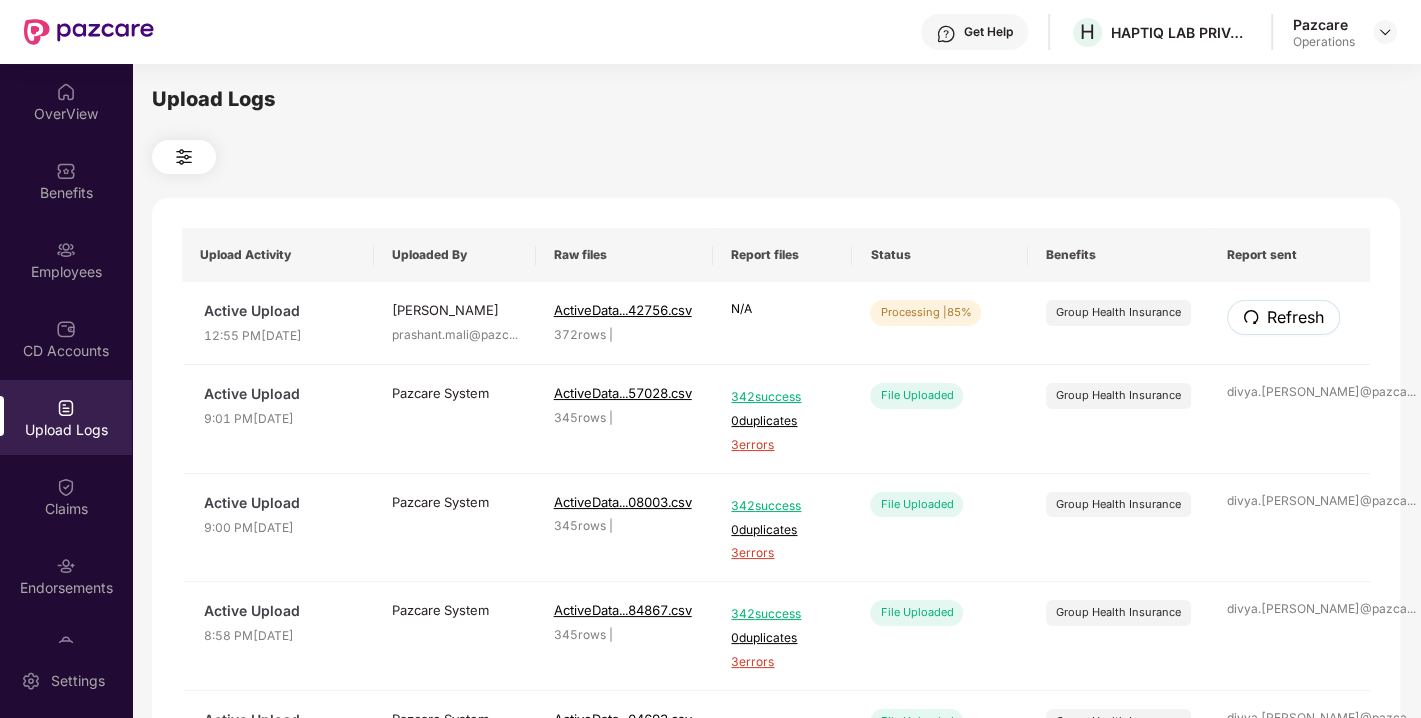 click on "Refresh" at bounding box center (1295, 317) 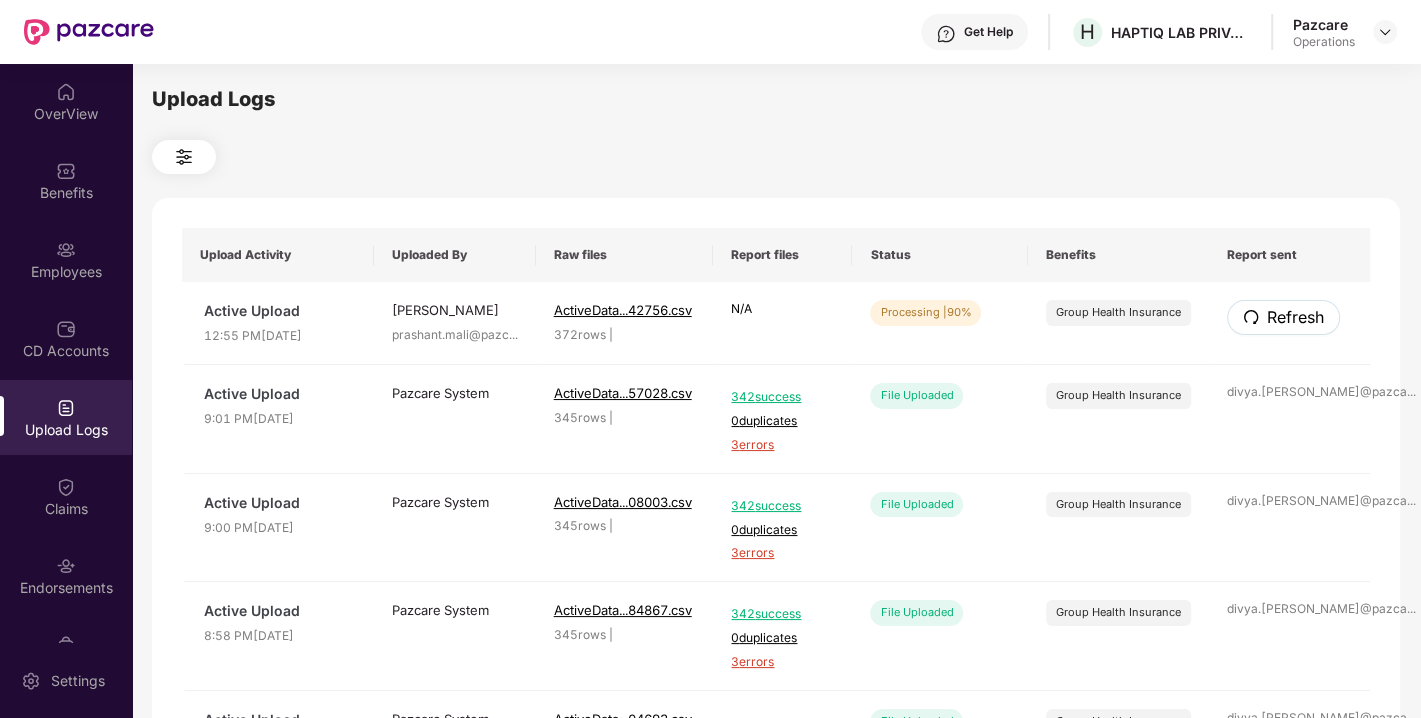 click on "Refresh" at bounding box center (1295, 317) 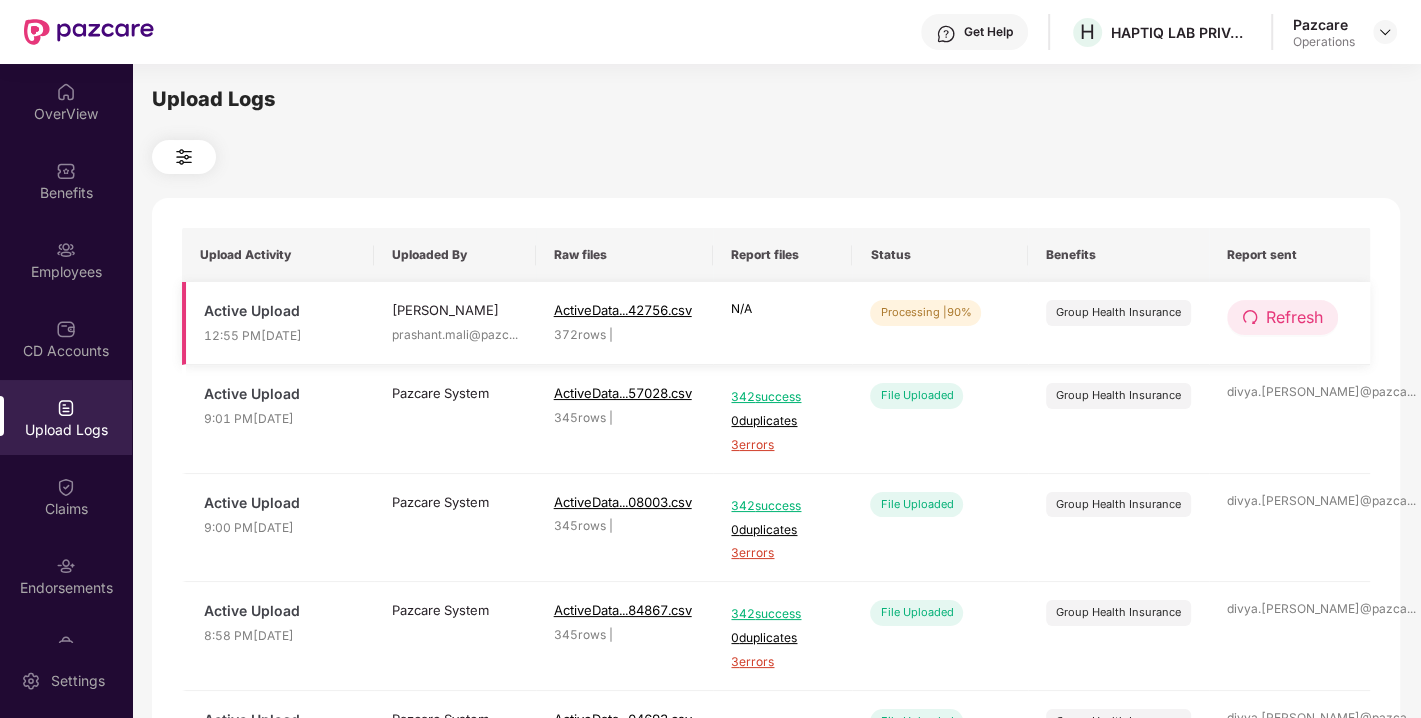 click on "Refresh" at bounding box center (1294, 317) 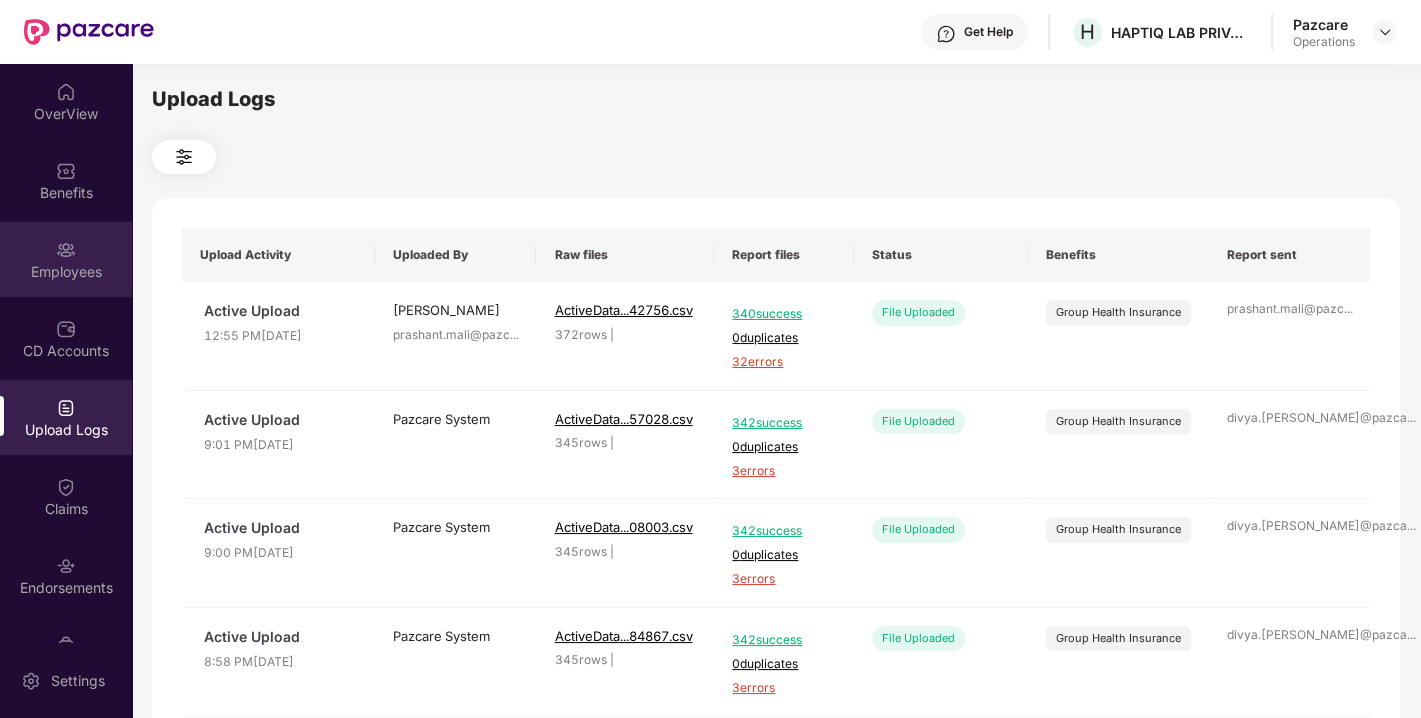 click on "Employees" at bounding box center (66, 272) 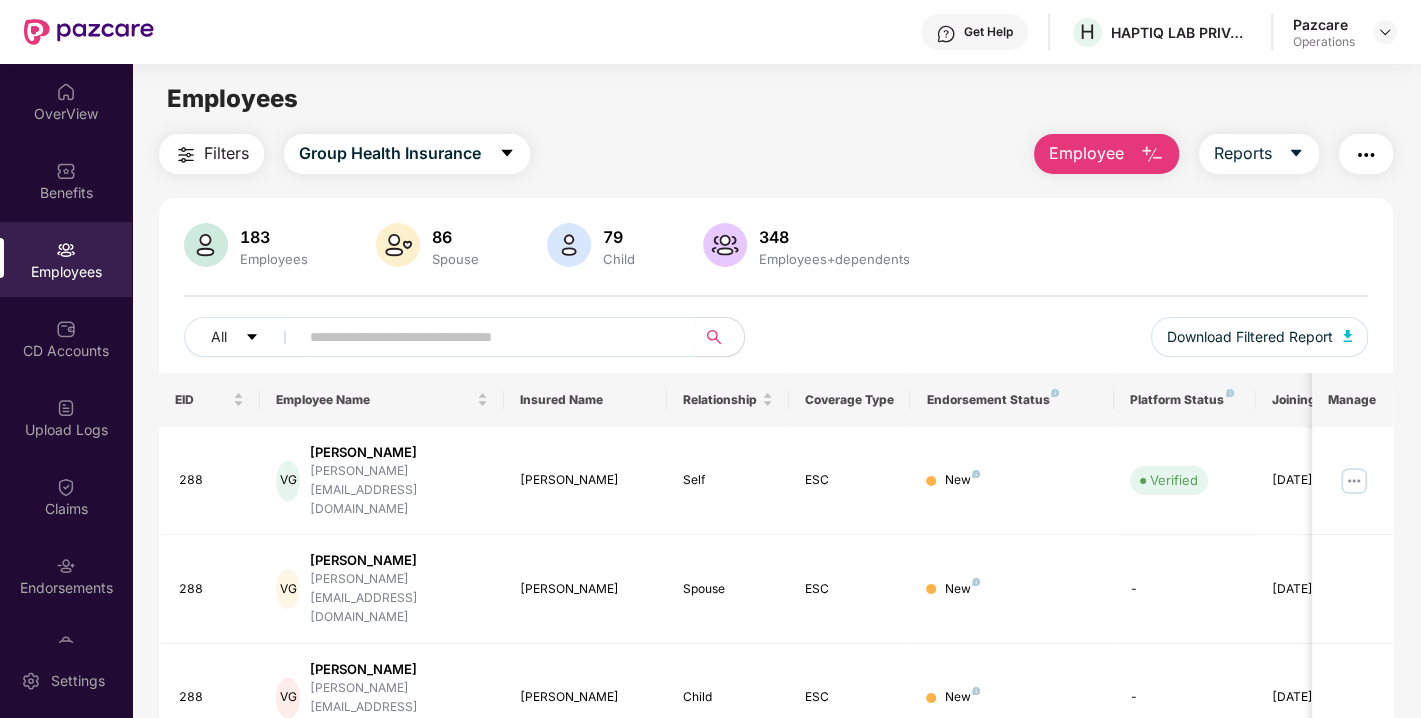 click on "Filters" at bounding box center (226, 153) 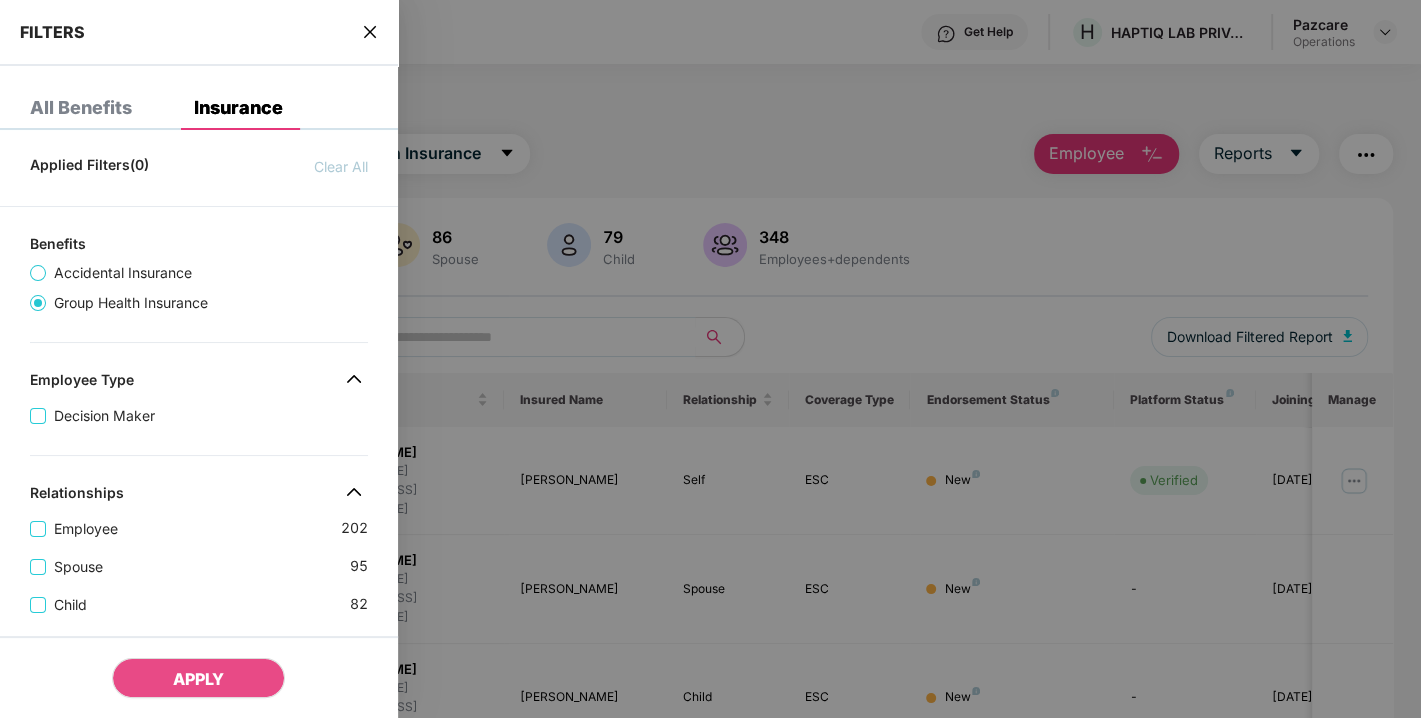 scroll, scrollTop: 583, scrollLeft: 0, axis: vertical 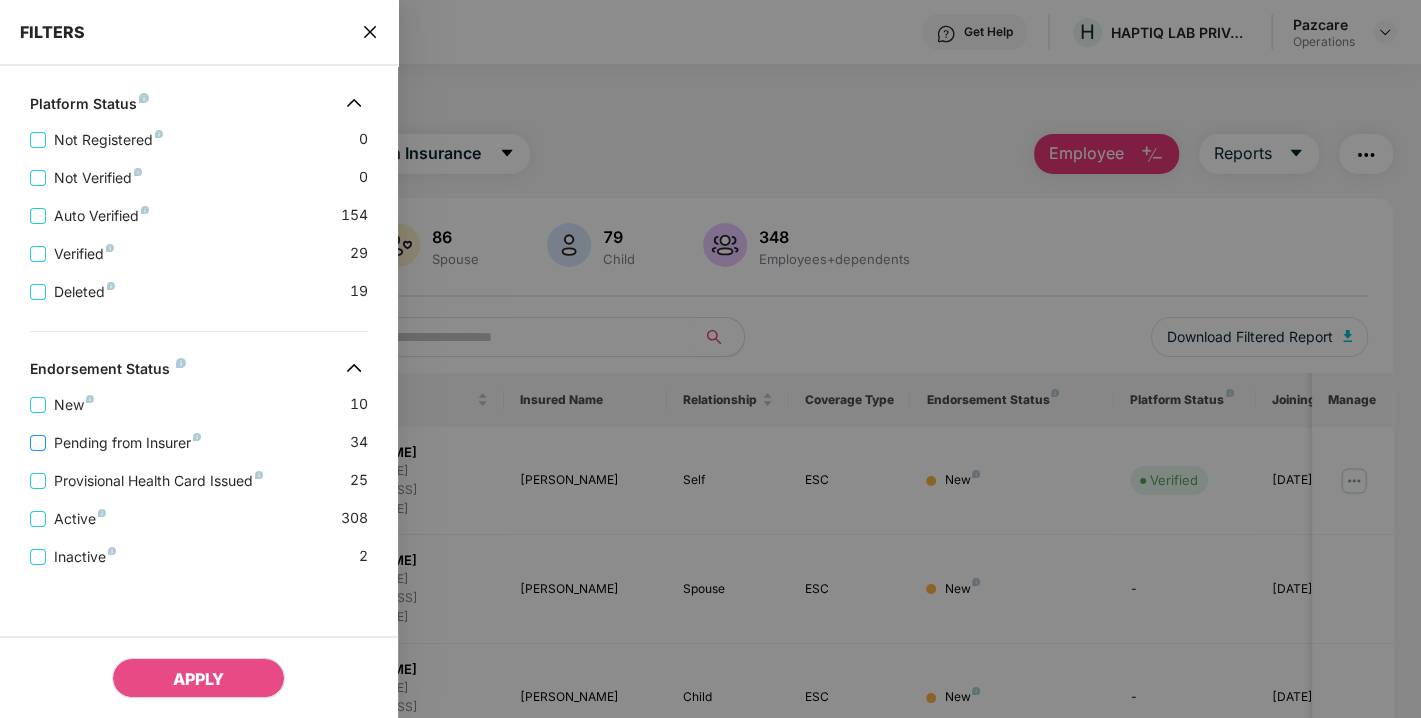click on "Pending from Insurer" at bounding box center [127, 443] 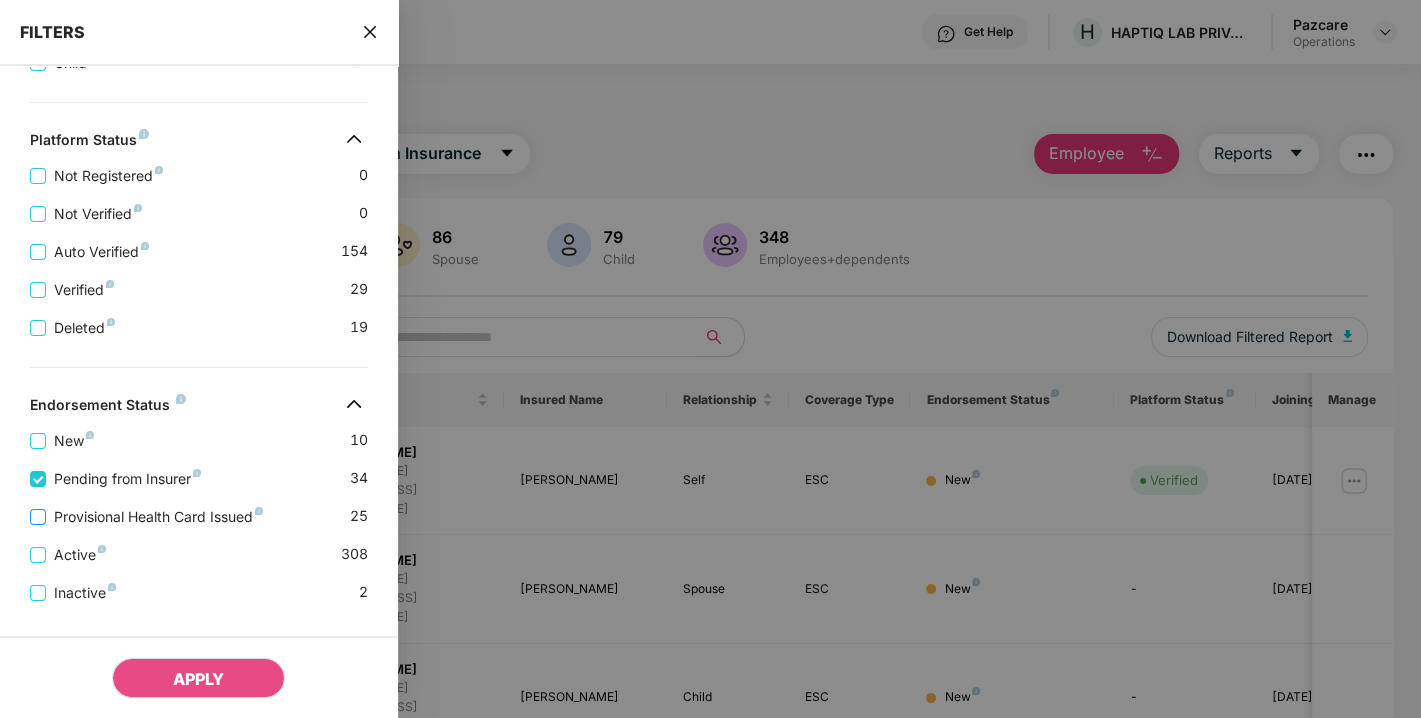 click on "Provisional Health Card Issued" at bounding box center (158, 517) 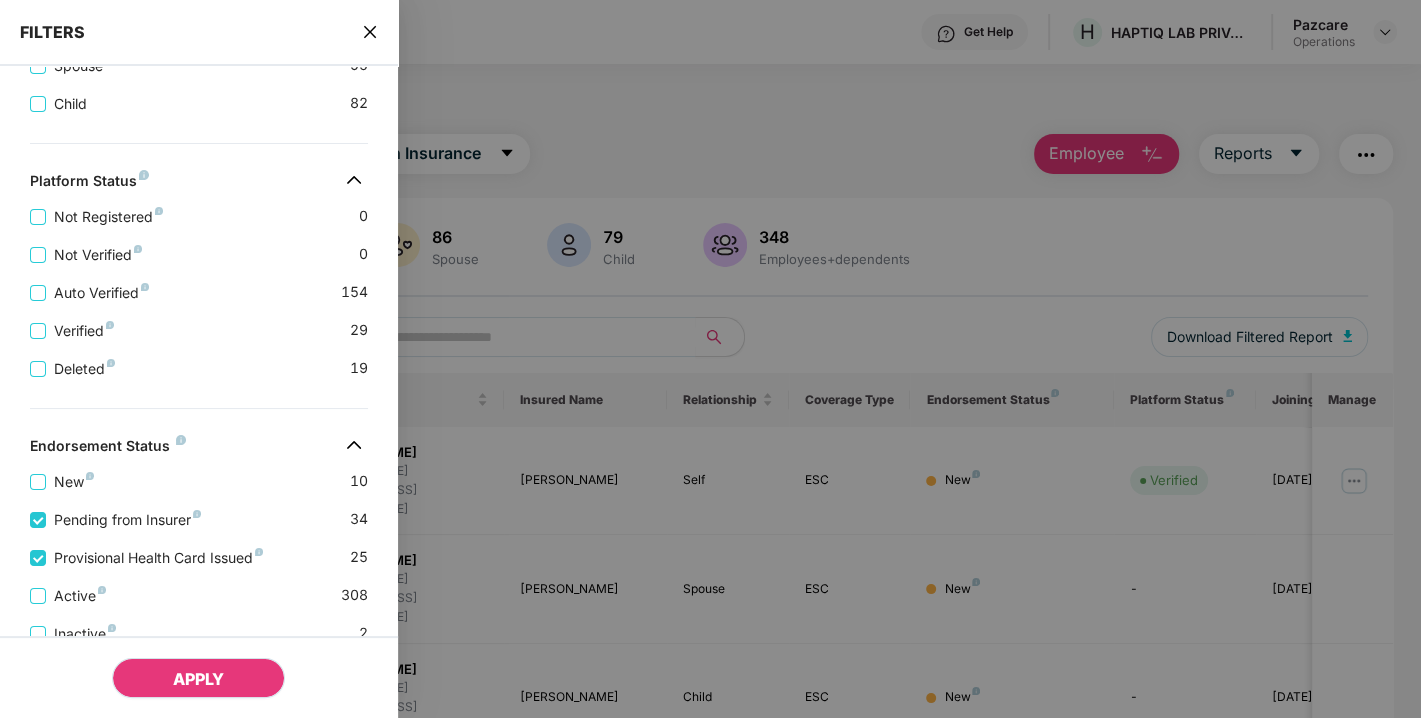 click on "APPLY" at bounding box center [198, 679] 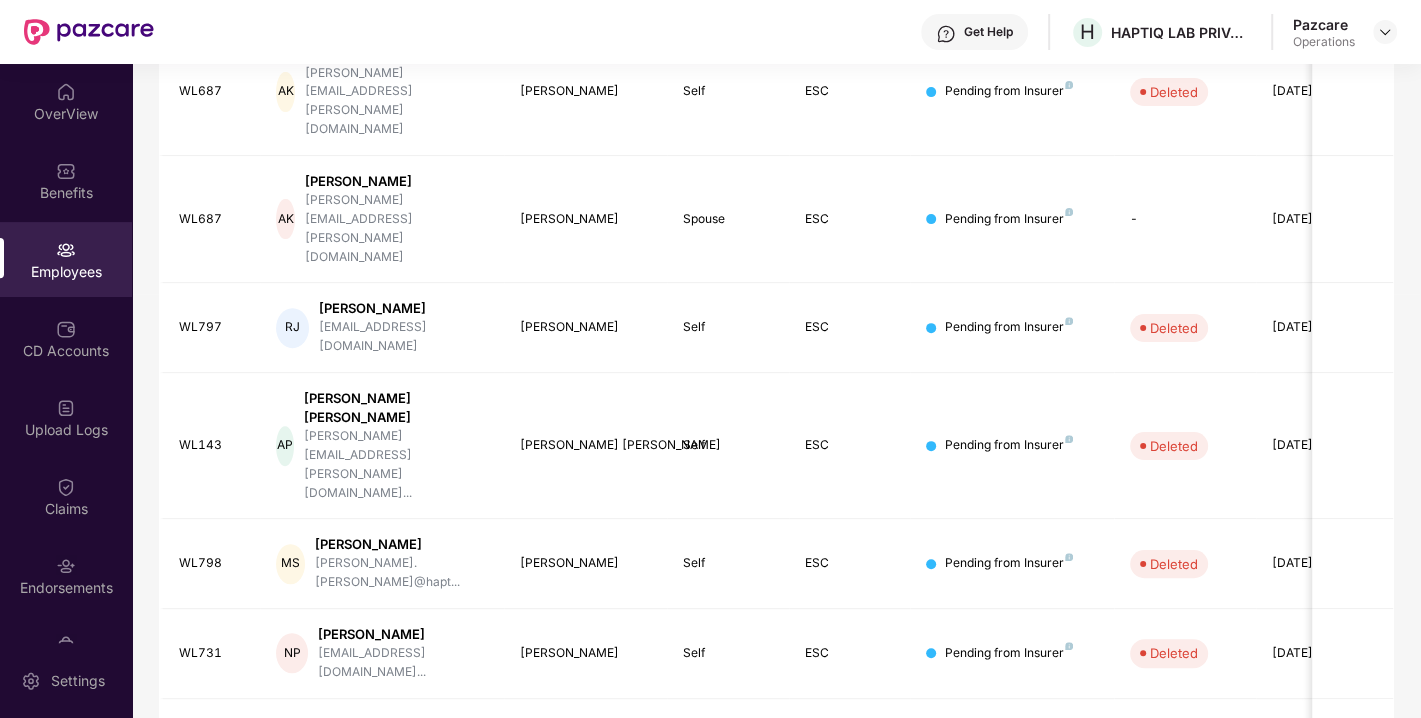 scroll, scrollTop: 524, scrollLeft: 0, axis: vertical 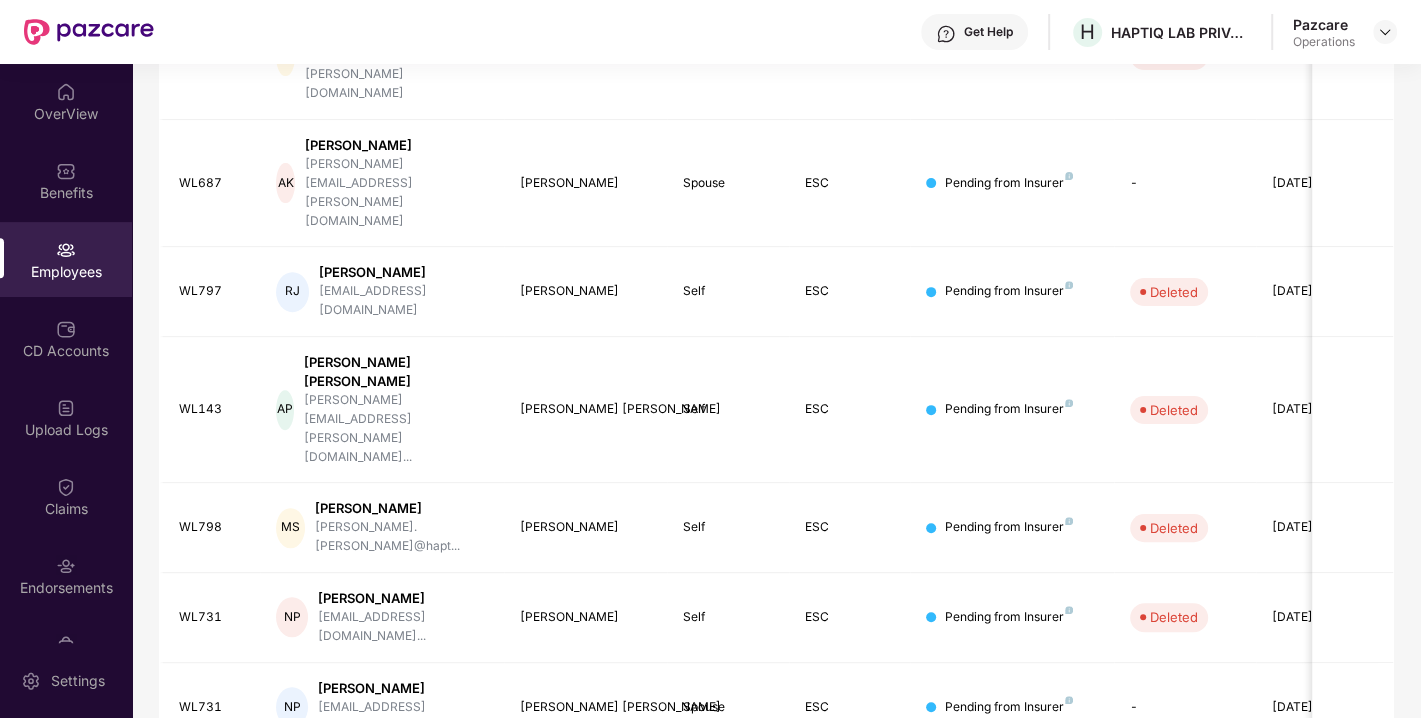 click on "2" at bounding box center [1281, 967] 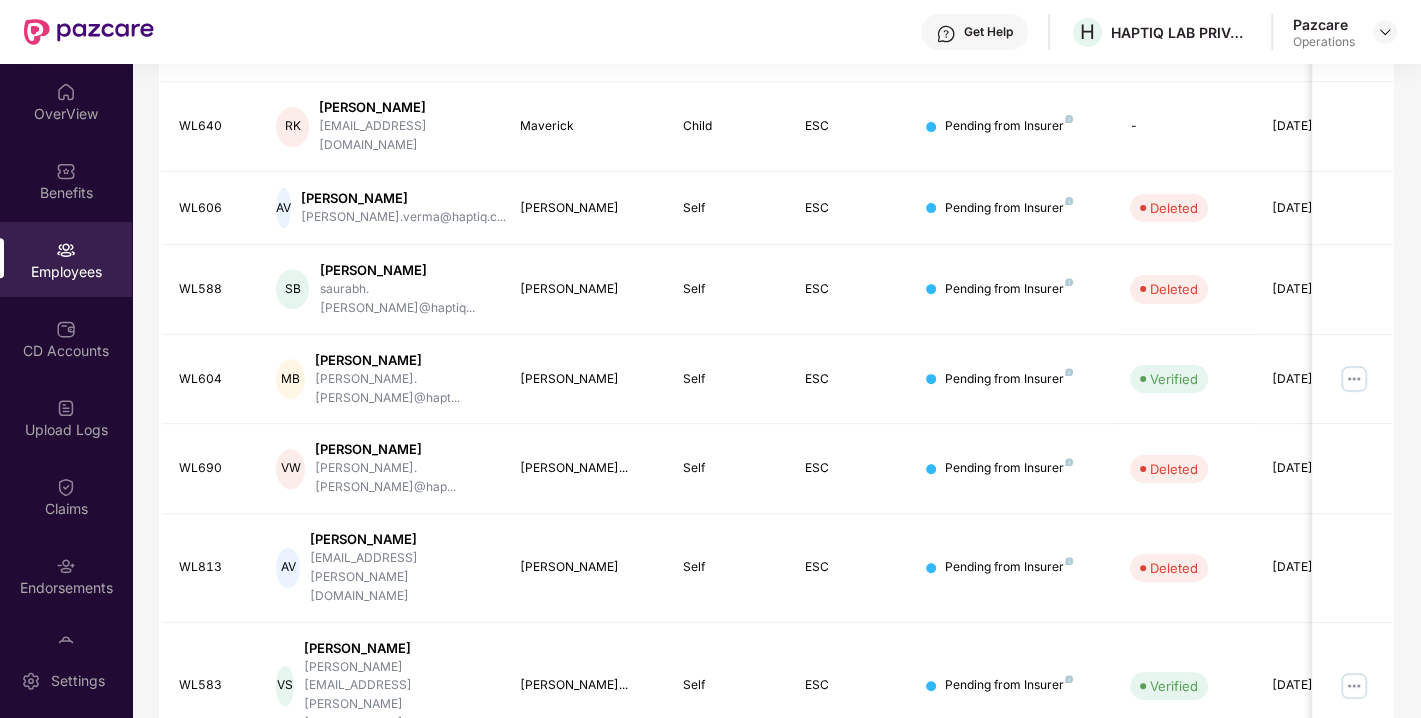 click on "3" at bounding box center [1313, 875] 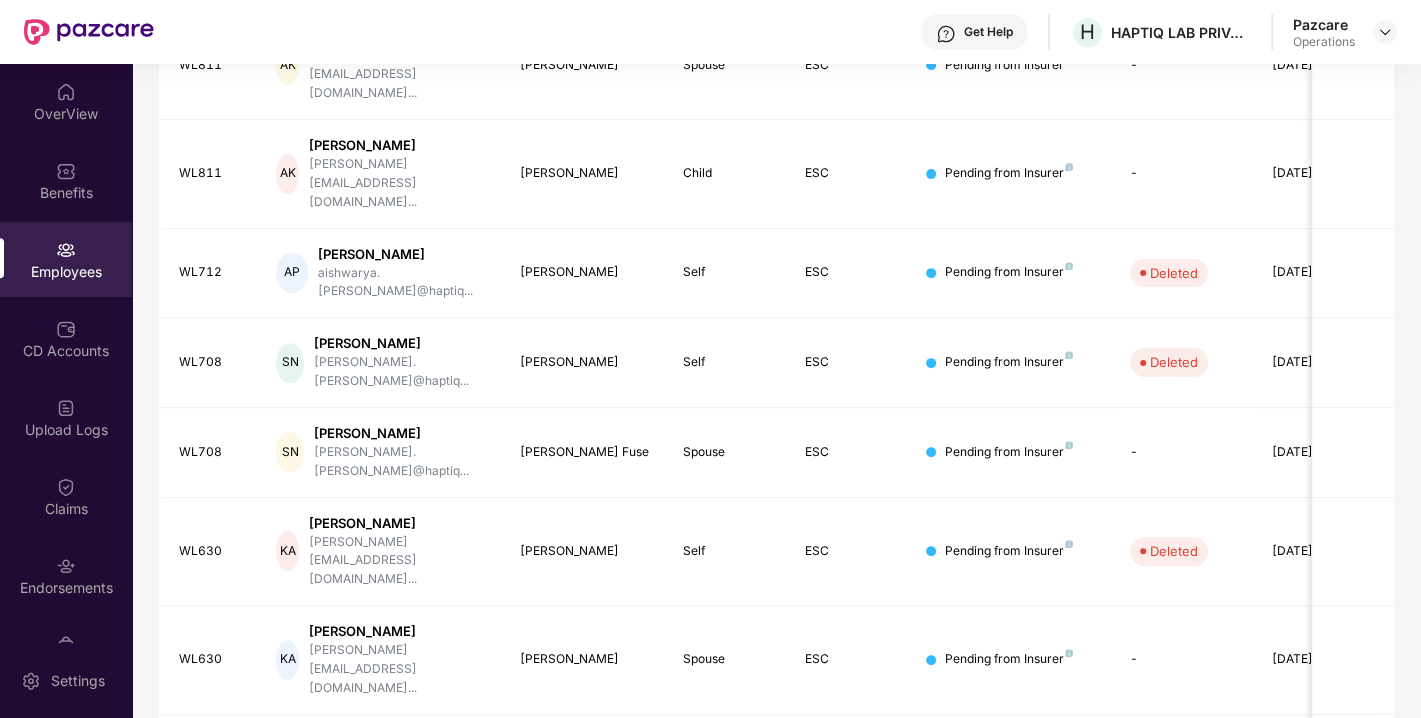 click on "4" at bounding box center [1345, 967] 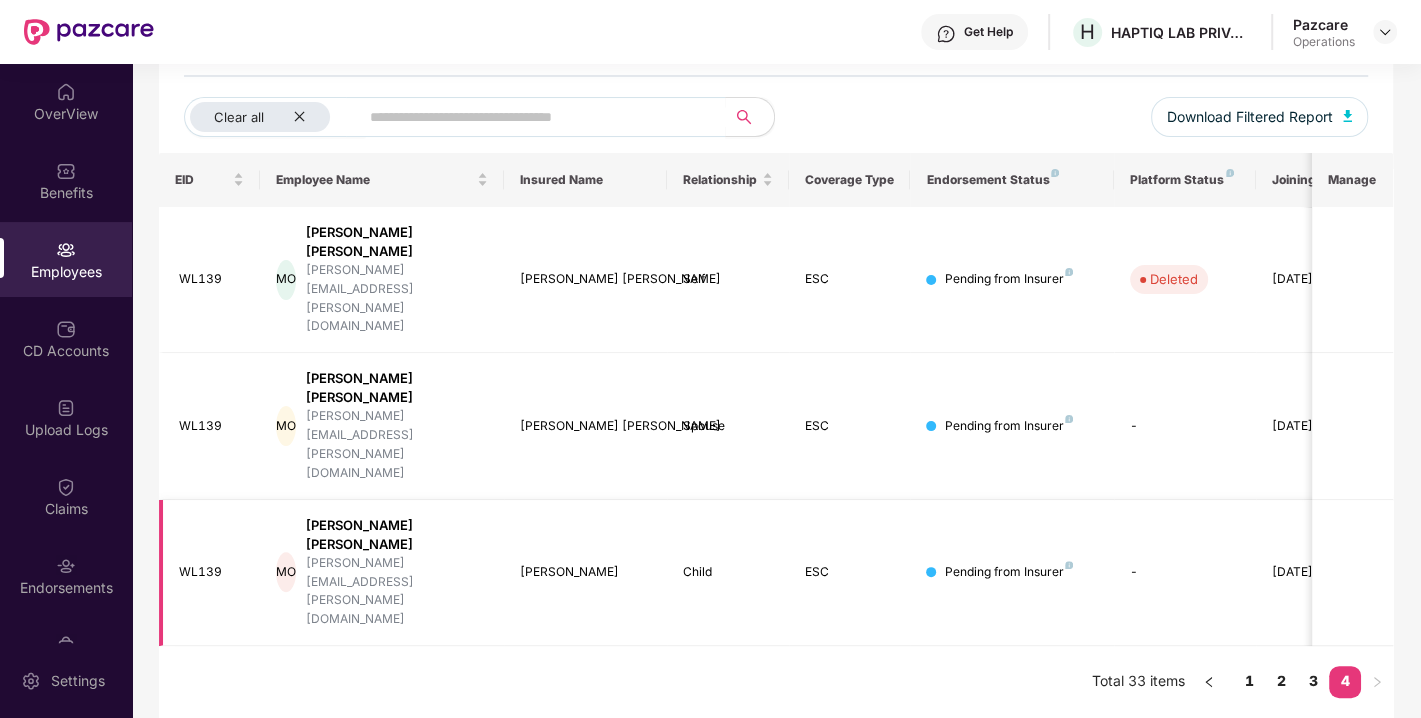 scroll, scrollTop: 63, scrollLeft: 0, axis: vertical 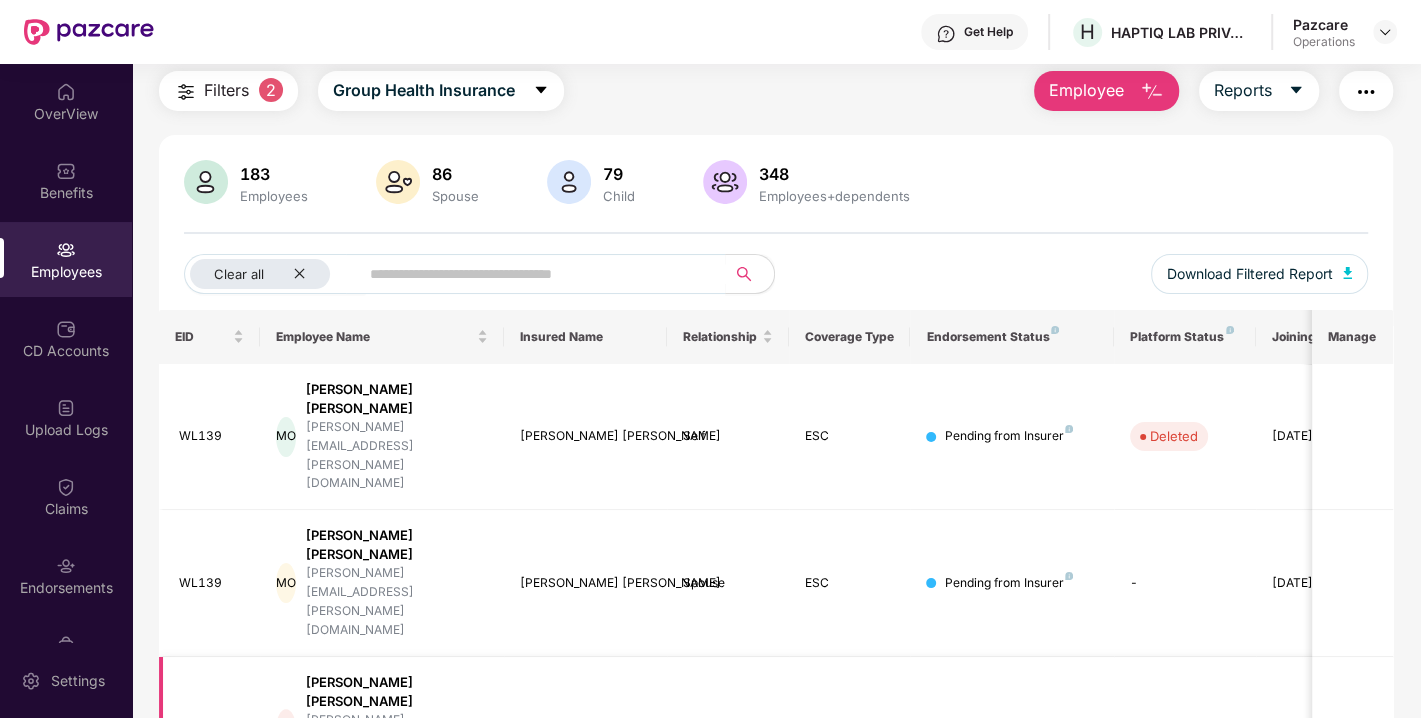 type 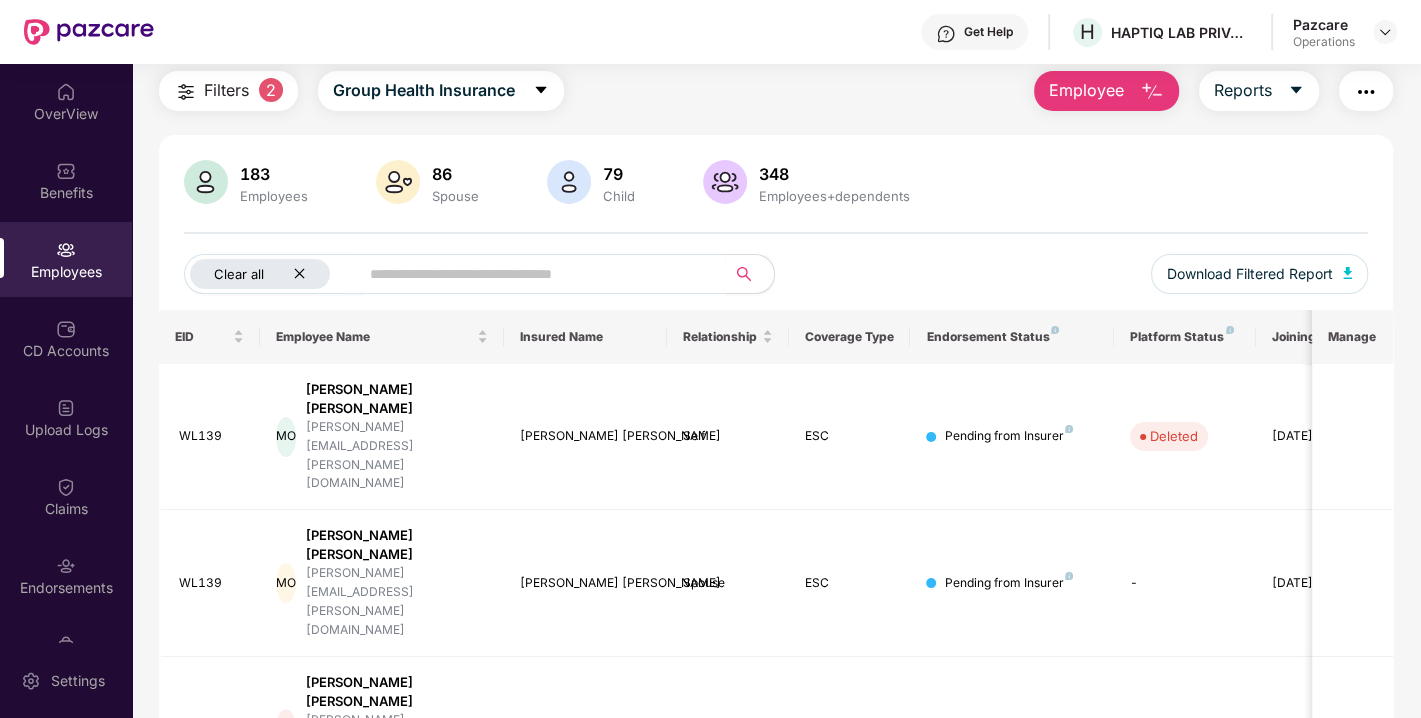 click 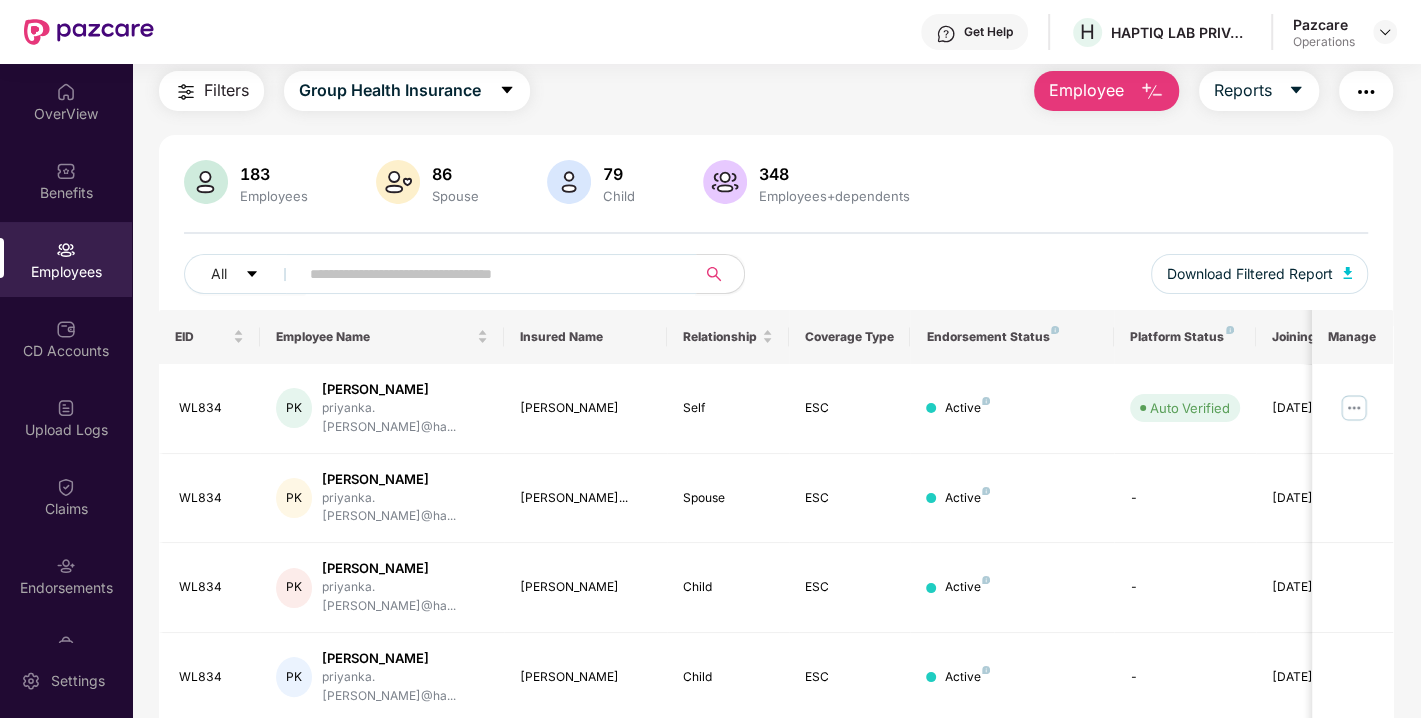 click at bounding box center [489, 274] 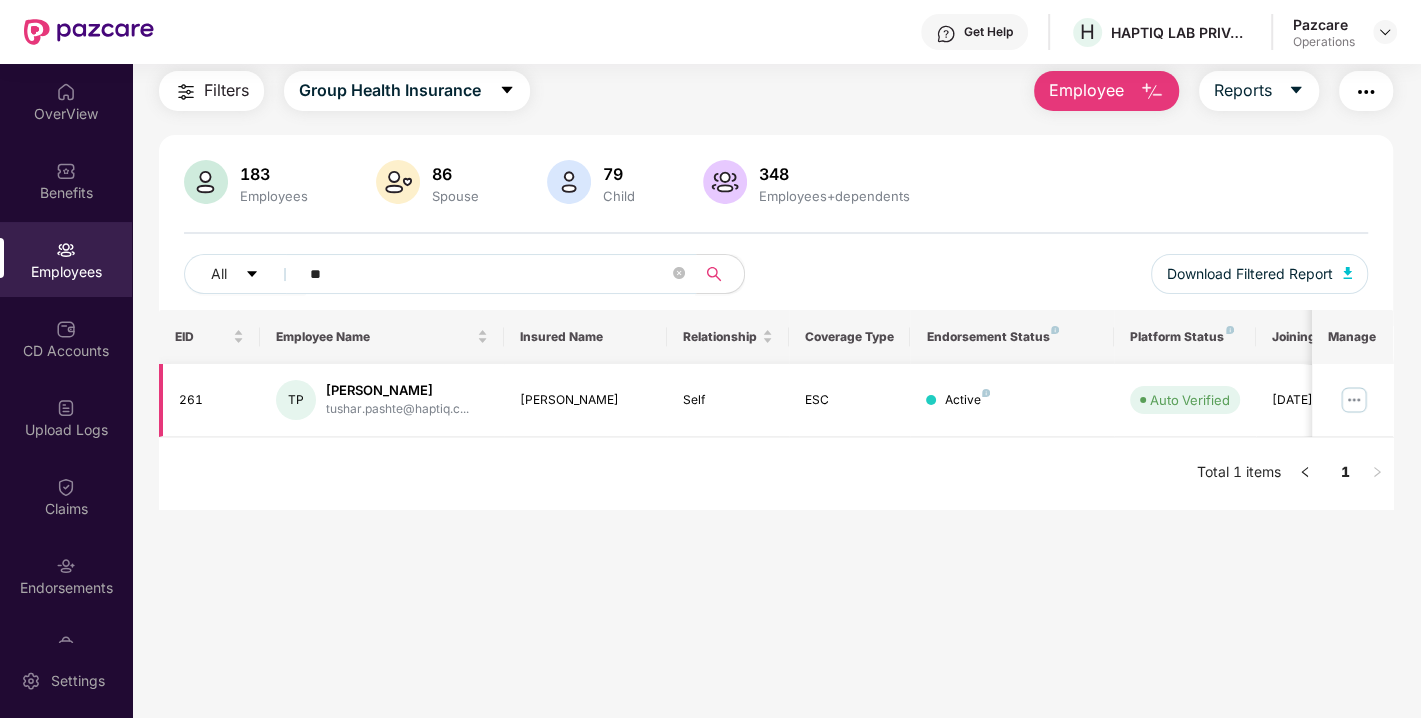 type on "*" 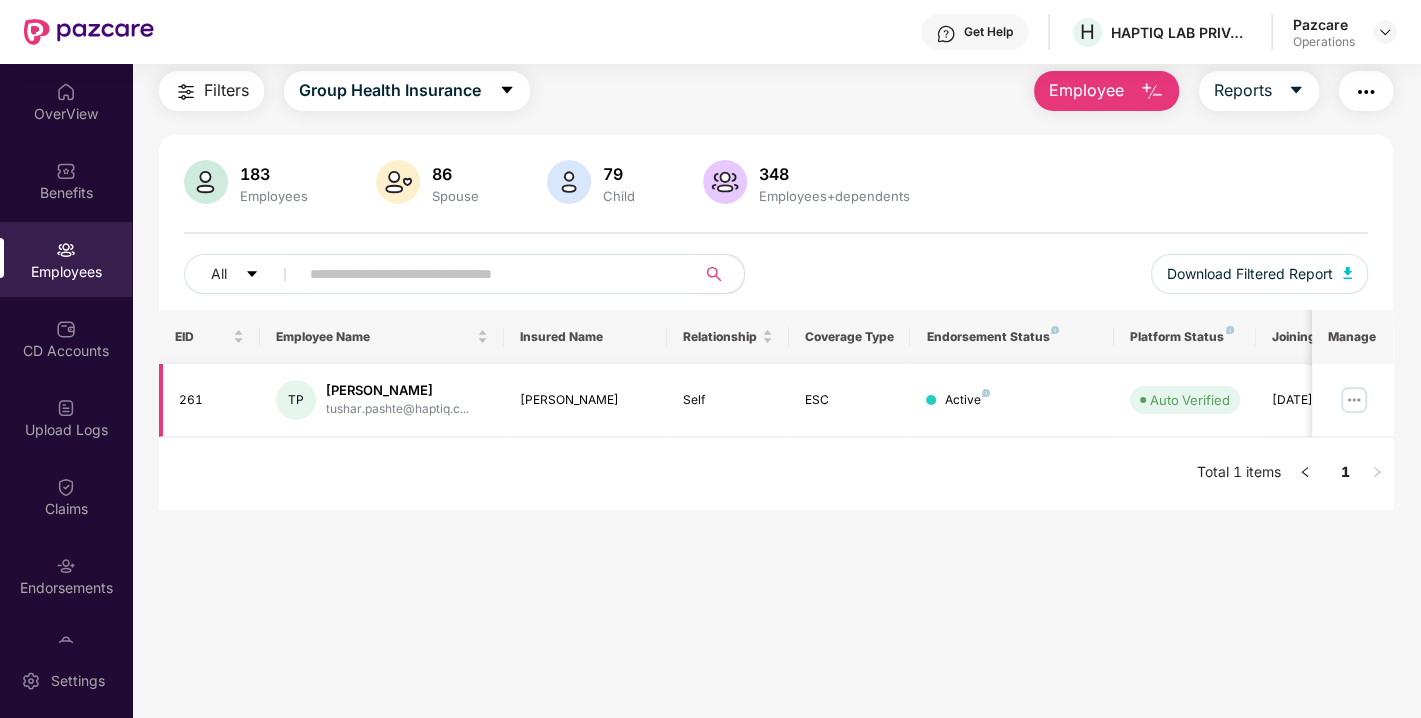 paste on "***" 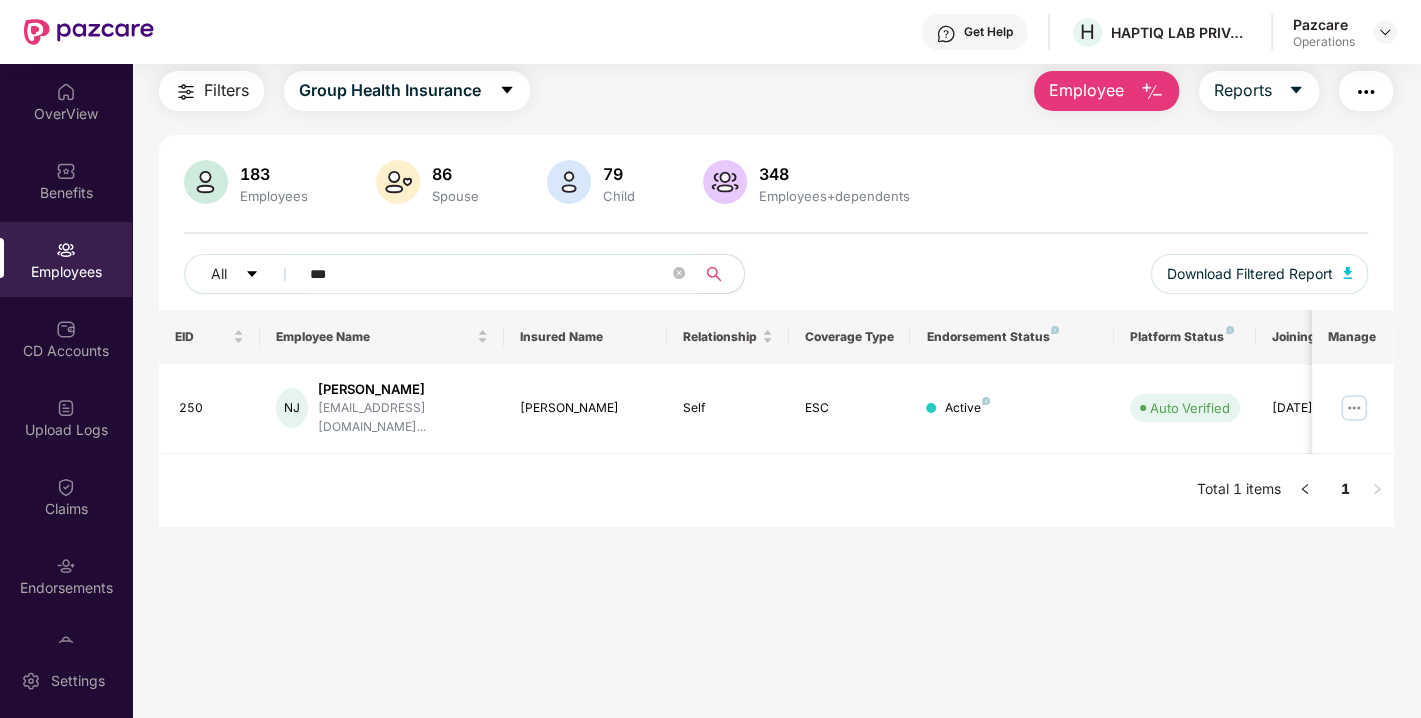 type on "***" 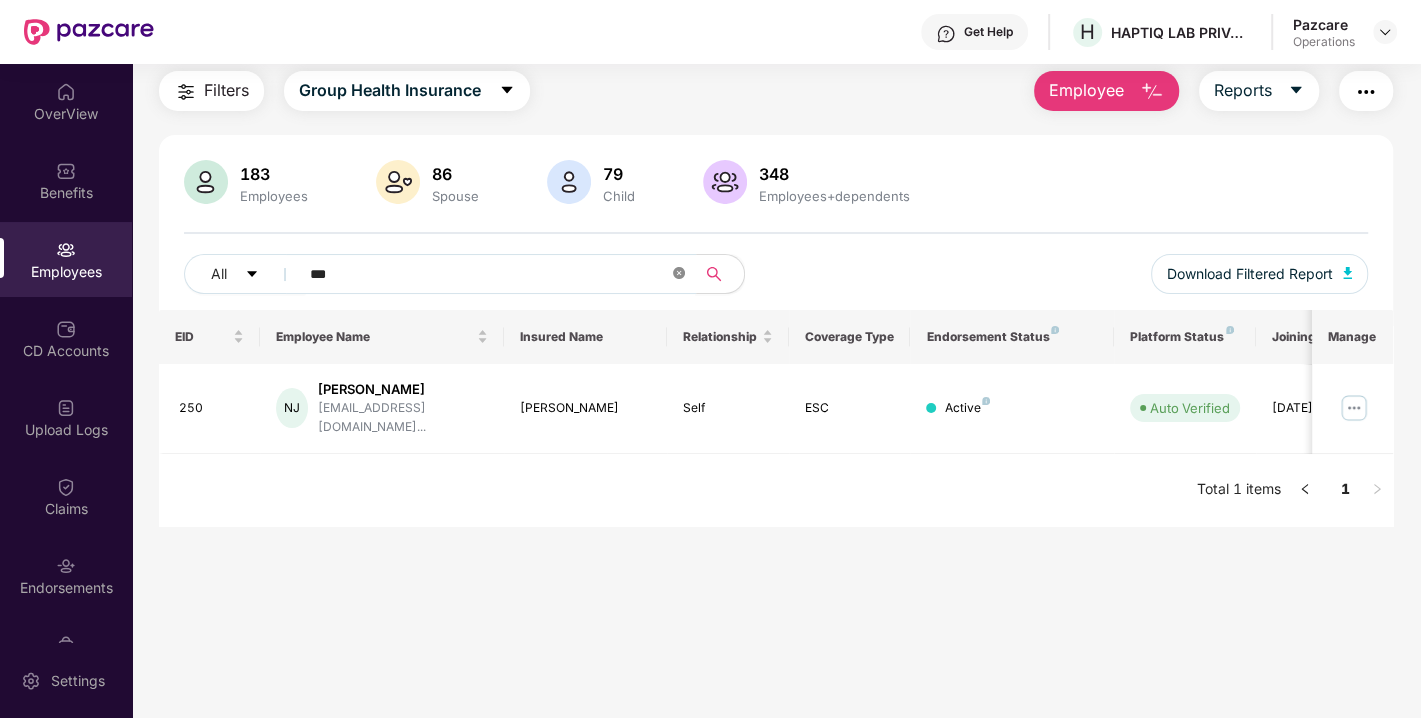 click 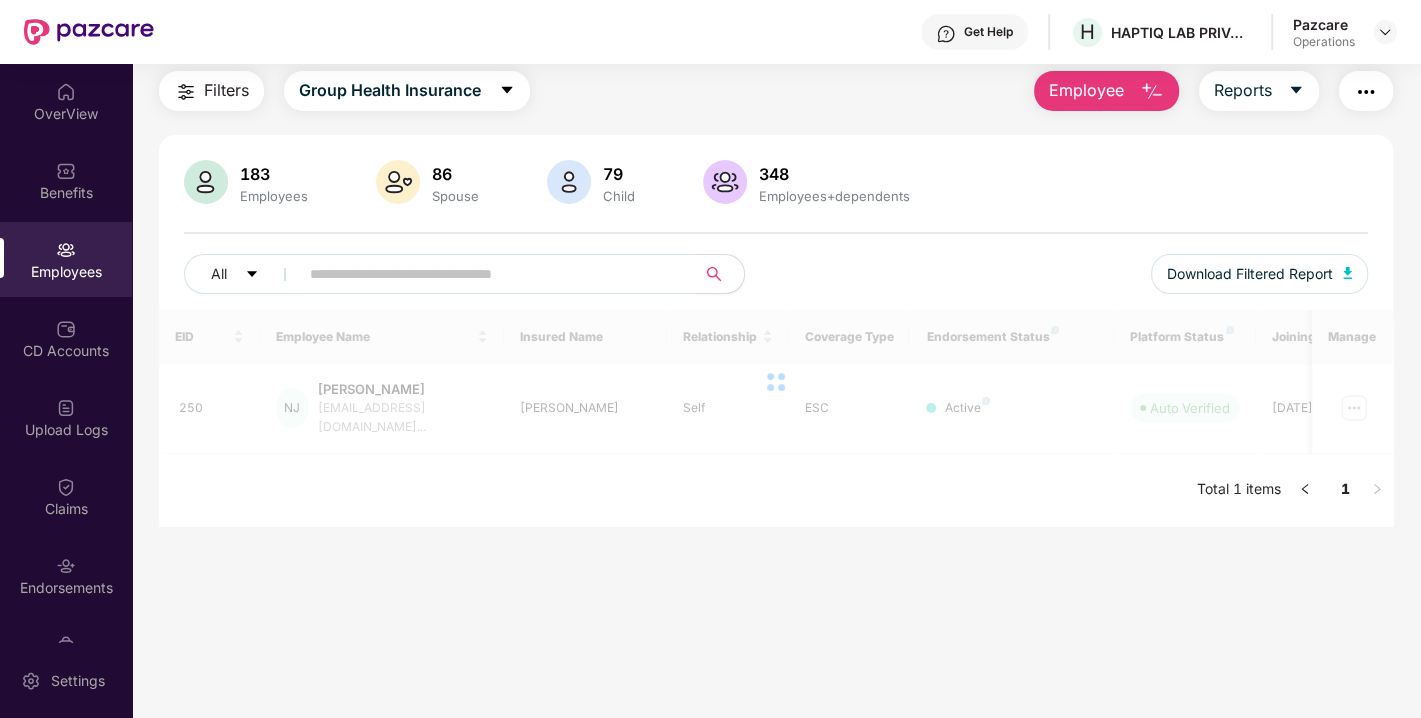 scroll, scrollTop: 0, scrollLeft: 0, axis: both 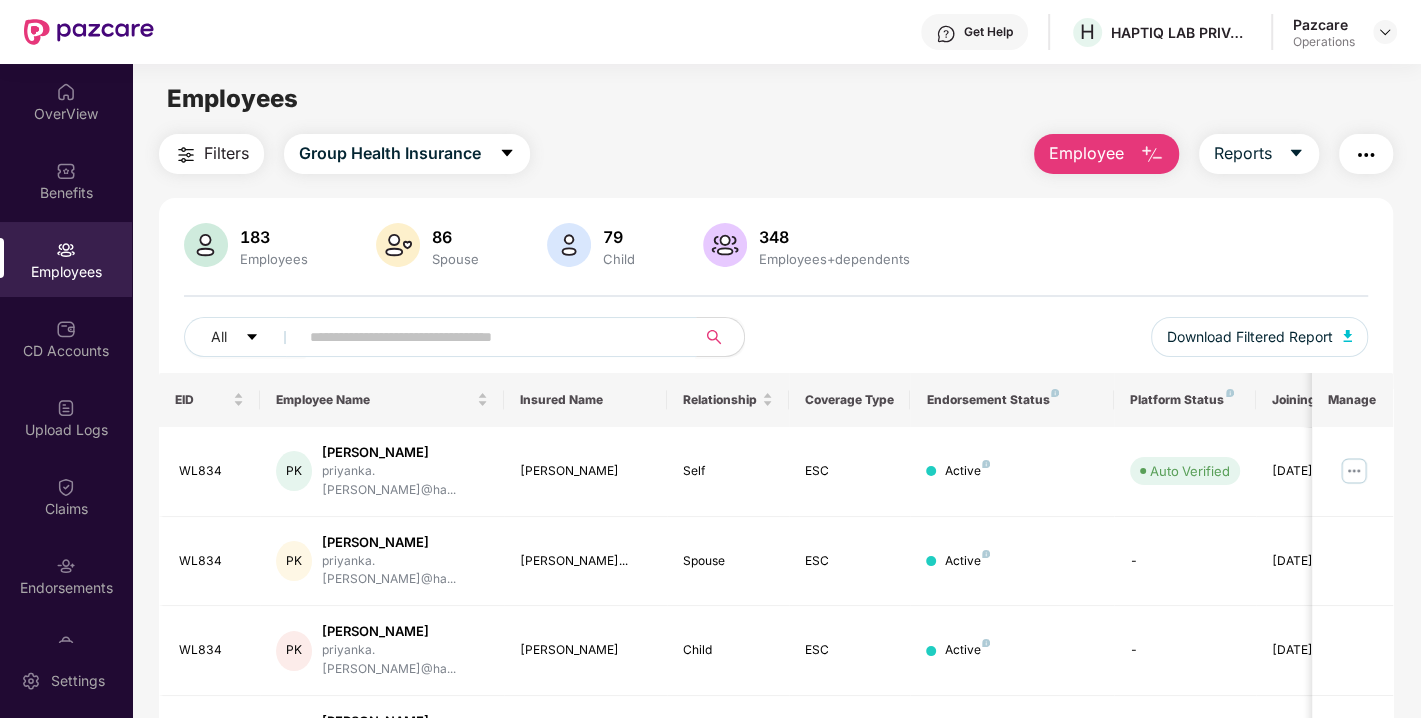 click at bounding box center [1366, 155] 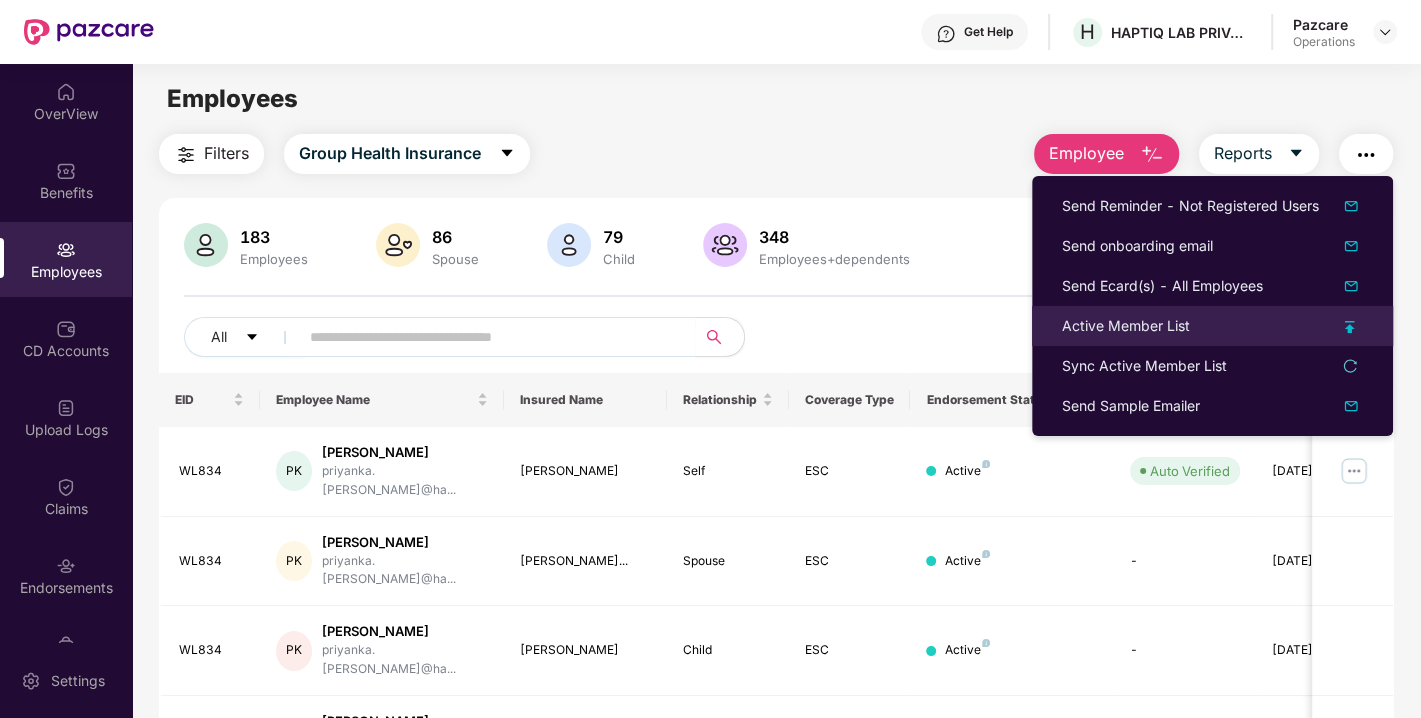 click on "Active Member List" at bounding box center [1126, 326] 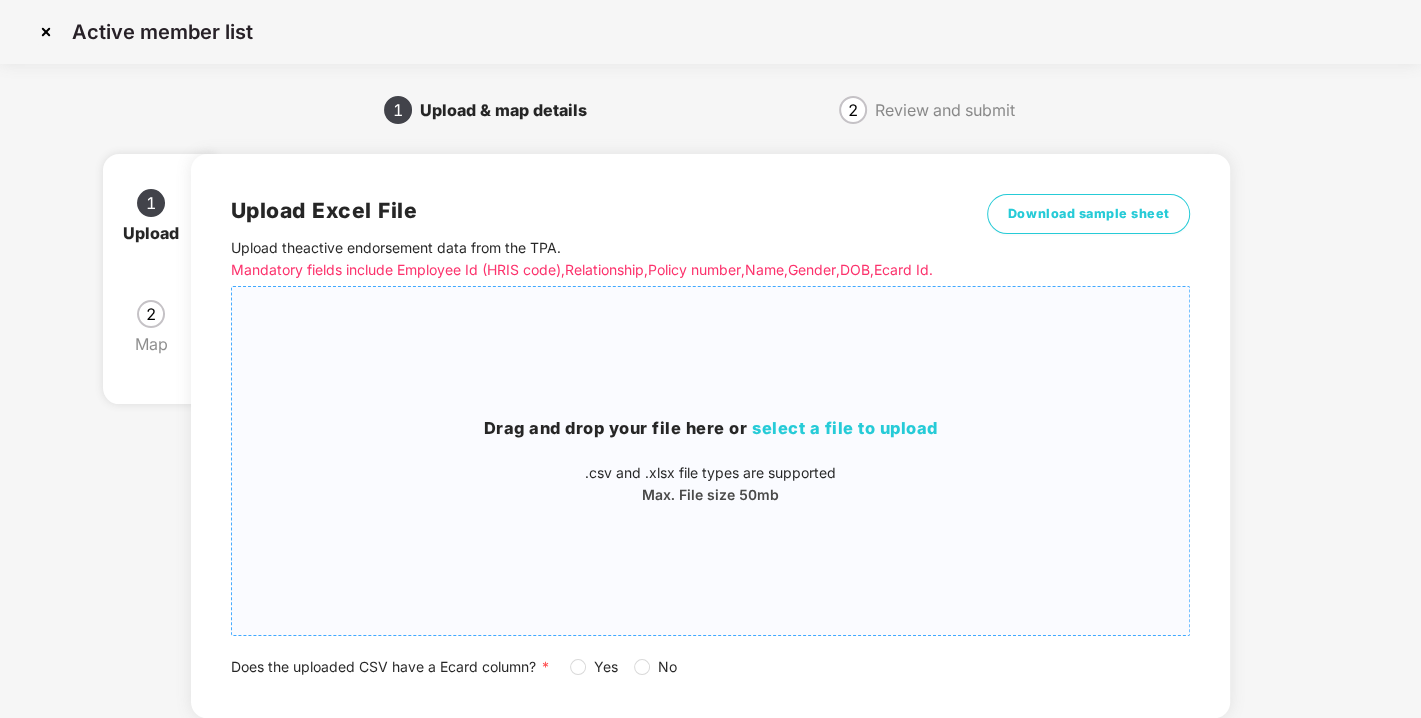 click on ".csv and .xlsx file types are supported" at bounding box center [711, 473] 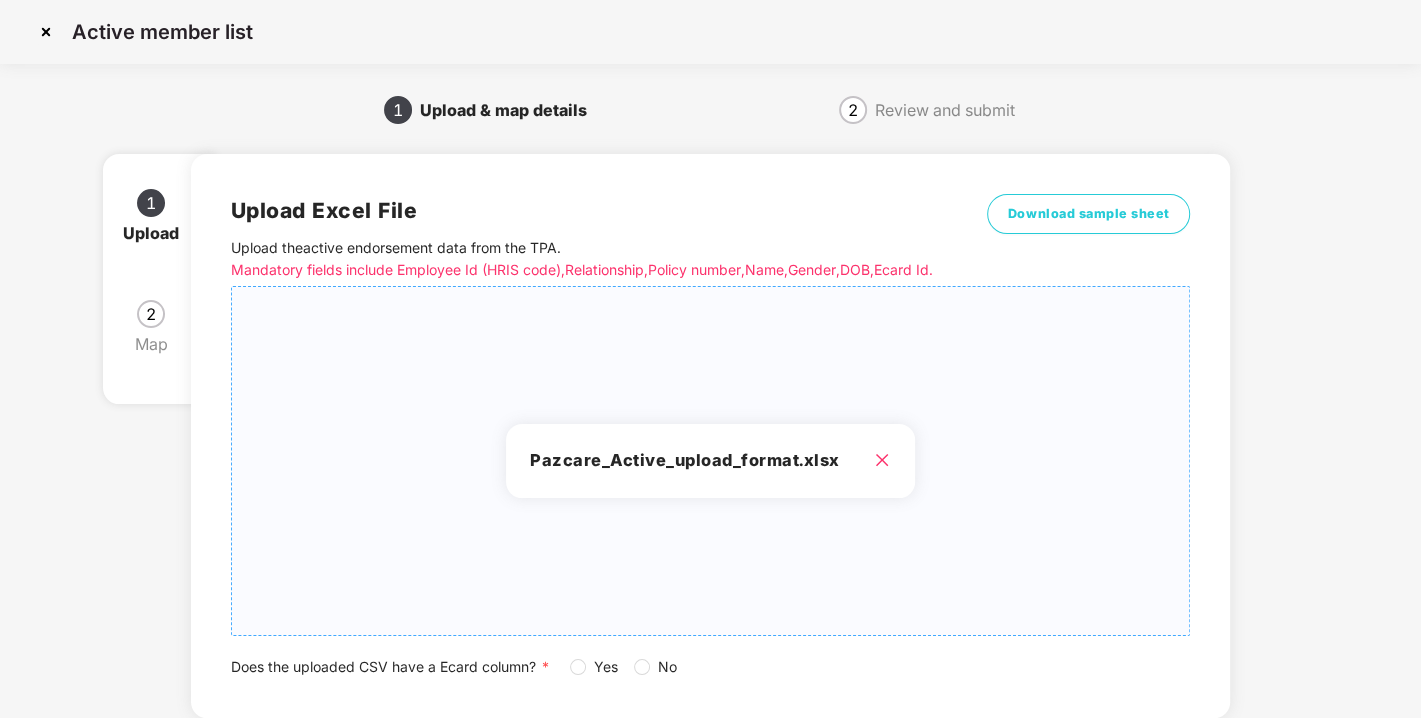 scroll, scrollTop: 147, scrollLeft: 0, axis: vertical 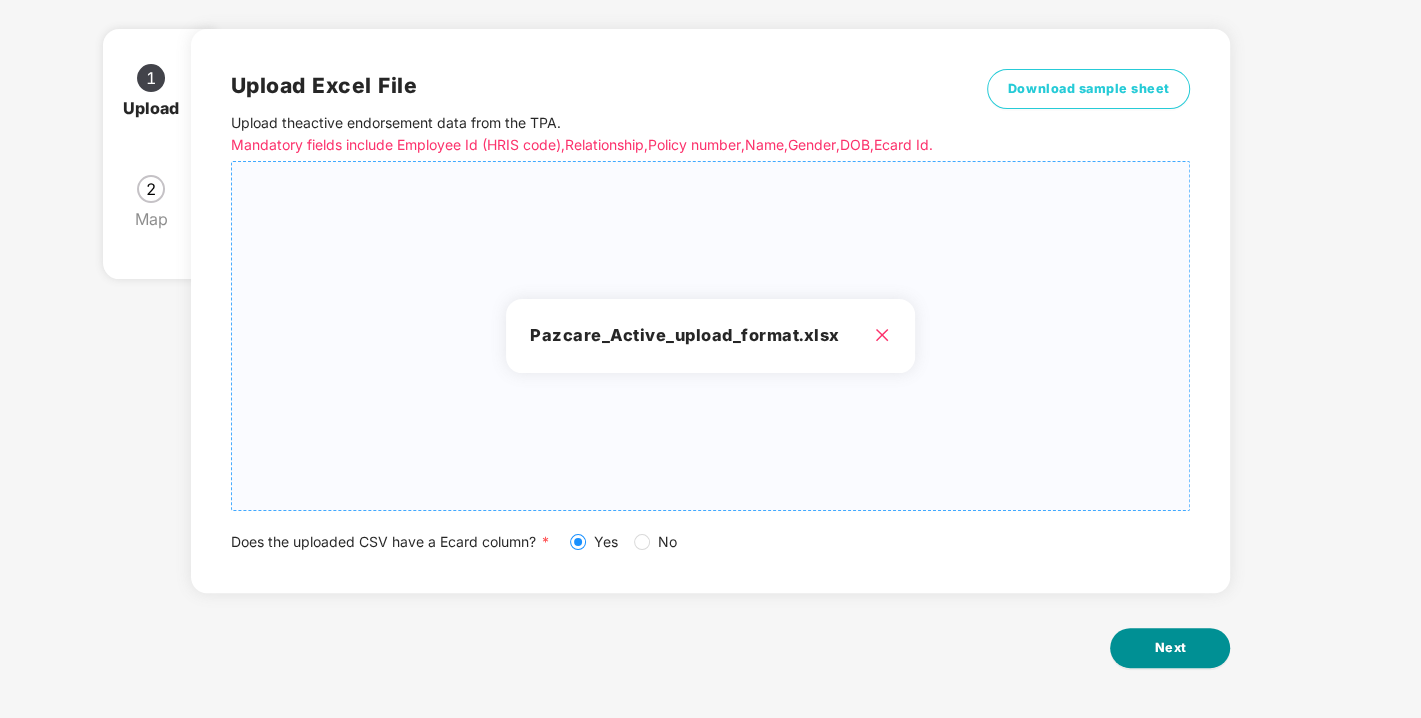 click on "Next" at bounding box center [1170, 648] 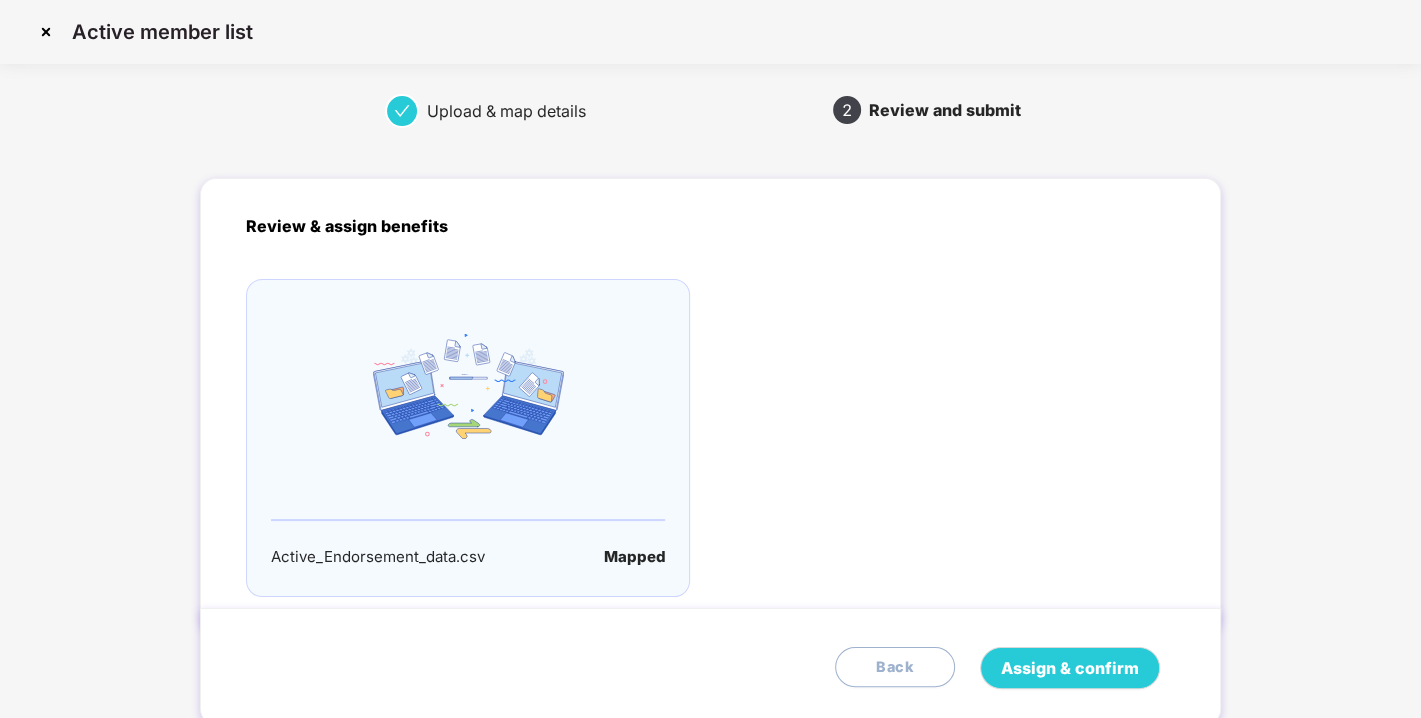 scroll, scrollTop: 65, scrollLeft: 0, axis: vertical 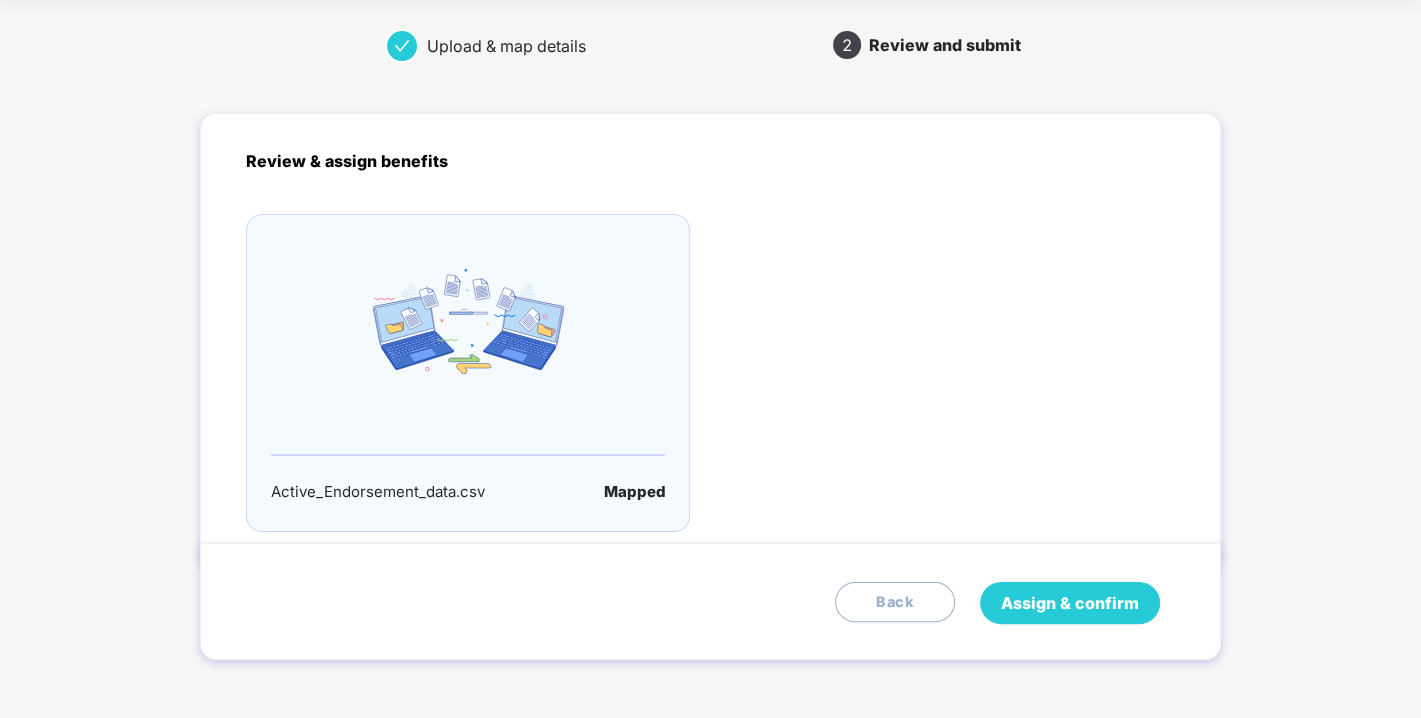 click on "Assign & confirm" at bounding box center (1070, 603) 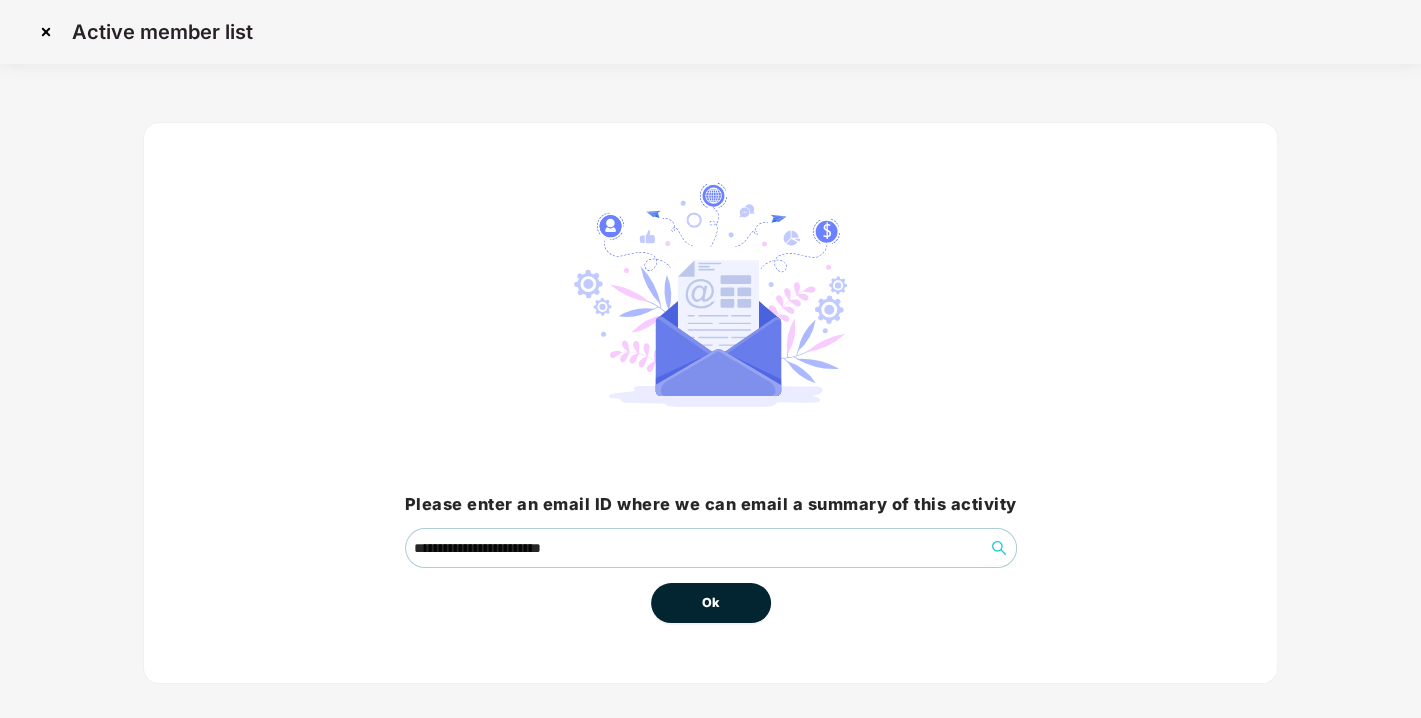 click on "Ok" at bounding box center [711, 603] 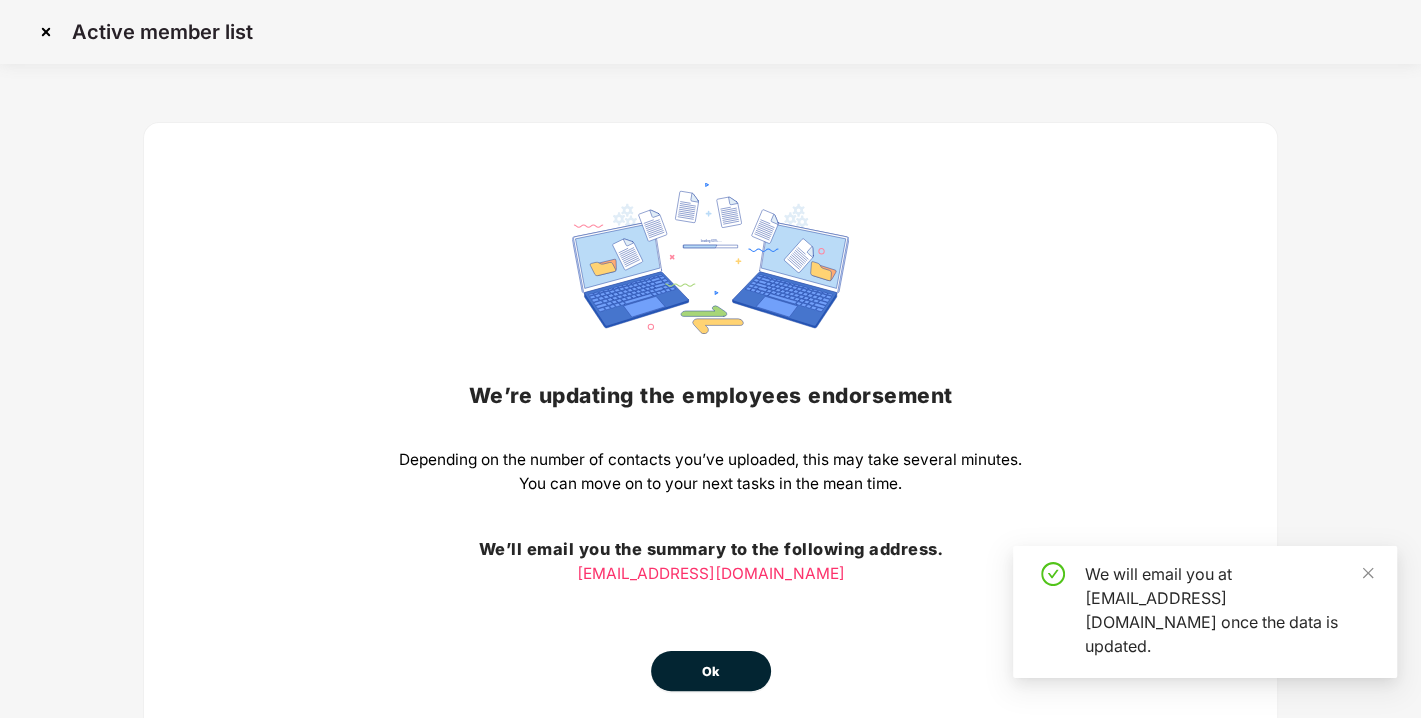 click on "Ok" at bounding box center (711, 672) 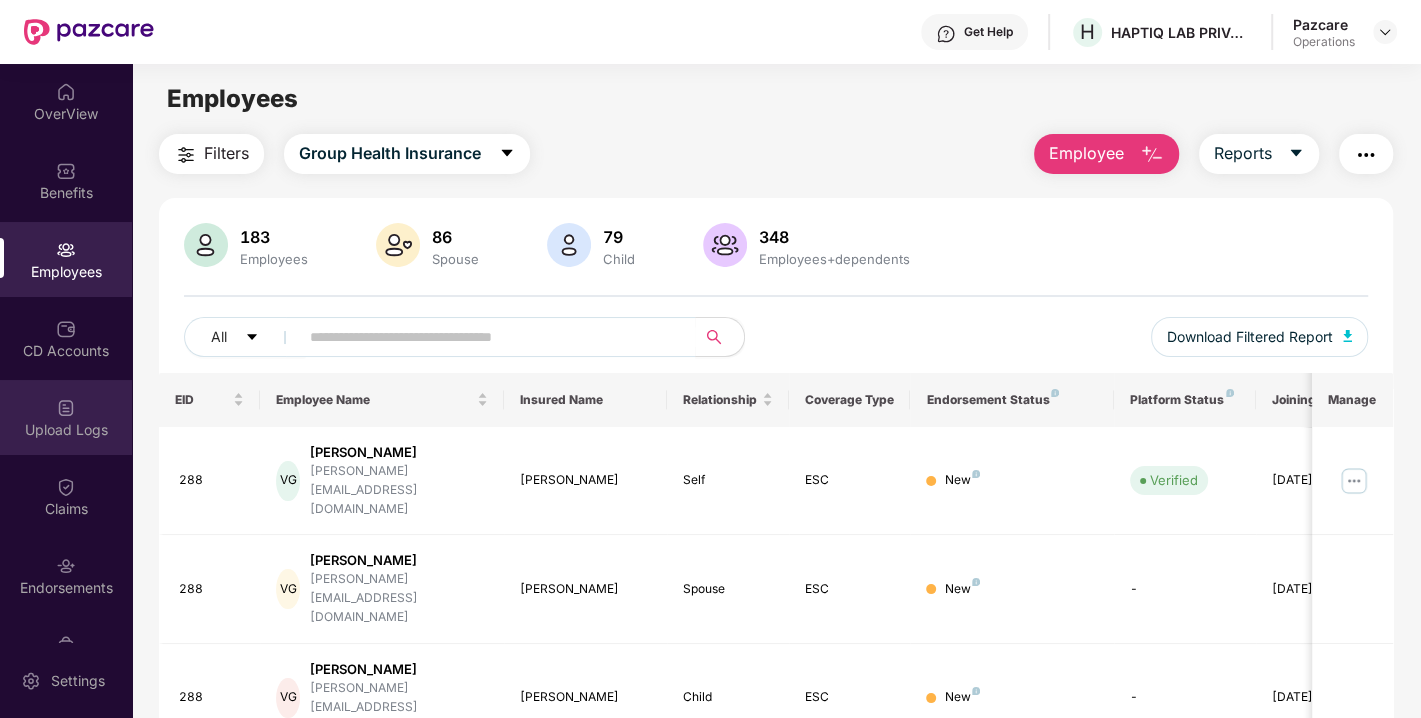 click at bounding box center (66, 408) 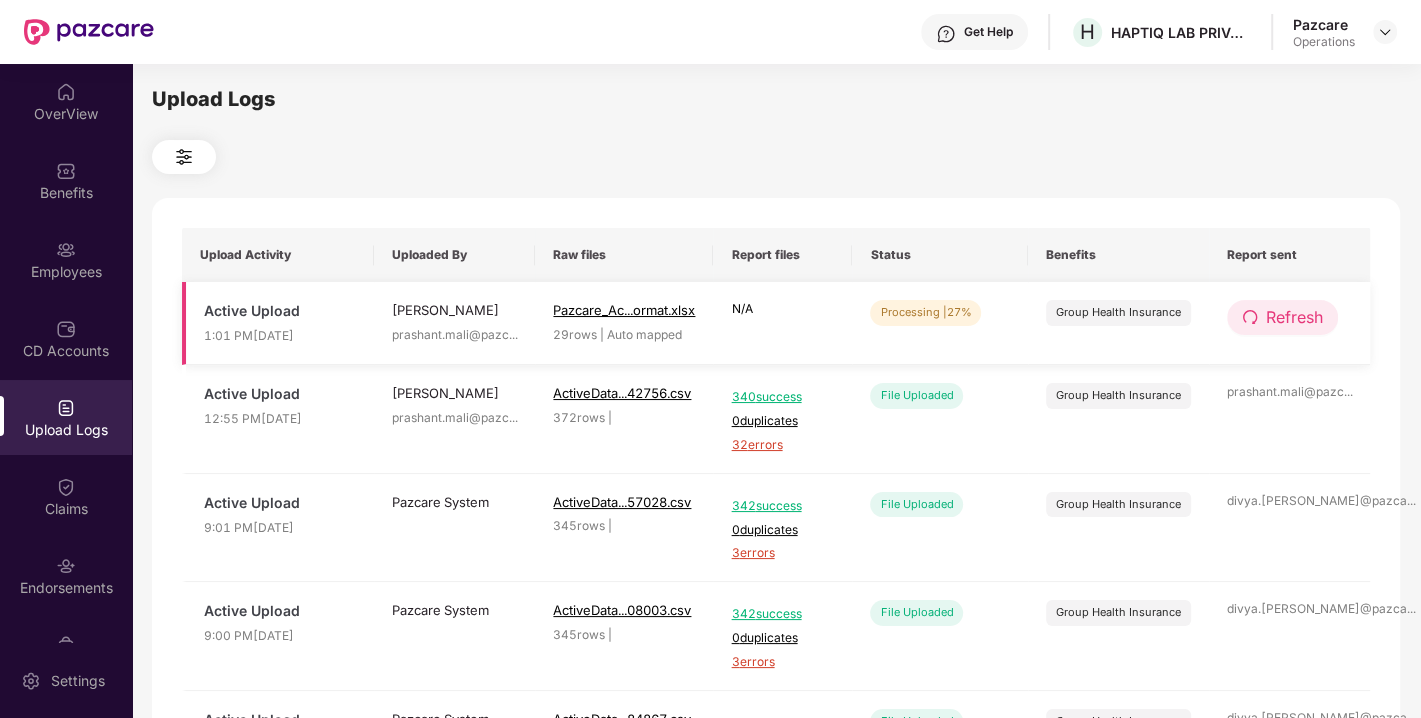 click on "Refresh" at bounding box center (1294, 317) 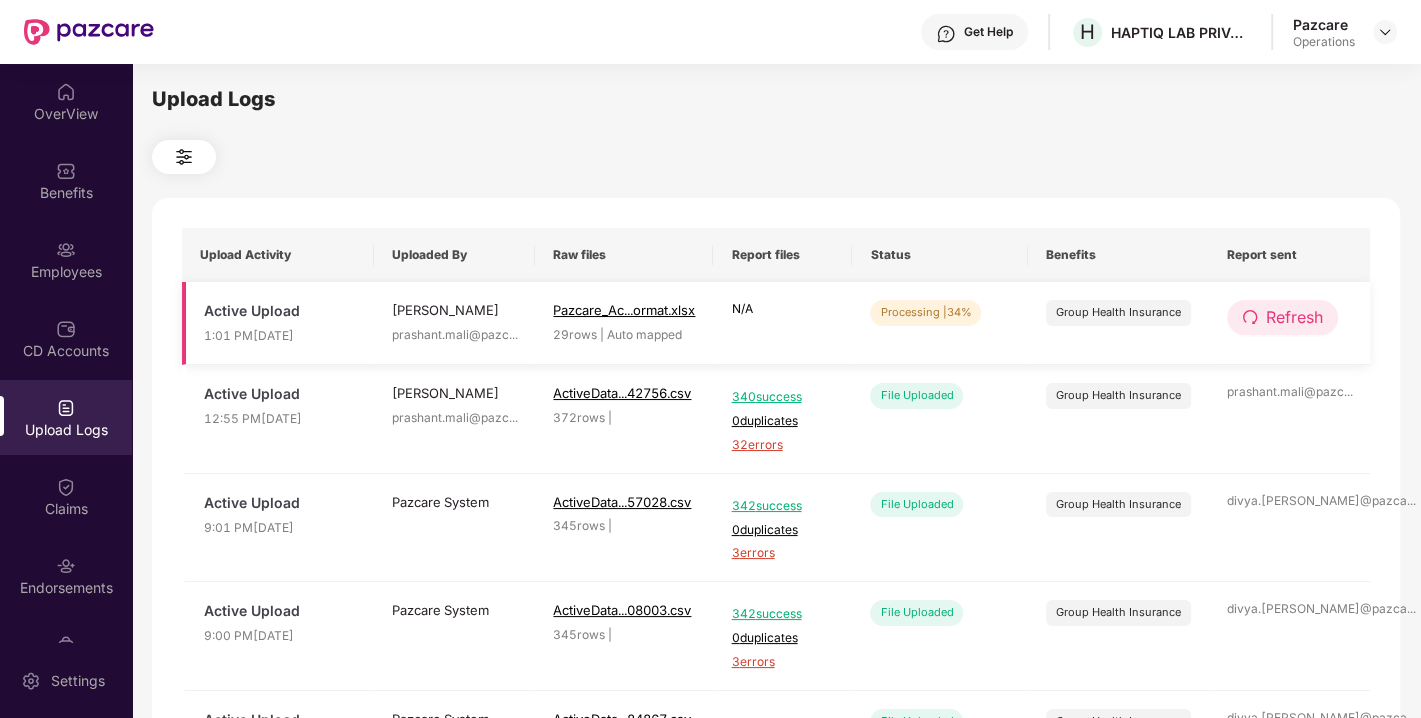 click on "Refresh" at bounding box center [1294, 317] 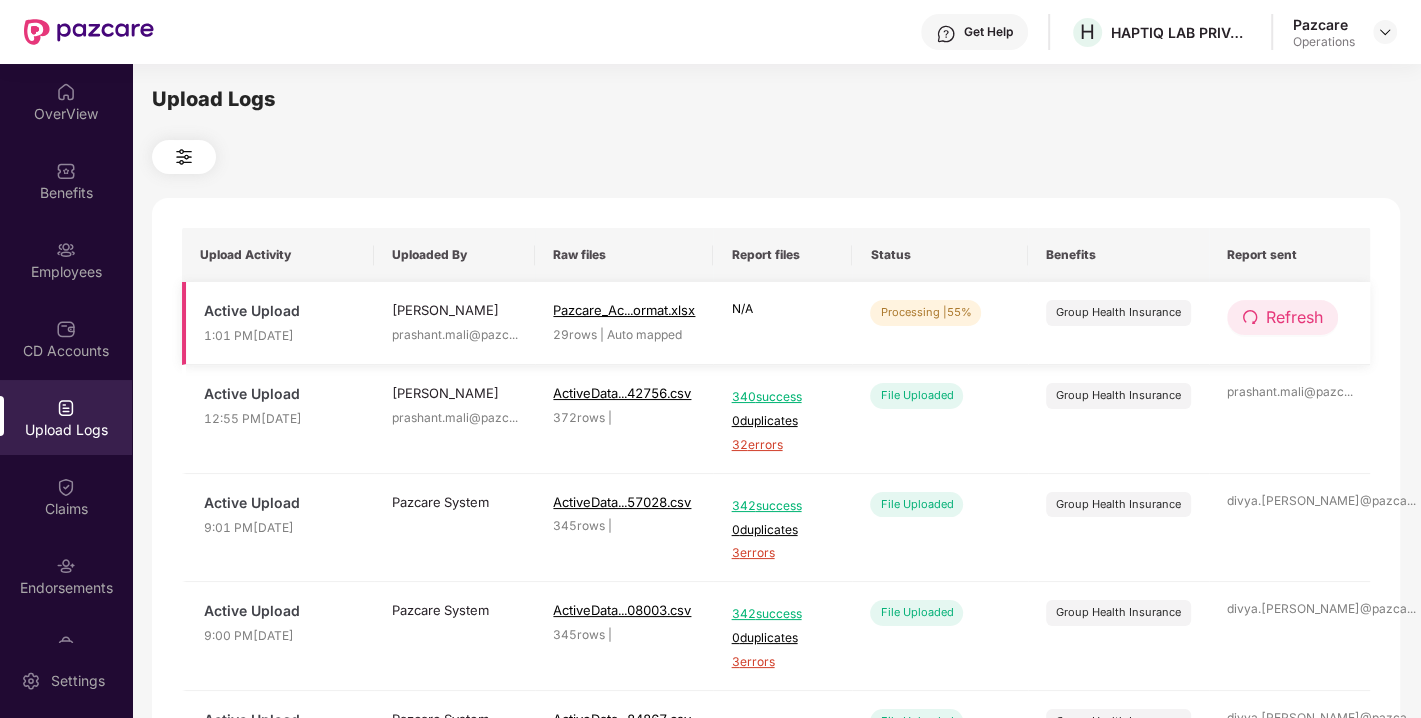 click on "Refresh" at bounding box center [1294, 317] 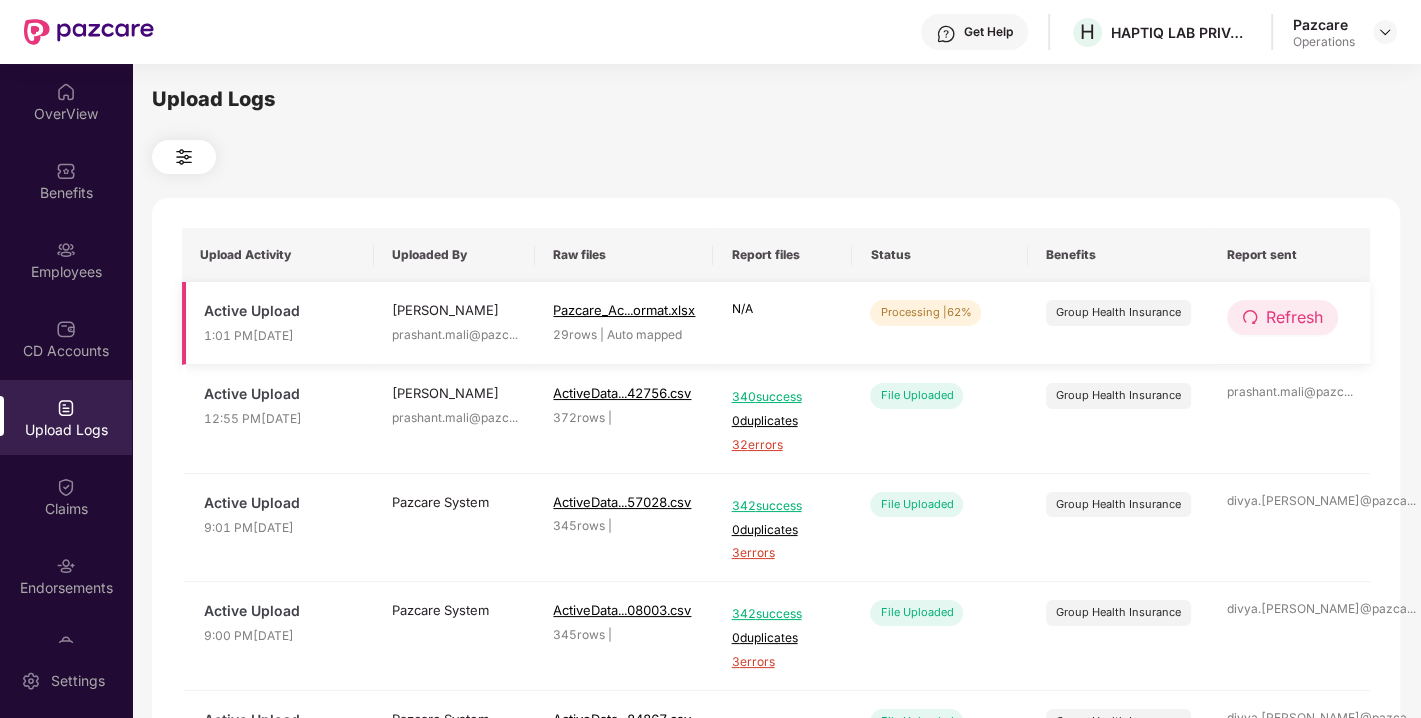 click on "Refresh" at bounding box center (1294, 317) 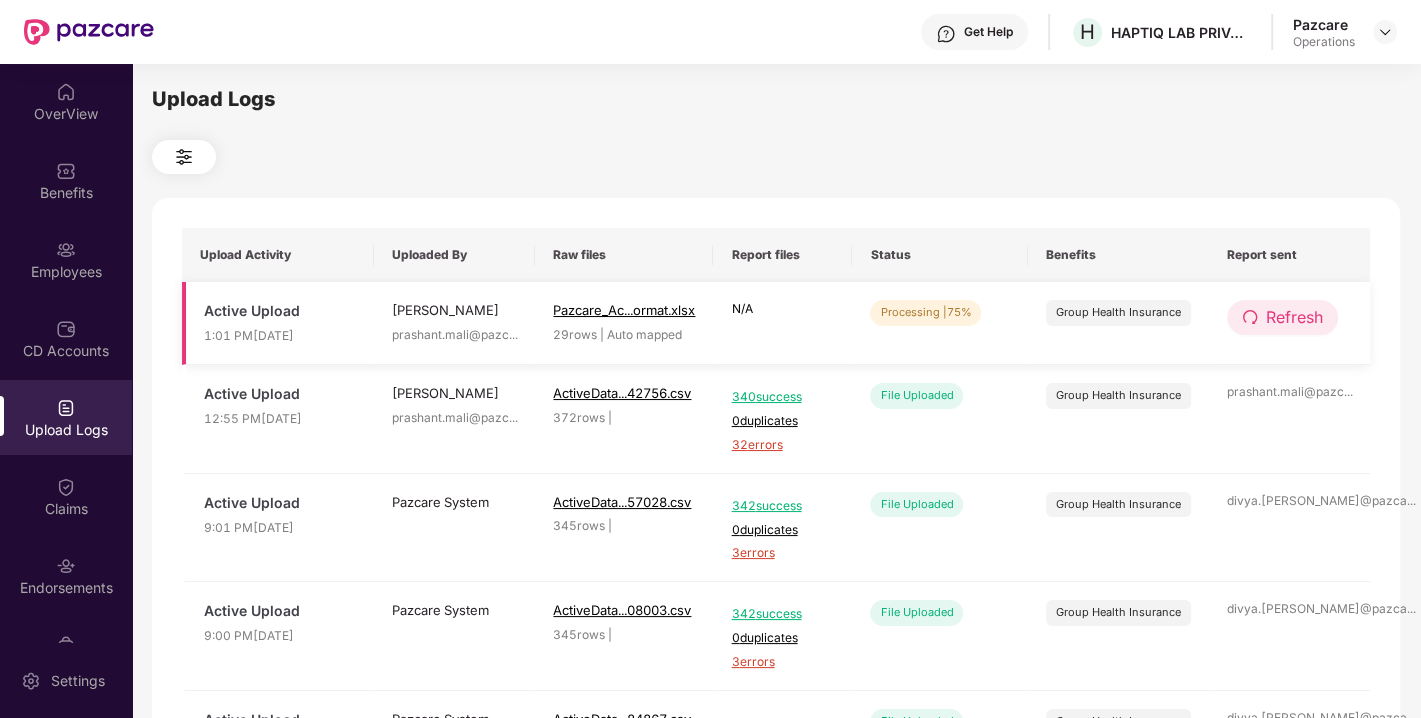 click on "Refresh" at bounding box center [1294, 317] 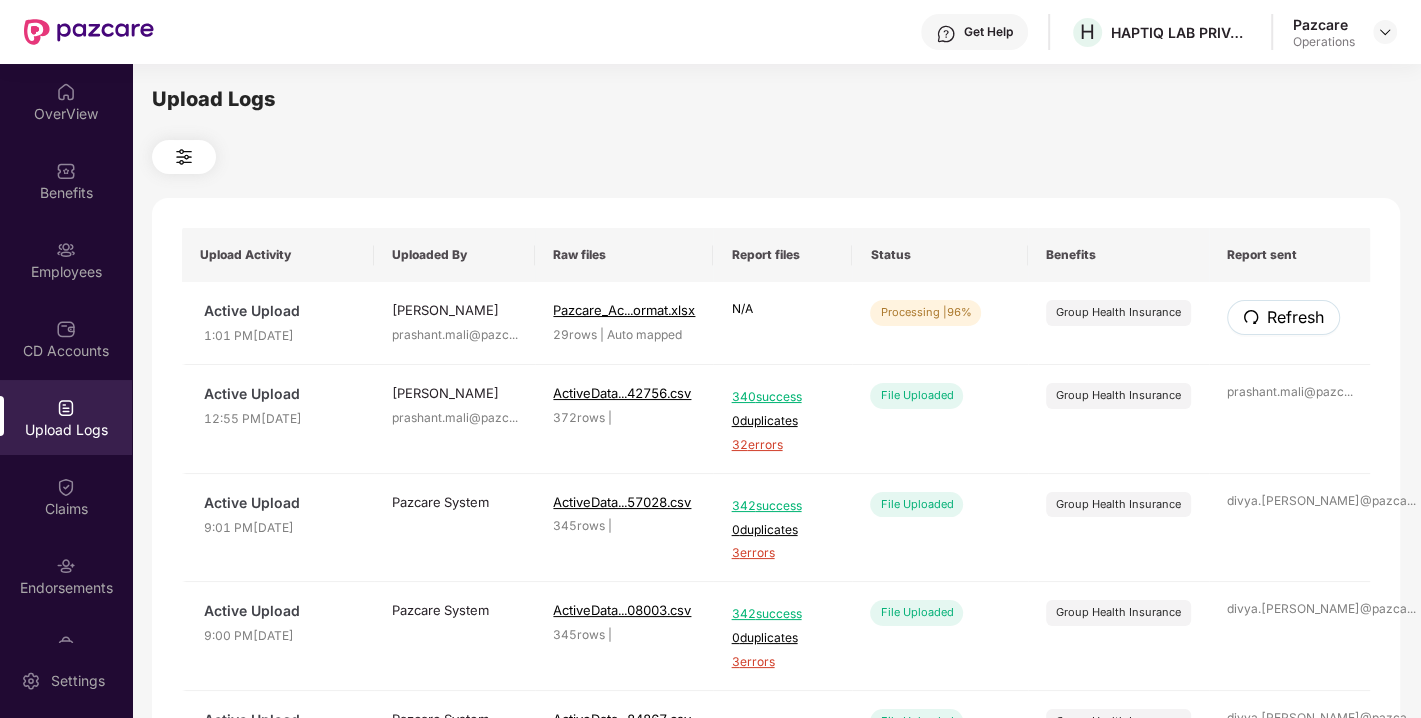 click on "Refresh" at bounding box center [1295, 317] 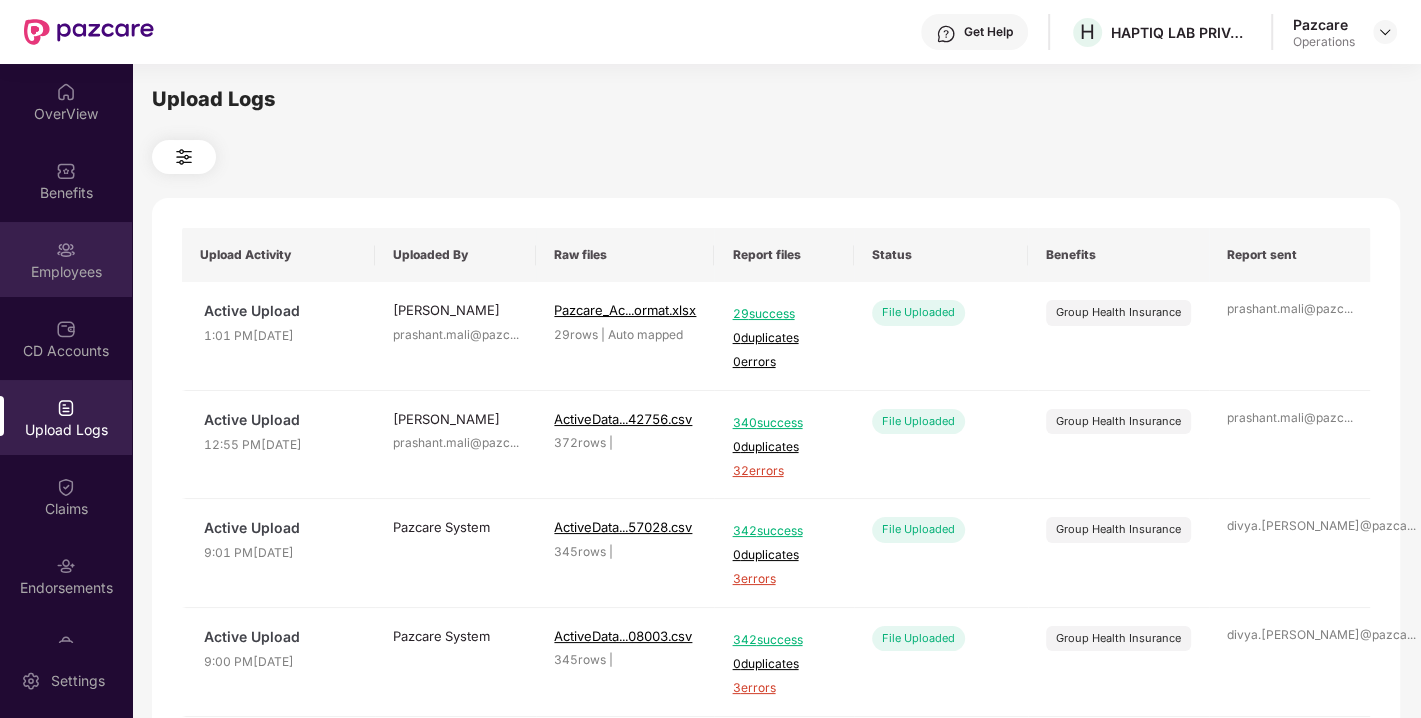 click on "Employees" at bounding box center (66, 259) 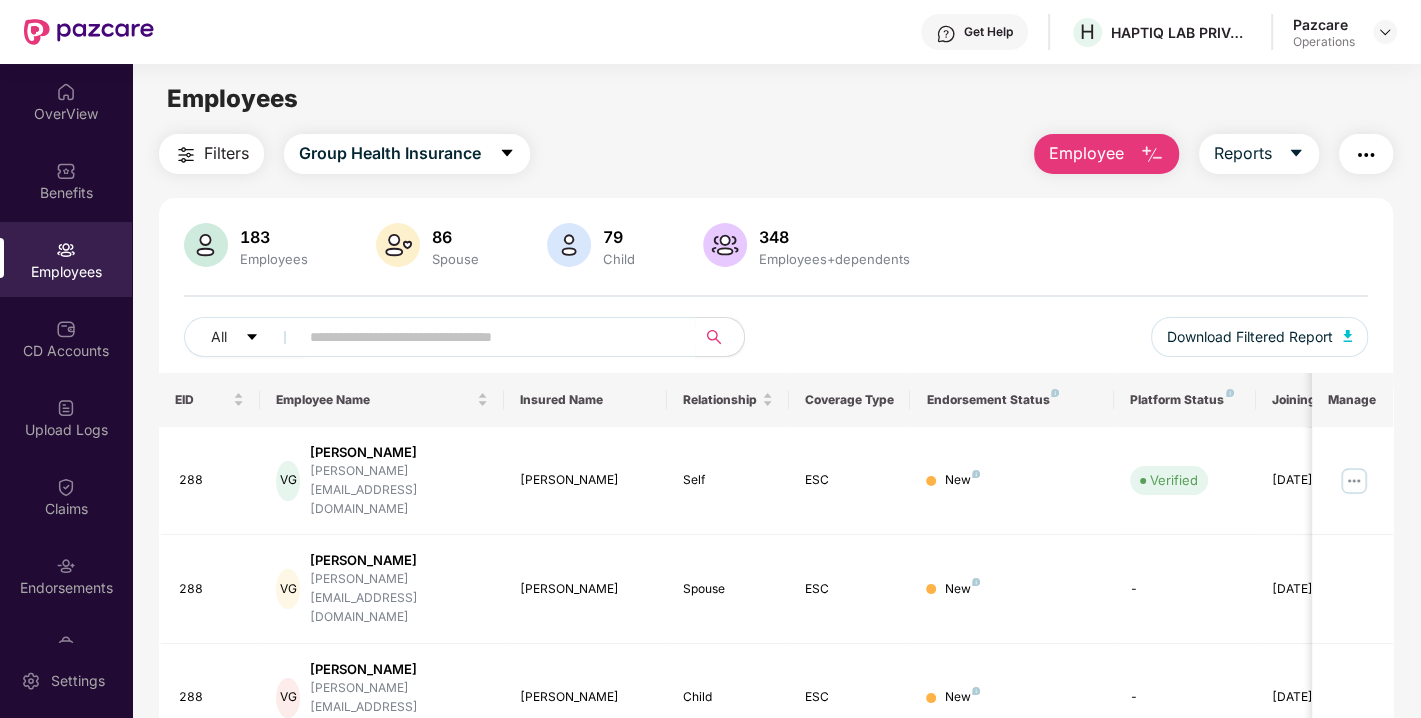 click on "Filters" at bounding box center (211, 154) 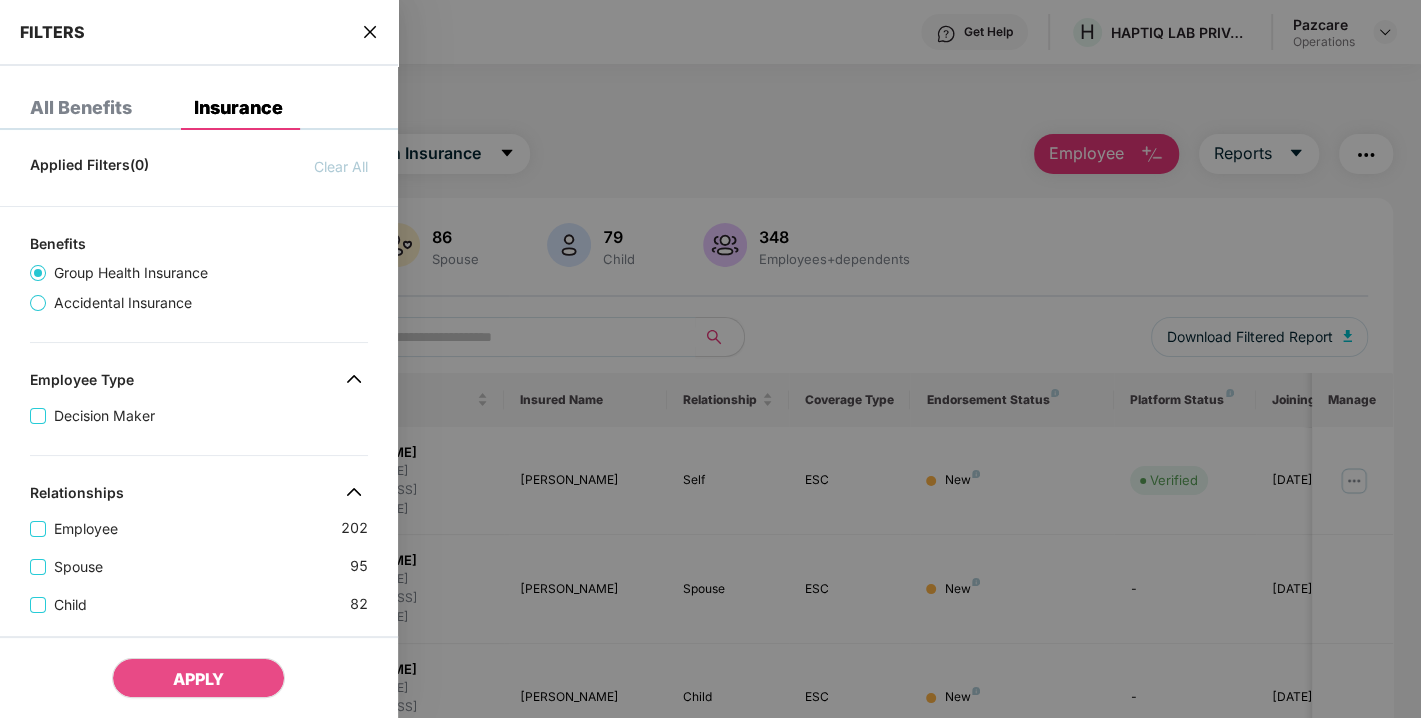 scroll, scrollTop: 583, scrollLeft: 0, axis: vertical 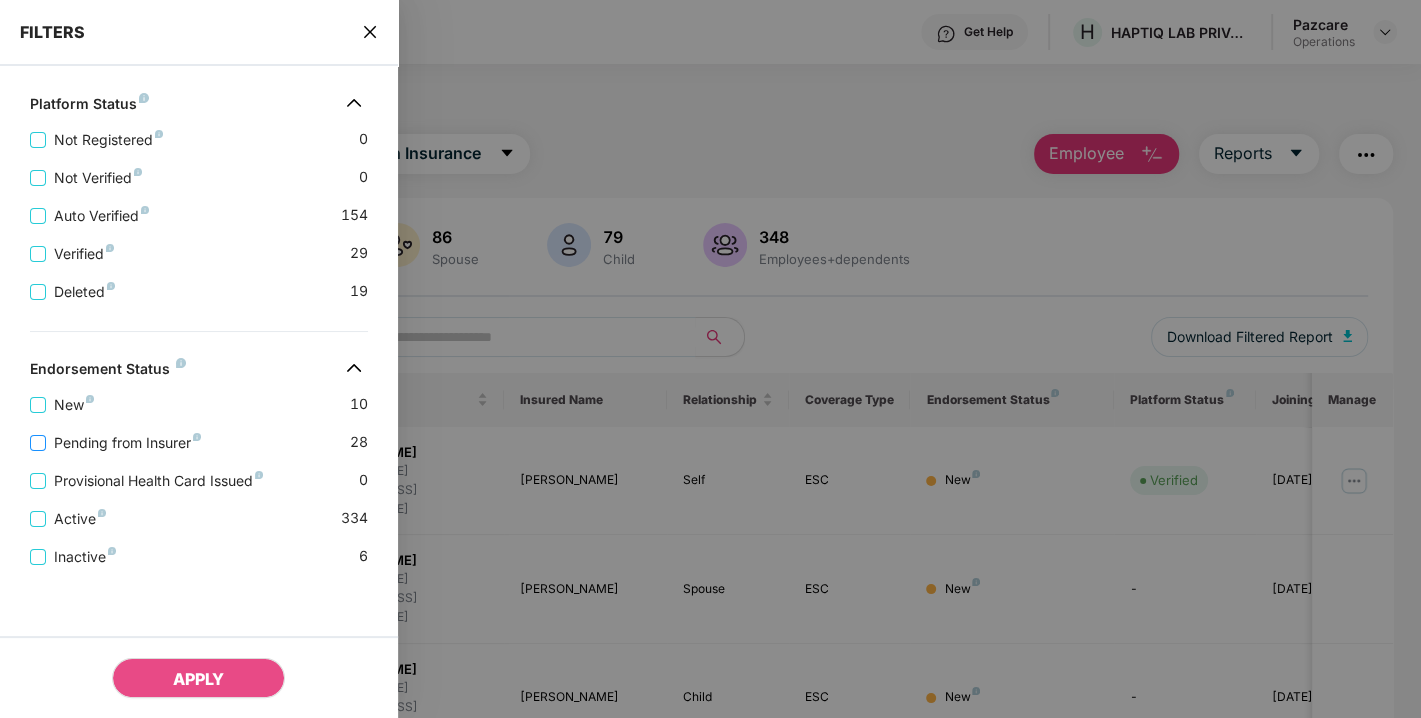 click on "Pending from Insurer" at bounding box center [127, 443] 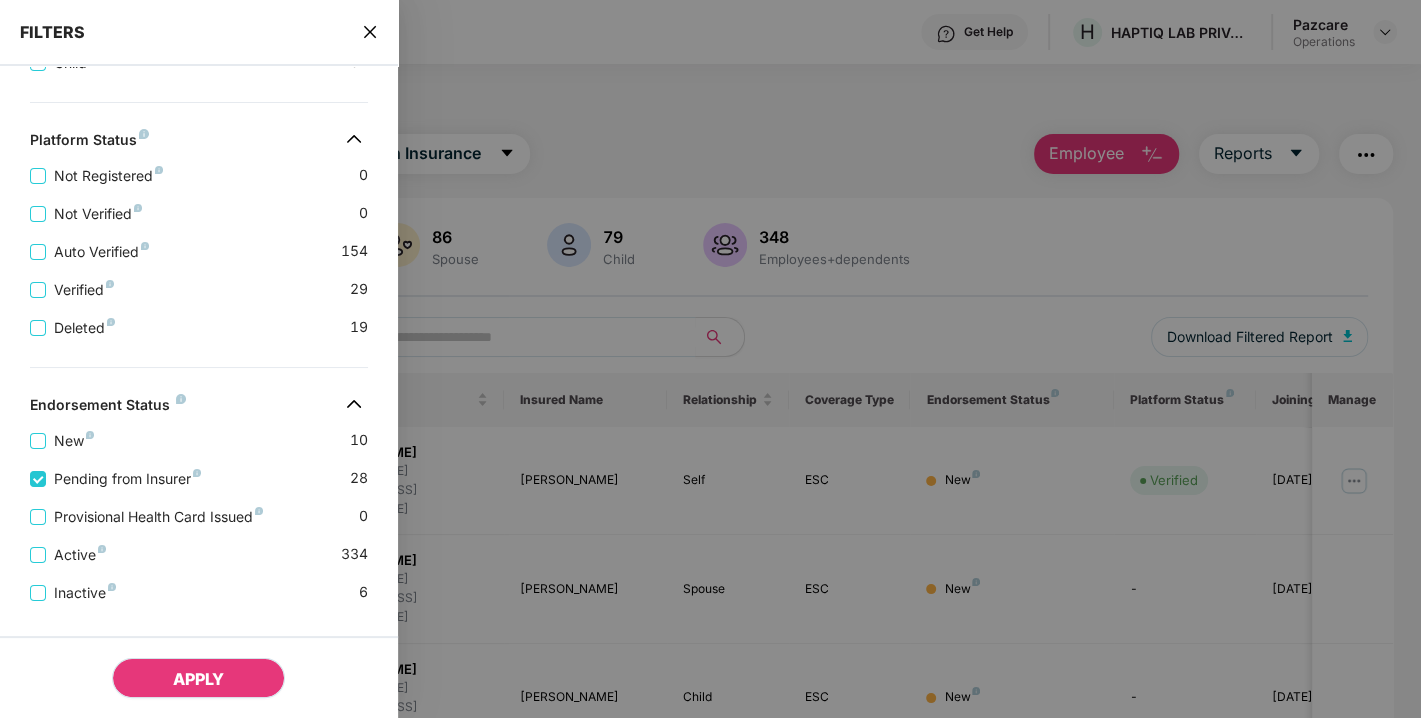 click on "APPLY" at bounding box center (198, 678) 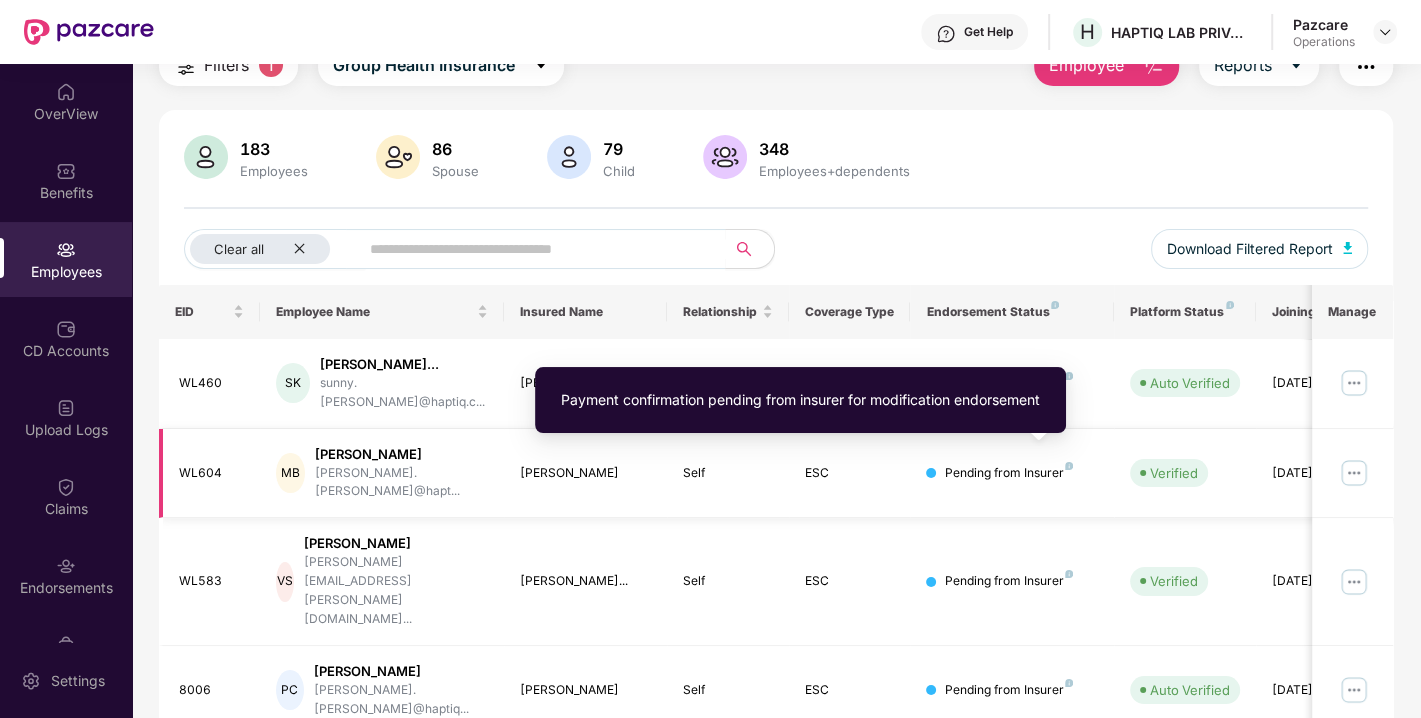 scroll, scrollTop: 0, scrollLeft: 0, axis: both 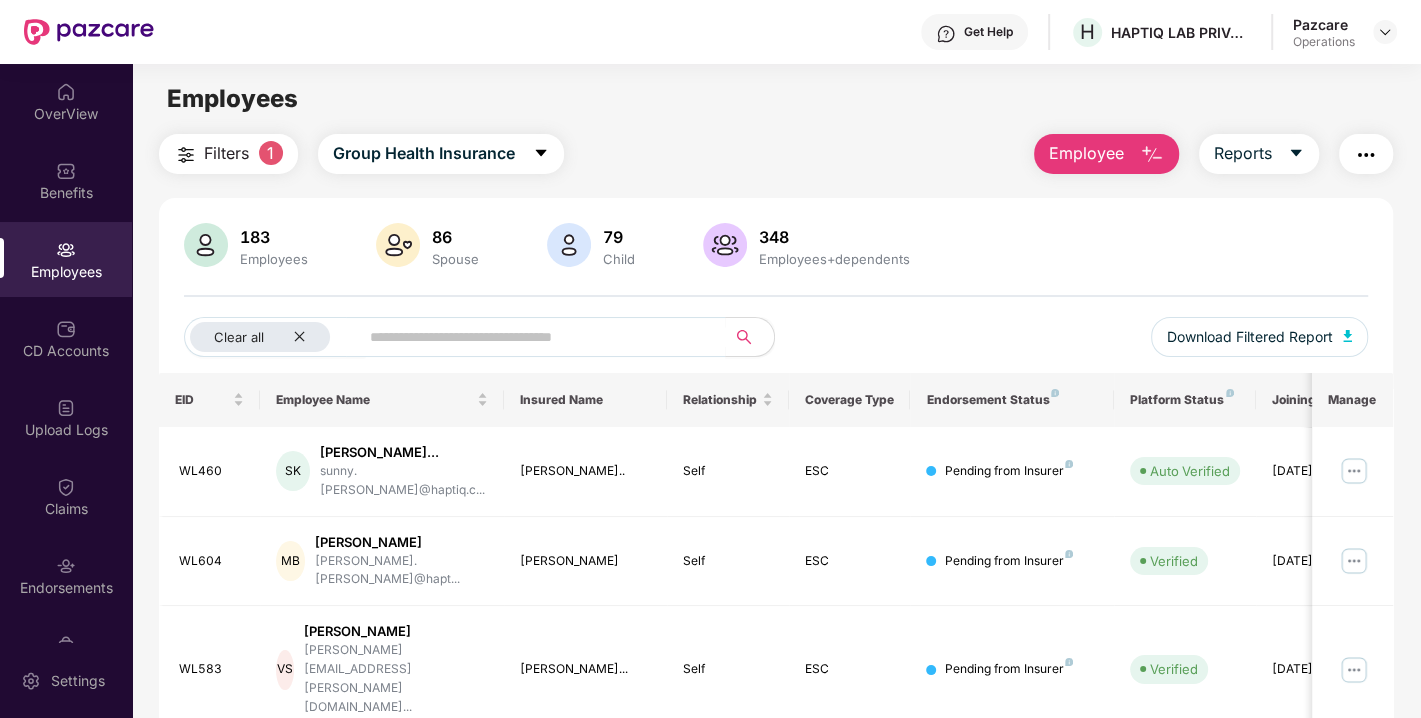 click at bounding box center [66, 250] 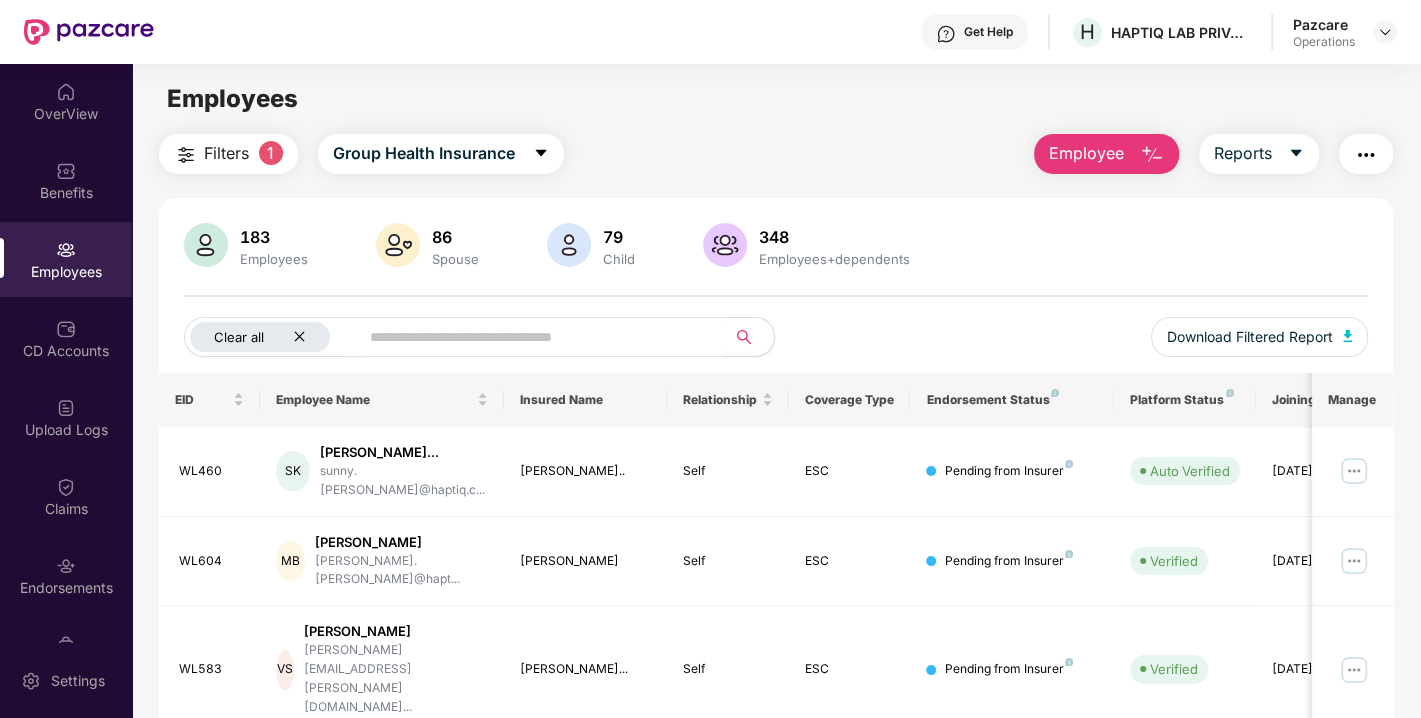 click 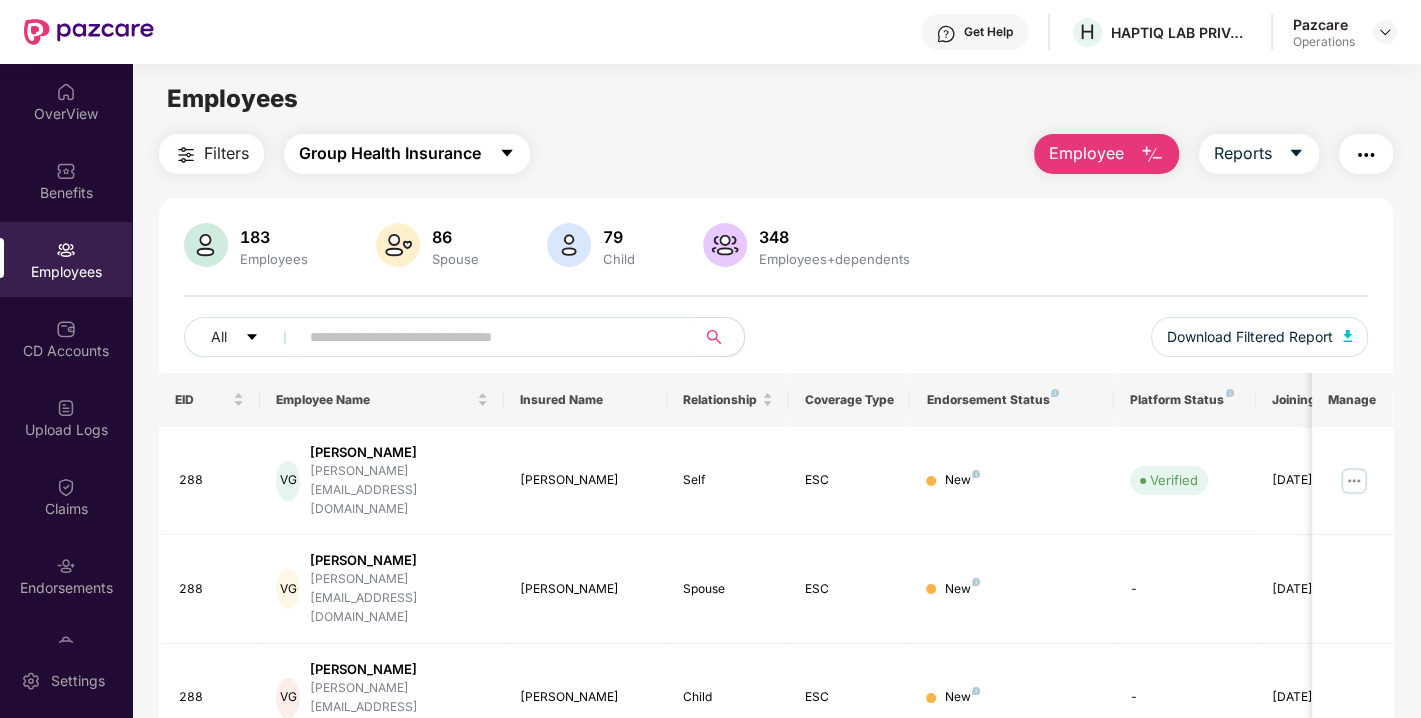 click on "Group Health Insurance" at bounding box center [407, 154] 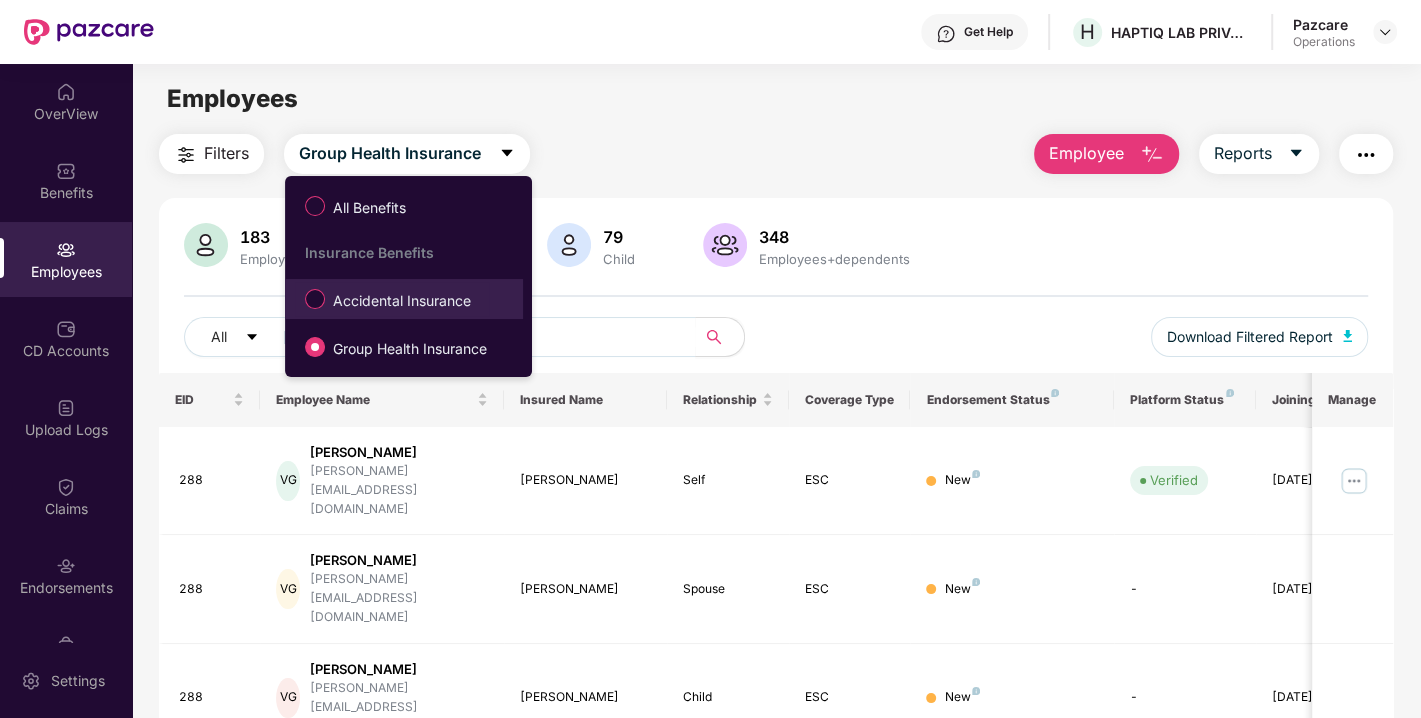 click on "Accidental Insurance" at bounding box center [402, 301] 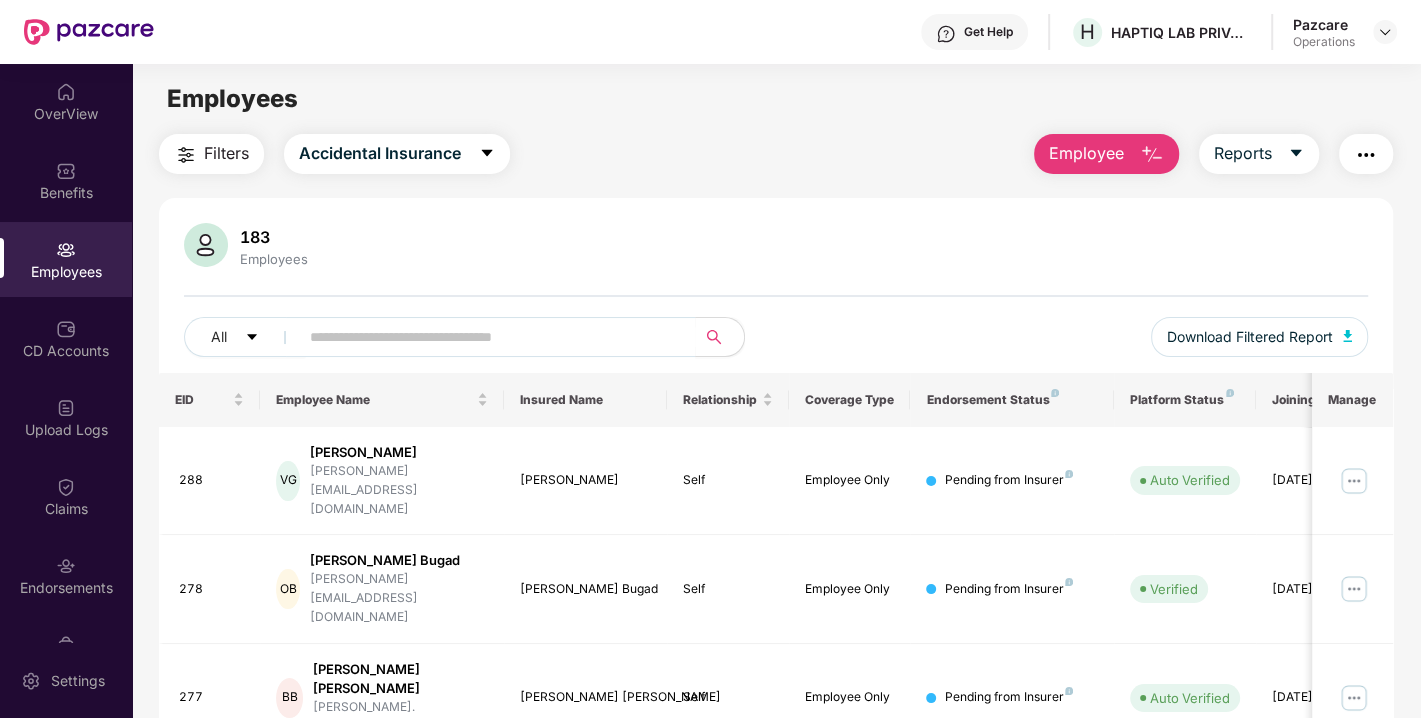 click on "Filters" at bounding box center [226, 153] 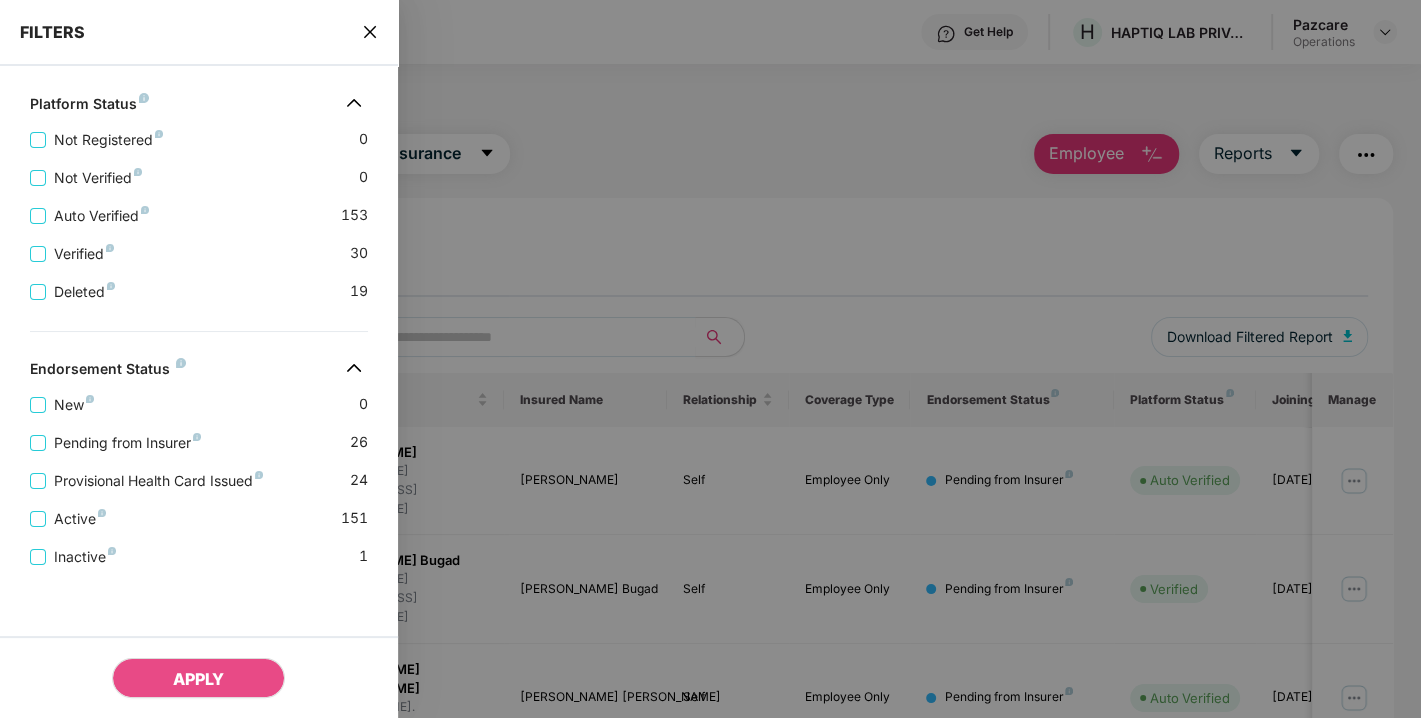 scroll, scrollTop: 506, scrollLeft: 0, axis: vertical 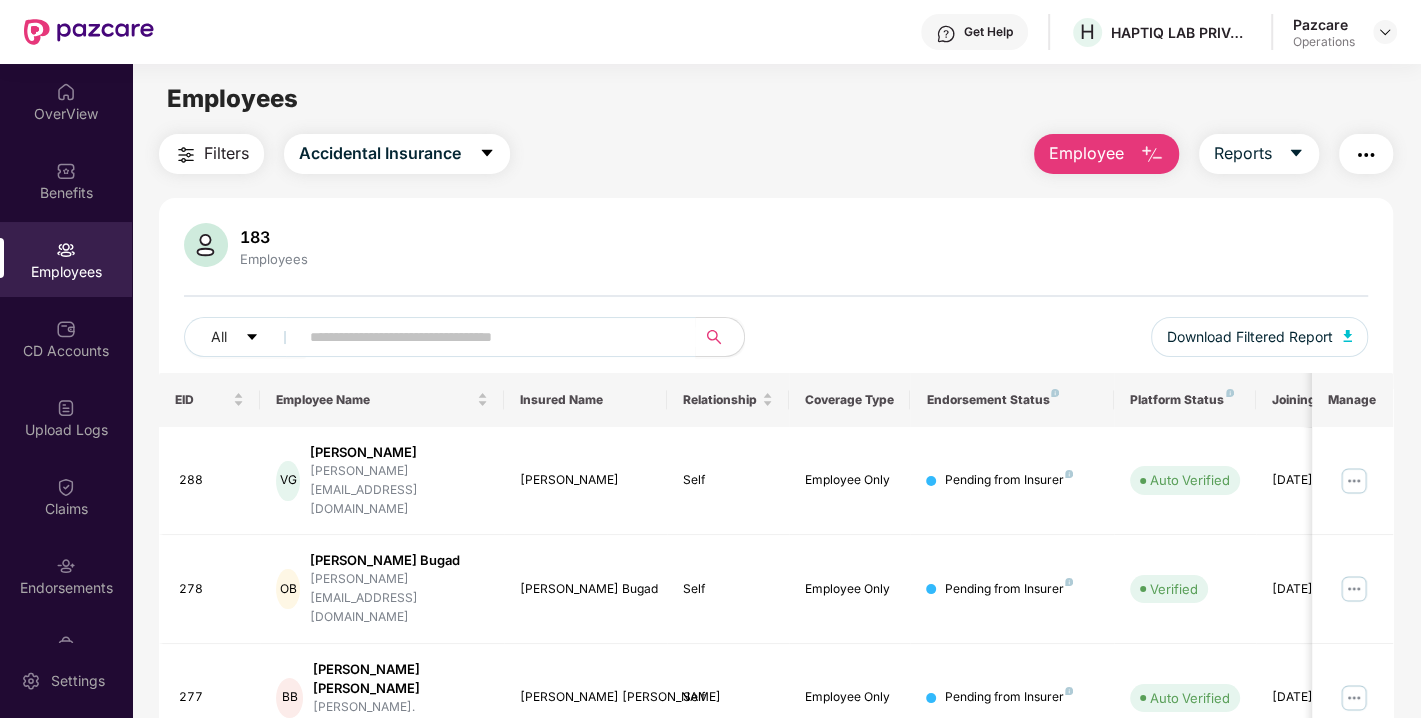 click on "Filters" at bounding box center (226, 153) 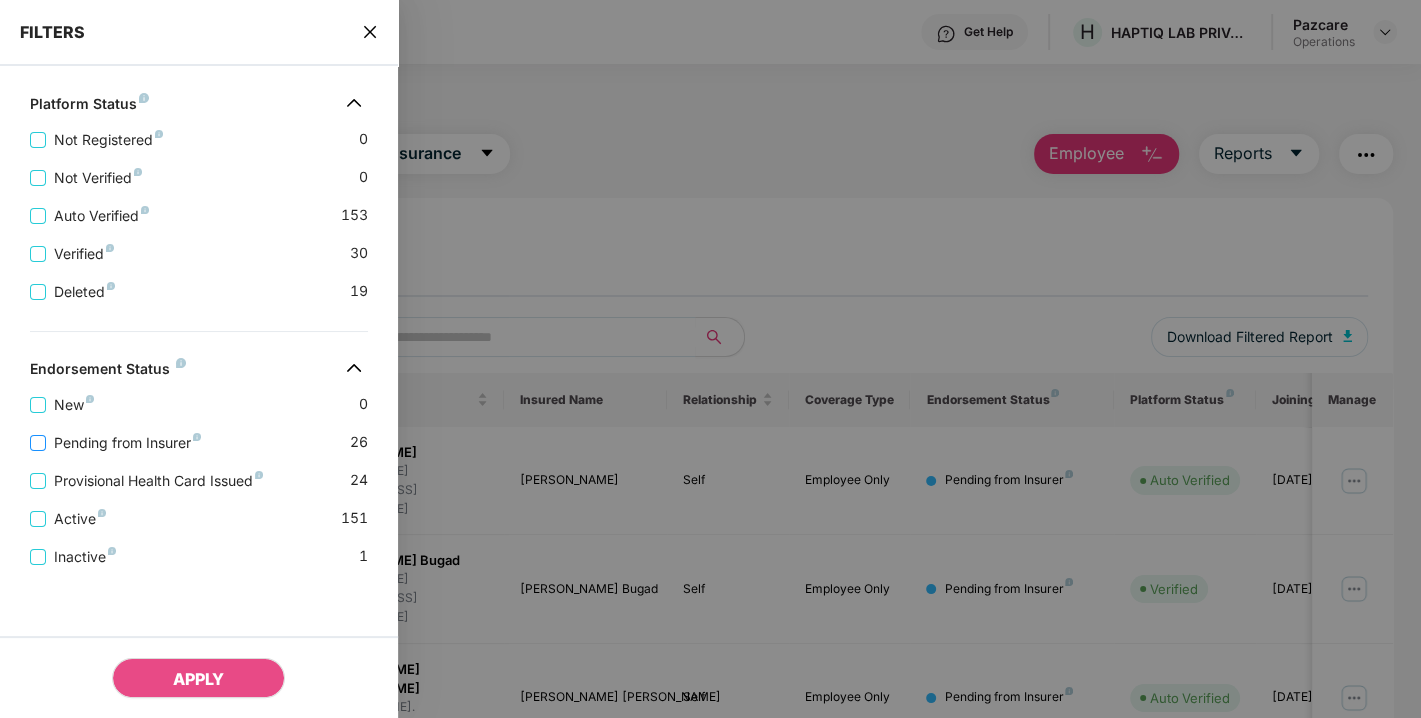 click on "Pending from Insurer" at bounding box center [127, 443] 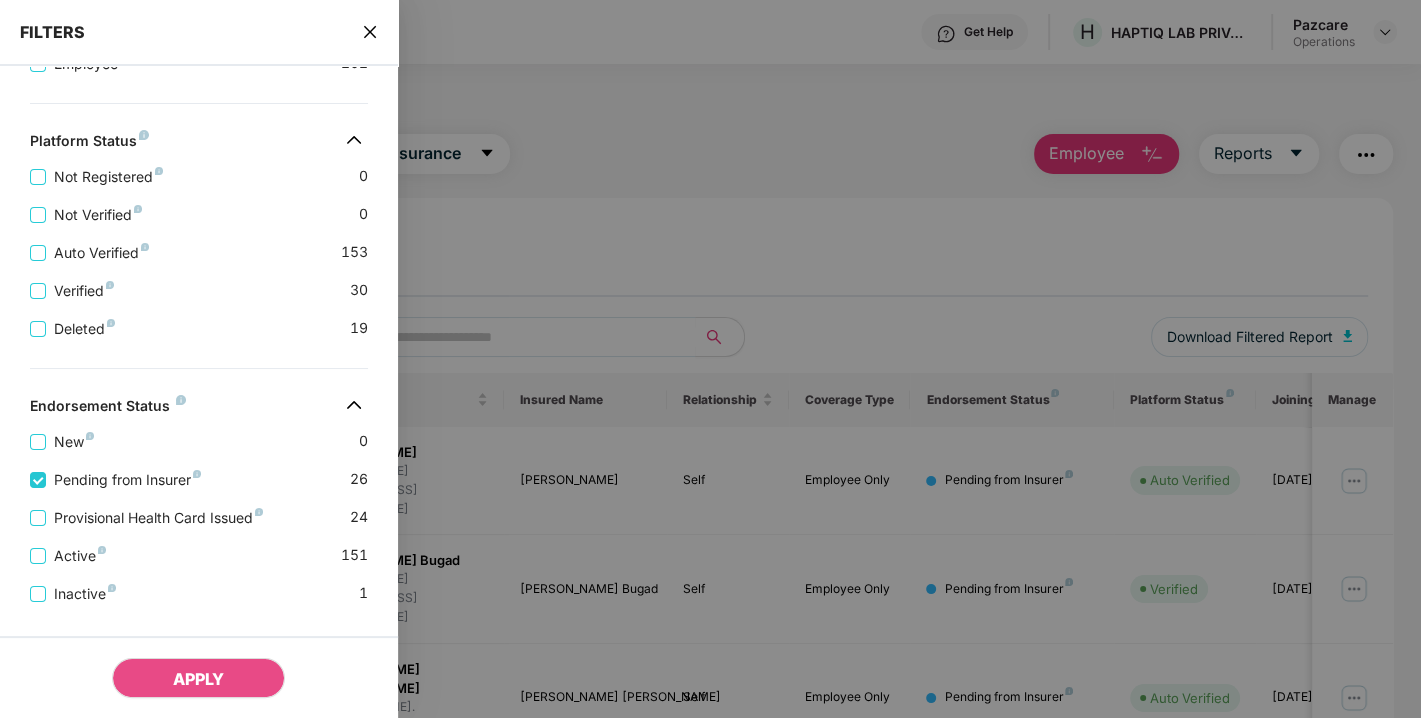 click on "Provisional Health Card Issued 24" at bounding box center (199, 510) 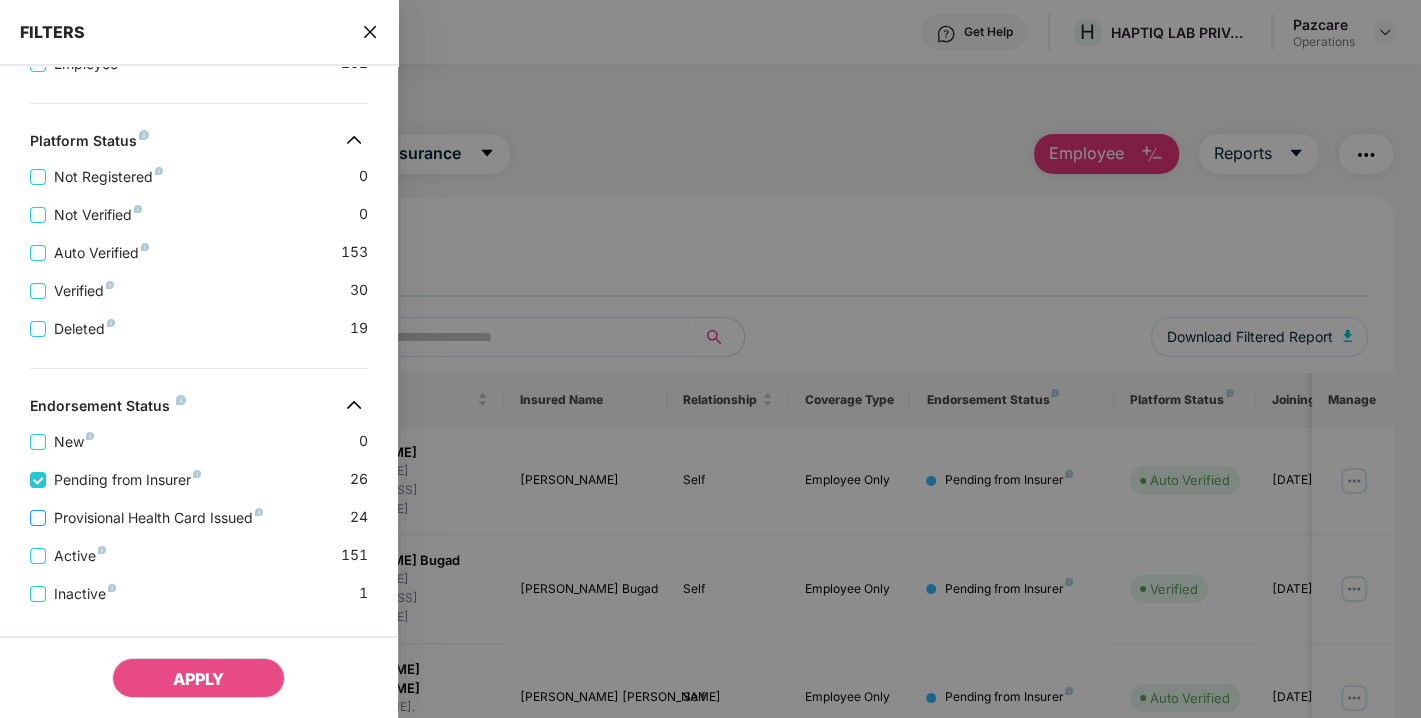 click on "Provisional Health Card Issued" at bounding box center [158, 518] 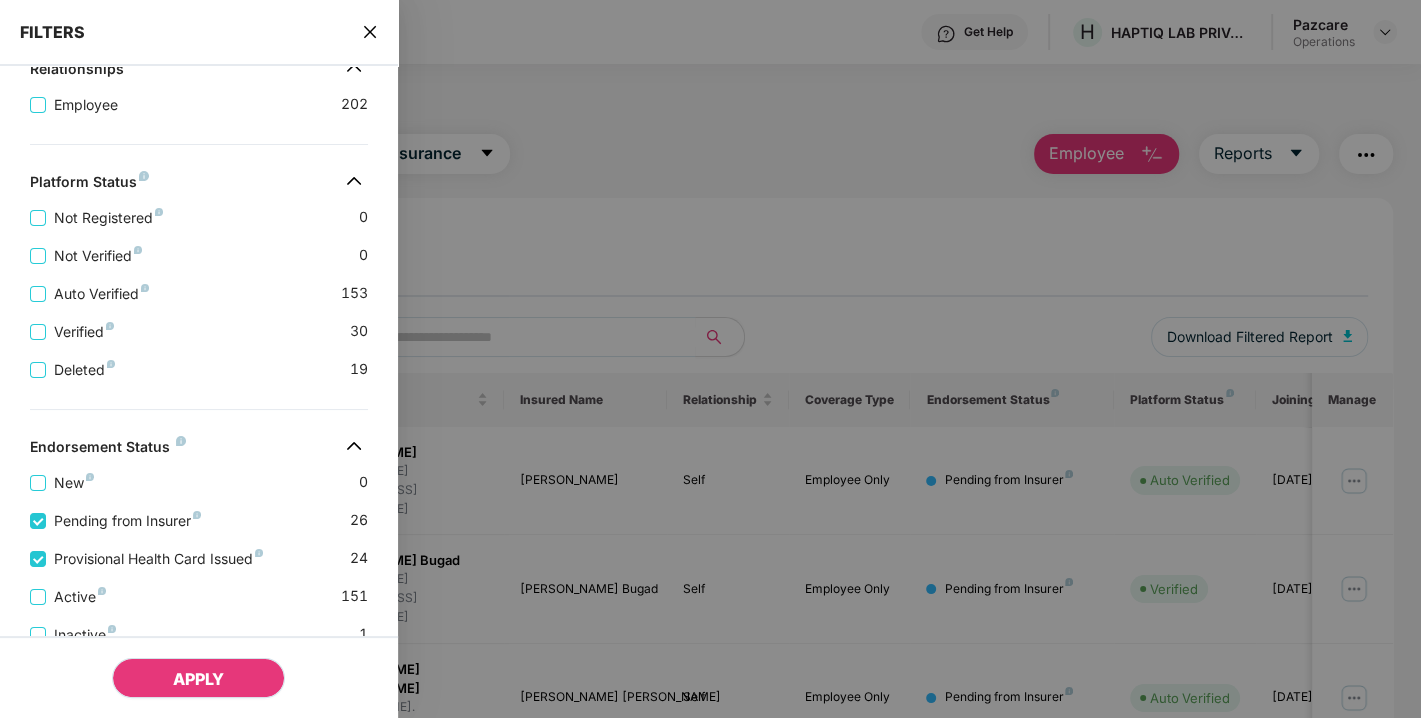 click on "APPLY" at bounding box center (198, 679) 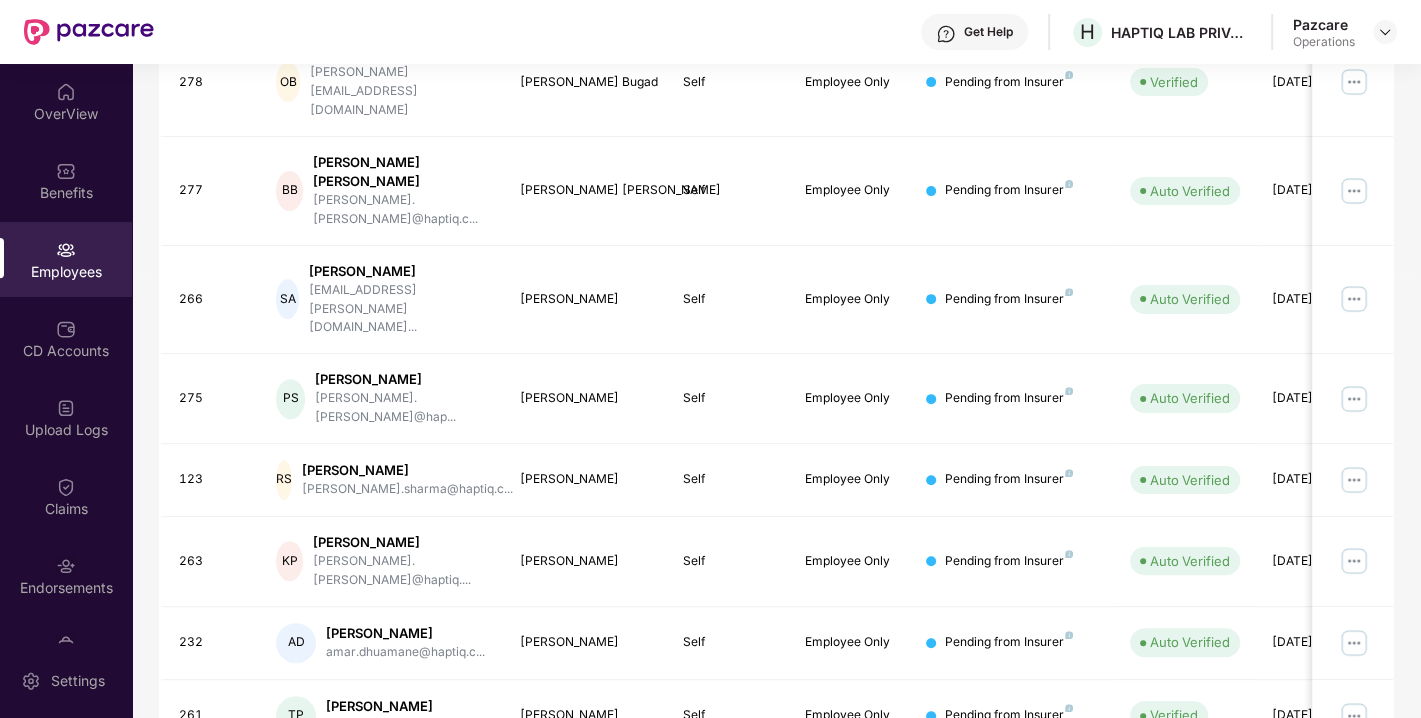 scroll, scrollTop: 0, scrollLeft: 0, axis: both 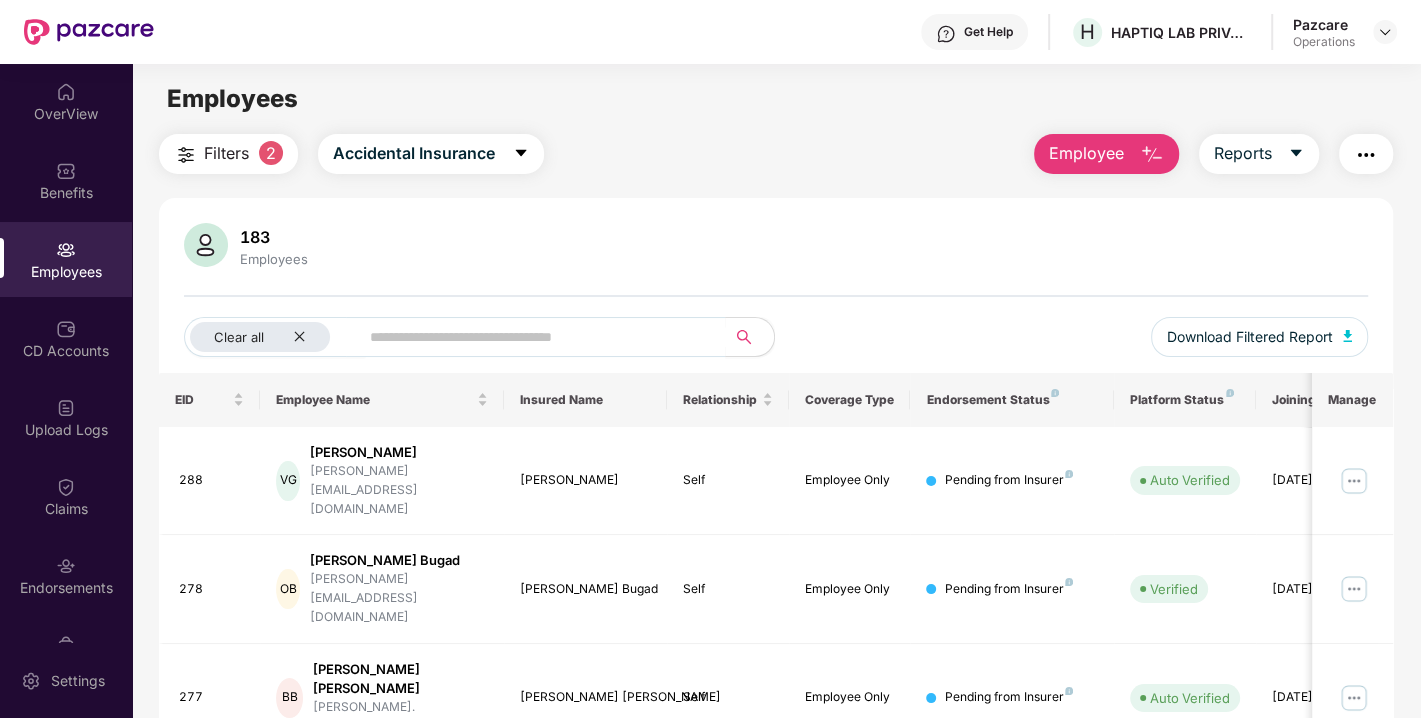 type 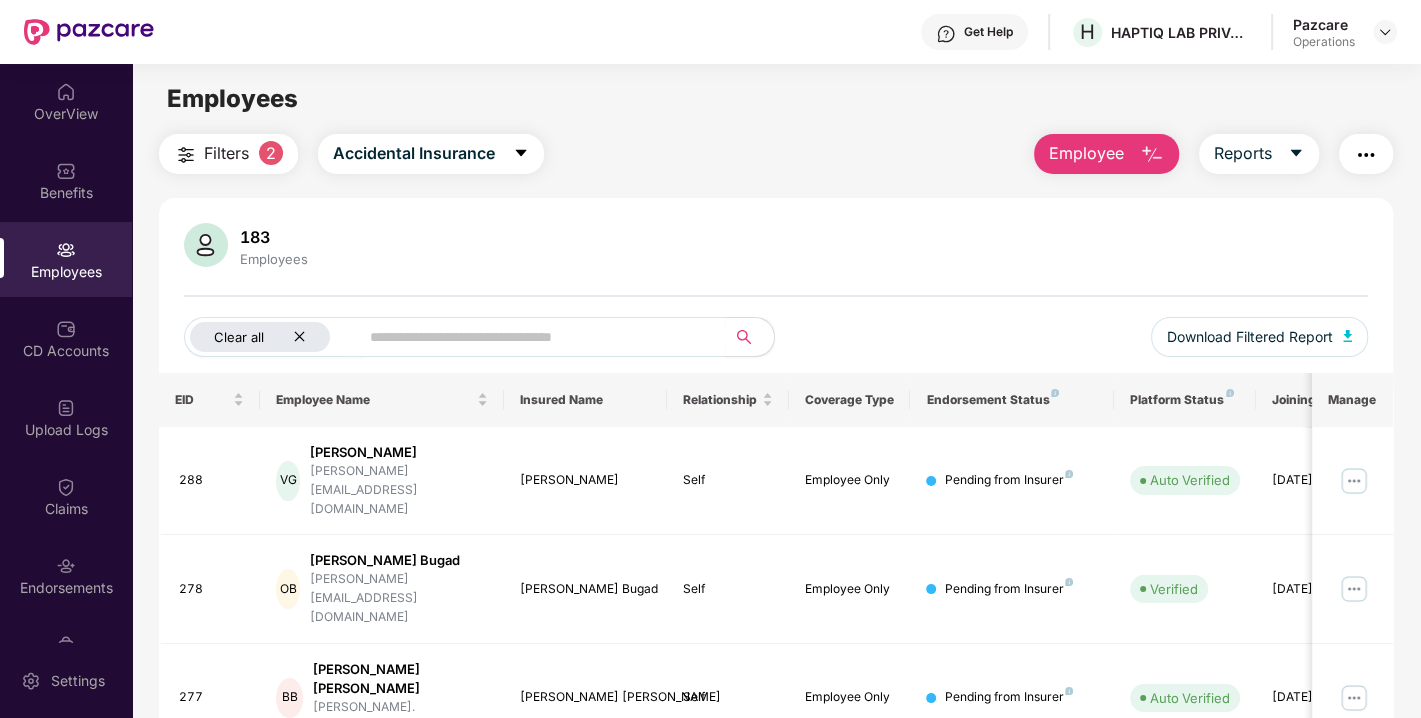 click 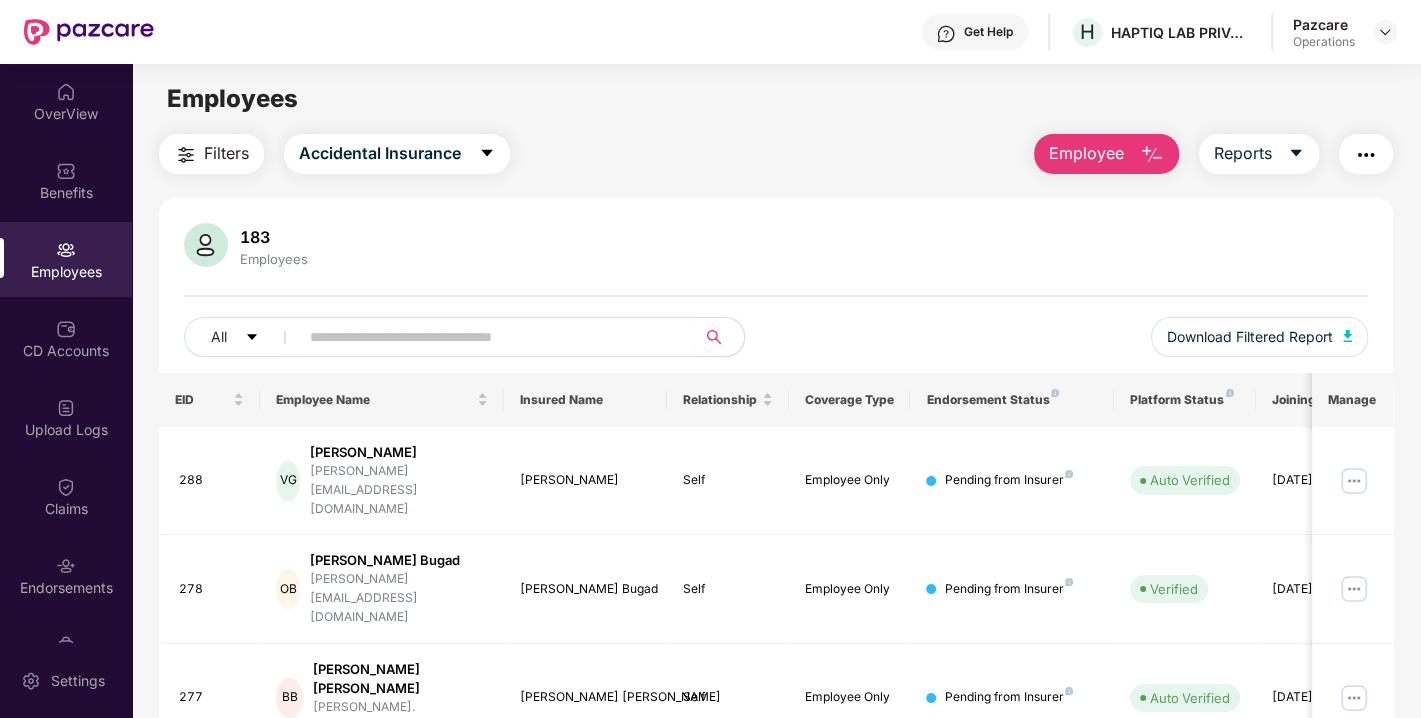 click at bounding box center (1366, 155) 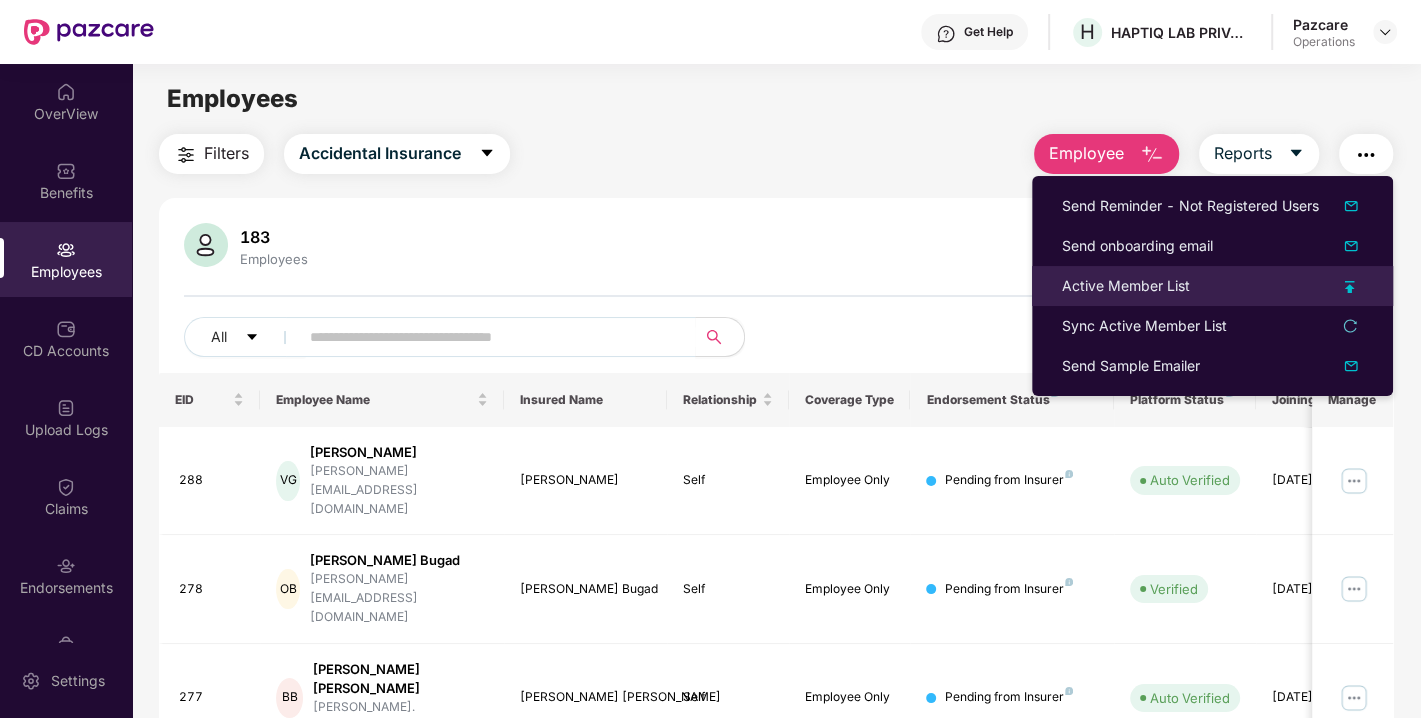 click on "Active Member List" at bounding box center [1126, 286] 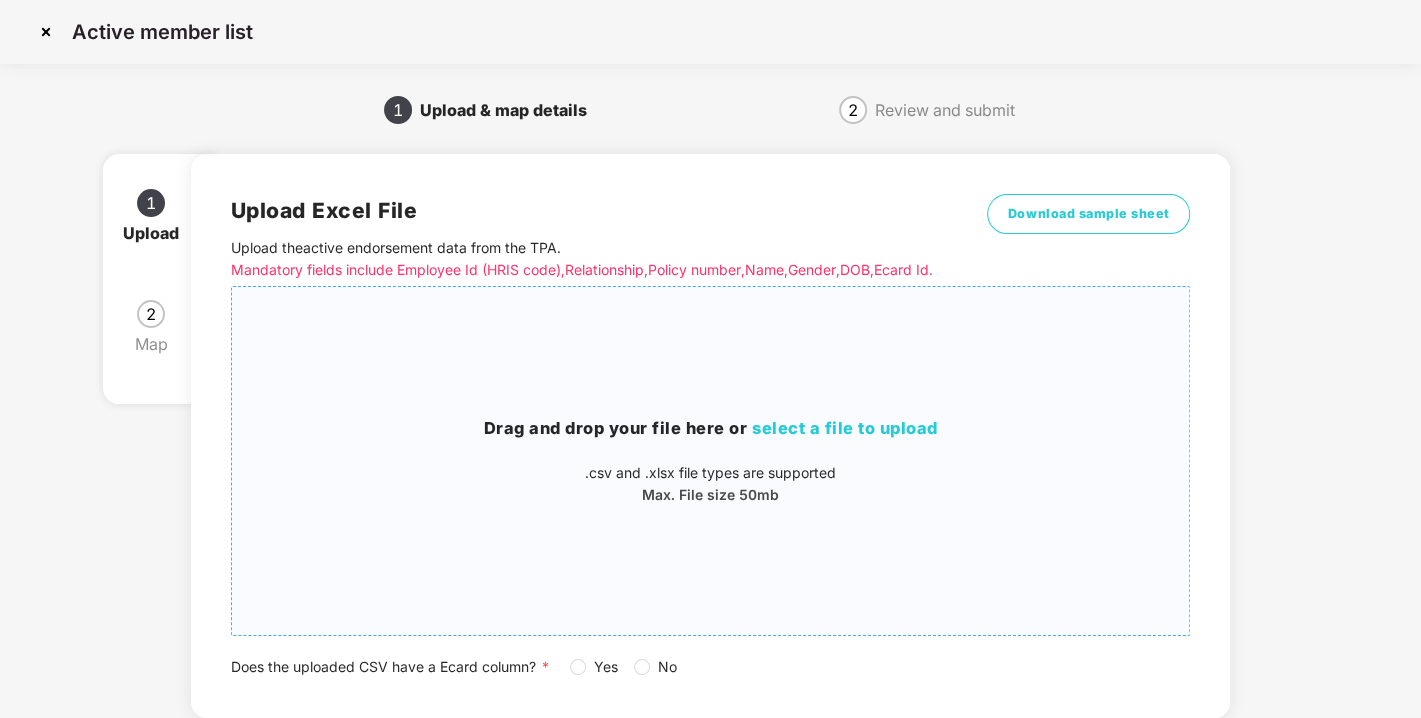 click on "select a file to upload" at bounding box center [845, 428] 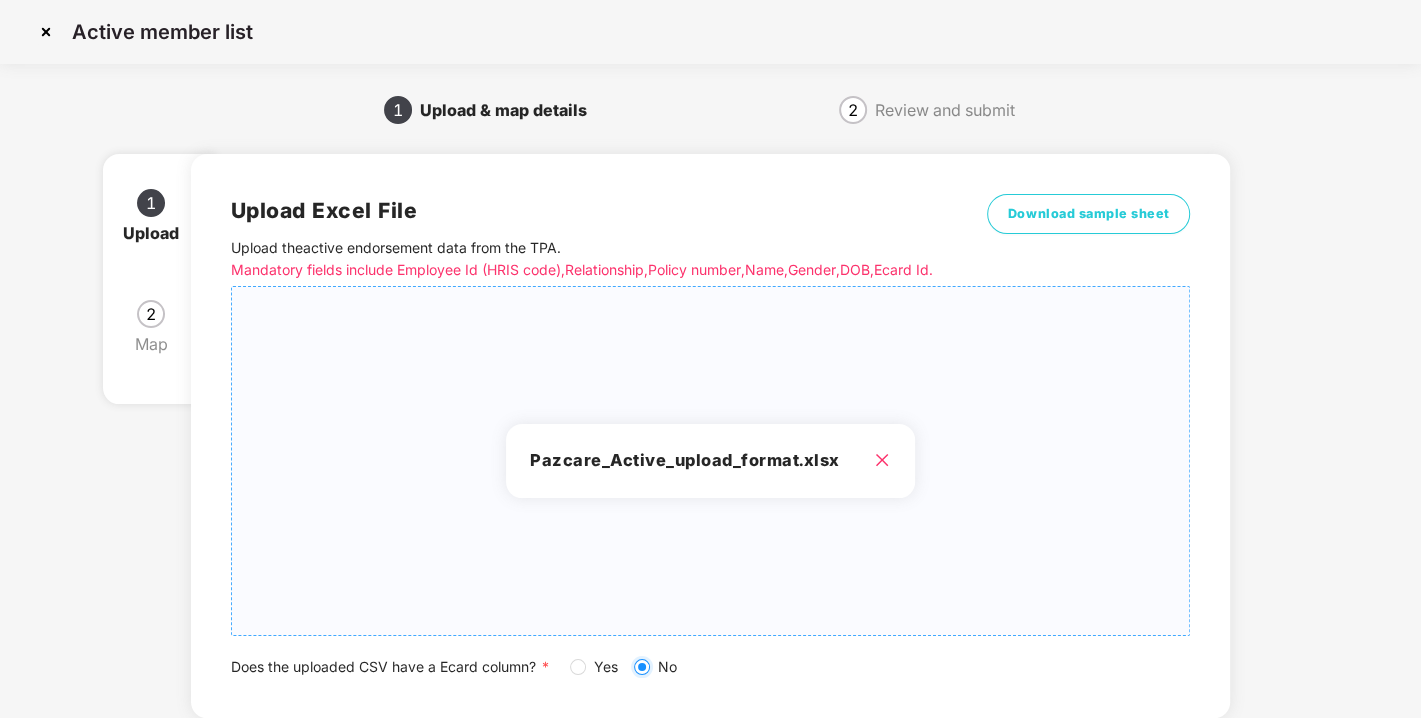 scroll, scrollTop: 147, scrollLeft: 0, axis: vertical 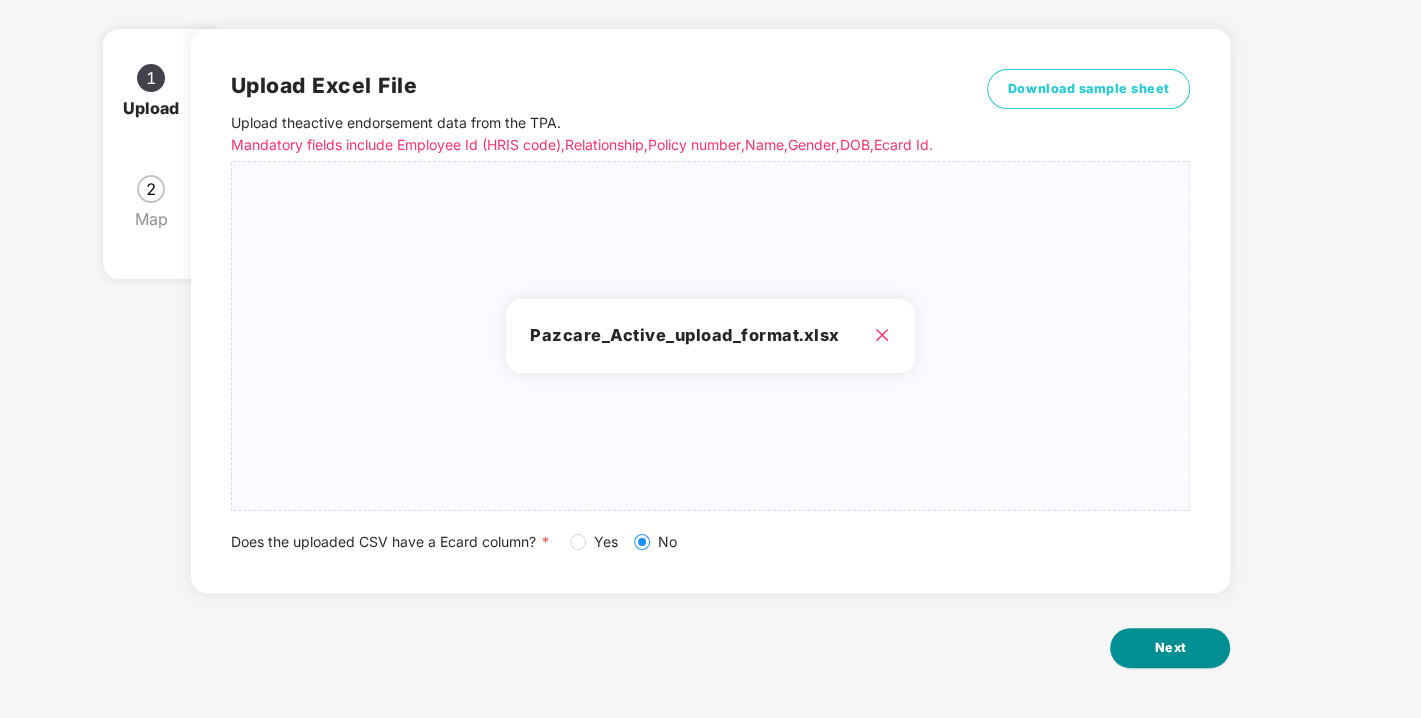 click on "Next" at bounding box center (1170, 648) 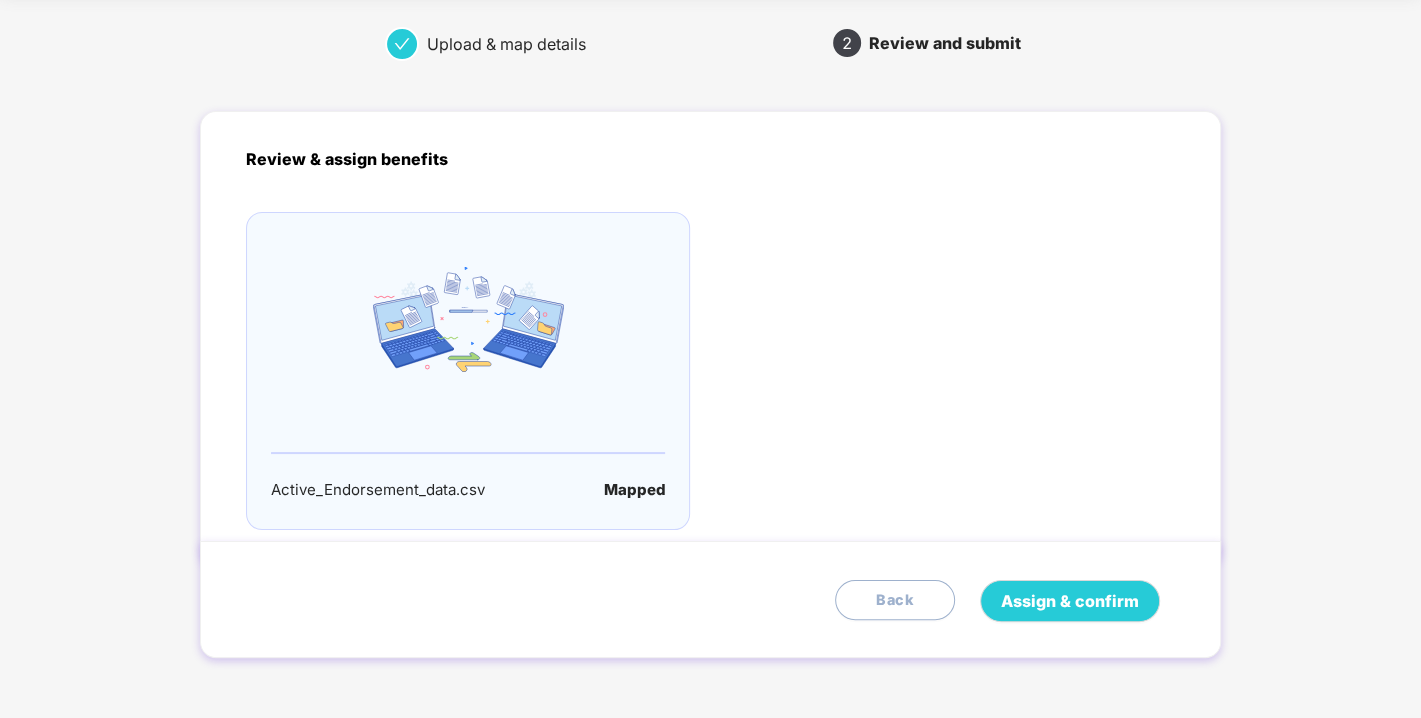 scroll, scrollTop: 0, scrollLeft: 0, axis: both 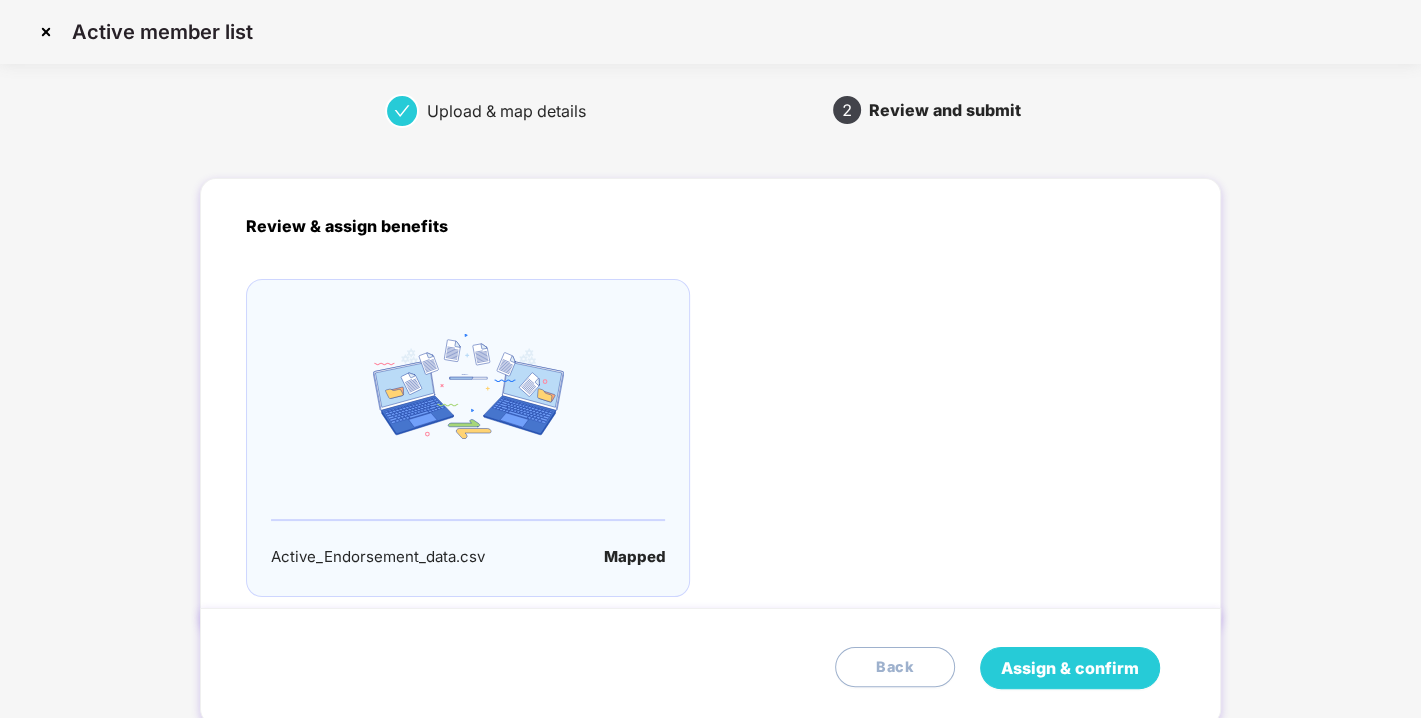click on "Assign & confirm" at bounding box center (1070, 668) 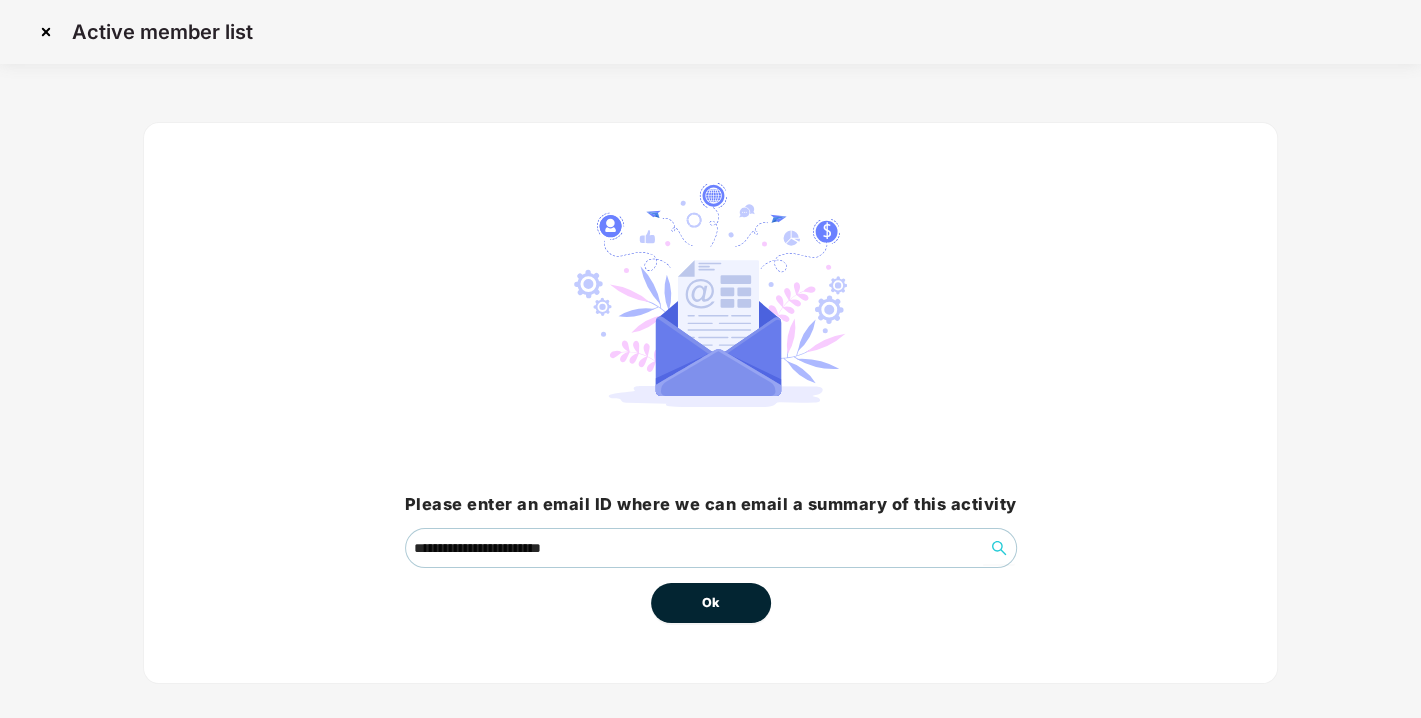 click on "Ok" at bounding box center [711, 603] 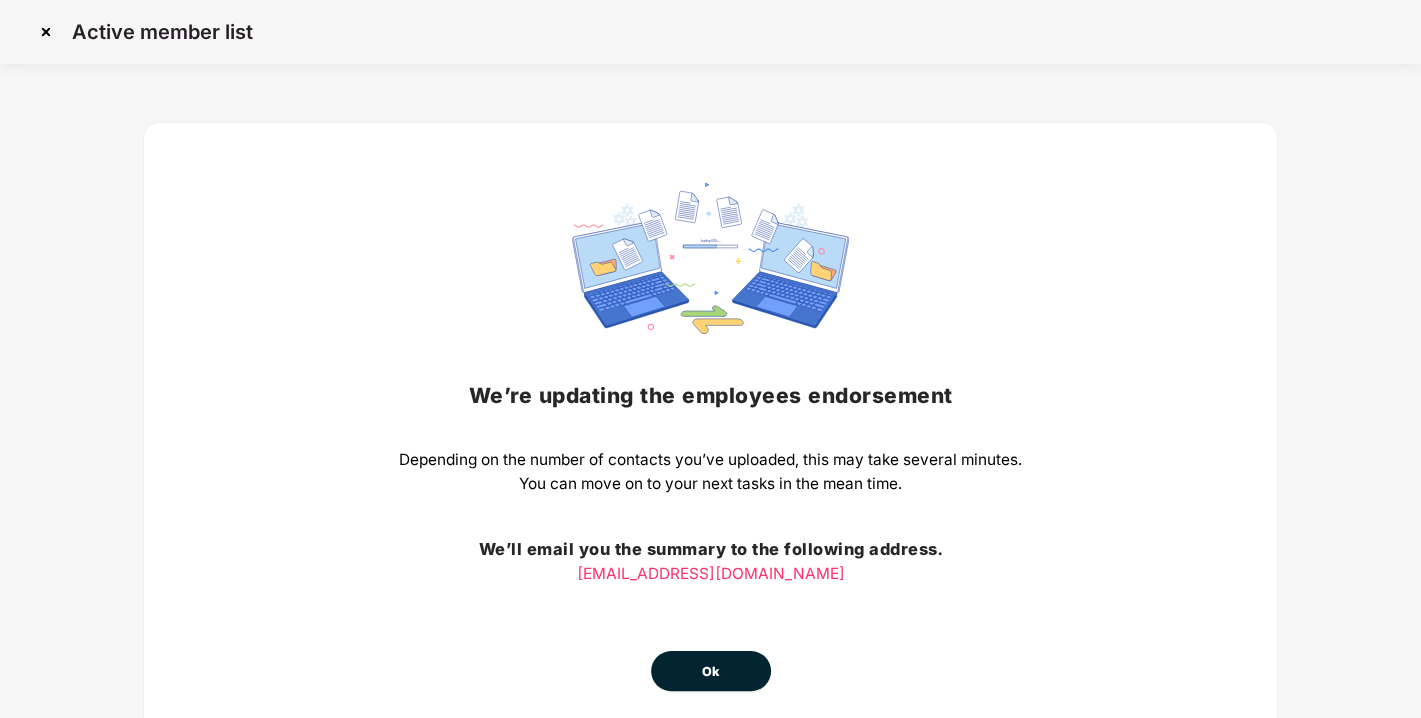 click on "Ok" at bounding box center (711, 671) 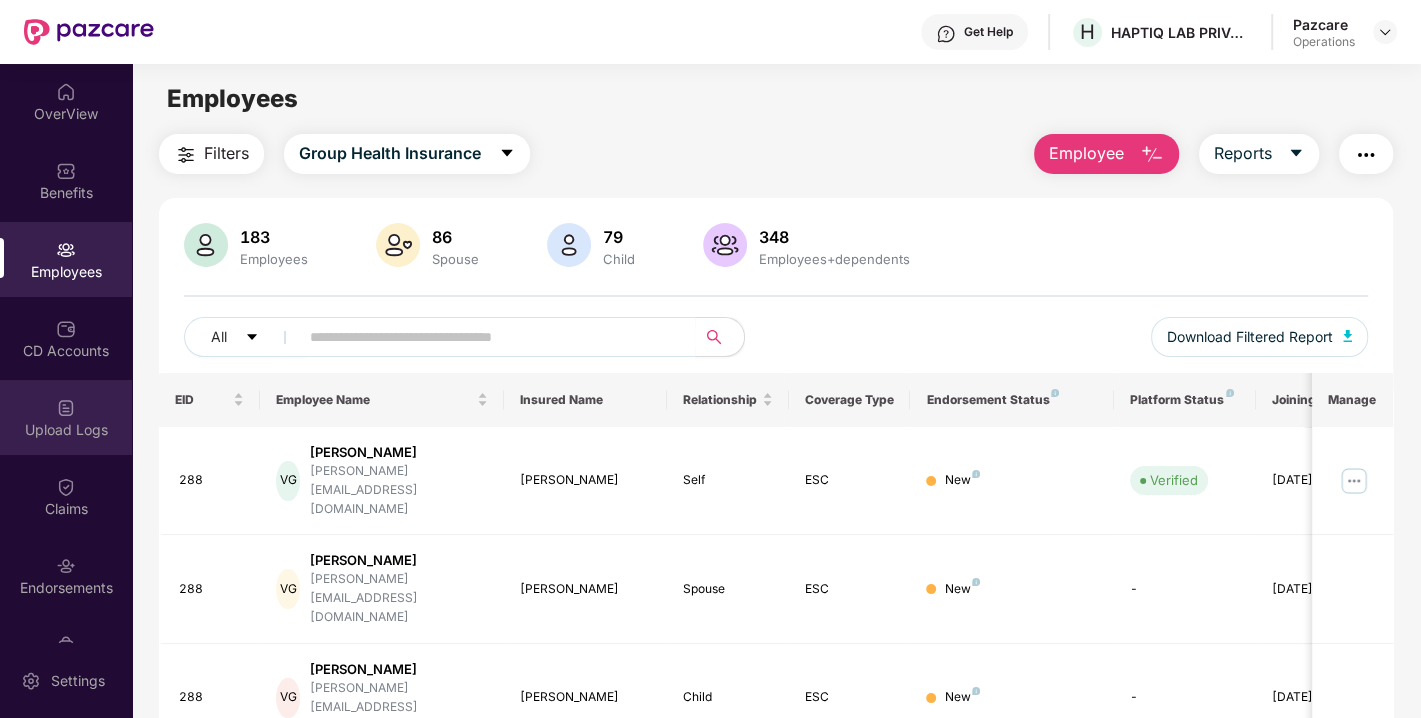 click on "Upload Logs" at bounding box center (66, 417) 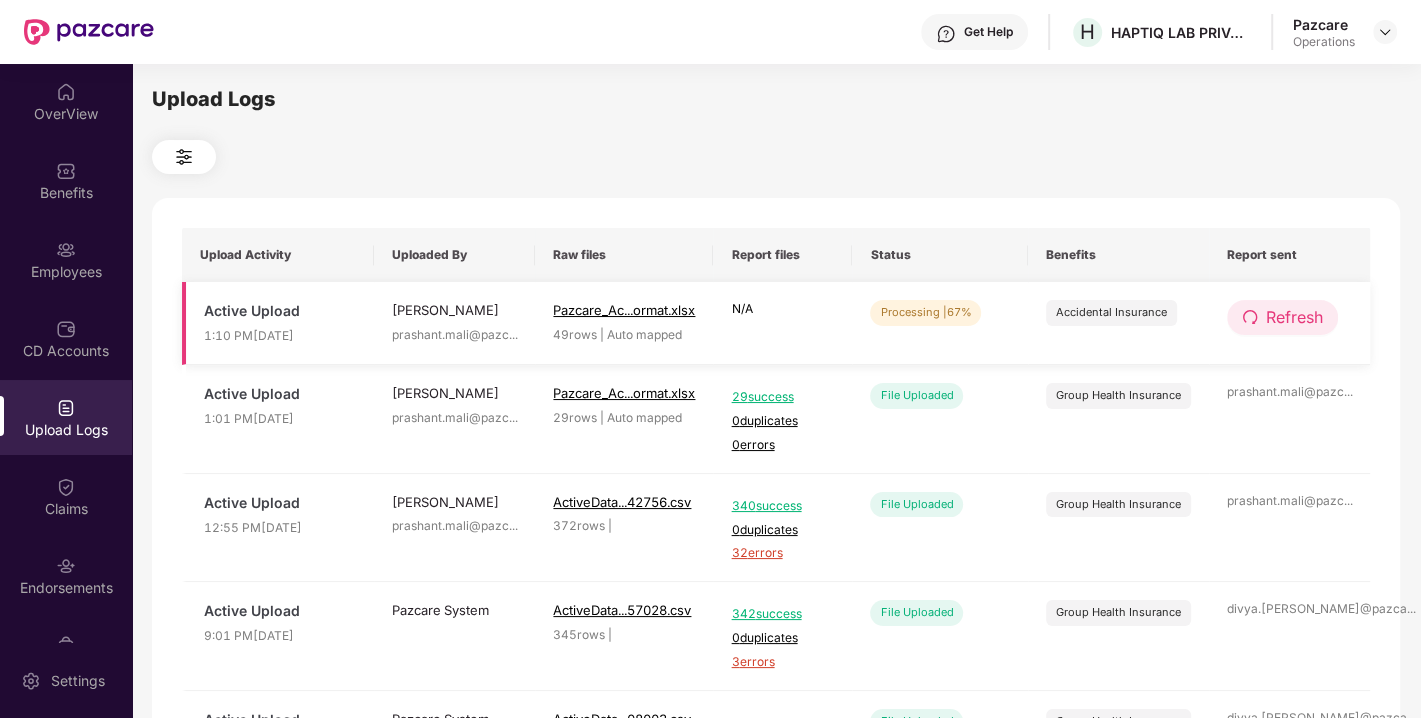 click on "Refresh" at bounding box center [1294, 317] 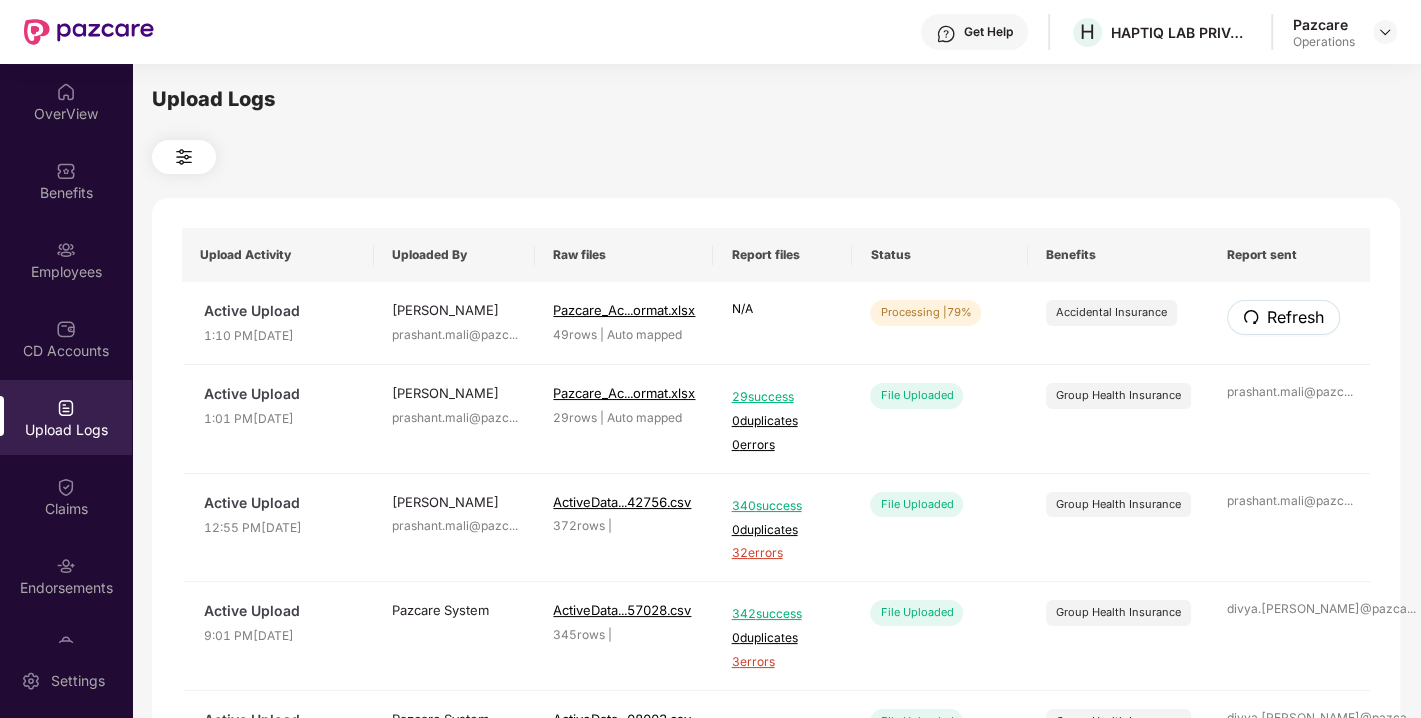click on "Refresh" at bounding box center [1295, 317] 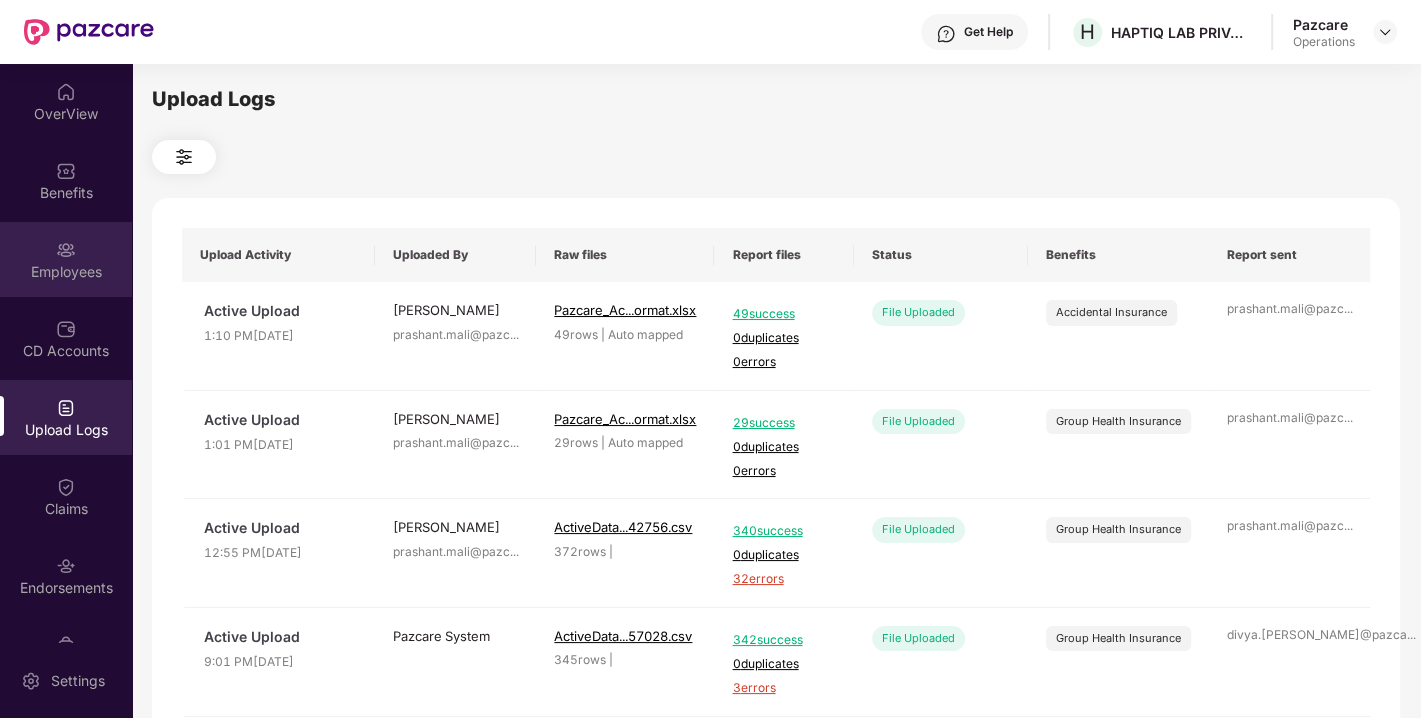 click on "Employees" at bounding box center (66, 259) 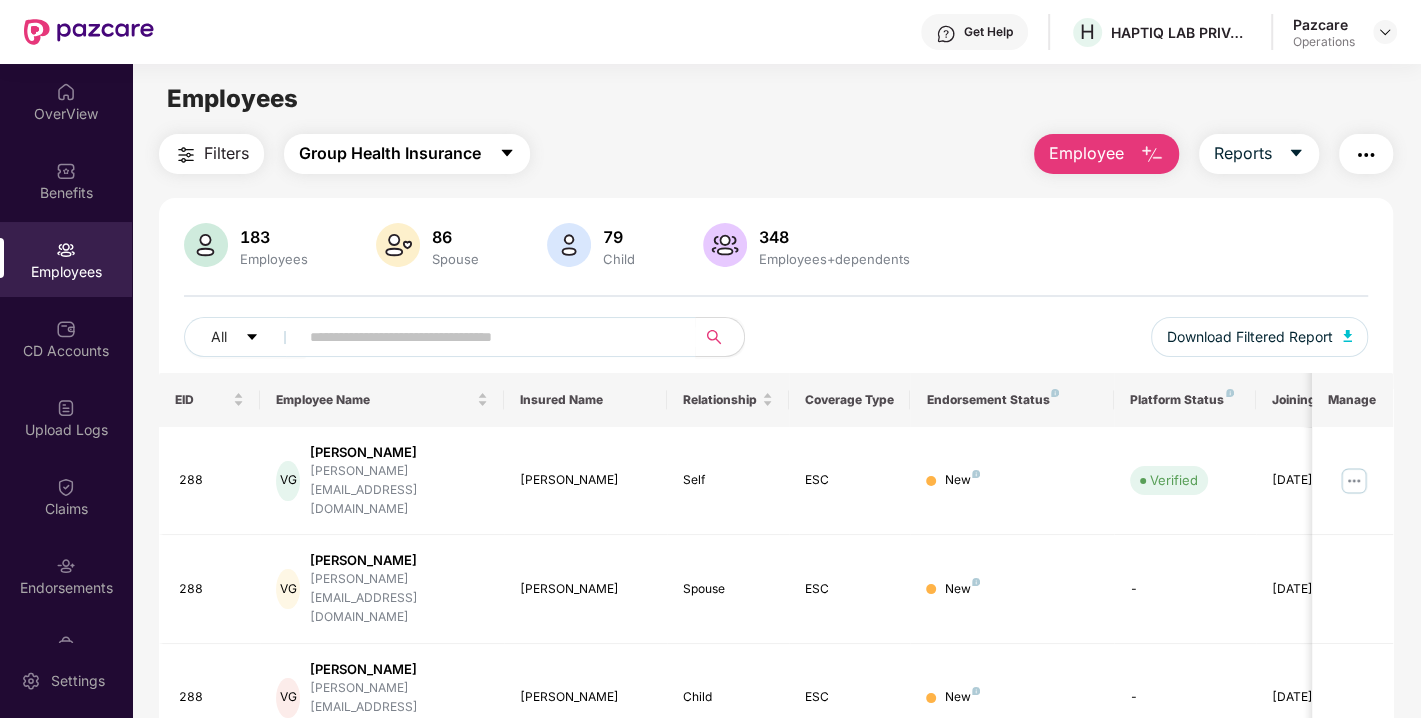 click on "Group Health Insurance" at bounding box center [390, 153] 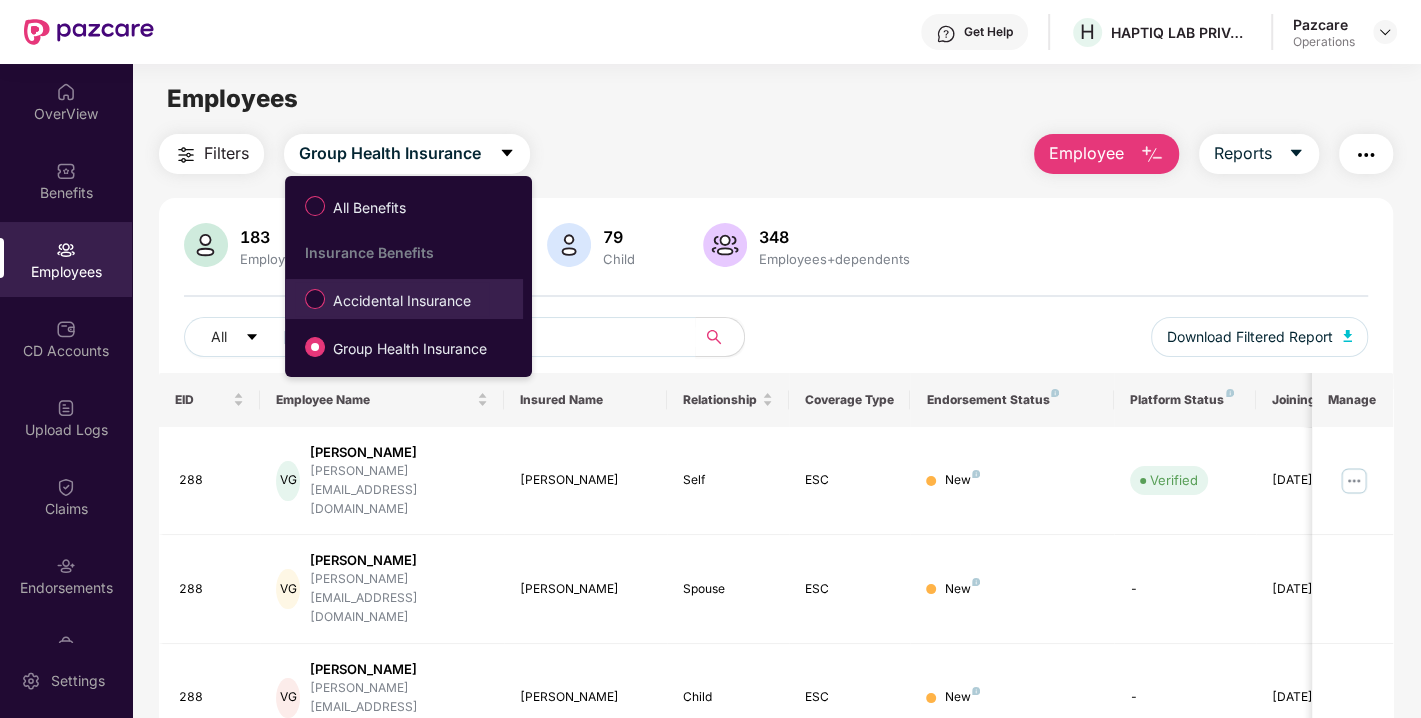 click on "Accidental Insurance" at bounding box center [402, 301] 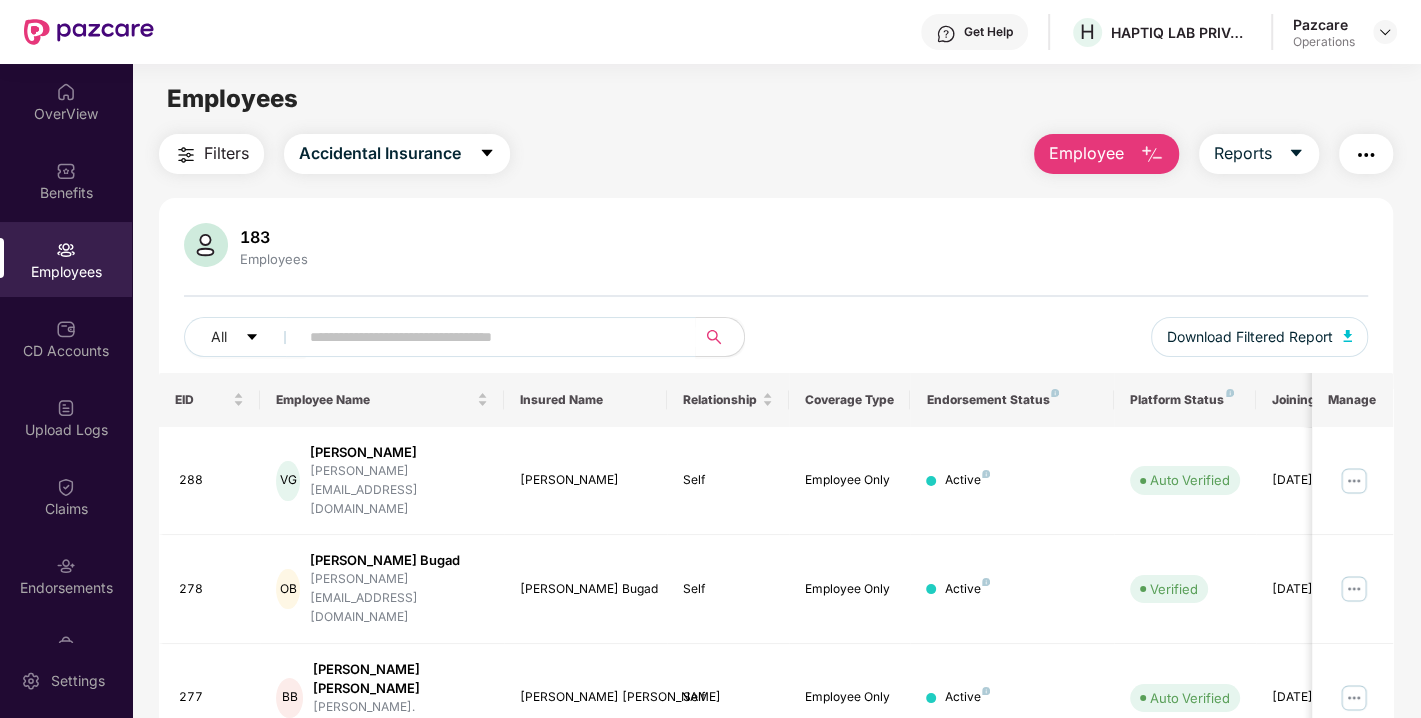 click on "Filters" at bounding box center [226, 153] 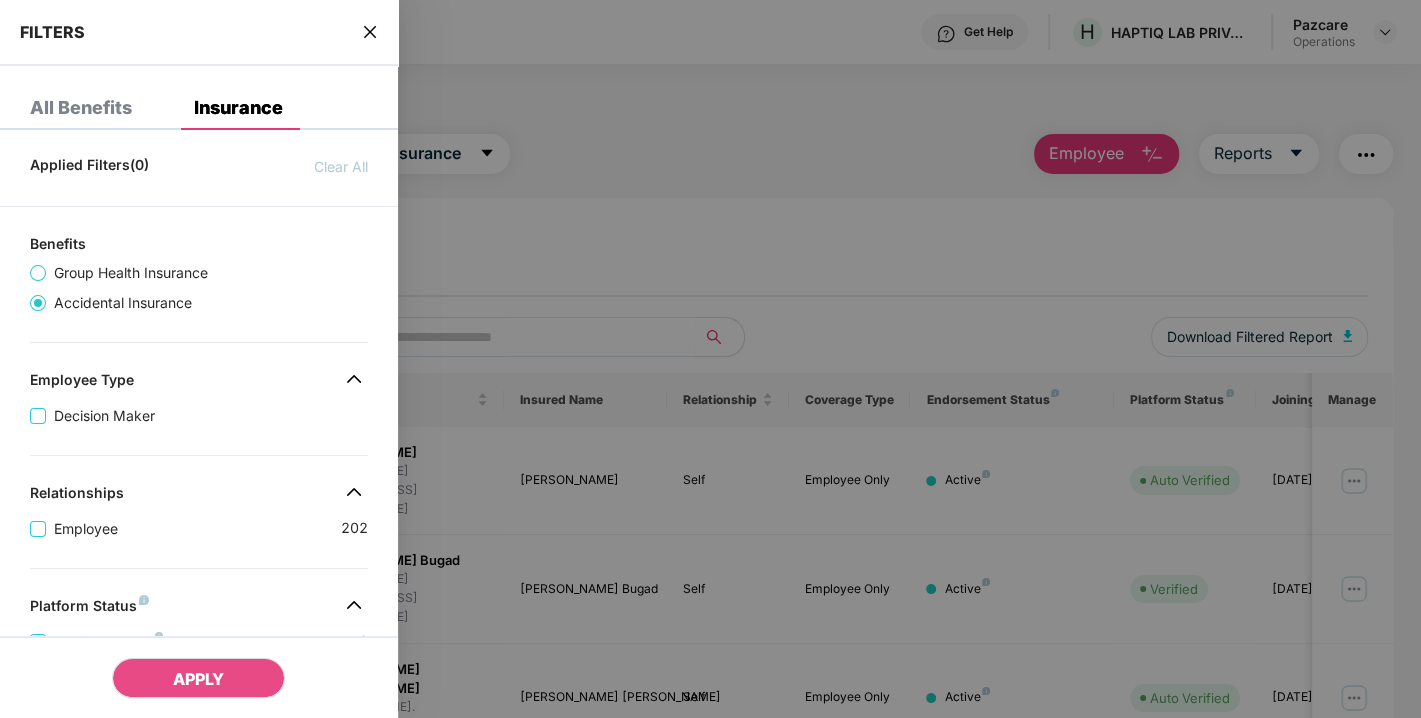 scroll, scrollTop: 506, scrollLeft: 0, axis: vertical 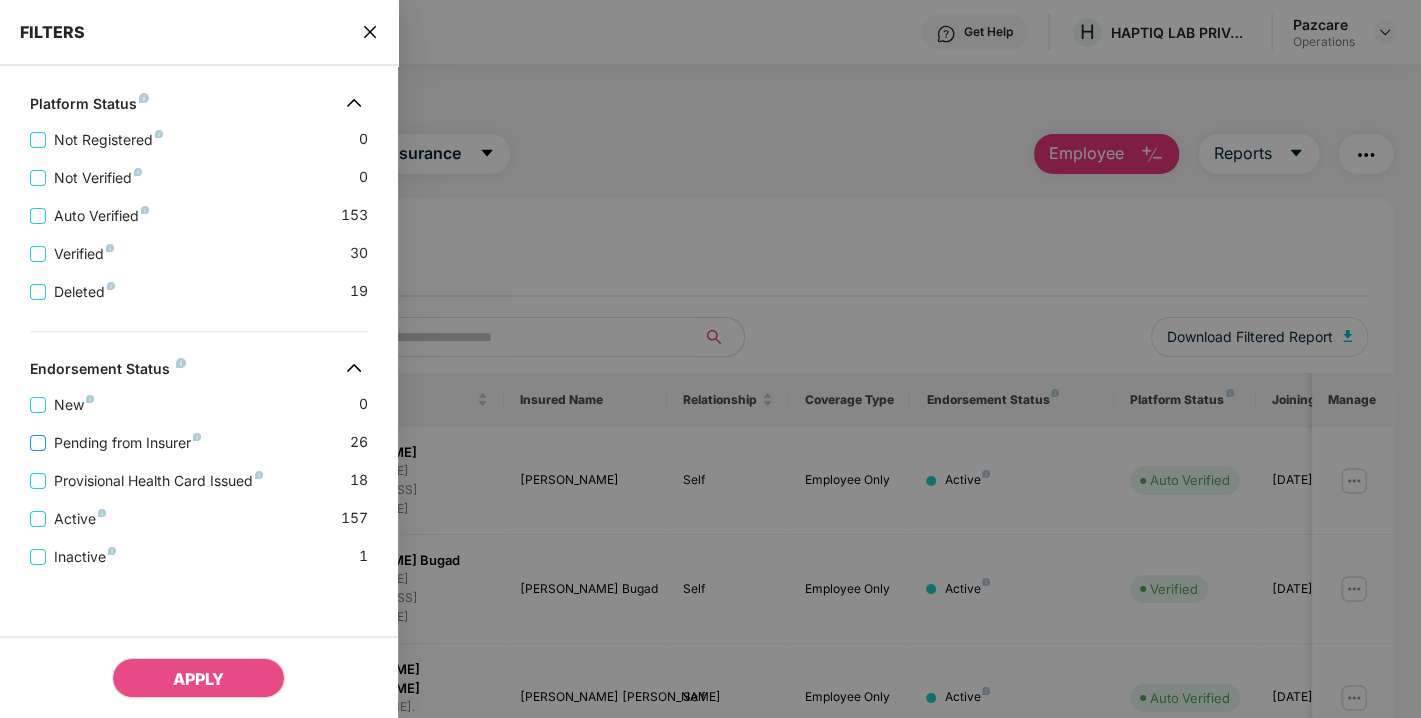click on "Pending from Insurer" at bounding box center [127, 443] 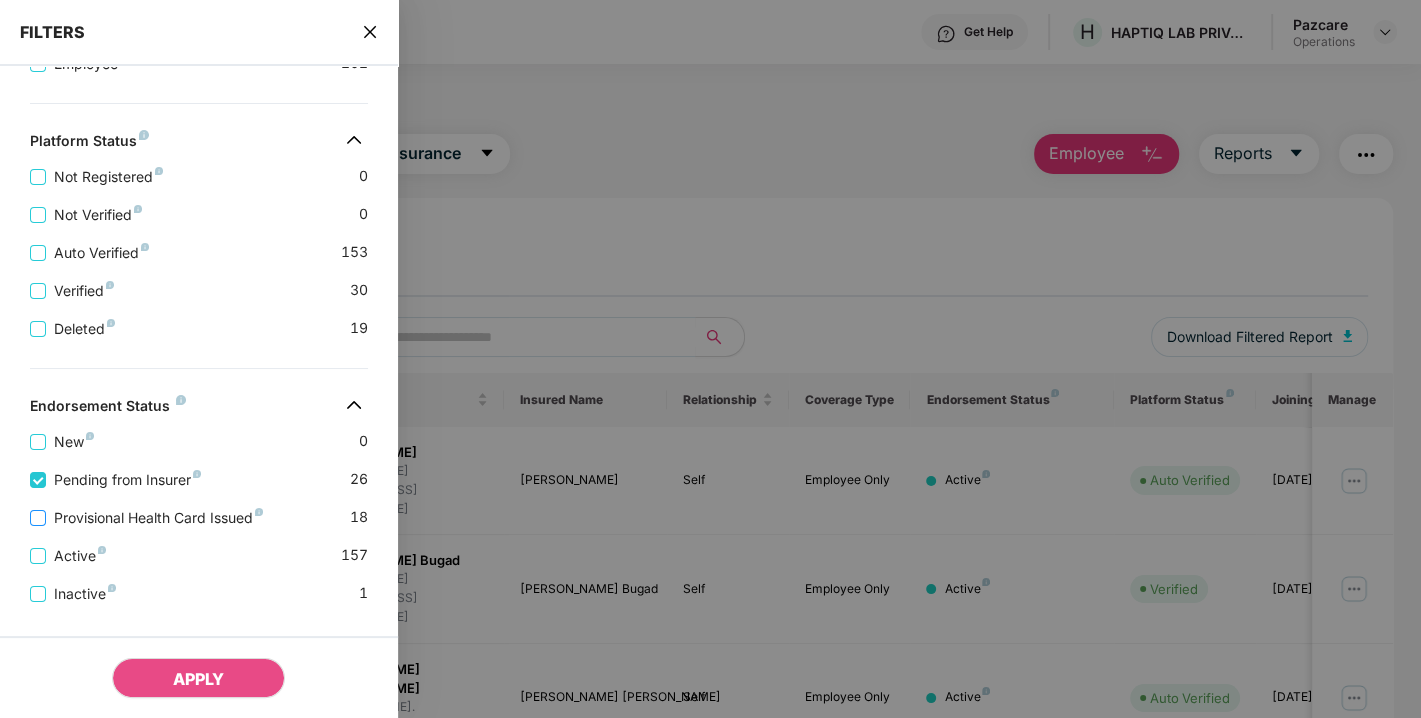 click on "Provisional Health Card Issued" at bounding box center [158, 518] 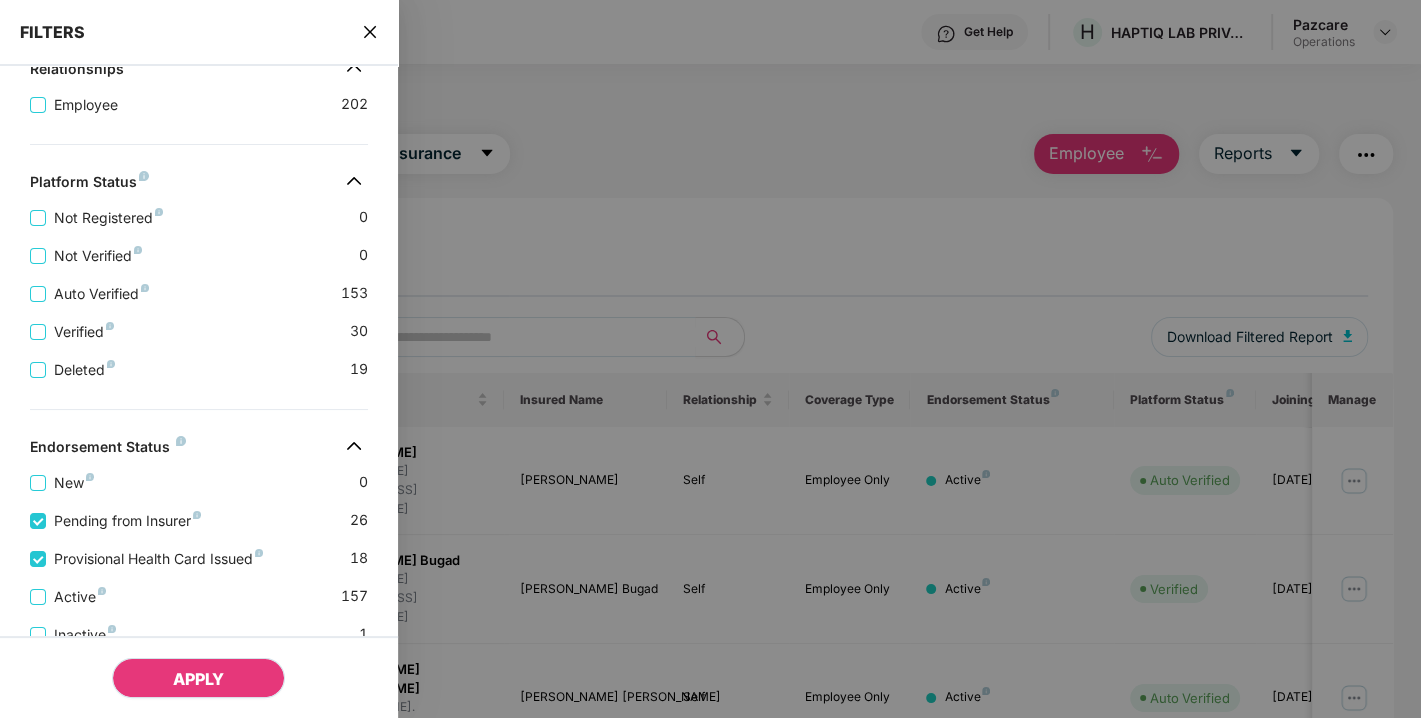 click on "APPLY" at bounding box center (198, 679) 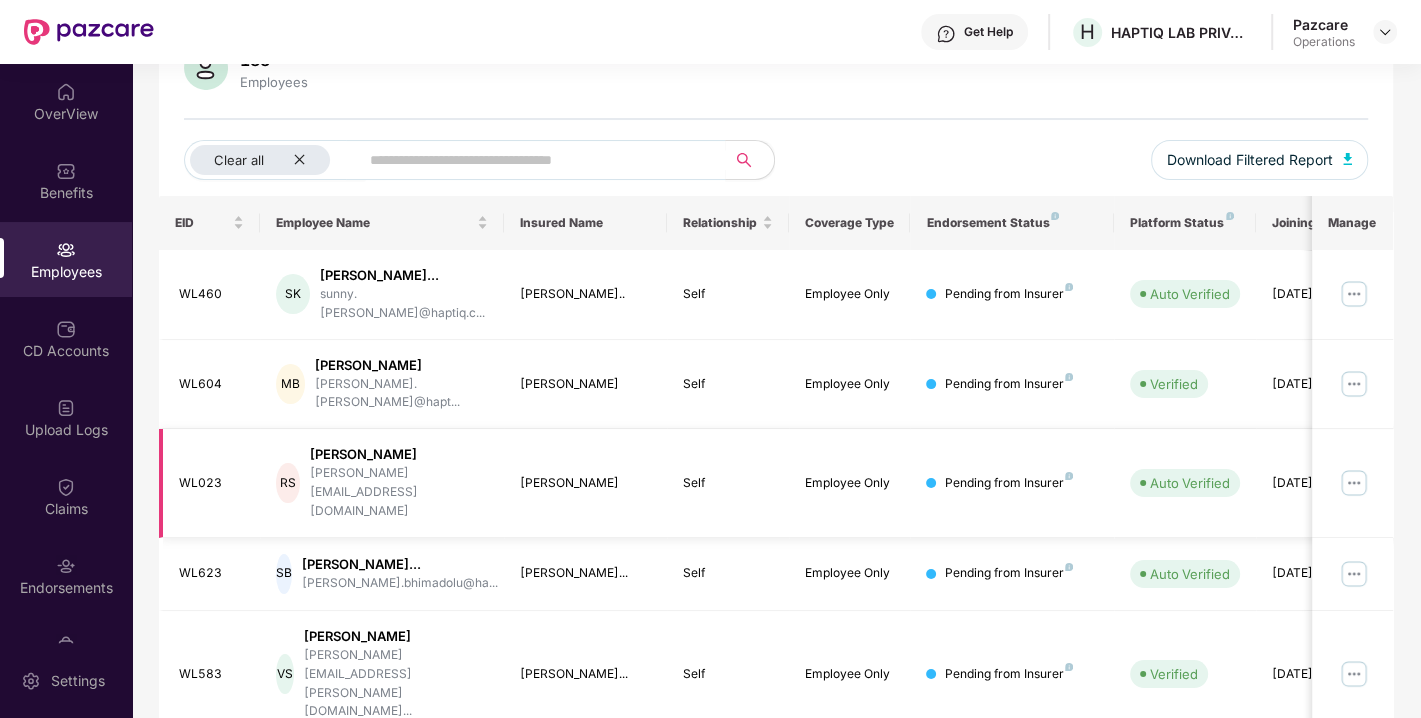 scroll, scrollTop: 0, scrollLeft: 0, axis: both 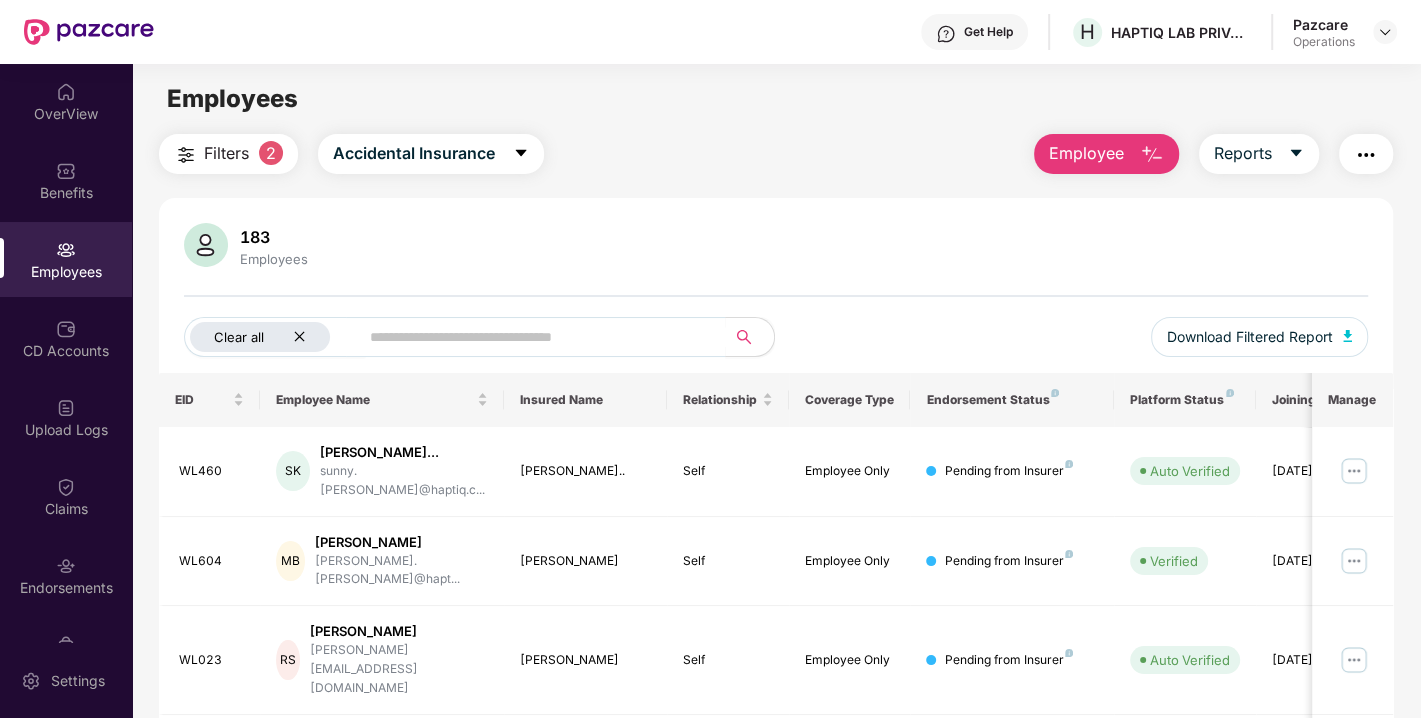 click 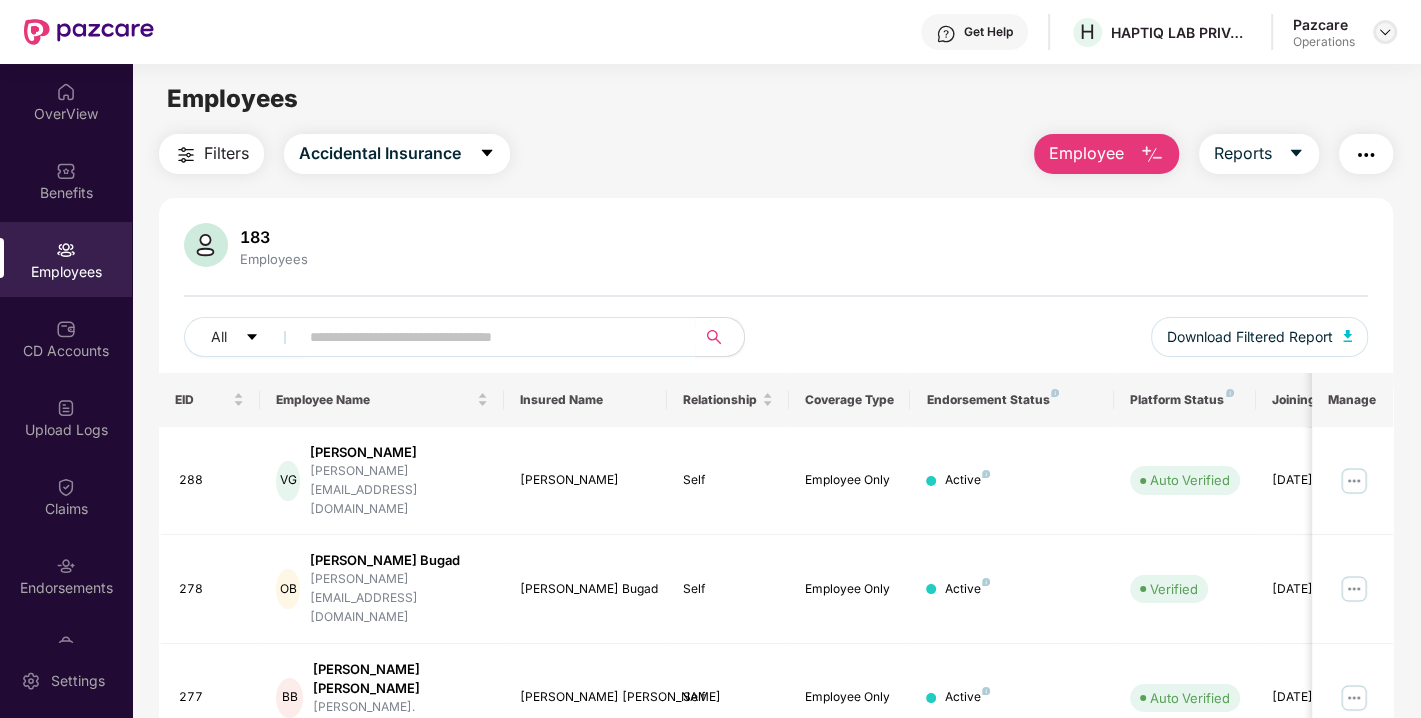 click at bounding box center [1385, 32] 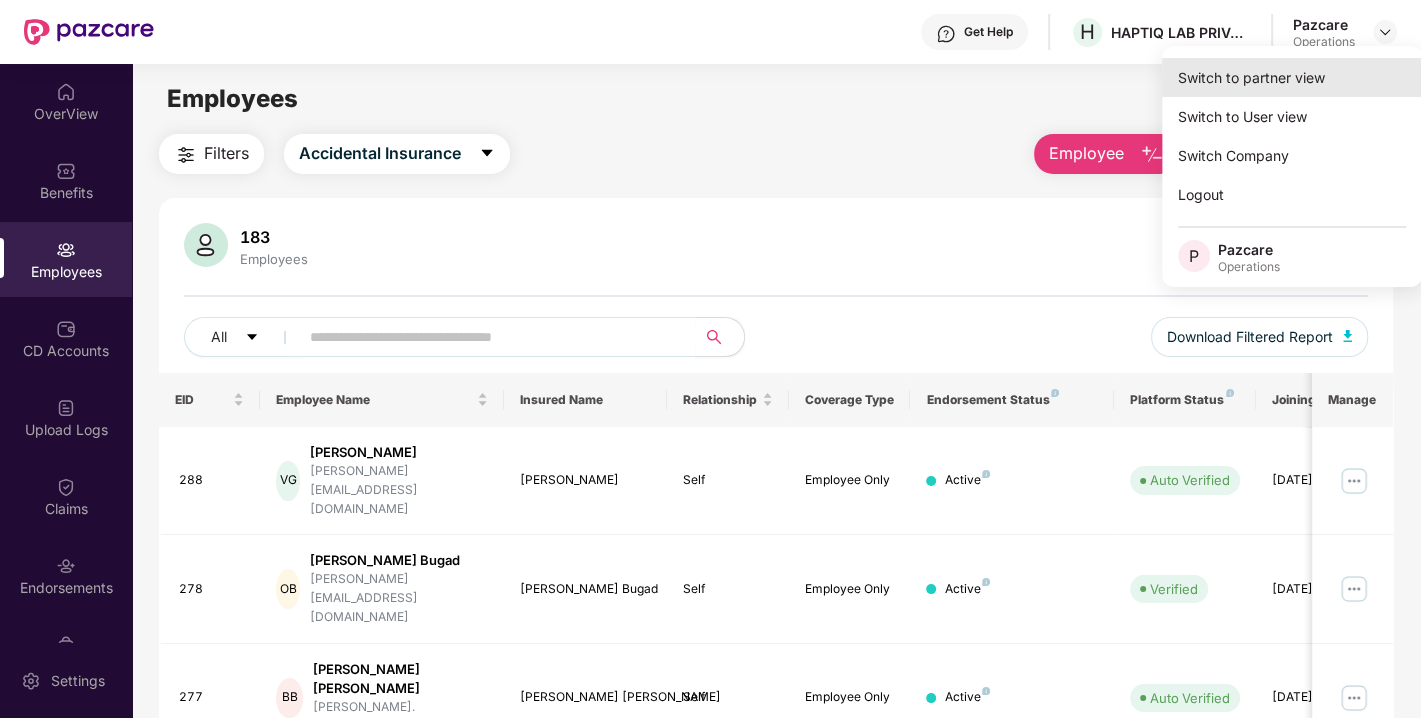 click on "Switch to partner view" at bounding box center (1292, 77) 